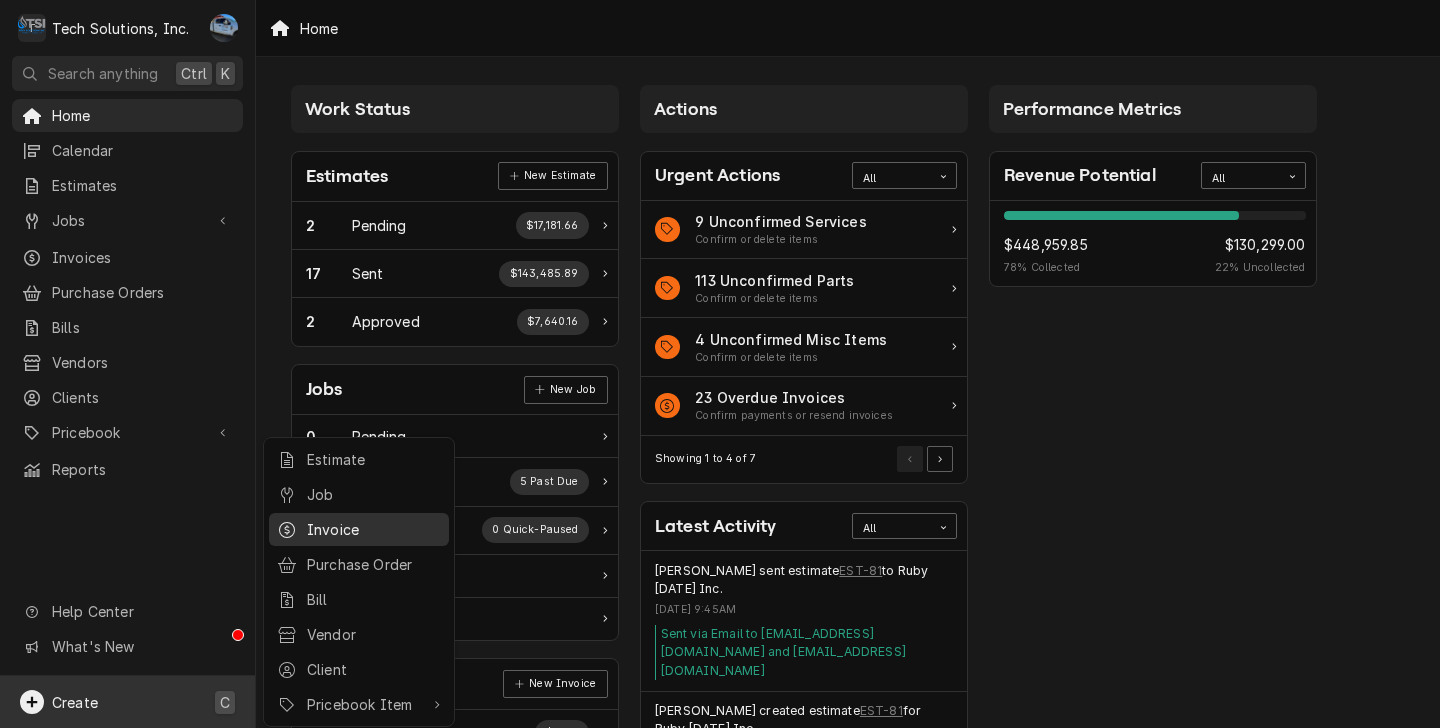 scroll, scrollTop: 0, scrollLeft: 0, axis: both 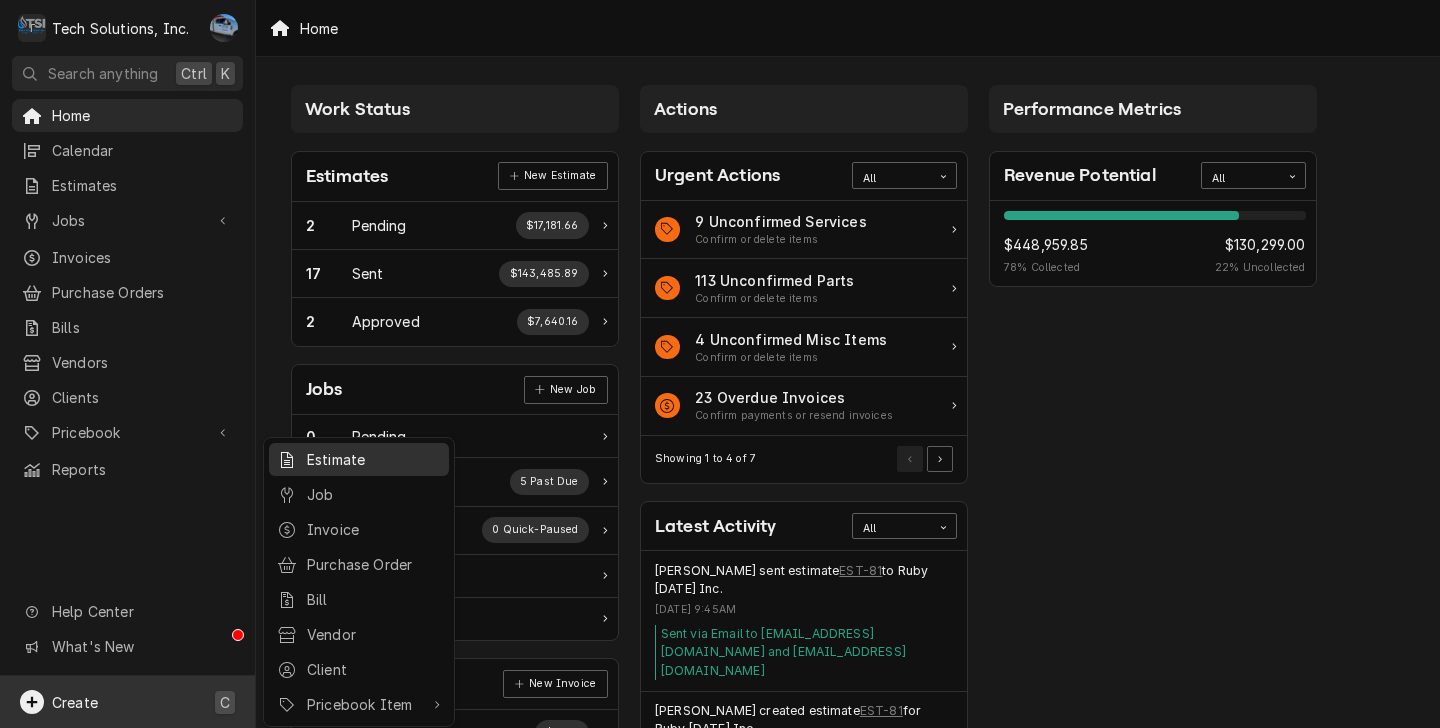 click on "Estimate" at bounding box center (374, 459) 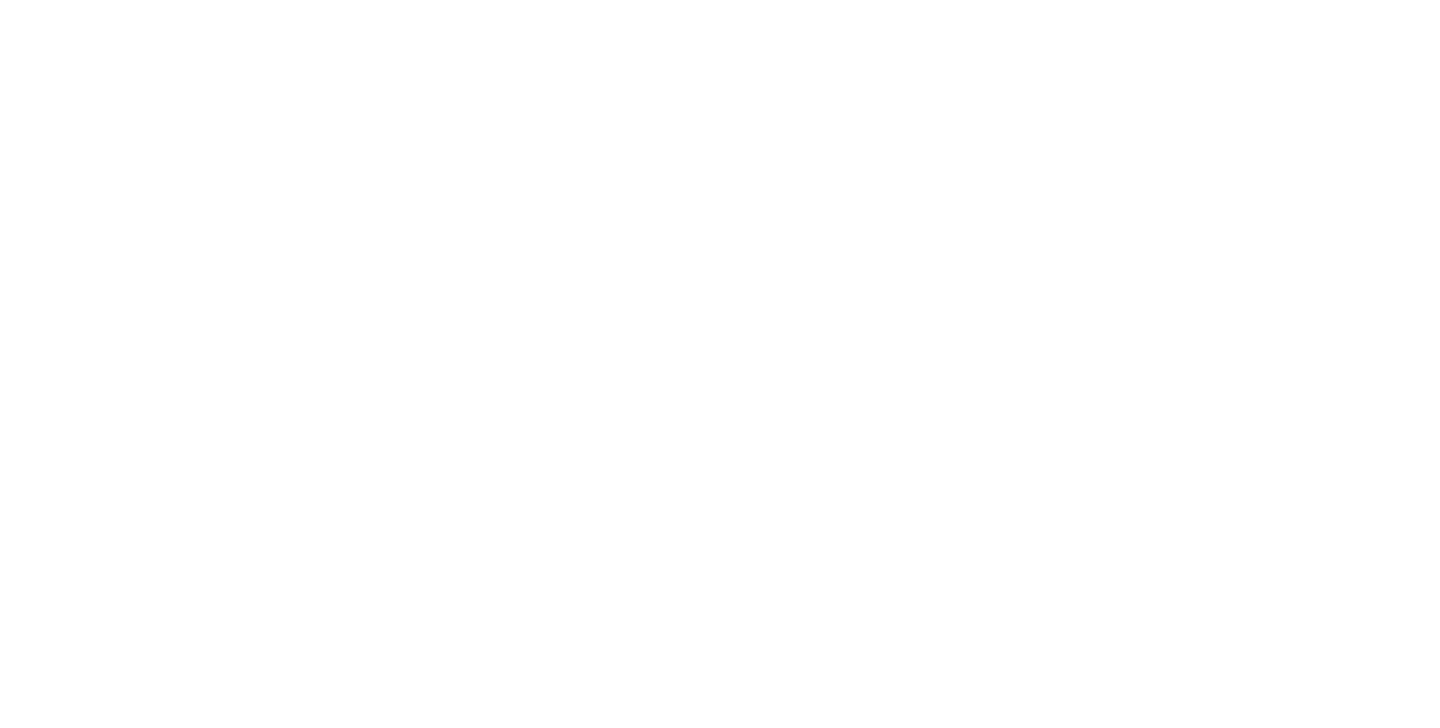 scroll, scrollTop: 0, scrollLeft: 0, axis: both 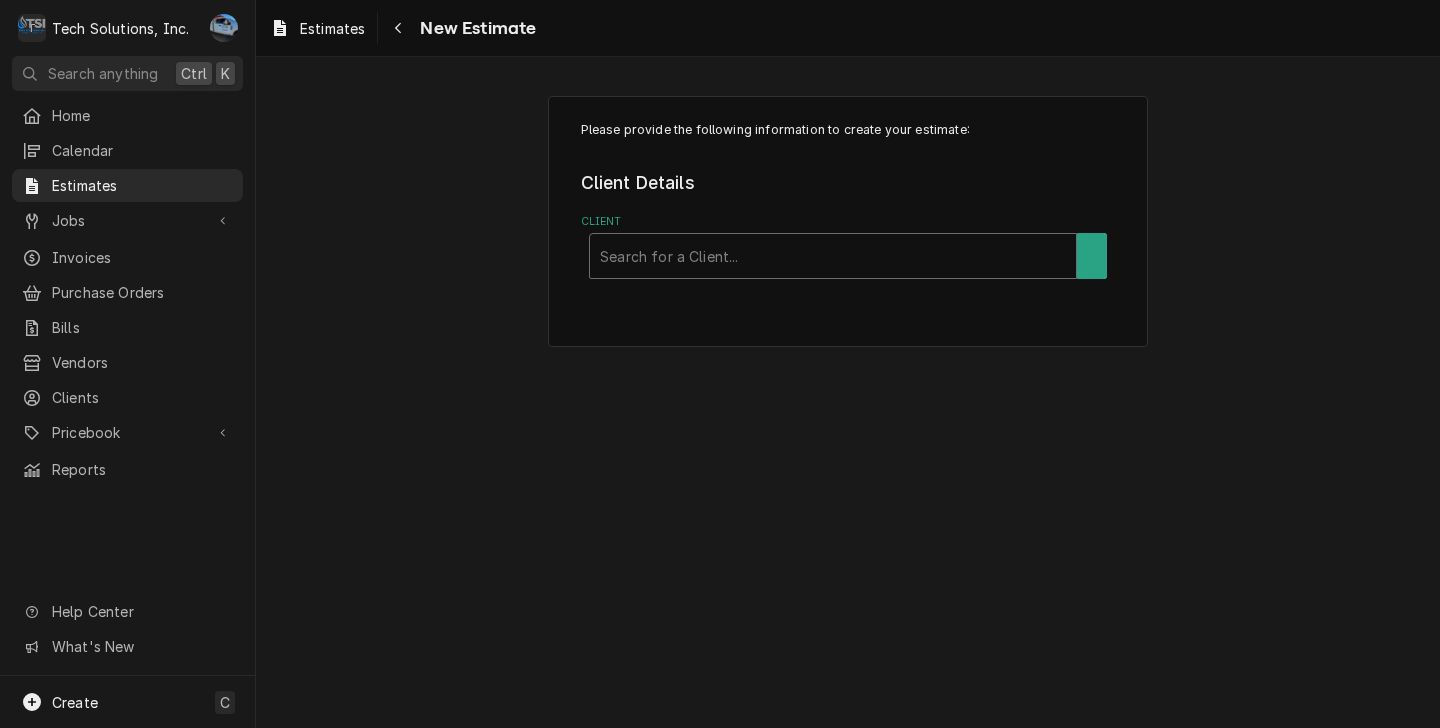 click at bounding box center (833, 256) 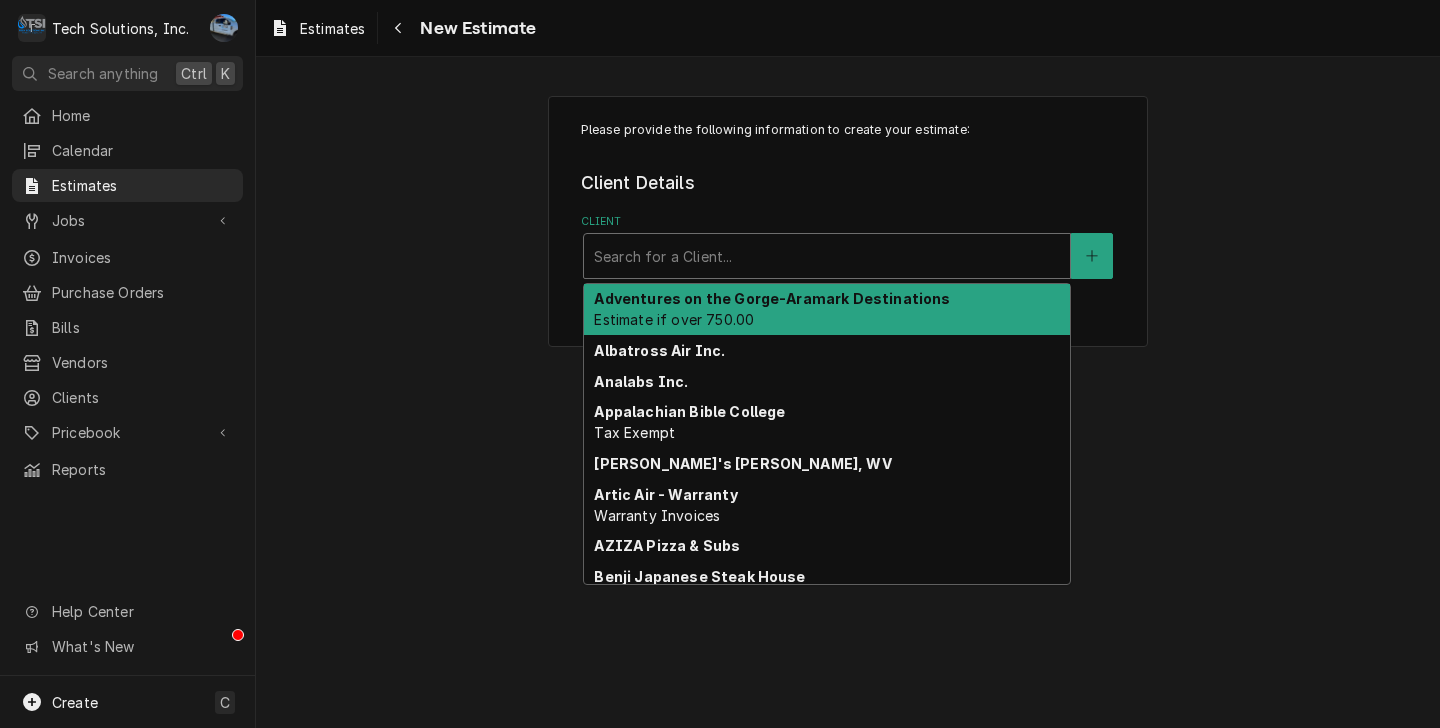click on "Adventures on the Gorge-Aramark Destinations Estimate if over 750.00" at bounding box center (827, 310) 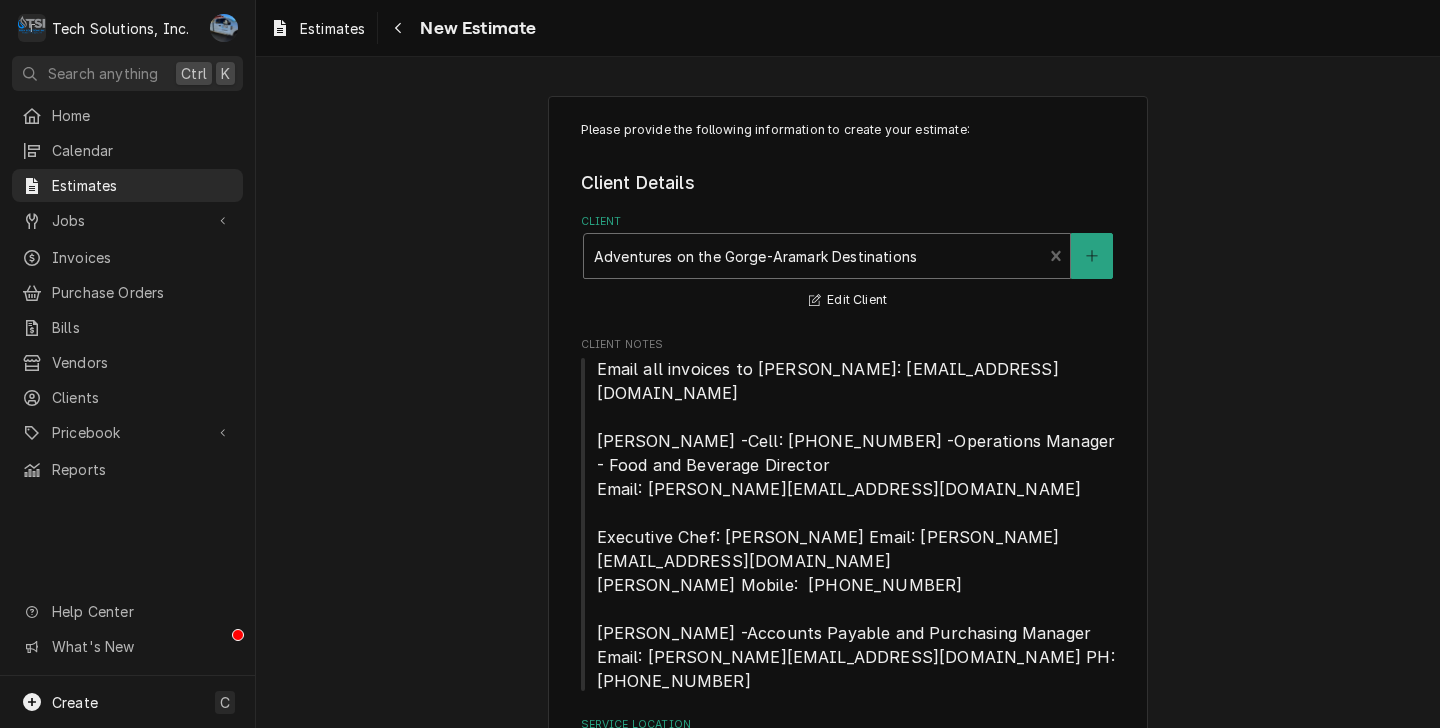scroll, scrollTop: 93, scrollLeft: 0, axis: vertical 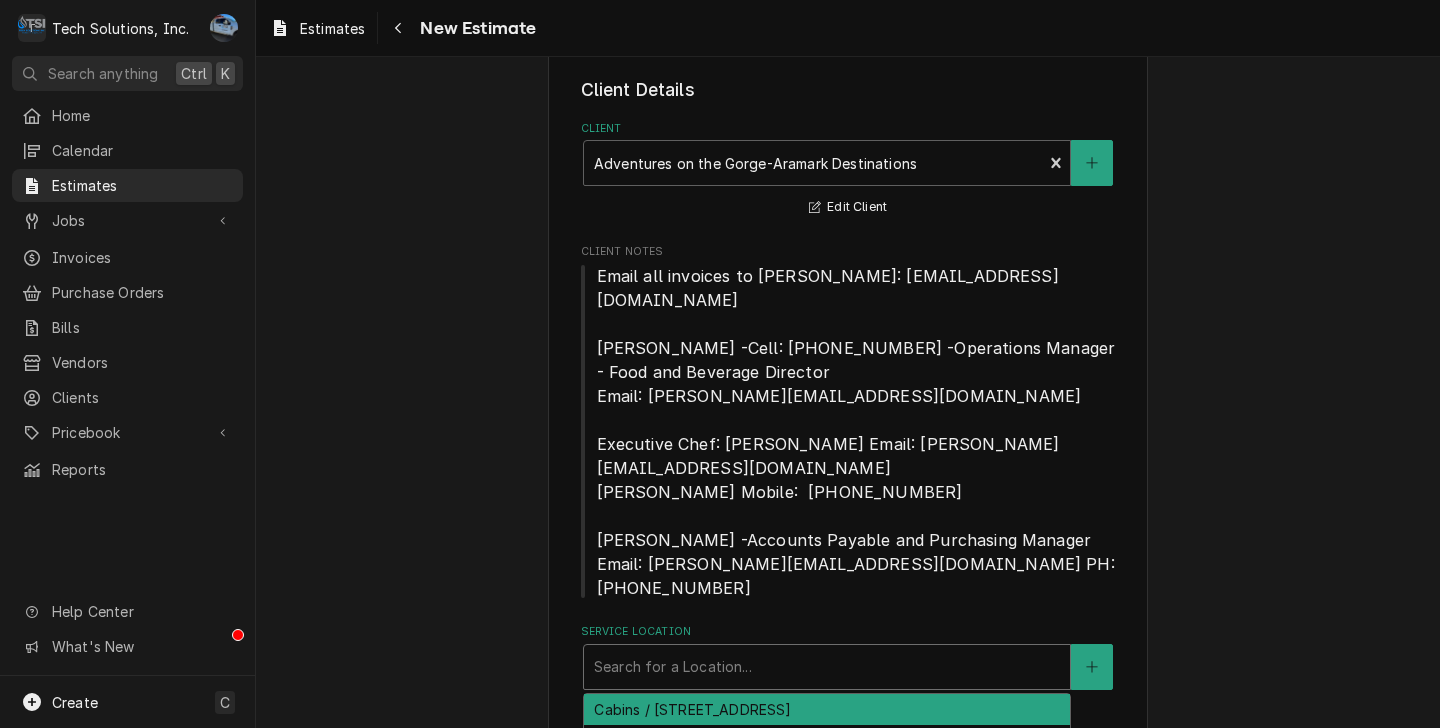 click at bounding box center [827, 667] 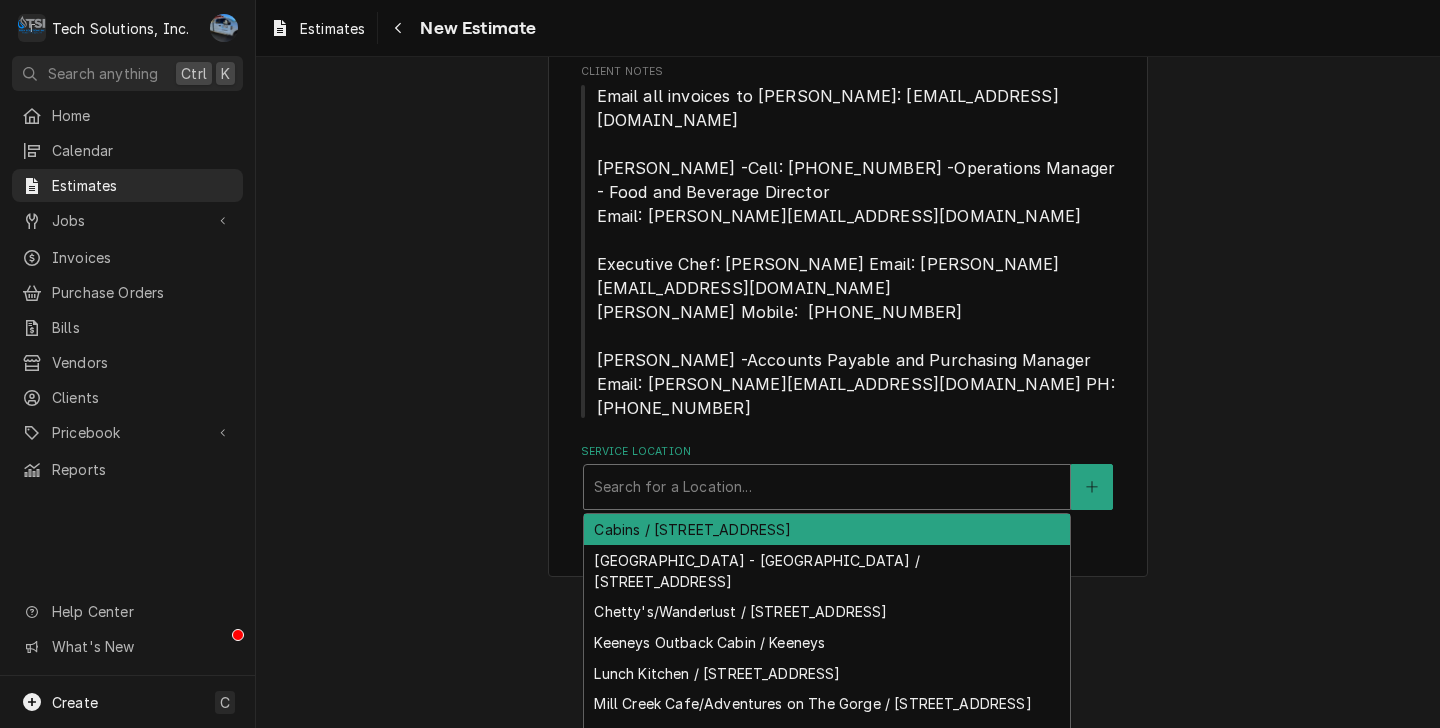 scroll, scrollTop: 315, scrollLeft: 0, axis: vertical 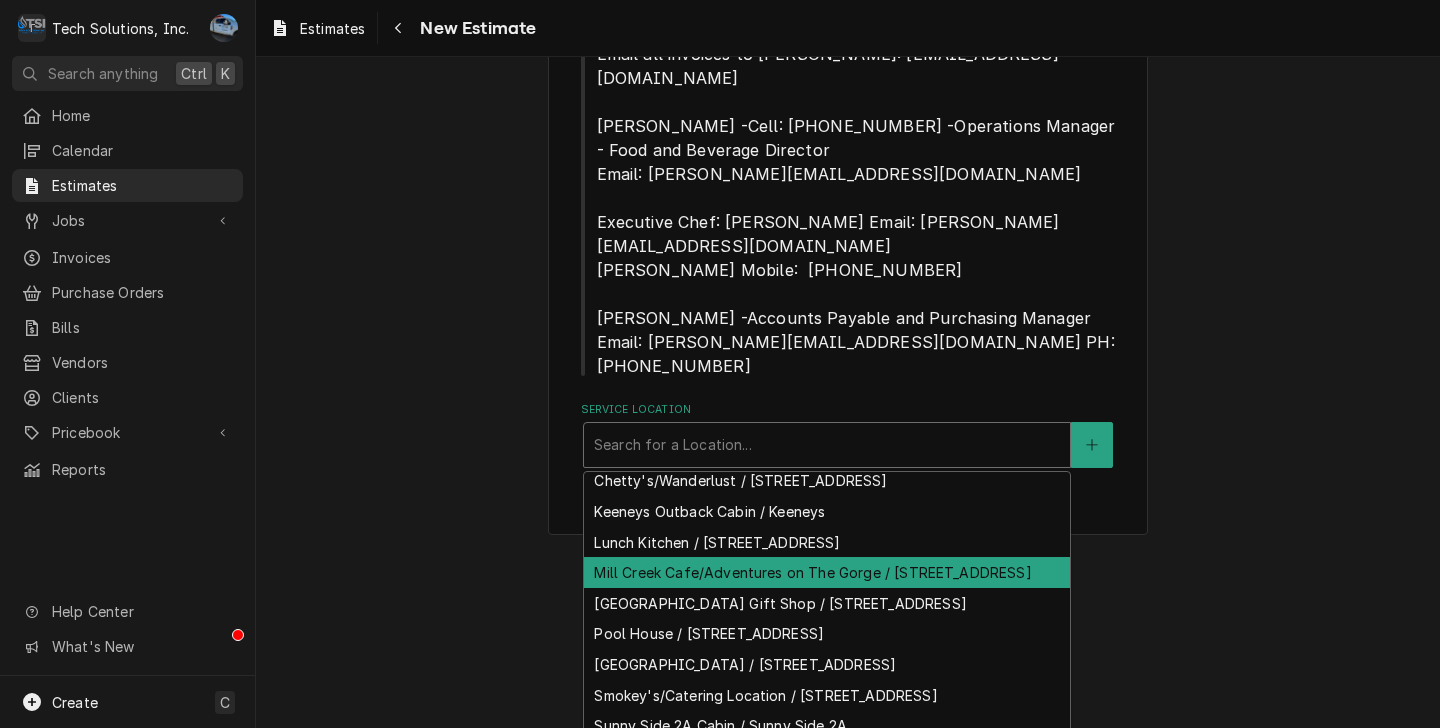click on "Mill Creek Cafe/Adventures on The Gorge / 107 Mill Creek Campus Rd, Lansing, WV 25862" at bounding box center (827, 572) 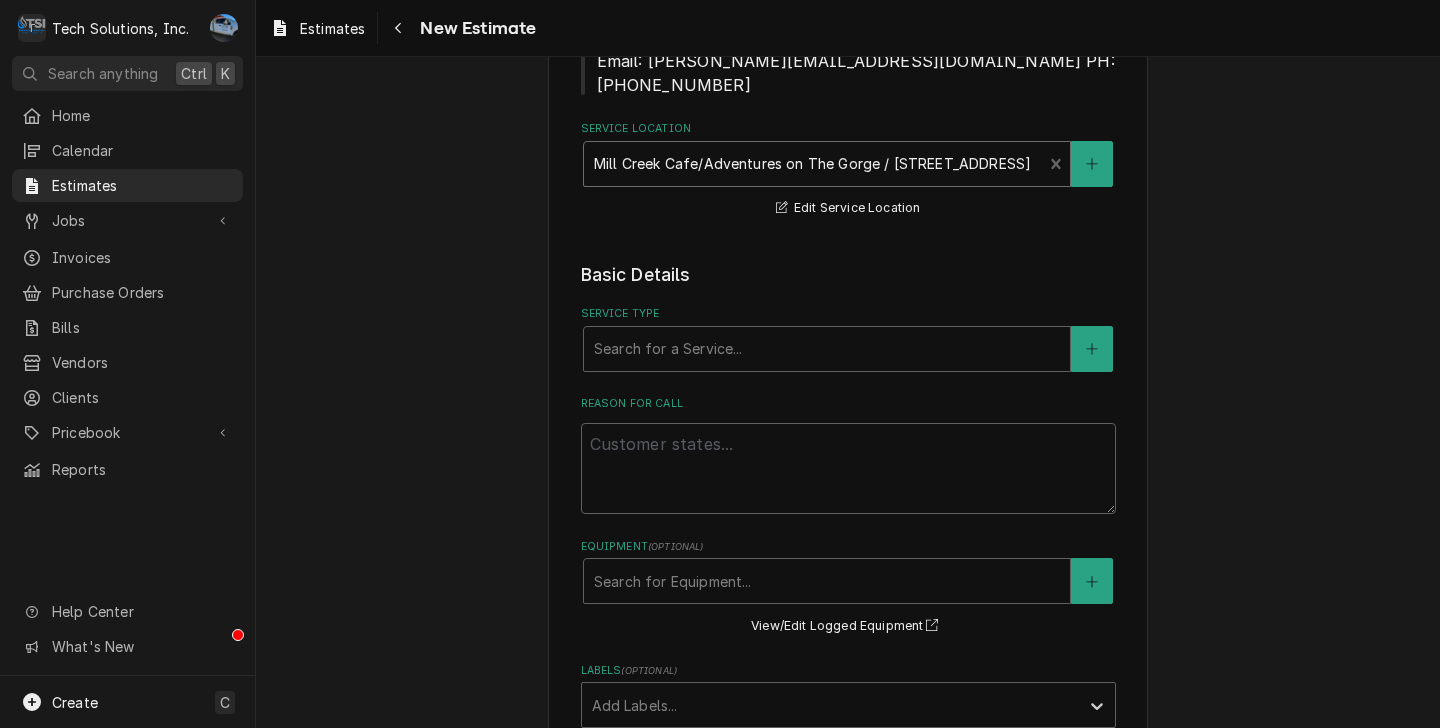 scroll, scrollTop: 597, scrollLeft: 0, axis: vertical 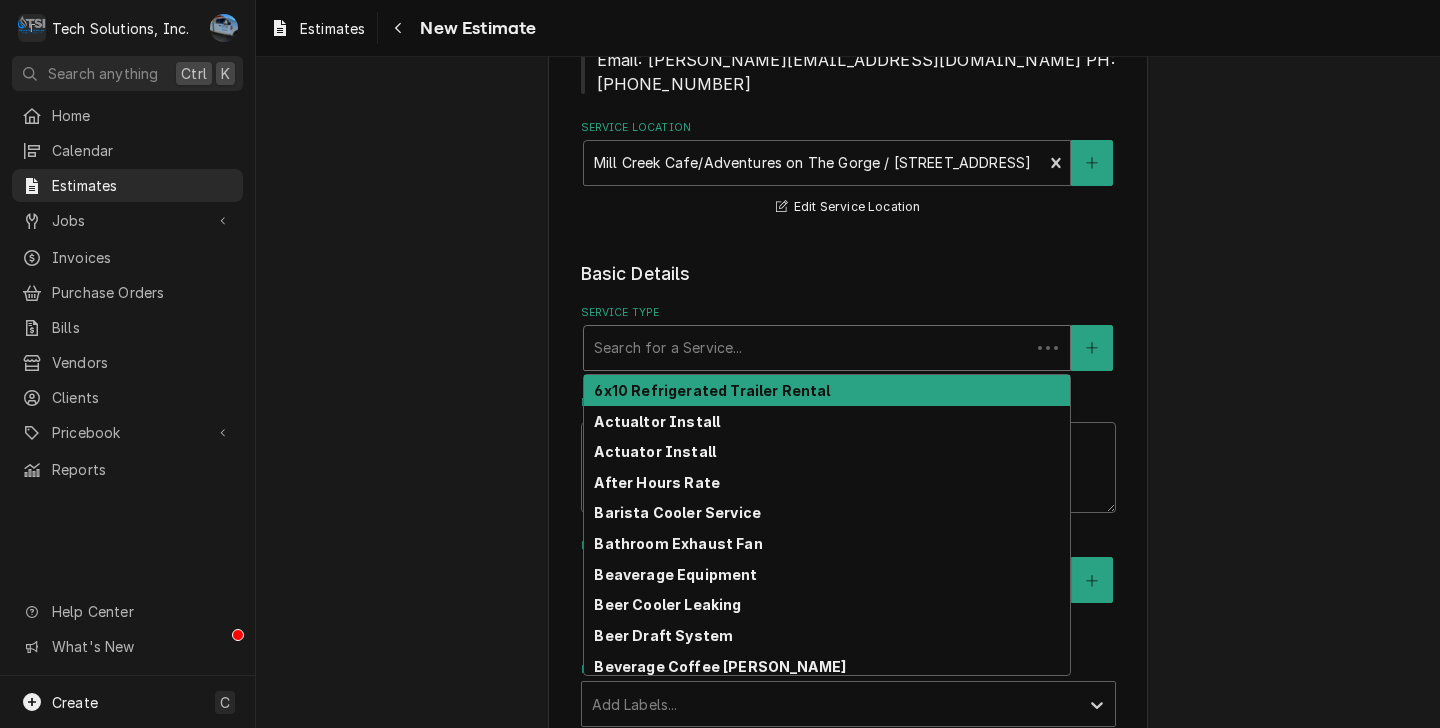 click at bounding box center (807, 348) 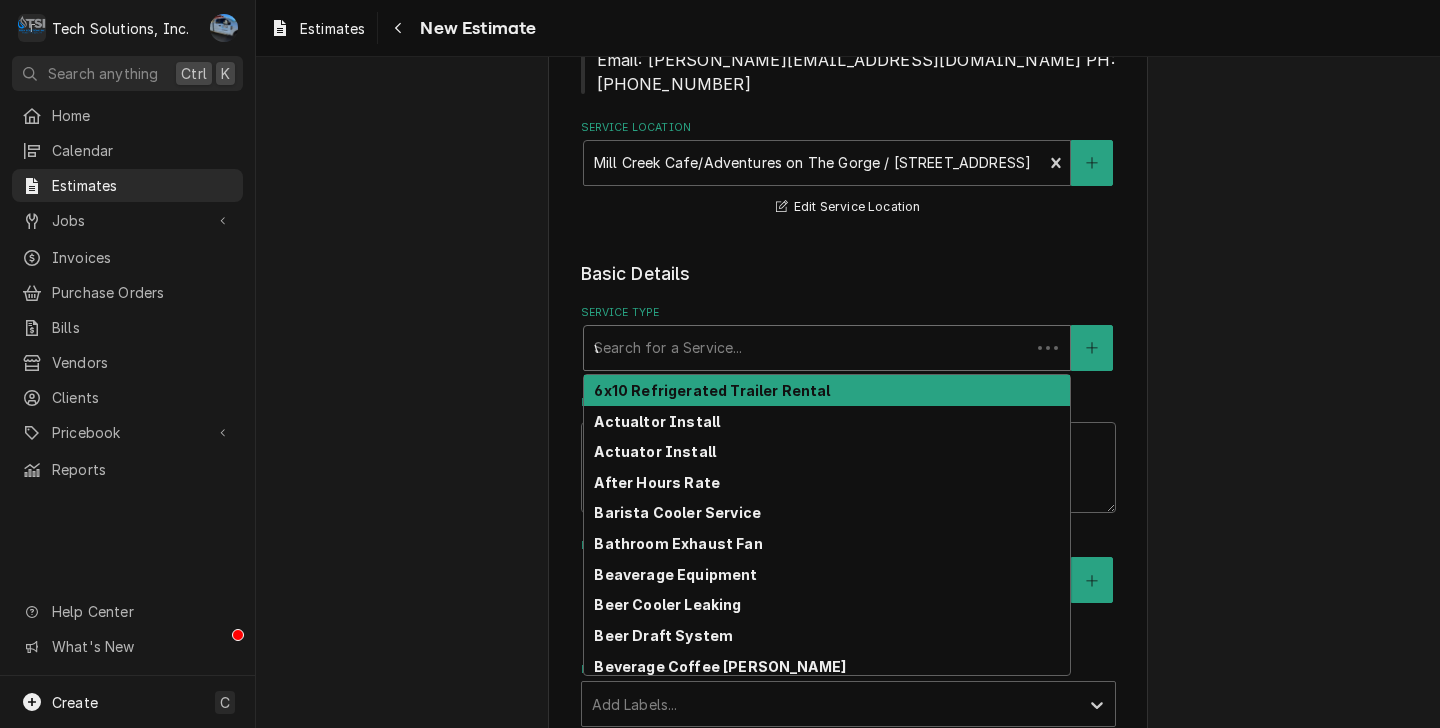 type on "x" 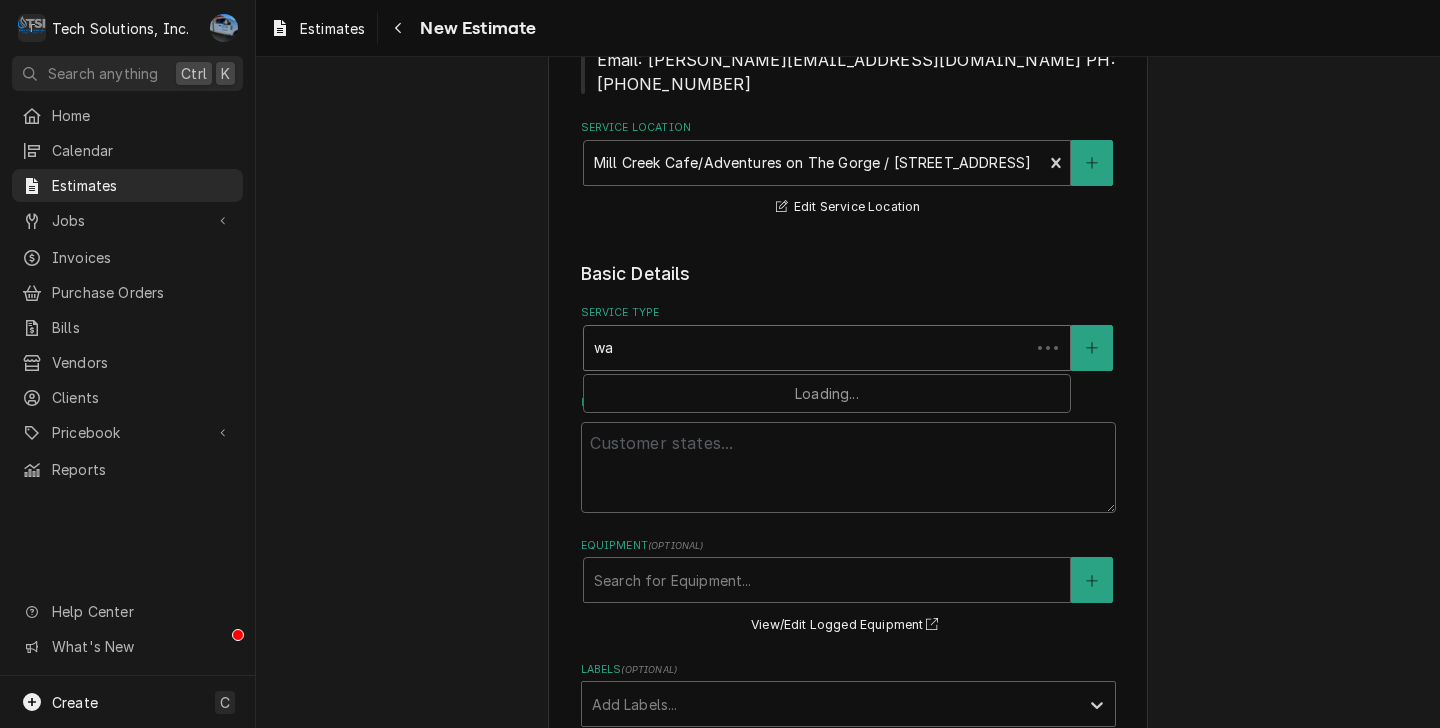 type on "x" 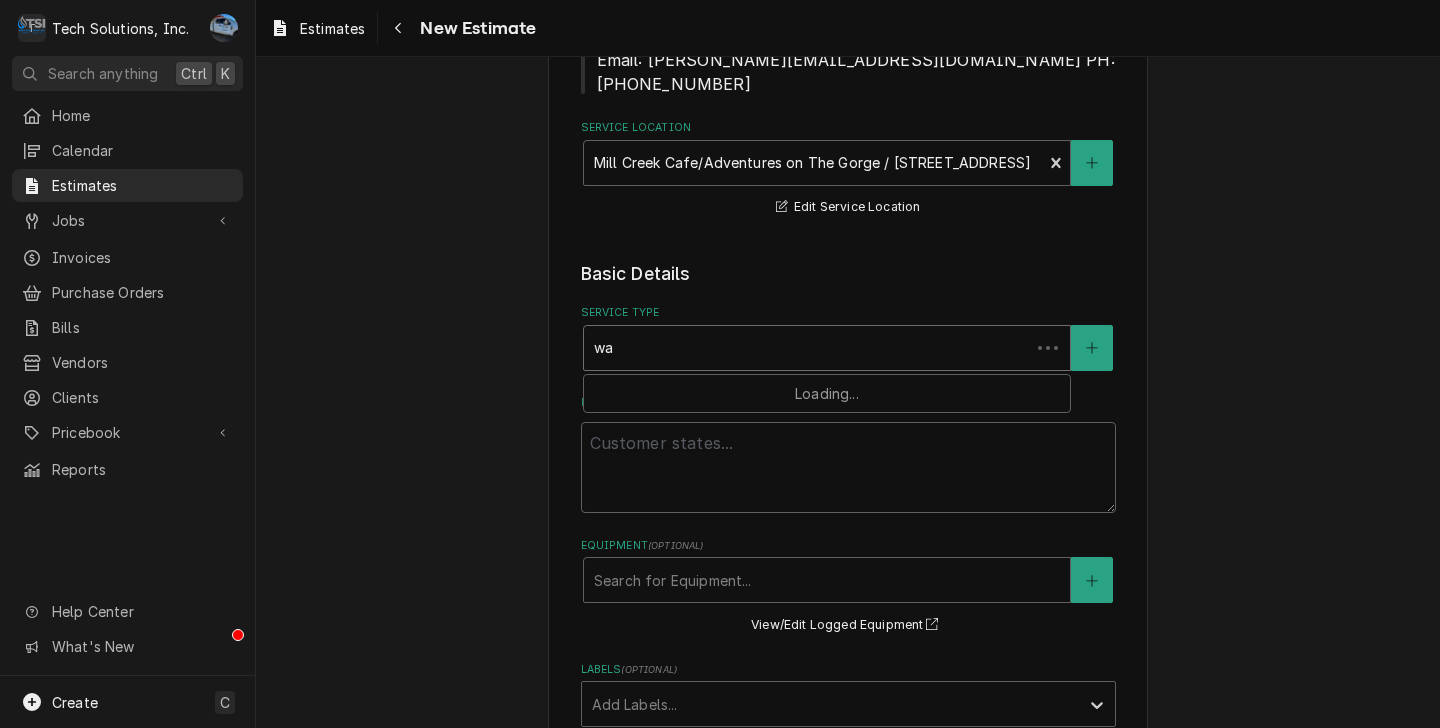 type on "wal" 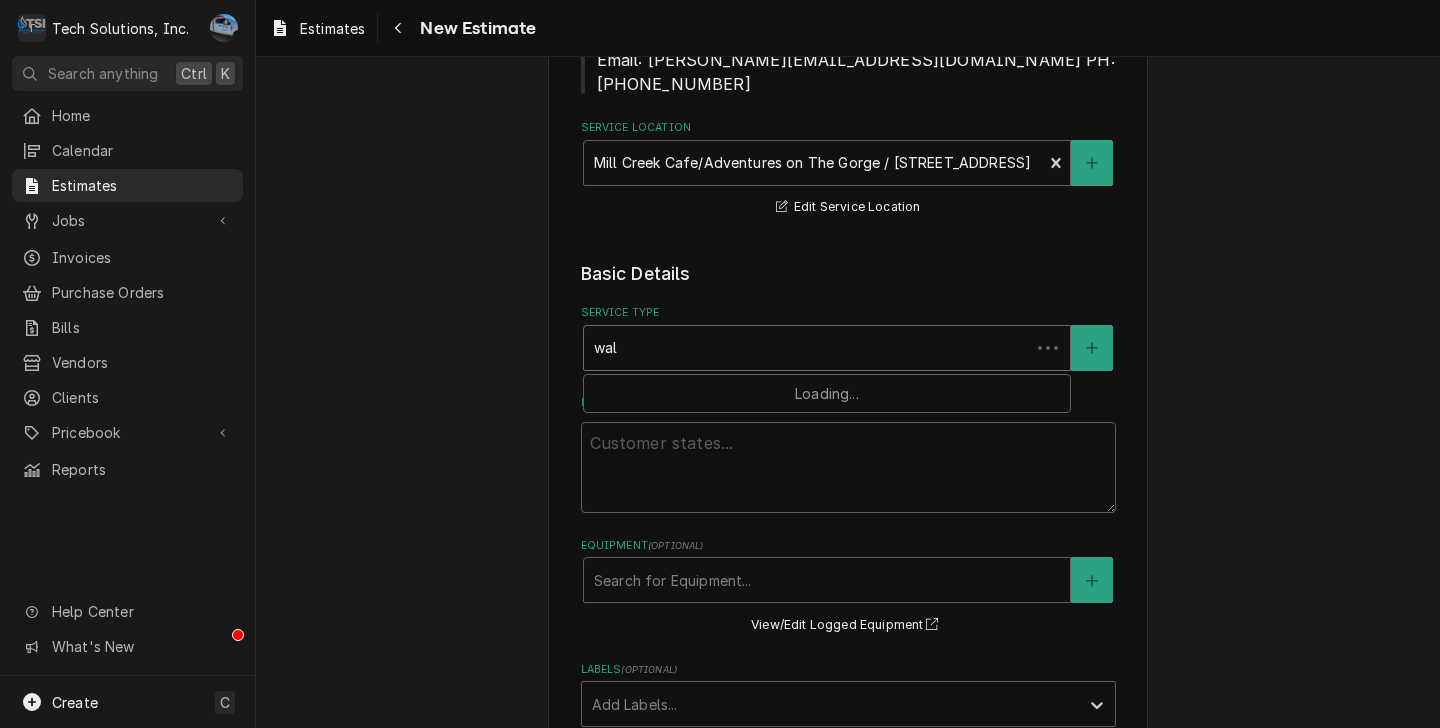 type on "x" 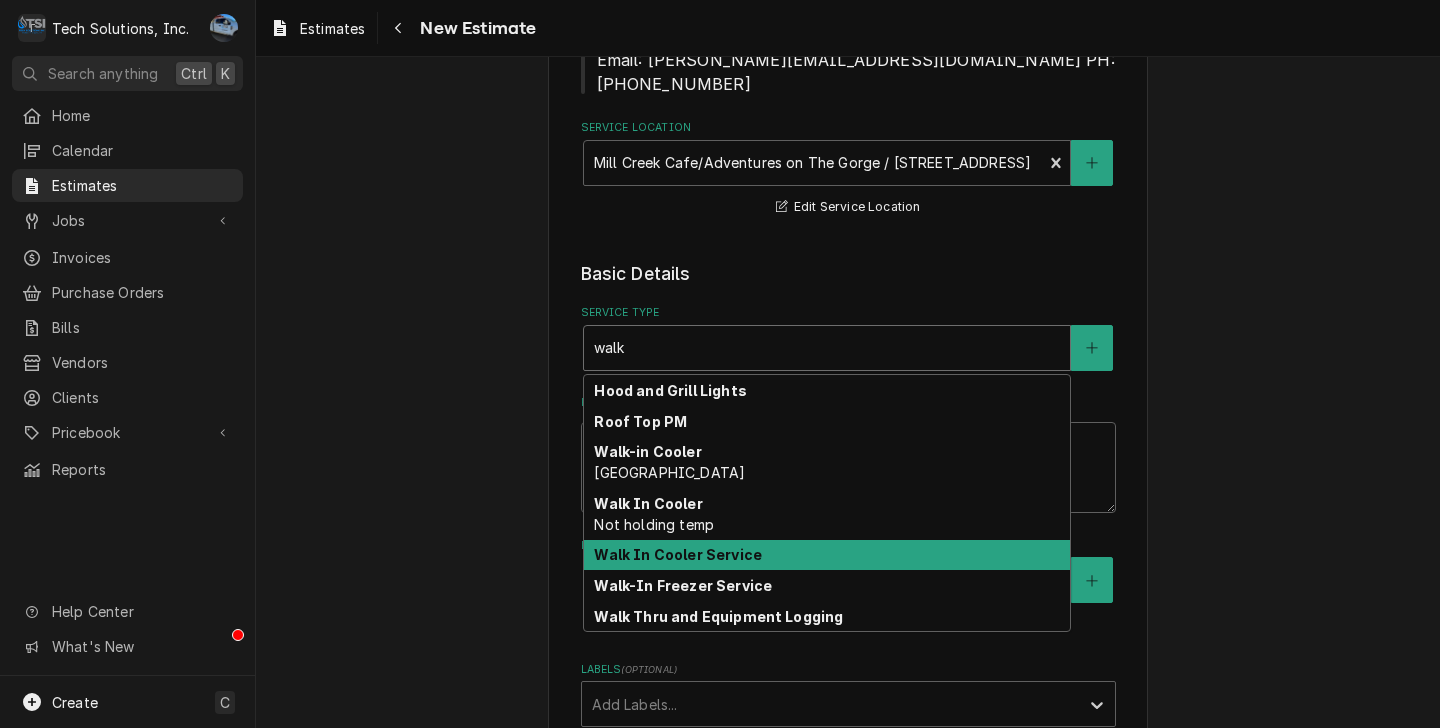 click on "Walk In Cooler Service" at bounding box center [827, 555] 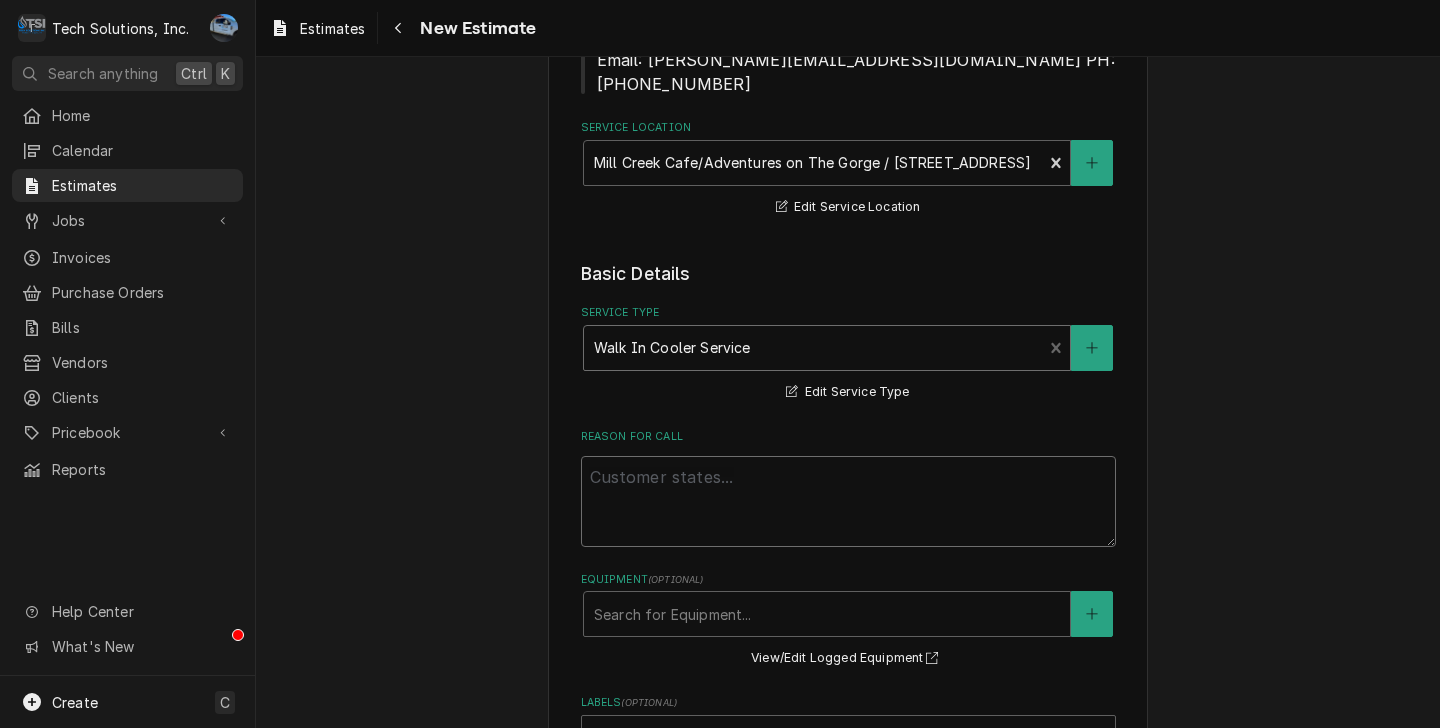 click on "Reason For Call" at bounding box center (848, 501) 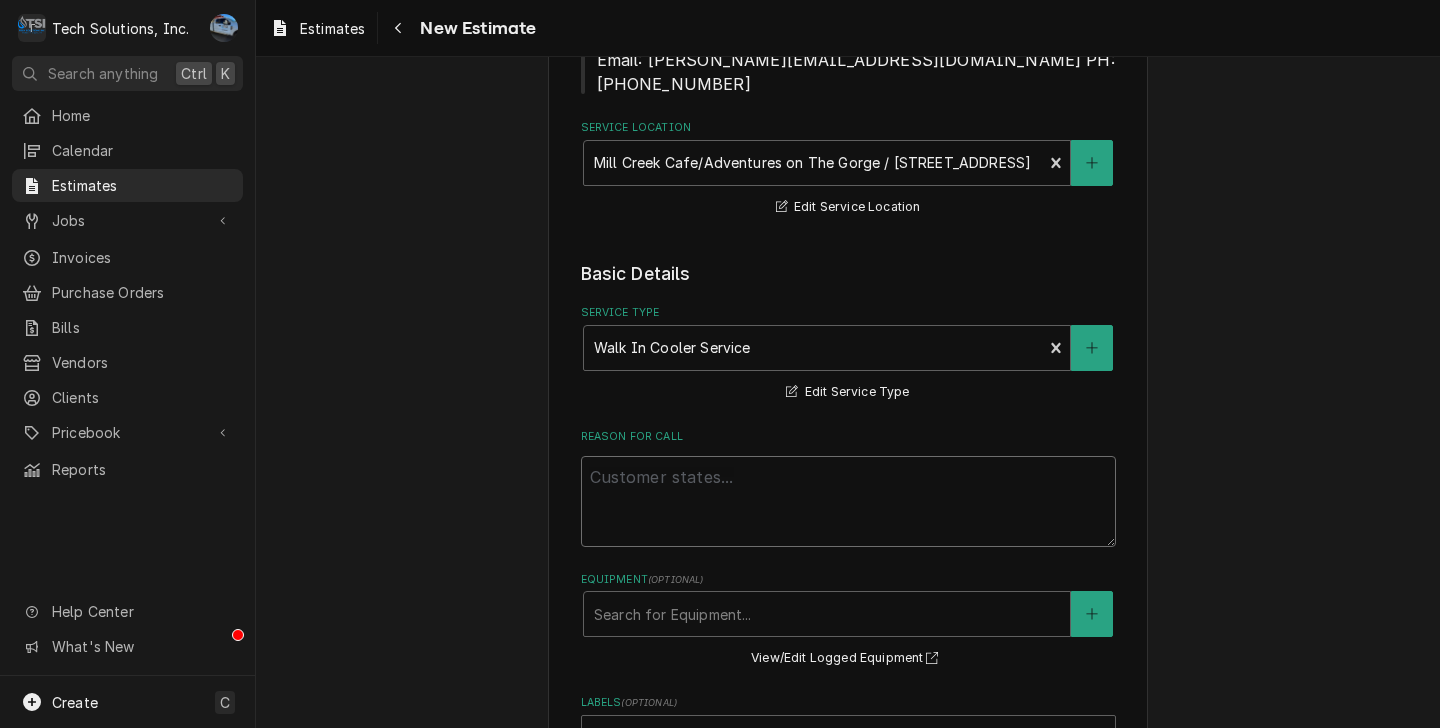 type on "x" 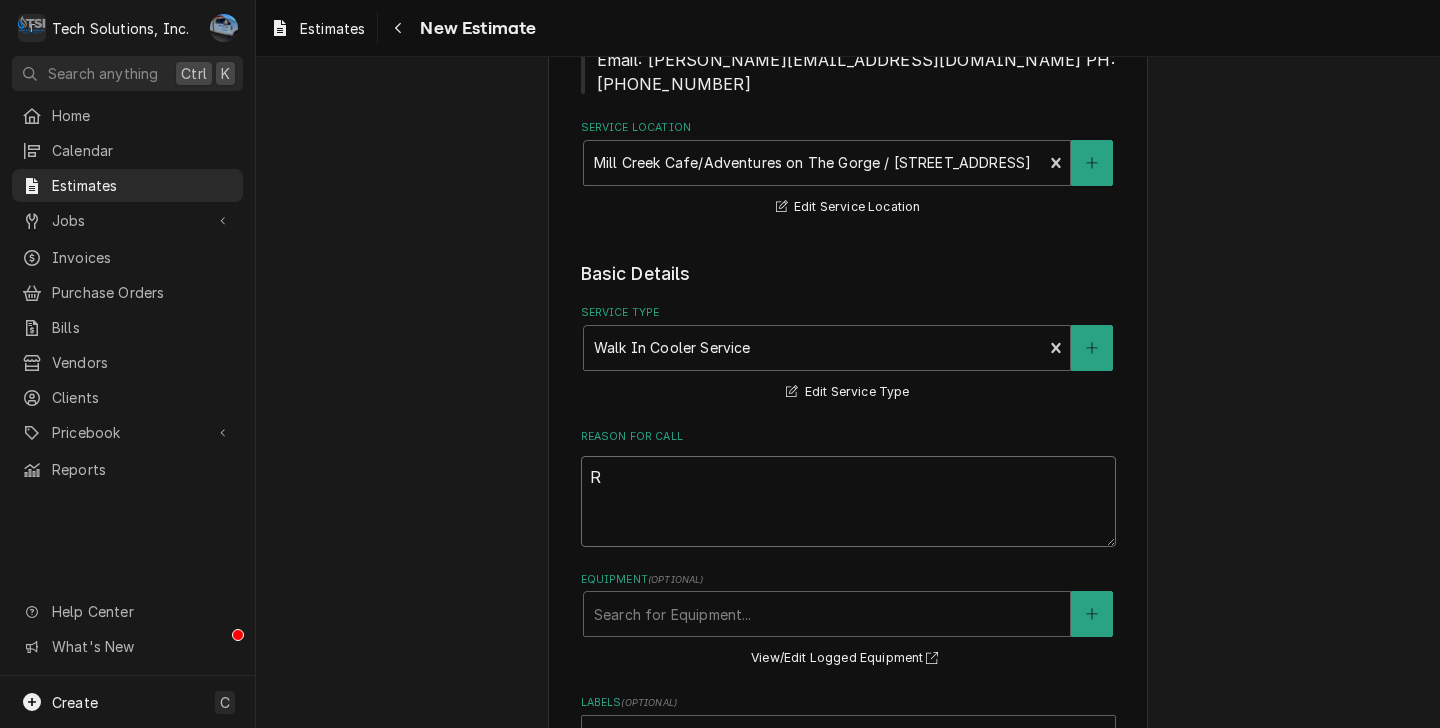 type on "x" 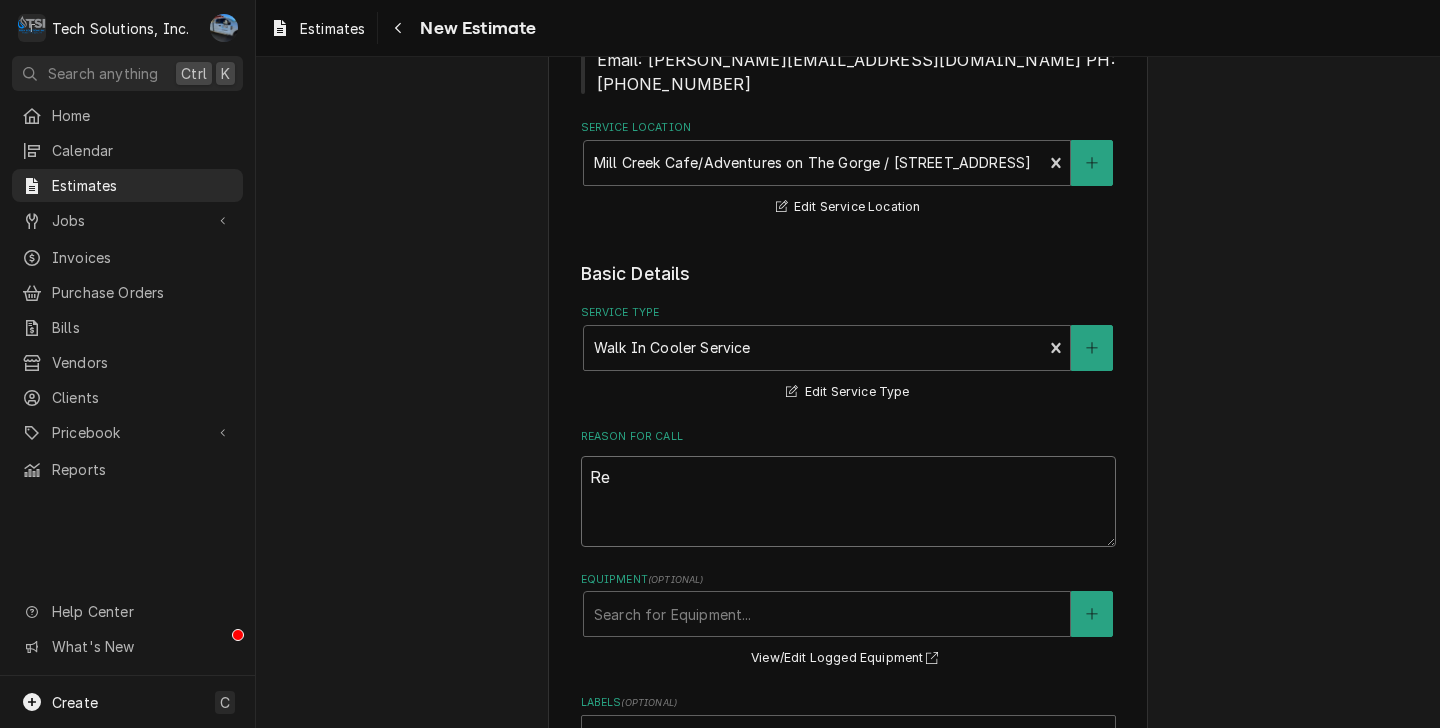 type on "x" 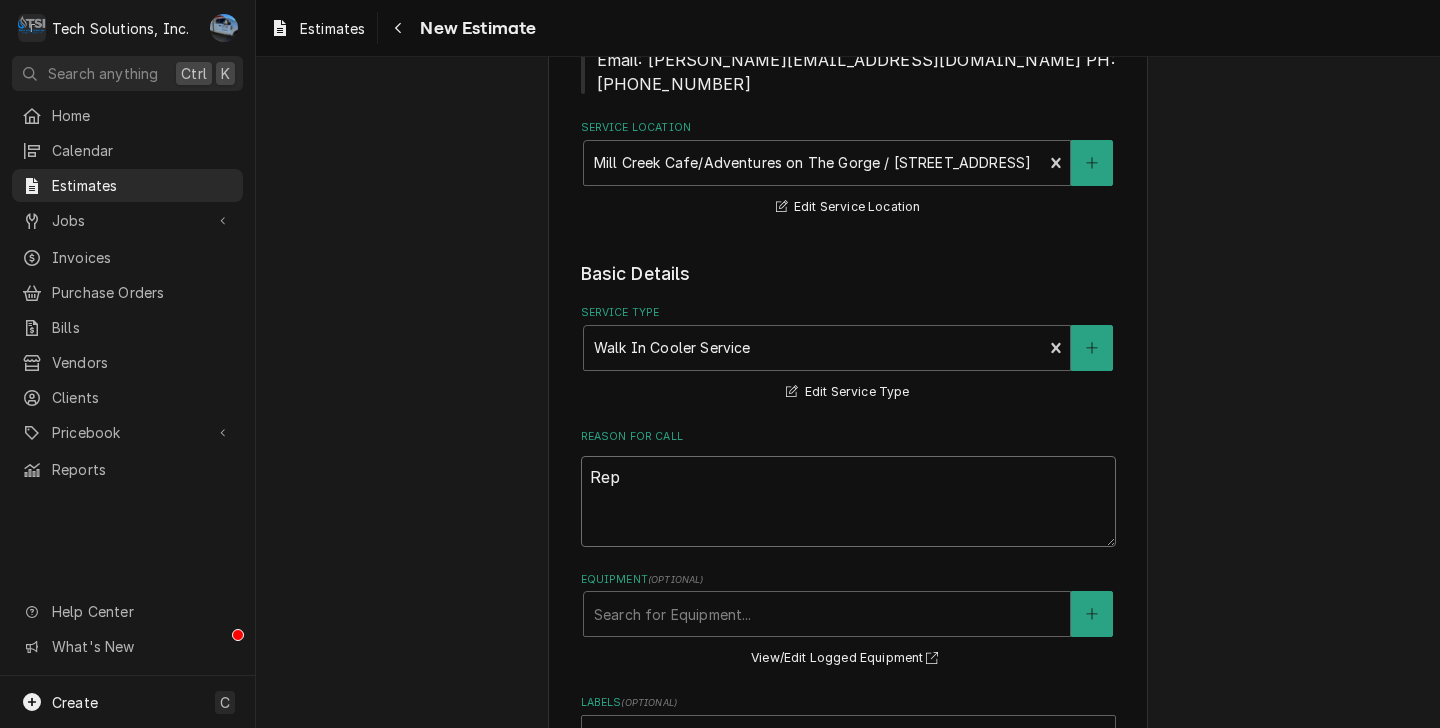 type on "x" 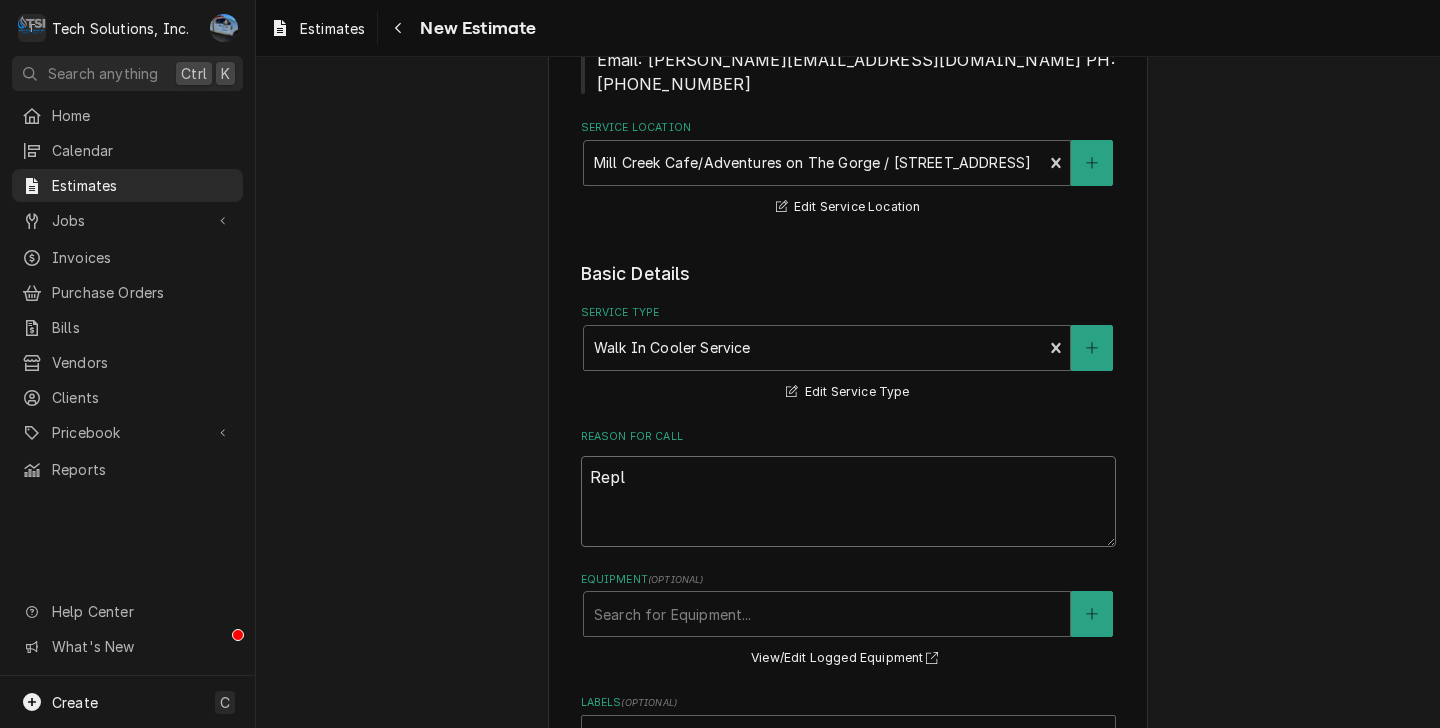 type on "x" 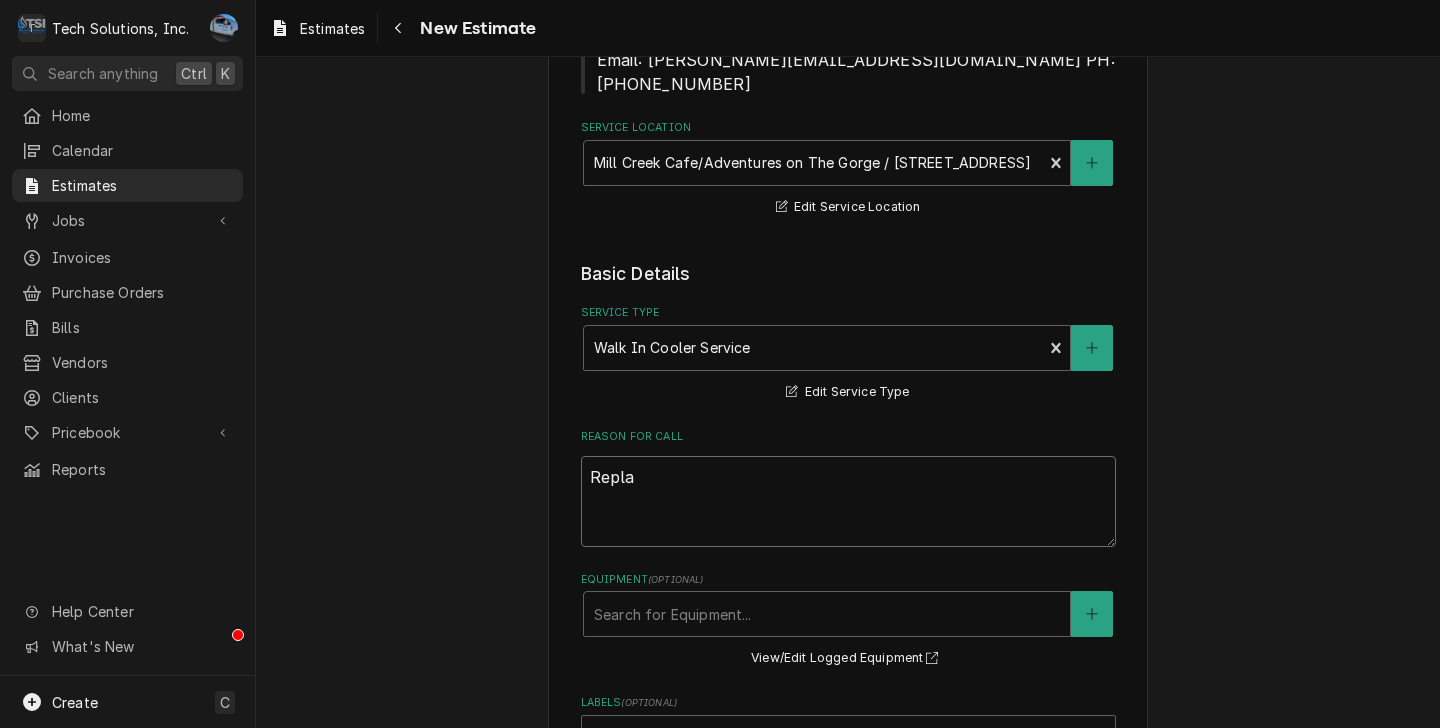 type on "Replac" 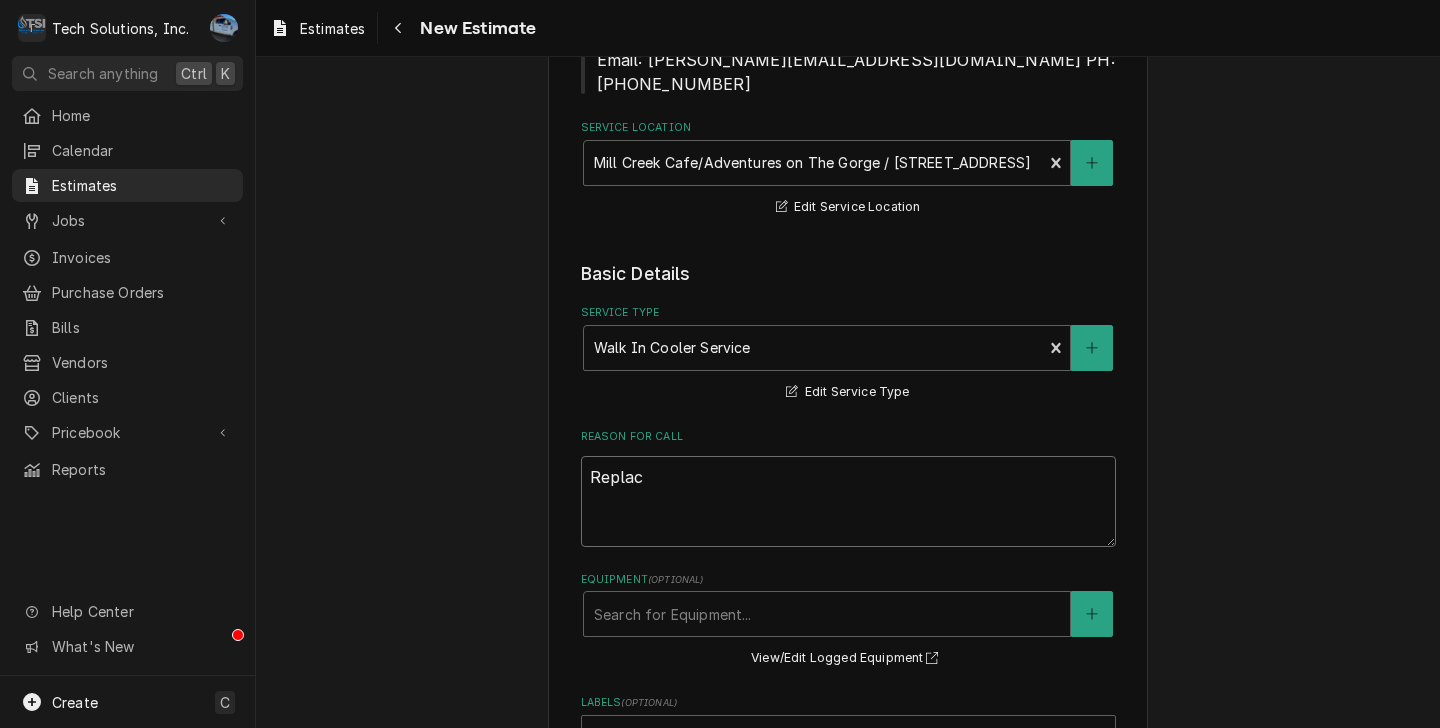 type on "x" 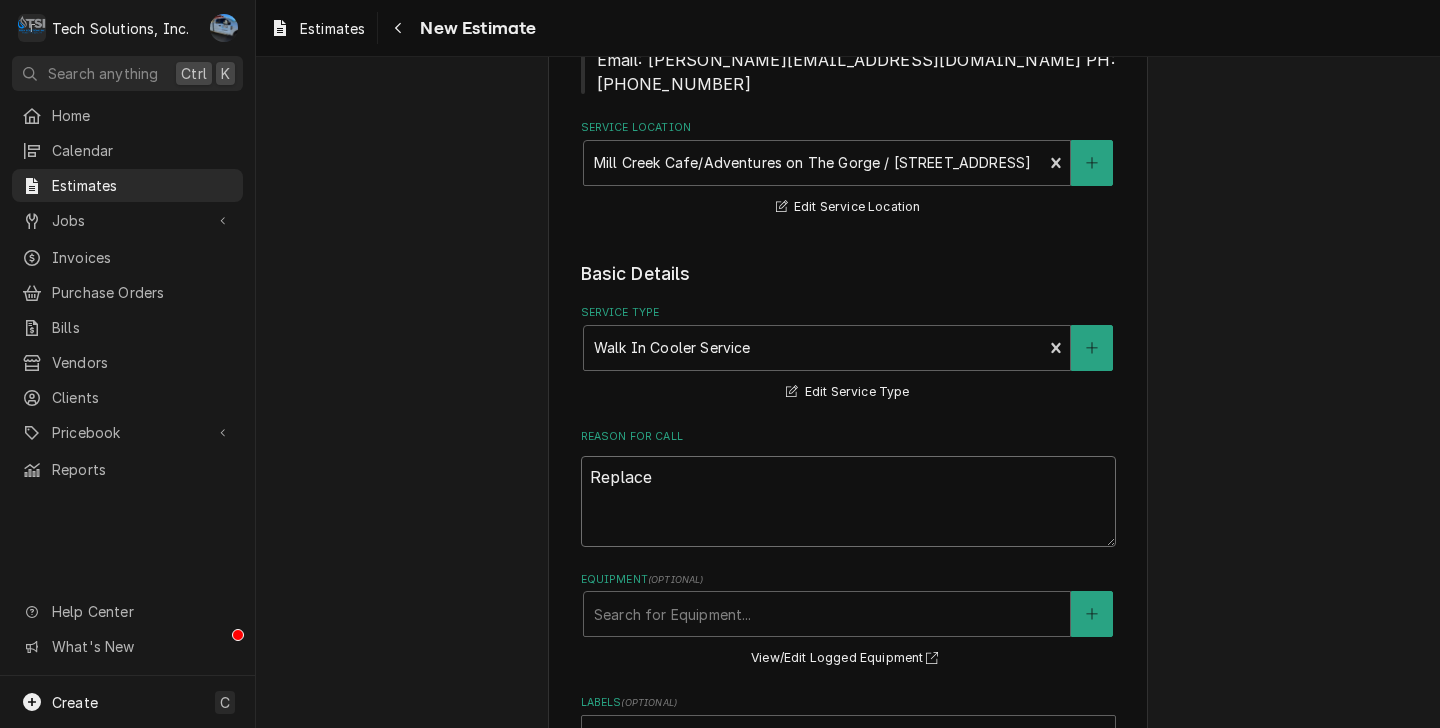 type on "Replace" 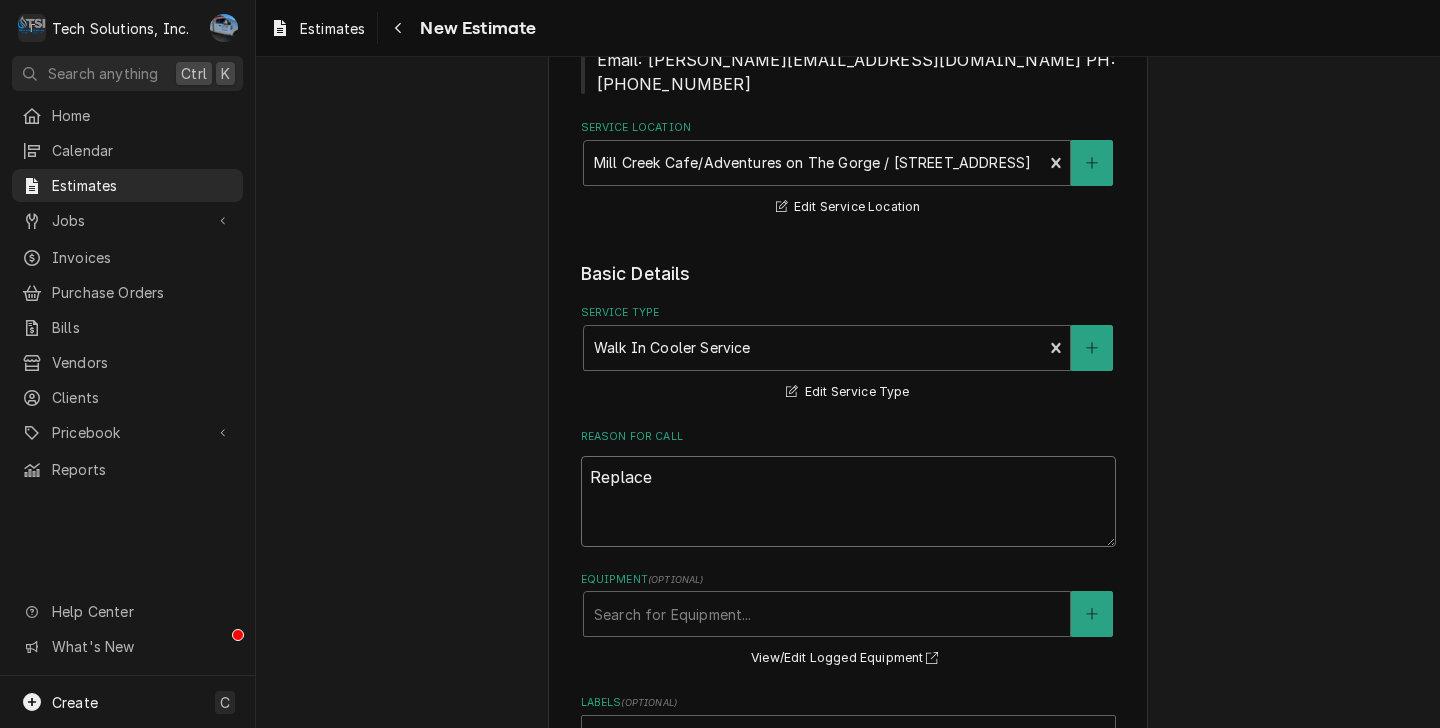 type on "x" 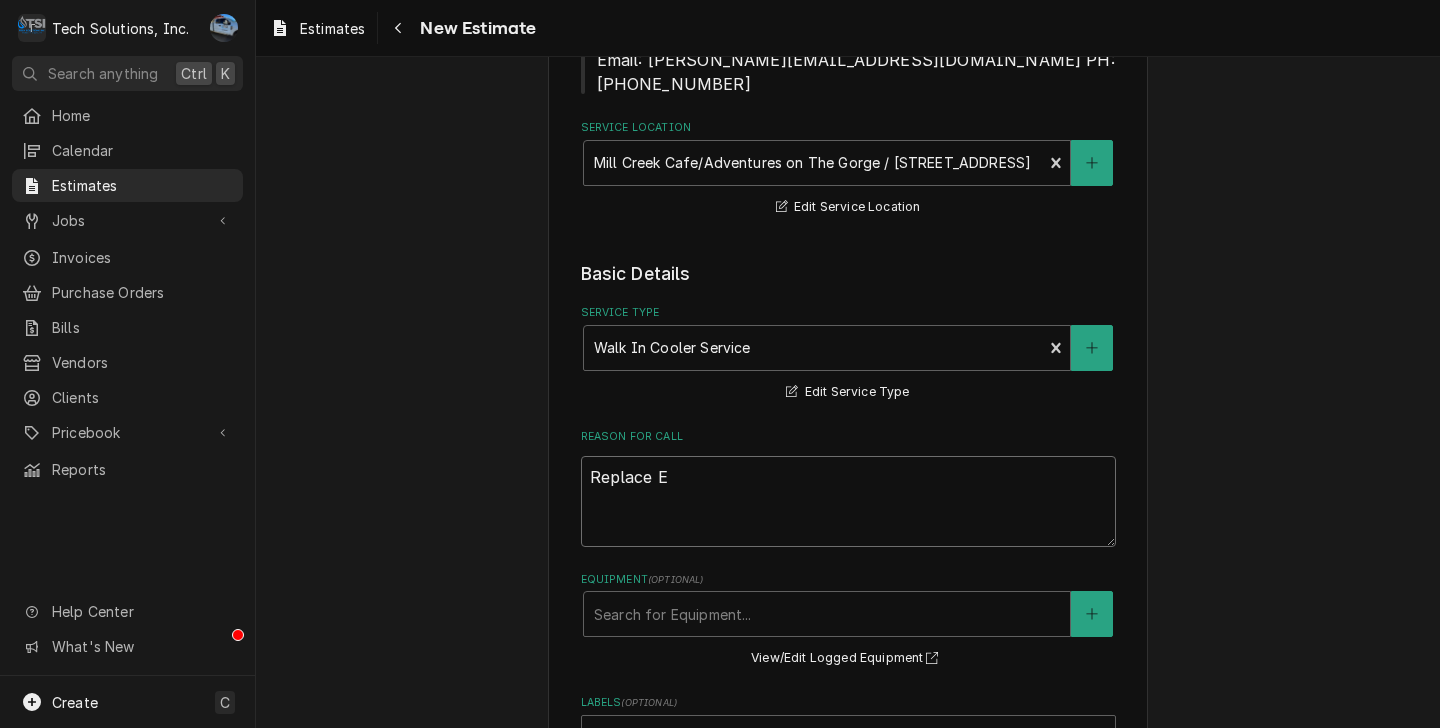 type on "x" 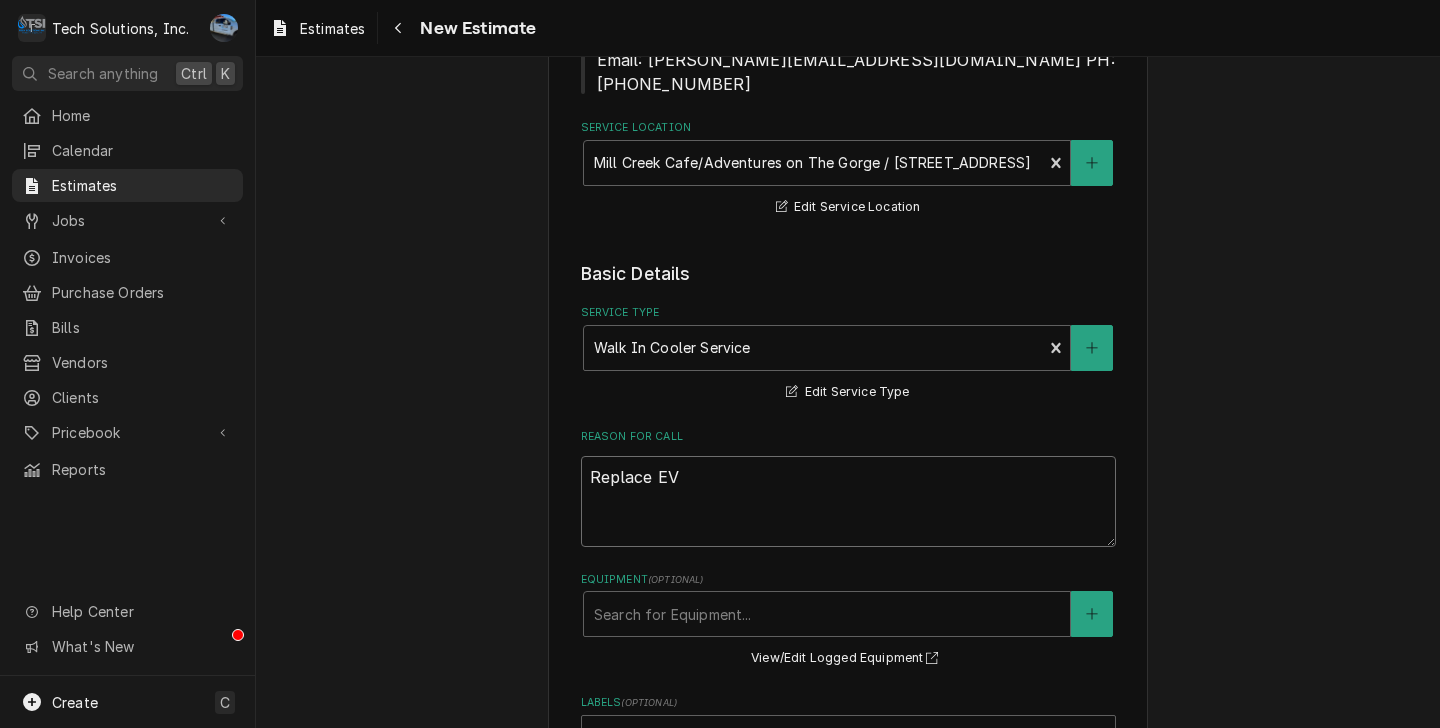 type on "x" 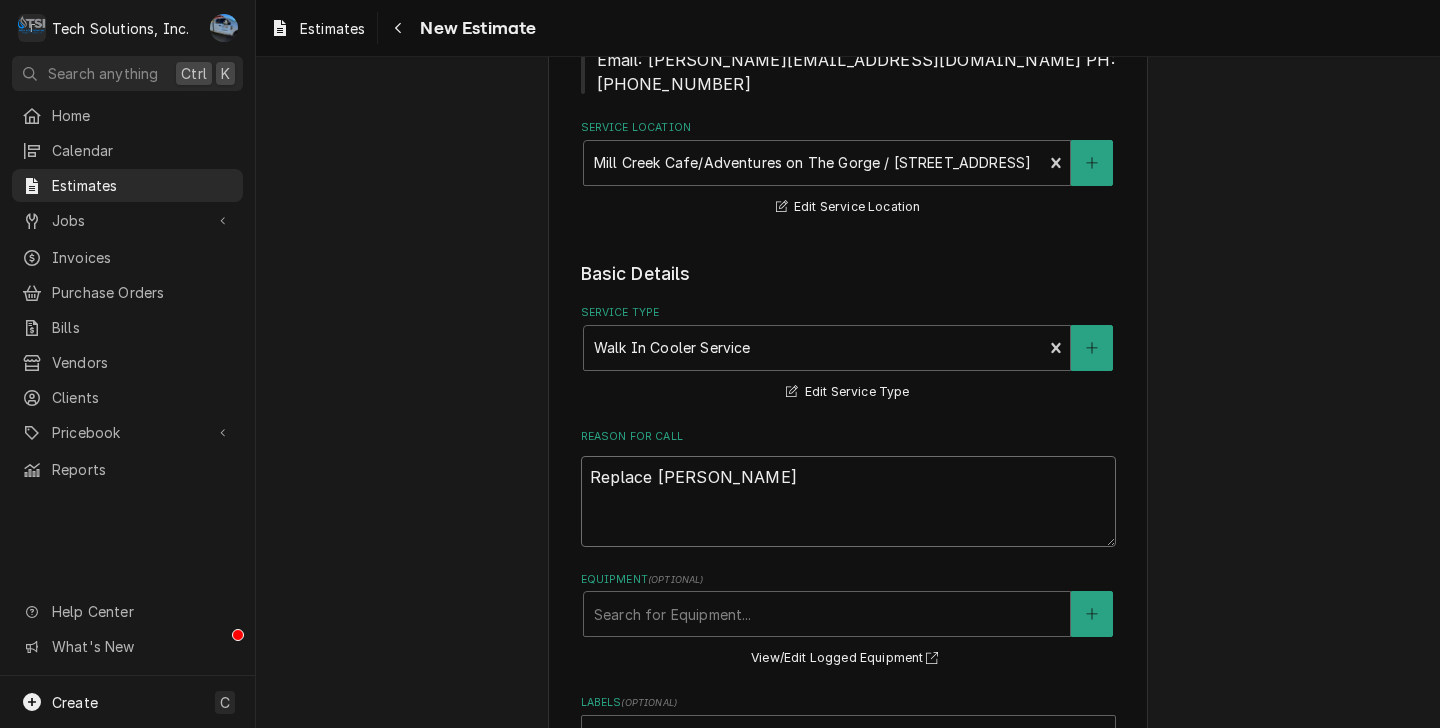 type on "Replace EVAP" 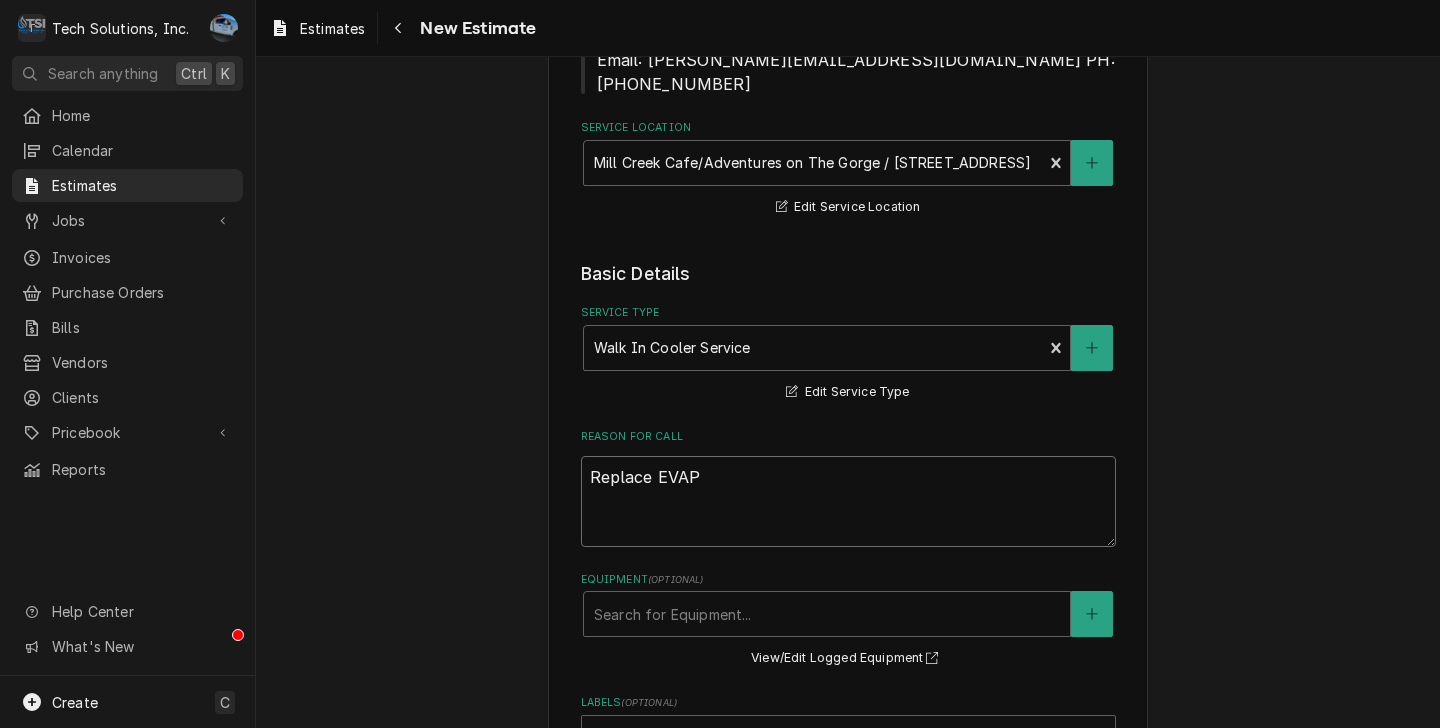 type on "x" 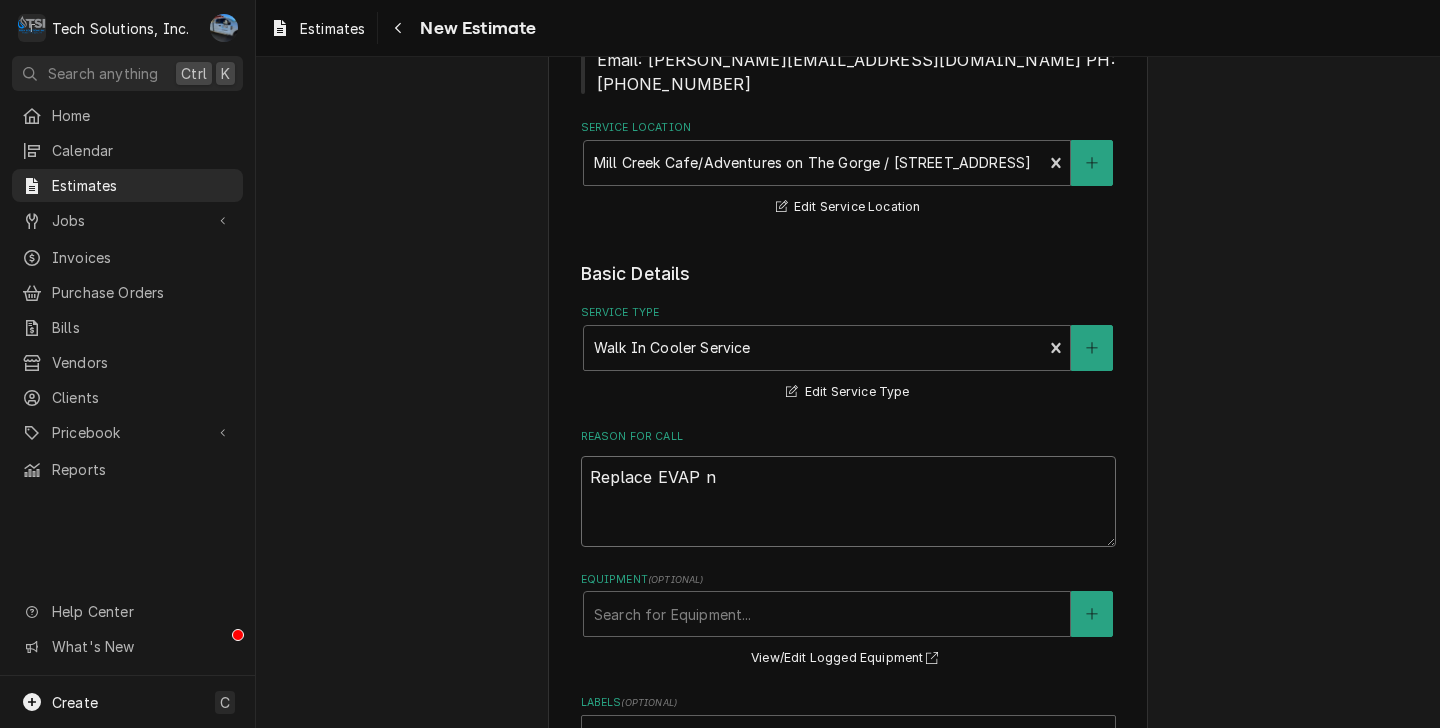 type on "x" 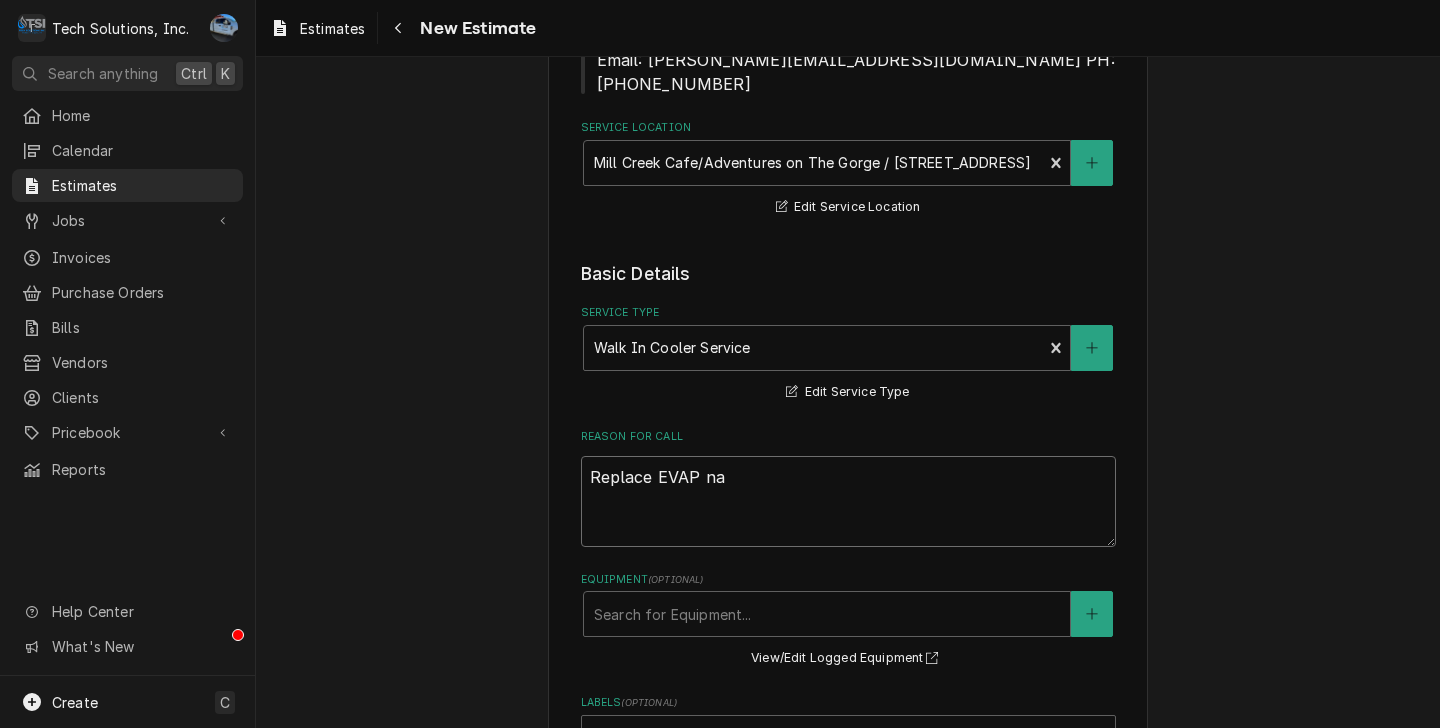 type on "x" 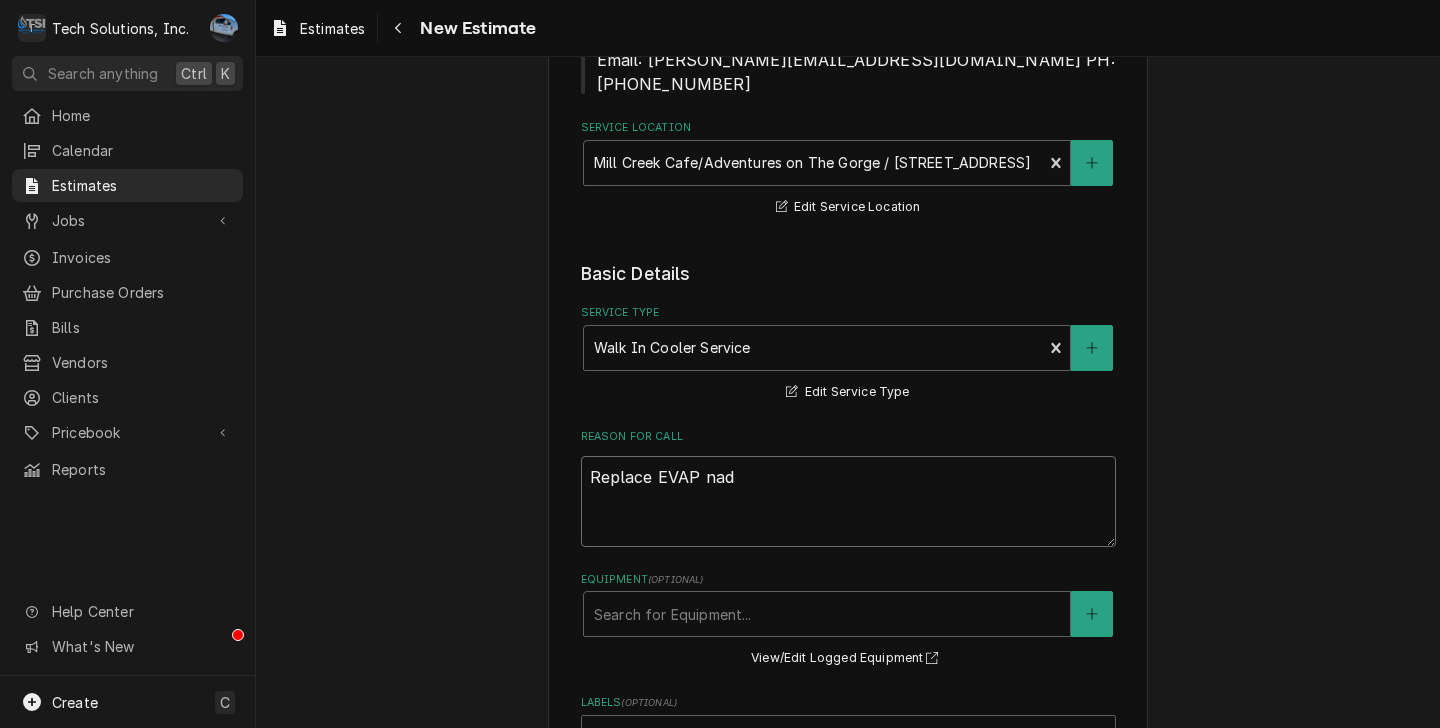 type on "x" 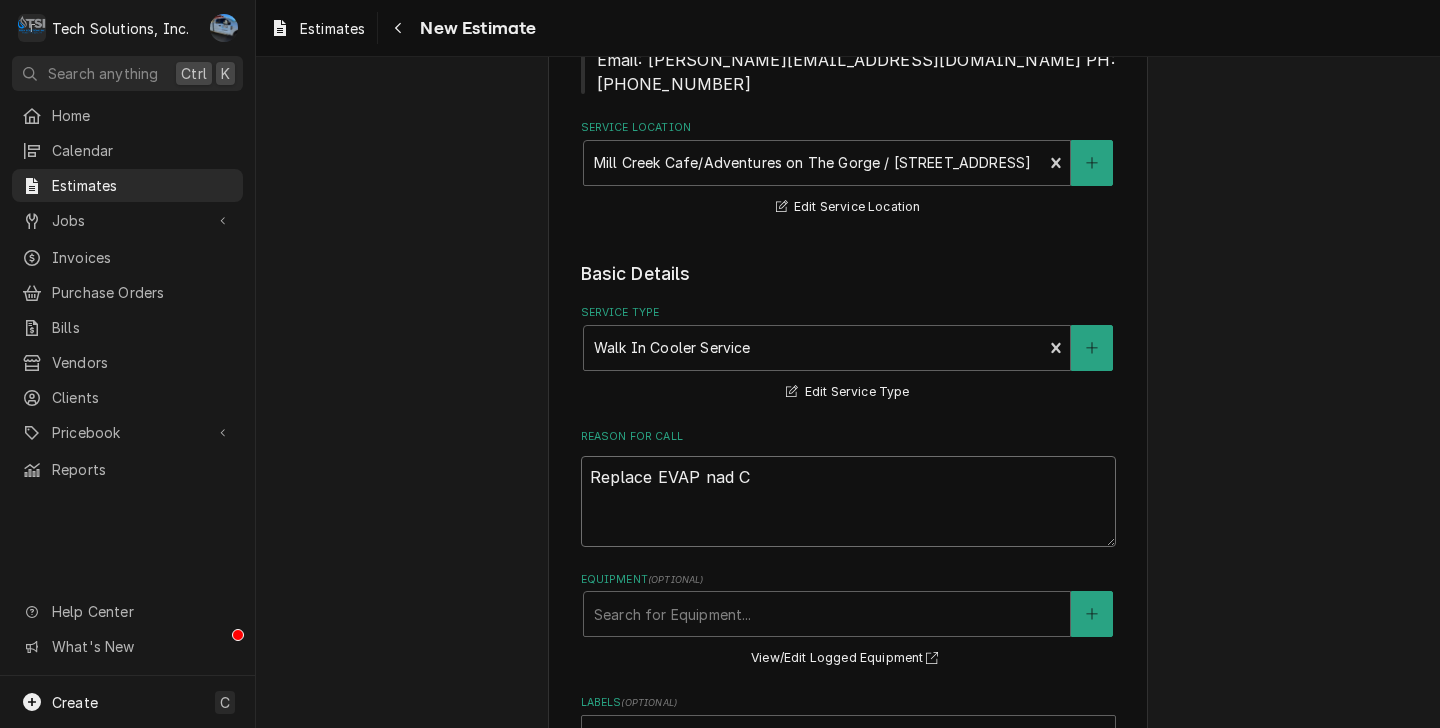 type on "x" 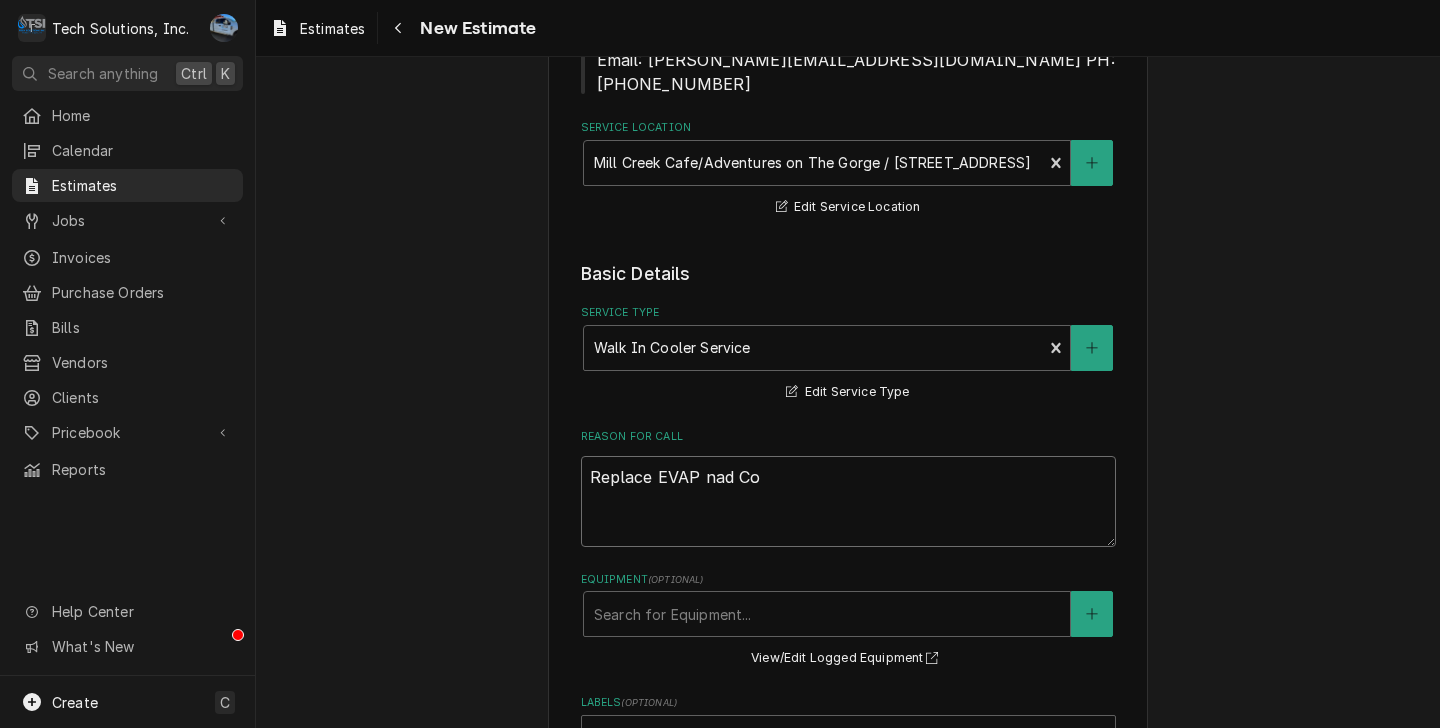 type on "x" 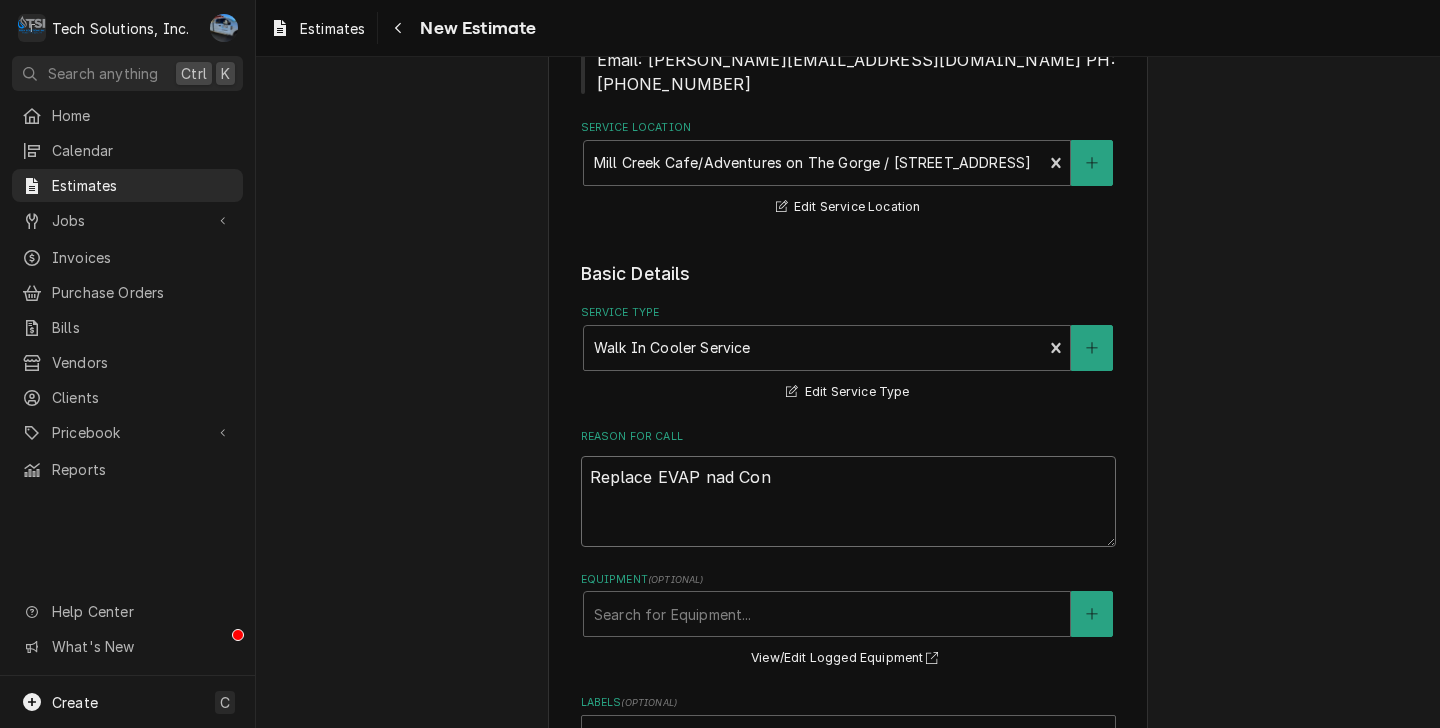 type on "x" 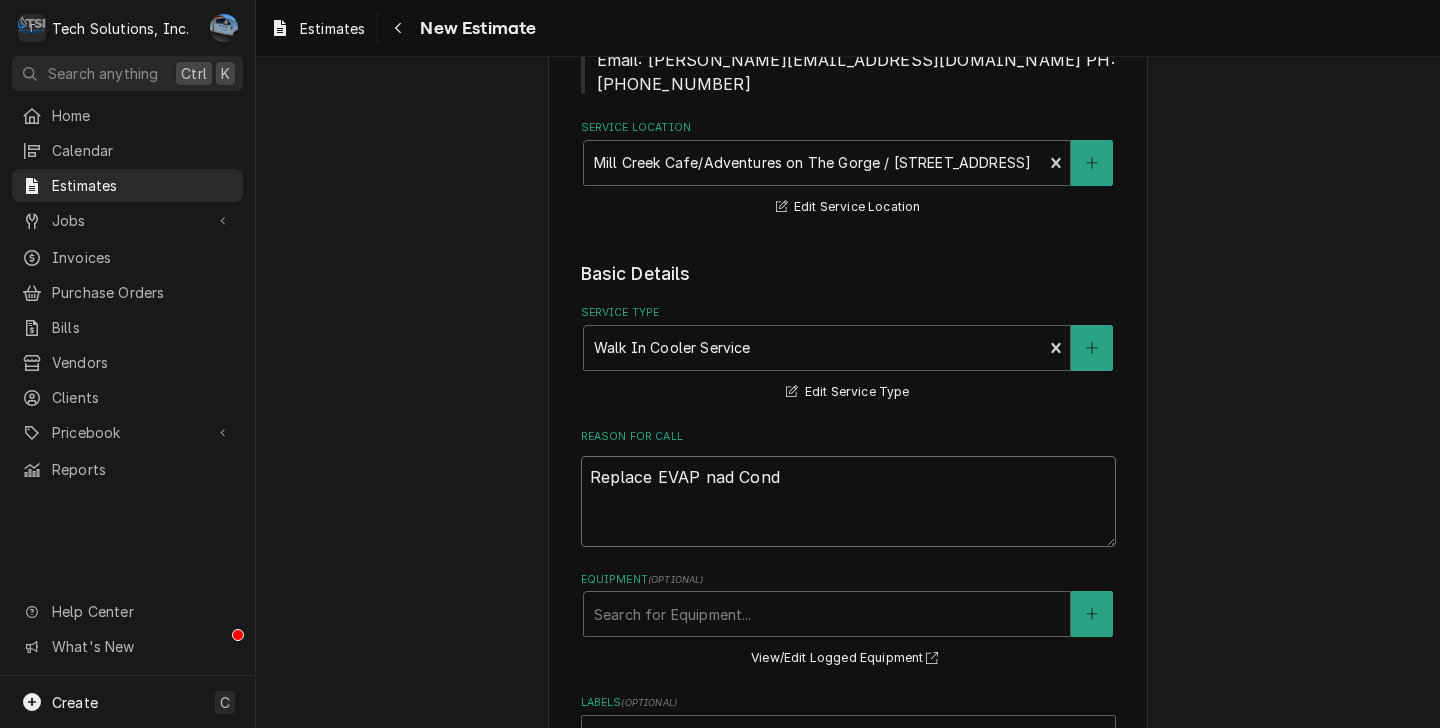 type on "x" 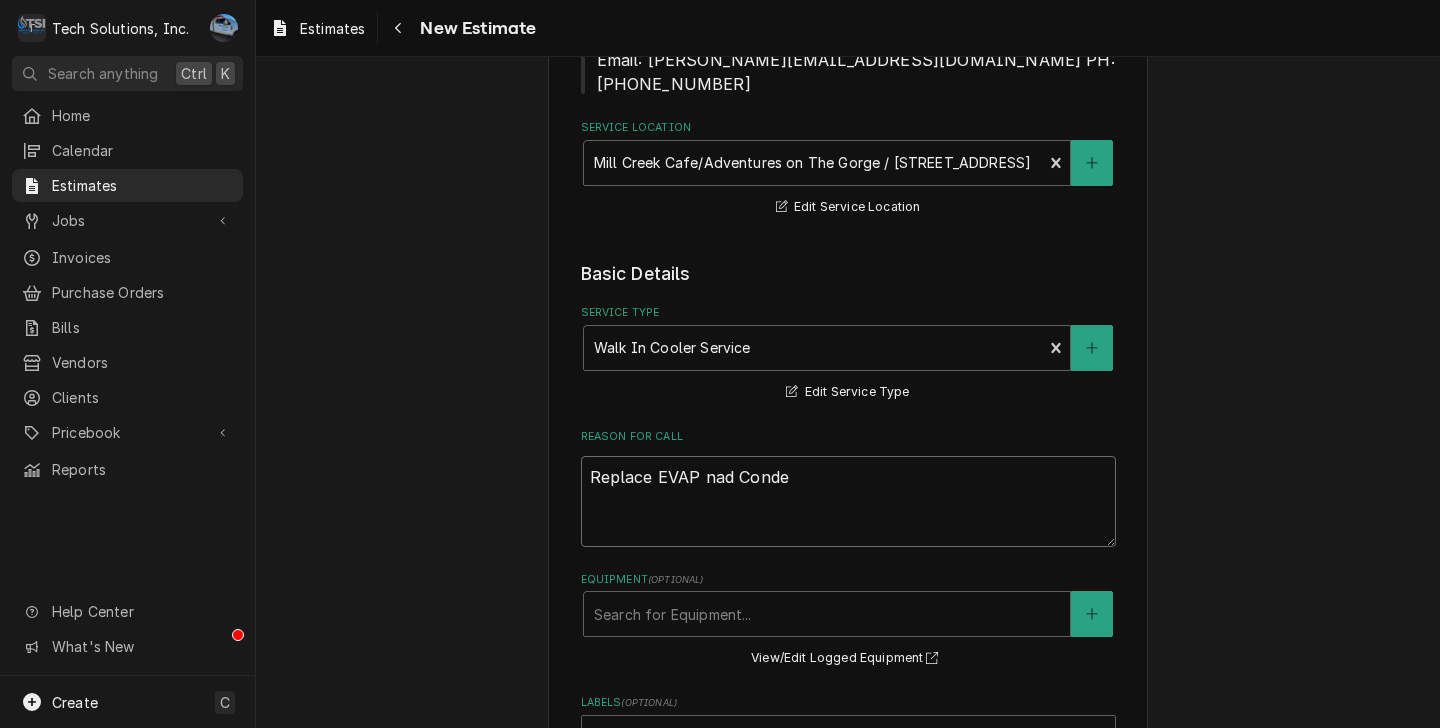 type on "x" 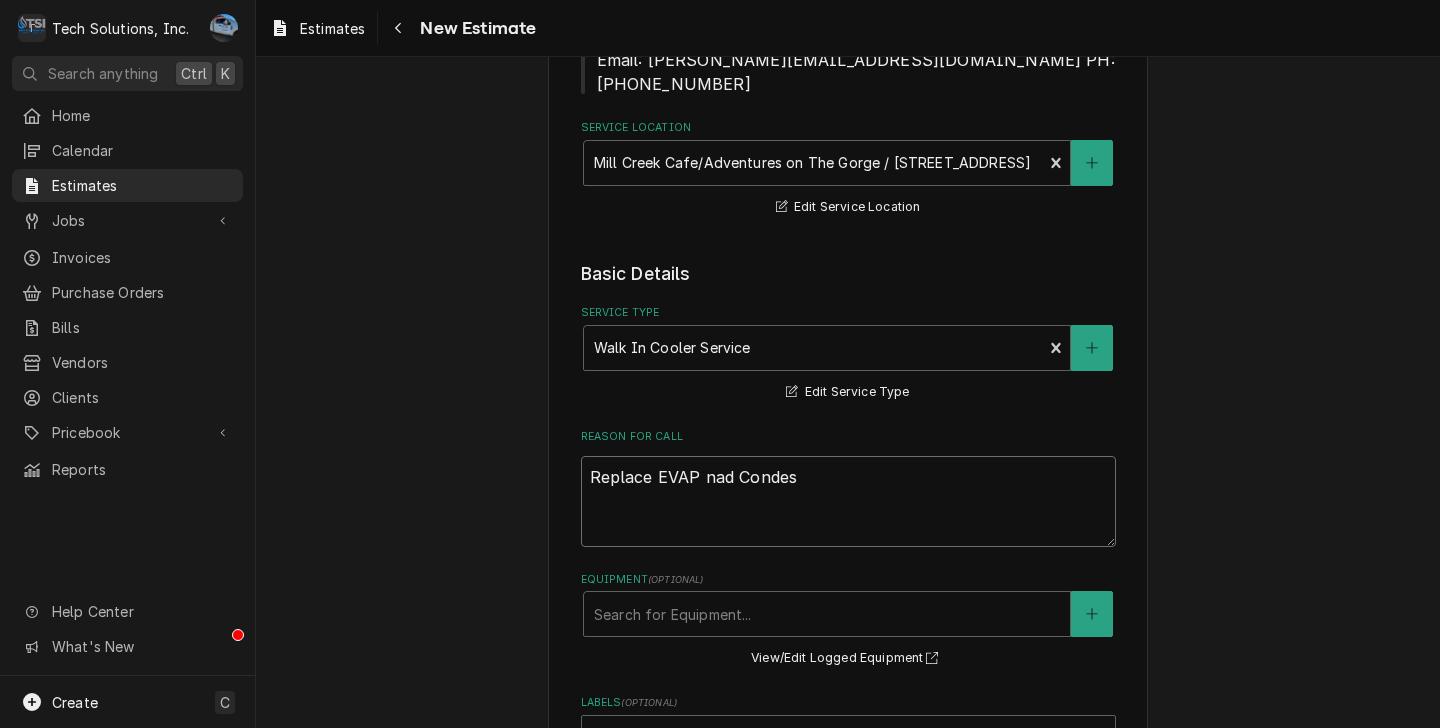 type on "x" 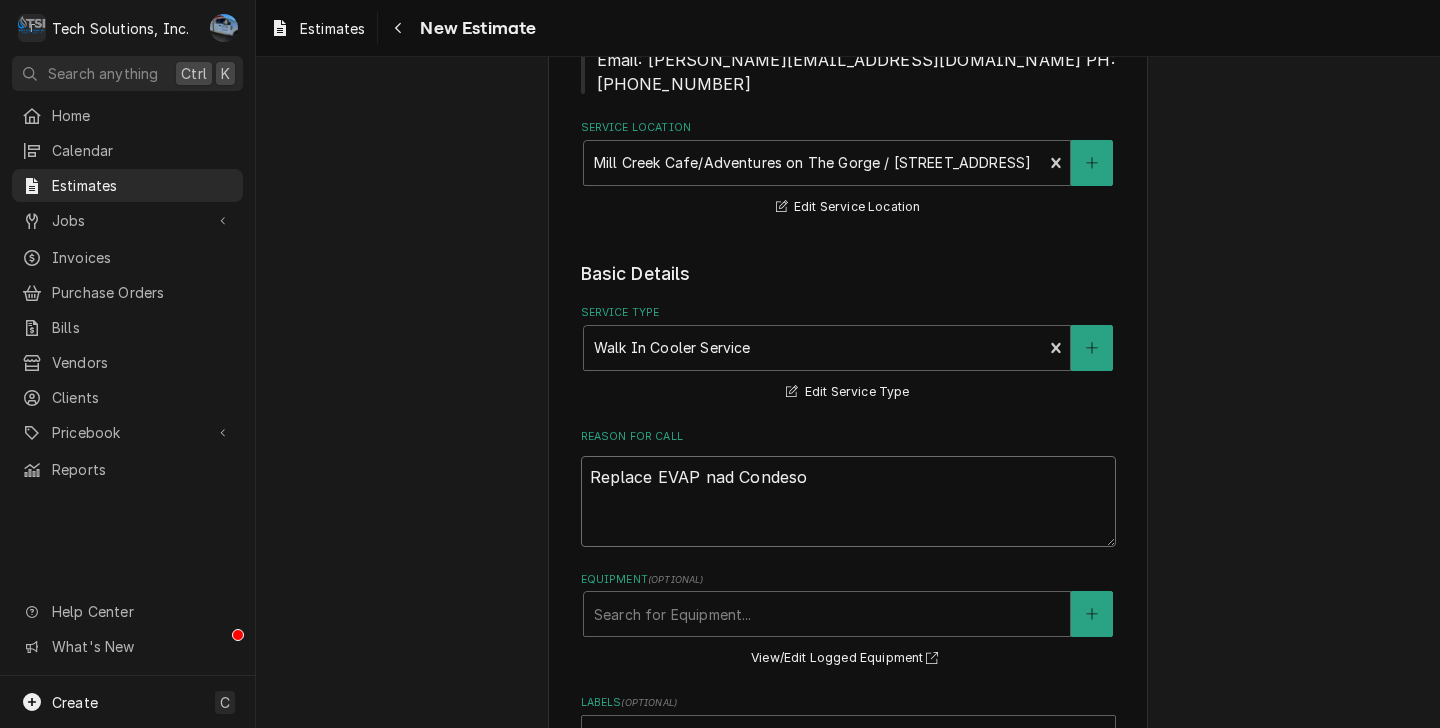 type on "x" 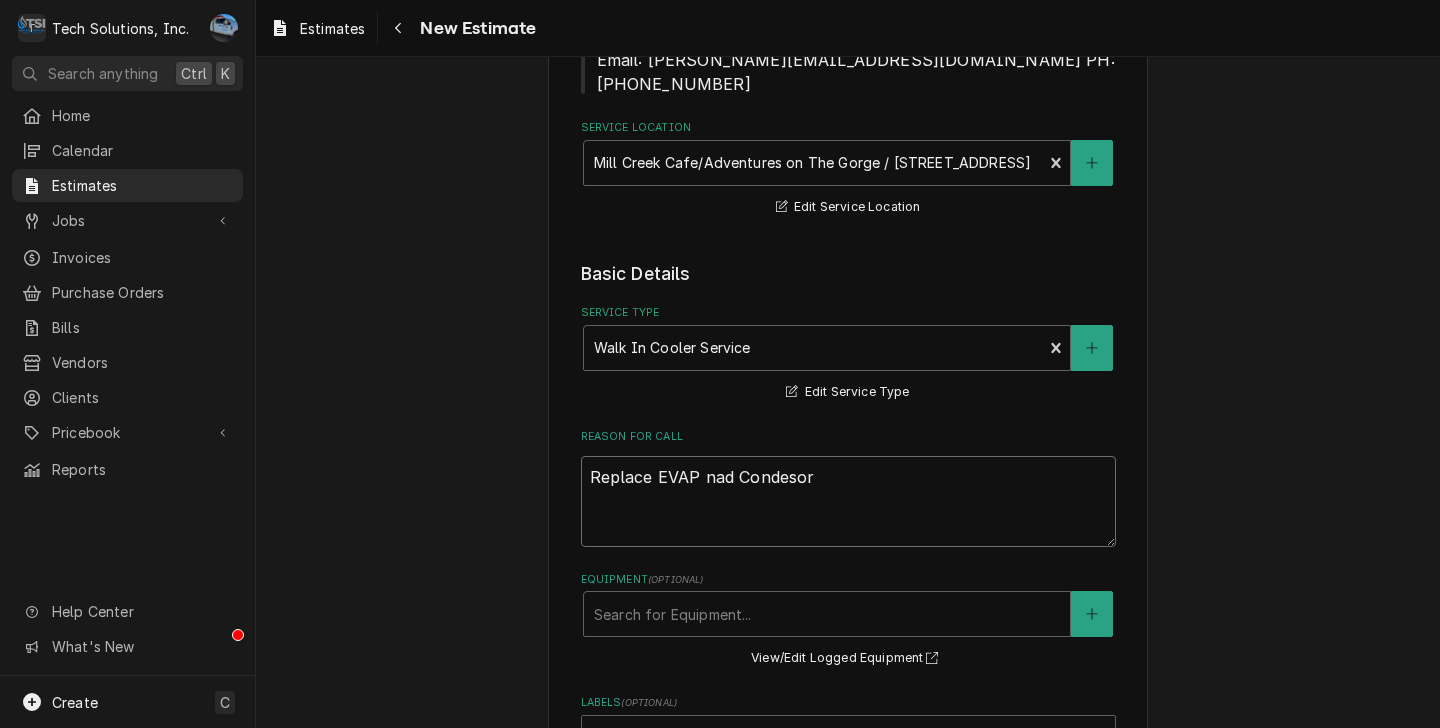 type on "x" 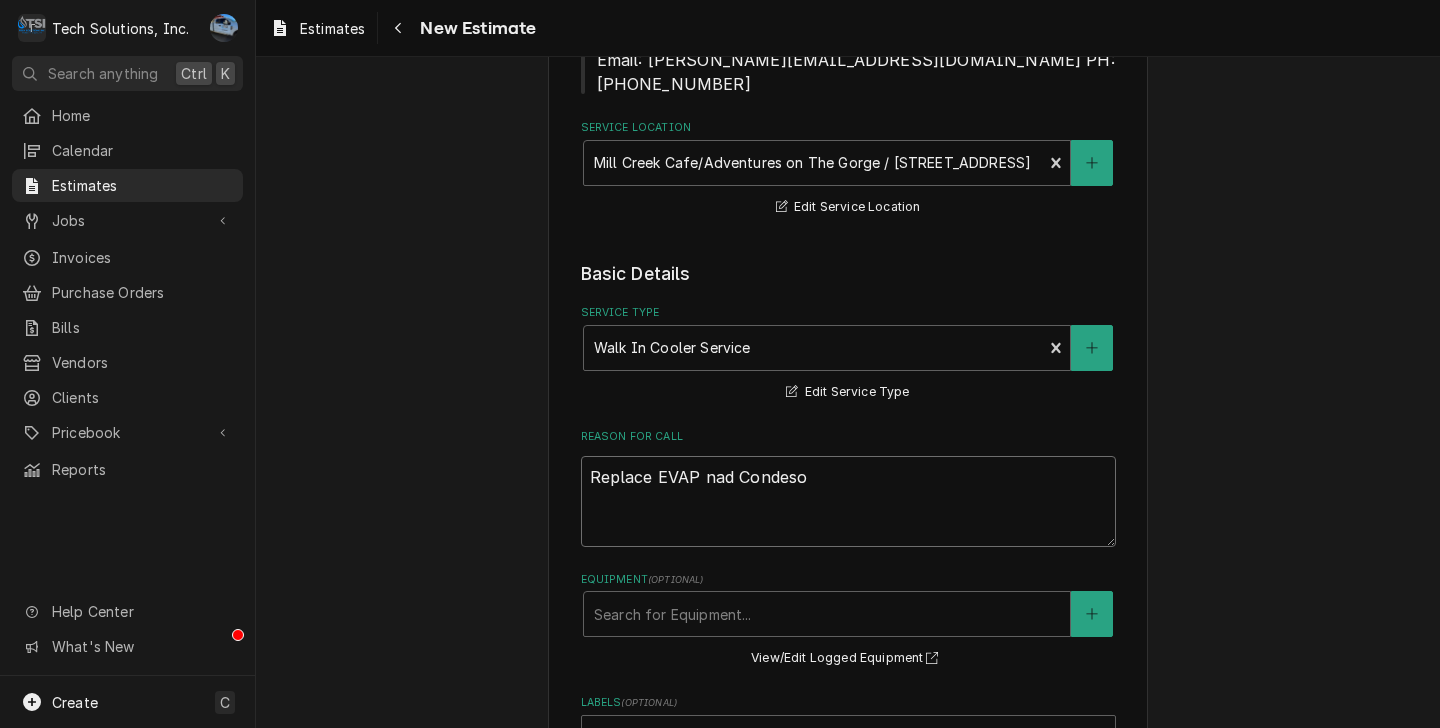 type on "x" 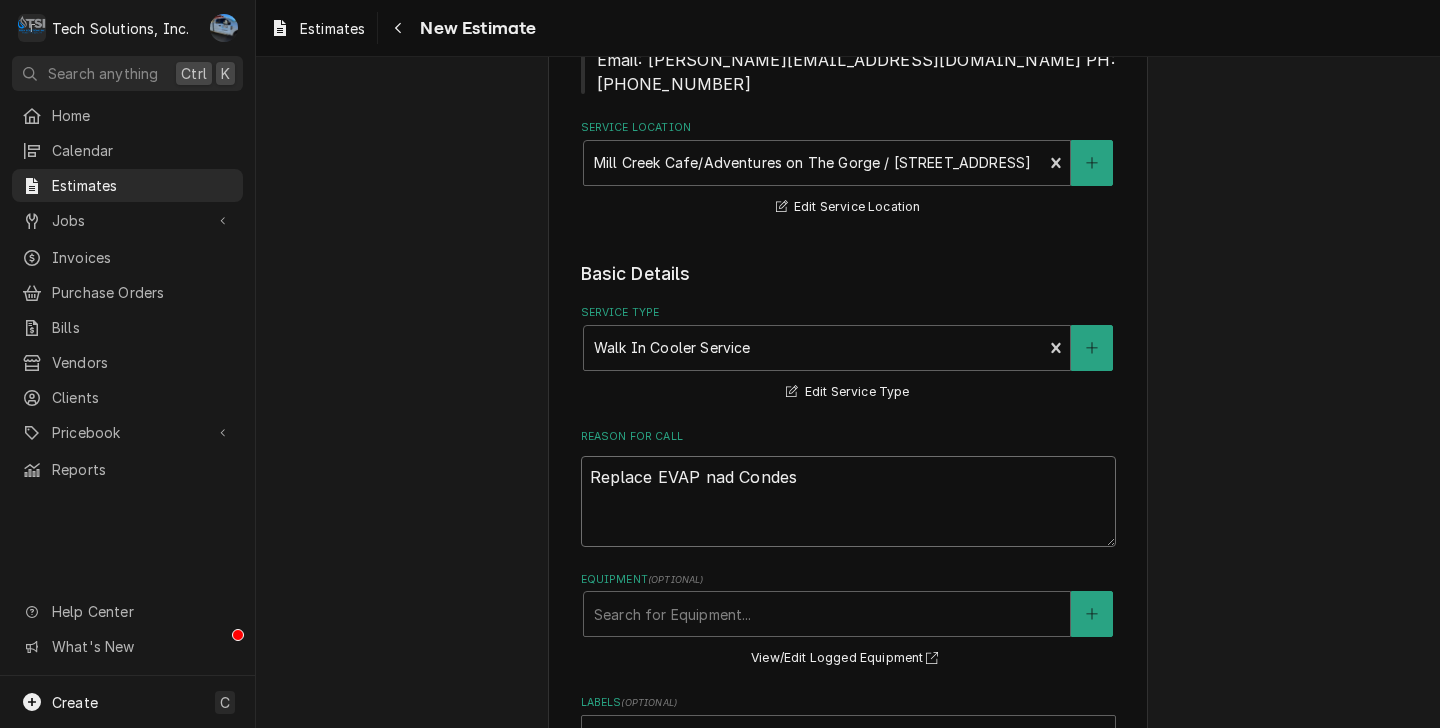 type on "x" 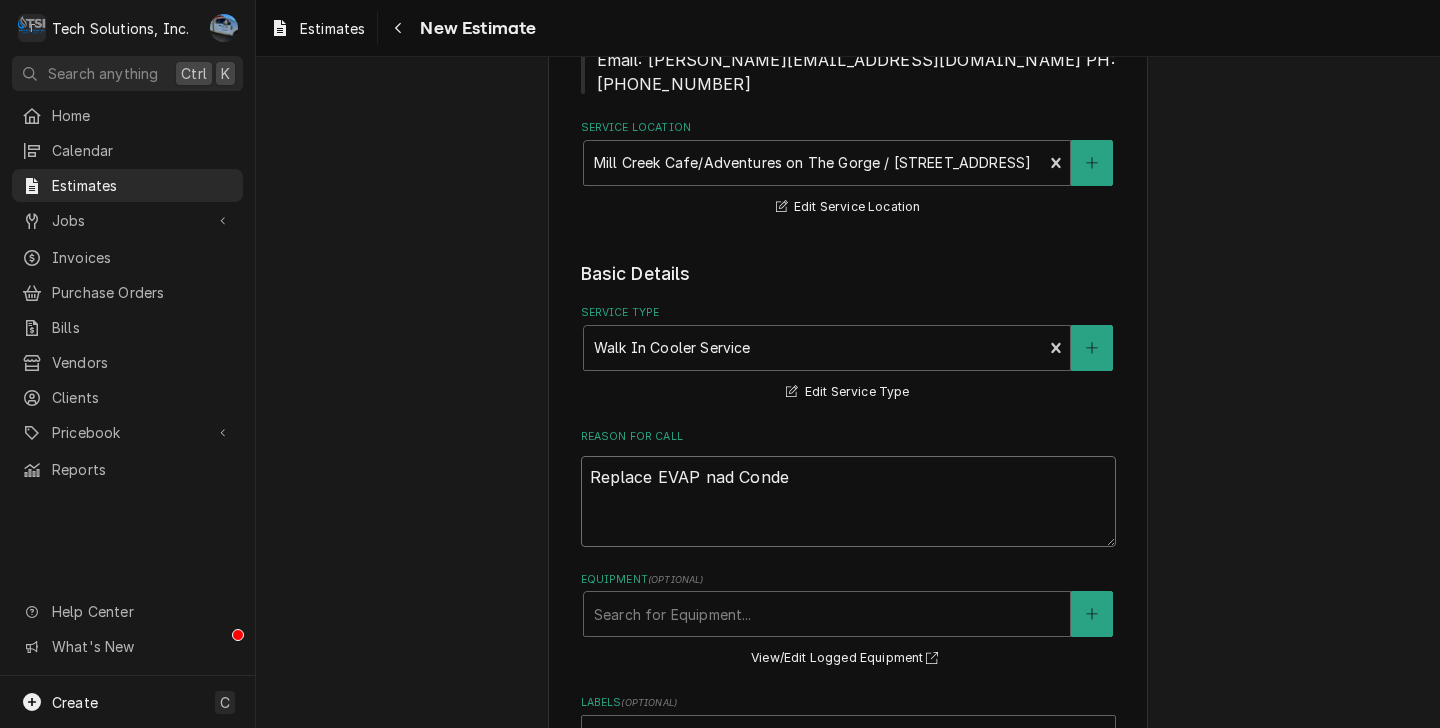 type on "x" 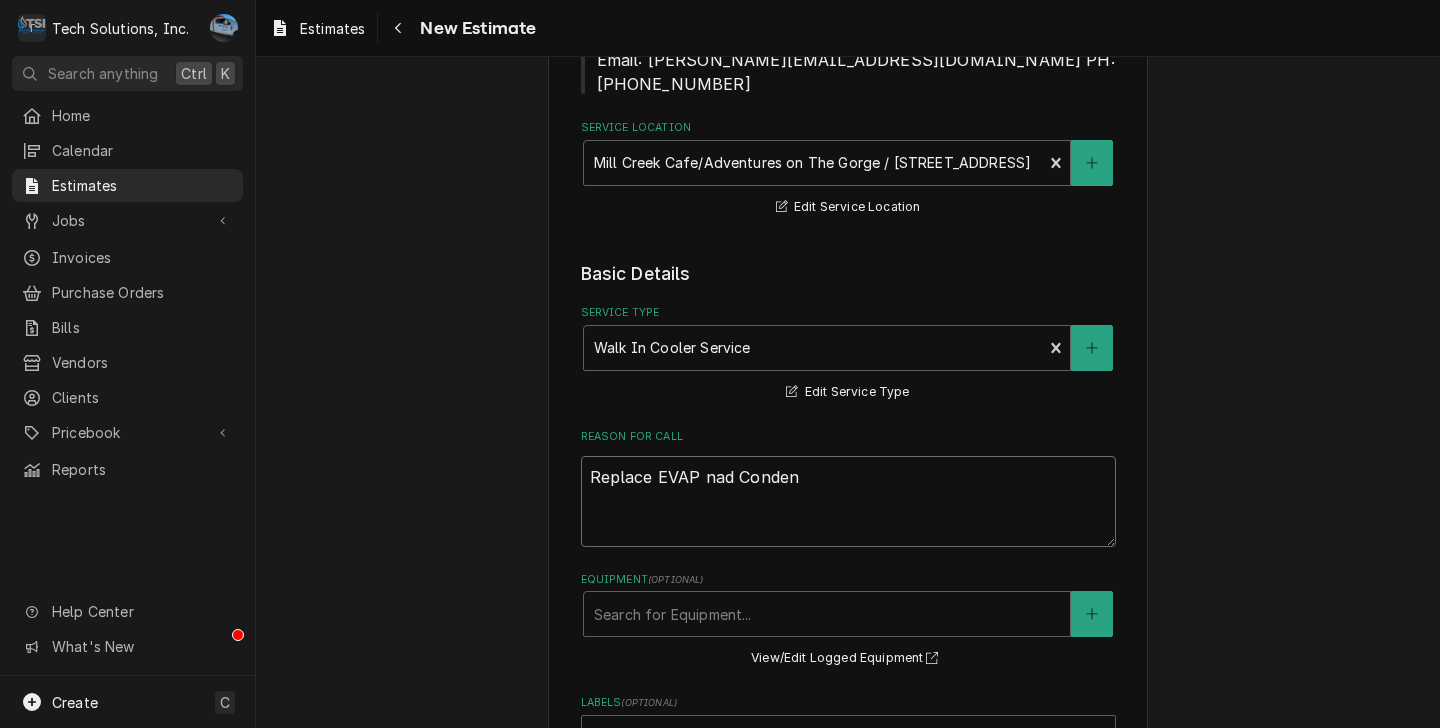 type on "x" 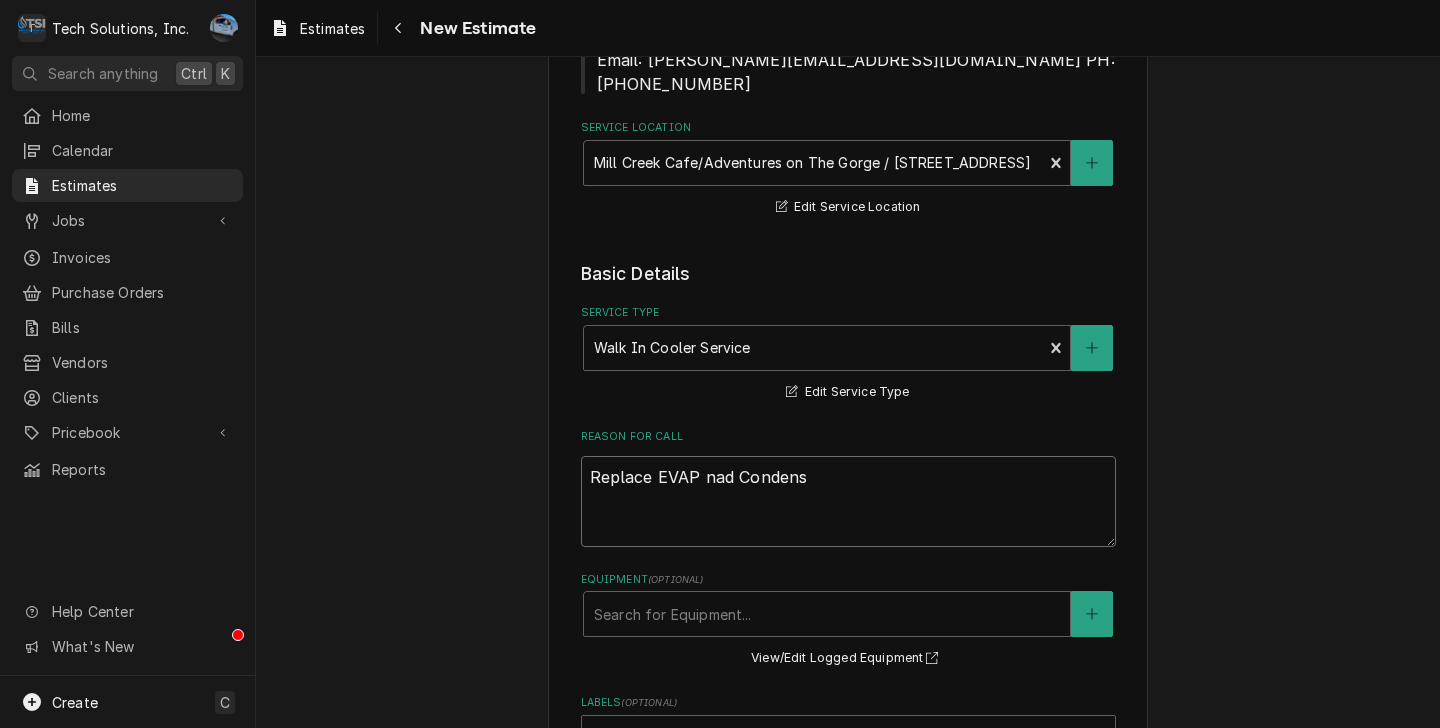 type on "x" 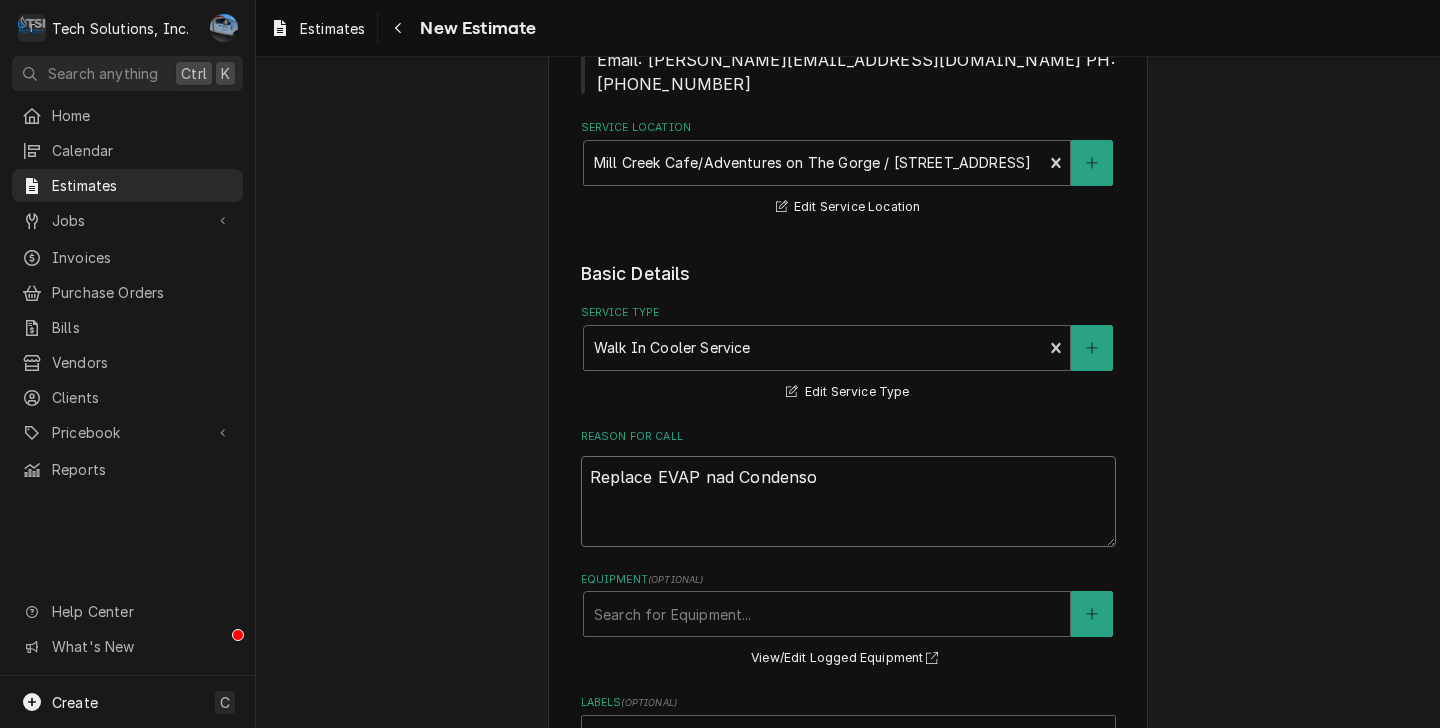 type on "x" 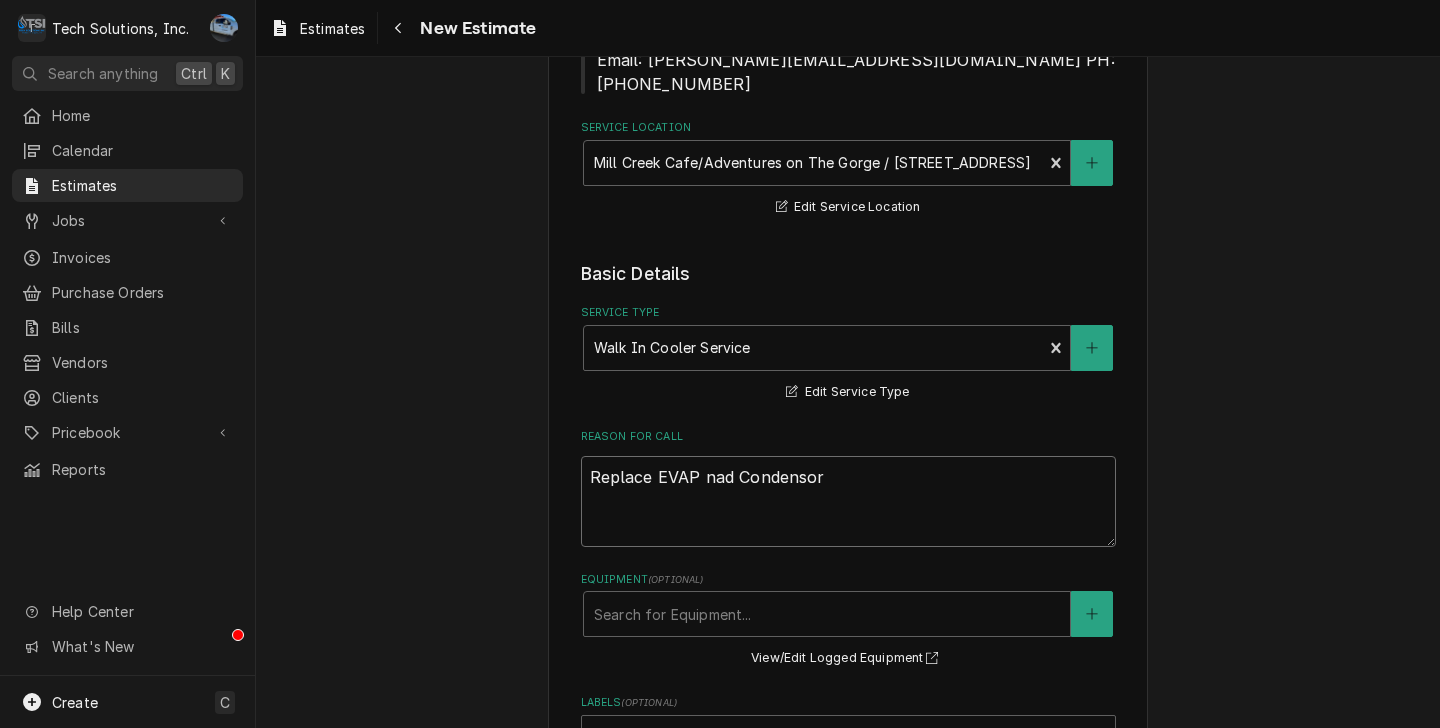 type on "x" 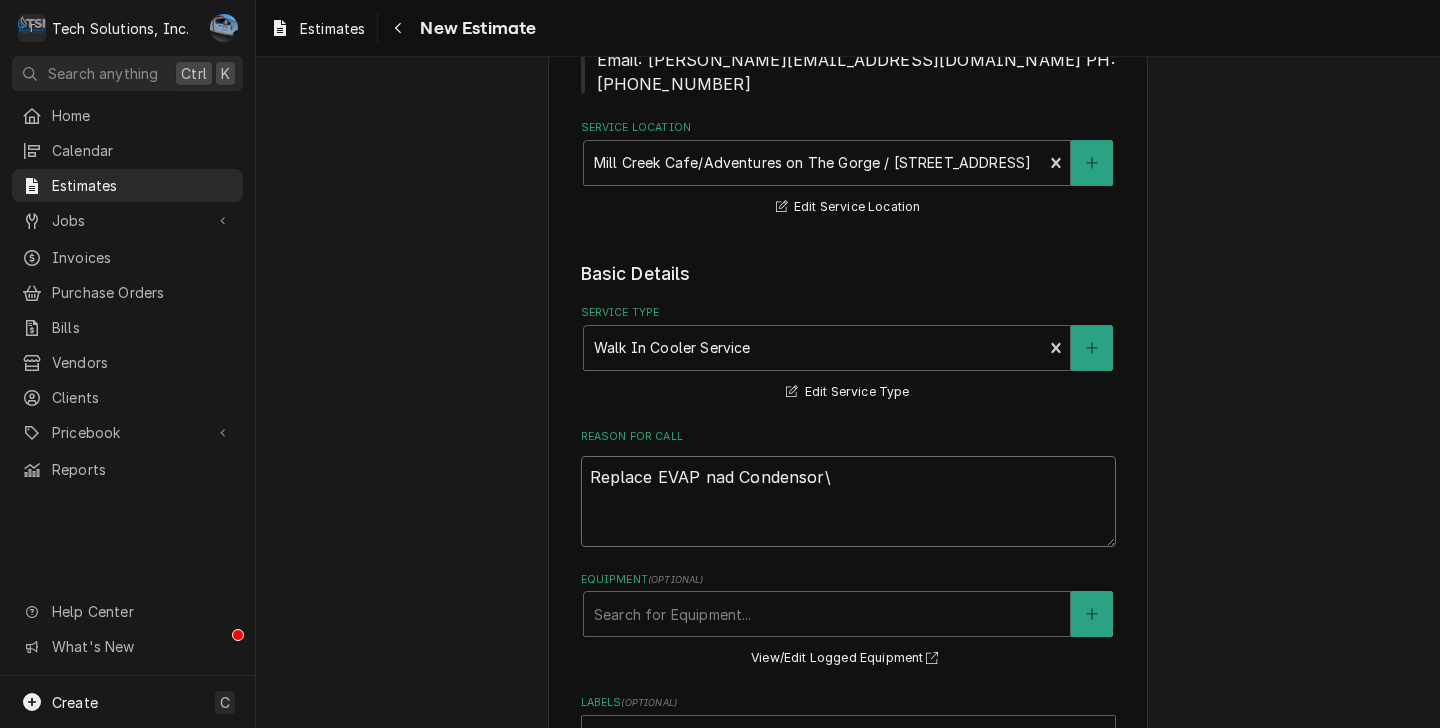 type on "Replace EVAP nad Condensor" 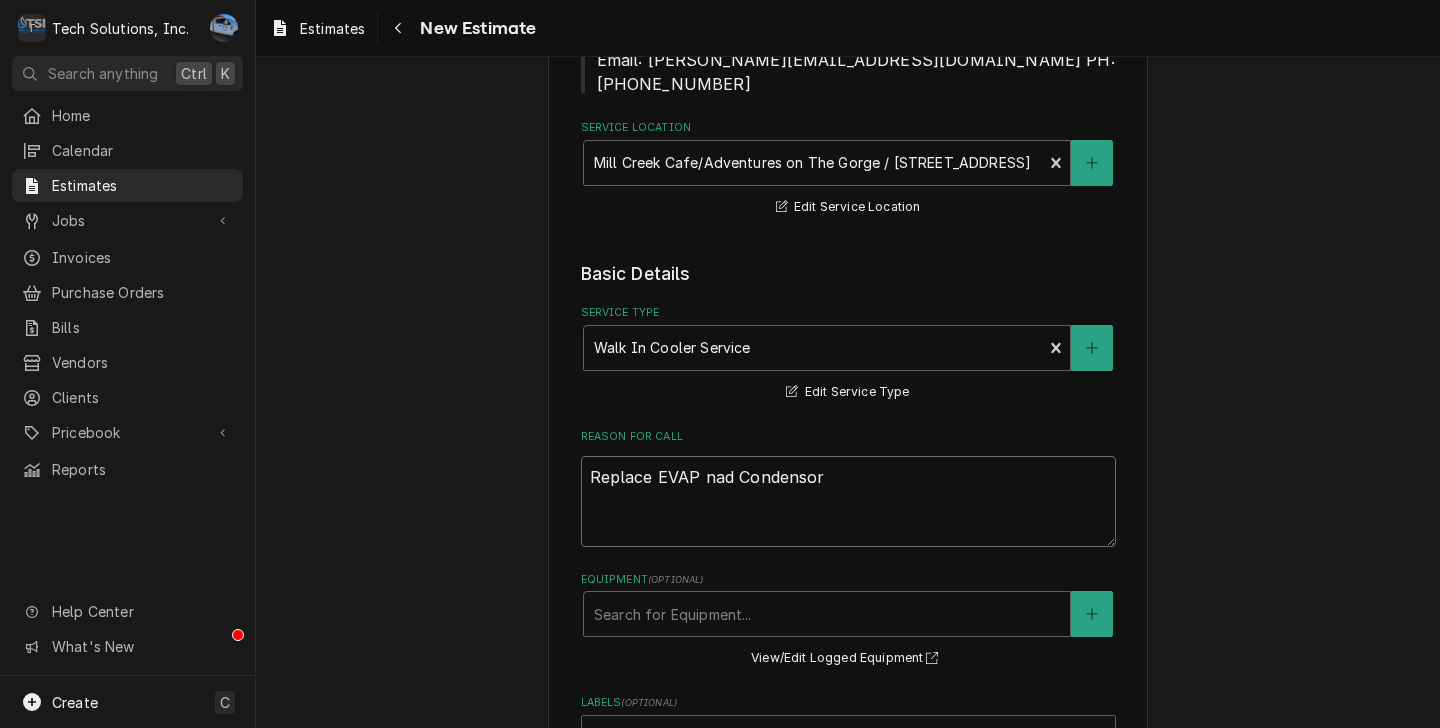type on "x" 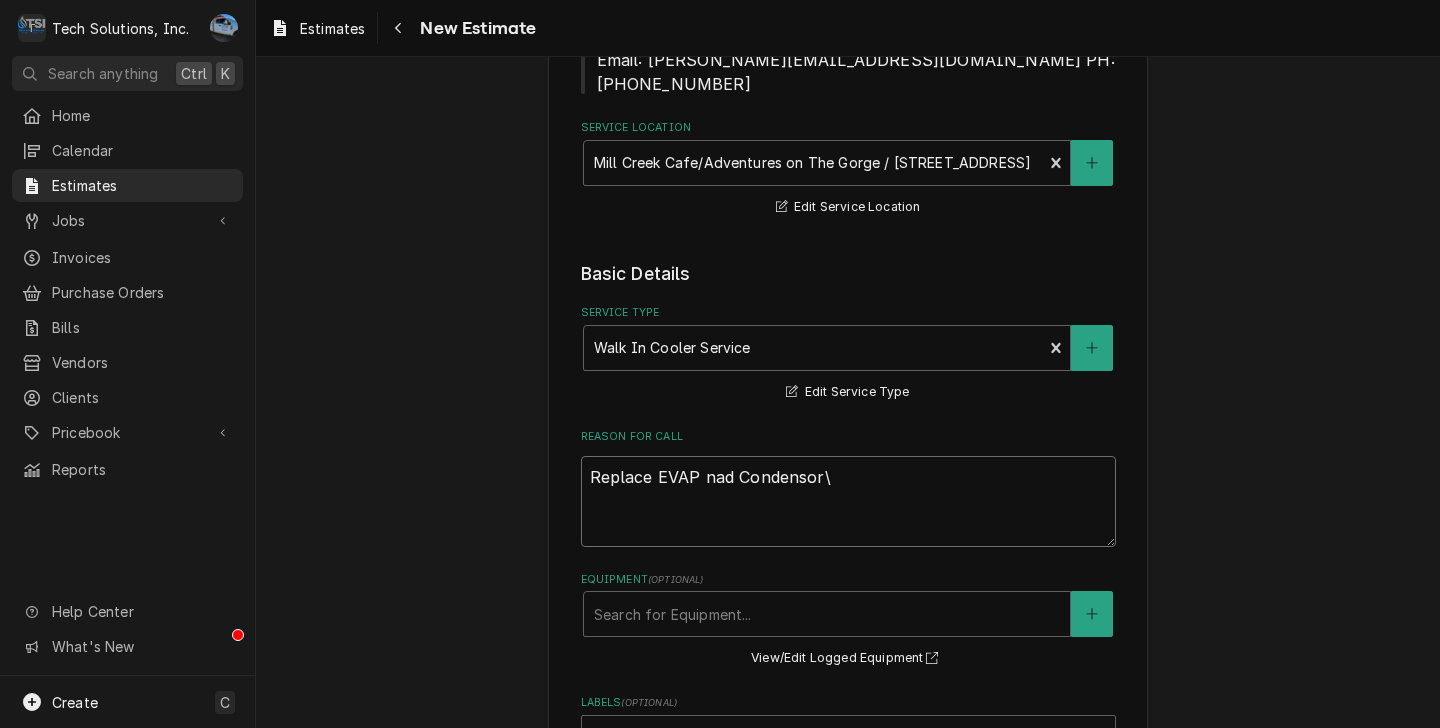 type on "x" 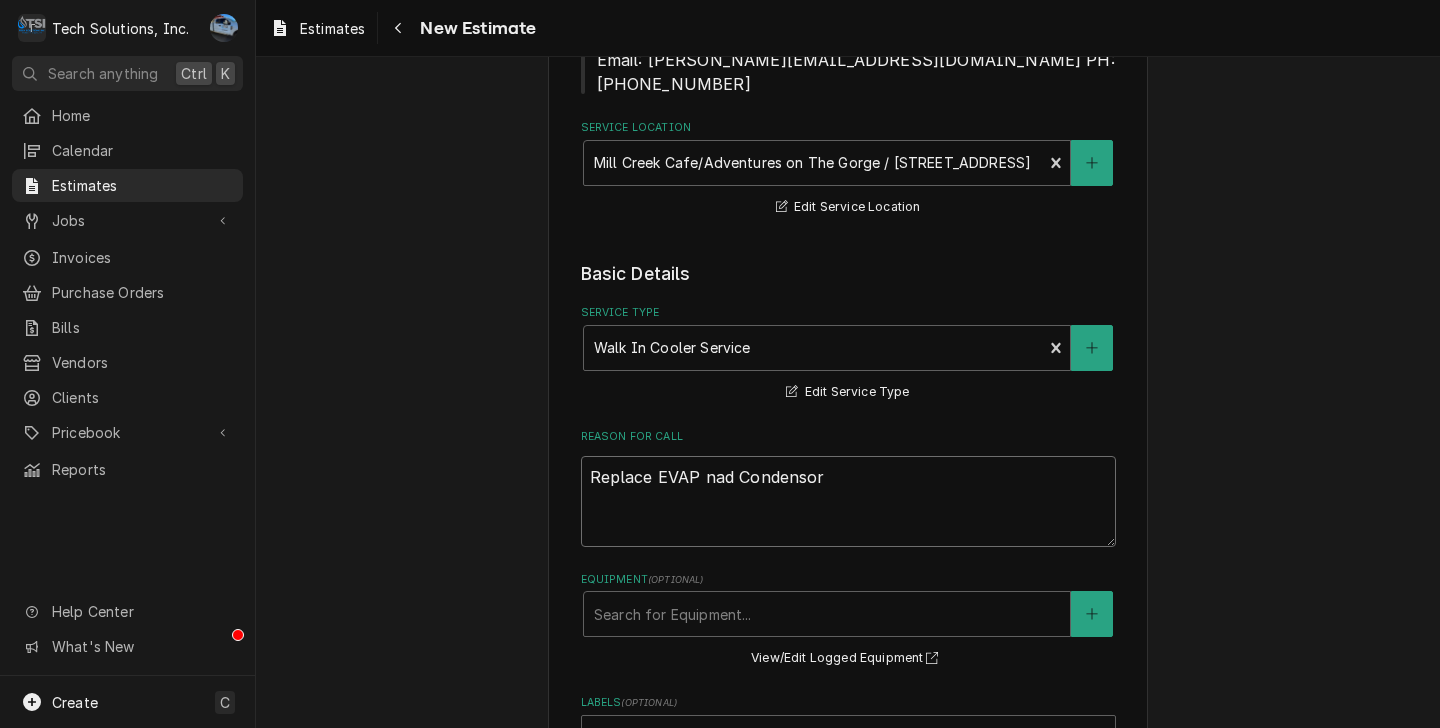 type on "x" 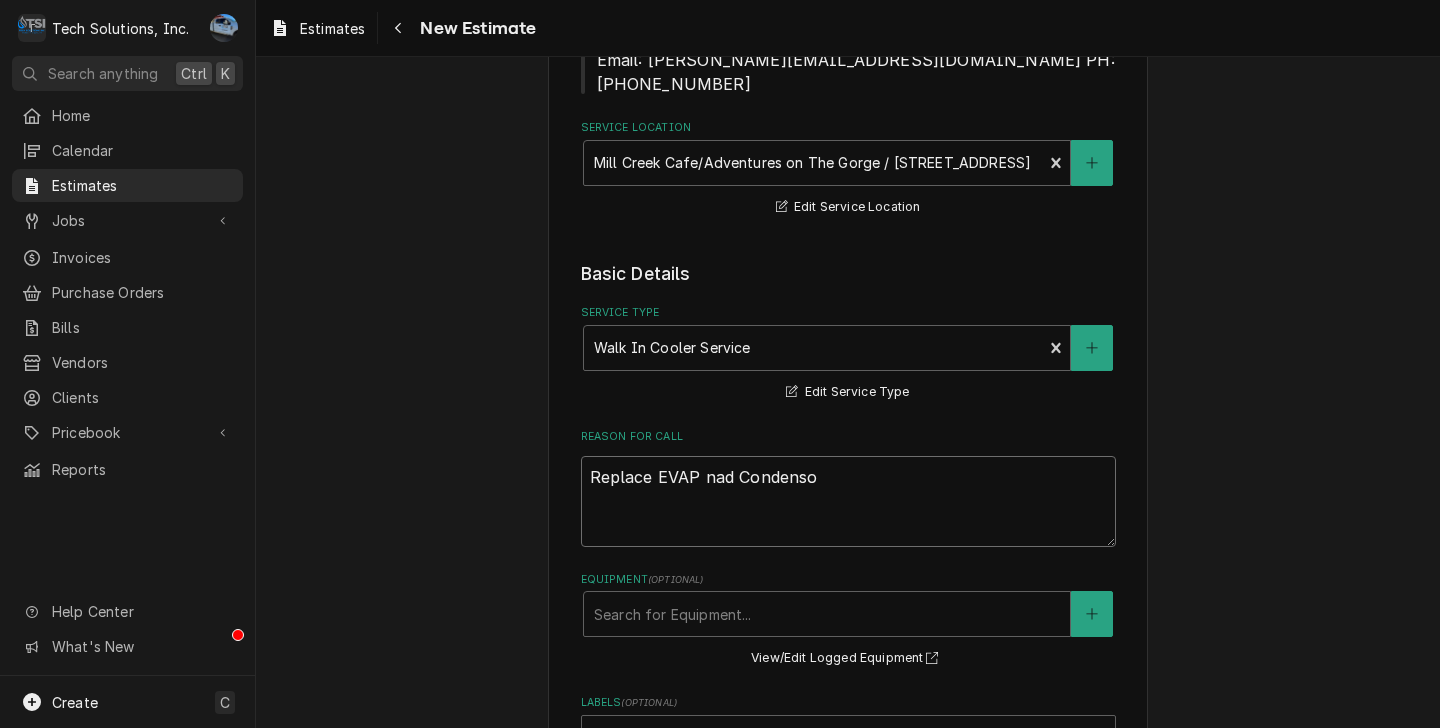 type on "x" 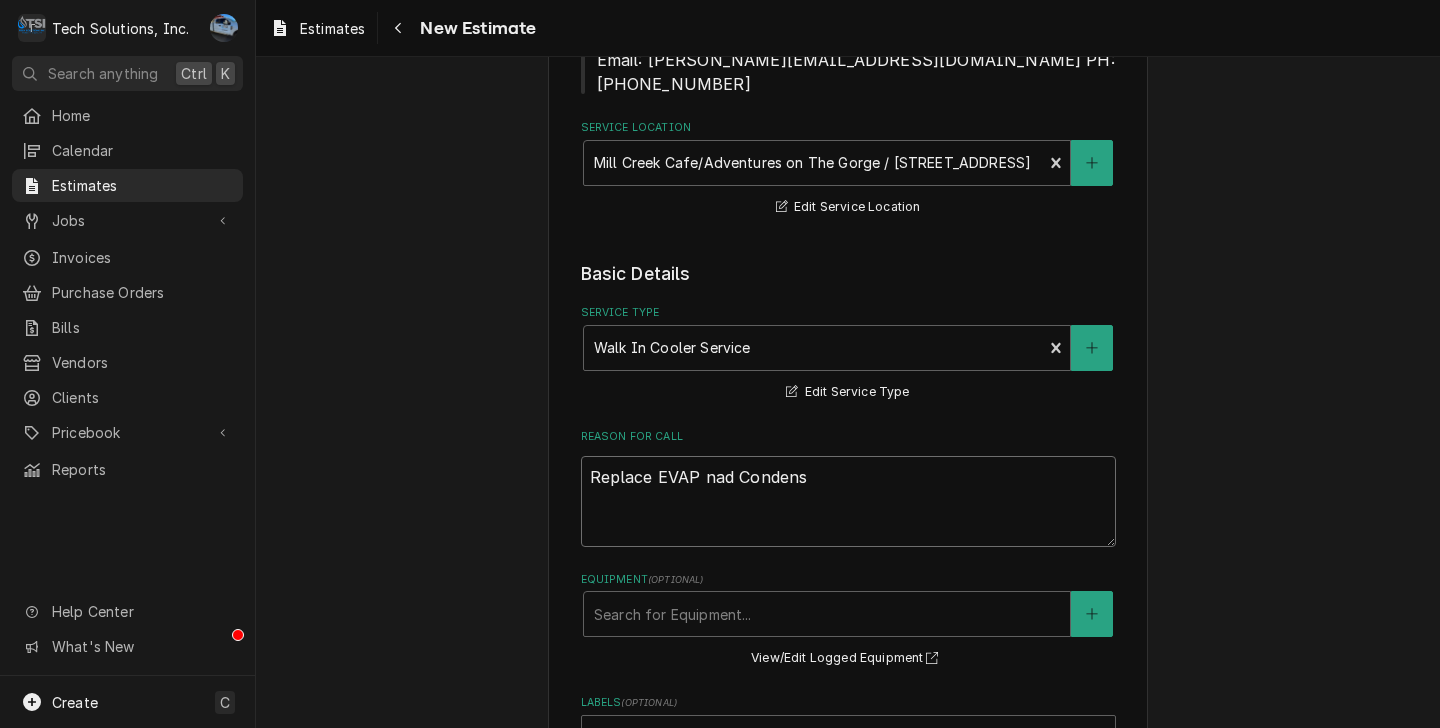 type on "x" 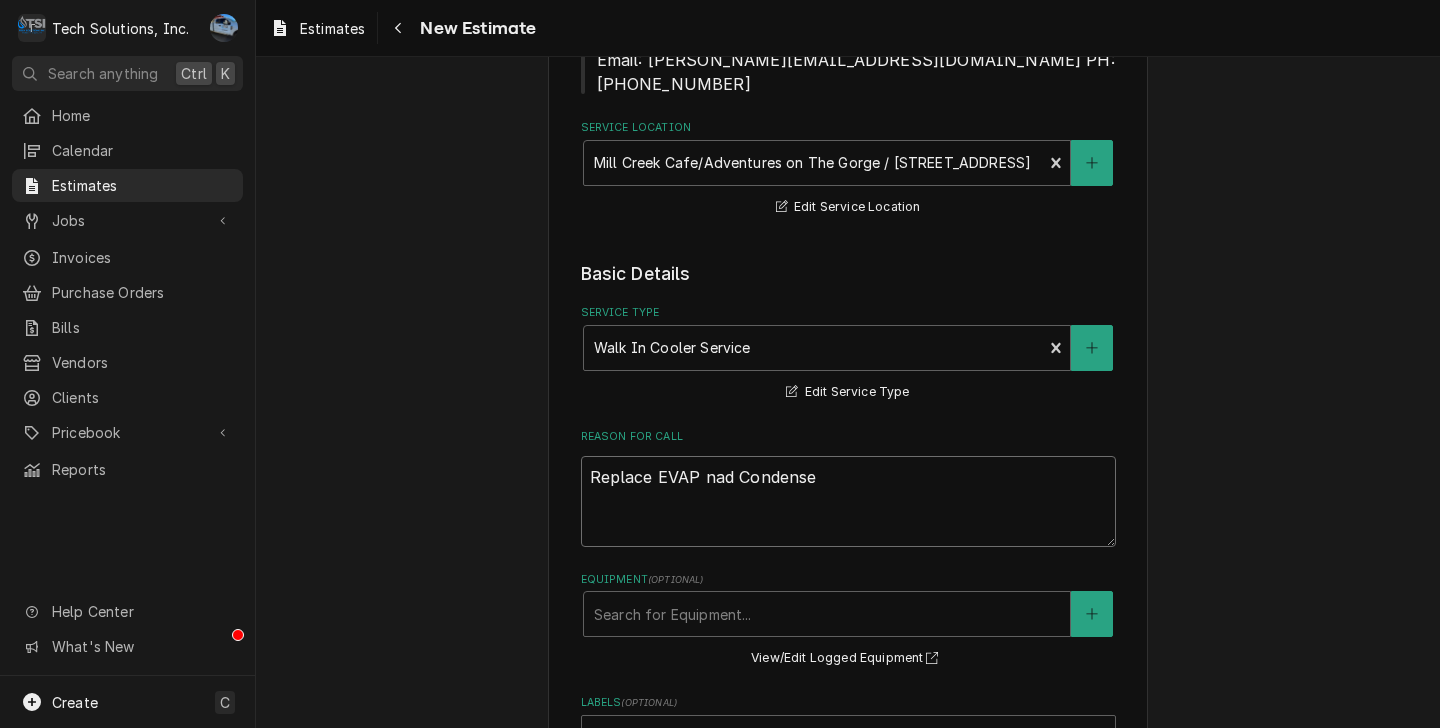 type on "x" 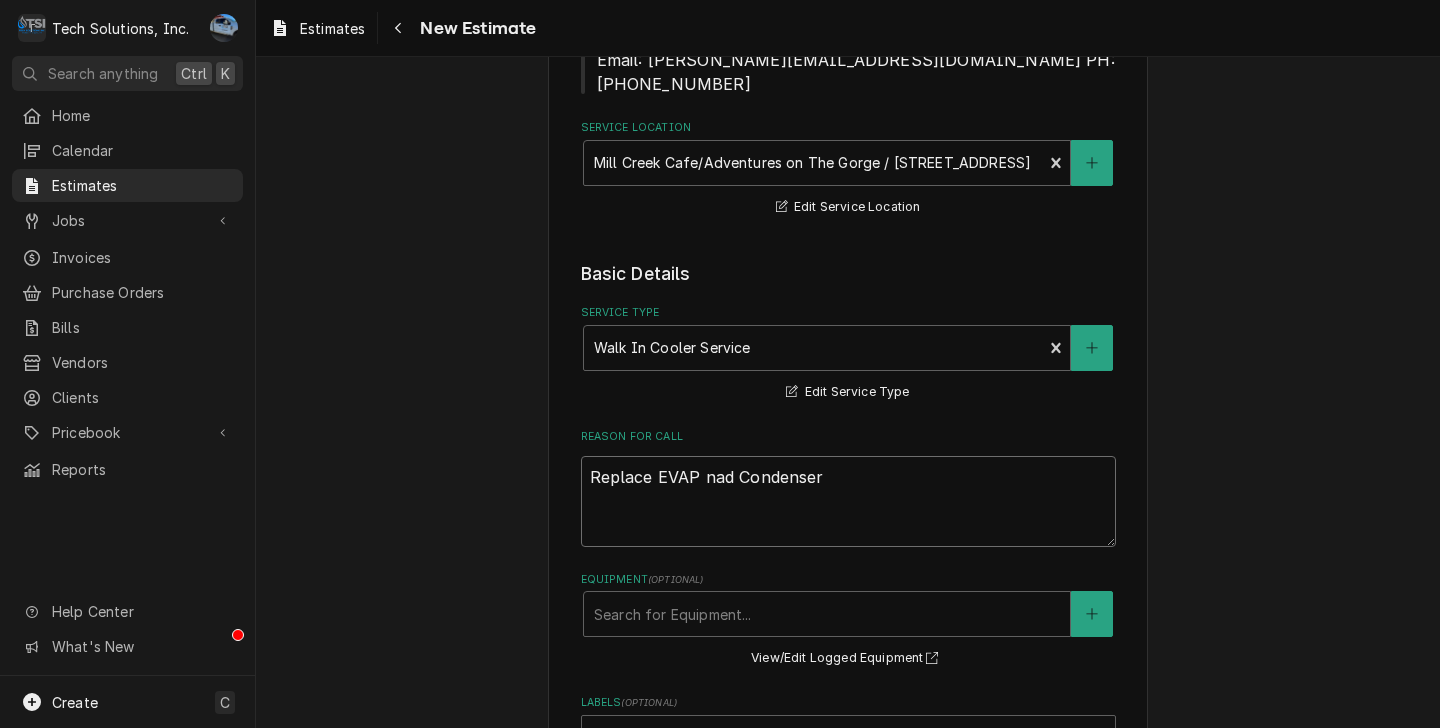 type on "x" 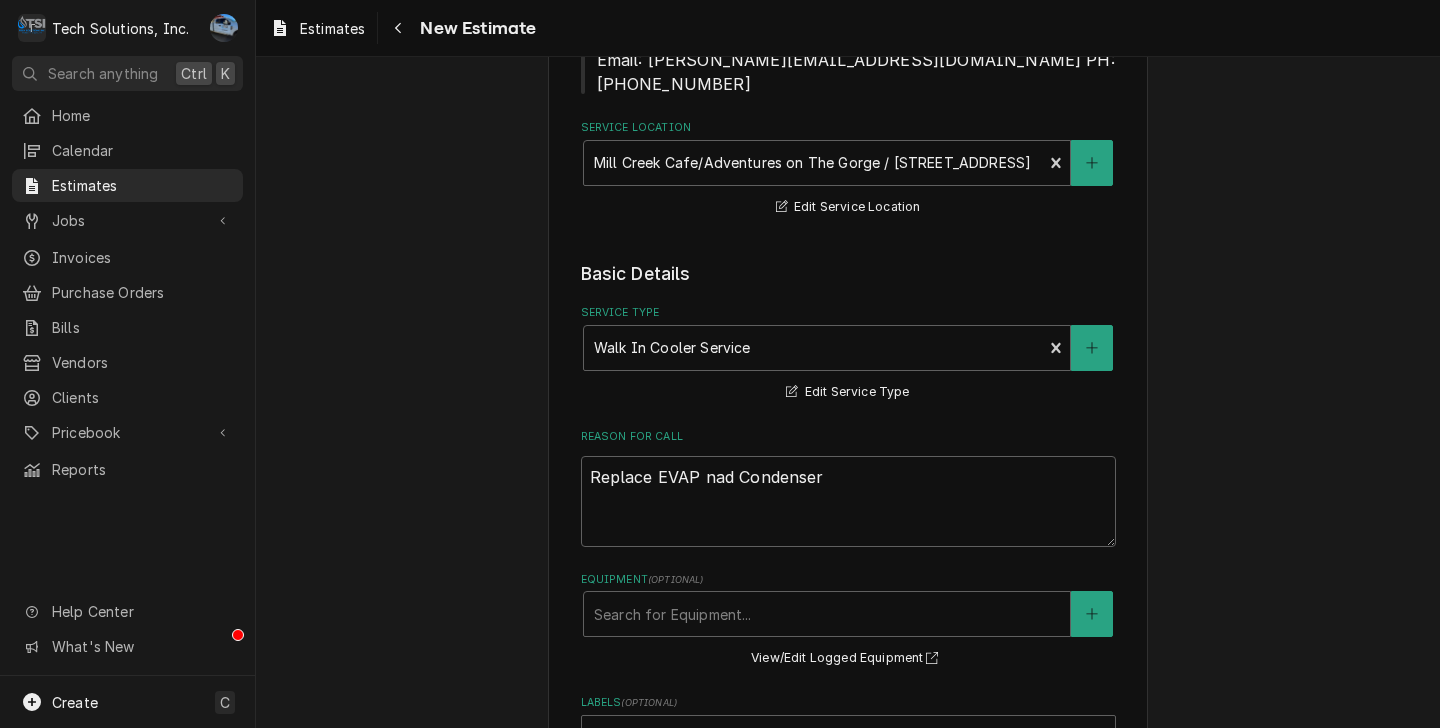 type on "x" 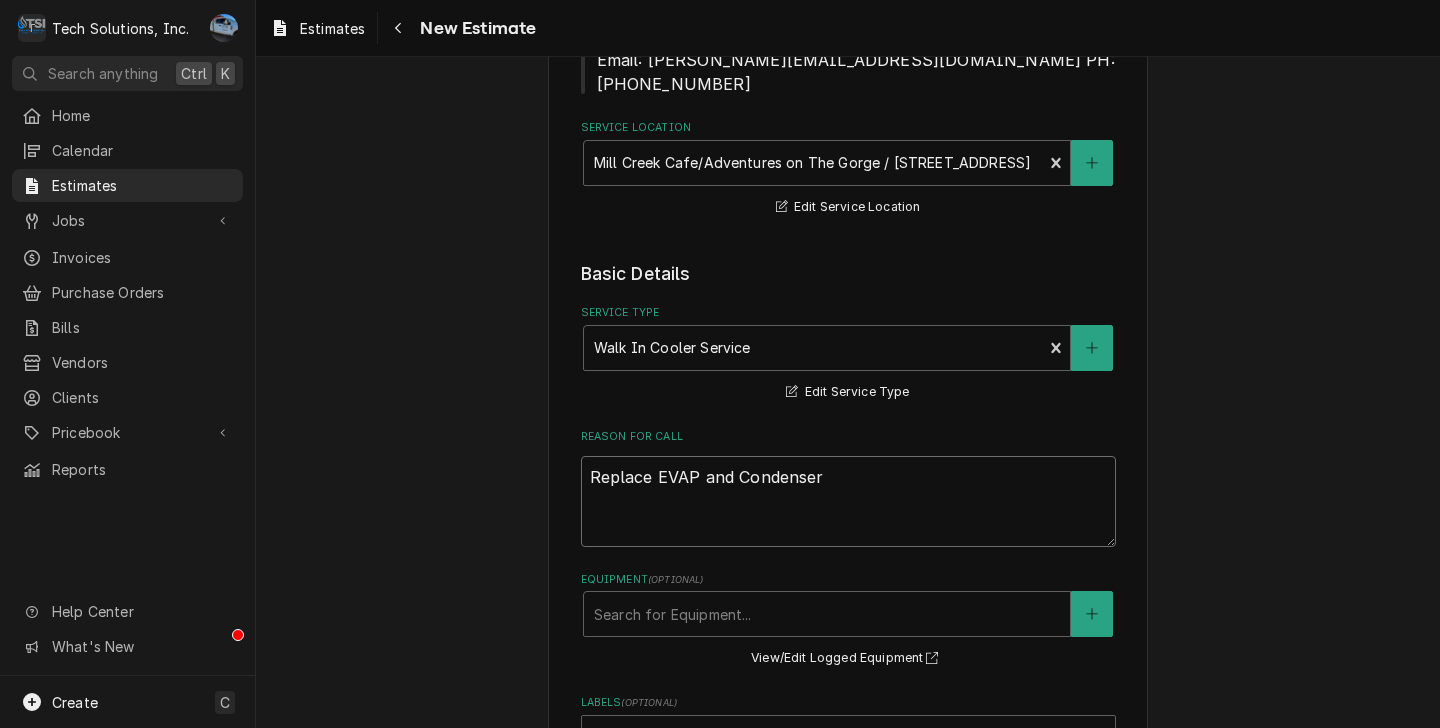 click on "Replace EVAP and Condenser" at bounding box center [848, 501] 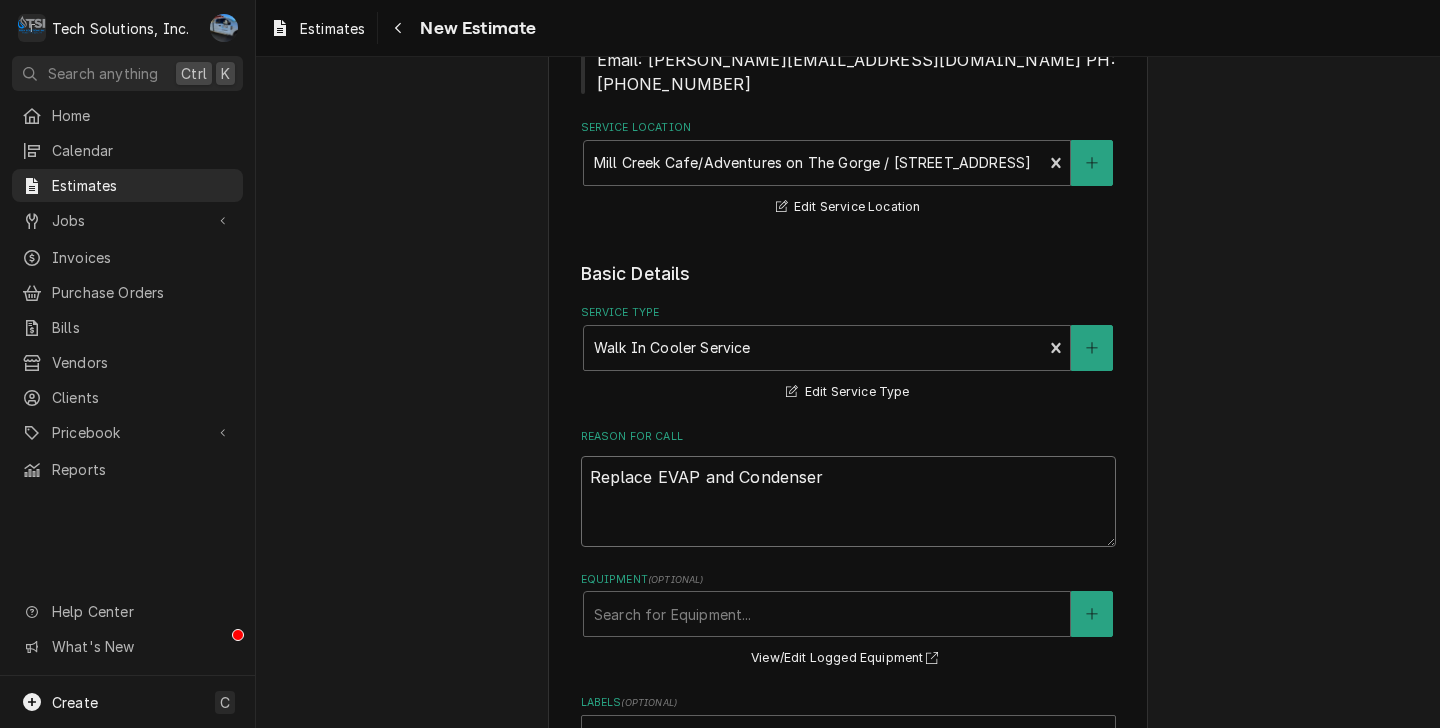 type on "x" 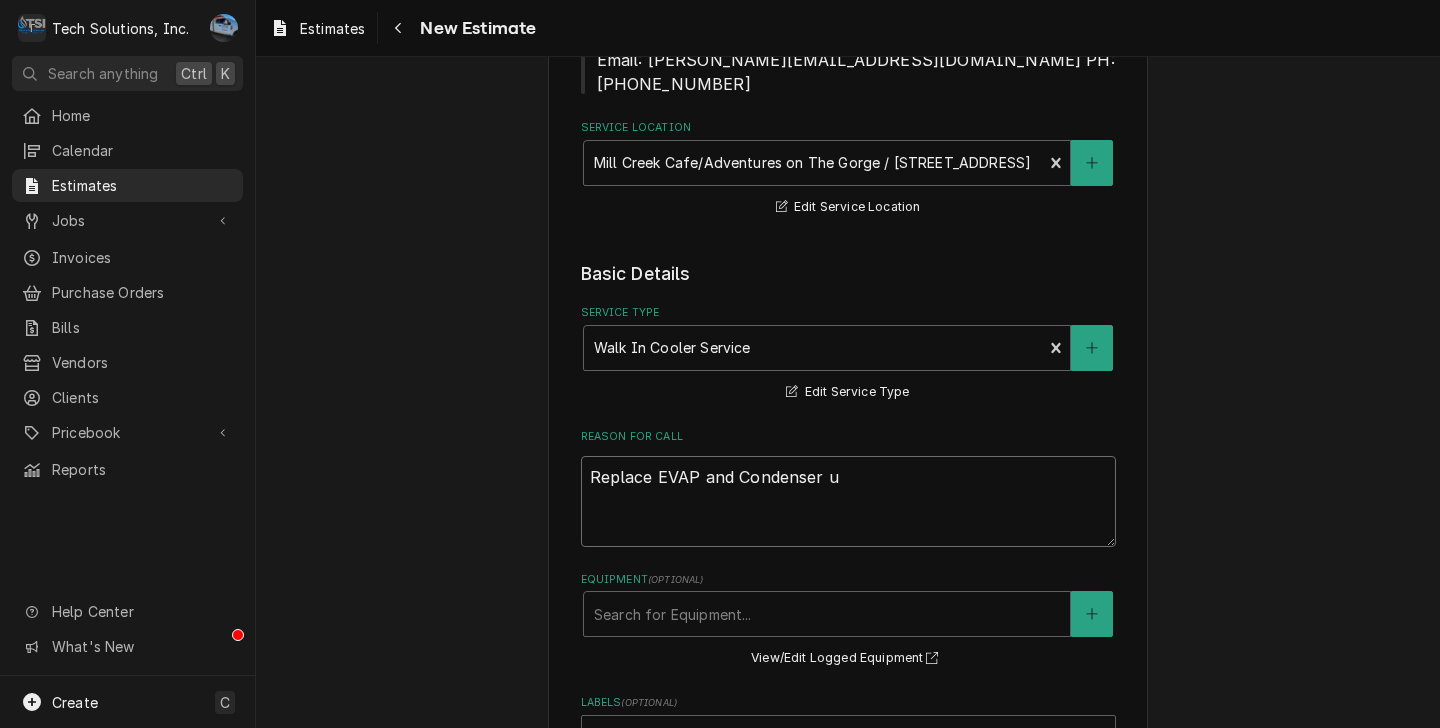 type on "x" 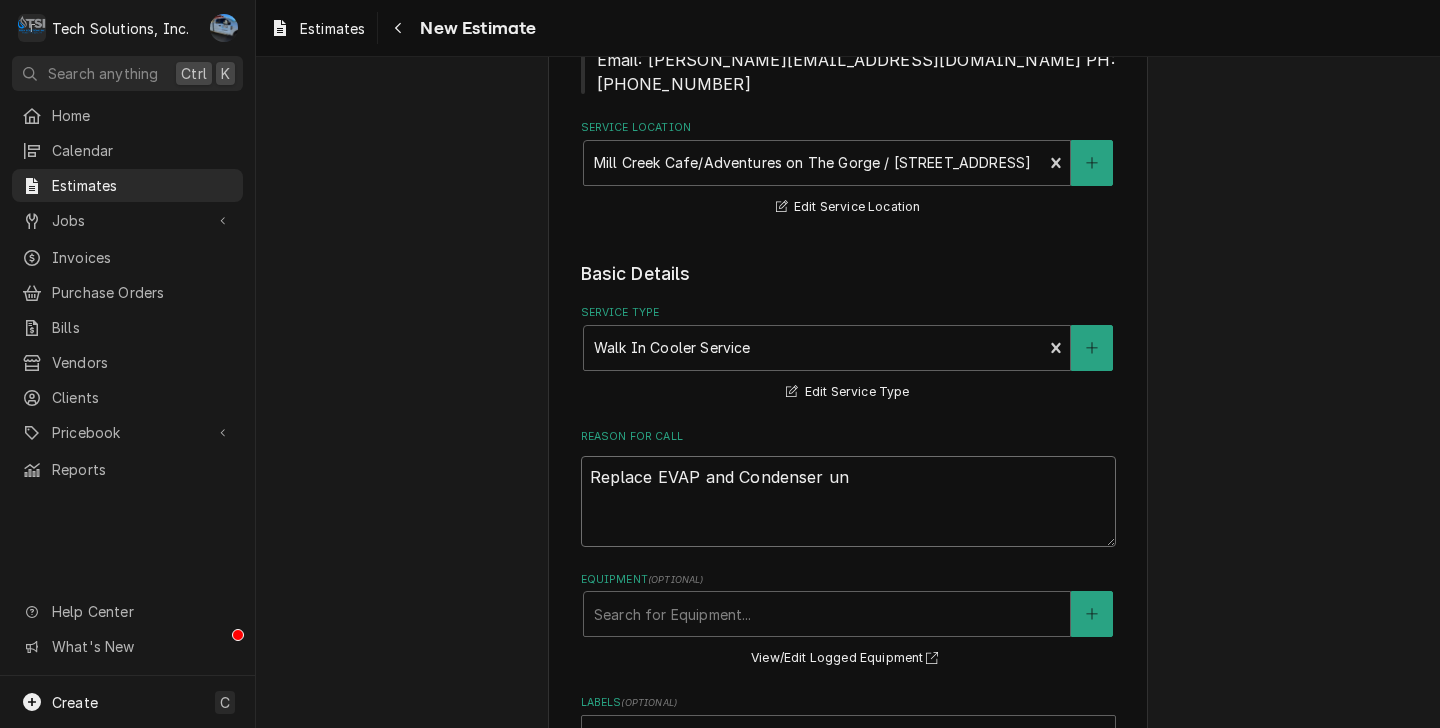 type on "x" 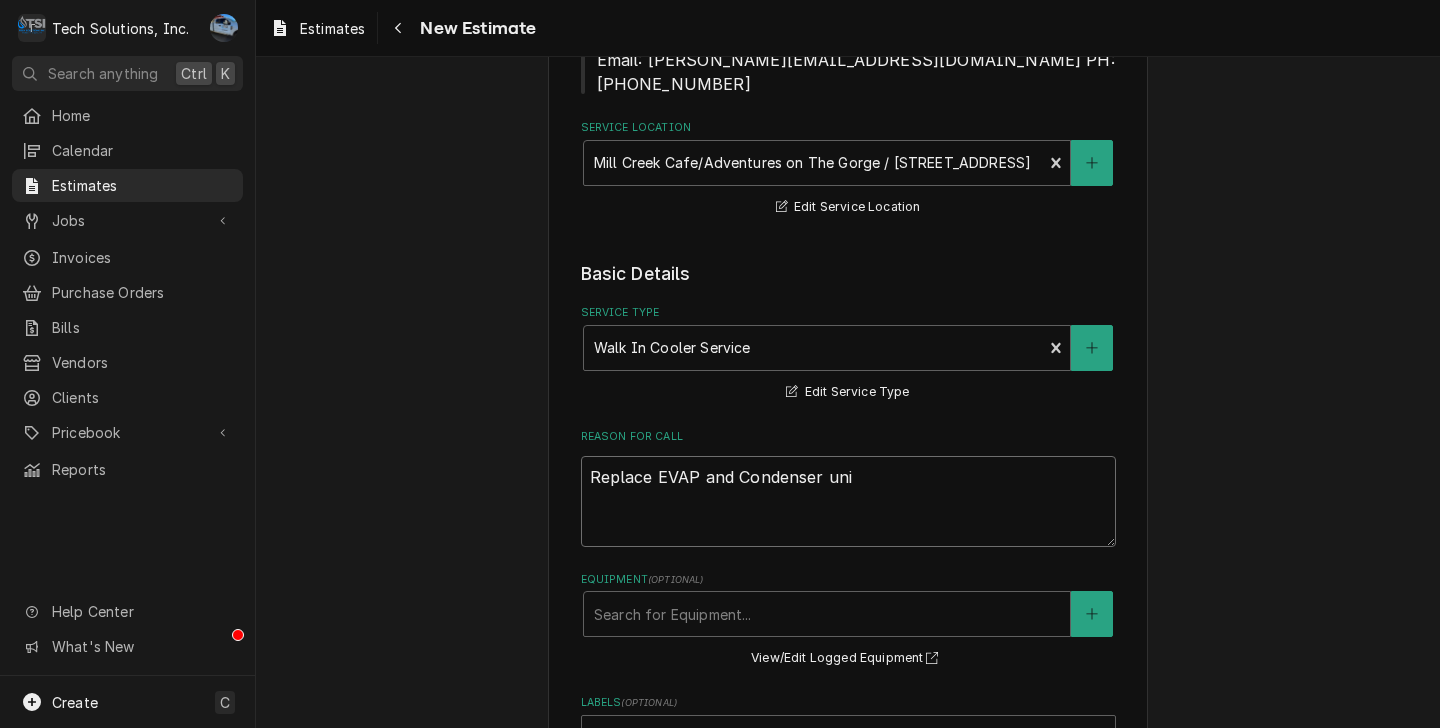 type on "x" 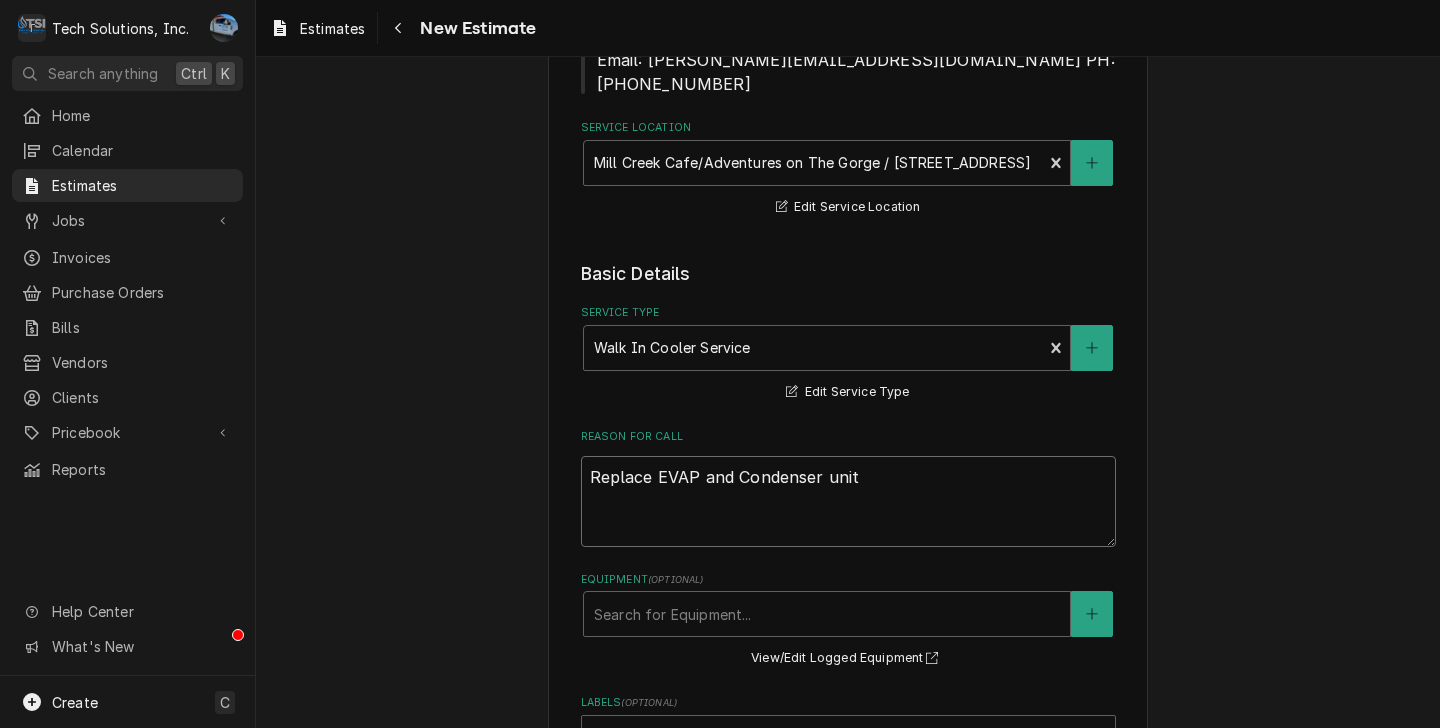 type on "x" 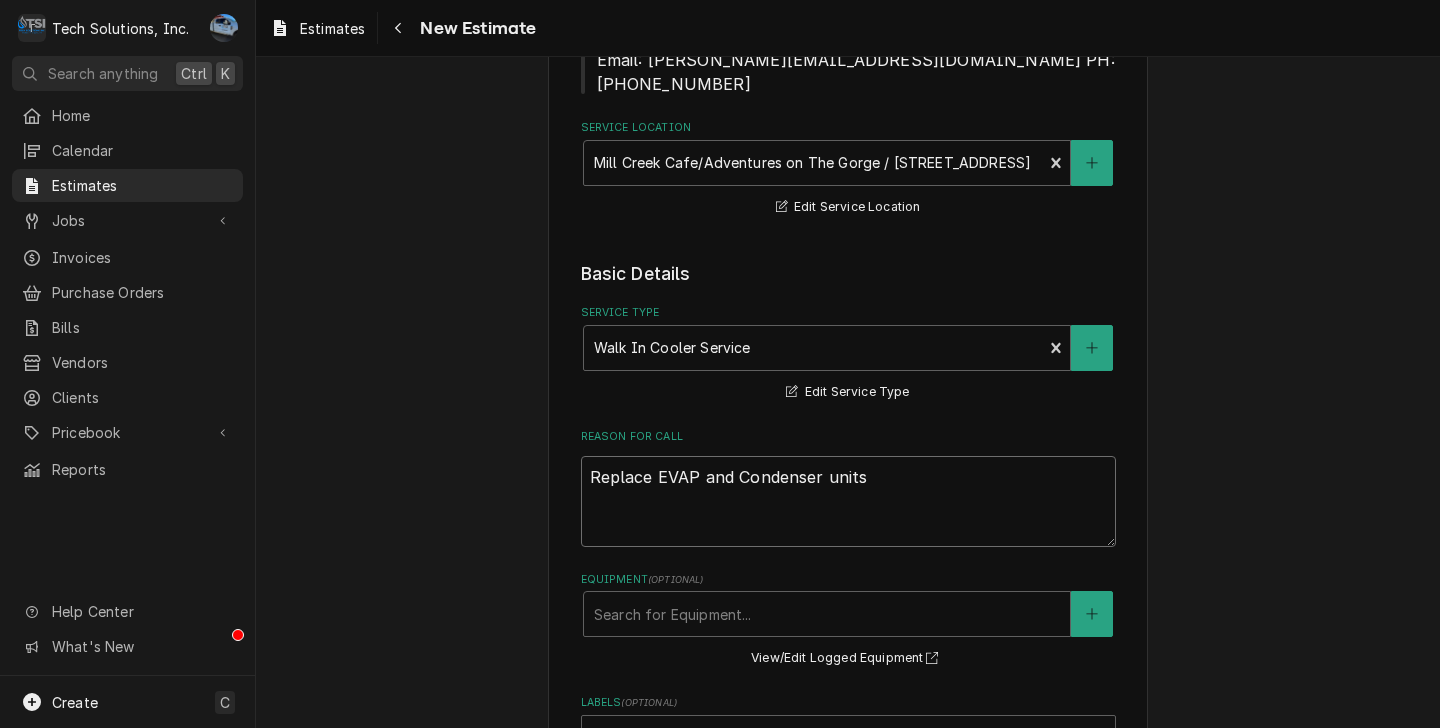 type on "x" 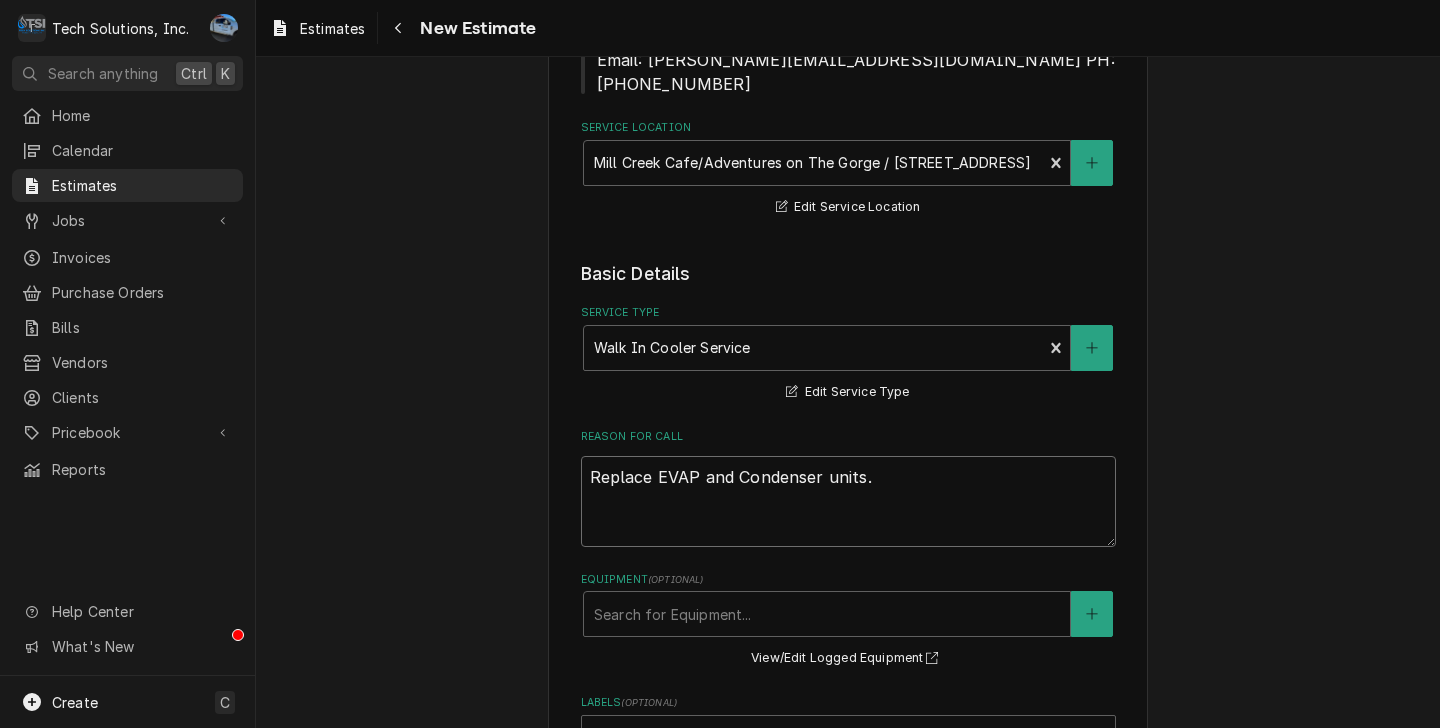 type on "x" 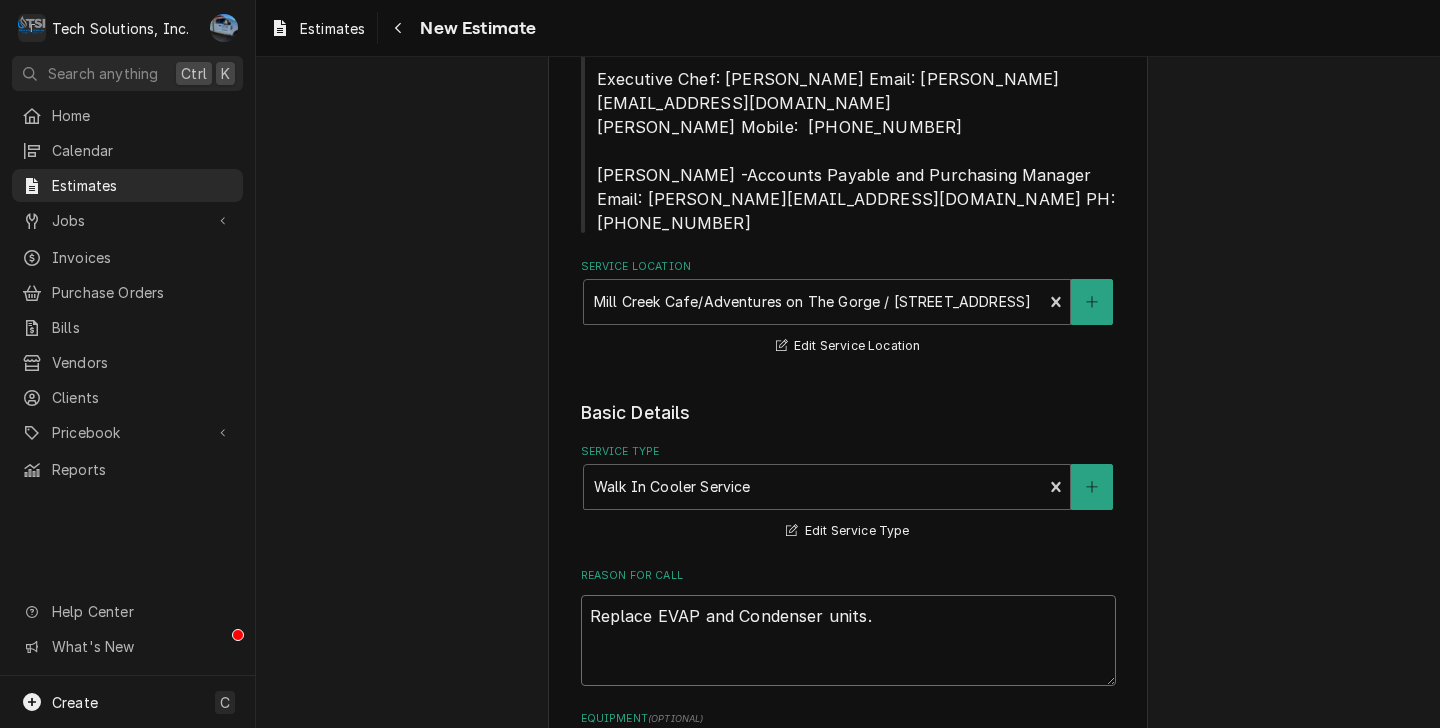 scroll, scrollTop: 457, scrollLeft: 0, axis: vertical 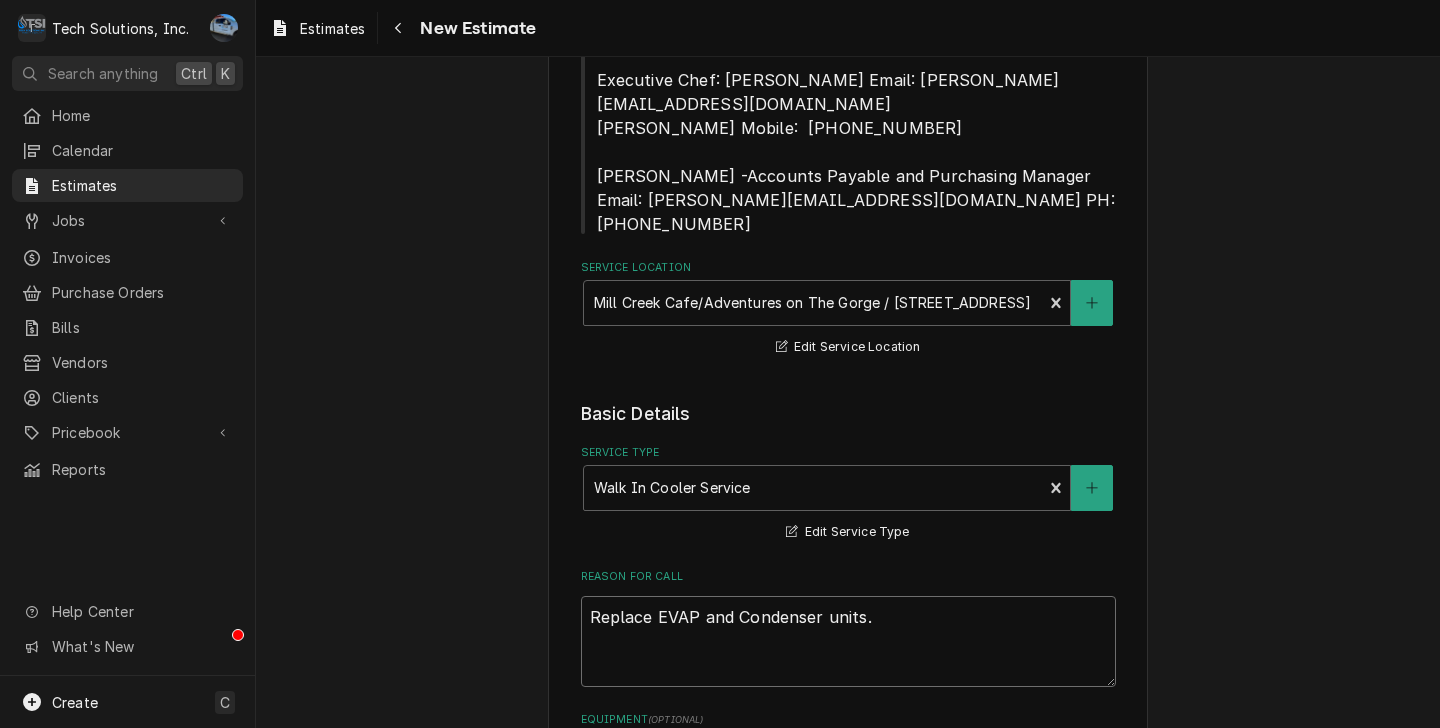 type on "Replace EVAP and Condenser units." 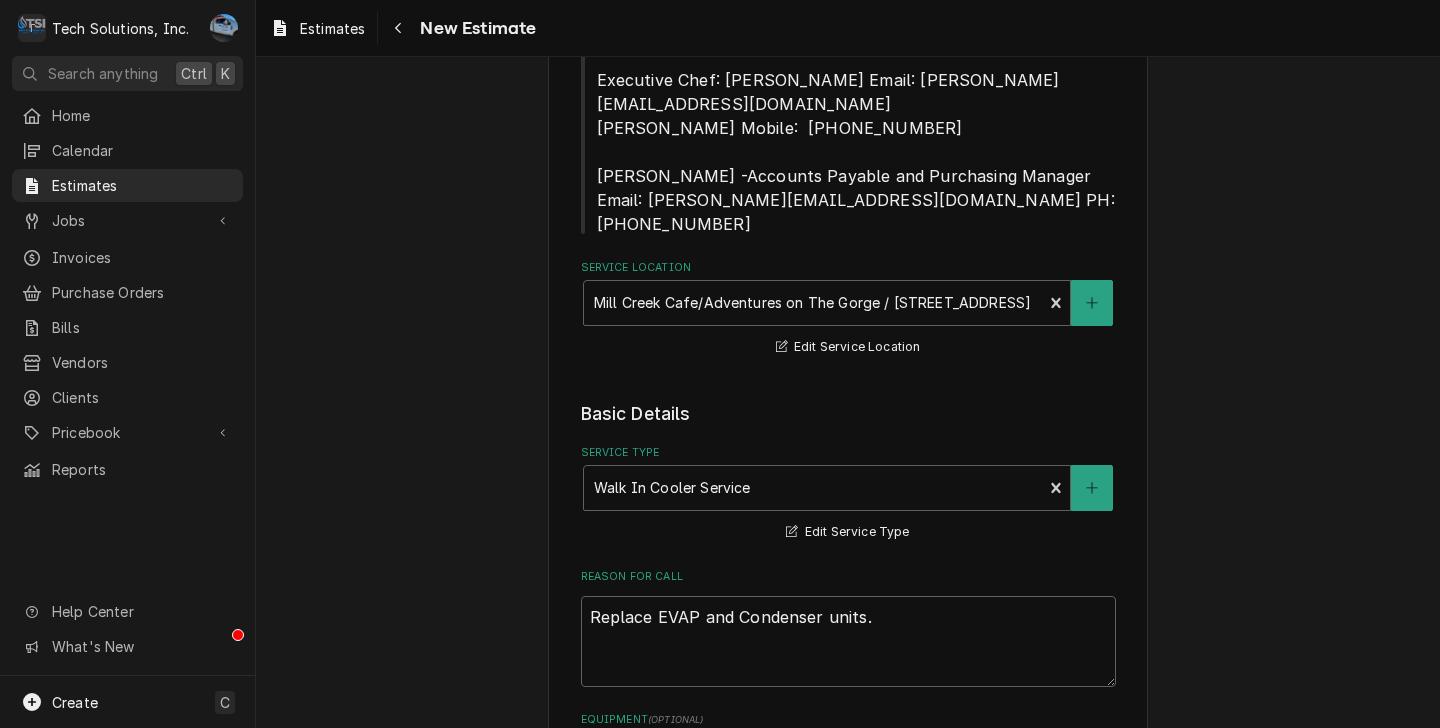 click on "Please provide the following information to create your estimate: Client Details Client Adventures on the Gorge-Aramark Destinations Estimate if over 750.00 Edit Client Client Notes Email all invoices to Jillianna Hughes: Aotg-ap@aramark.com
Brian Campbell -Cell: 304-640-7082 -Operations Manager - Food and Beverage Director
Email: Campbell-brian1@aramark.com
Executive Chef: Eric Brownlee's Email: brownlee-eric1@aramark.com
Eric Brownlee's Mobile:  843-860-8320
Jillianna Hughes -Accounts Payable and Purchasing Manager
Email: hughes-jillianna@aramark.com PH: 304-574-4446 Service Location Mill Creek Cafe/Adventures on The Gorge / 107 Mill Creek Campus Rd, Lansing, WV 25862 Edit Service Location Basic Details Service Type Walk In Cooler Service Edit Service Type Reason For Call Replace EVAP and Condenser units.  Equipment  ( optional ) Search for Equipment... View/Edit Logged Equipment    Labels  ( optional ) Add Labels... Billing Address Same as service location Recipient, Attention To, etc.  ( if different" at bounding box center (848, 706) 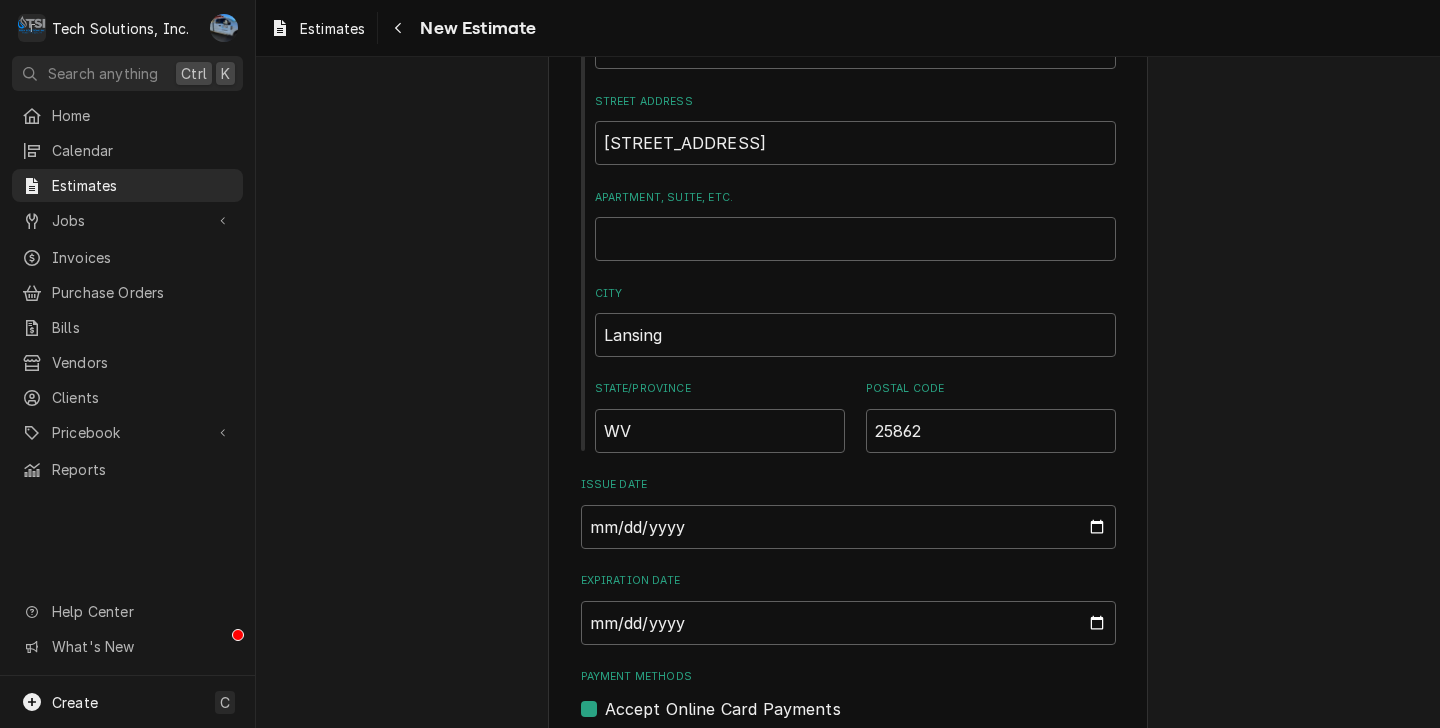 scroll, scrollTop: 1477, scrollLeft: 0, axis: vertical 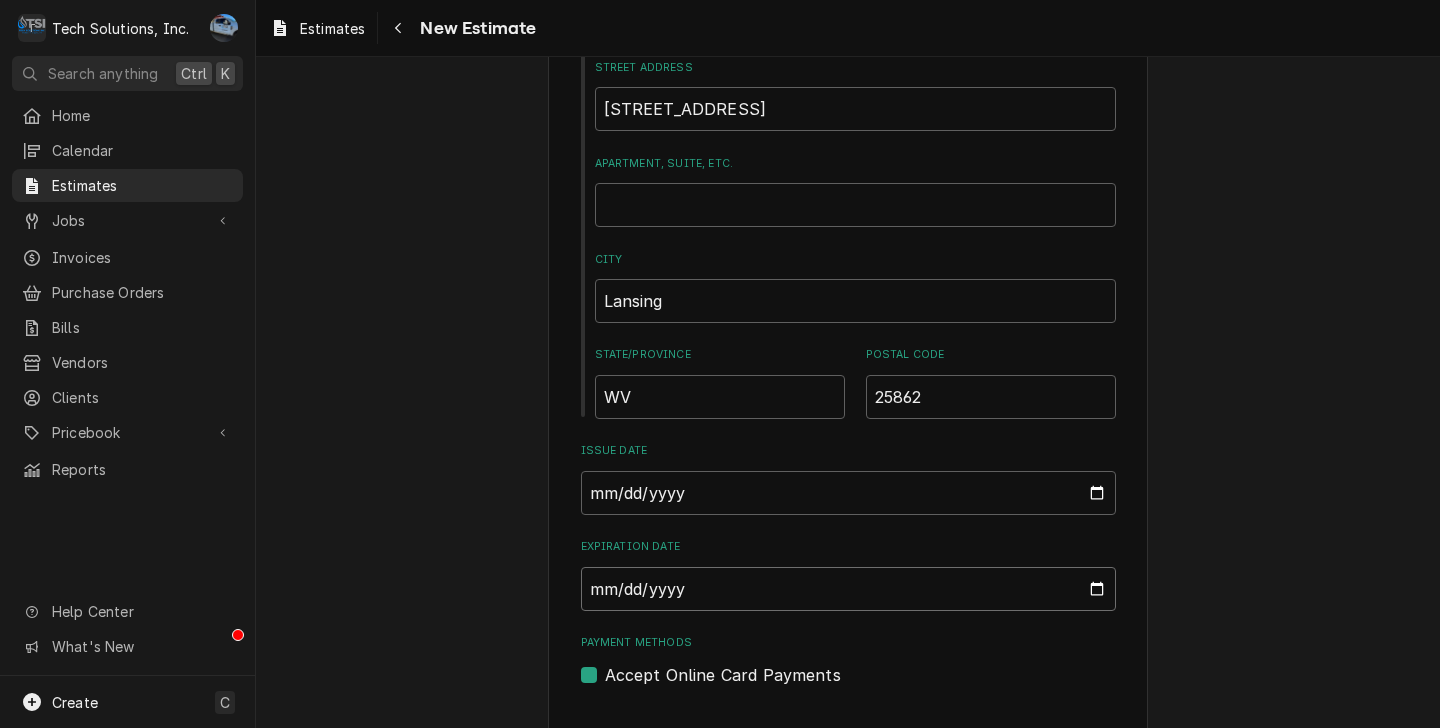 drag, startPoint x: 928, startPoint y: 549, endPoint x: 747, endPoint y: 523, distance: 182.85786 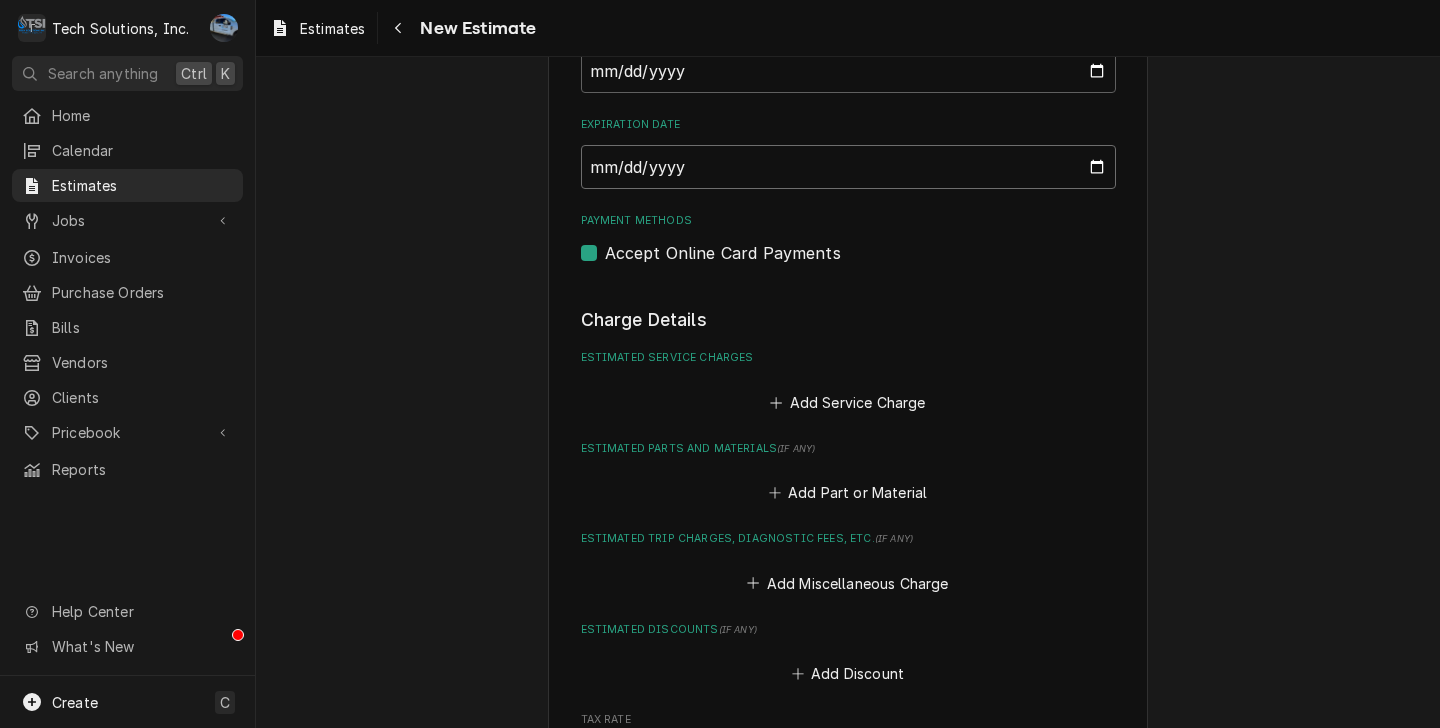 scroll, scrollTop: 1900, scrollLeft: 0, axis: vertical 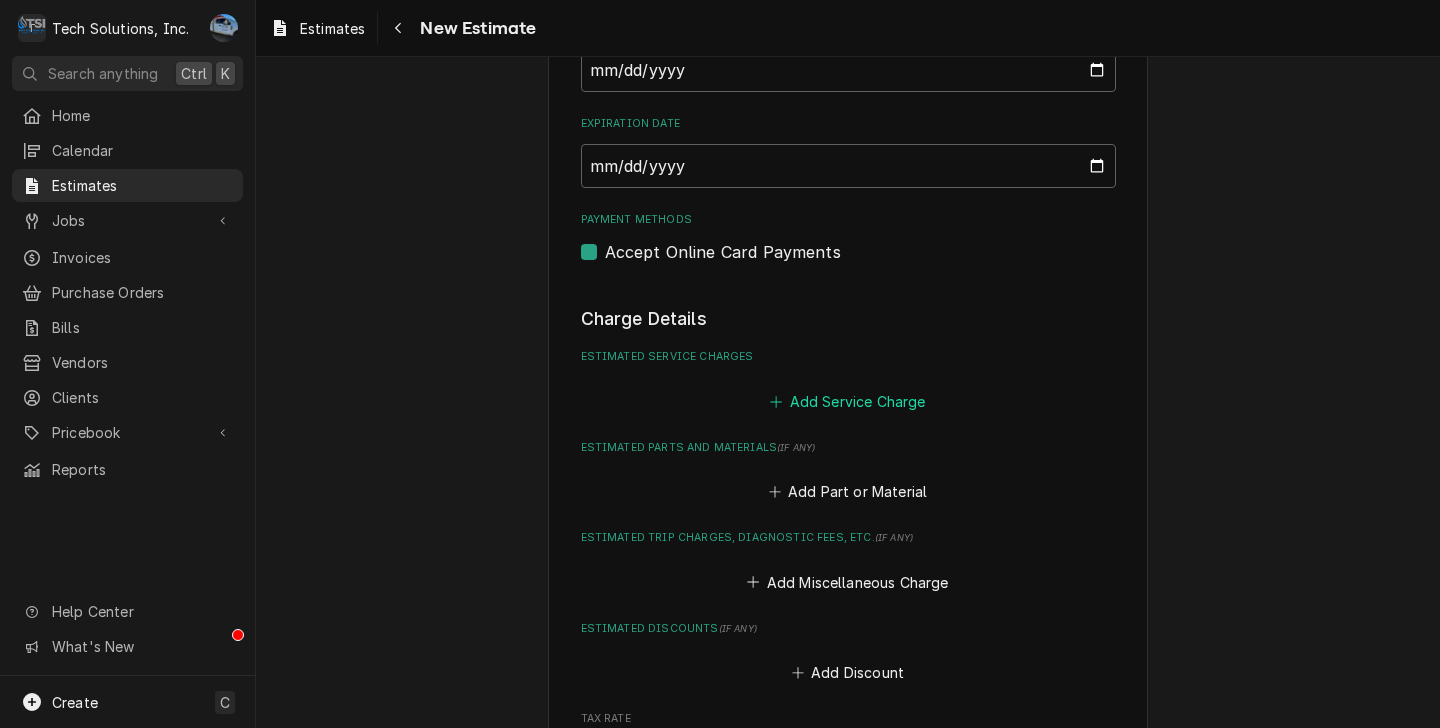 click on "Add Service Charge" at bounding box center (848, 401) 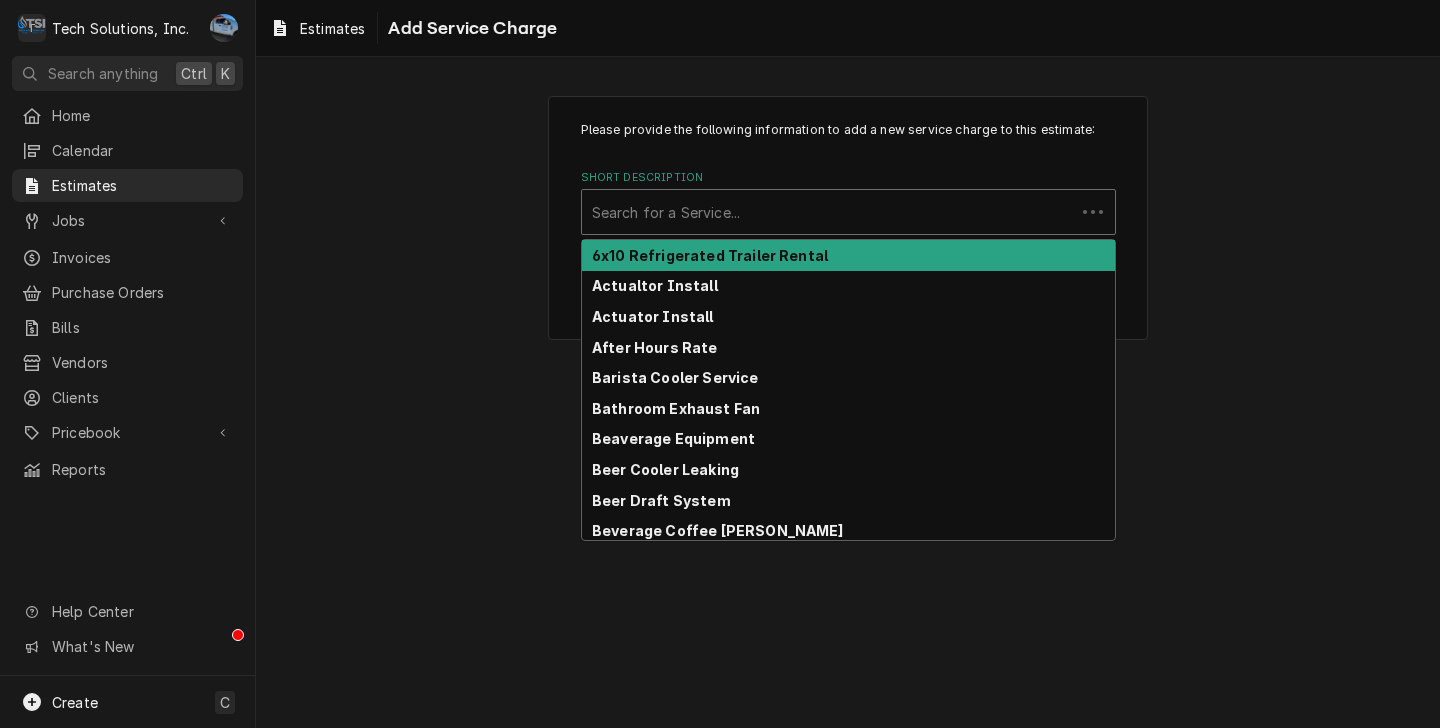 click at bounding box center (828, 212) 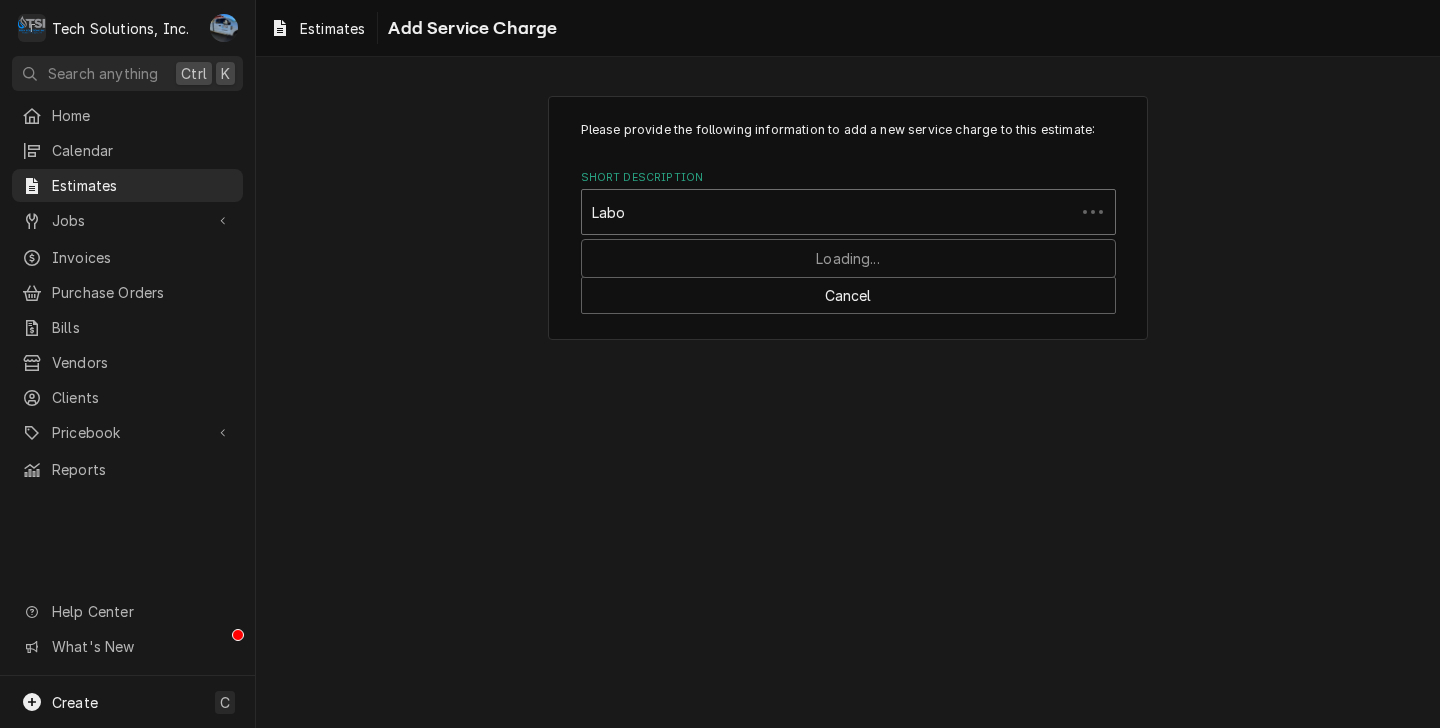 type on "Labor" 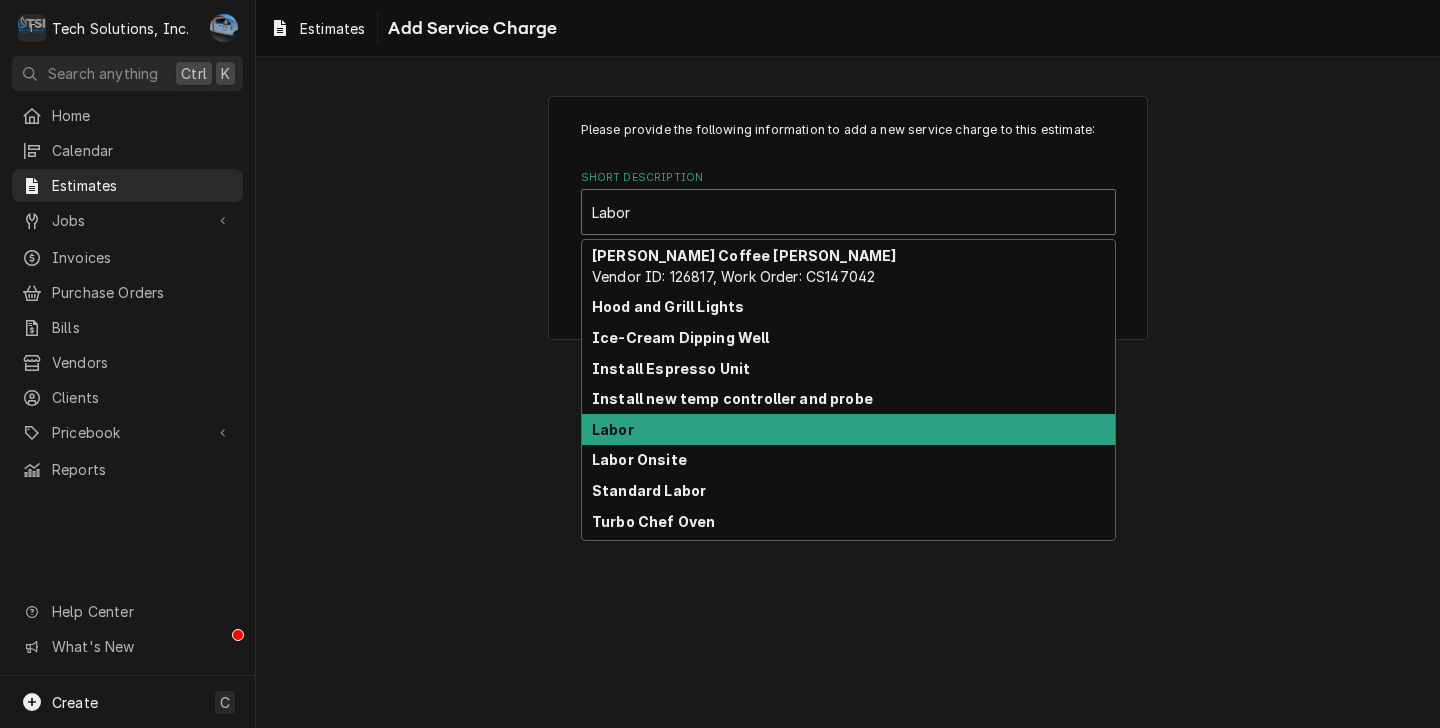 click on "Labor" at bounding box center [848, 429] 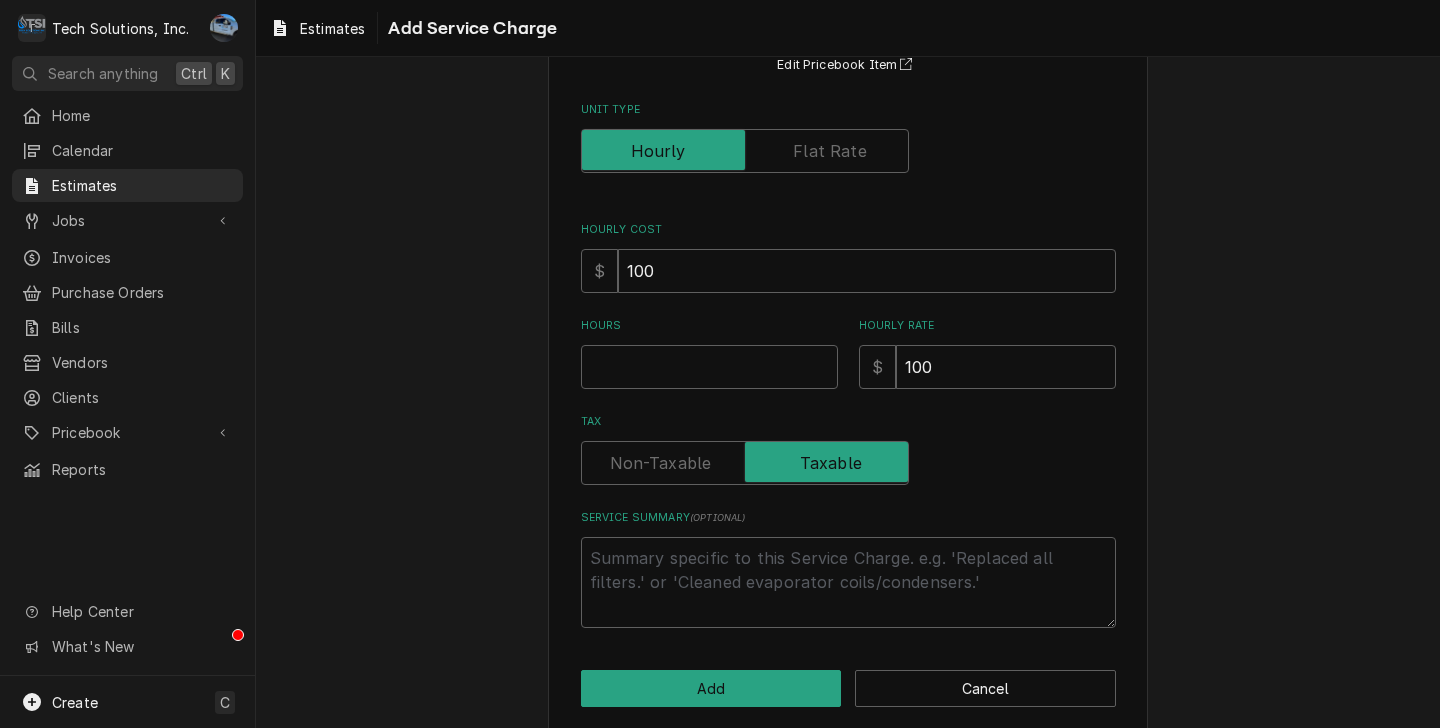 scroll, scrollTop: 216, scrollLeft: 0, axis: vertical 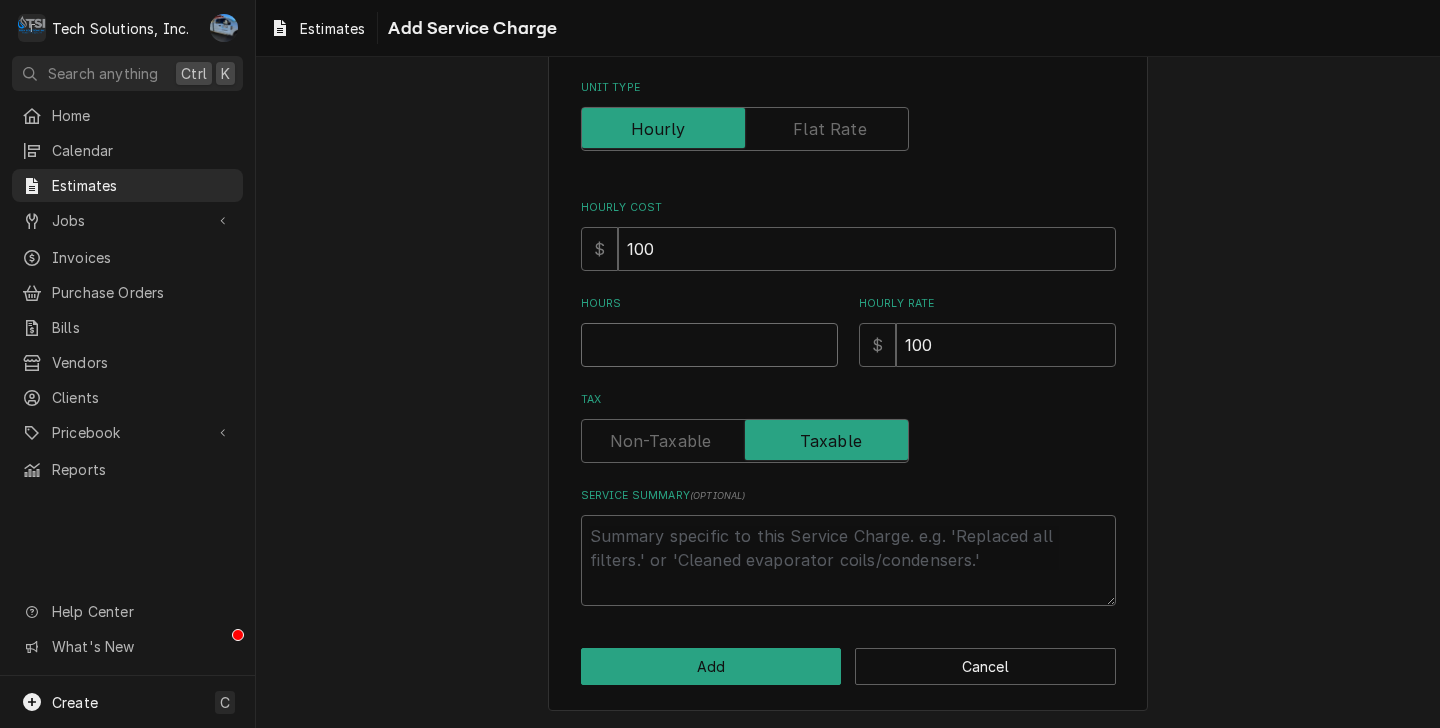 click on "Hours" at bounding box center [709, 345] 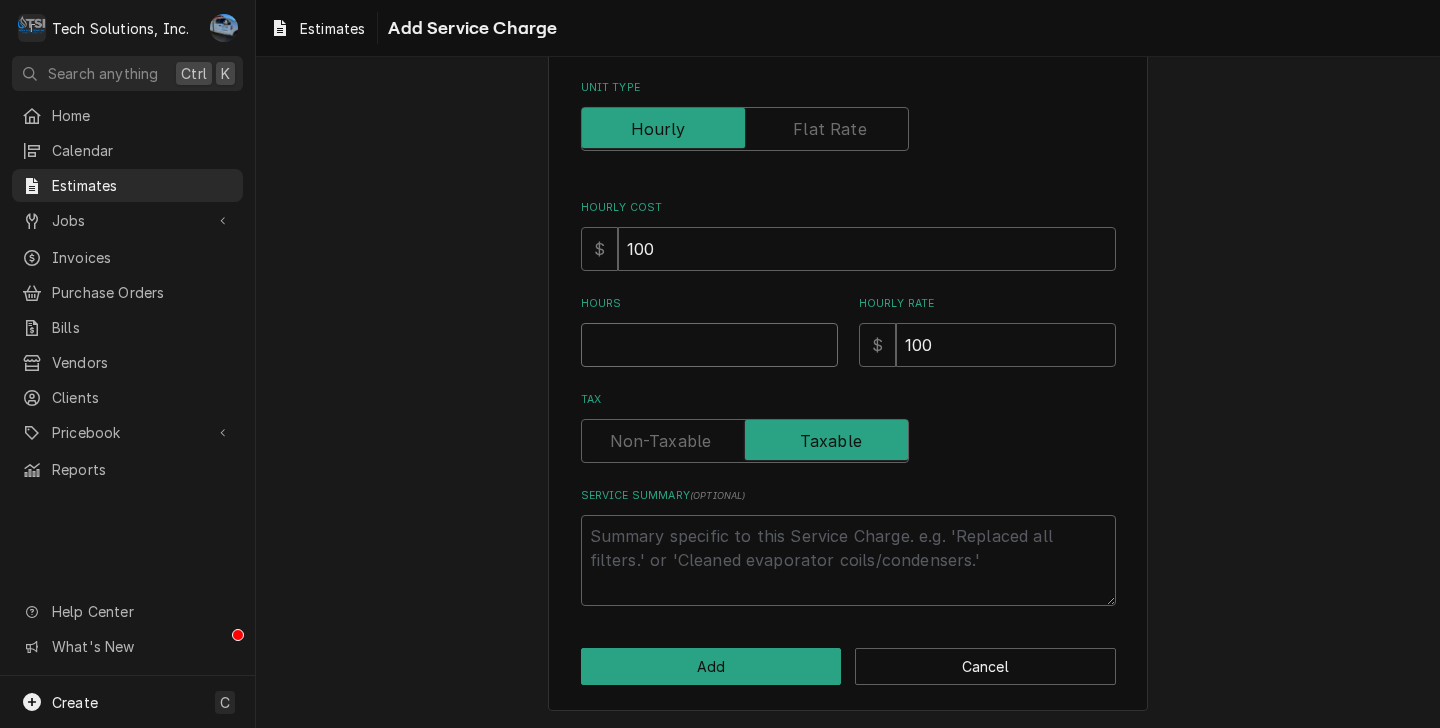 type on "x" 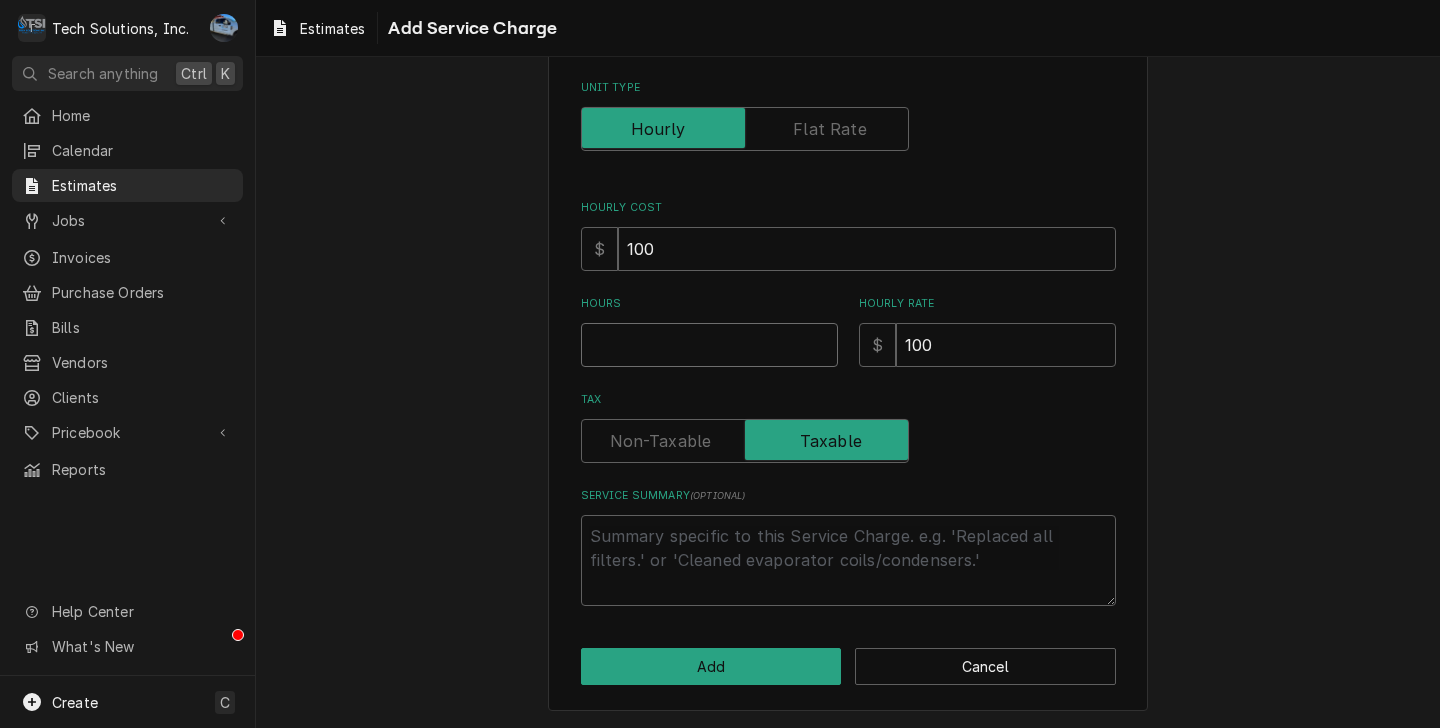 type on "1" 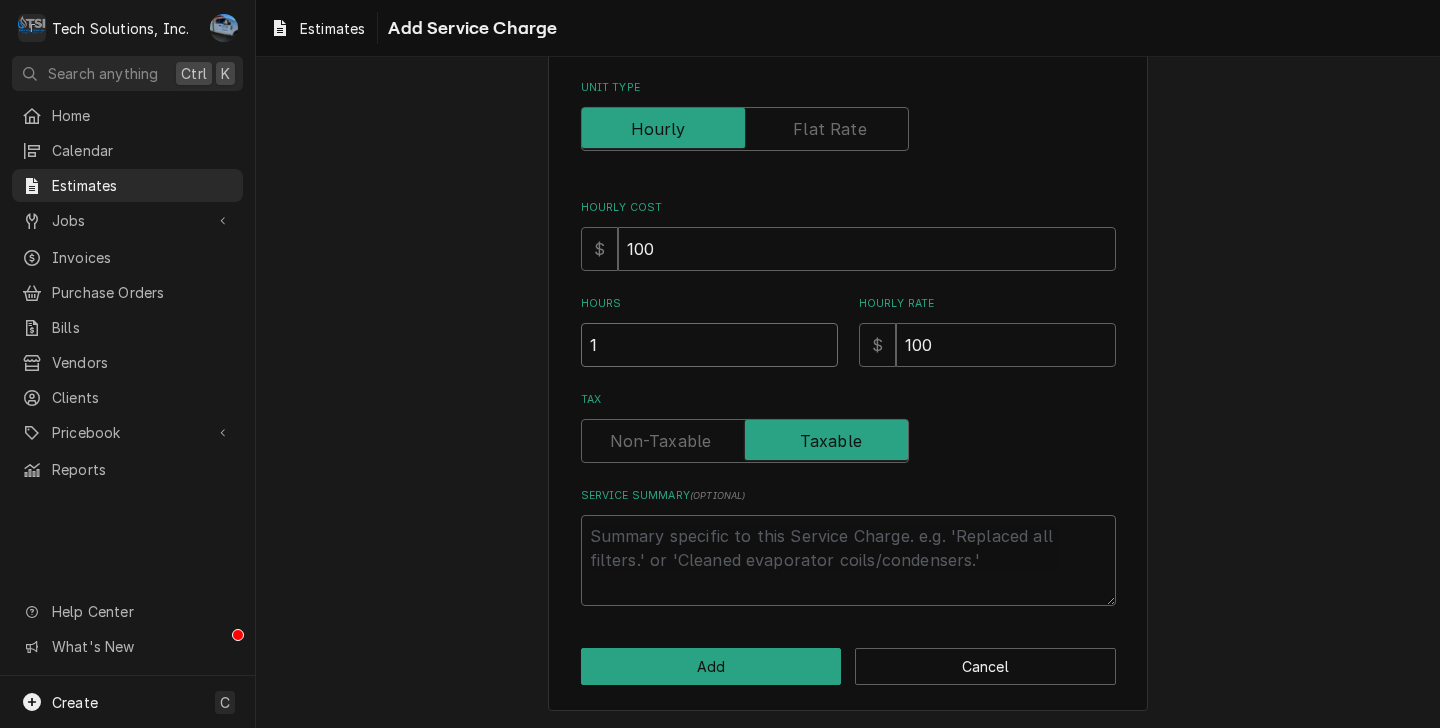 type on "x" 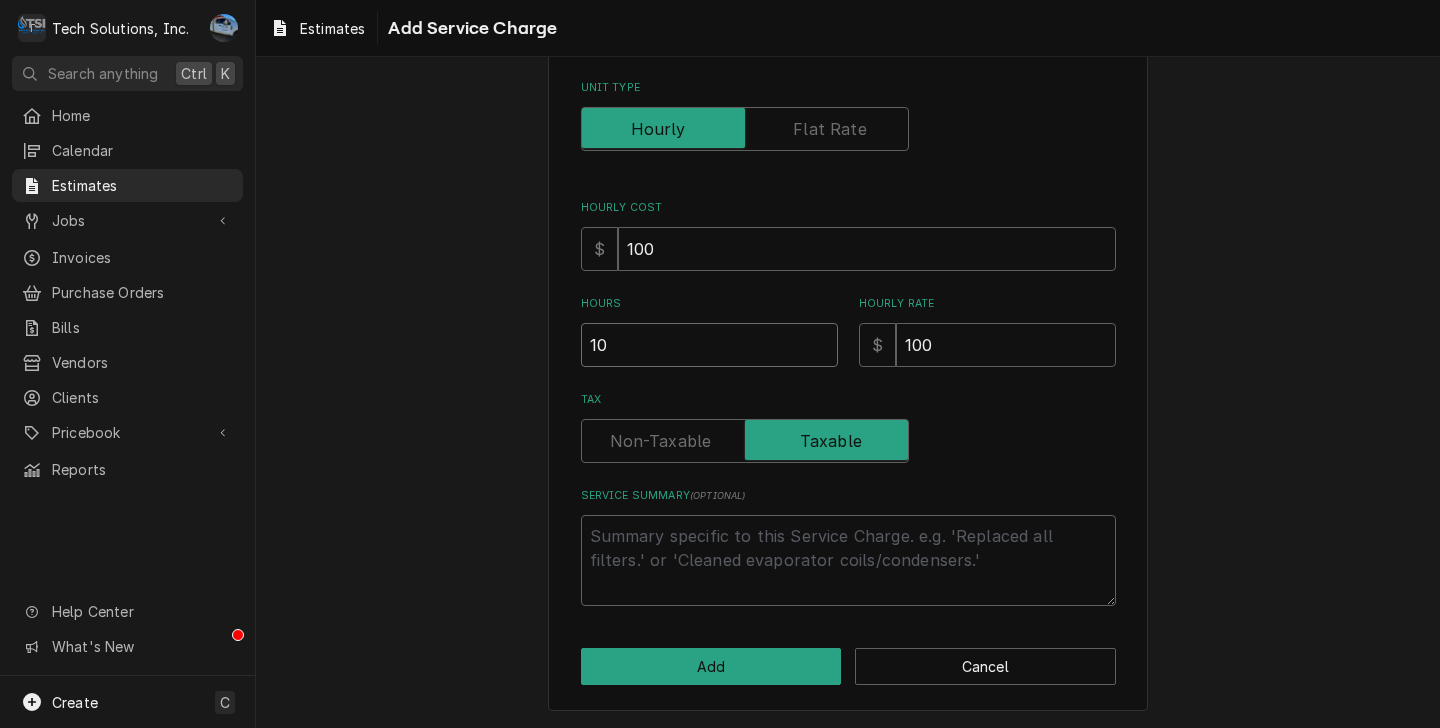 type on "x" 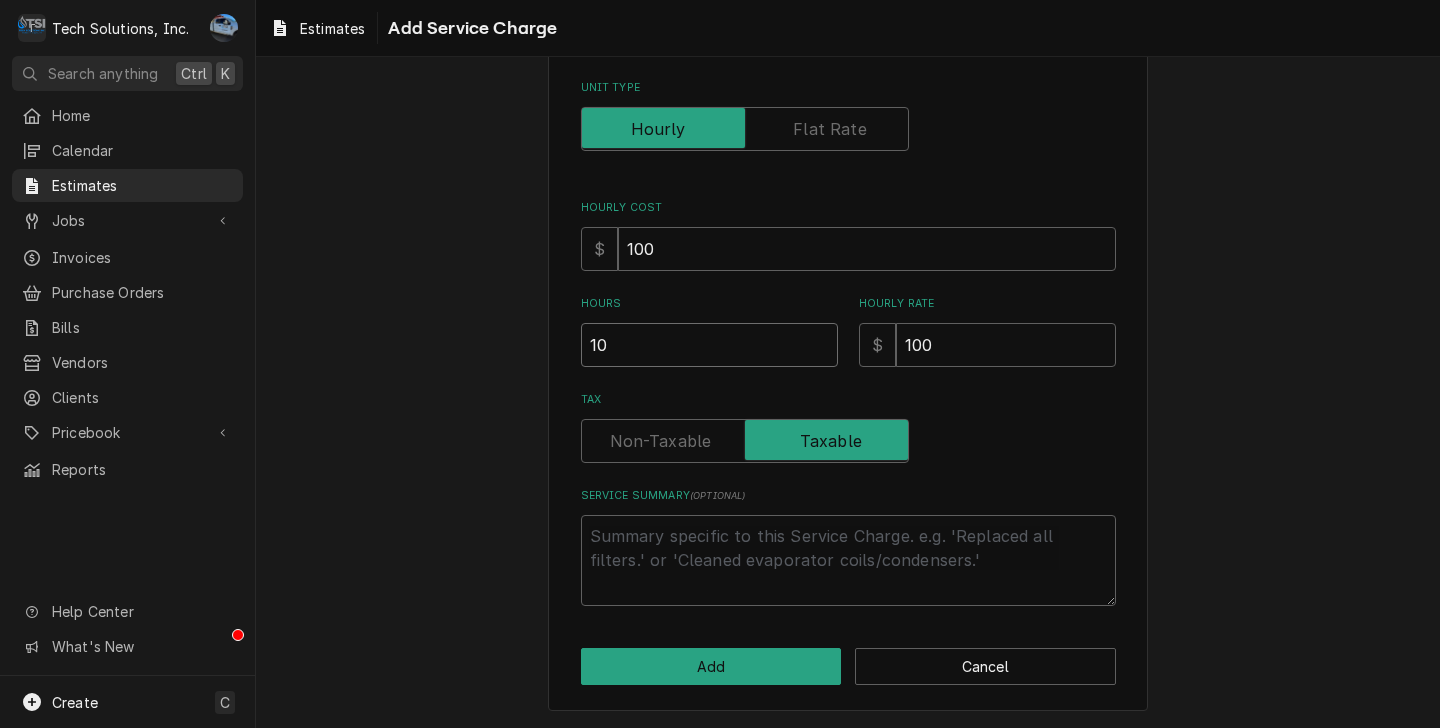 type on "1" 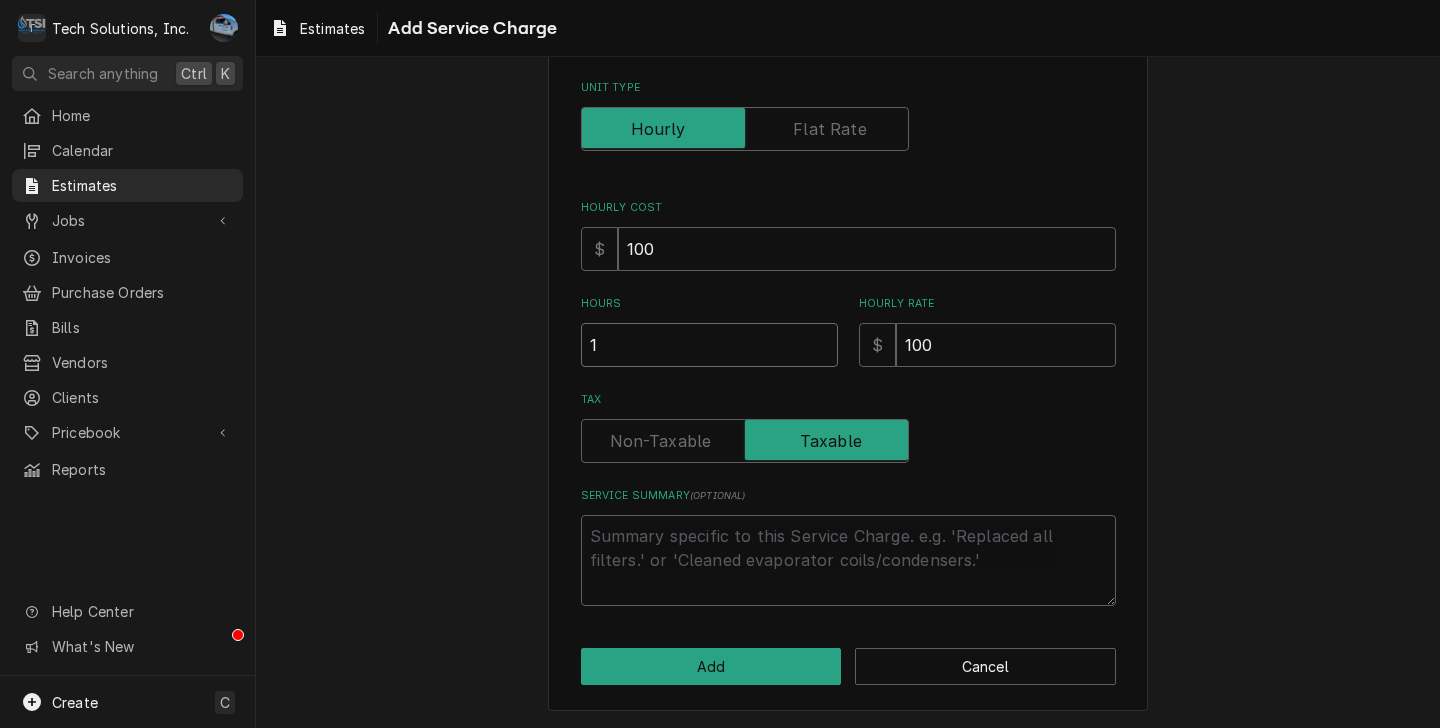 type on "x" 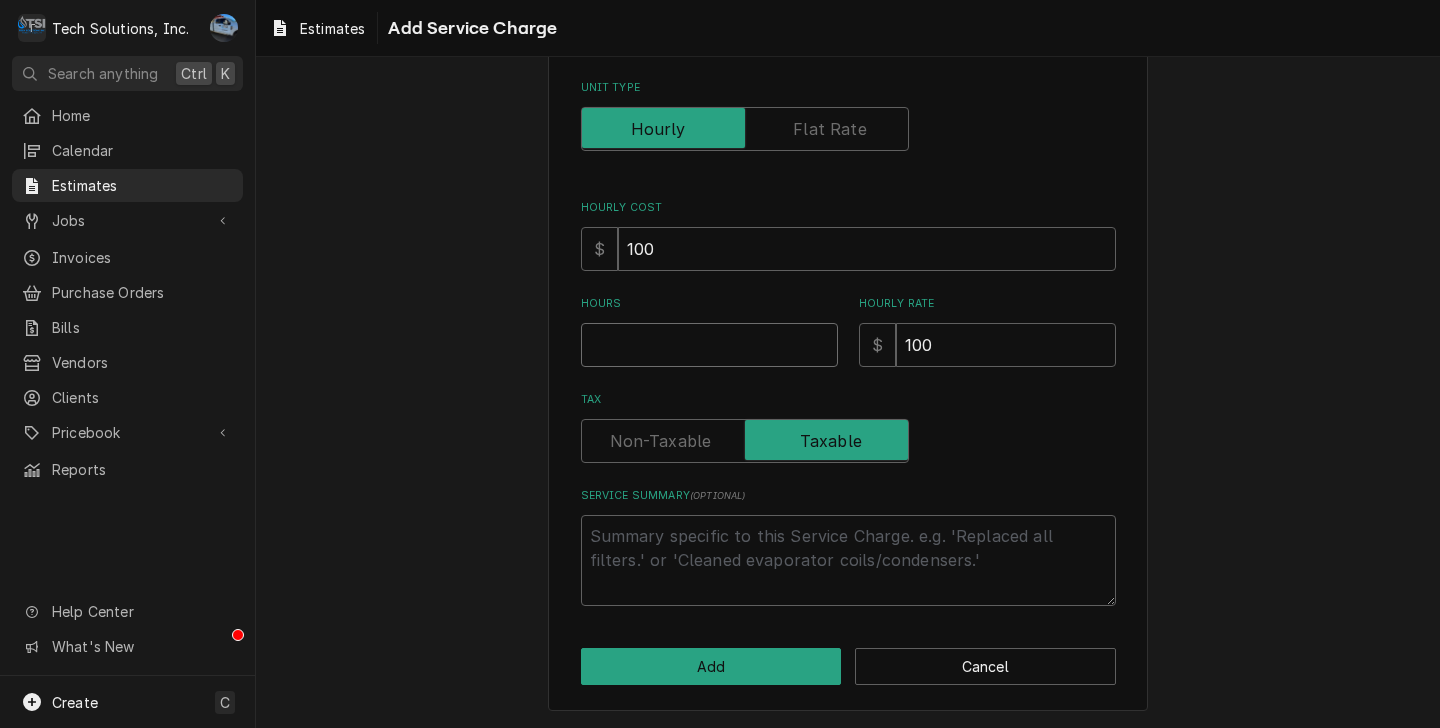 type on "x" 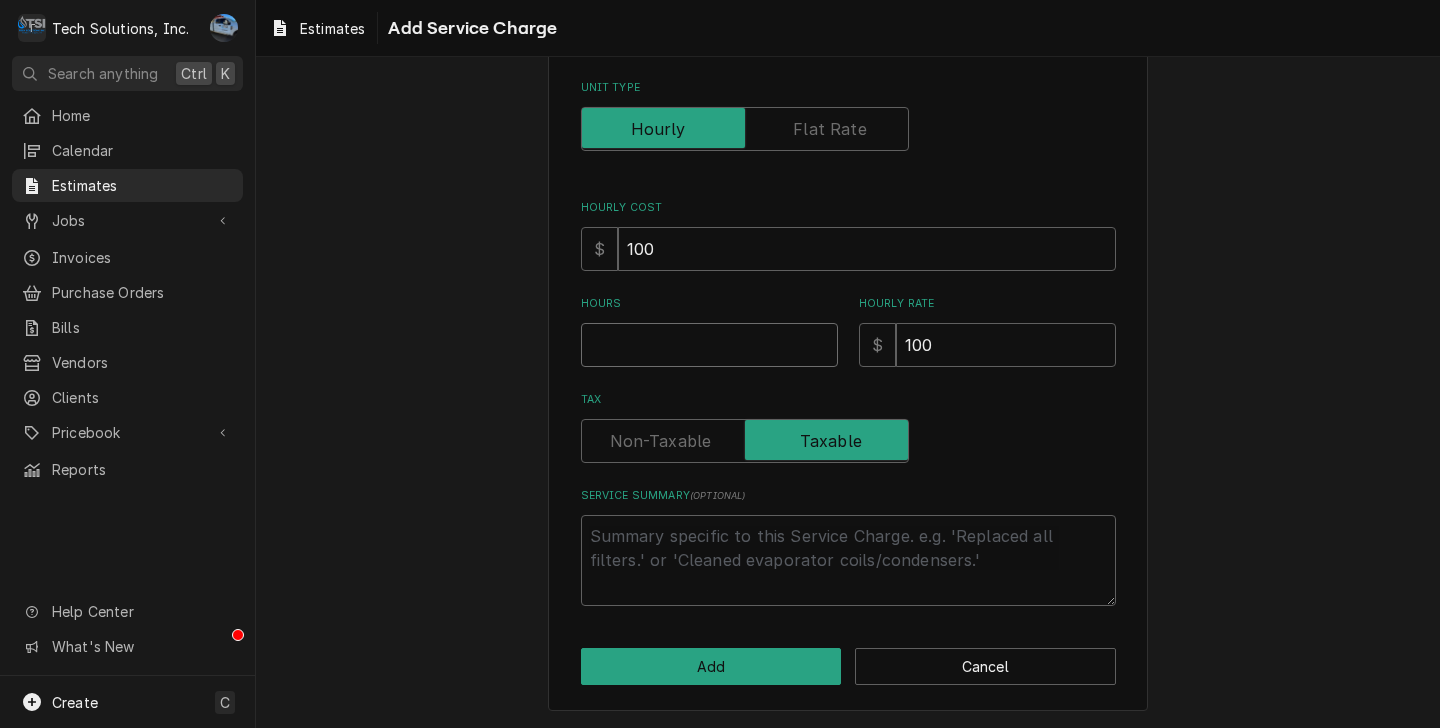 type on "1" 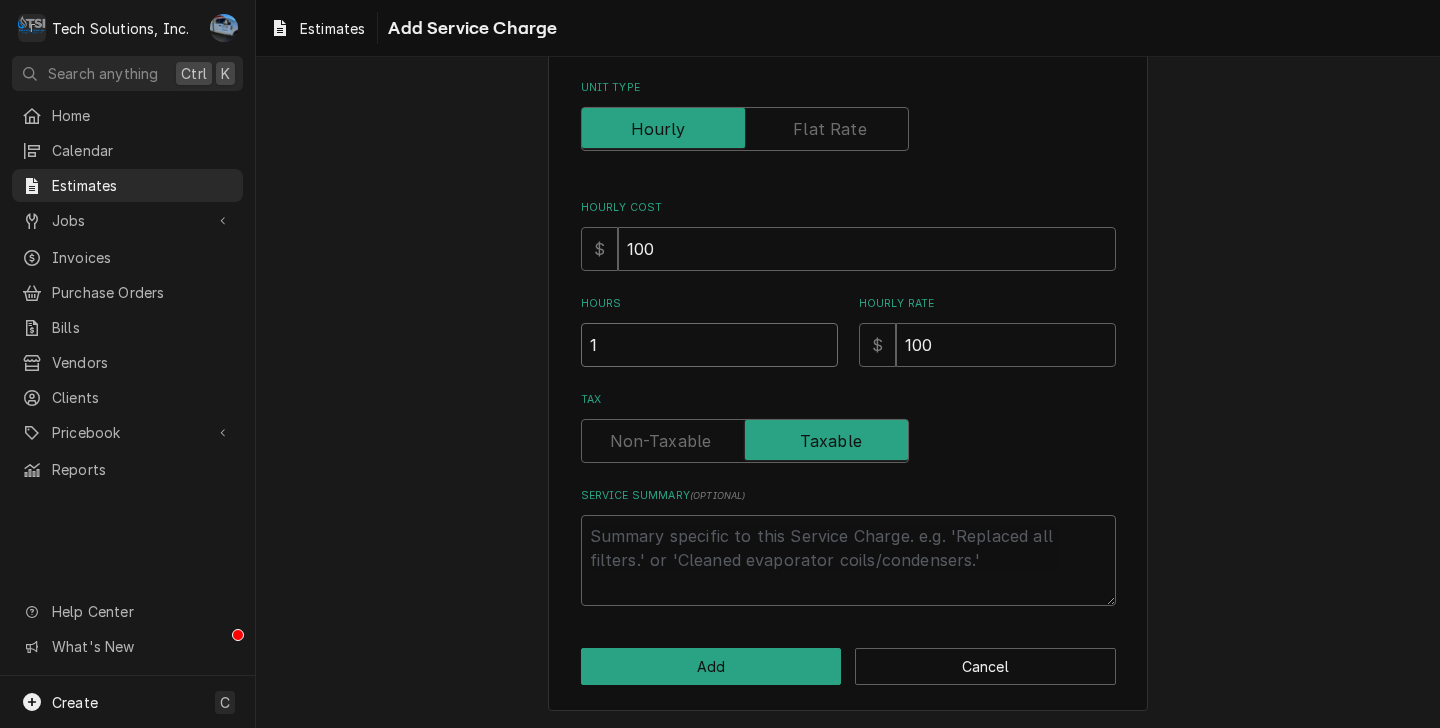 type on "x" 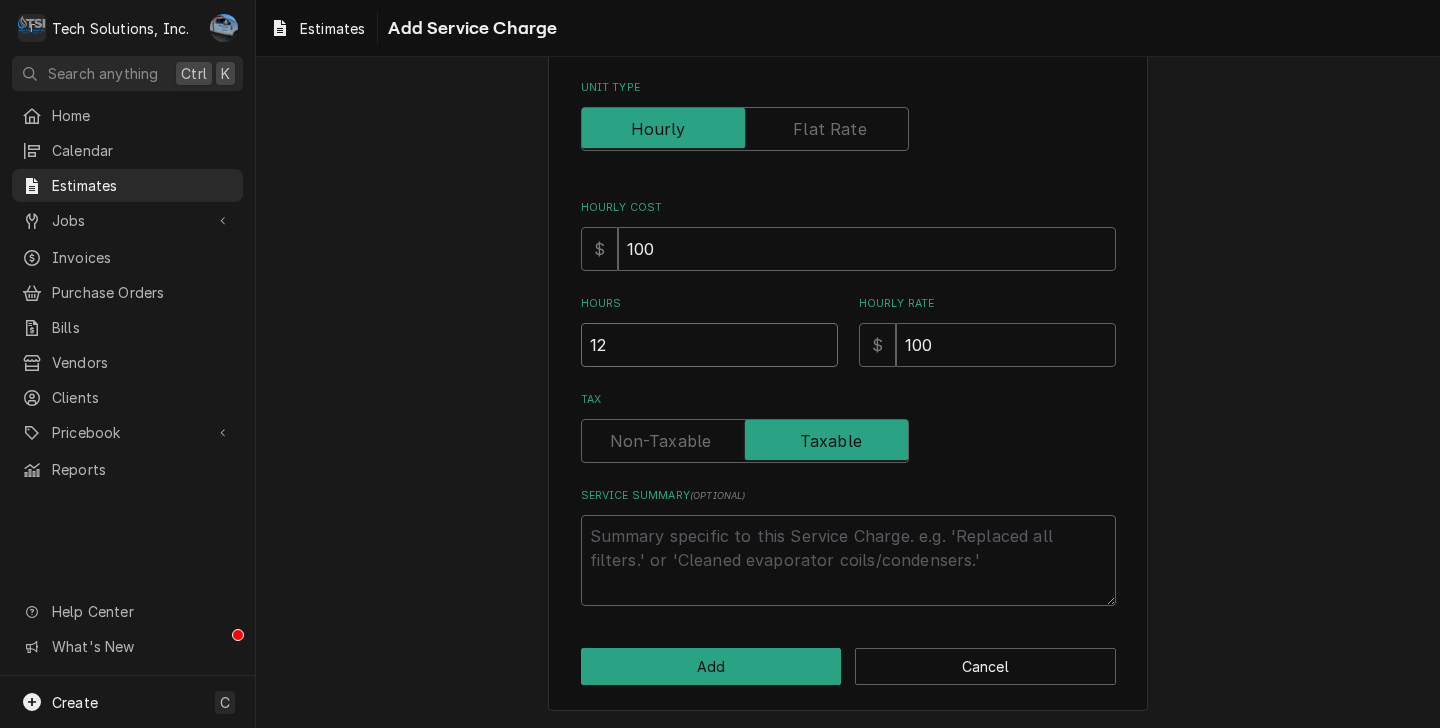 type on "x" 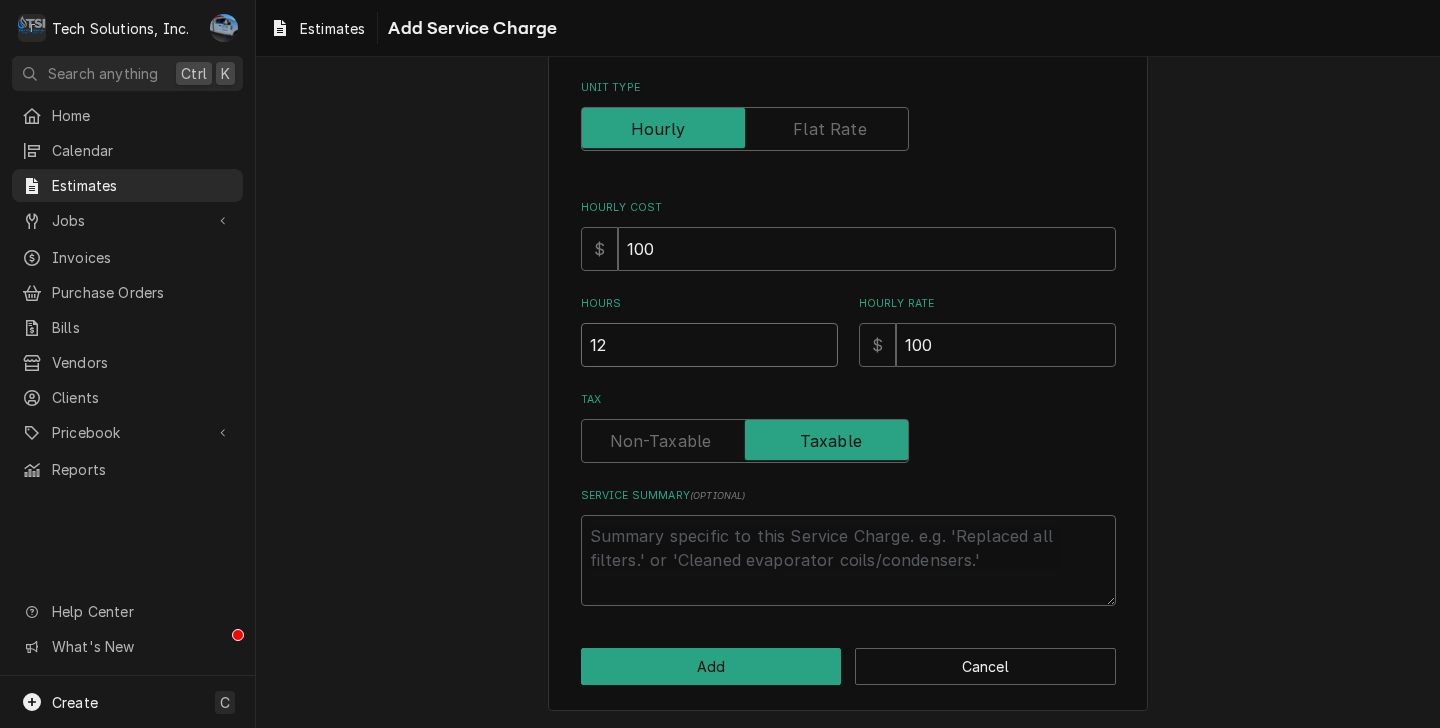 type on "1" 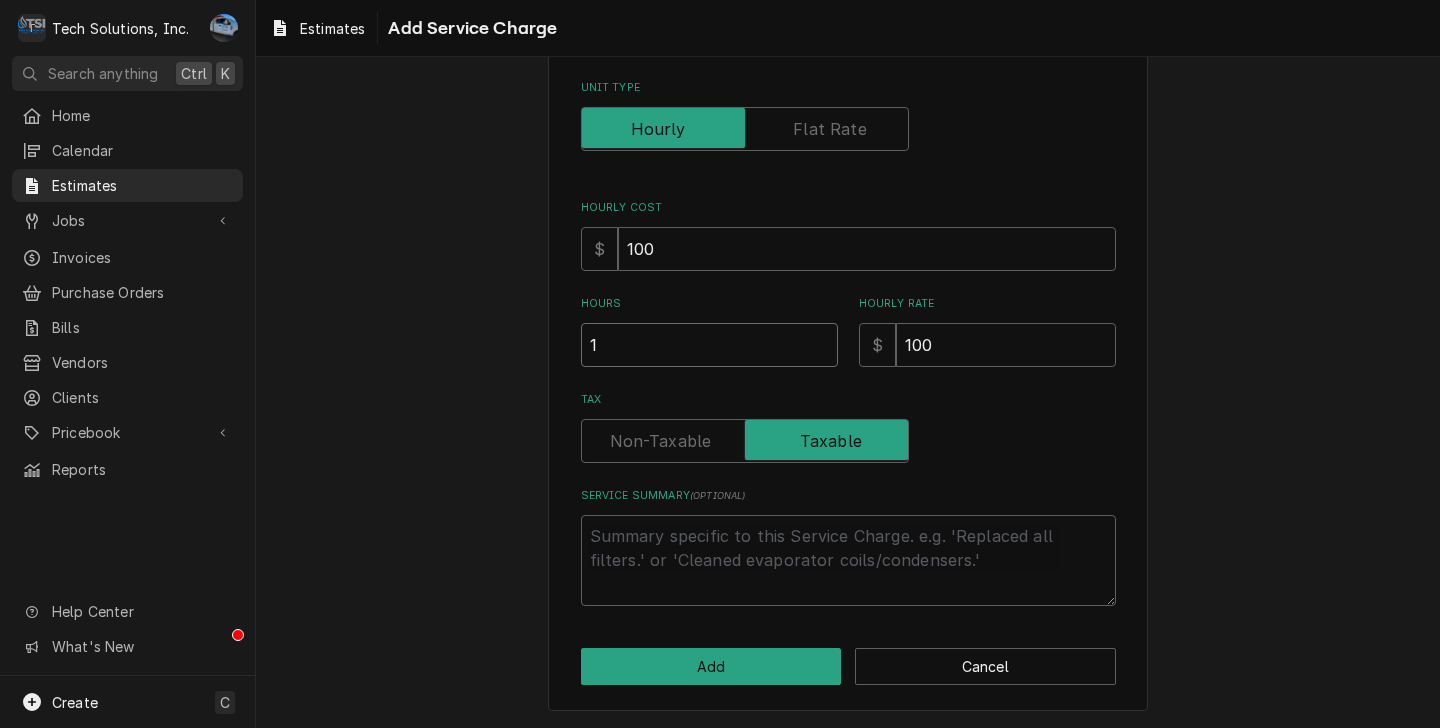 type on "x" 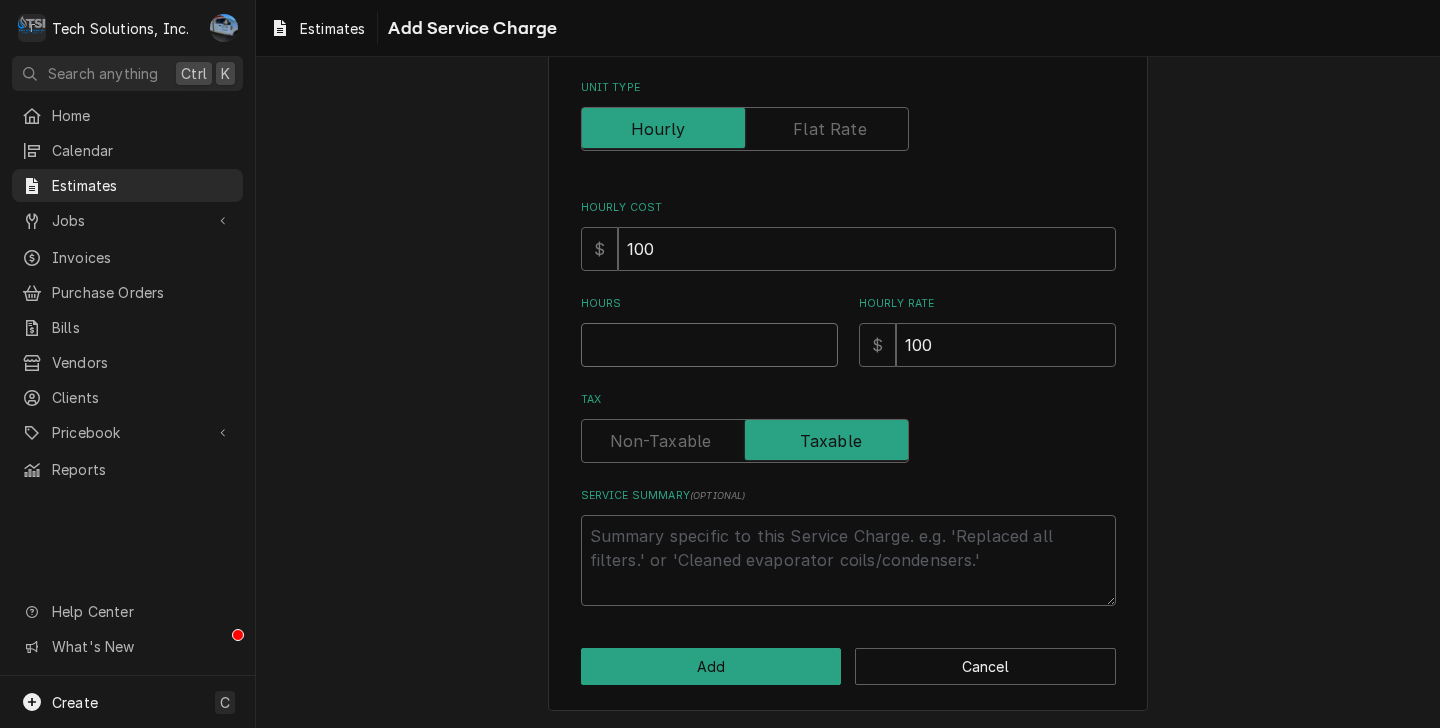 type on "x" 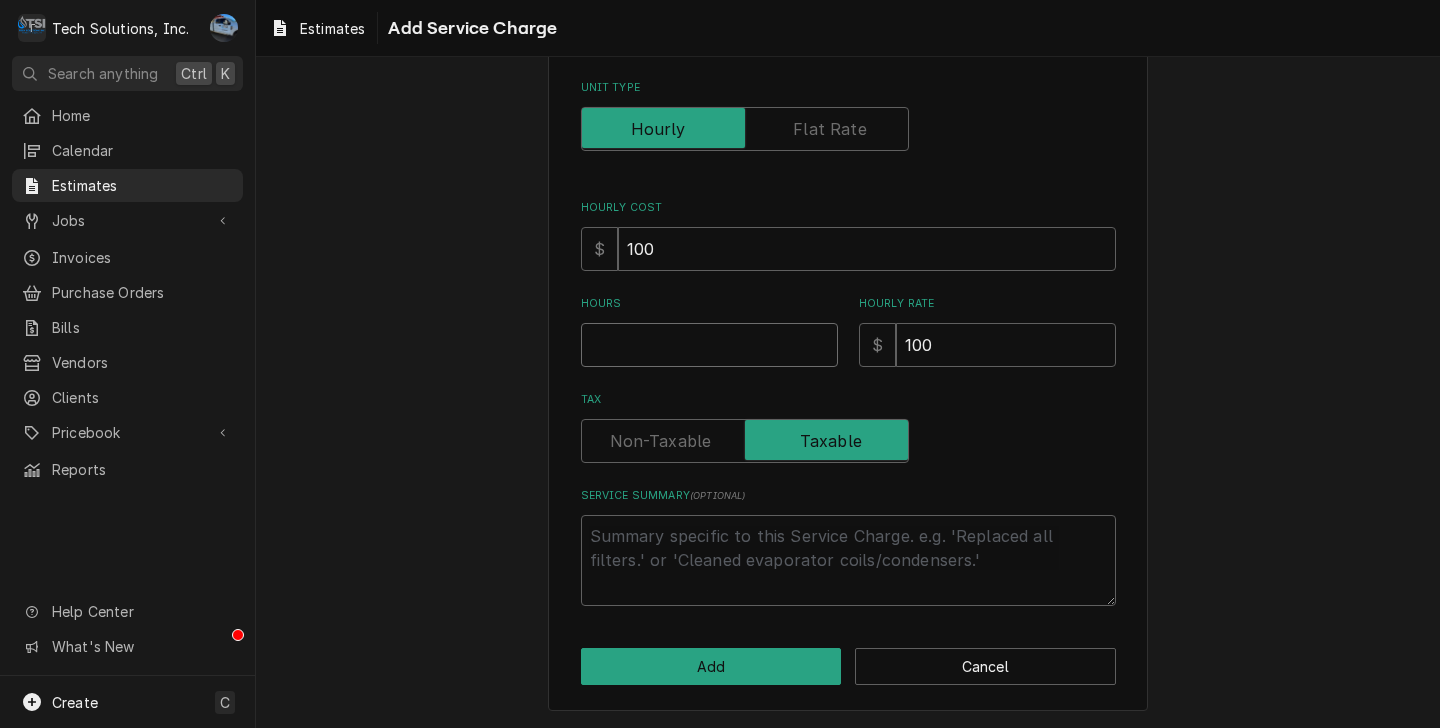 type on "1" 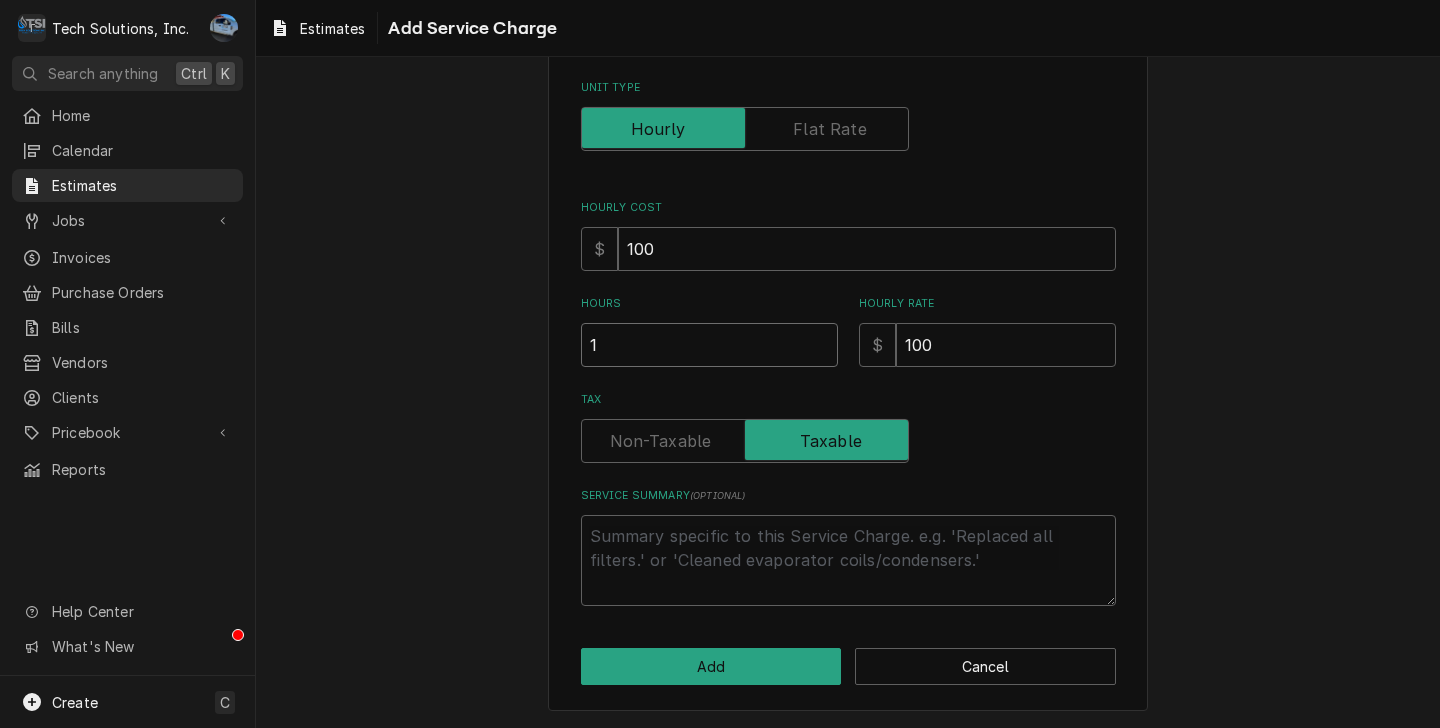 type on "x" 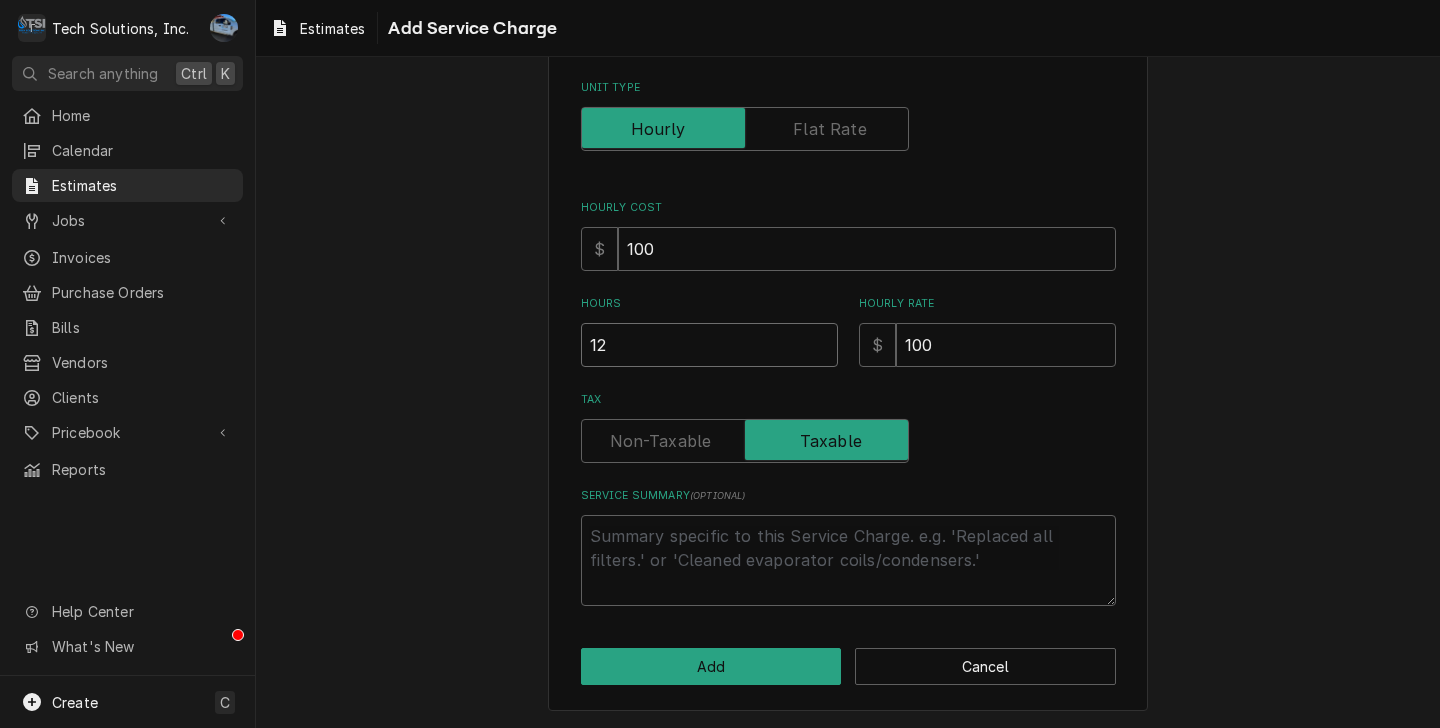 type on "x" 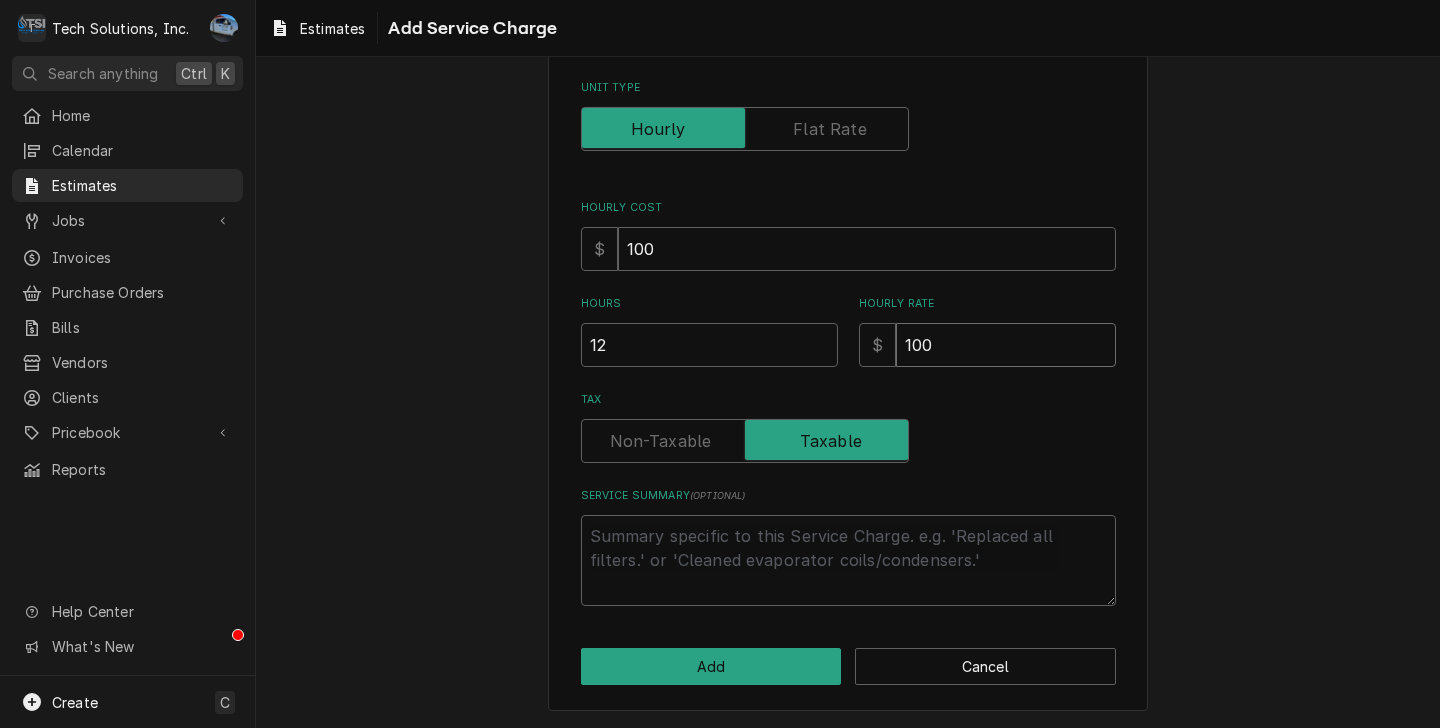 click on "100" at bounding box center [1006, 345] 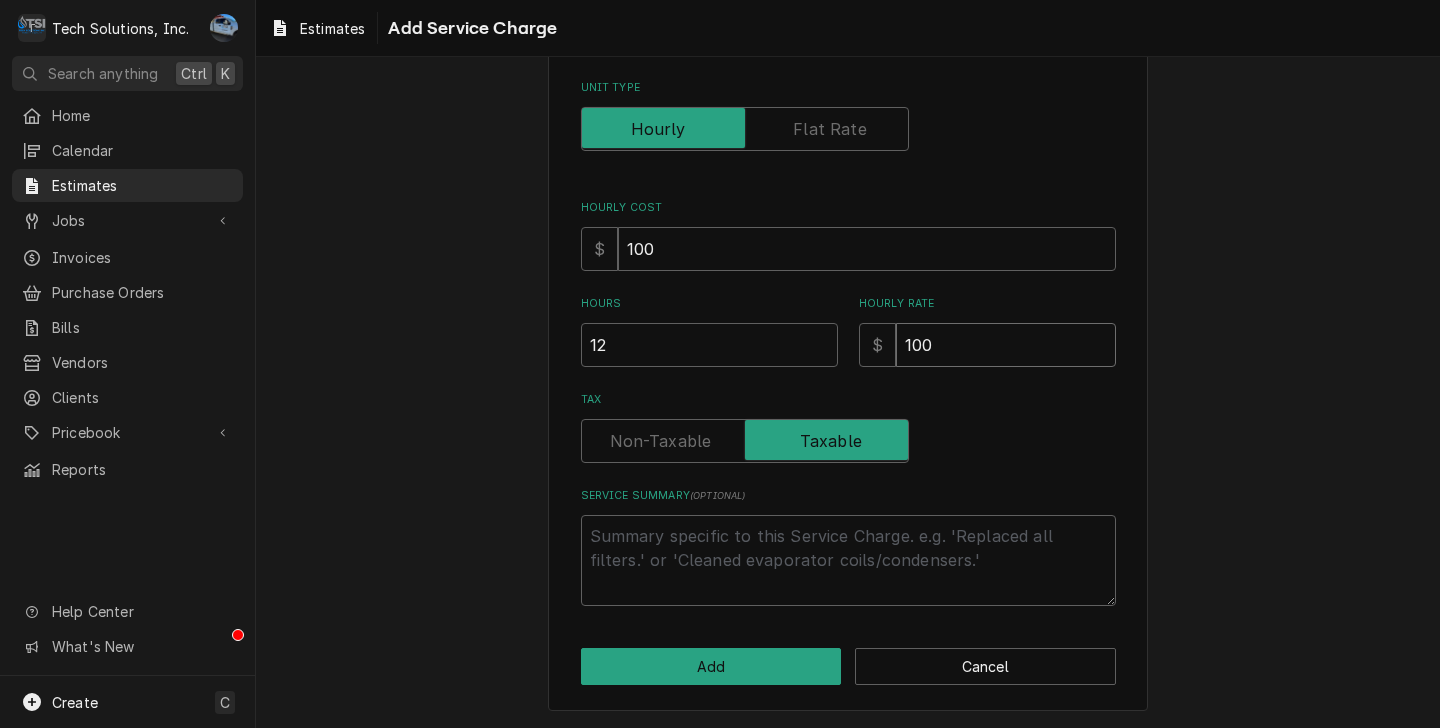 type on "x" 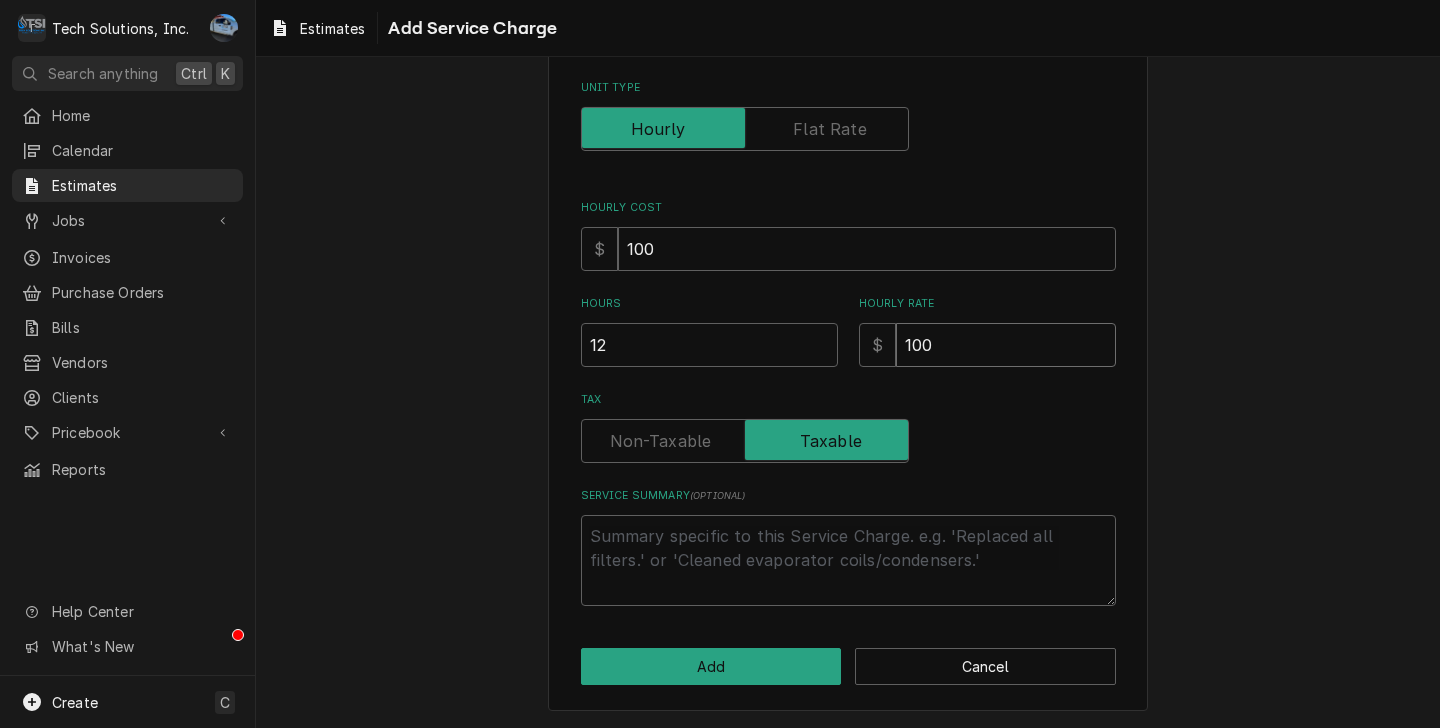 type on "10" 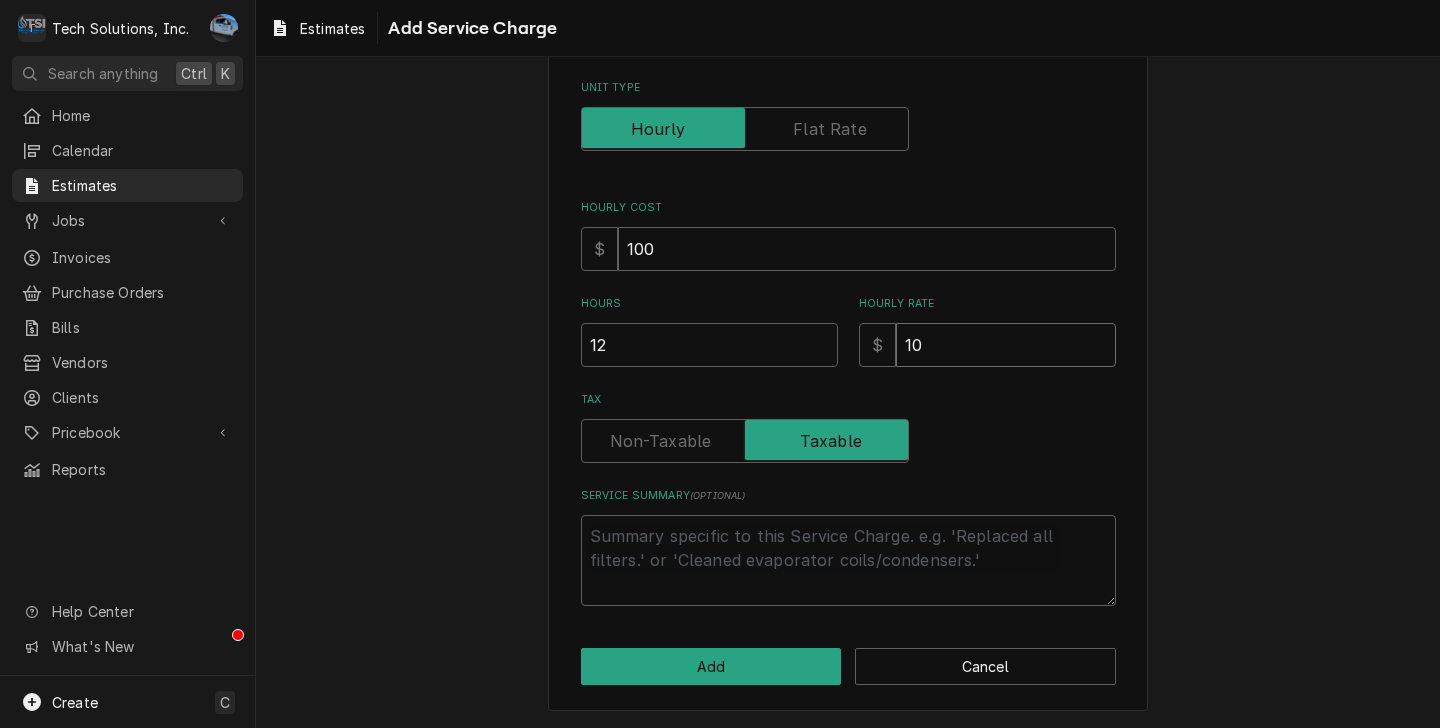type on "x" 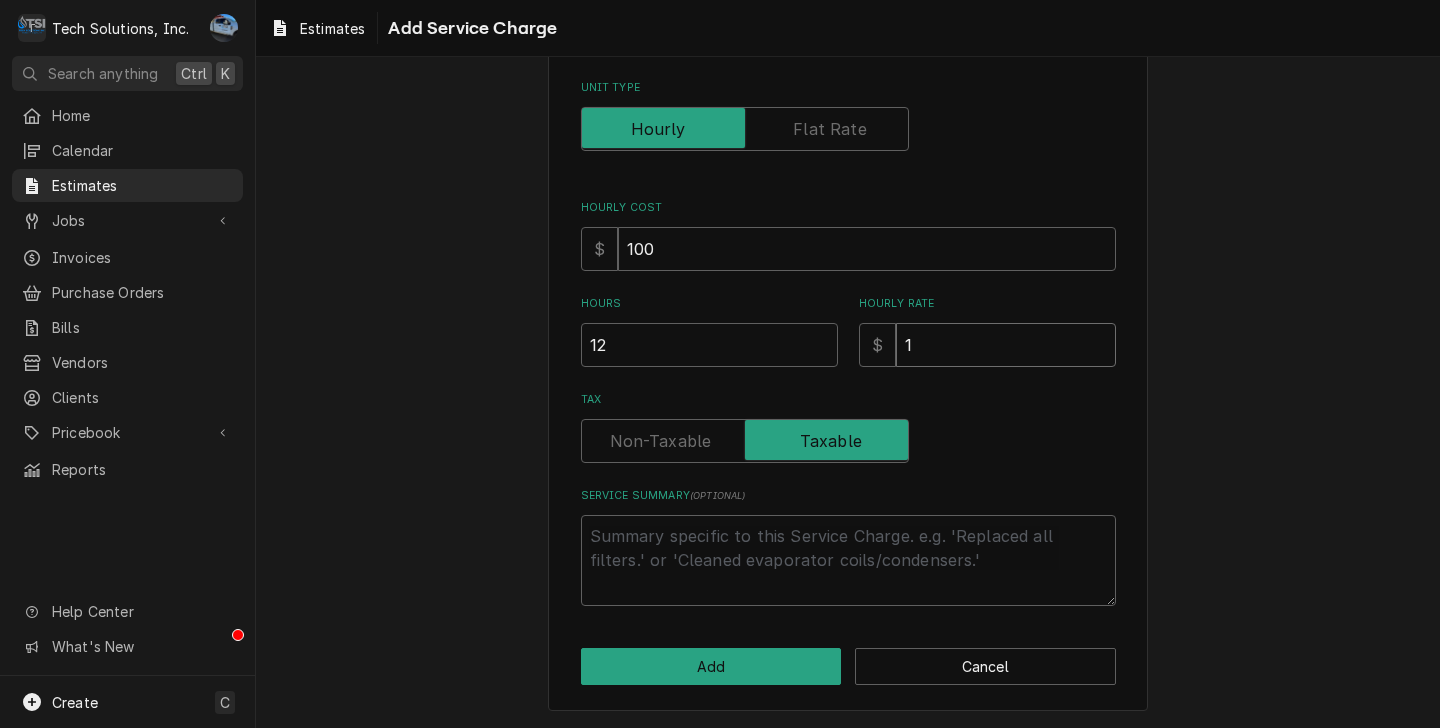 type on "x" 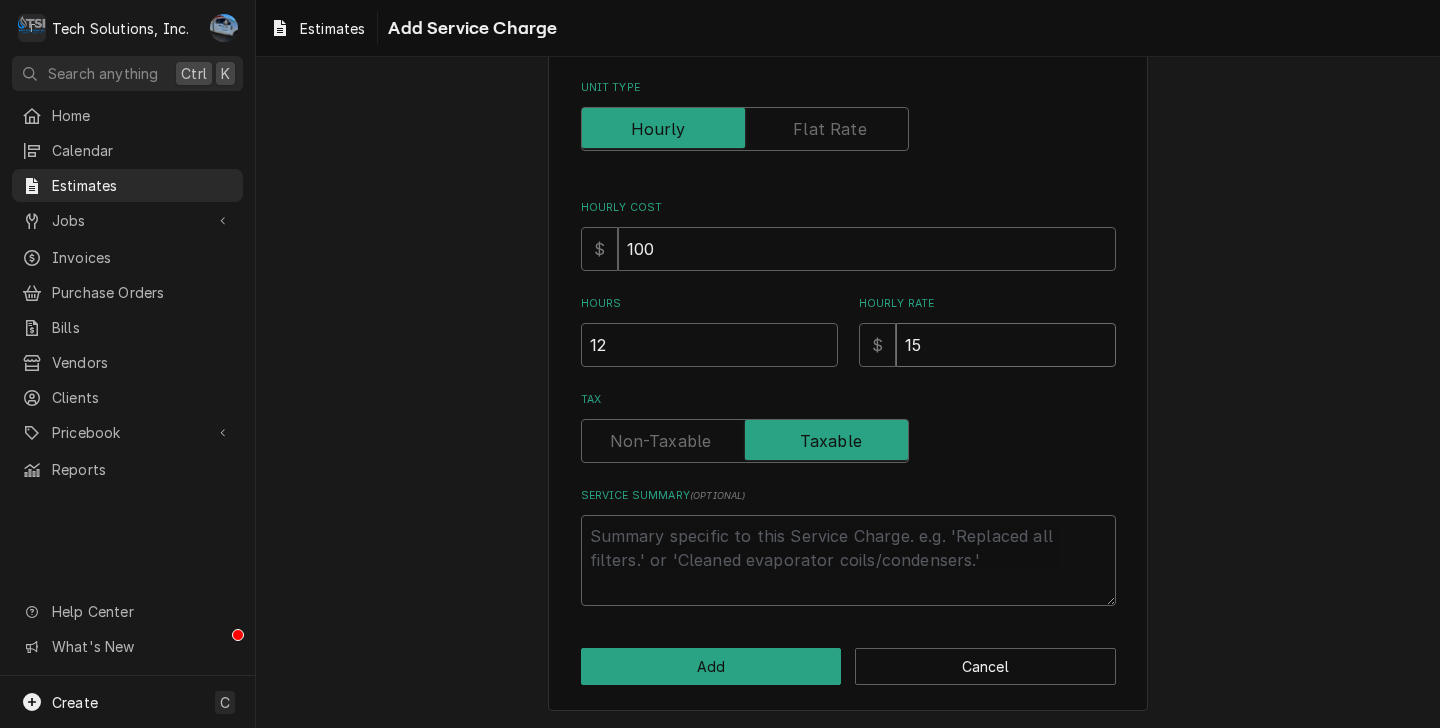 type on "x" 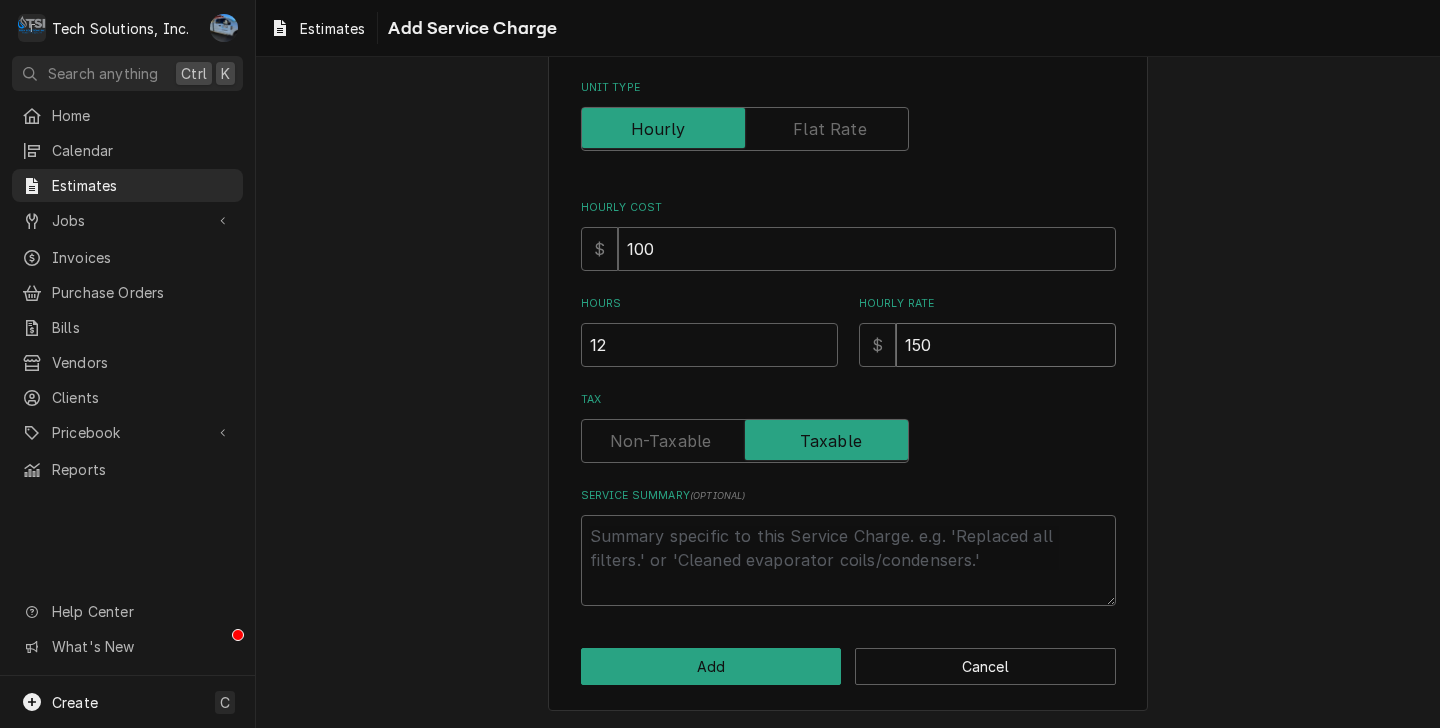 type on "x" 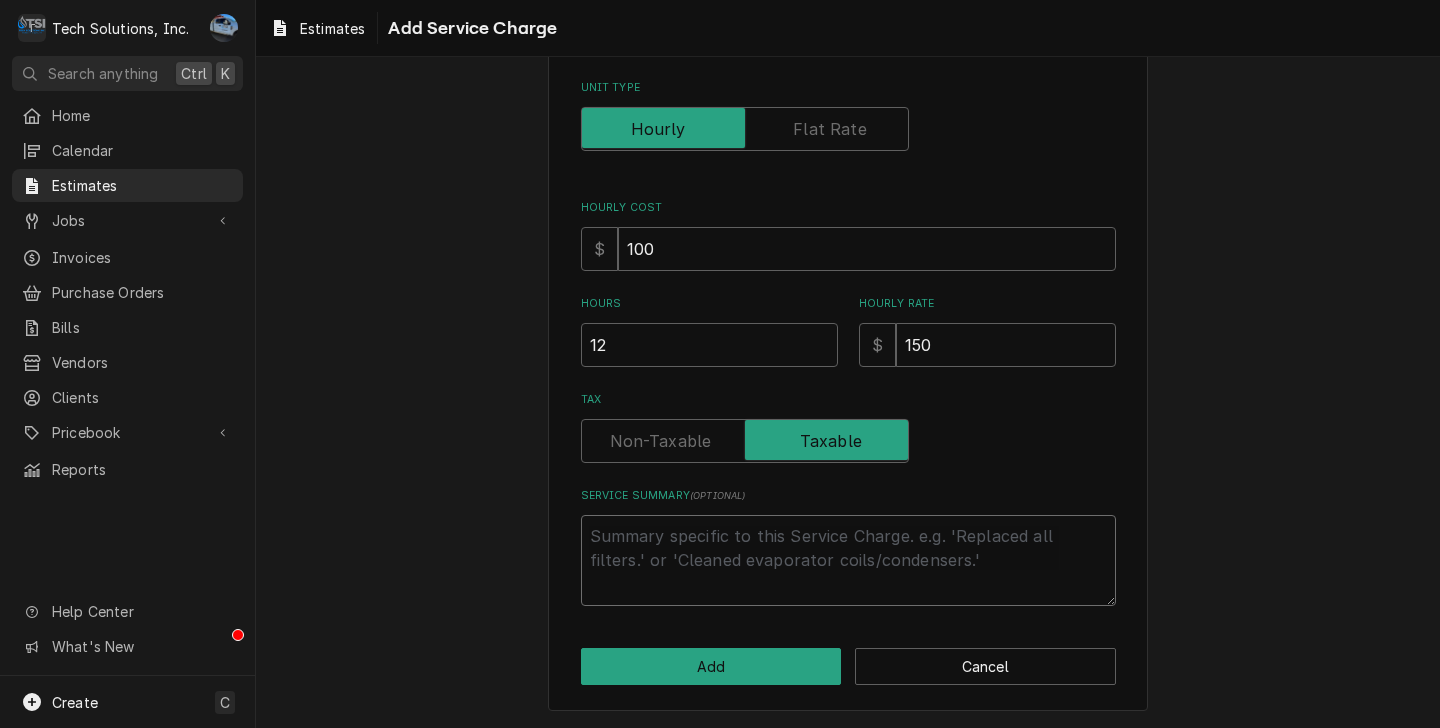 click on "Service Summary  ( optional )" at bounding box center (848, 560) 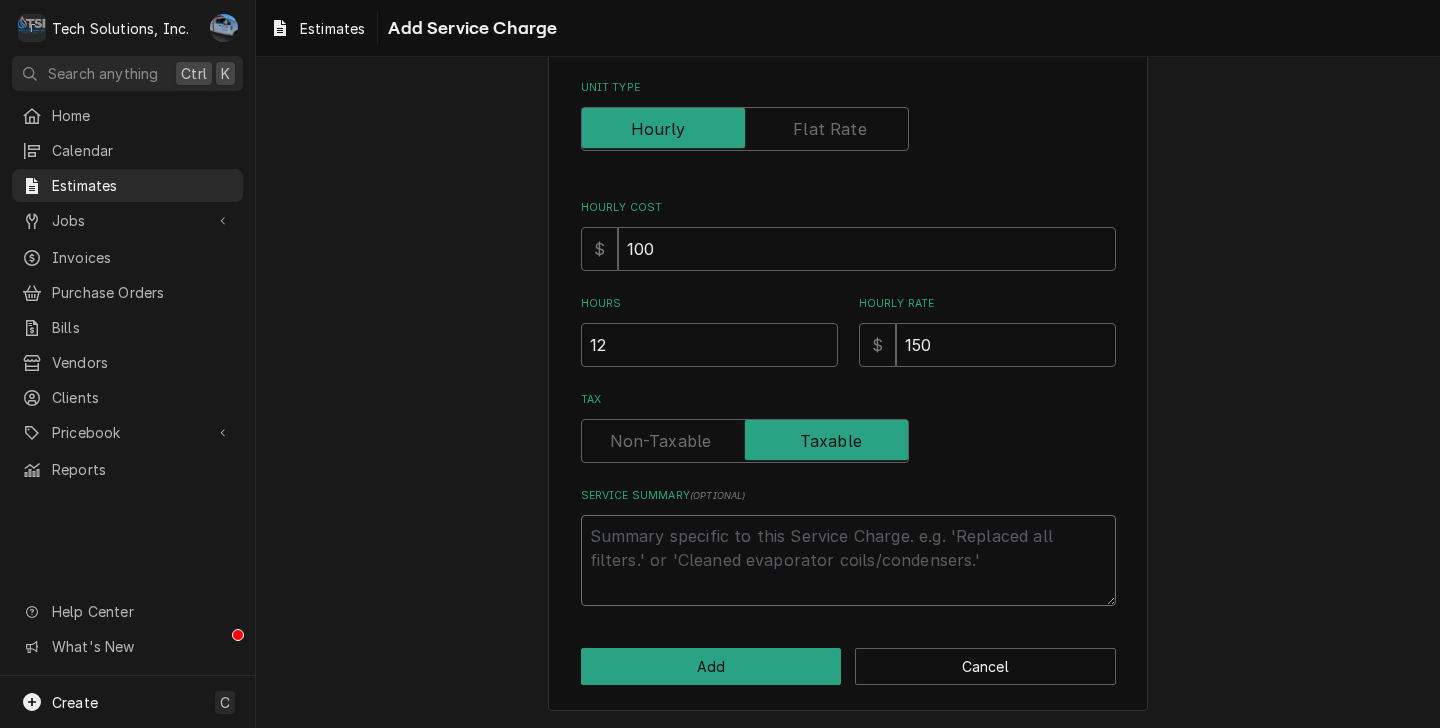 type on "x" 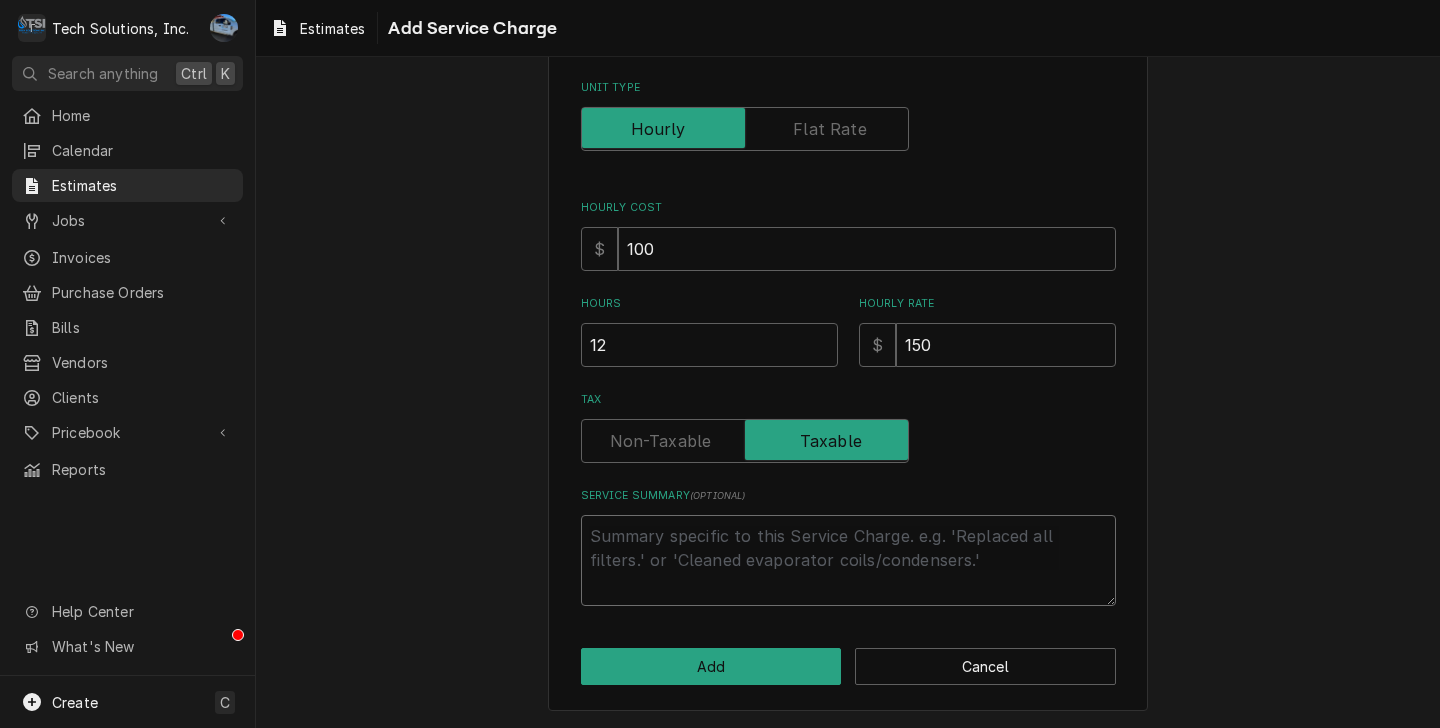 type on "T" 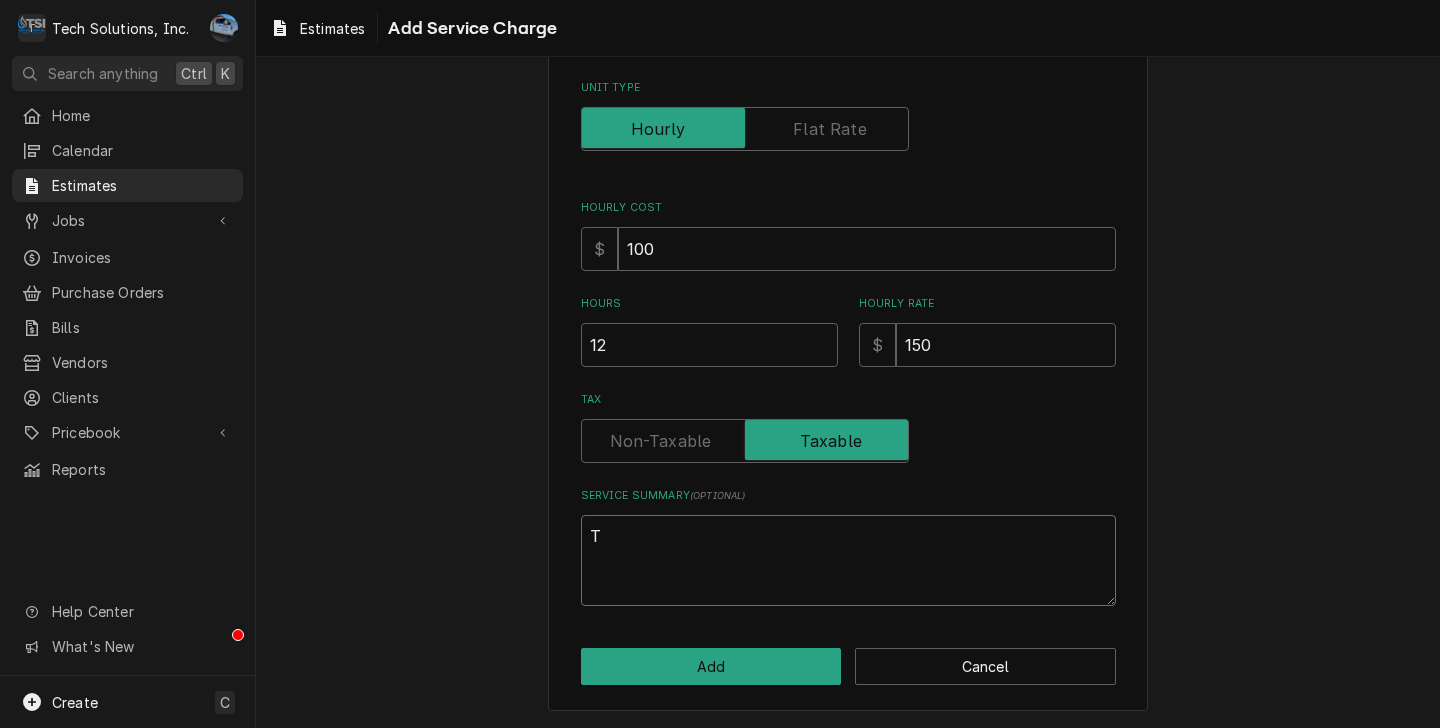 type on "x" 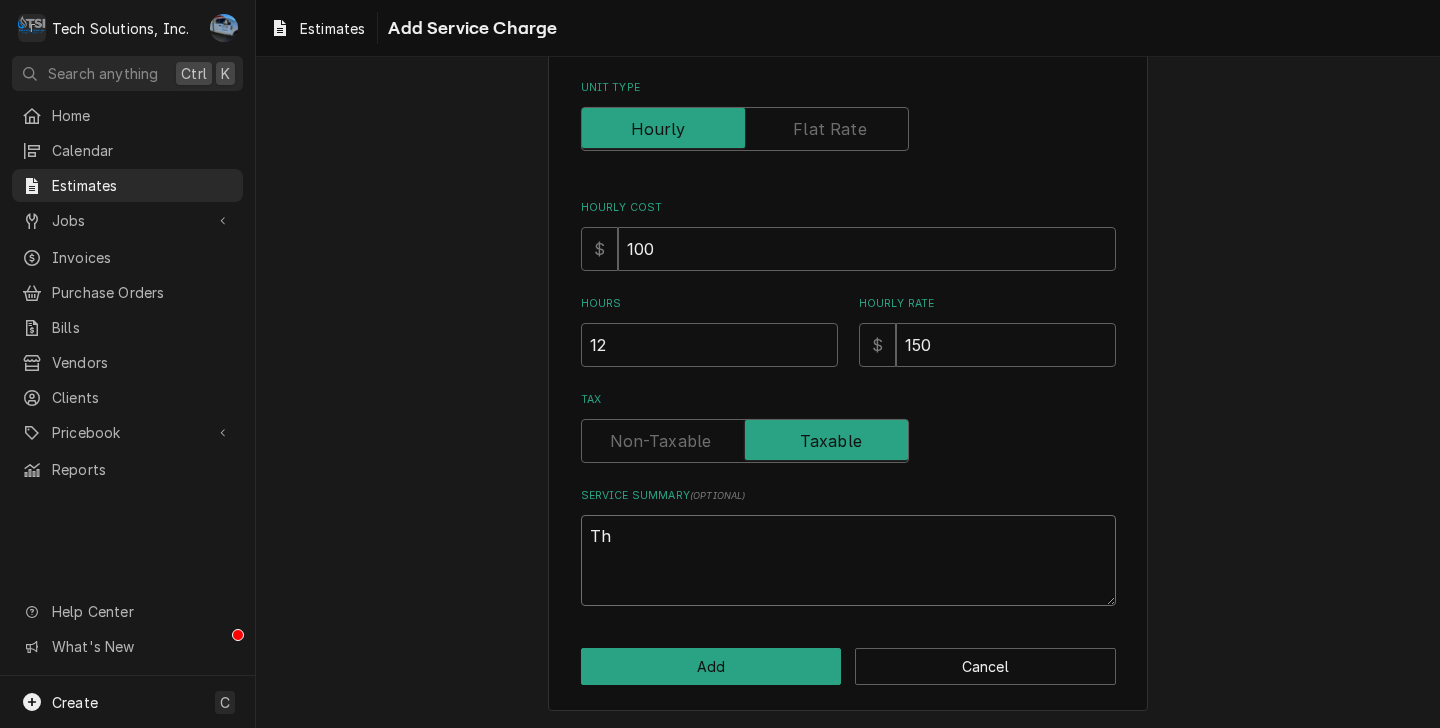 type on "x" 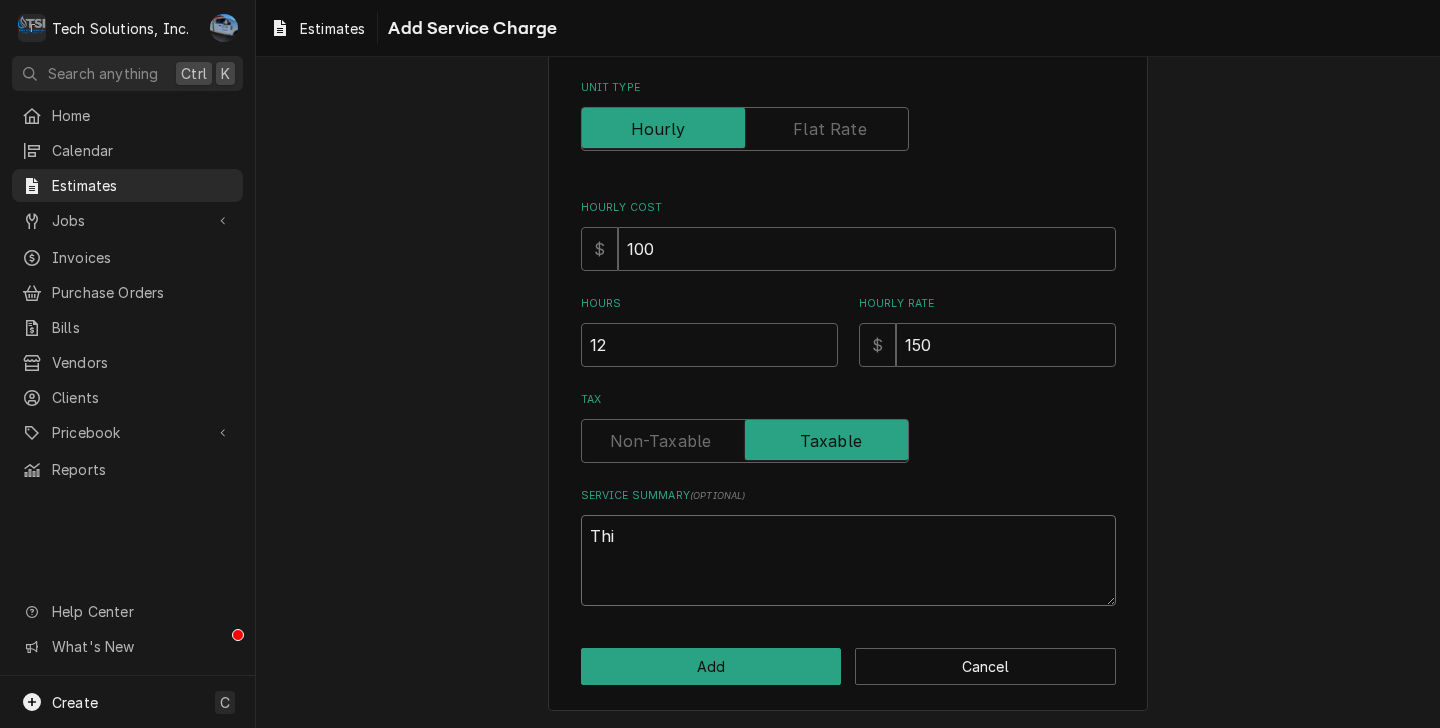type on "x" 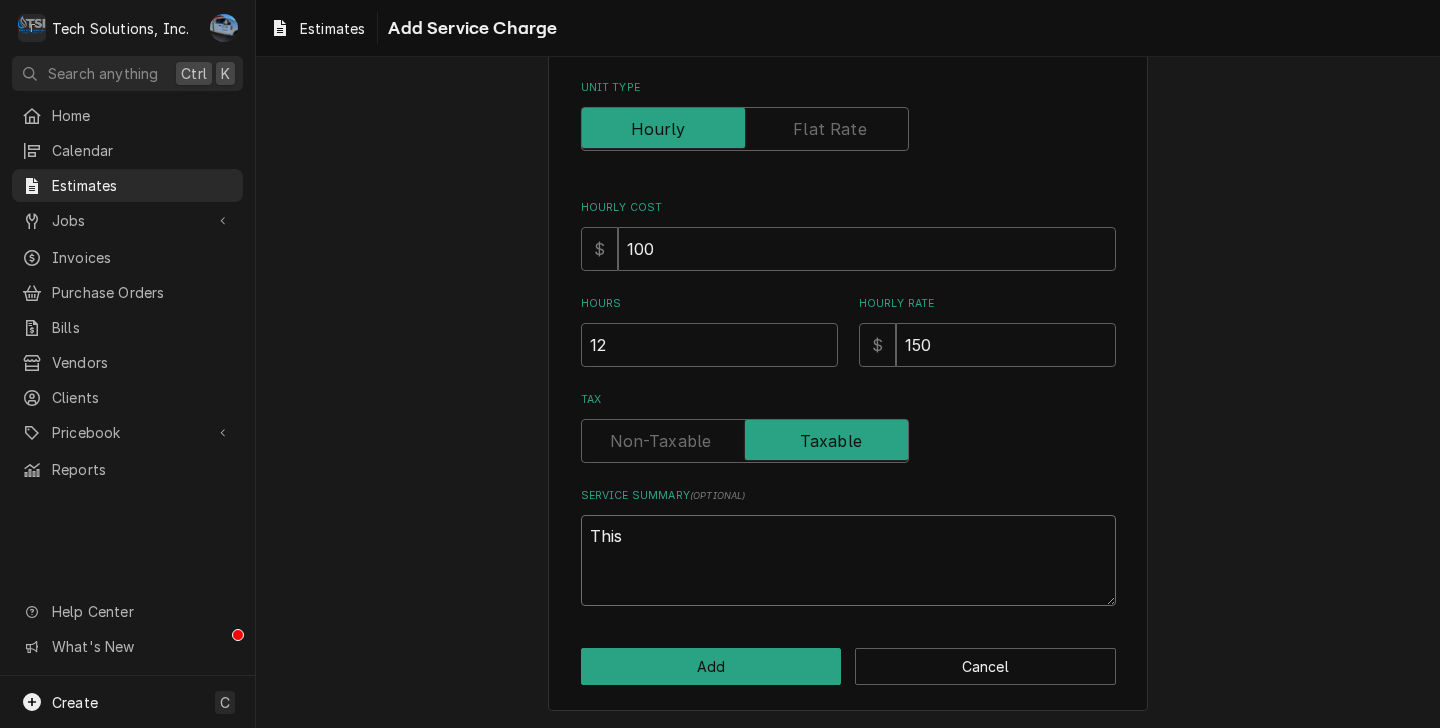 type on "x" 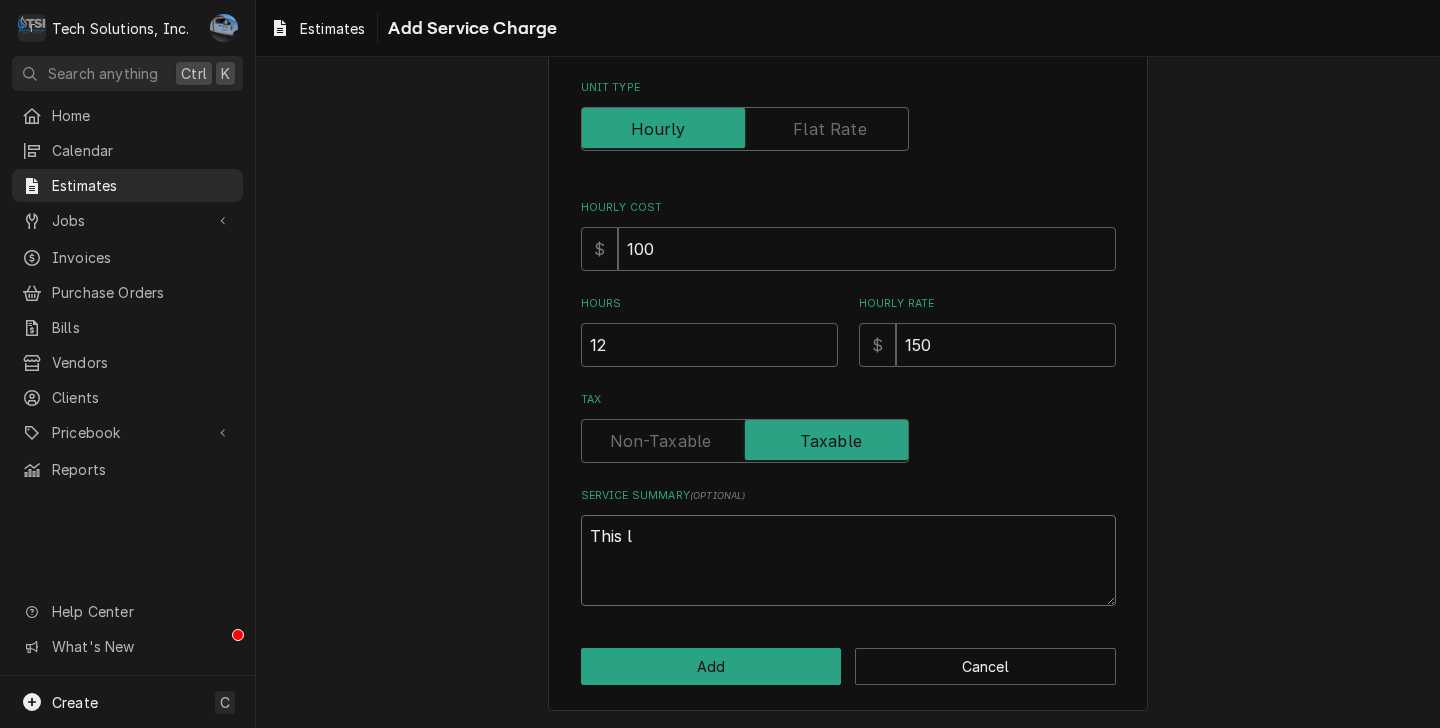 type on "x" 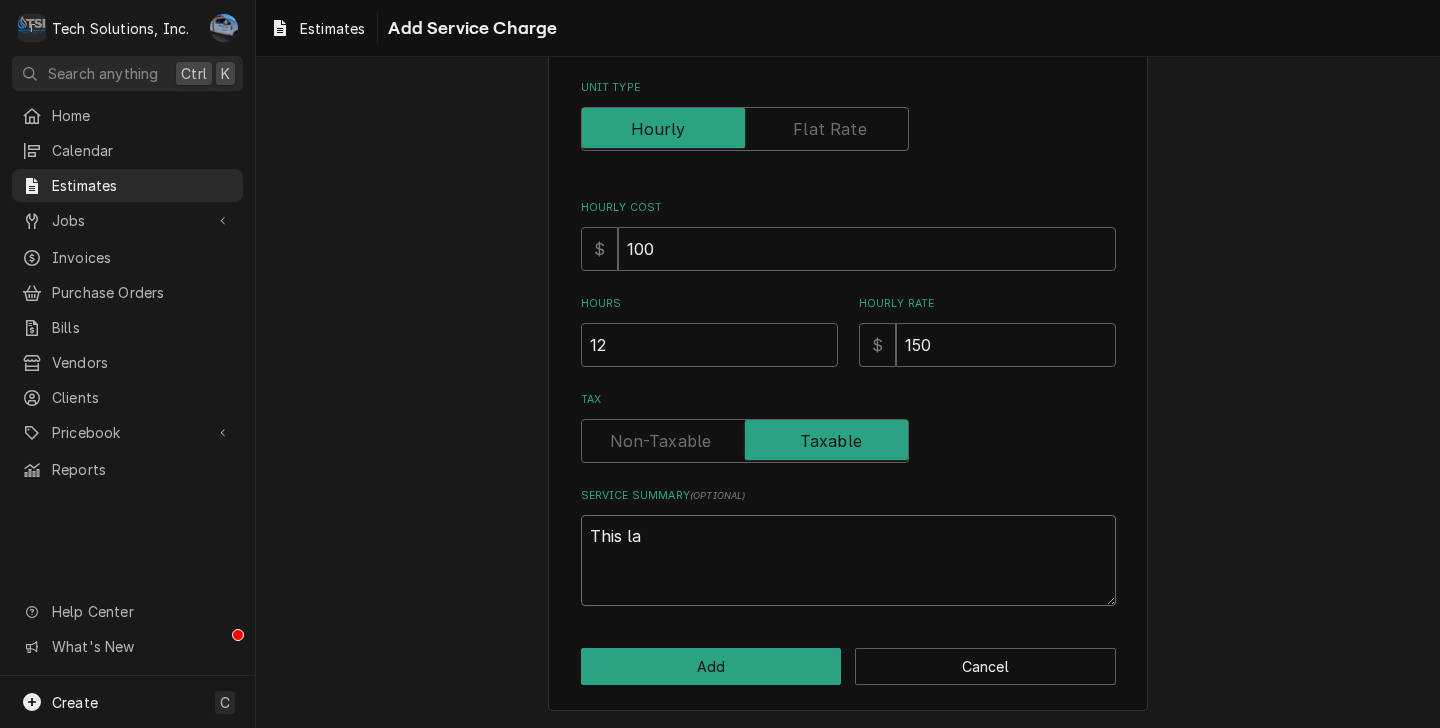 type on "x" 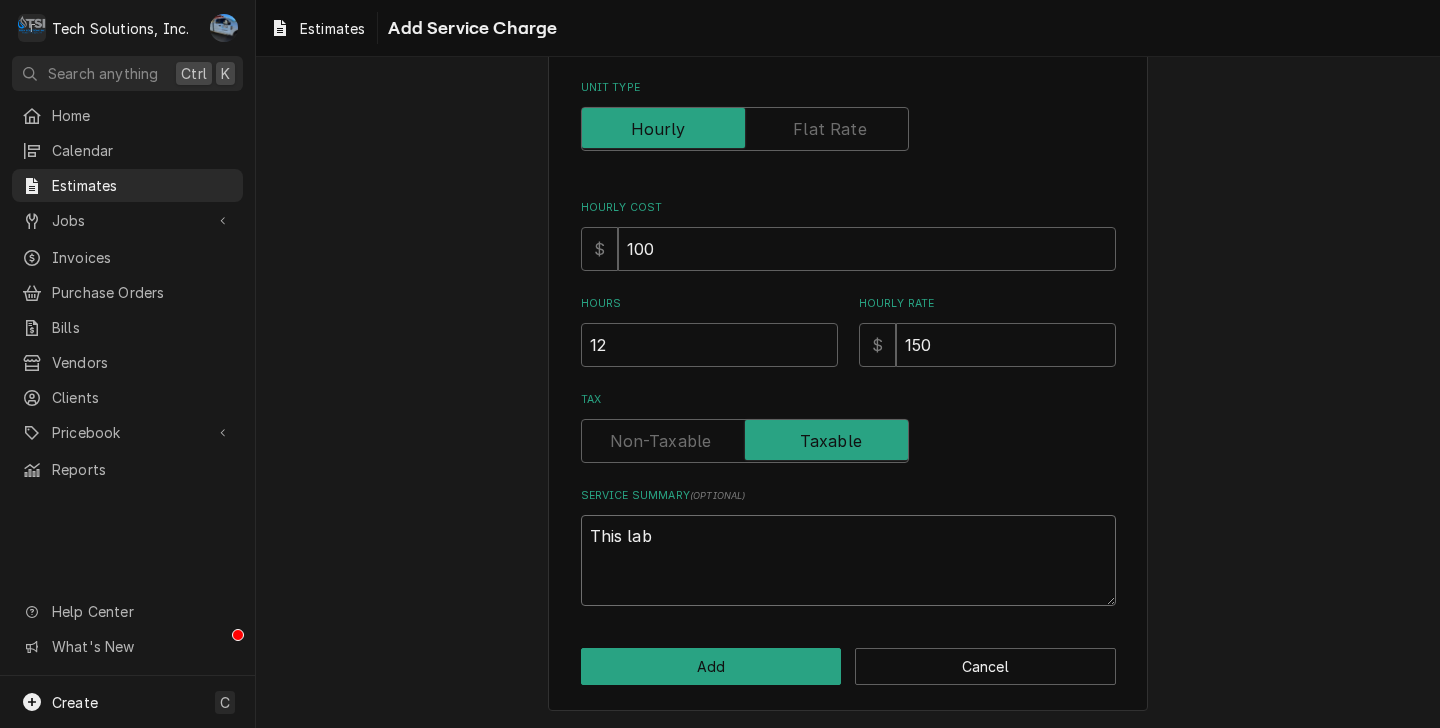type on "x" 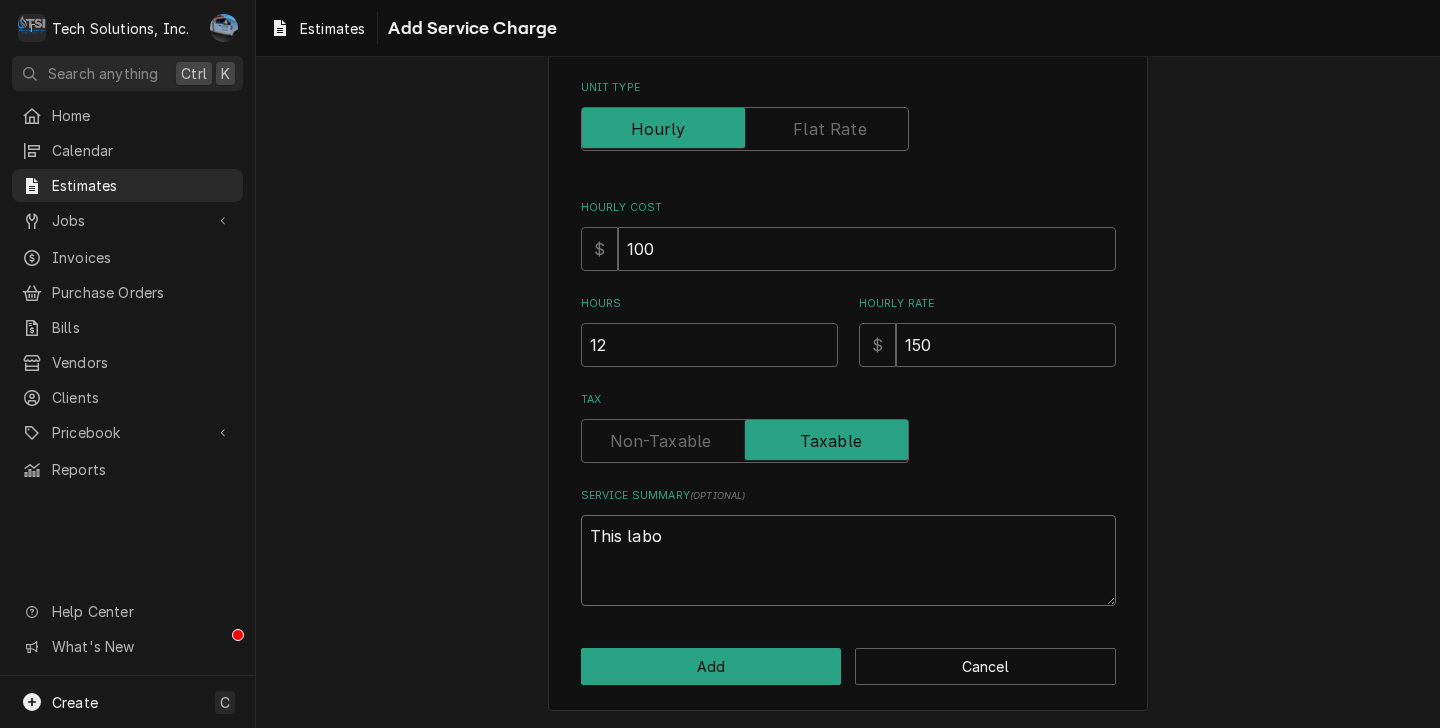 type on "x" 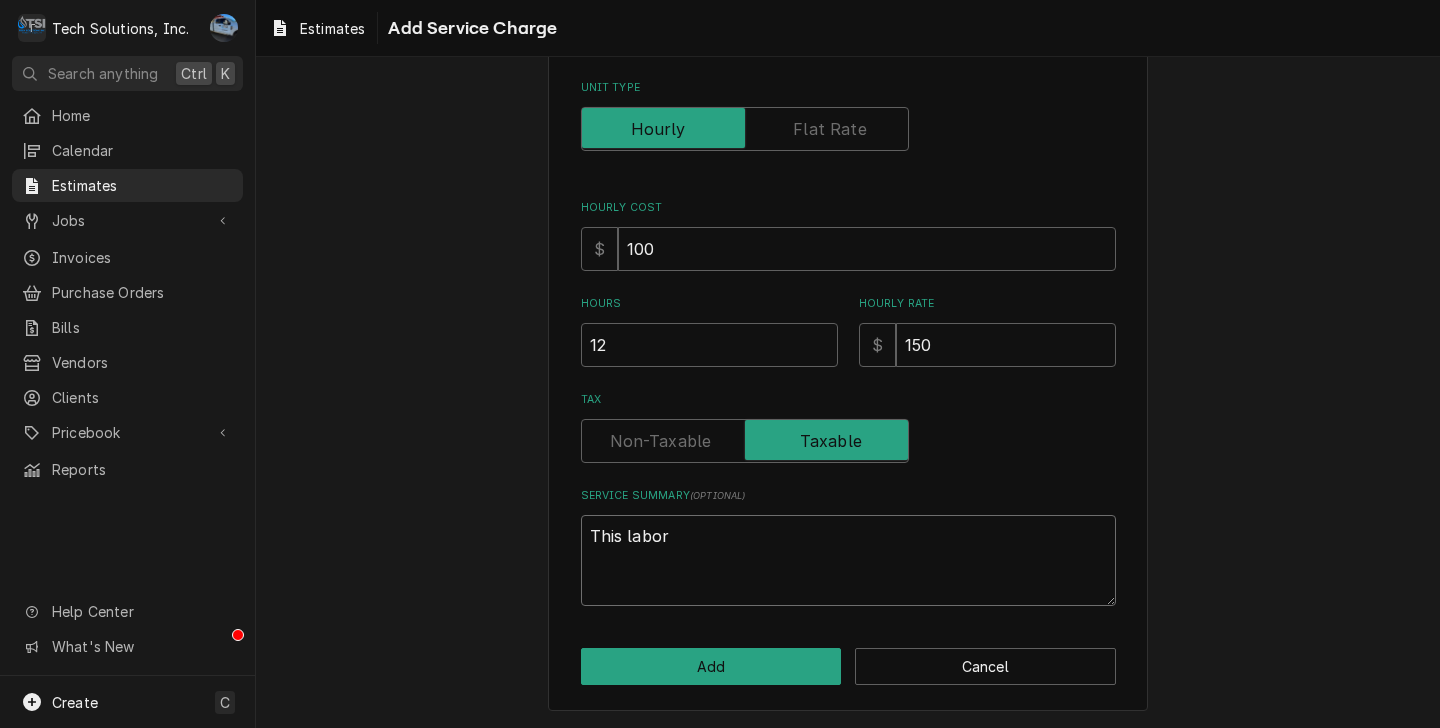 type on "x" 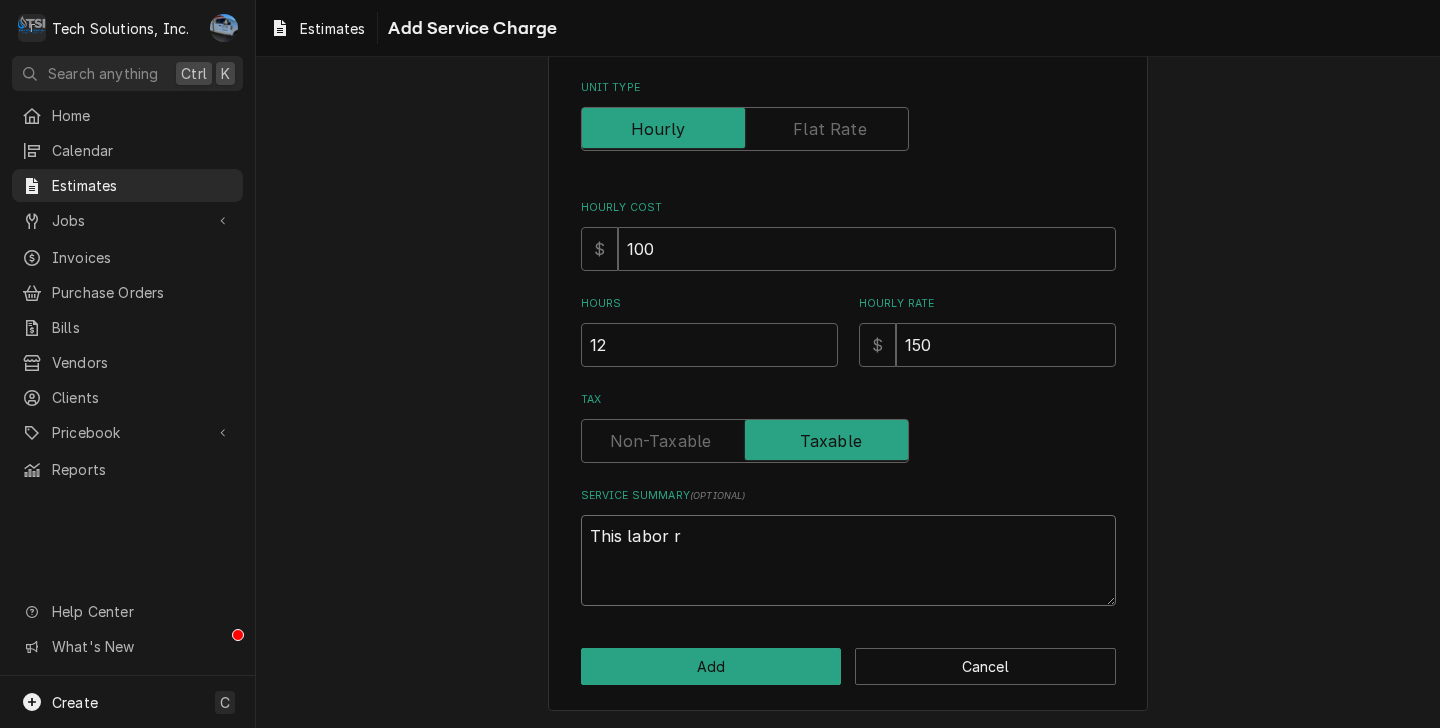 type on "x" 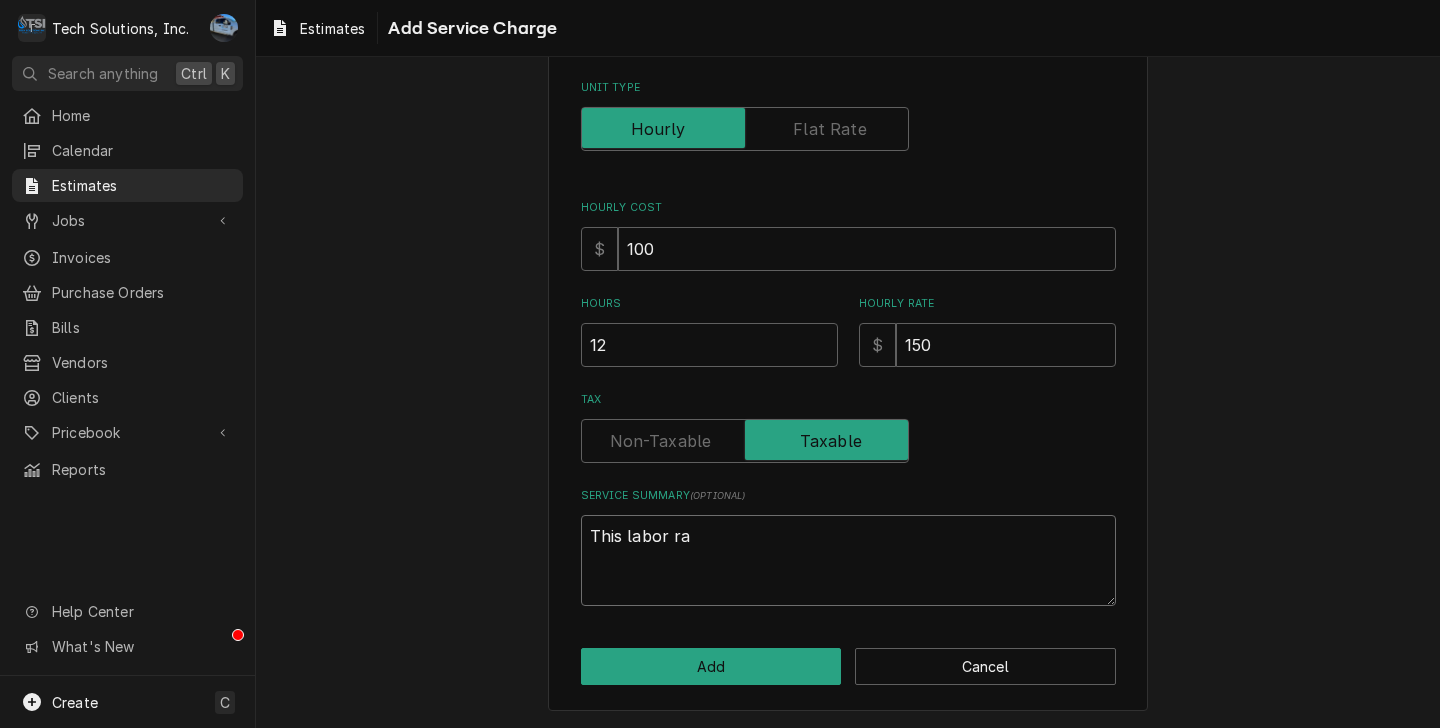type on "x" 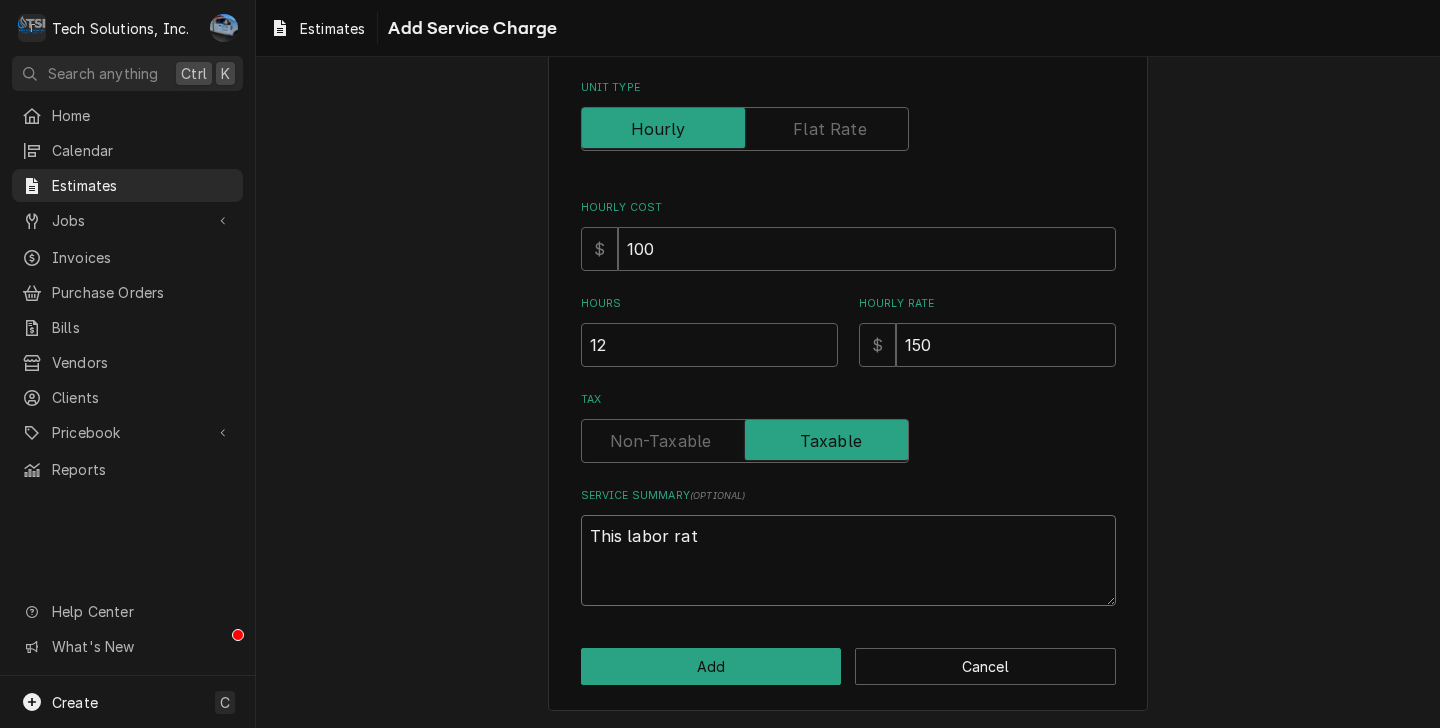 type on "x" 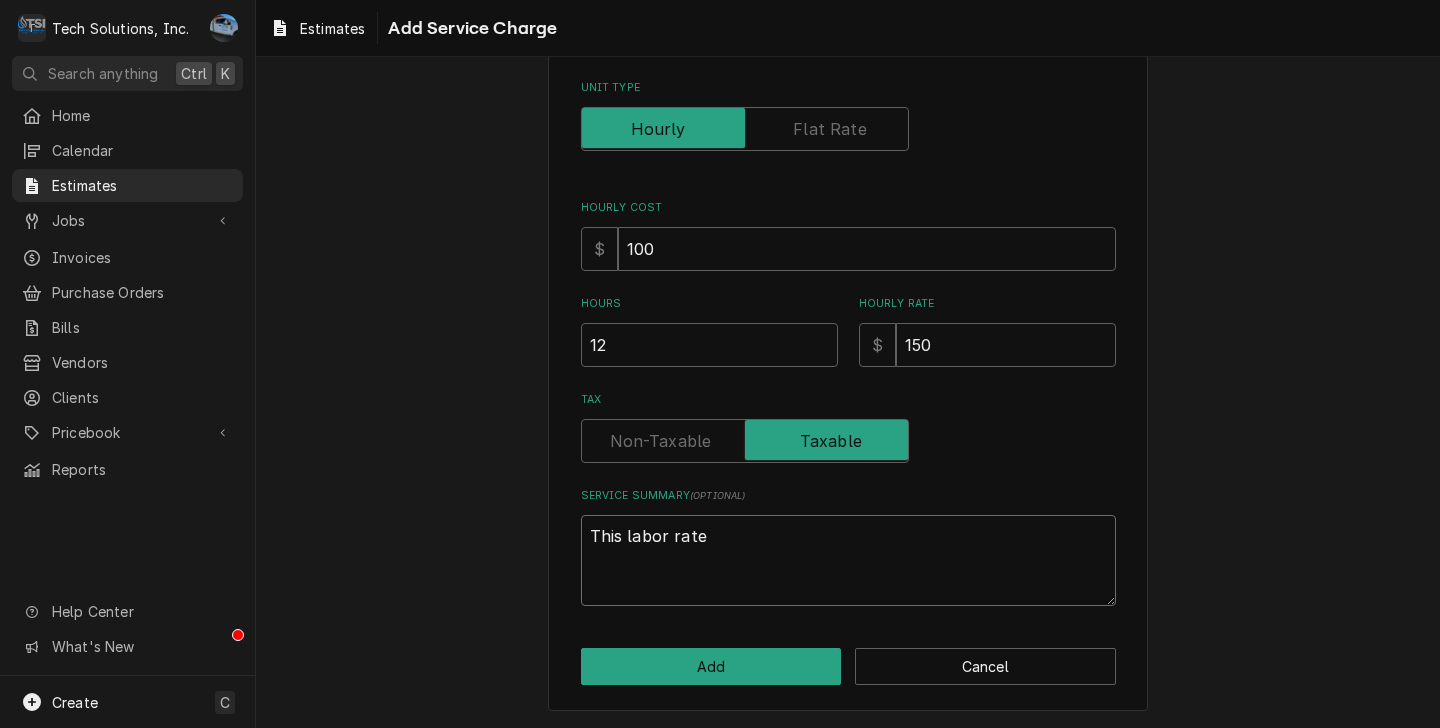 type on "x" 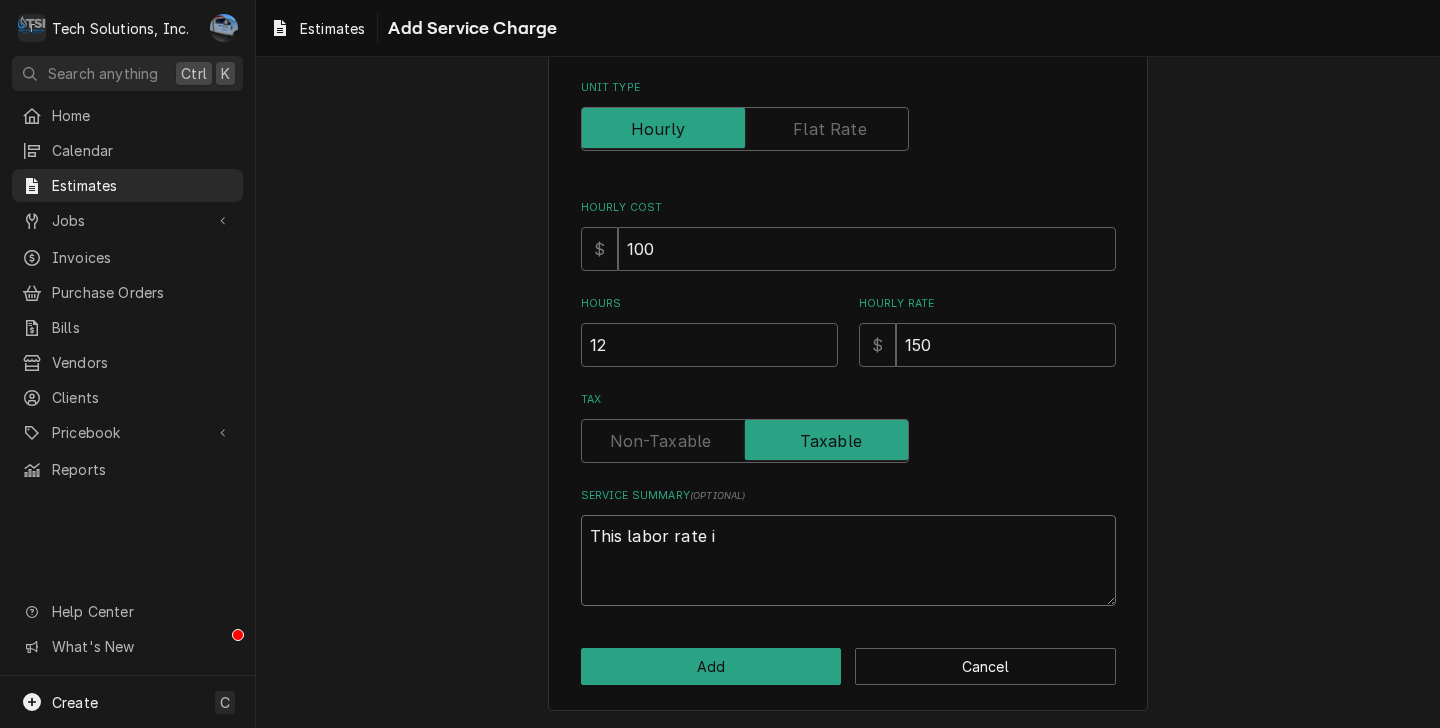 type on "x" 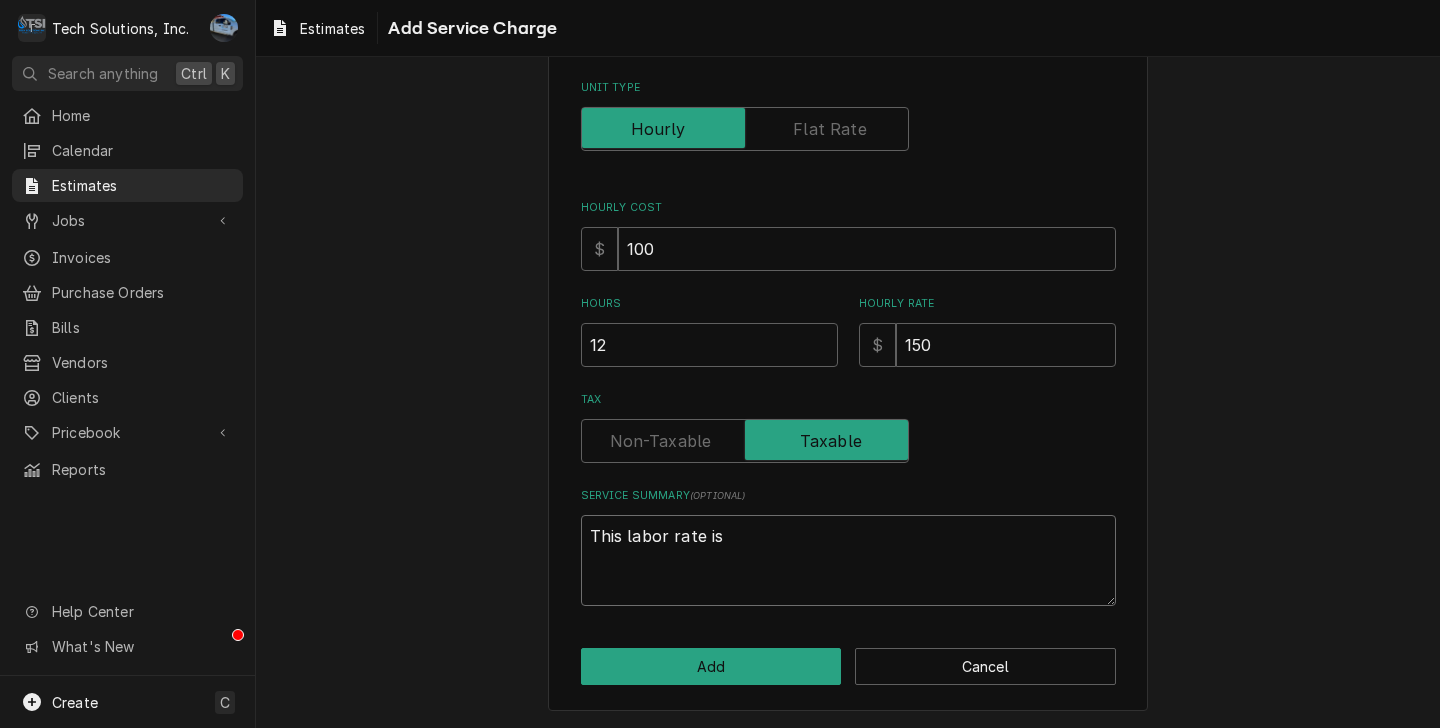 type on "x" 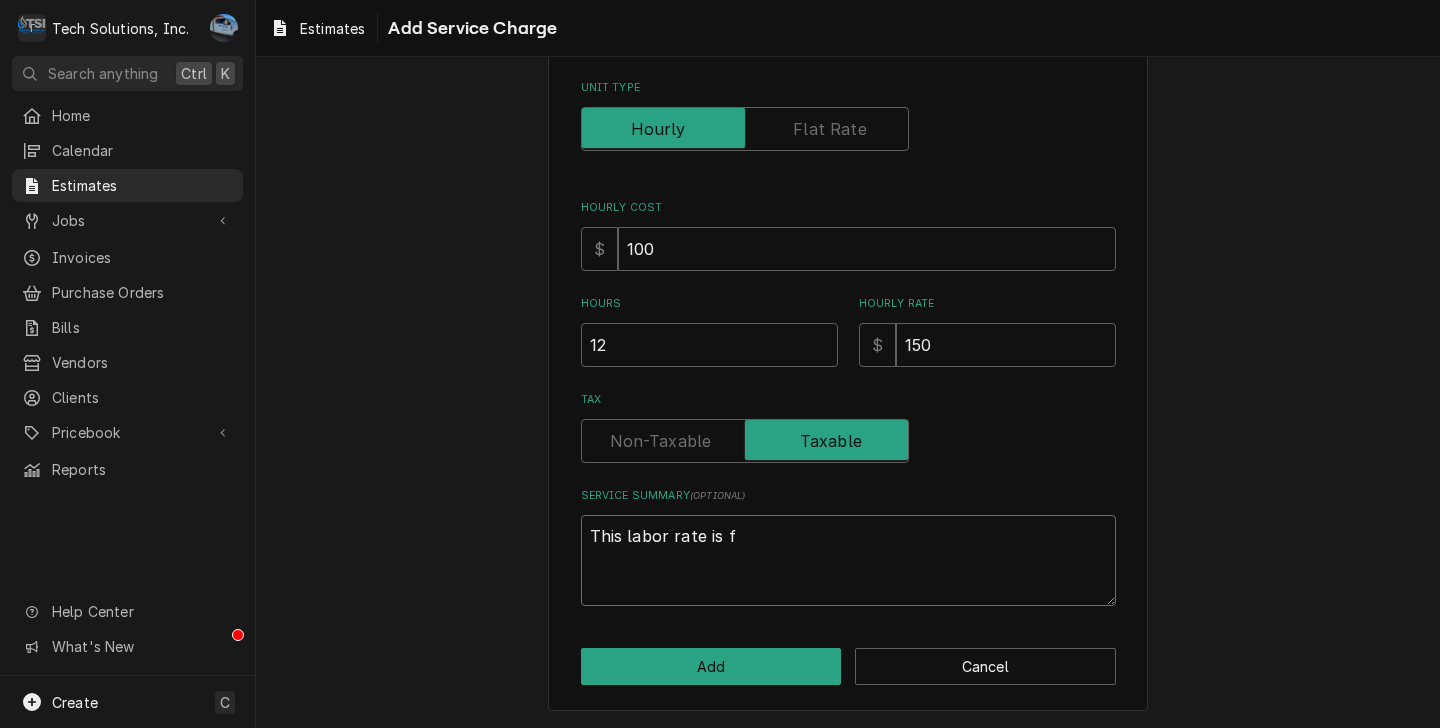 type on "x" 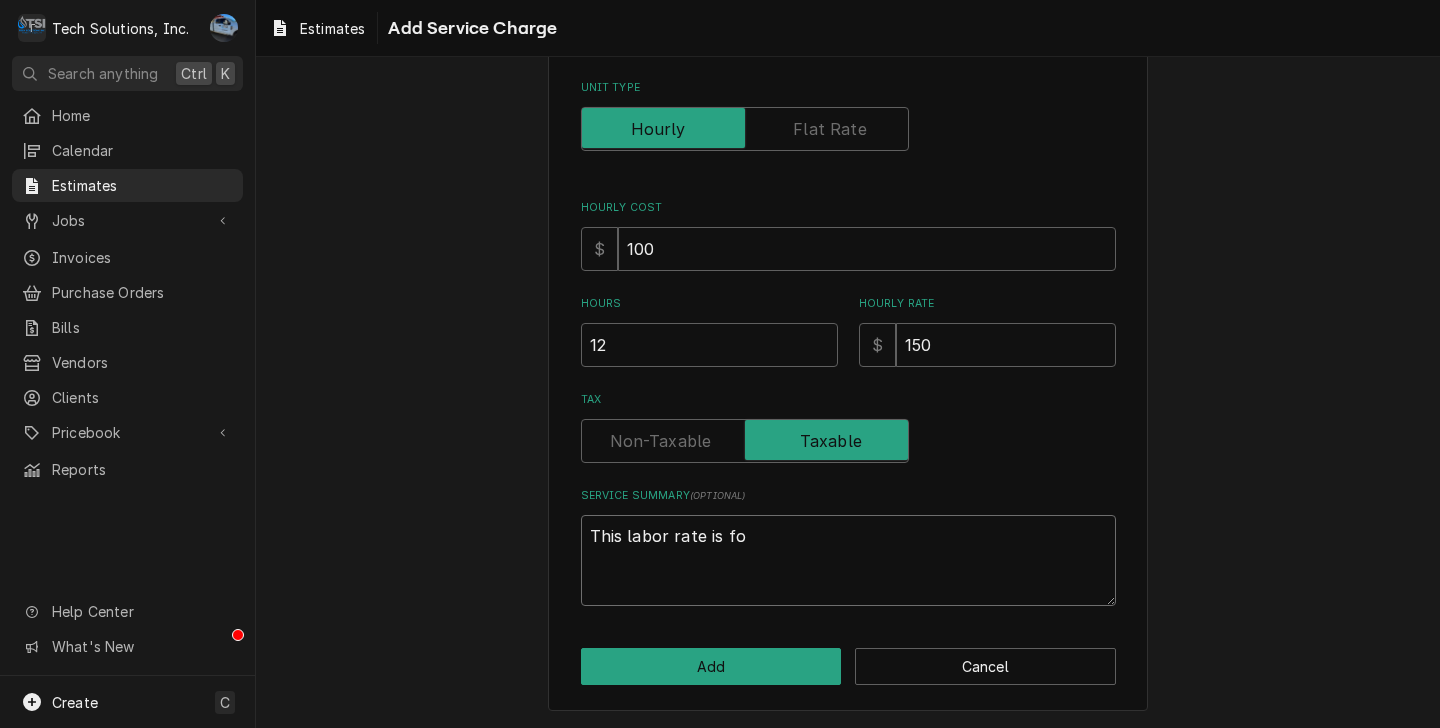 type on "x" 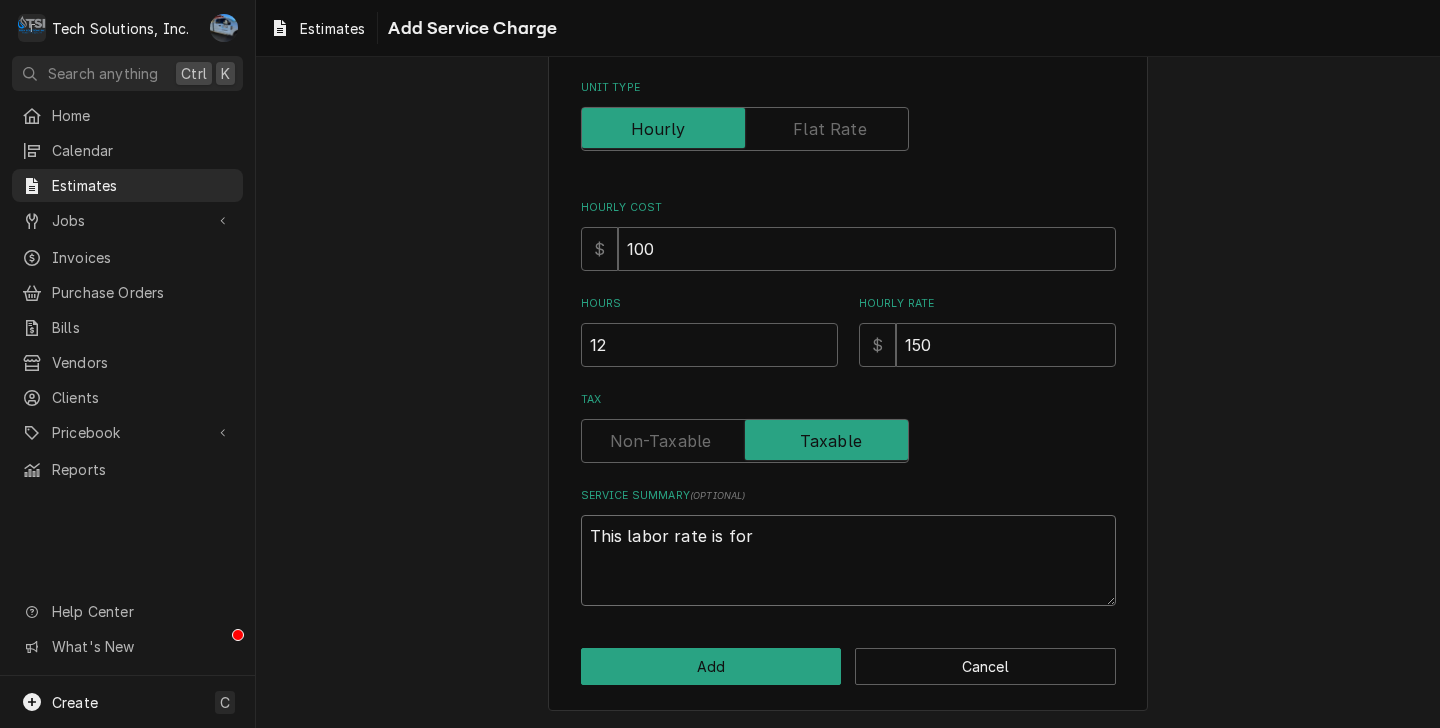 type on "x" 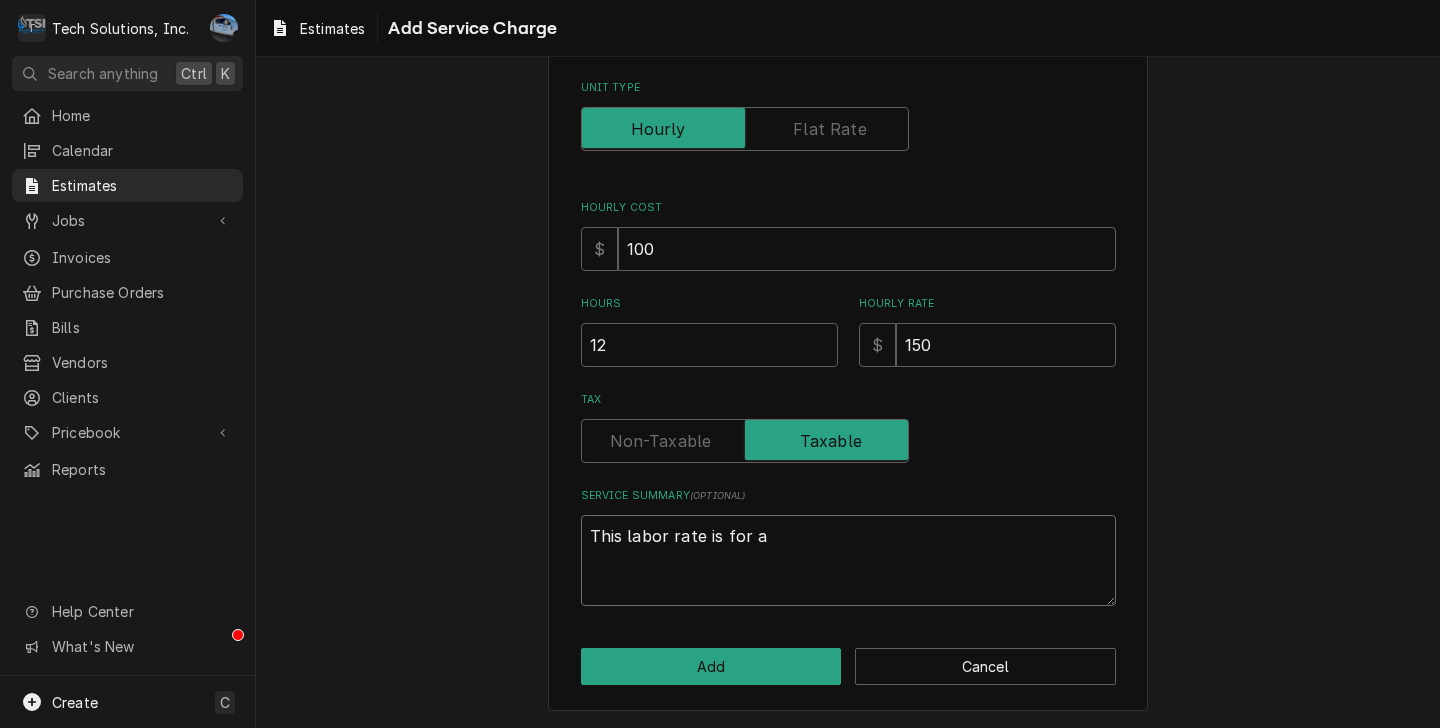 type on "x" 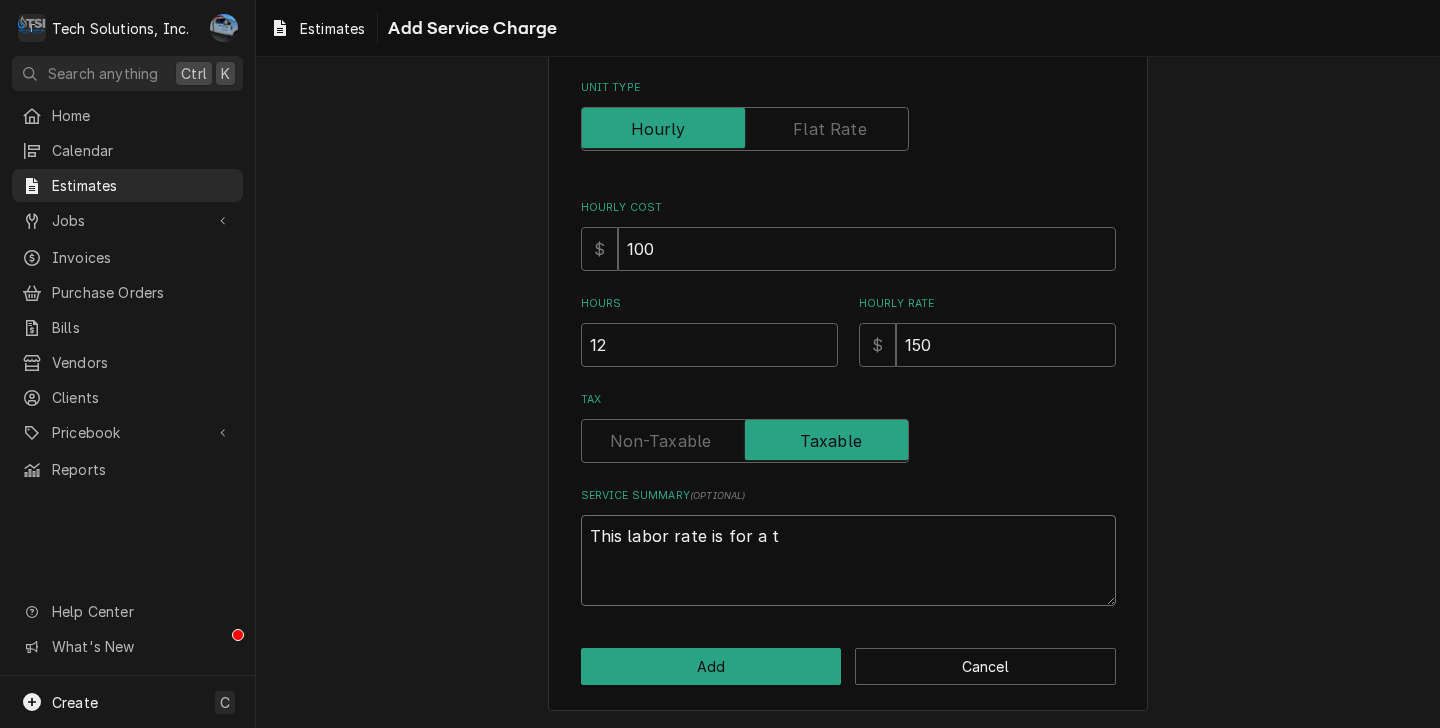 type 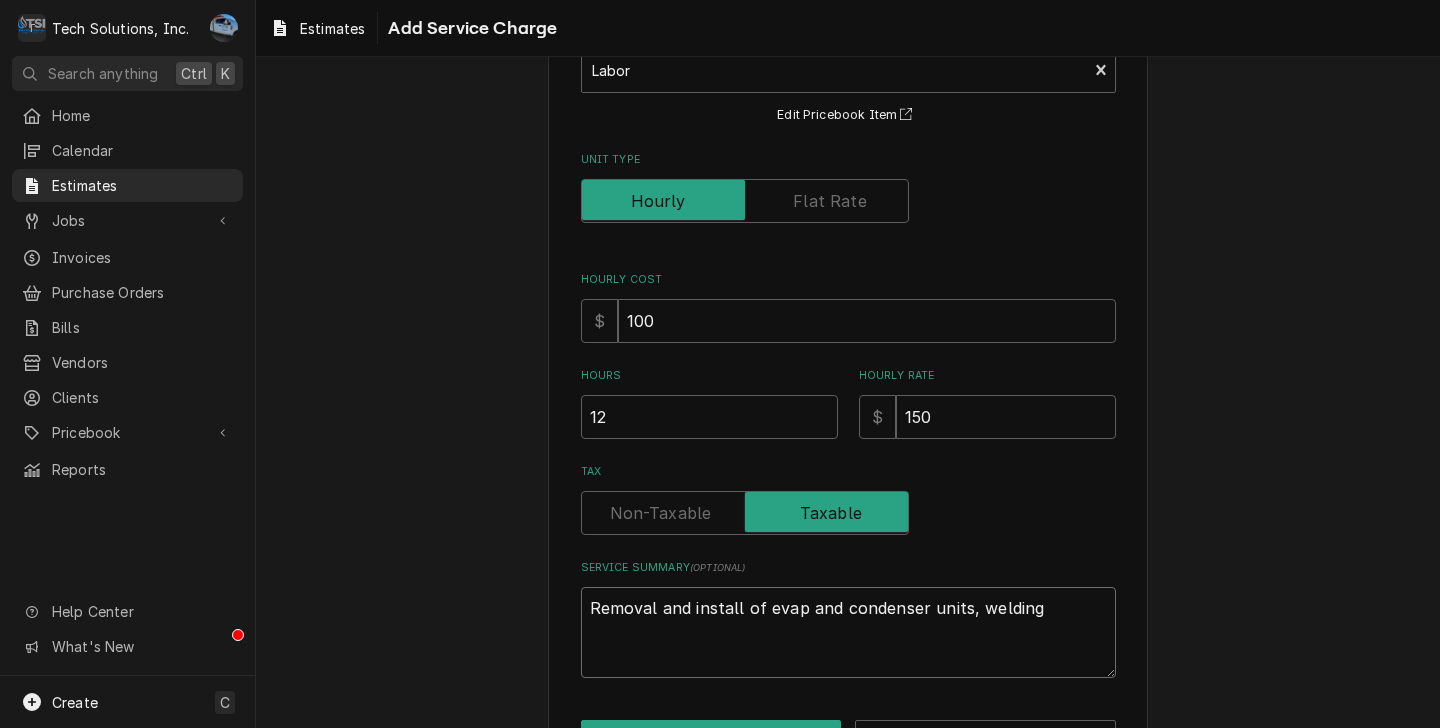 scroll, scrollTop: 135, scrollLeft: 0, axis: vertical 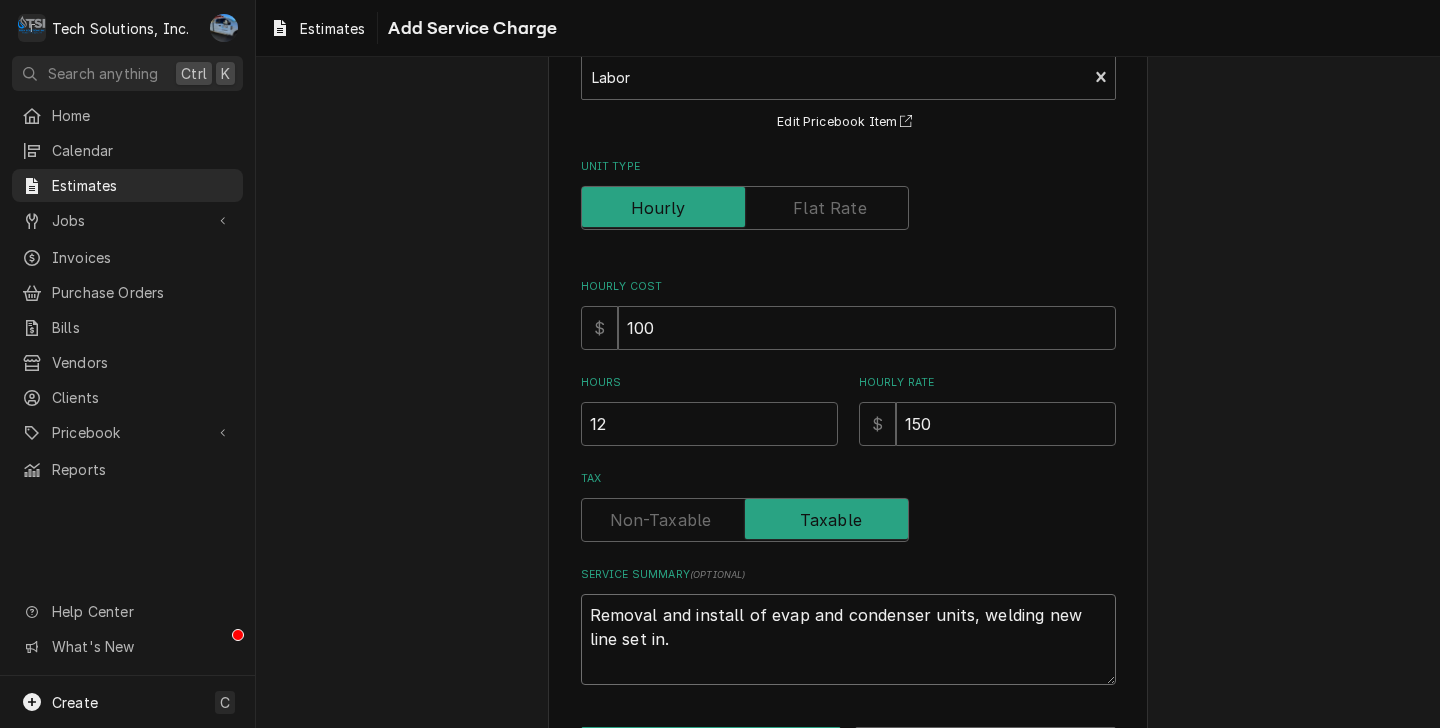 click on "Removal and install of evap and condenser units, welding new line set in." at bounding box center (848, 639) 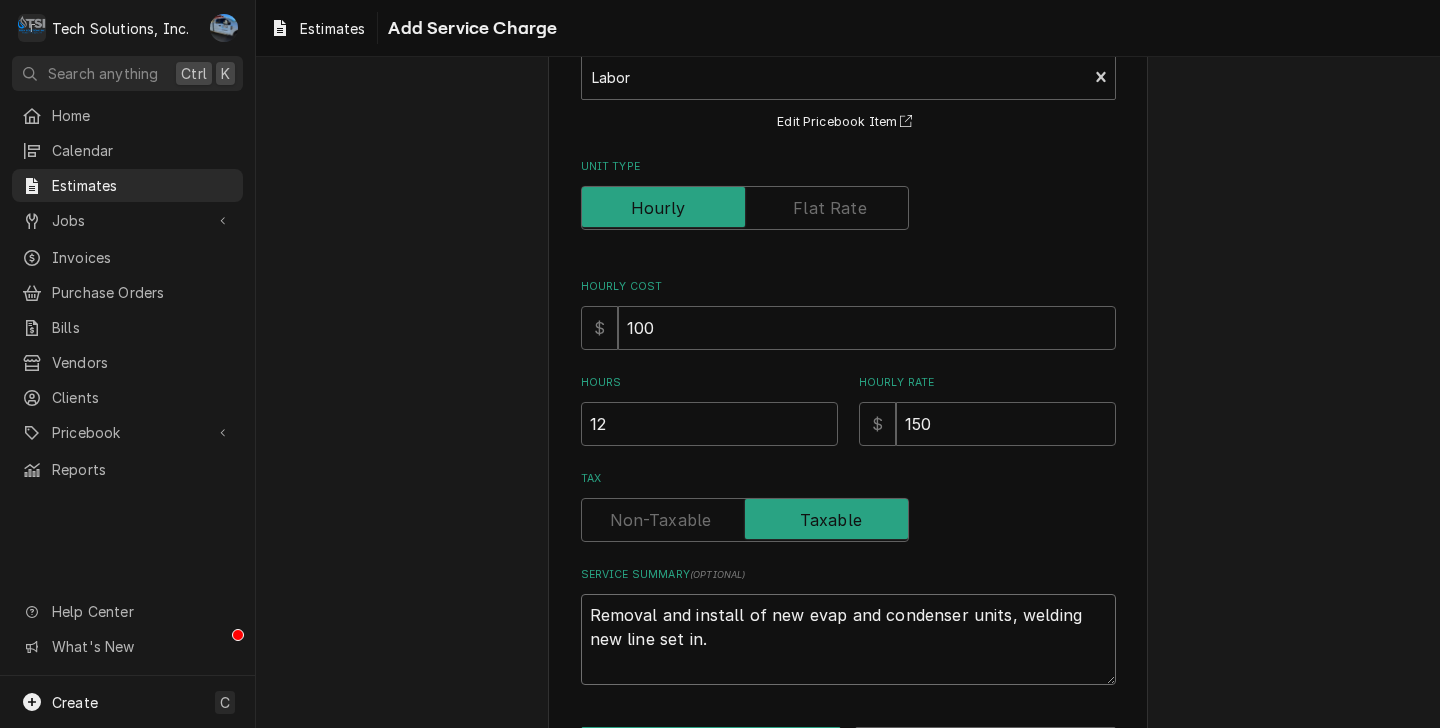 click on "Removal and install of new evap and condenser units, welding new line set in." at bounding box center [848, 639] 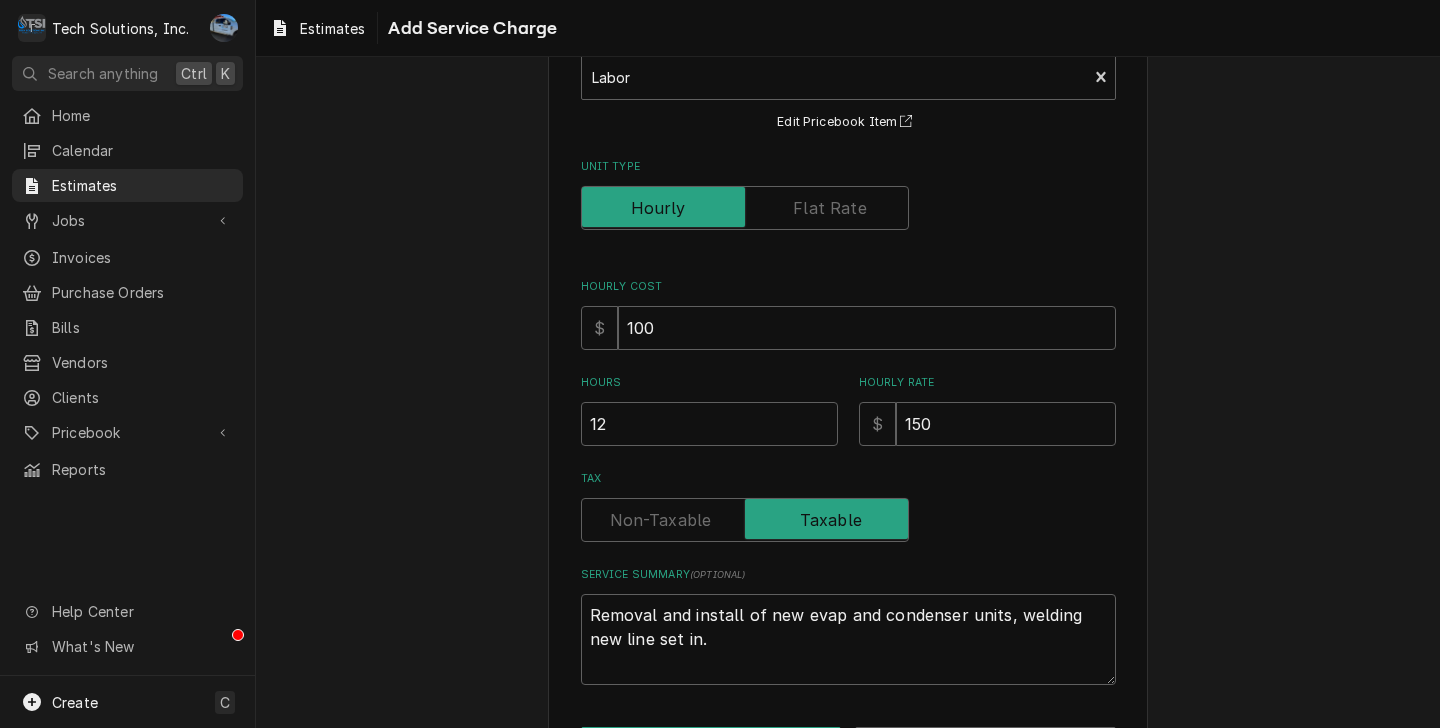 click on "Please provide the following information to add a new service charge to this estimate: Short Description Labor Edit Pricebook Item    Unit Type Hourly Cost $ 100 Hours 12 Hourly Rate $ 150 Tax Service Summary  ( optional ) Removal and install of new evap and condenser units, welding new line set in.  Add Cancel" at bounding box center [848, 375] 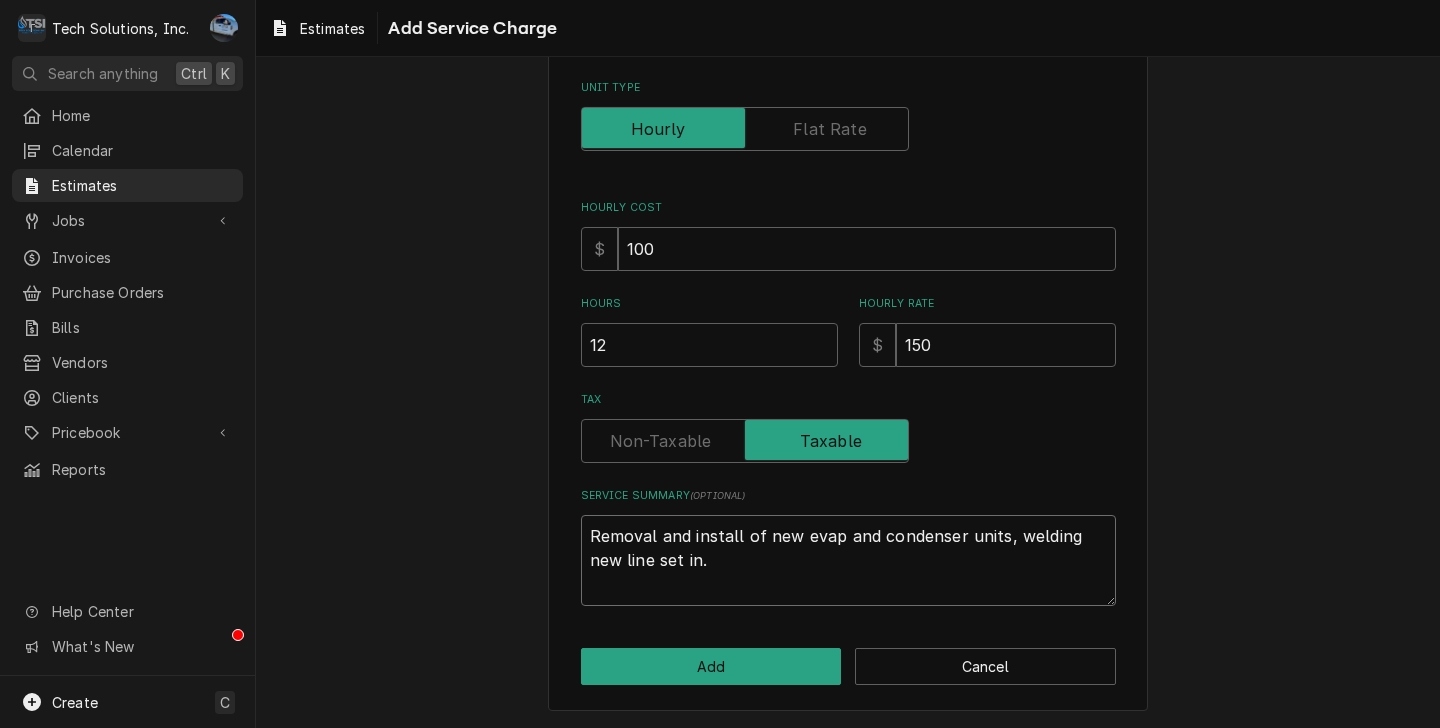 click on "Removal and install of new evap and condenser units, welding new line set in." at bounding box center [848, 560] 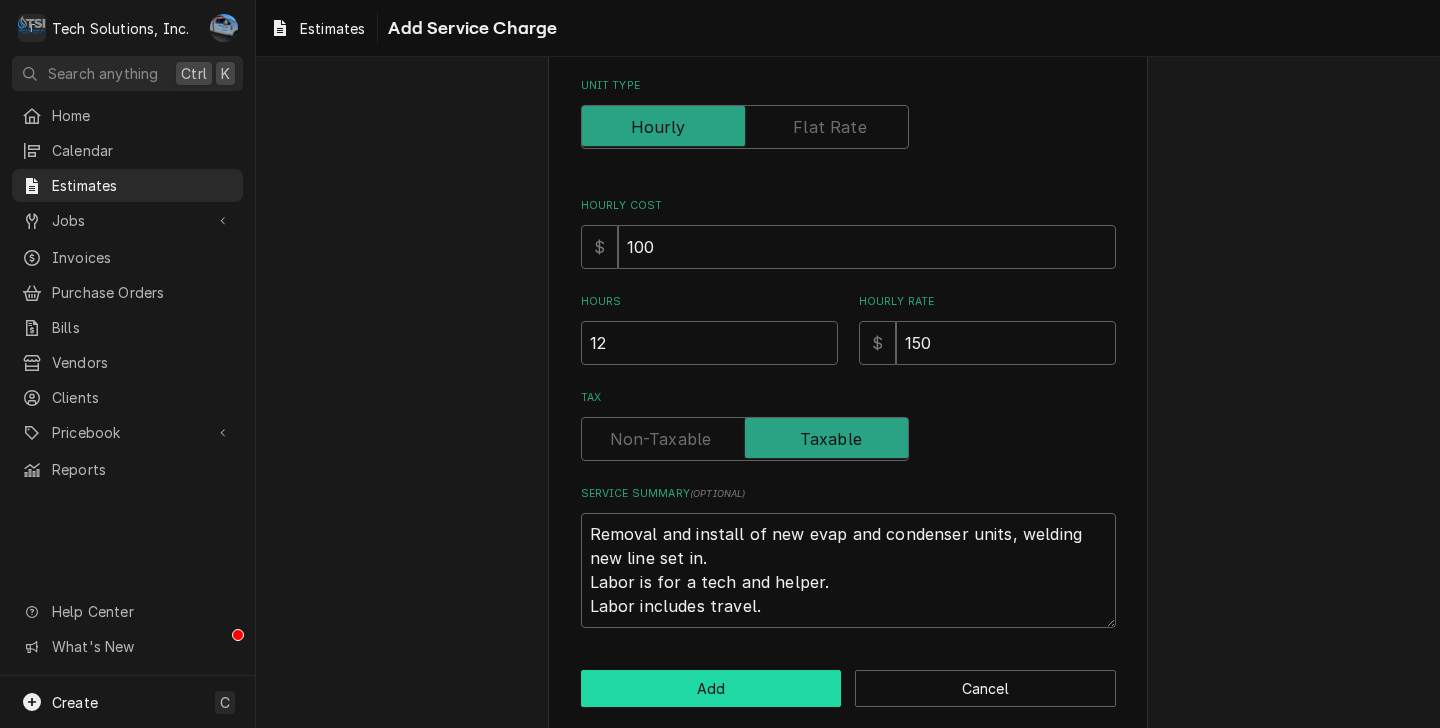 click on "Add" at bounding box center (711, 688) 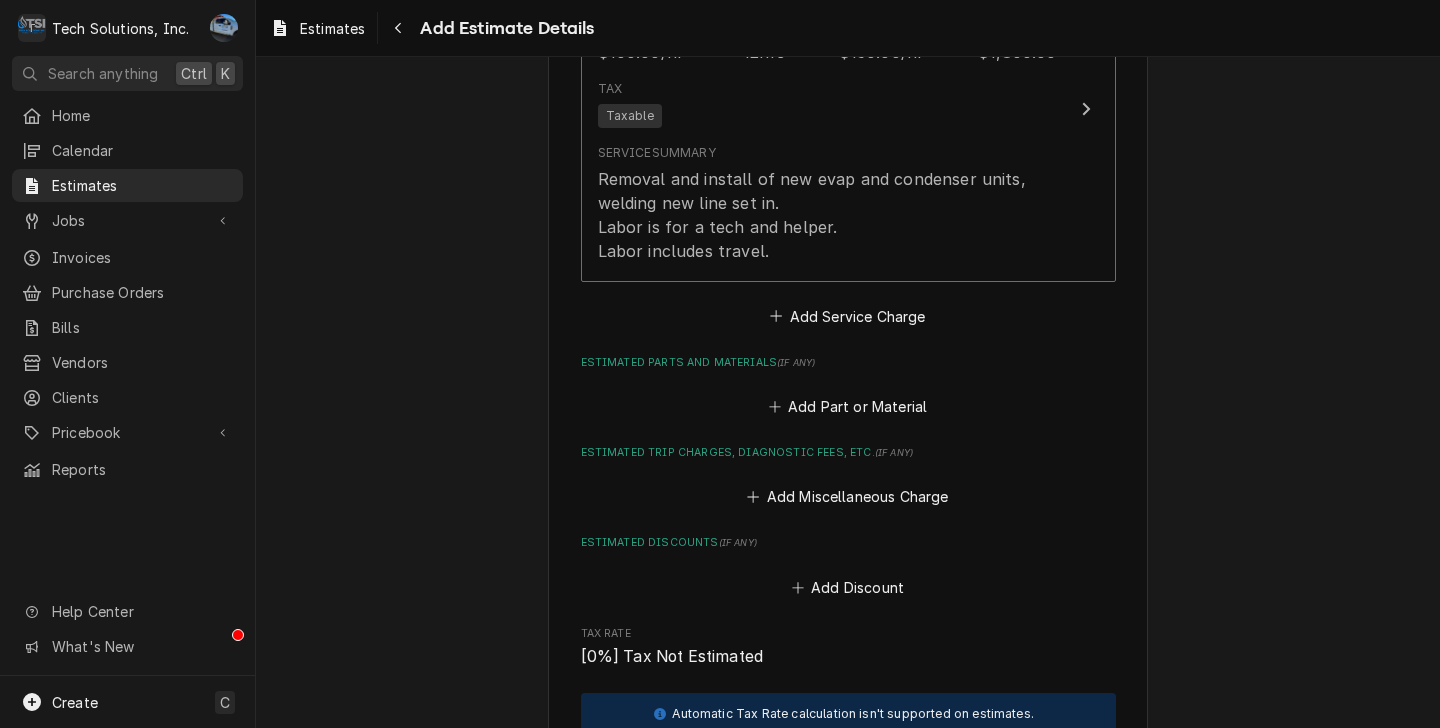 scroll, scrollTop: 2346, scrollLeft: 0, axis: vertical 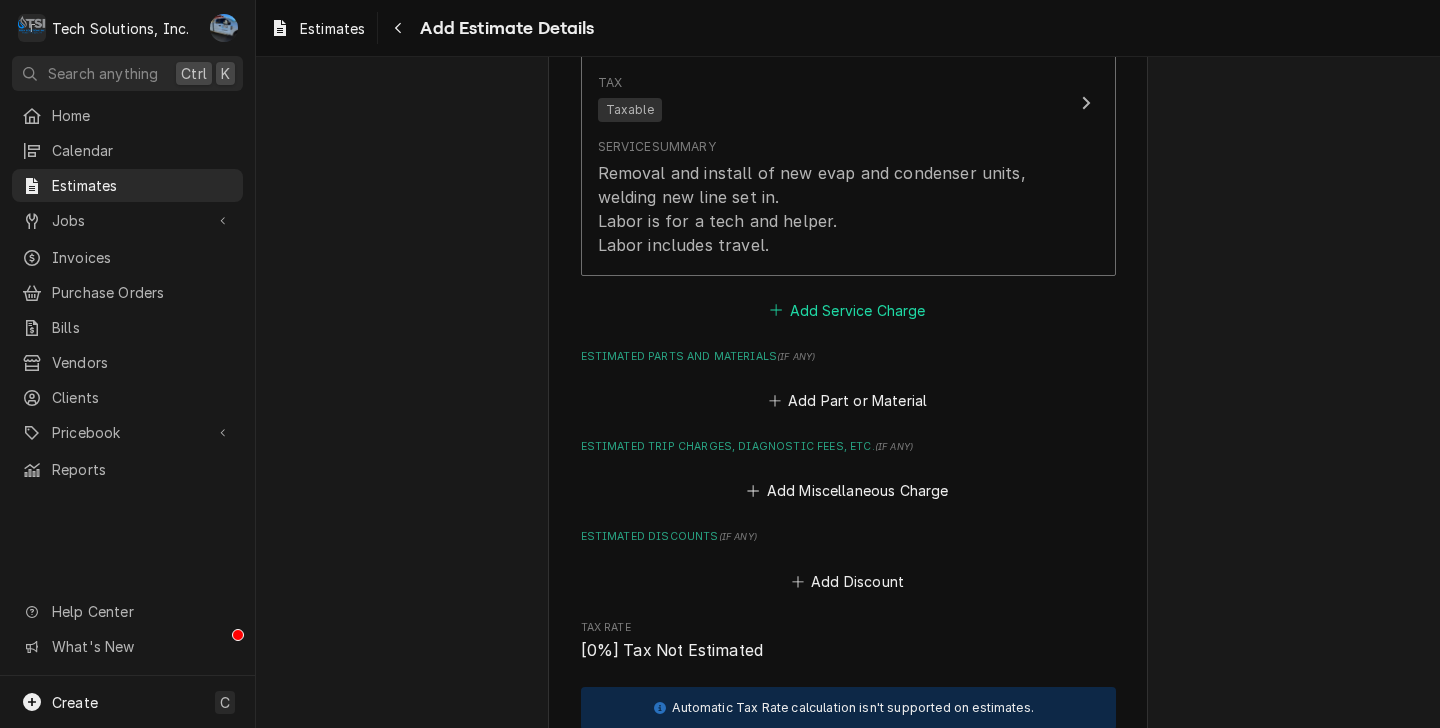 click on "Add Service Charge" at bounding box center (848, 310) 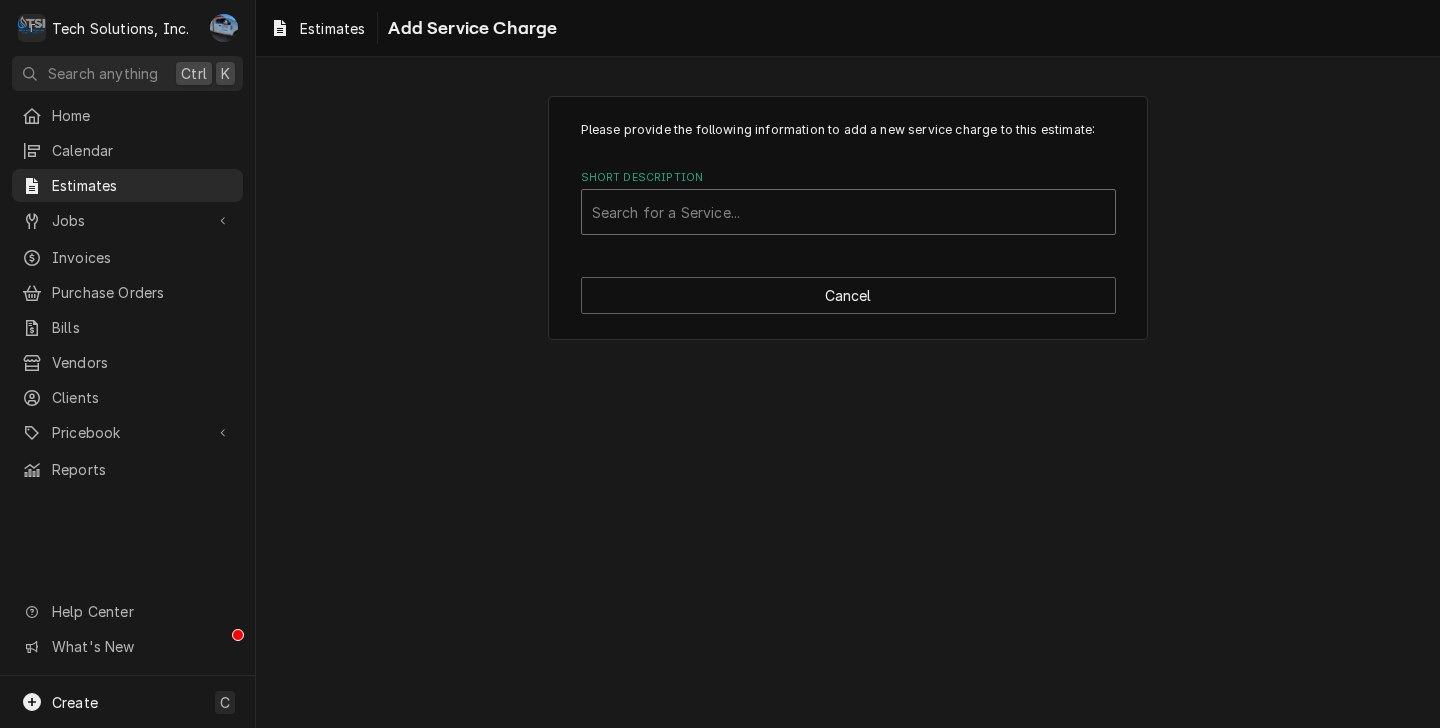 click at bounding box center (848, 212) 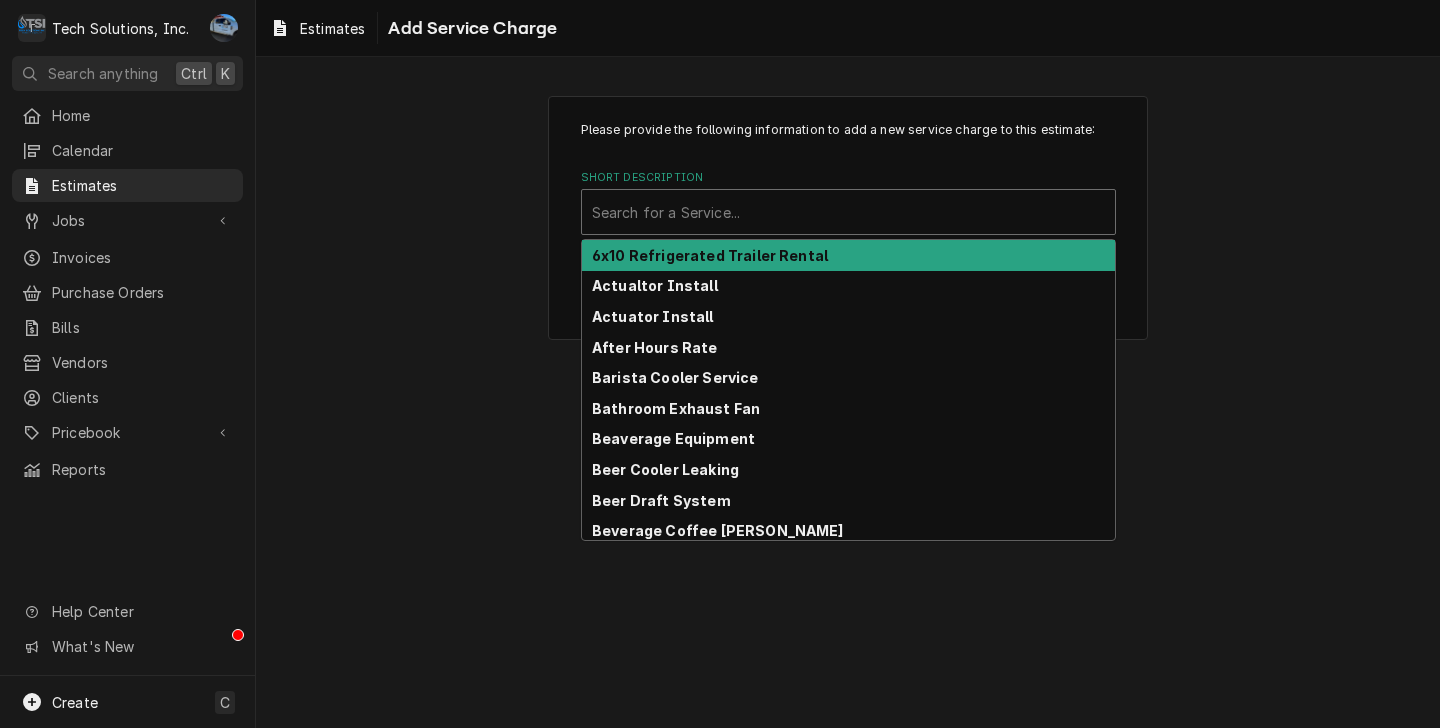 click on "Please provide the following information to add a new service charge to this estimate: Short Description 20 results available. Use Up and Down to choose options, press Enter to select the currently focused option, press Escape to exit the menu, press Tab to select the option and exit the menu. Search for a Service... 6x10 Refrigerated Trailer Rental Actualtor Install Actuator Install After Hours Rate Barista Cooler Service Bathroom Exhaust Fan Beaverage Equipment Beer Cooler Leaking Beer Draft System Beverage Coffee Brewer Beverage Equipment Juice Machine not Cooling Beverage Equipment Hoses Leaking WO CS145568 Beverage Equipment Tea Brewer Leaking Beverage/Tea Brewer Tripping Breaker Blodgett Oven Blood Plasma Cooler Bob Evan's Bread Slicer Bread Warmer Bubbler Service Cancel" at bounding box center [848, 217] 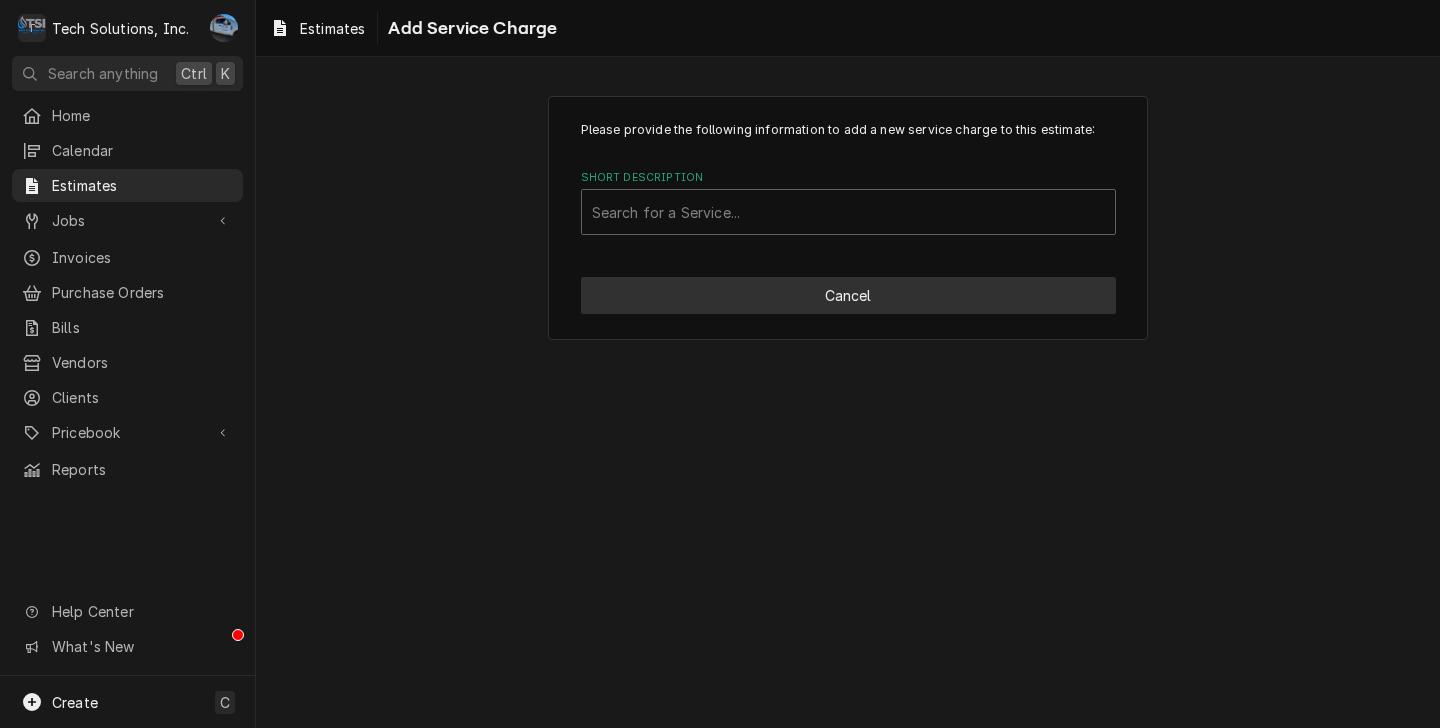 click on "Cancel" at bounding box center [848, 295] 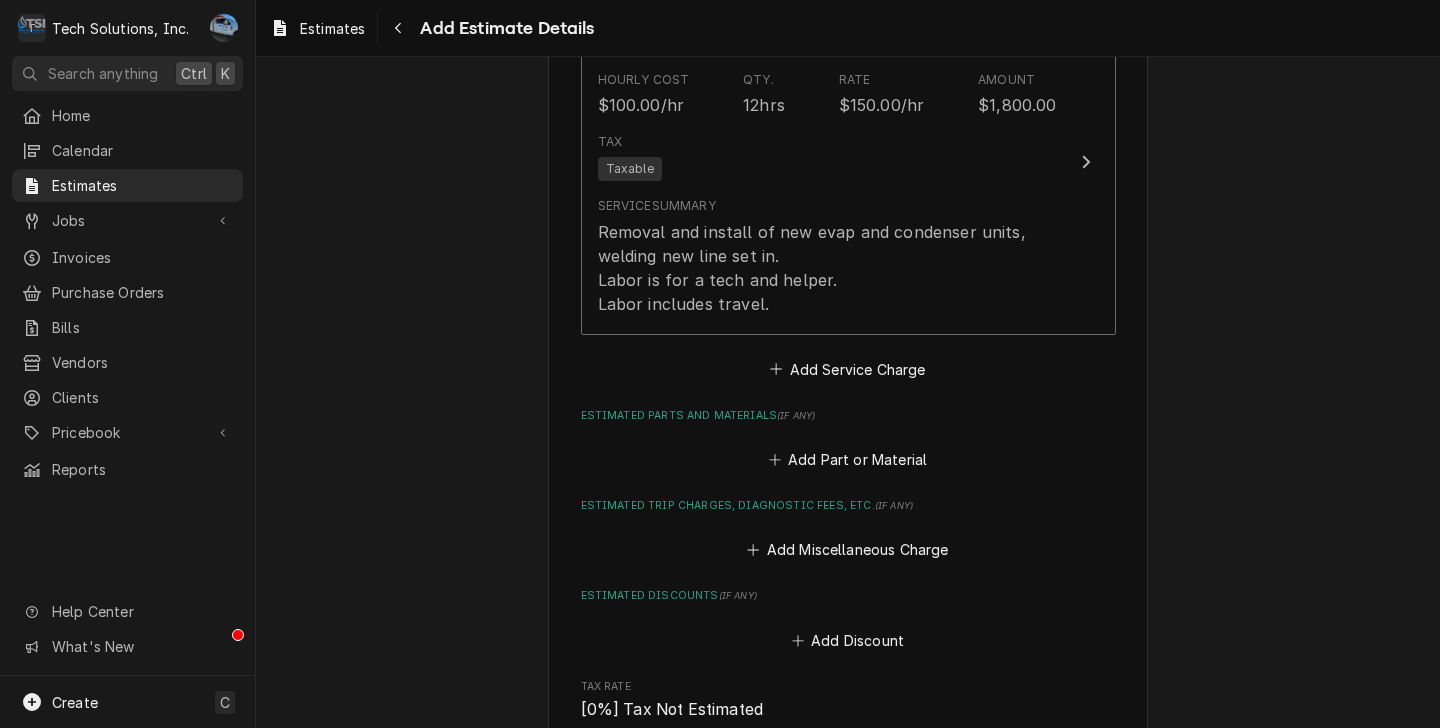 scroll, scrollTop: 2230, scrollLeft: 0, axis: vertical 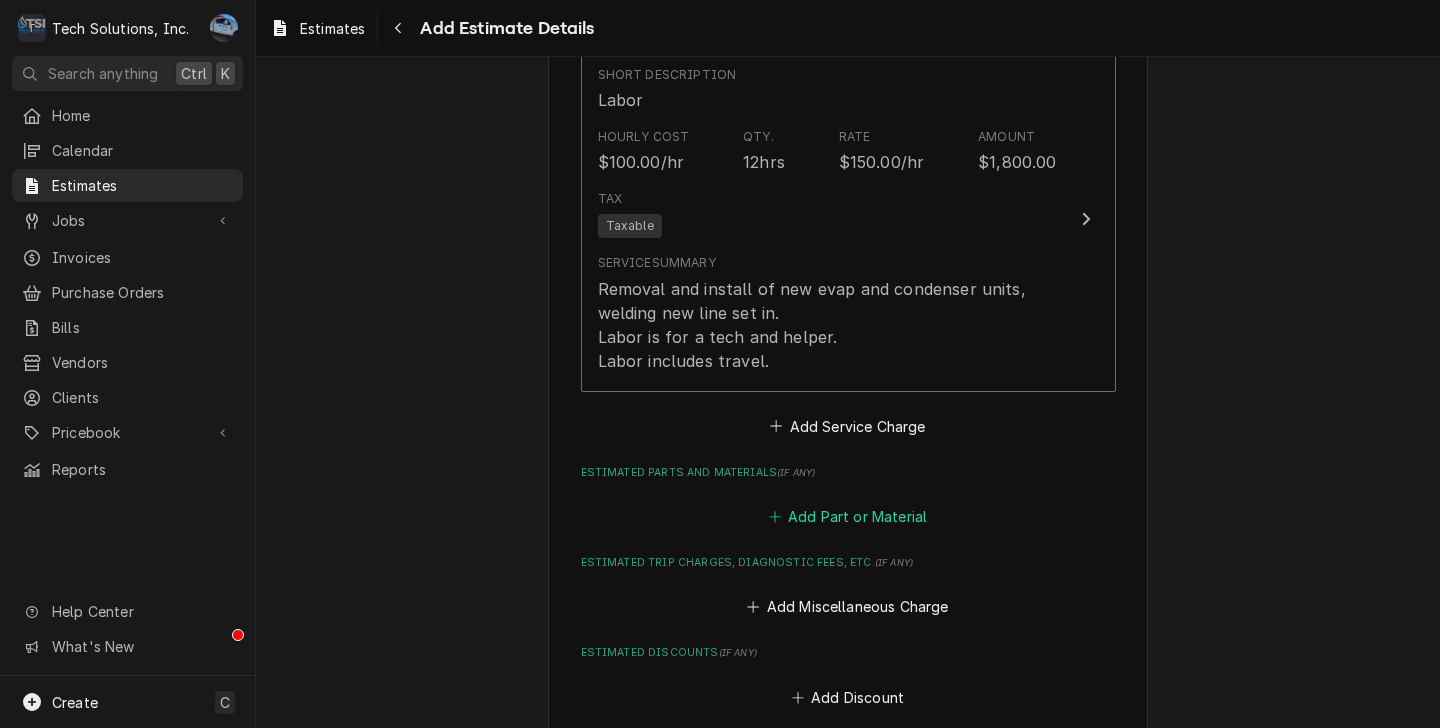 click on "Add Part or Material" at bounding box center [847, 517] 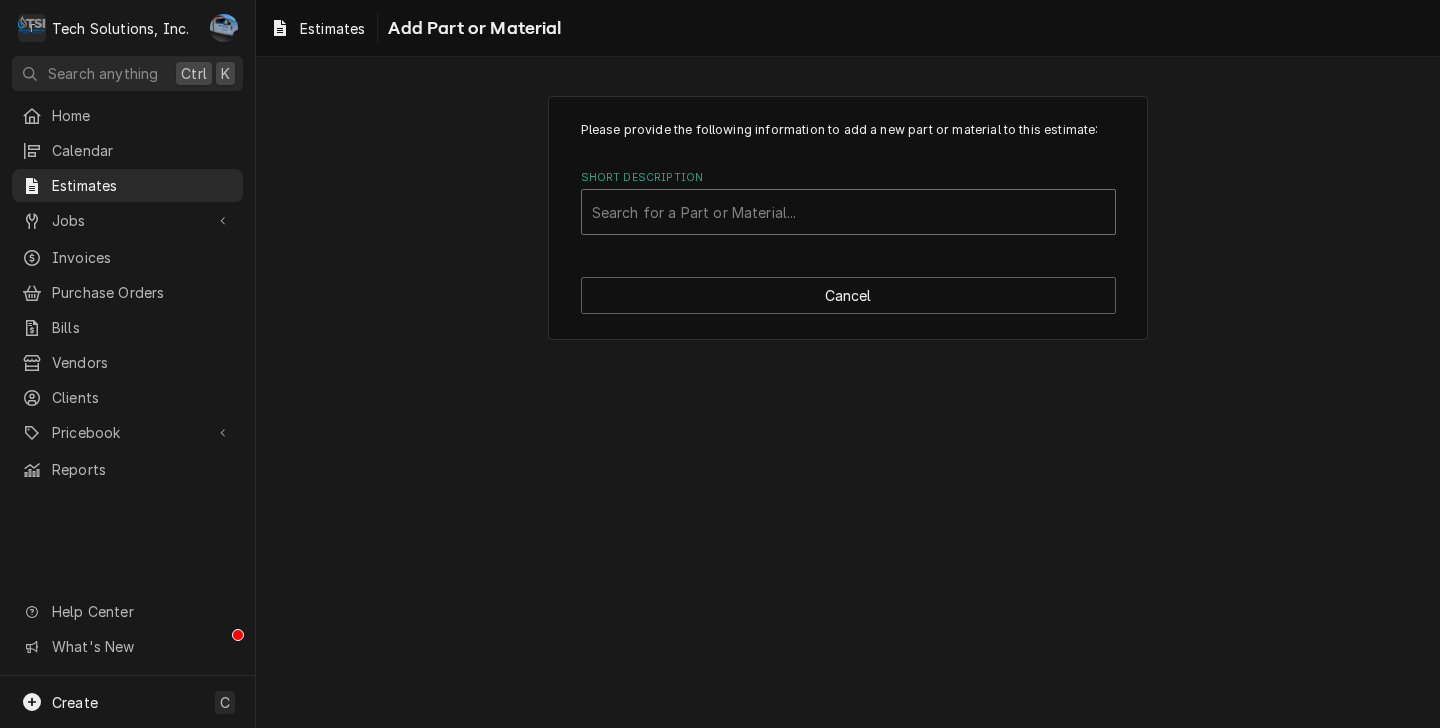 click at bounding box center [848, 212] 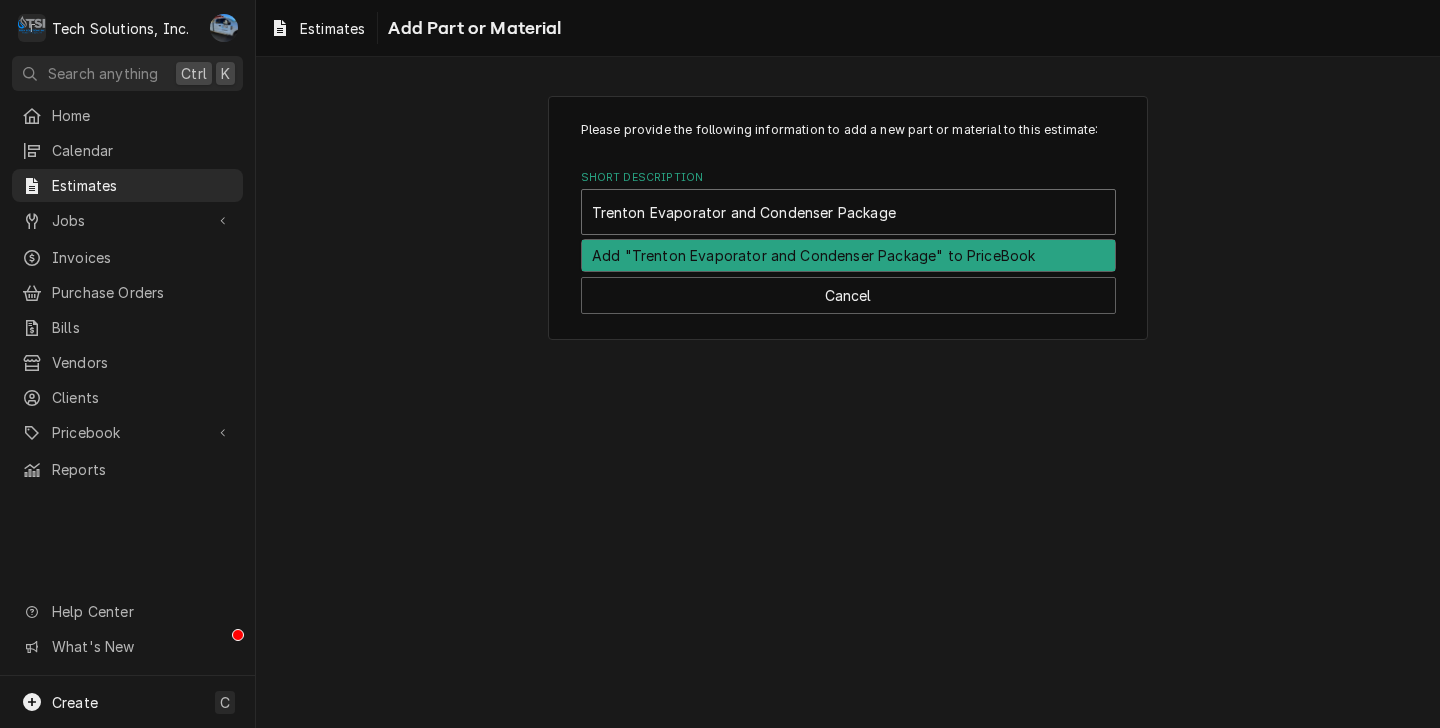 click on "Add "Trenton Evaporator and Condenser Package" to PriceBook" at bounding box center (848, 255) 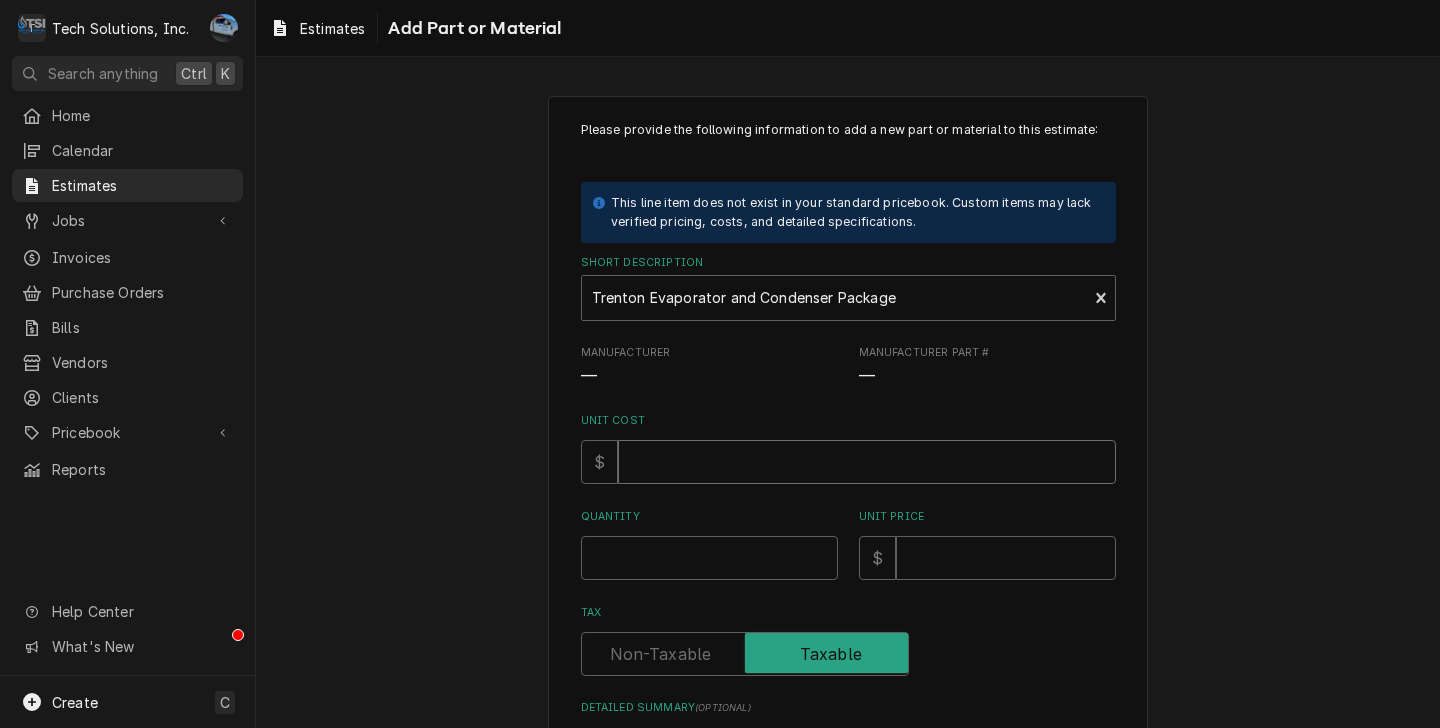 click on "Unit Cost" at bounding box center [867, 462] 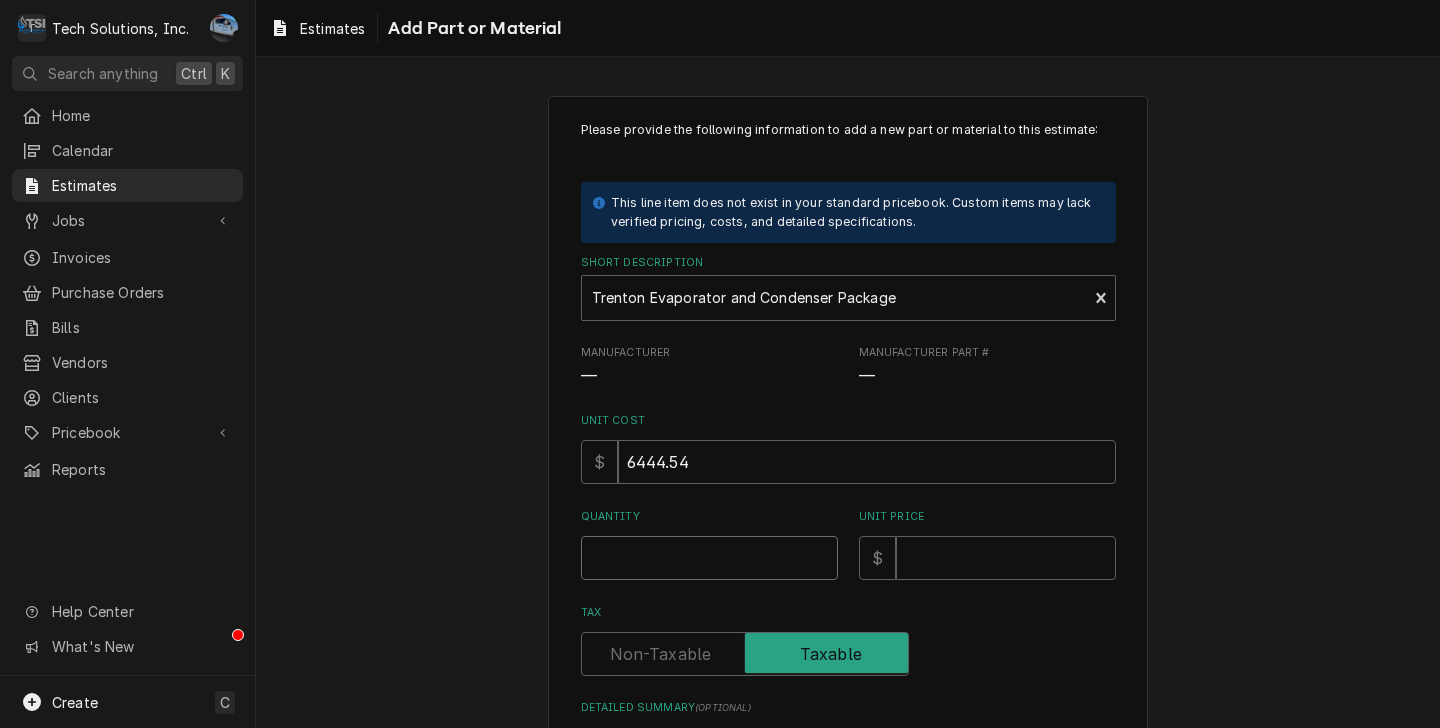 click on "Quantity" at bounding box center (709, 558) 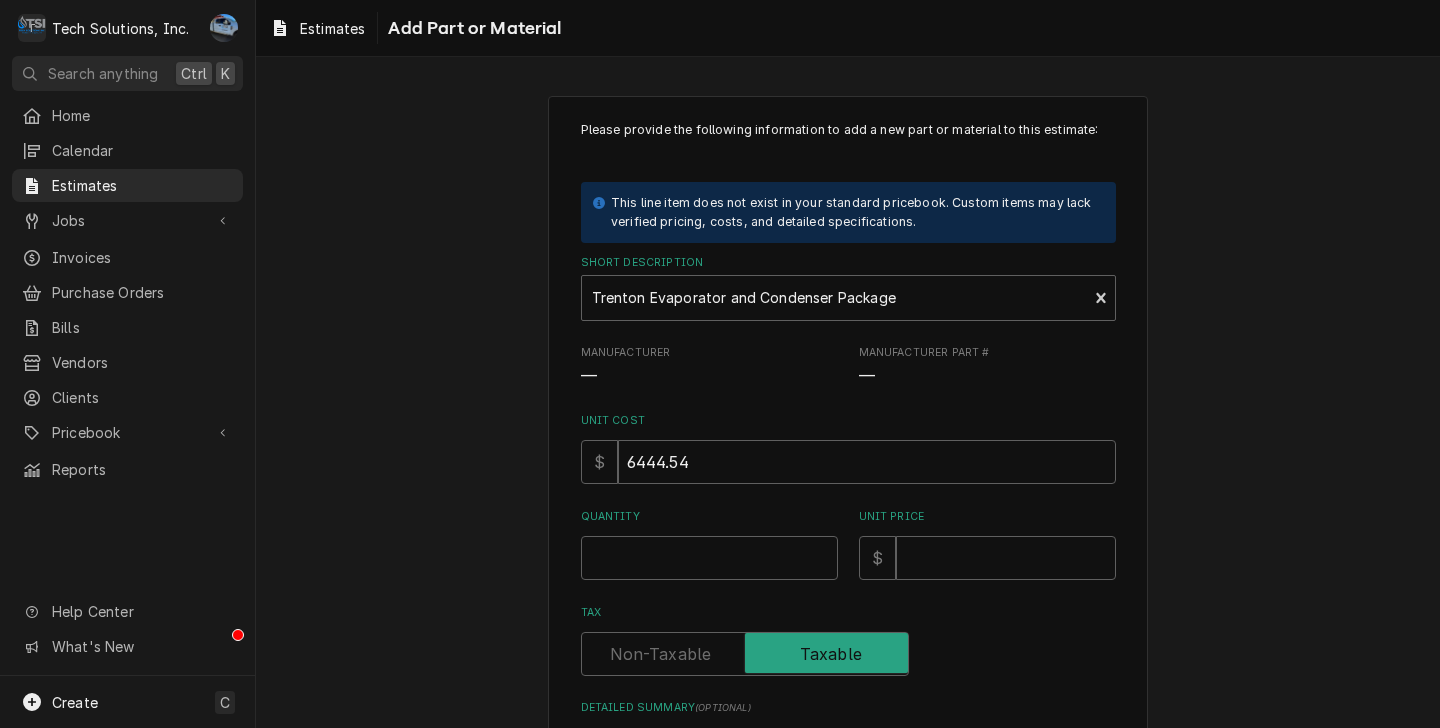 scroll, scrollTop: 215, scrollLeft: 0, axis: vertical 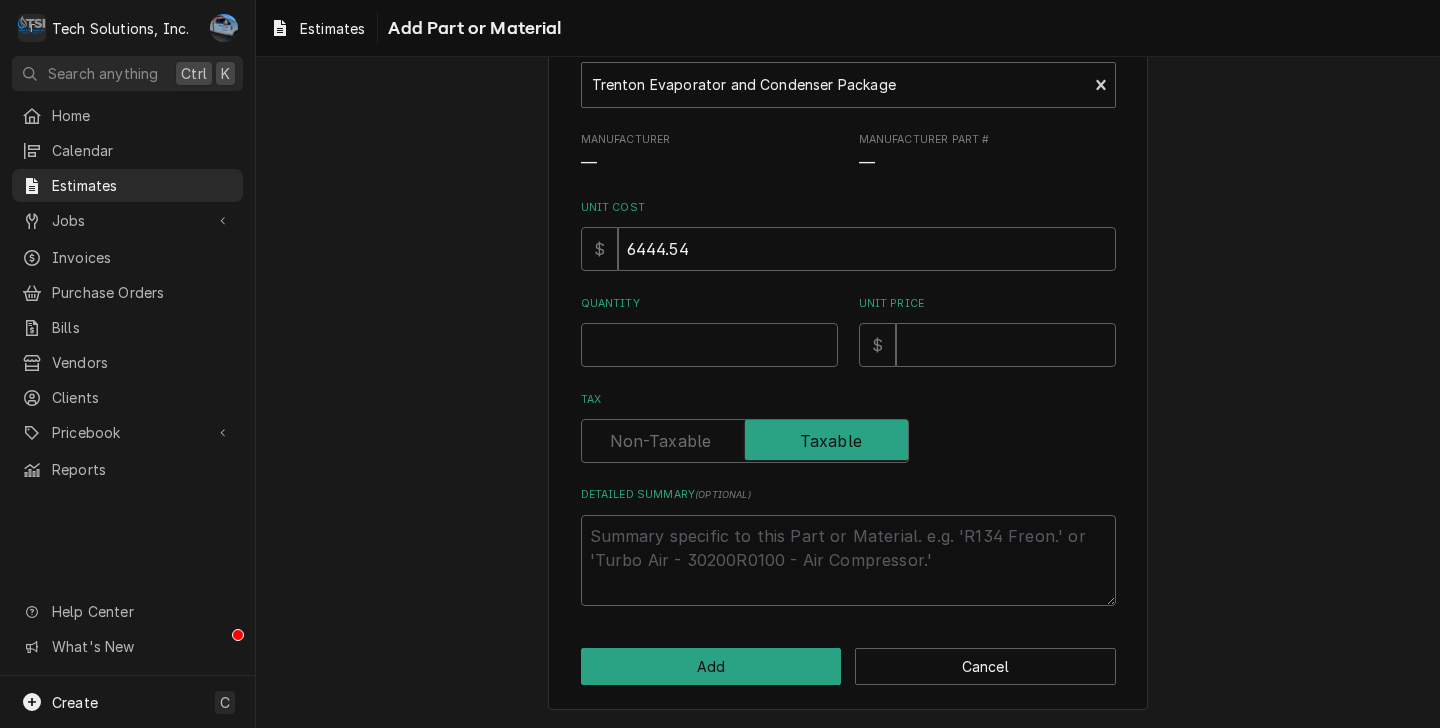 drag, startPoint x: 662, startPoint y: 402, endPoint x: 651, endPoint y: 431, distance: 31.016125 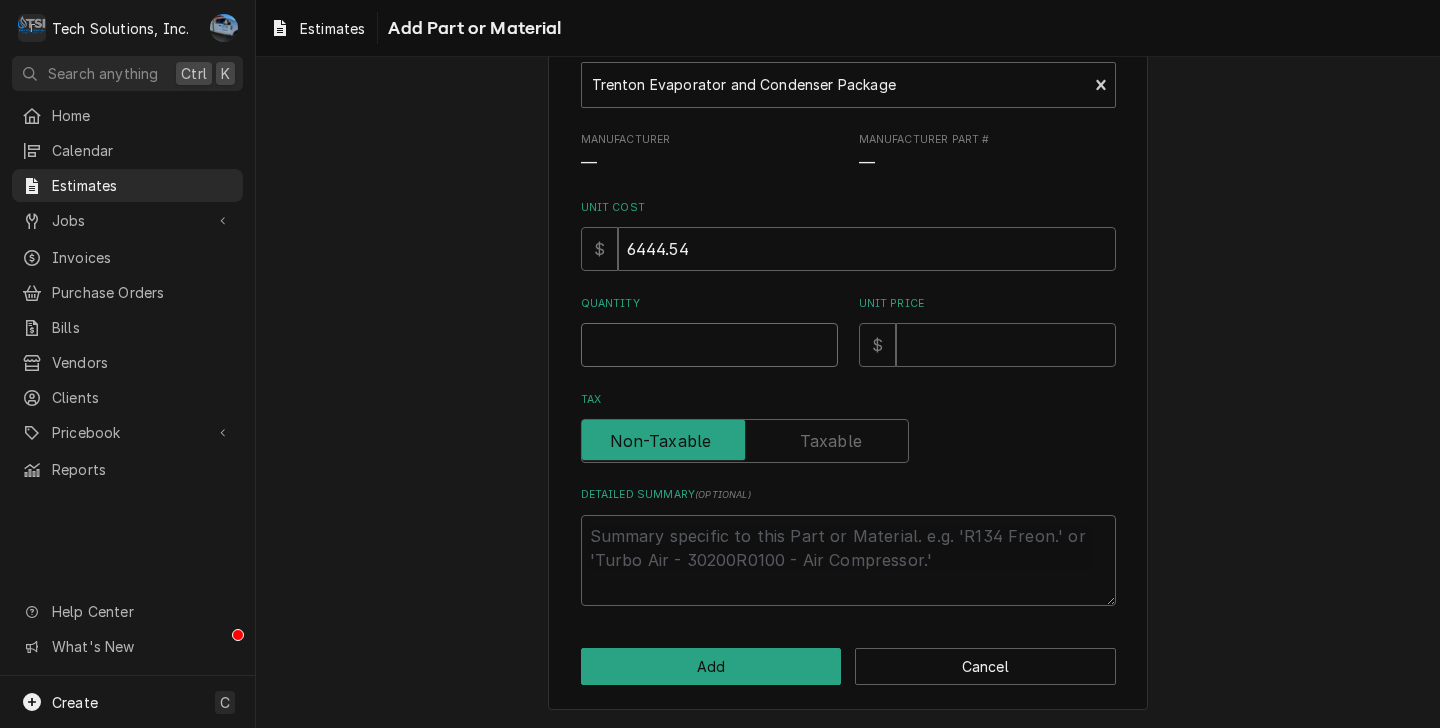 click on "Quantity" at bounding box center [709, 345] 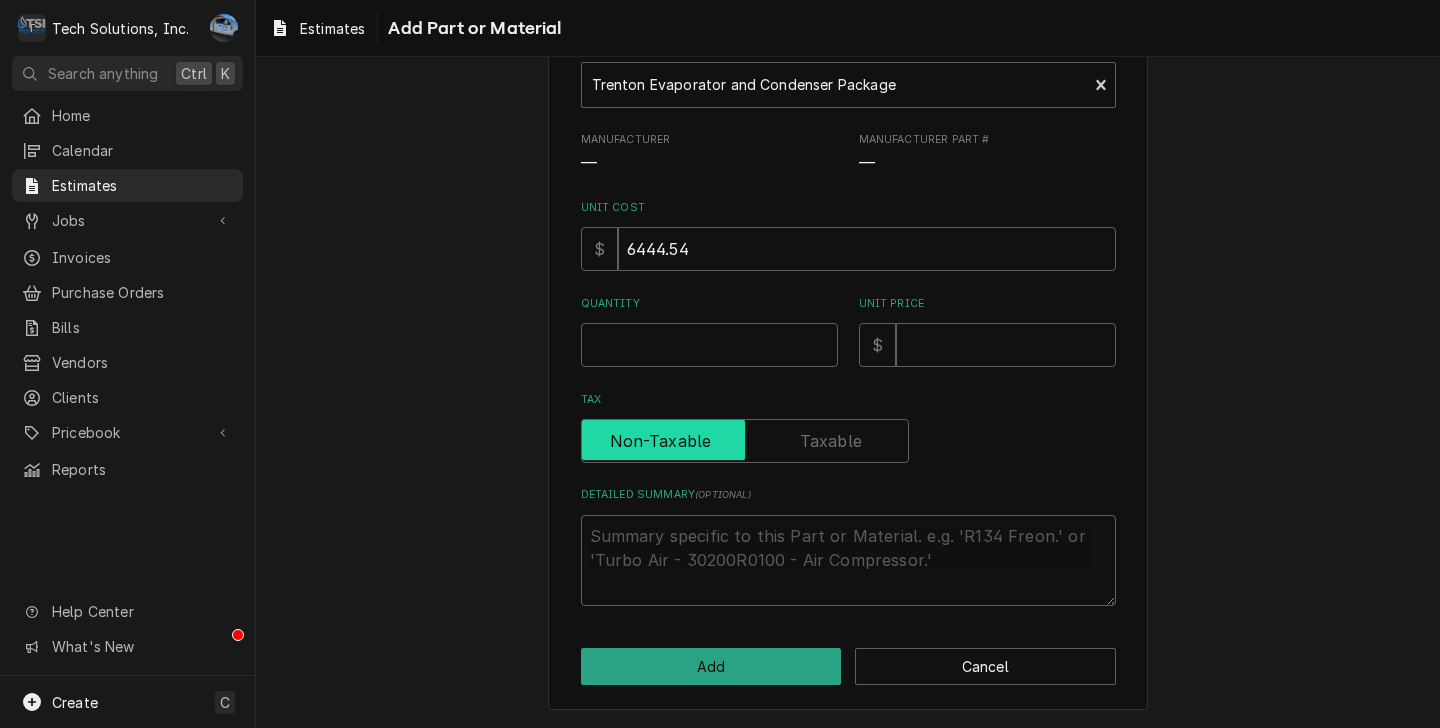 click at bounding box center (745, 441) 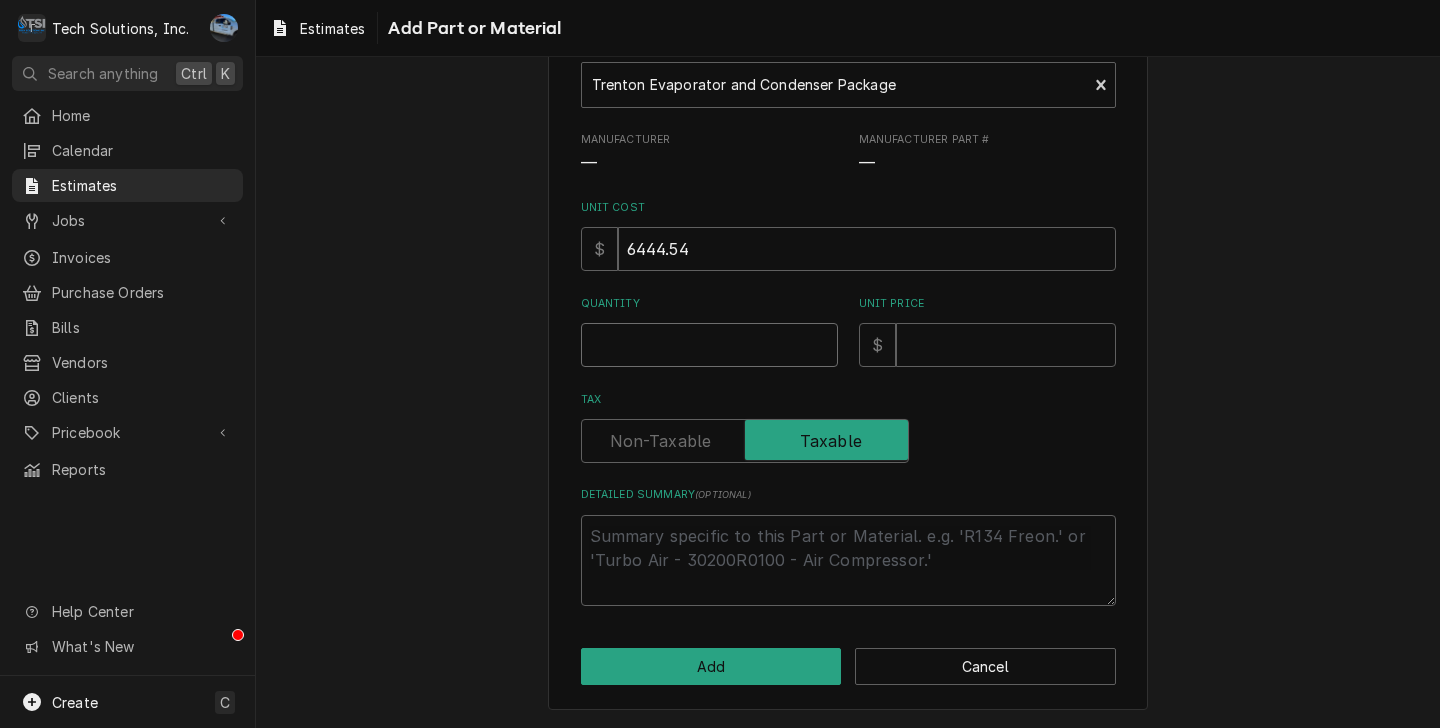 click on "Quantity" at bounding box center (709, 345) 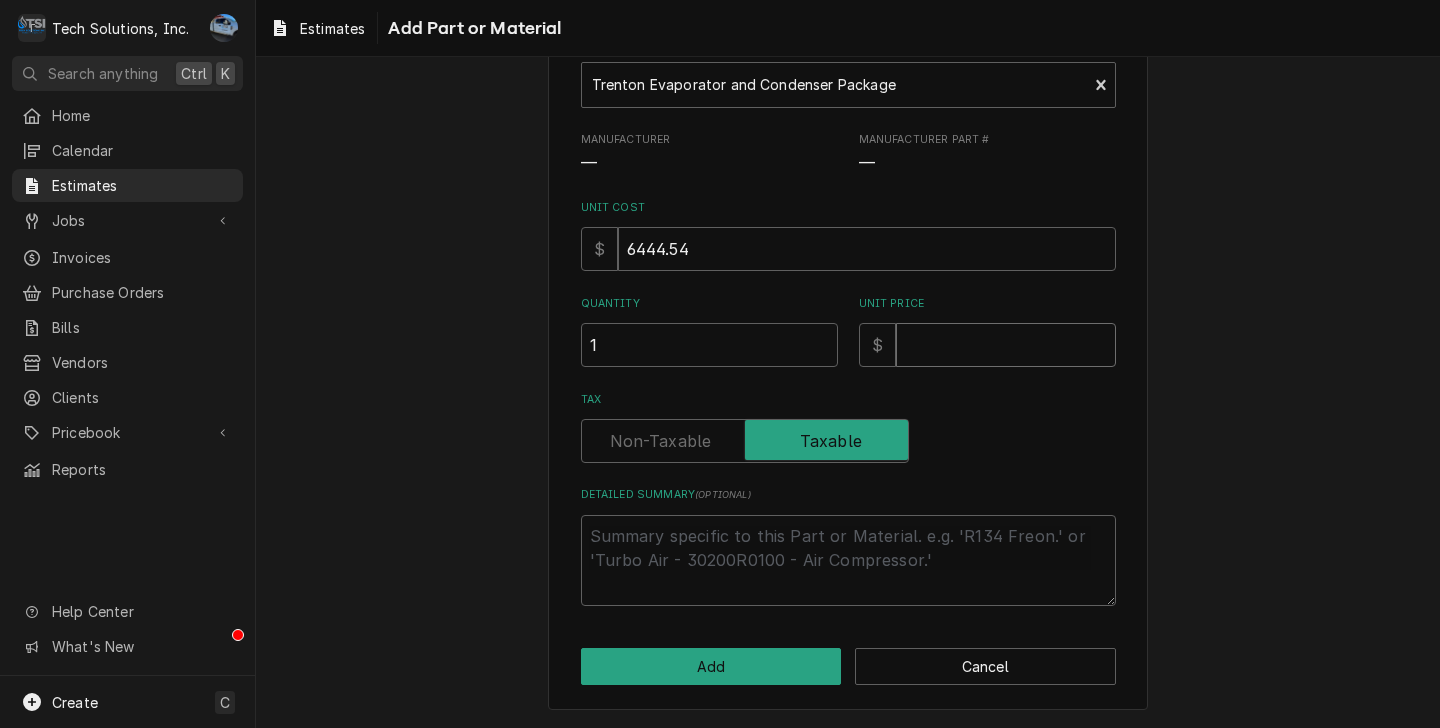 click on "Unit Price" at bounding box center (1006, 345) 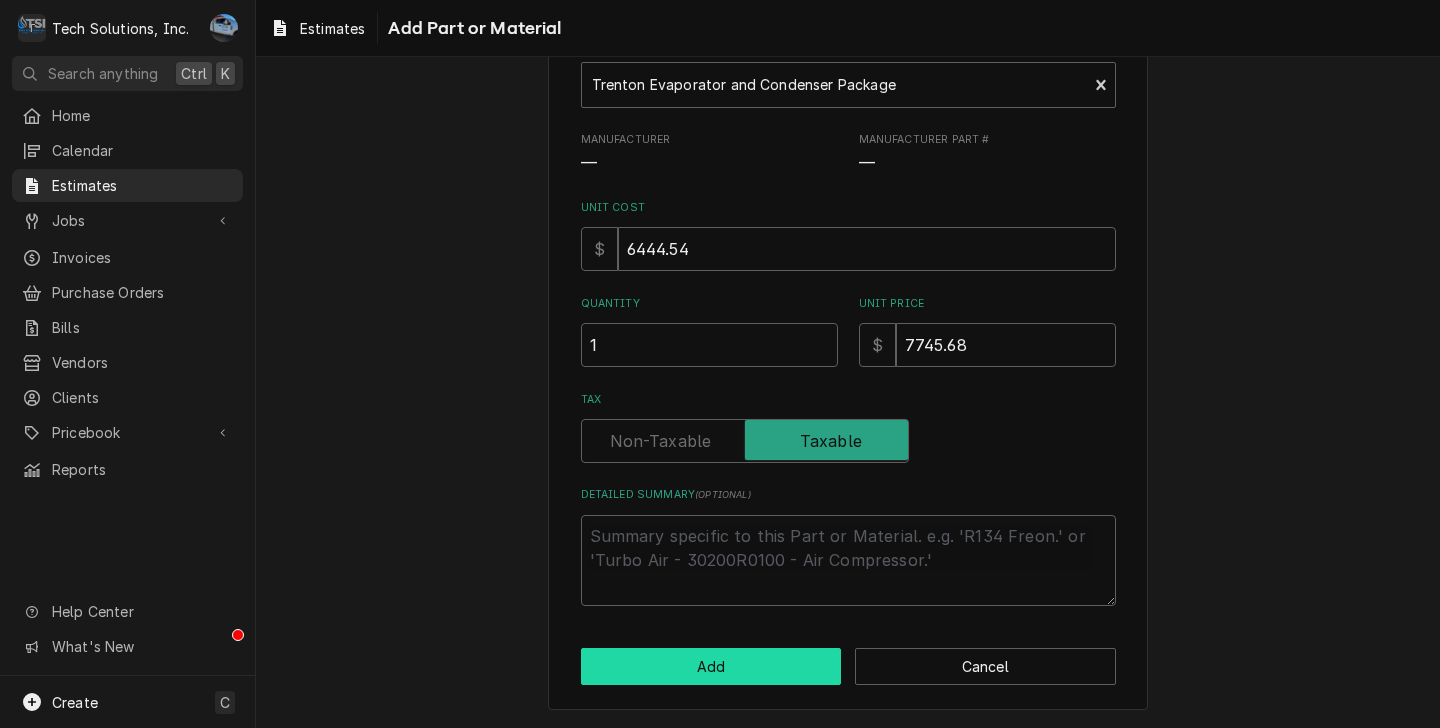 click on "Add" at bounding box center [711, 666] 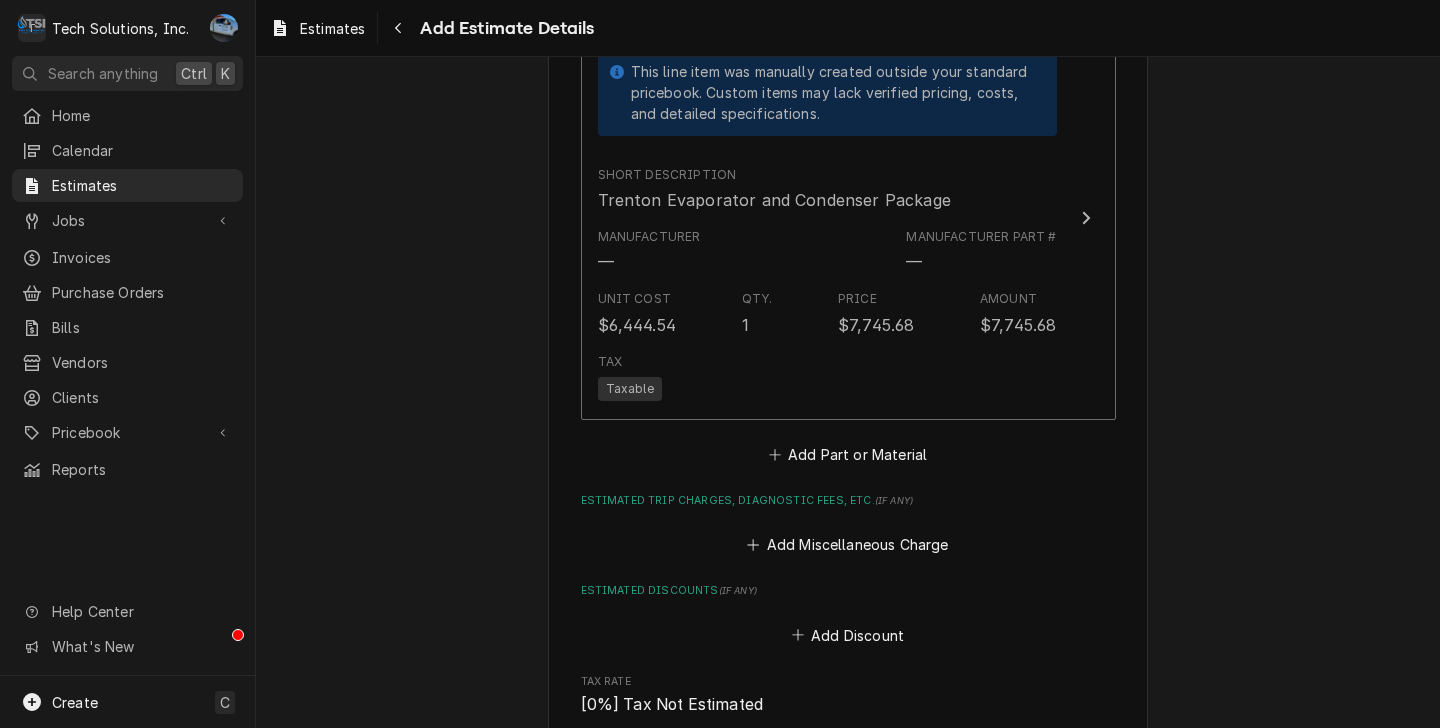 scroll, scrollTop: 2708, scrollLeft: 0, axis: vertical 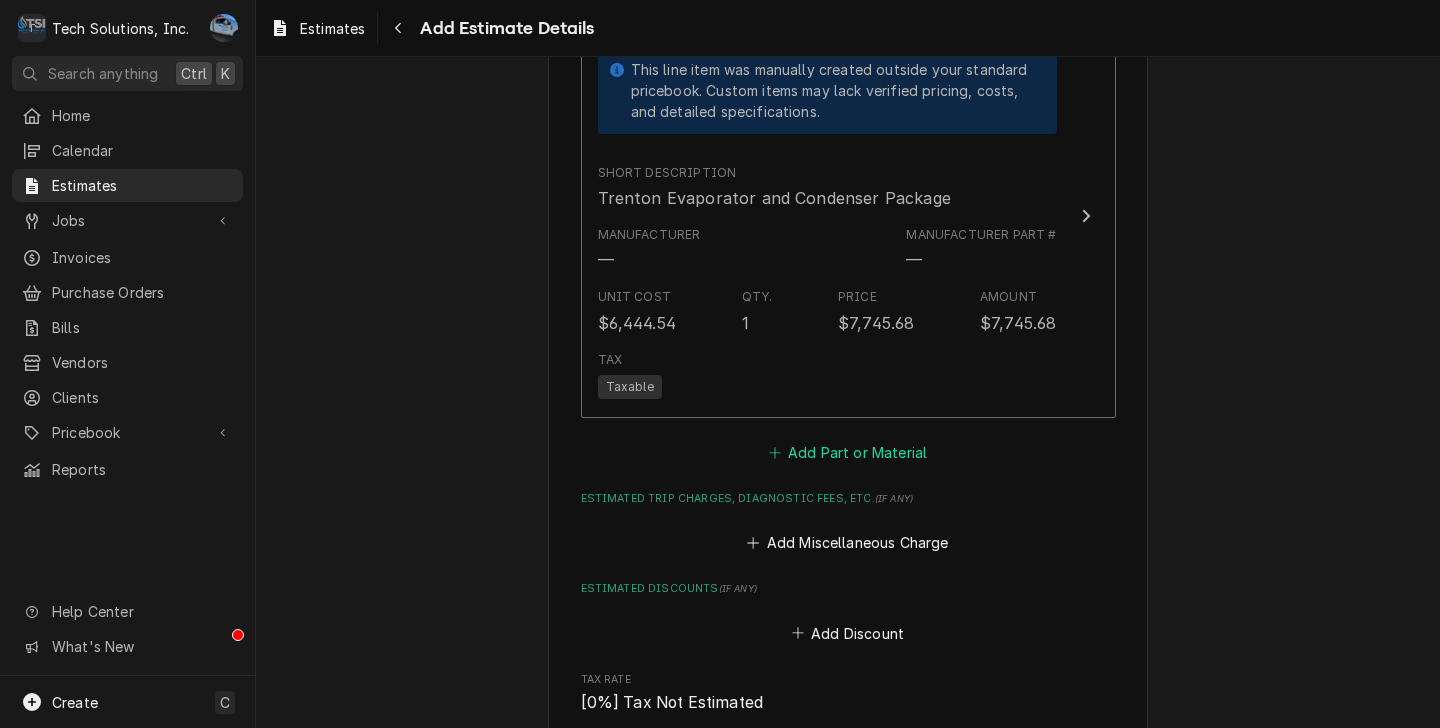 click on "Add Part or Material" at bounding box center [847, 452] 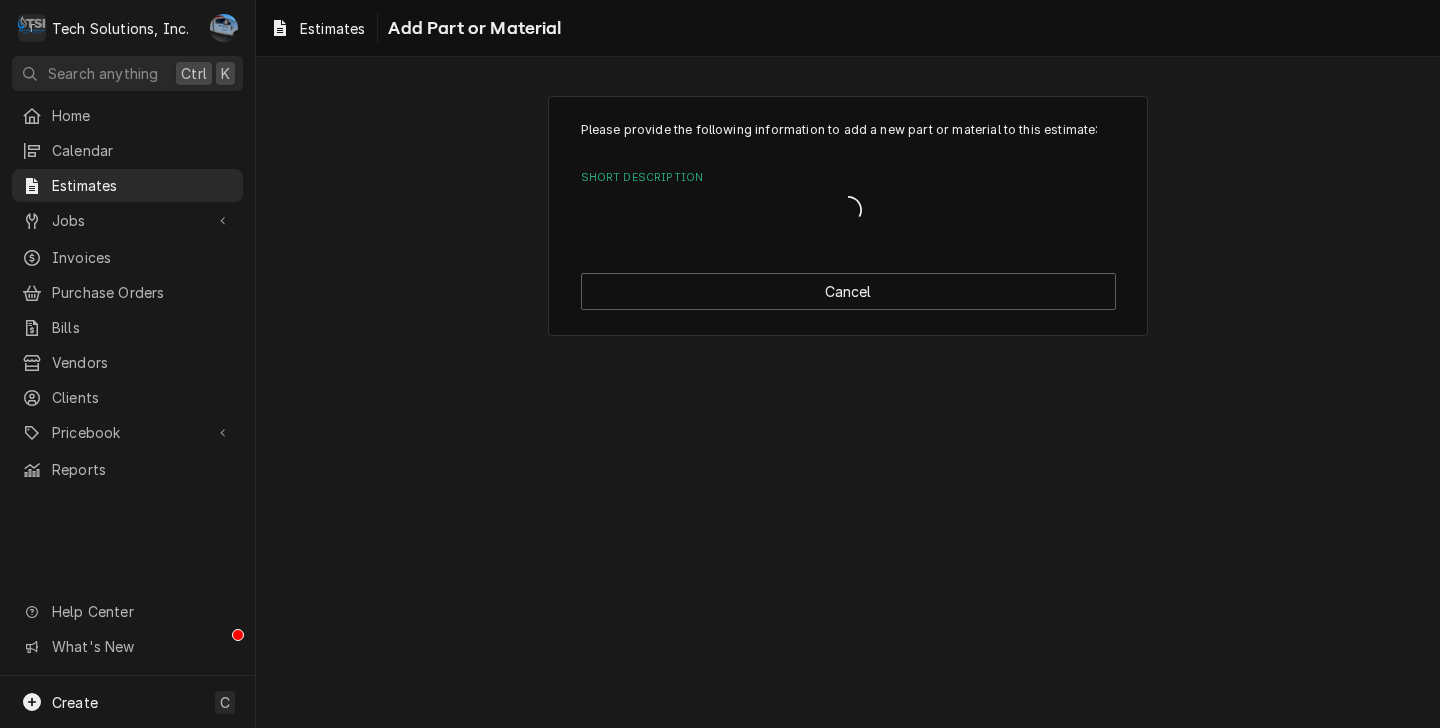 scroll, scrollTop: 0, scrollLeft: 0, axis: both 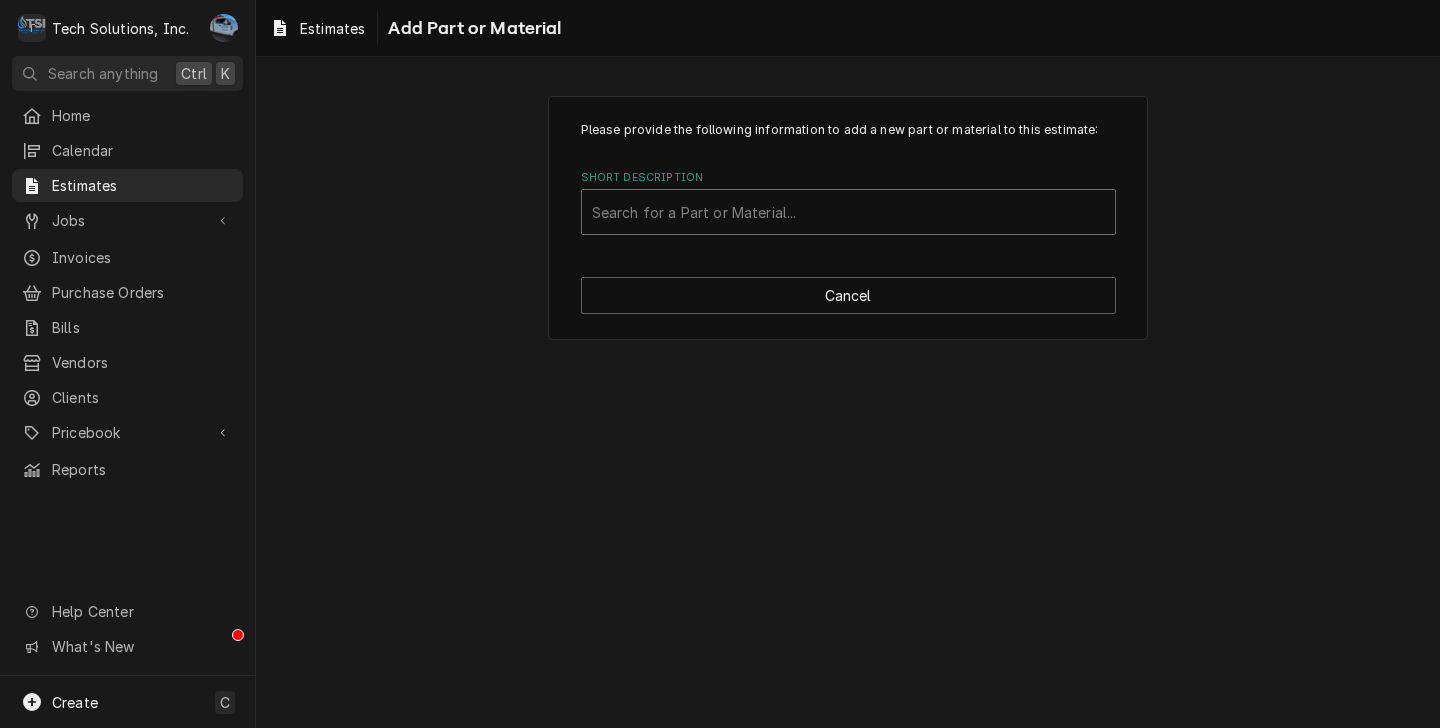 click at bounding box center (848, 212) 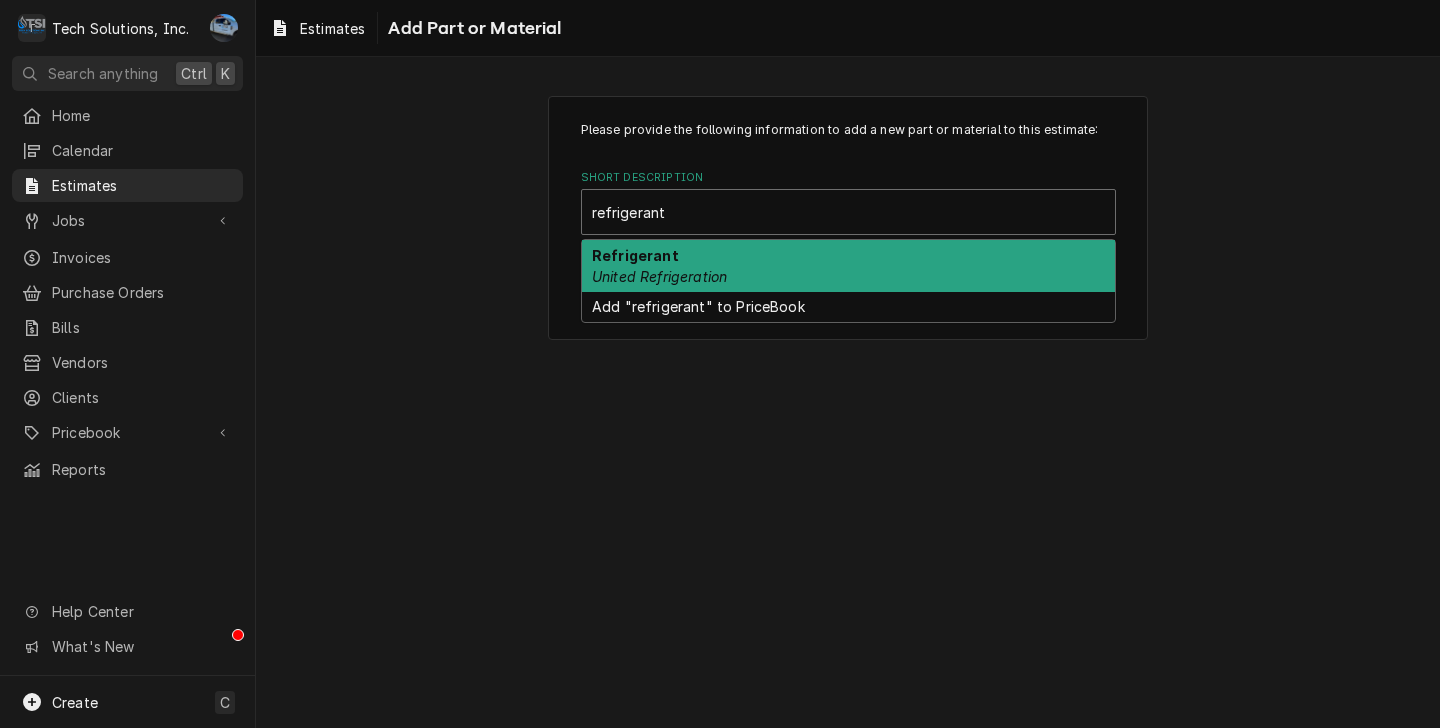 click on "Refrigerant United Refrigeration" at bounding box center (848, 266) 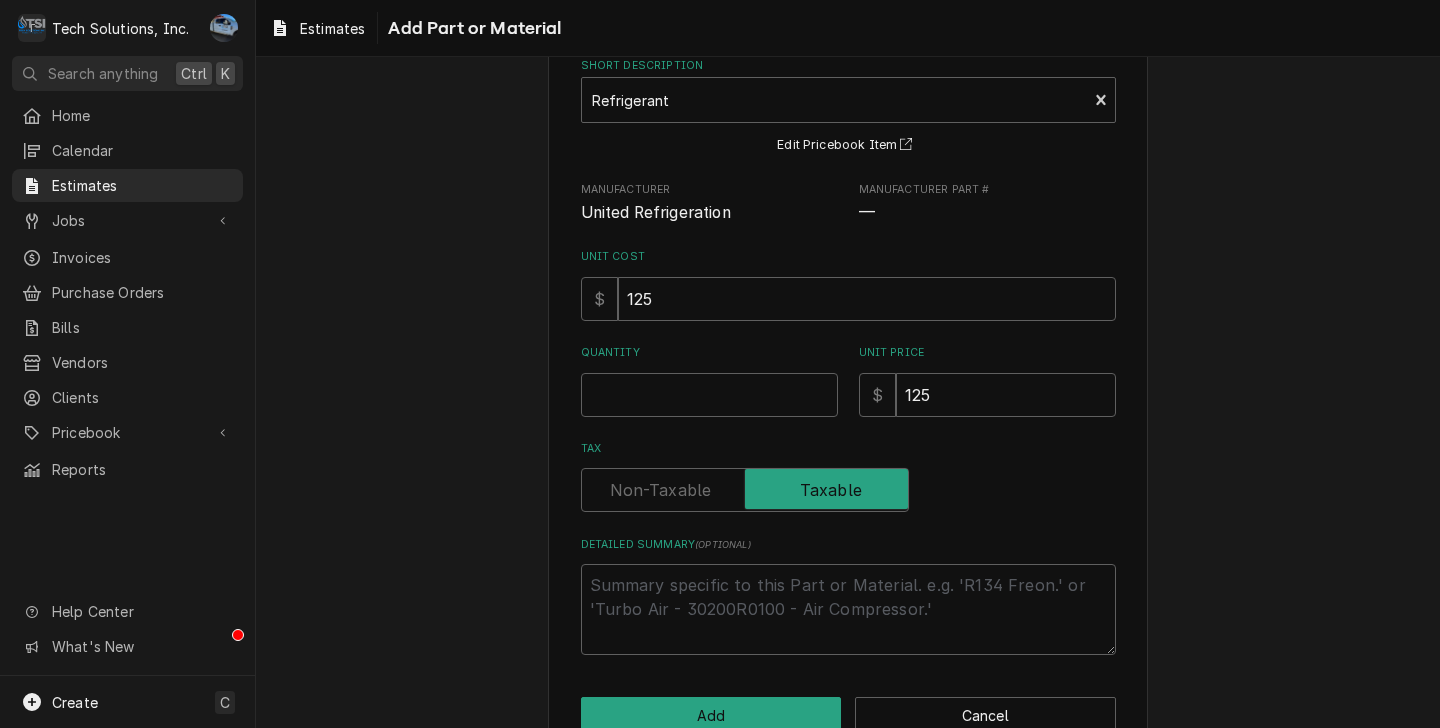 scroll, scrollTop: 163, scrollLeft: 0, axis: vertical 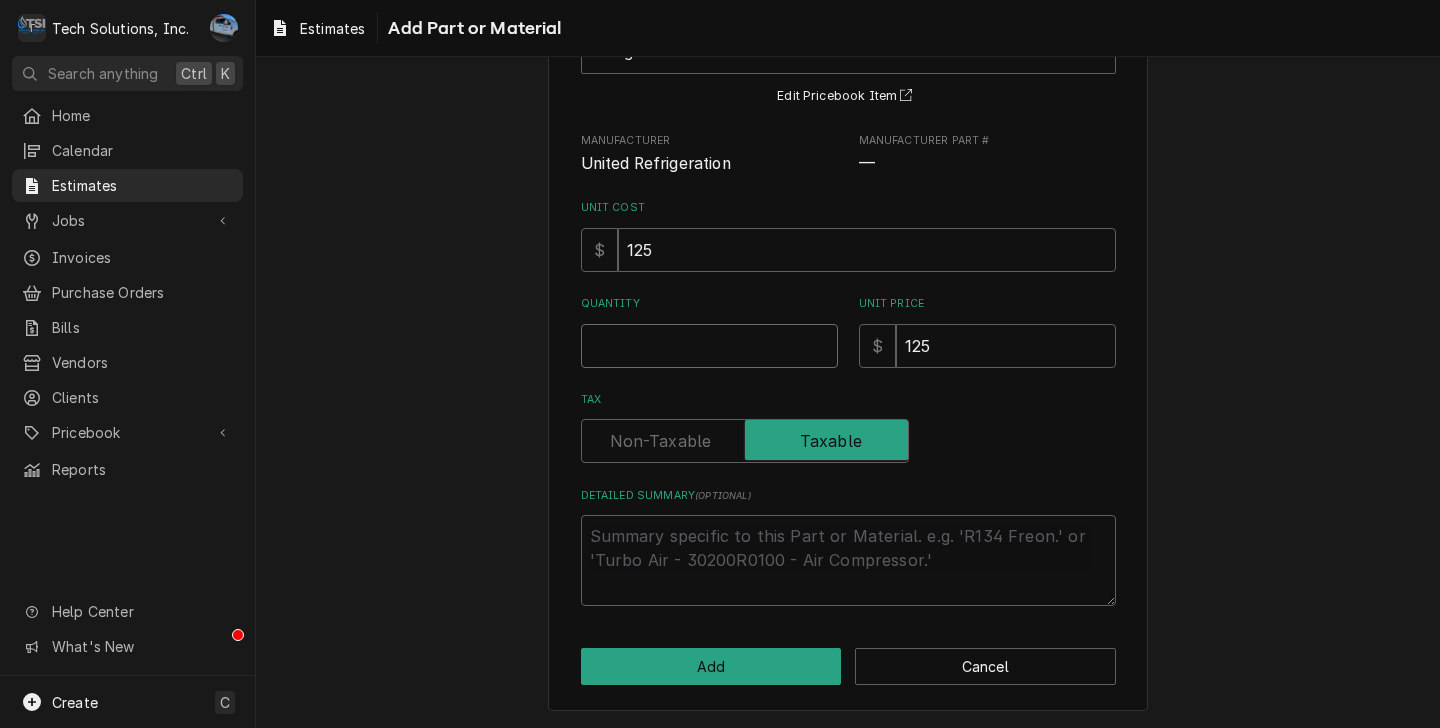 click on "Quantity" at bounding box center (709, 346) 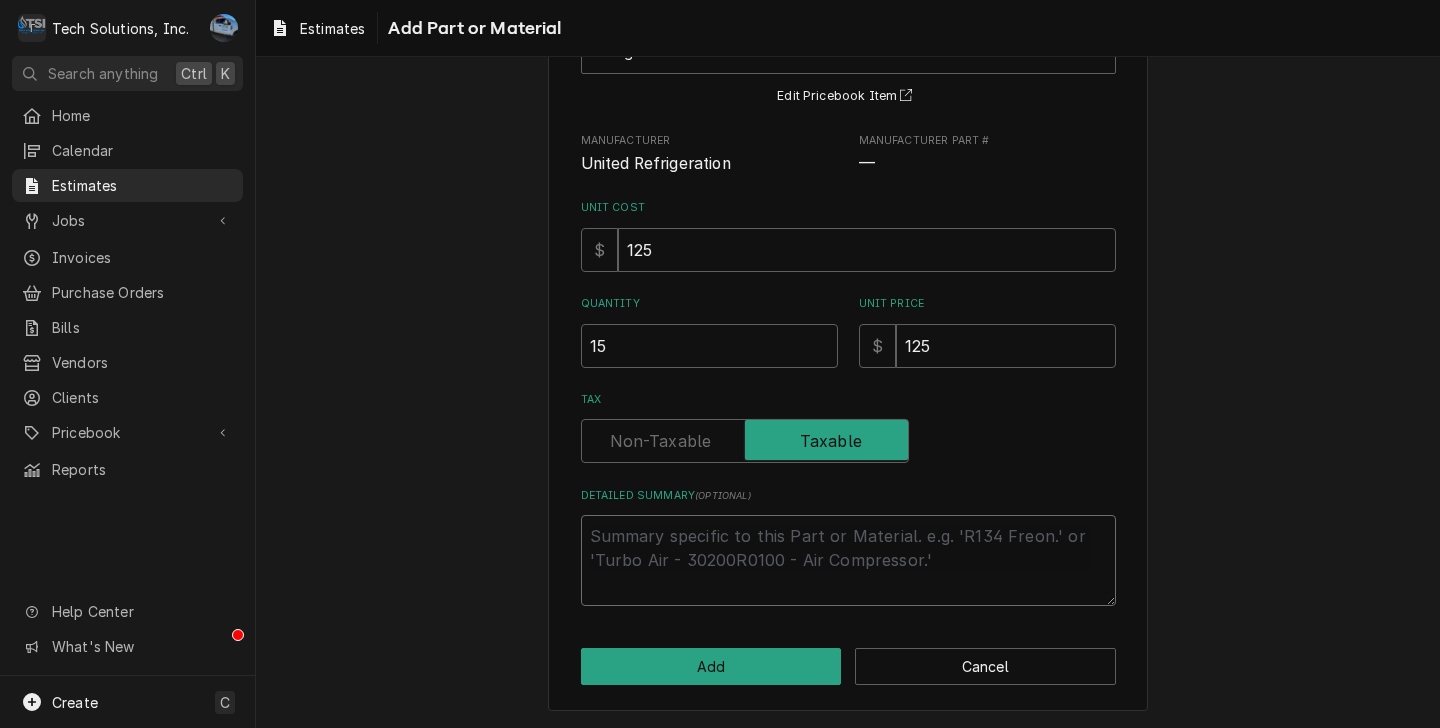 click on "Detailed Summary  ( optional )" at bounding box center (848, 560) 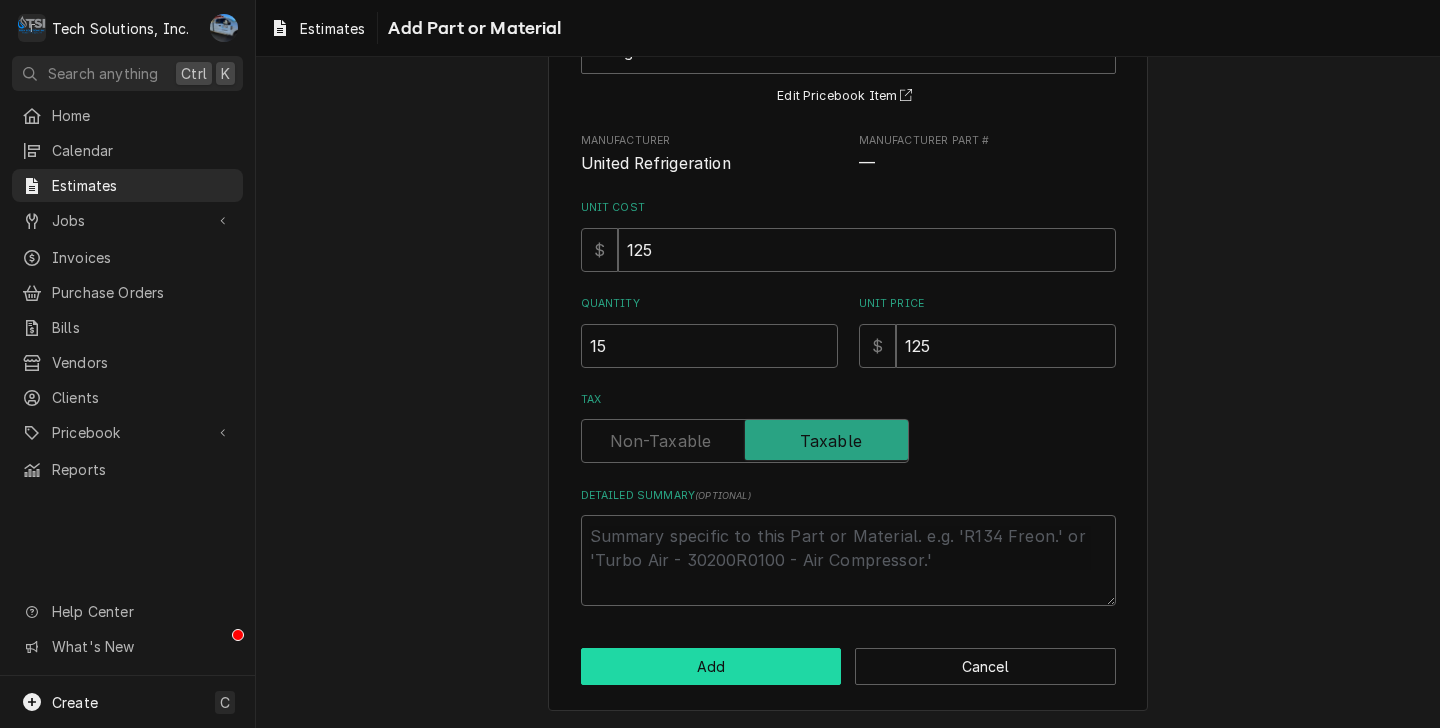 click on "Add" at bounding box center (711, 666) 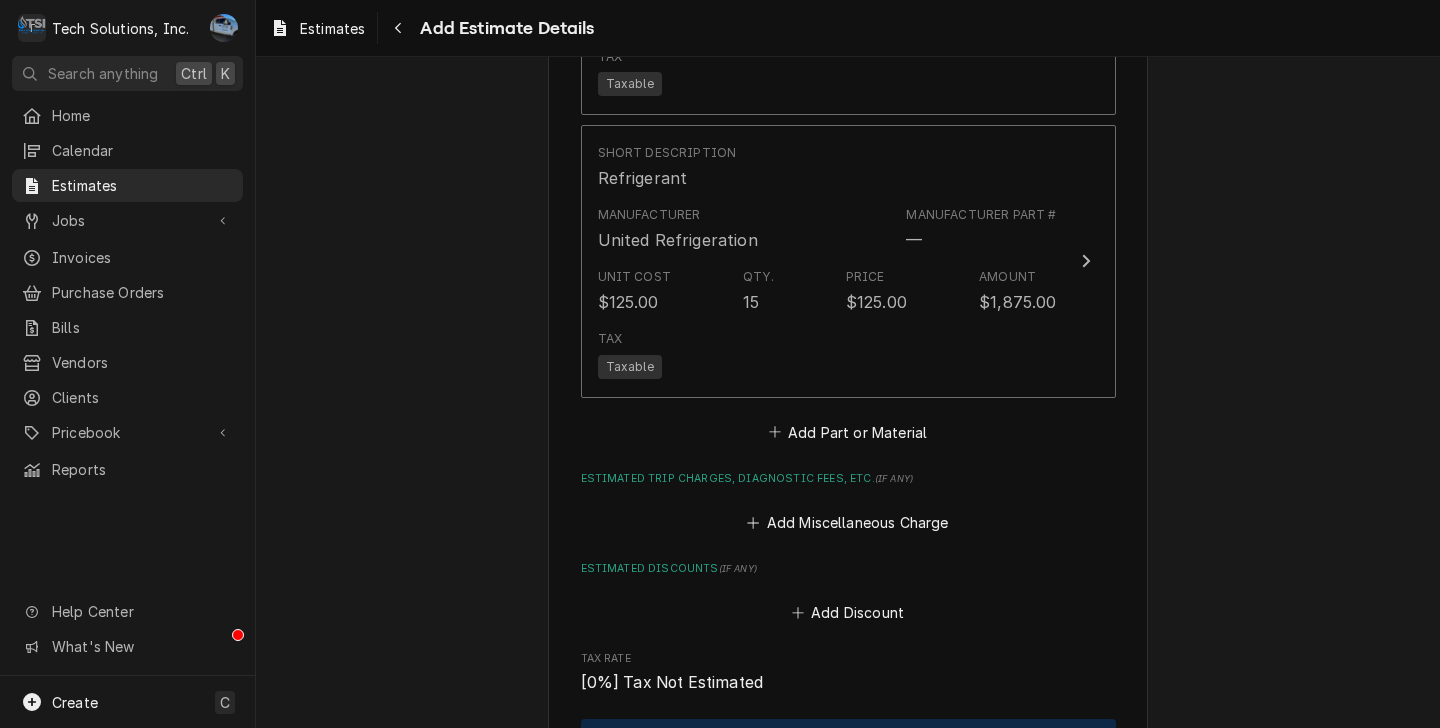 scroll, scrollTop: 3016, scrollLeft: 0, axis: vertical 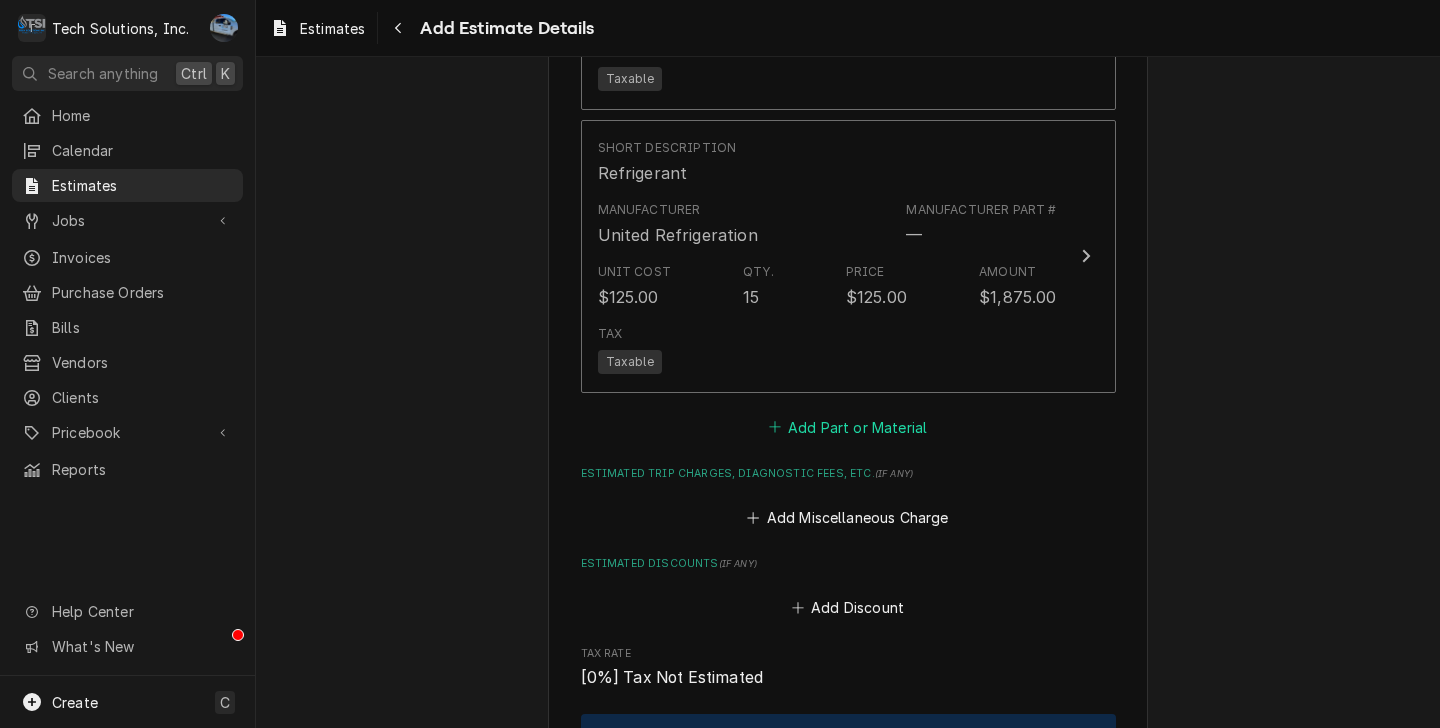 click on "Add Part or Material" at bounding box center (847, 427) 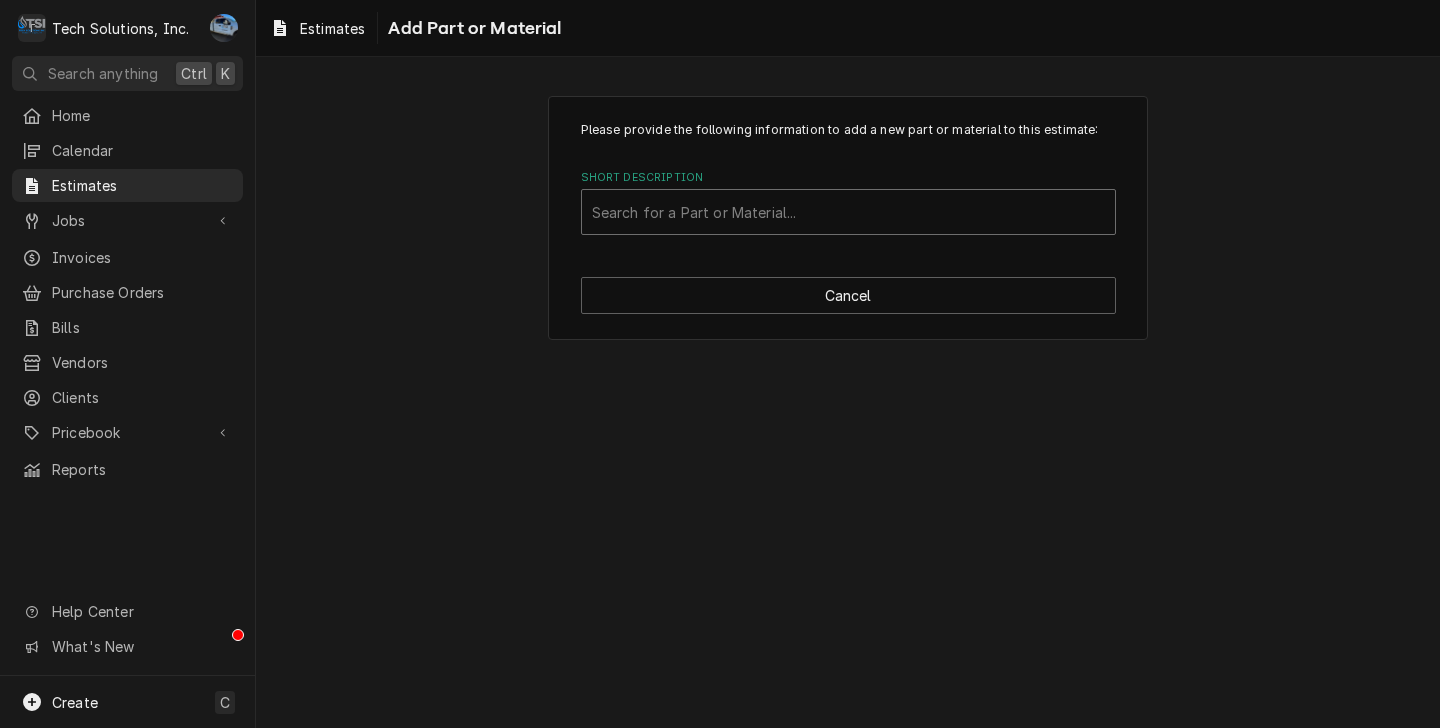 click at bounding box center (848, 212) 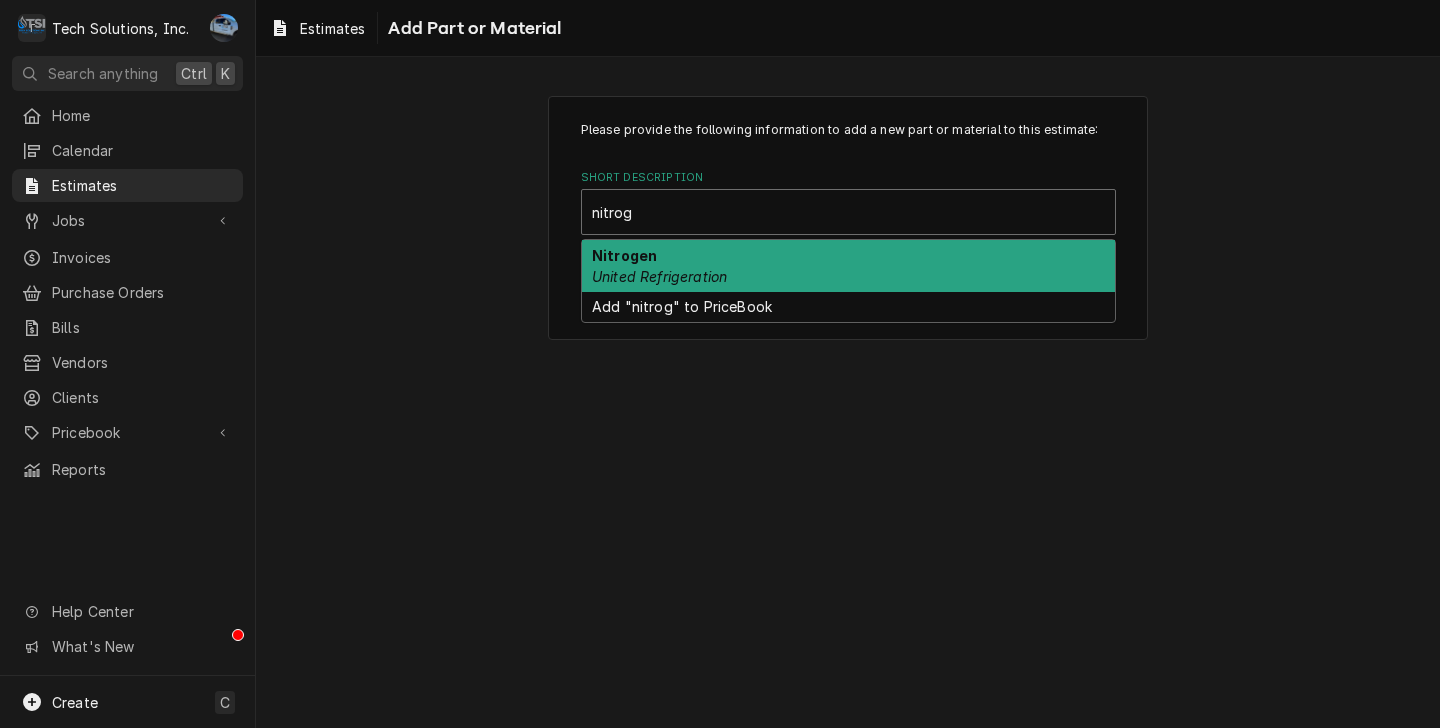 click on "Nitrogen United Refrigeration" at bounding box center (848, 266) 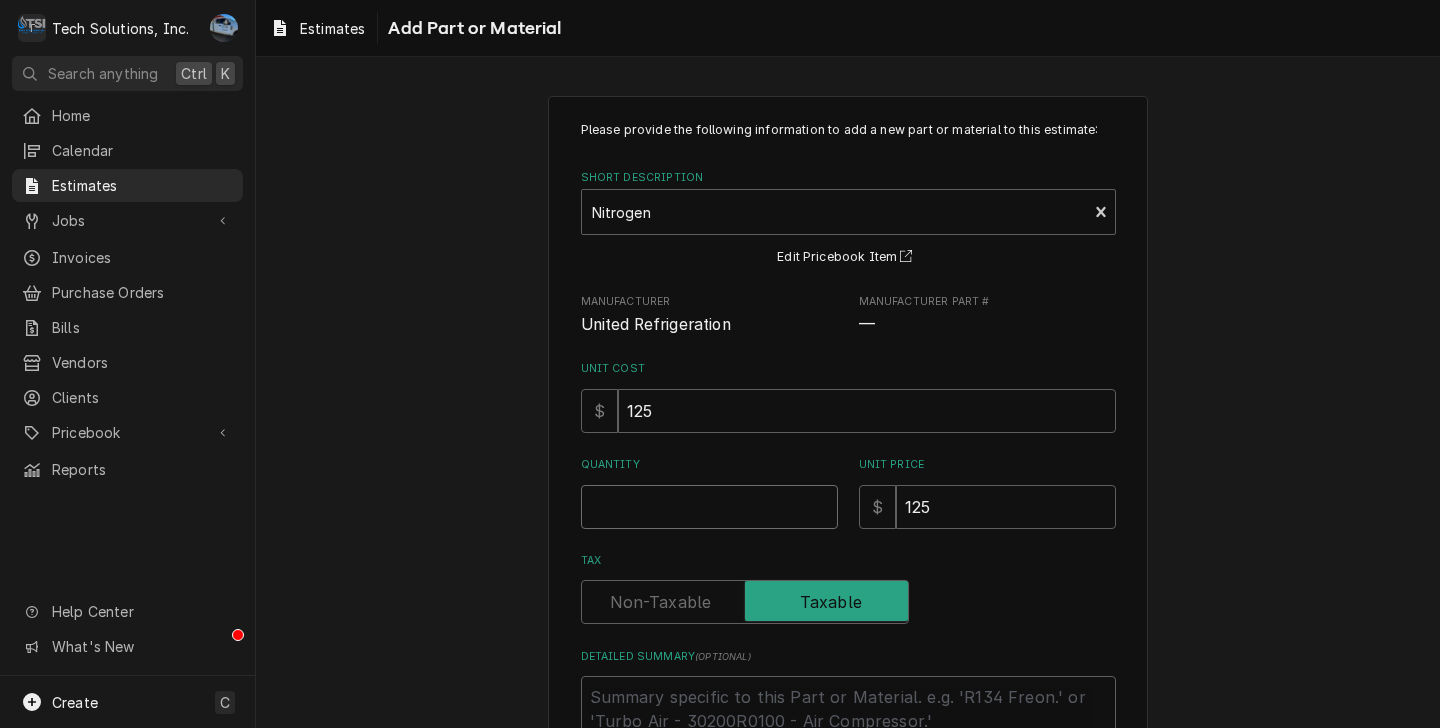 click on "Quantity" at bounding box center [709, 507] 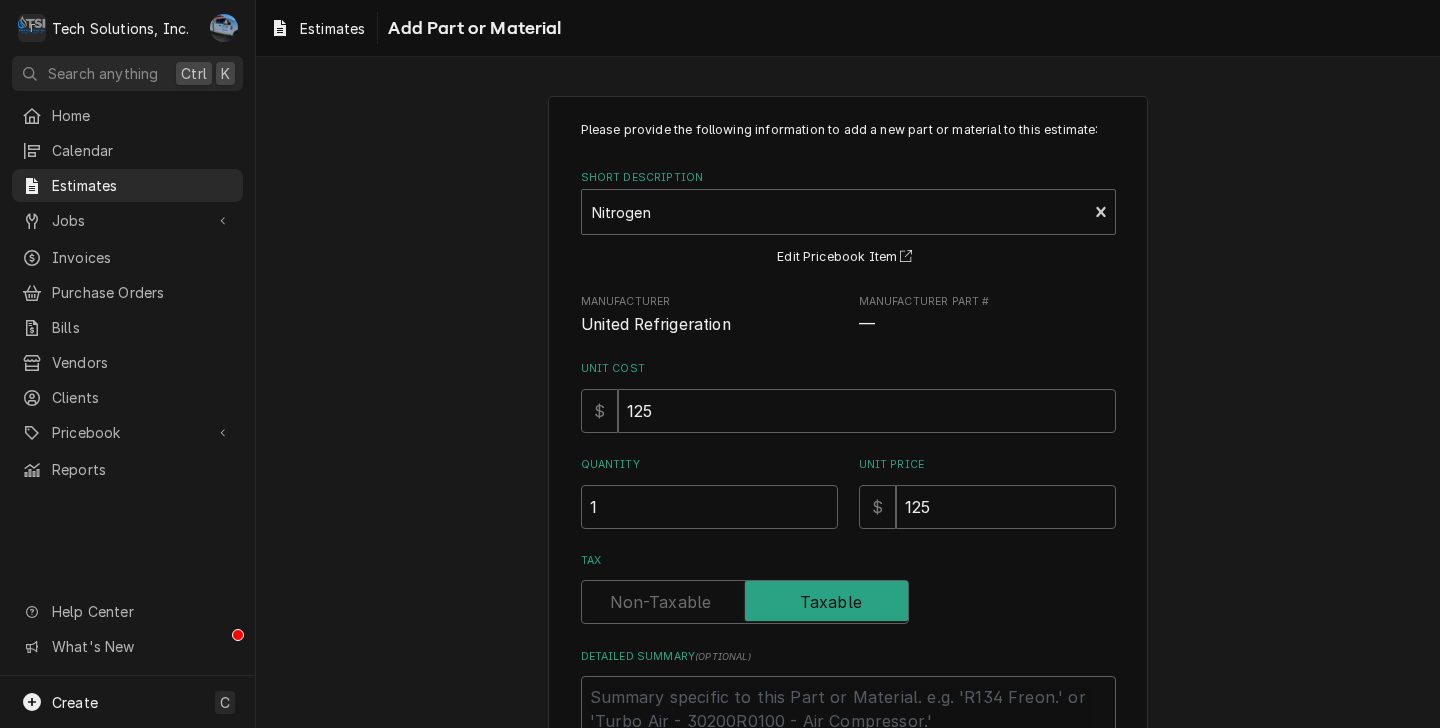 scroll, scrollTop: 163, scrollLeft: 0, axis: vertical 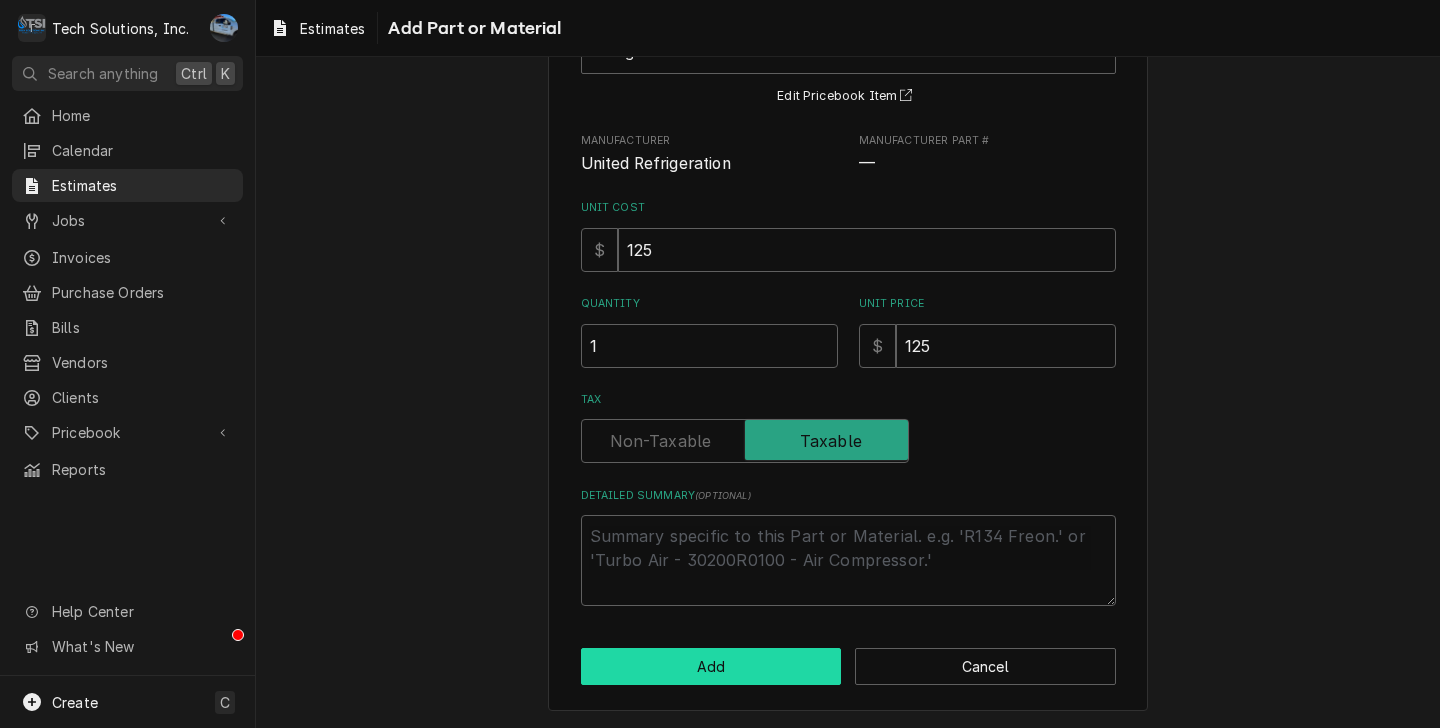 click on "Add" at bounding box center [711, 666] 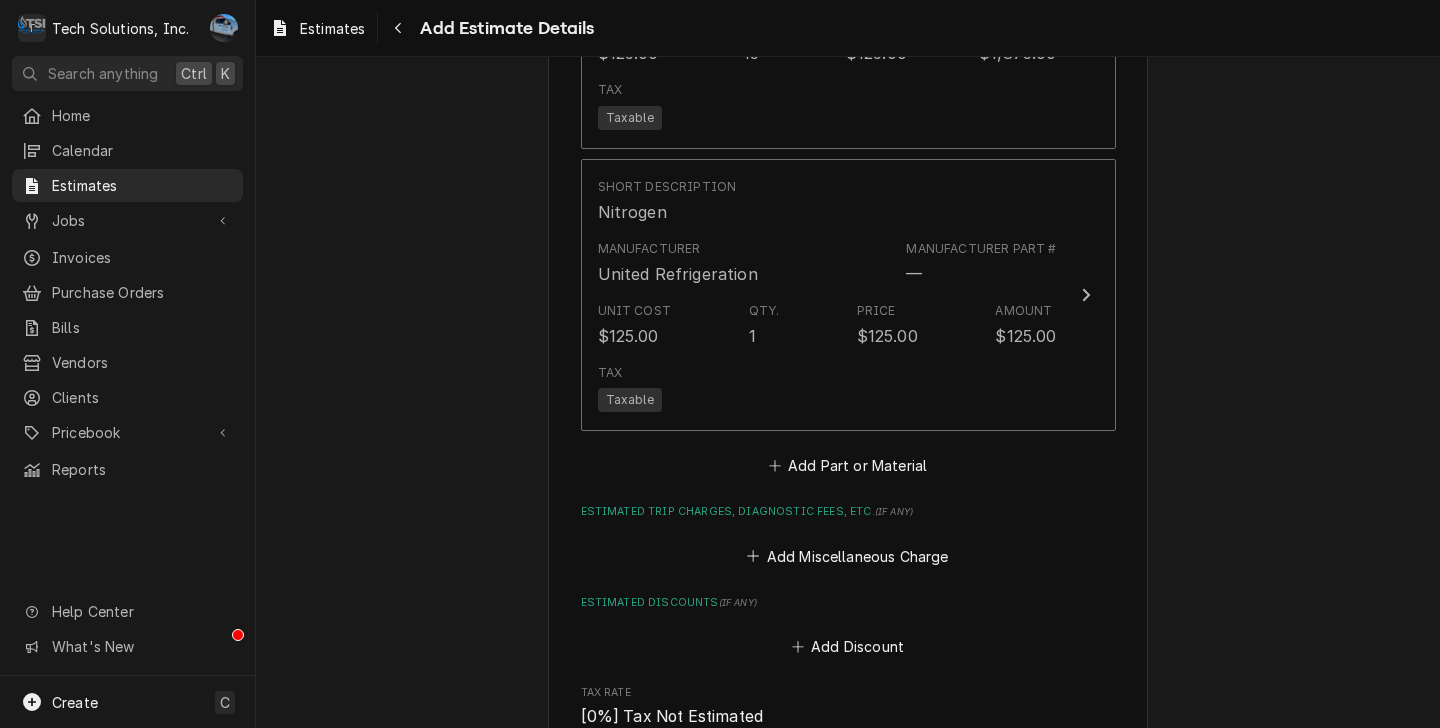 scroll, scrollTop: 3269, scrollLeft: 0, axis: vertical 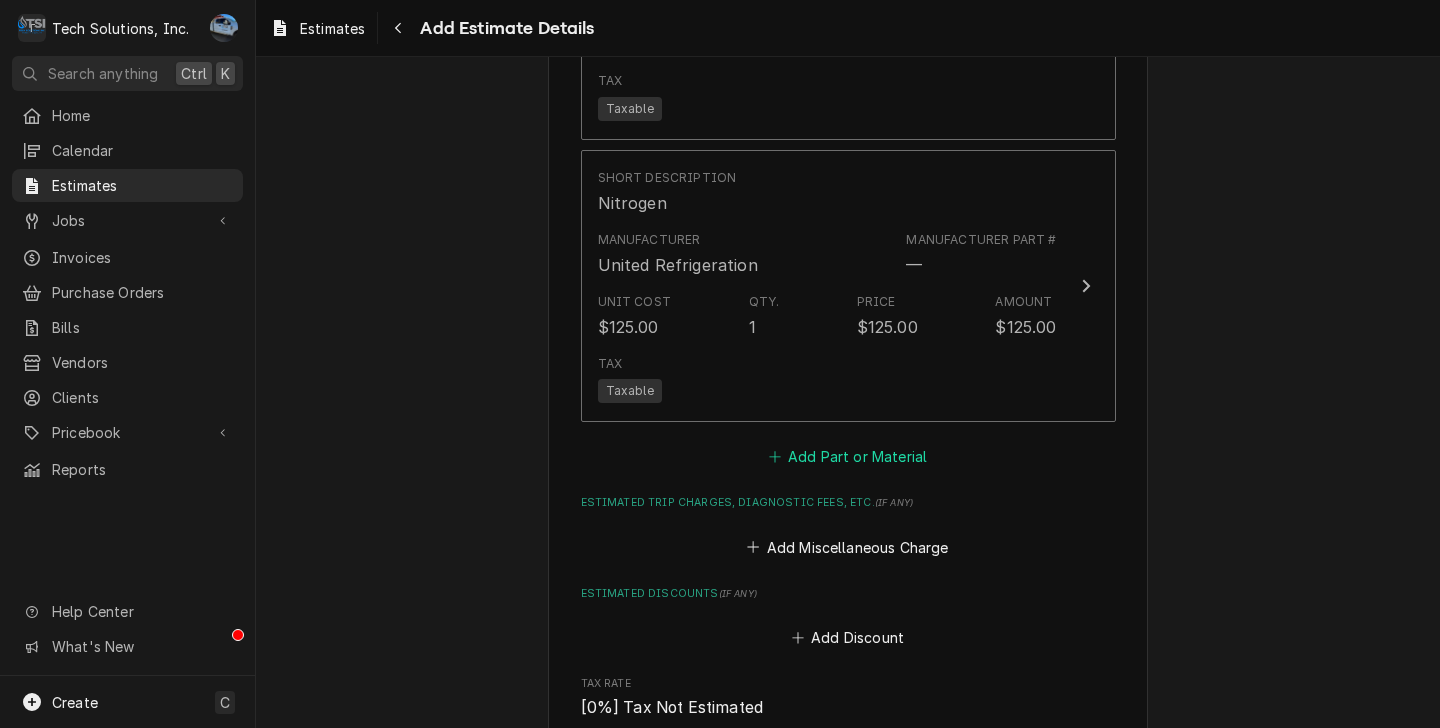 click on "Add Part or Material" at bounding box center [847, 457] 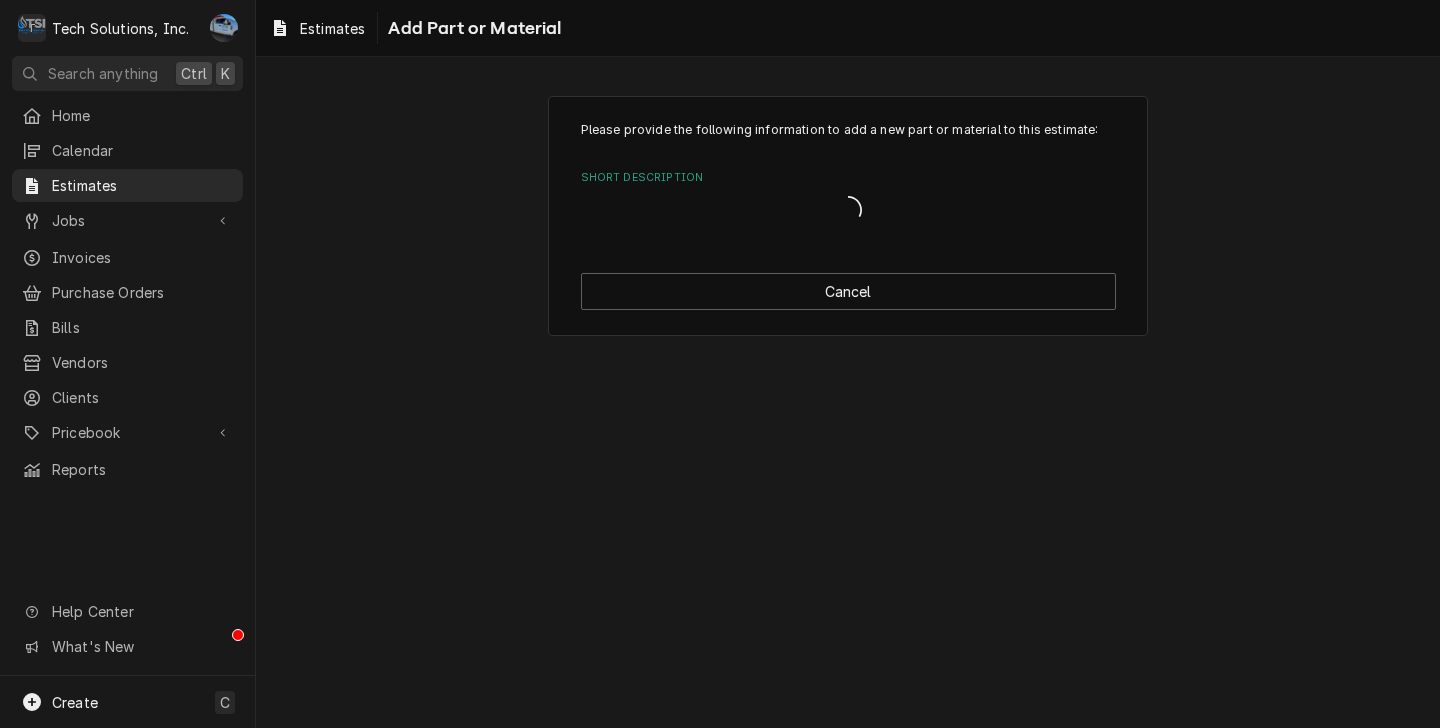 scroll, scrollTop: 0, scrollLeft: 0, axis: both 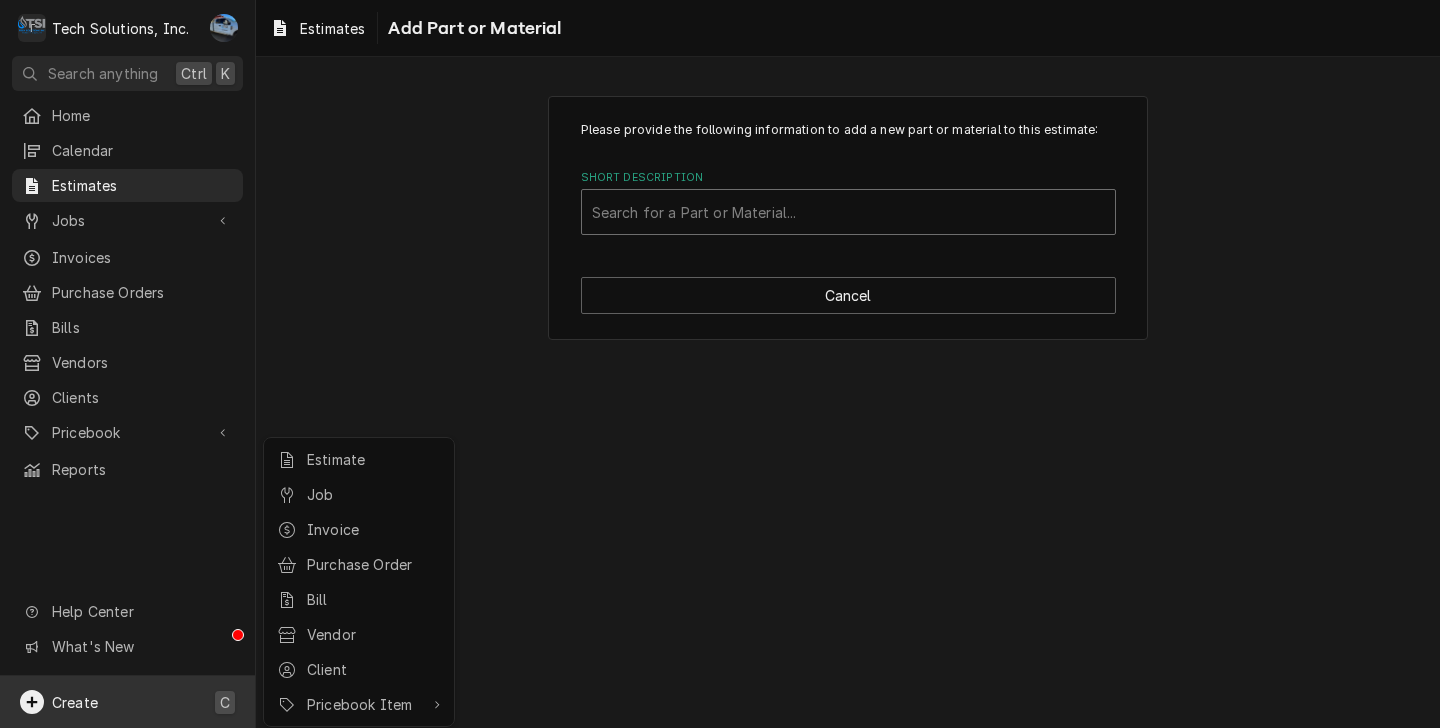 click on "T Tech Solutions, Inc. JP Search anything Ctrl K Home Calendar Estimates Jobs Jobs Job Series Invoices Purchase Orders Bills Vendors Clients Pricebook Services Parts & Materials Miscellaneous Discounts Reports Help Center What's New Create C Estimates   Add Part or Material Please provide the following information to add a new part or material to this estimate: Short Description Search for a Part or Material... Cancel
x Estimate Job Invoice Purchase Order Bill Vendor Client Pricebook Item" at bounding box center [720, 364] 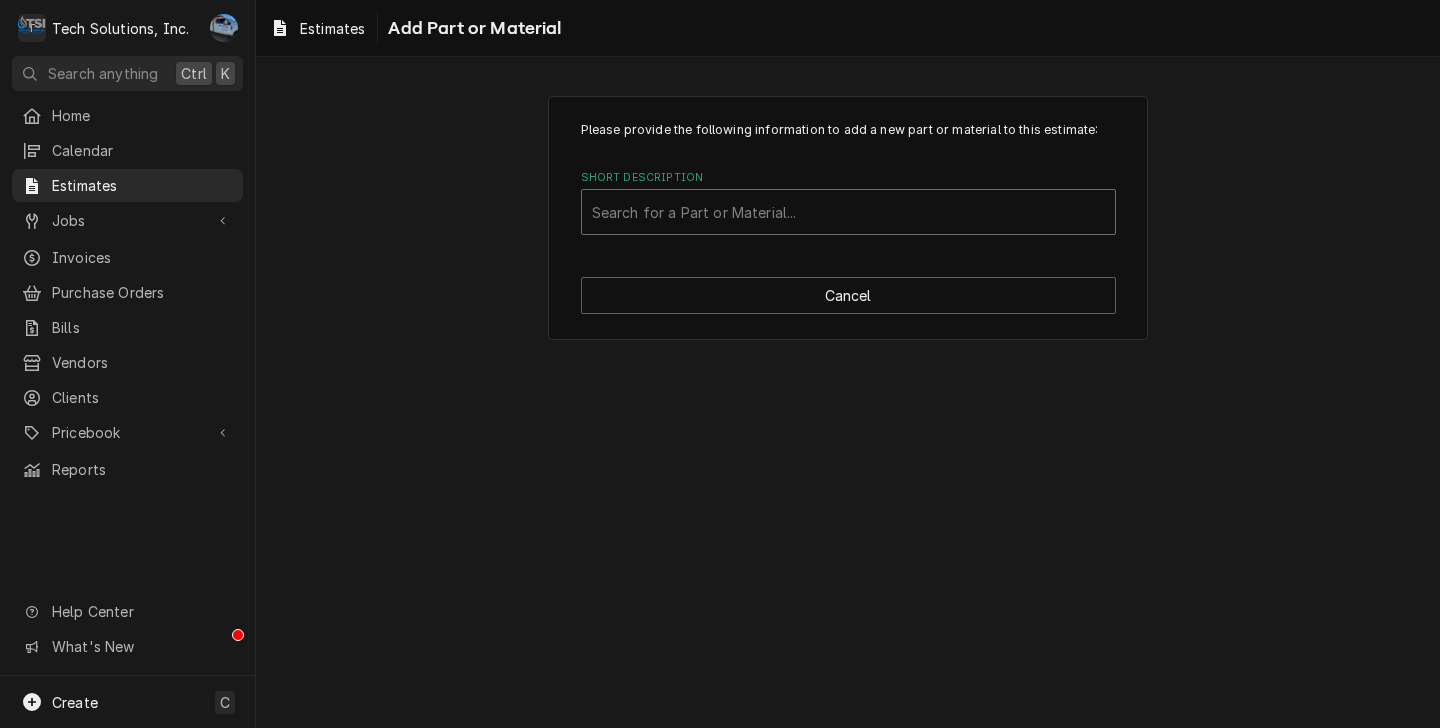 click at bounding box center (848, 212) 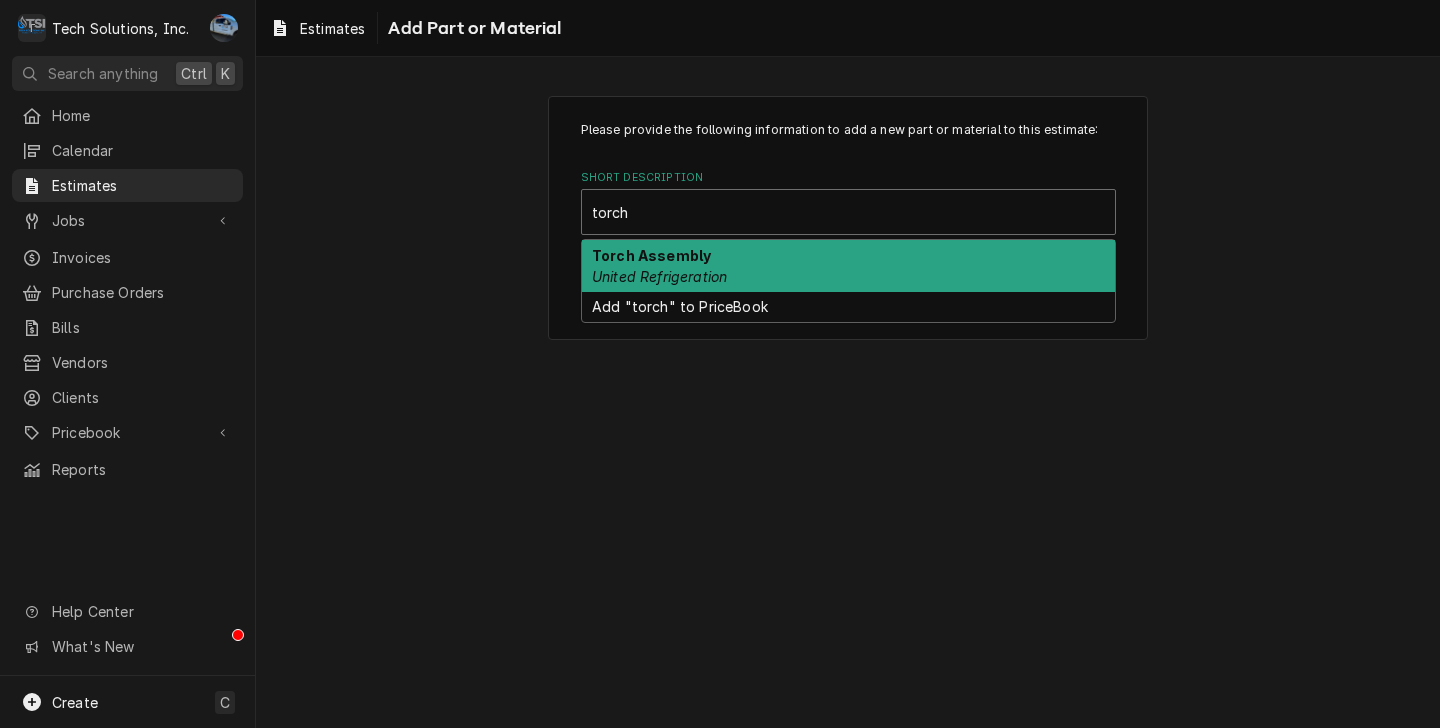 click on "Torch Assembly" at bounding box center [651, 255] 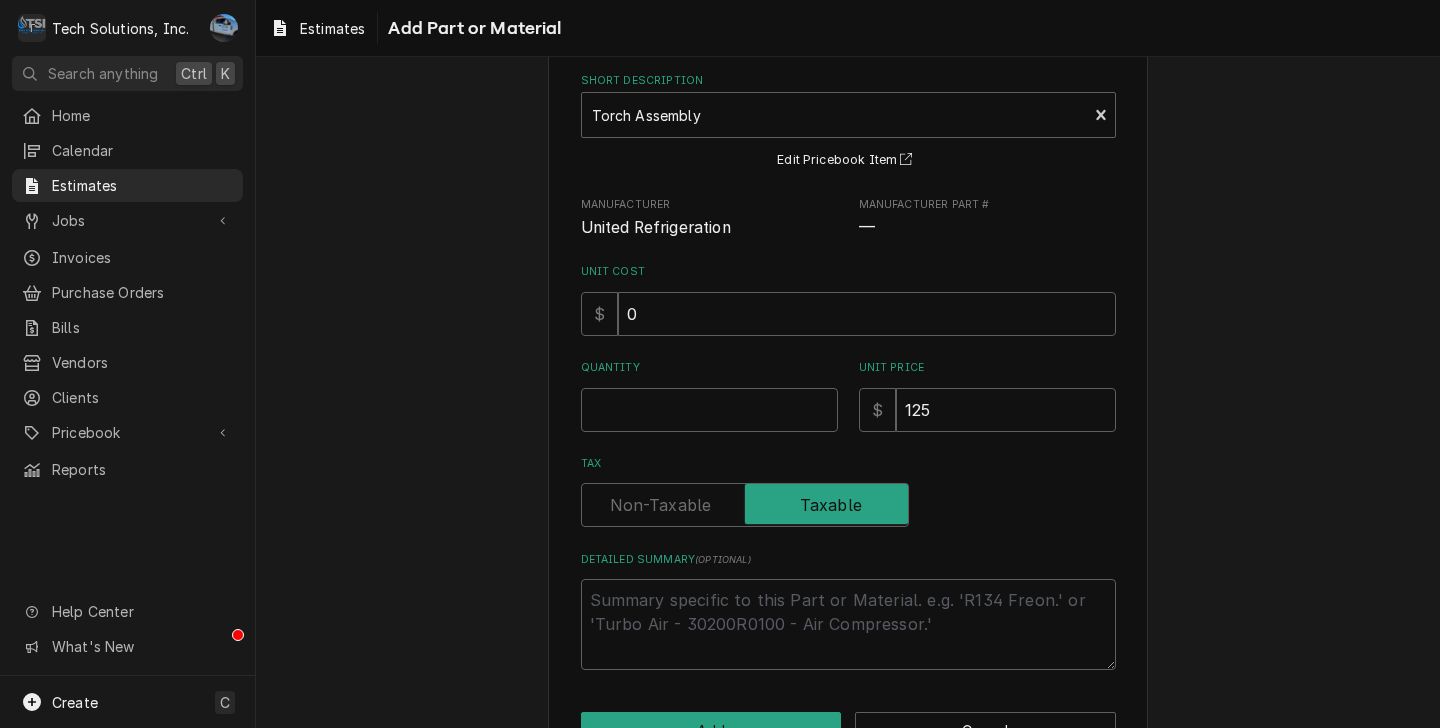 scroll, scrollTop: 163, scrollLeft: 0, axis: vertical 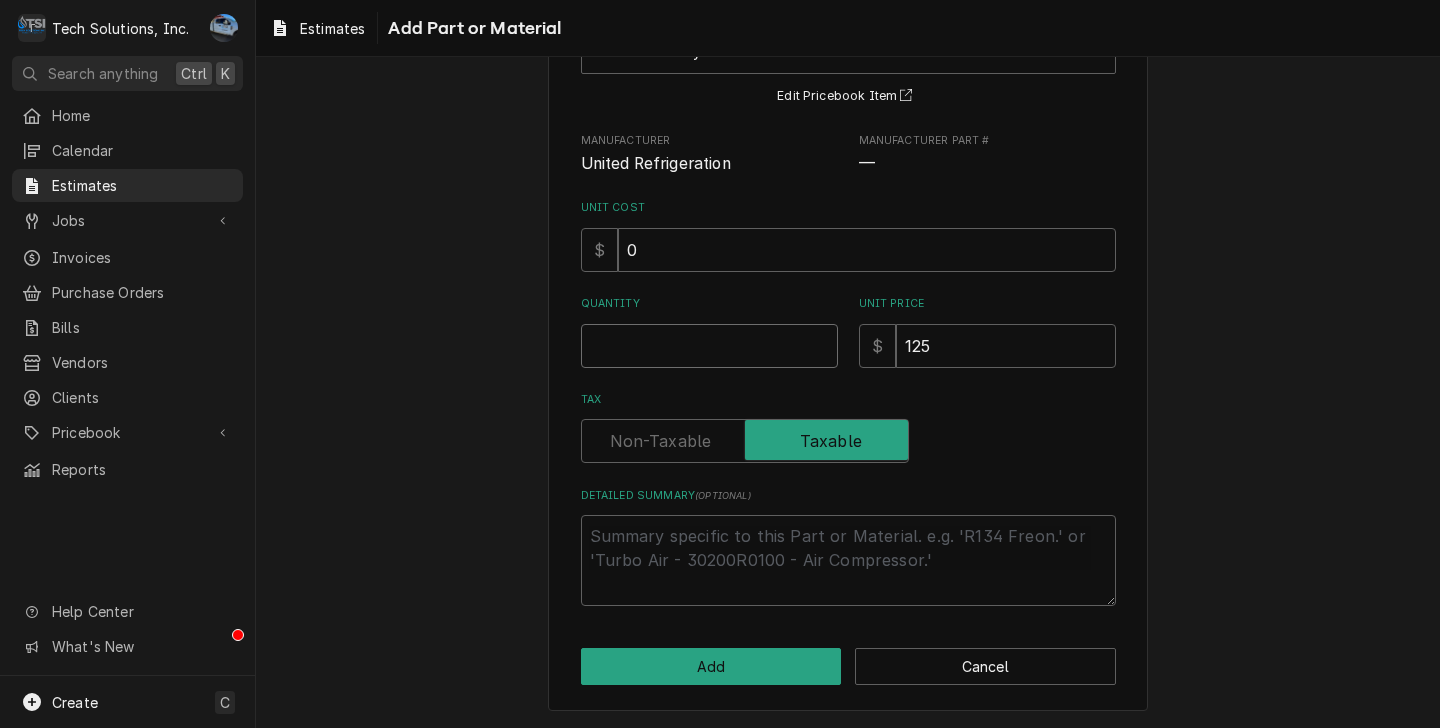click on "Quantity" at bounding box center [709, 346] 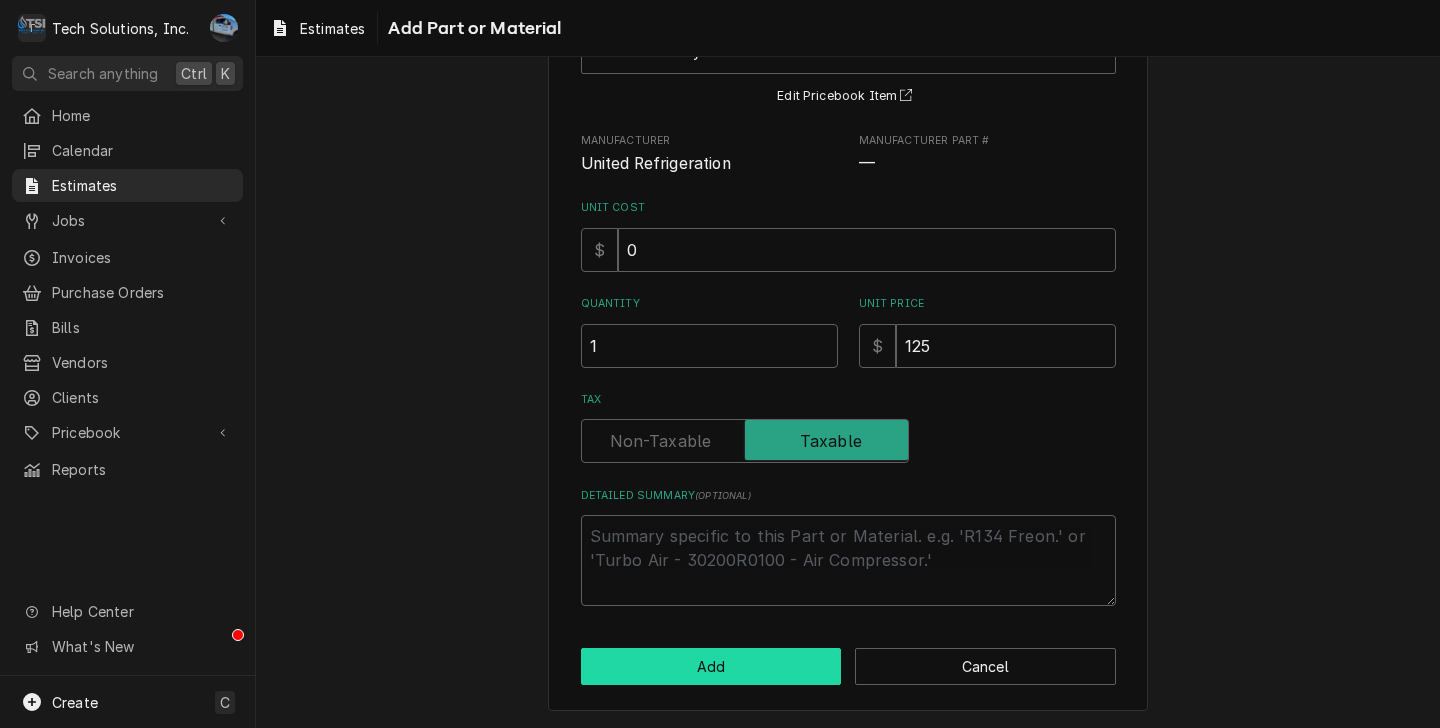 click on "Add" at bounding box center (711, 666) 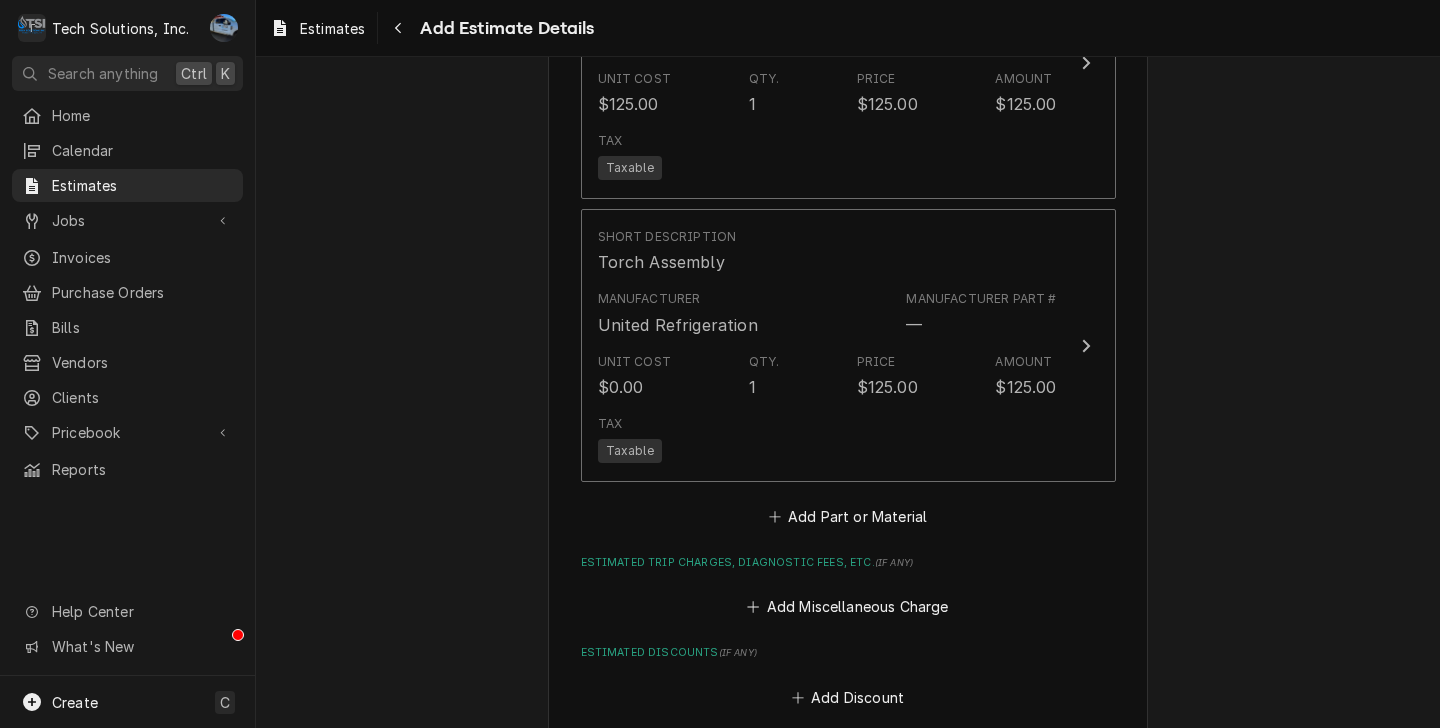 scroll, scrollTop: 3494, scrollLeft: 0, axis: vertical 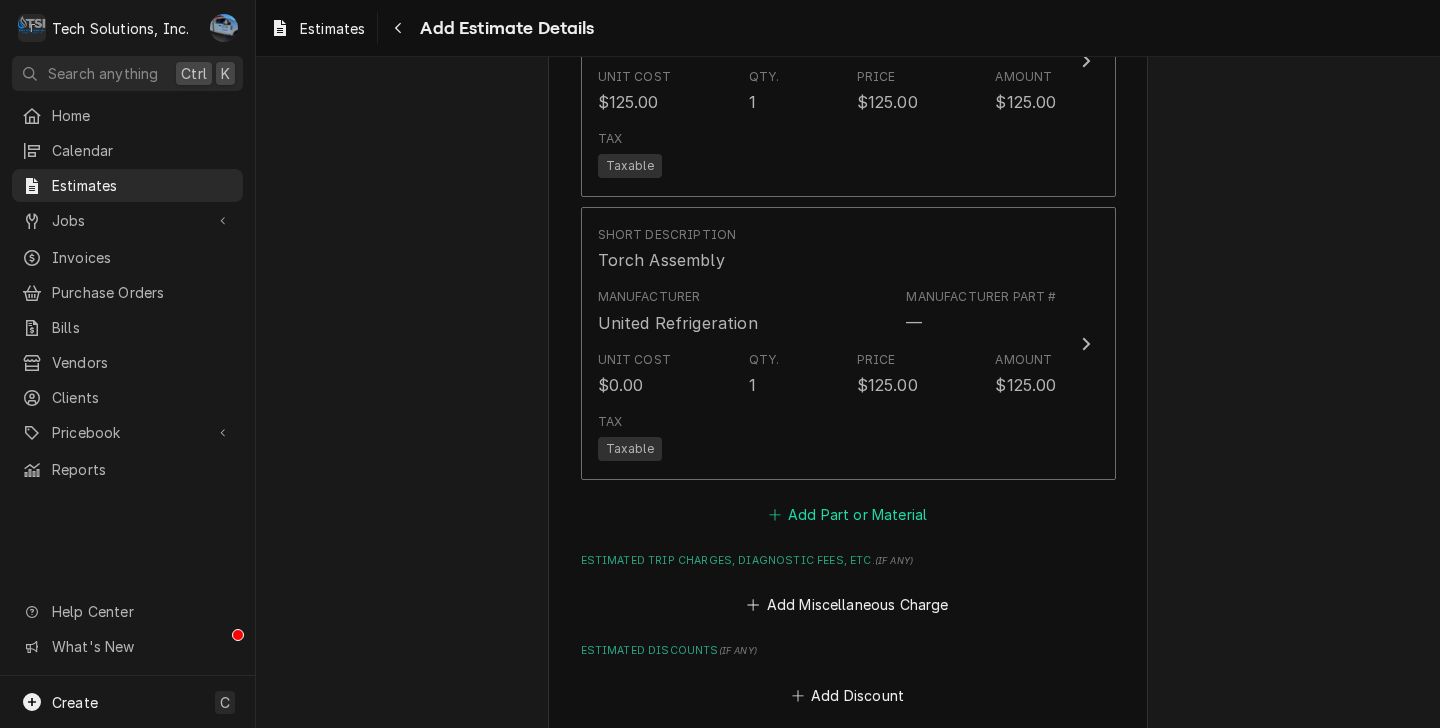 click on "Add Part or Material" at bounding box center (847, 515) 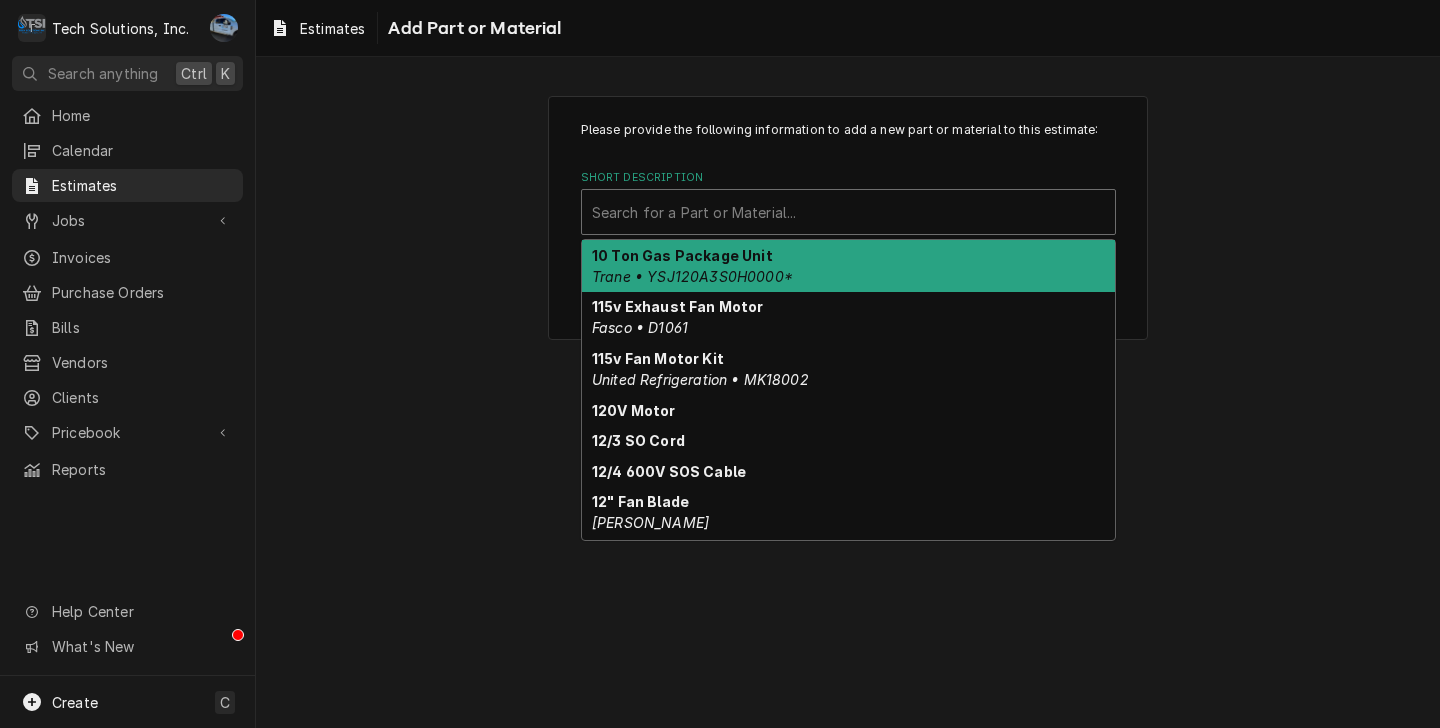 click at bounding box center (848, 212) 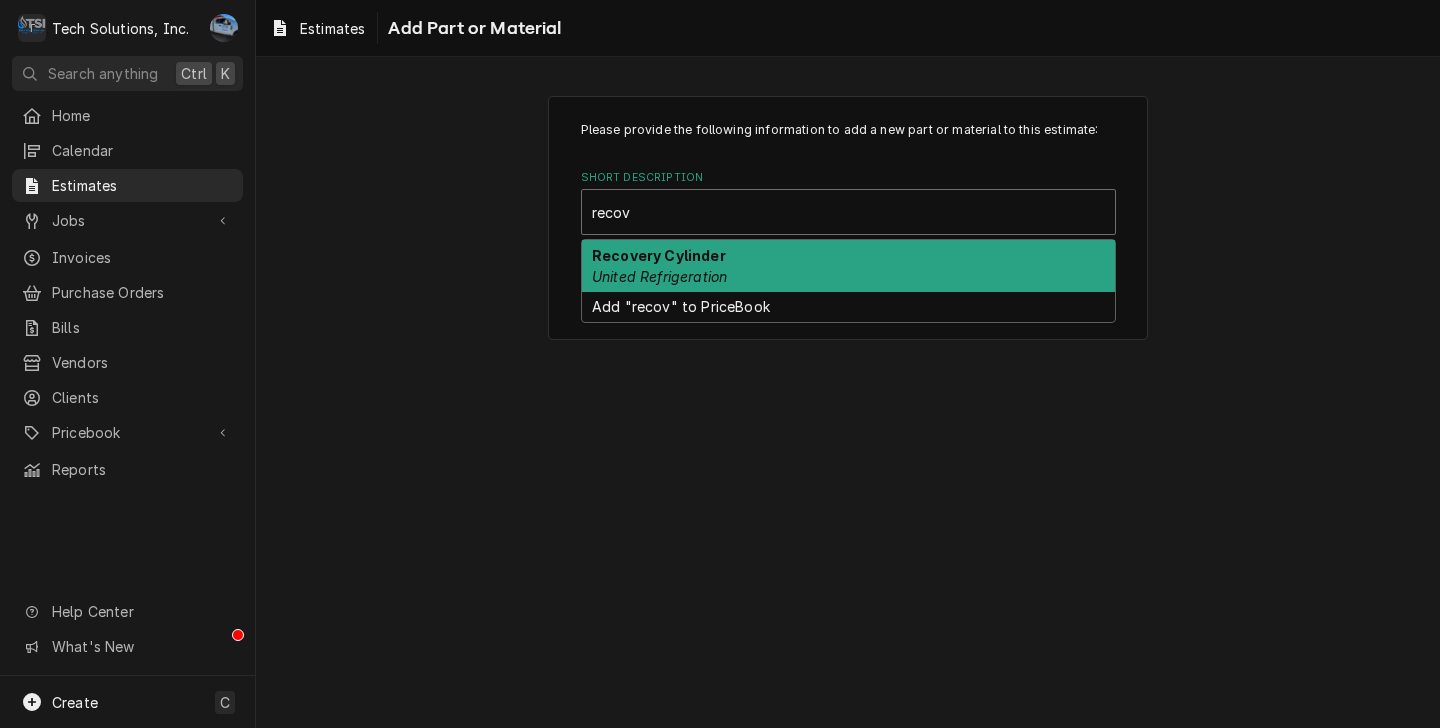 click on "Recovery Cylinder" at bounding box center (659, 255) 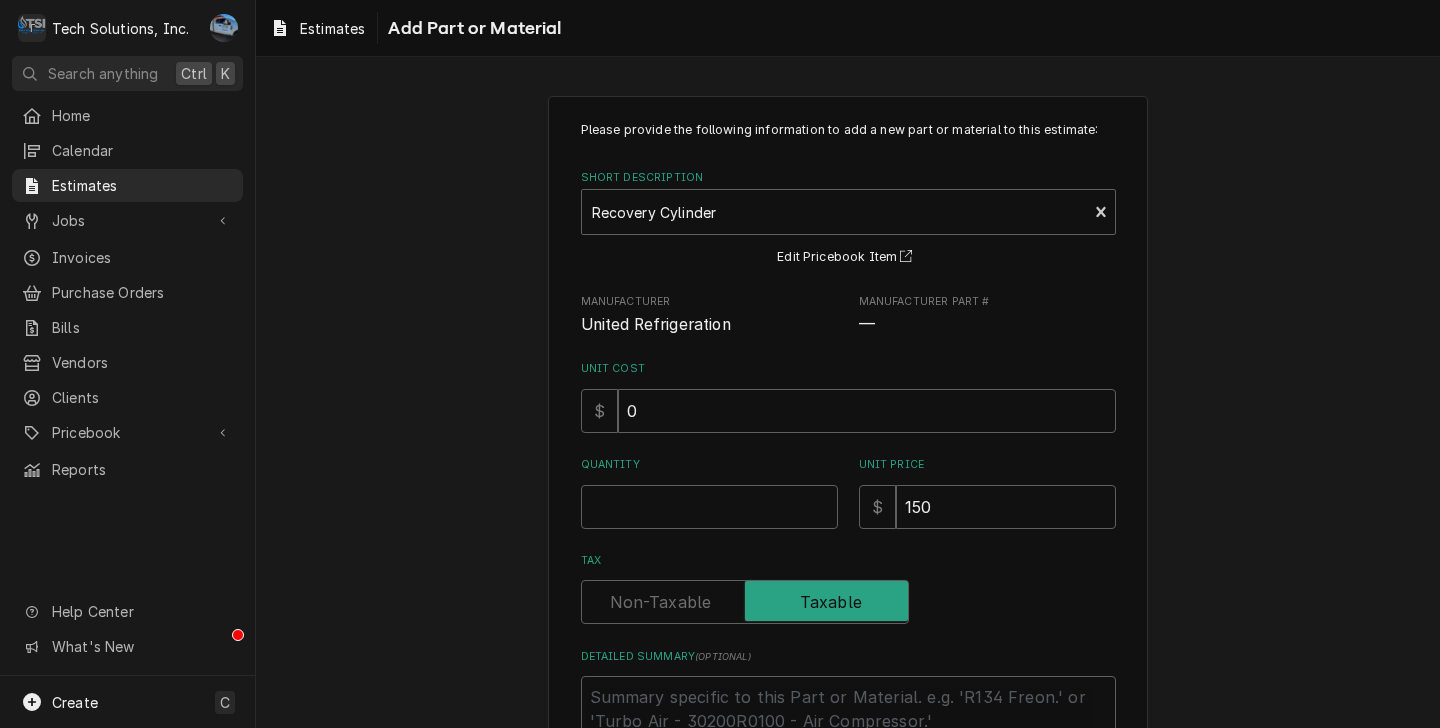 scroll, scrollTop: 163, scrollLeft: 0, axis: vertical 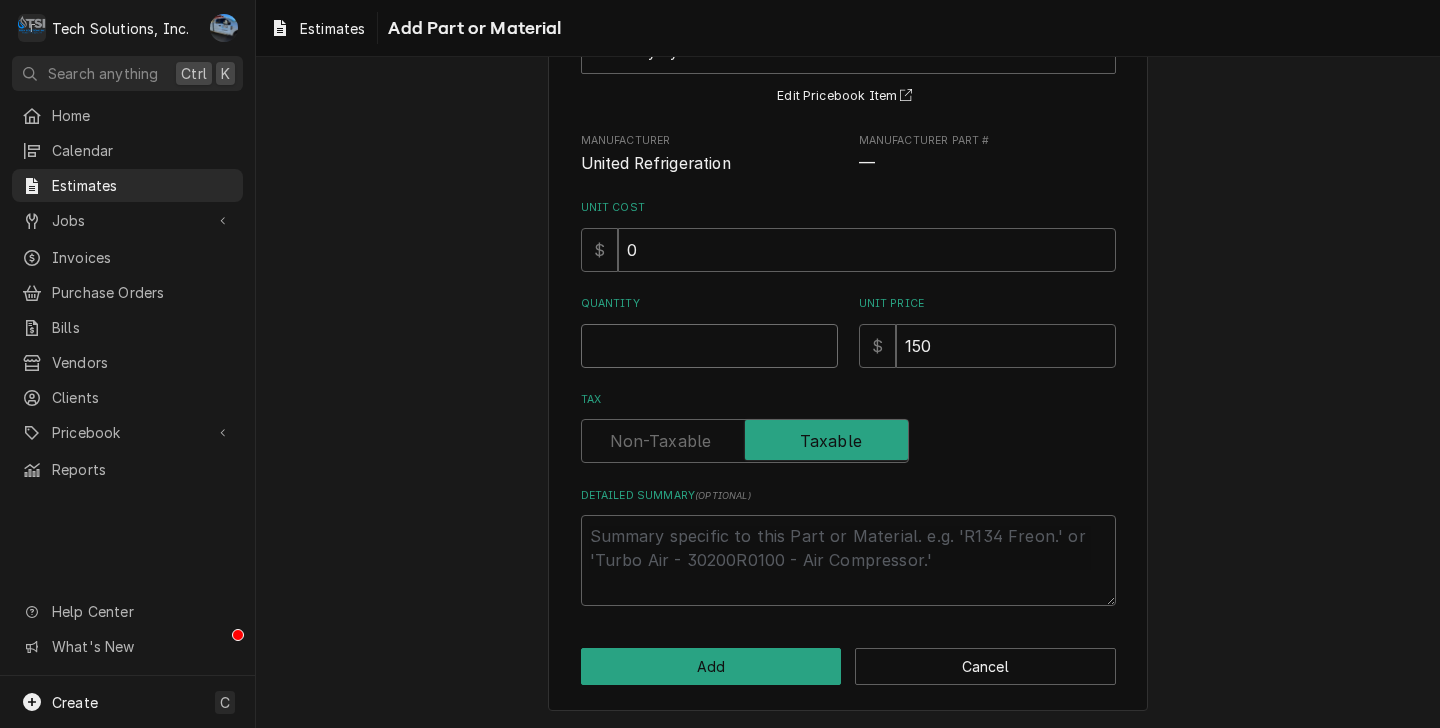 click on "Quantity" at bounding box center [709, 346] 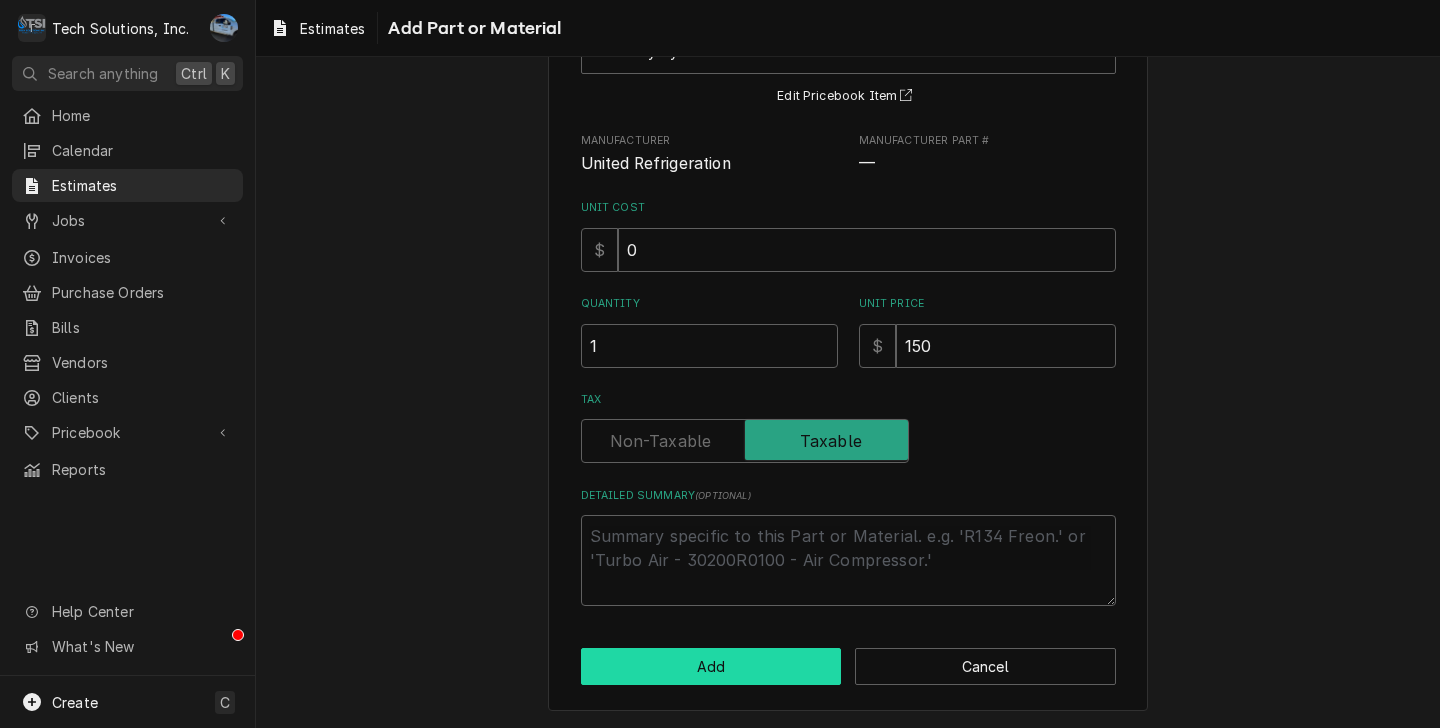 click on "Add" at bounding box center [711, 666] 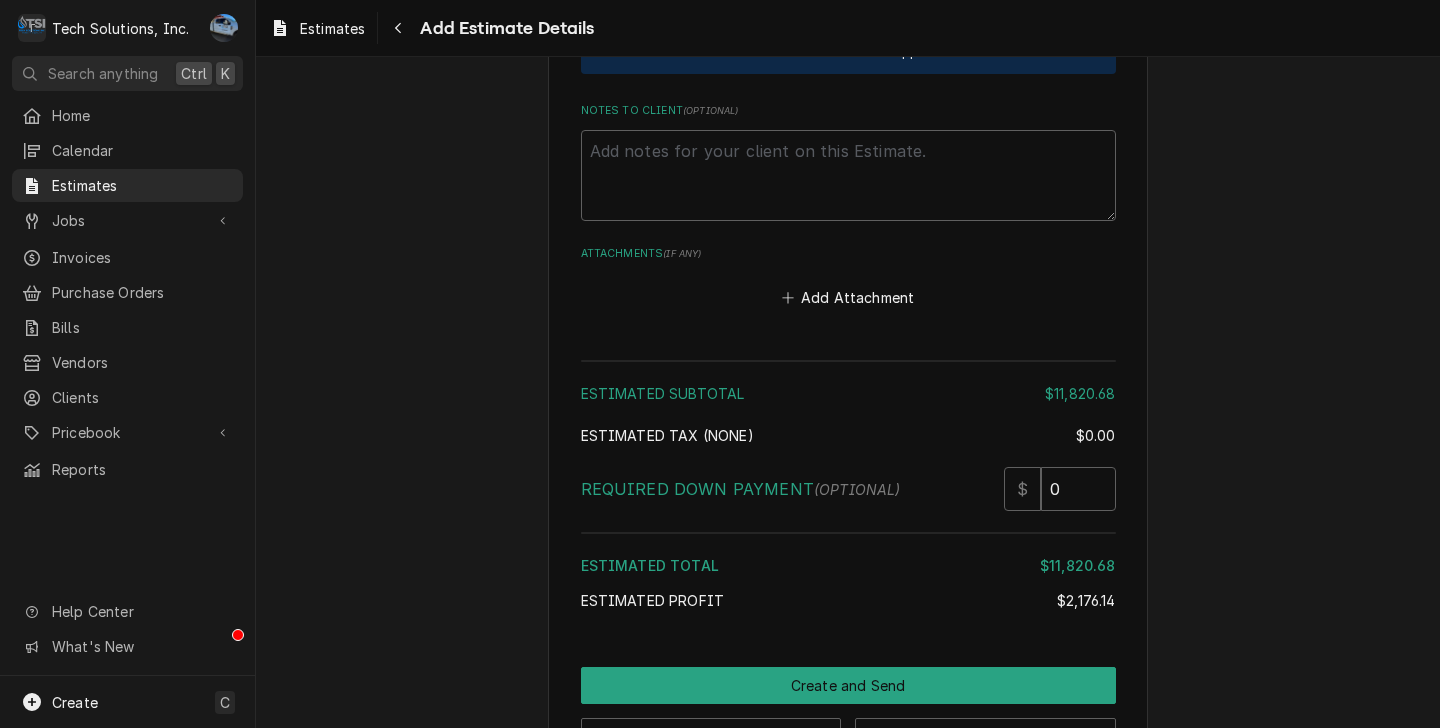 scroll, scrollTop: 4548, scrollLeft: 0, axis: vertical 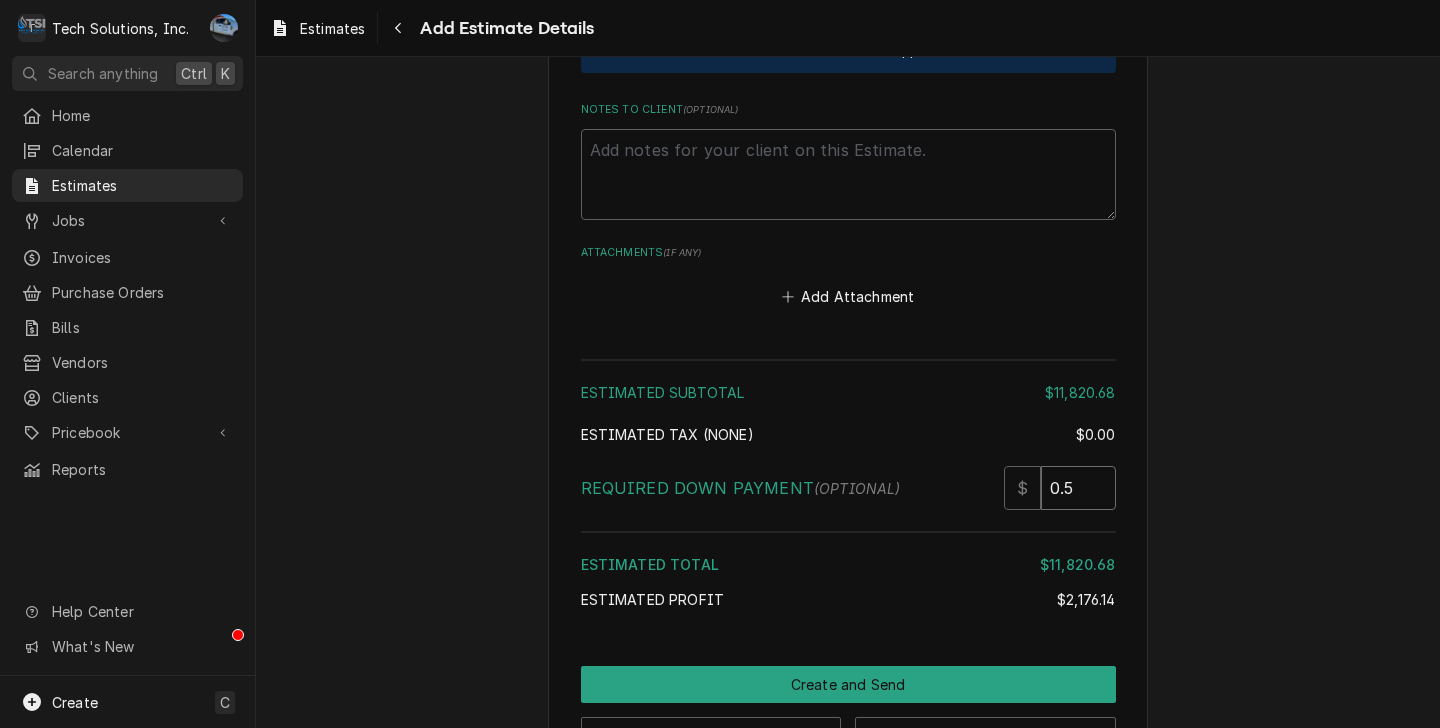 click on "0.5" at bounding box center (1078, 488) 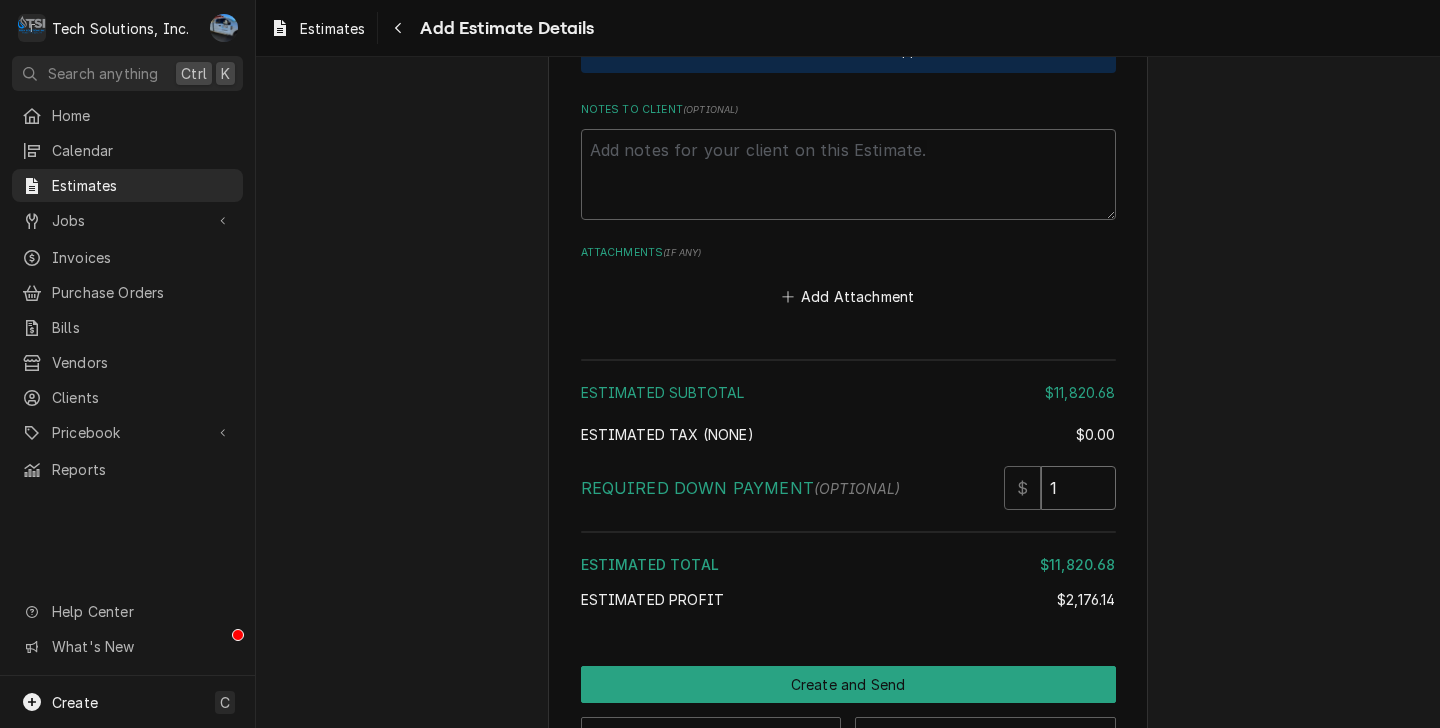 click on "1" at bounding box center (1078, 488) 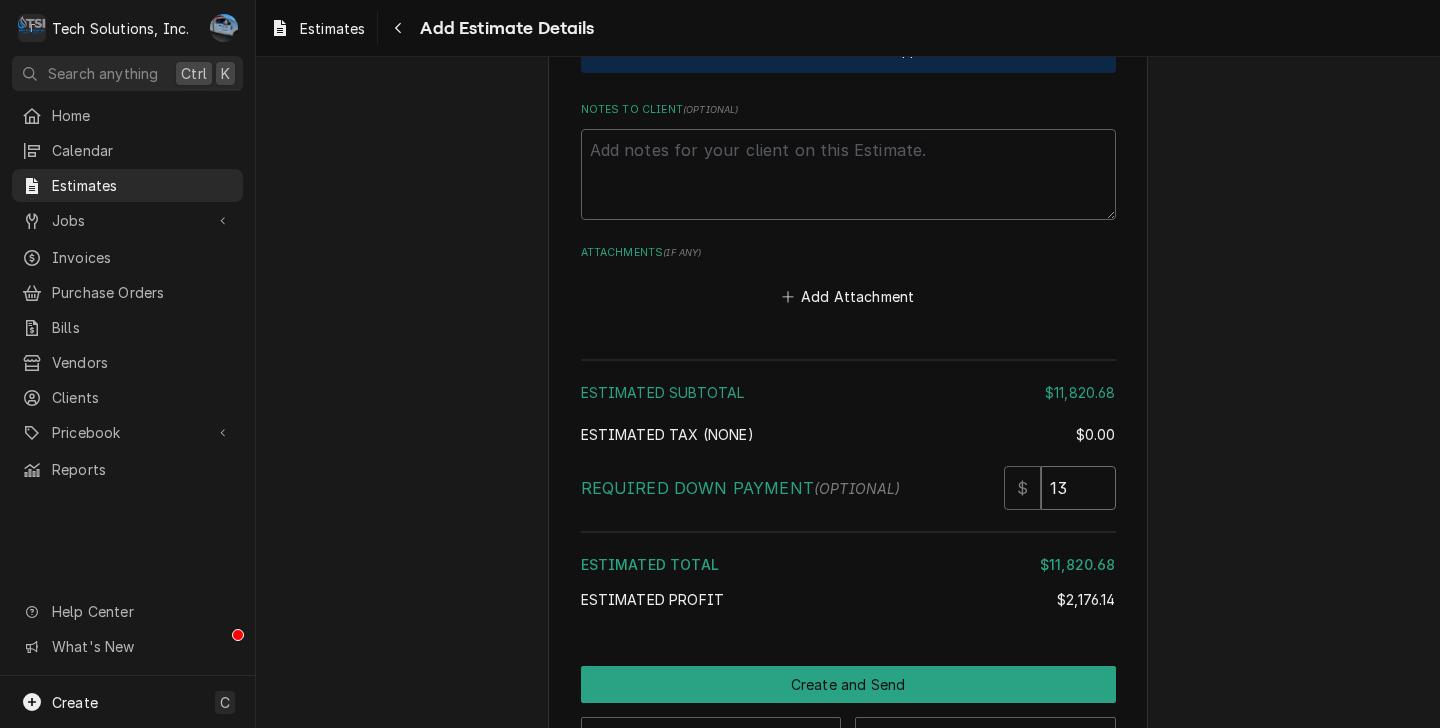 click on "13" at bounding box center [1078, 488] 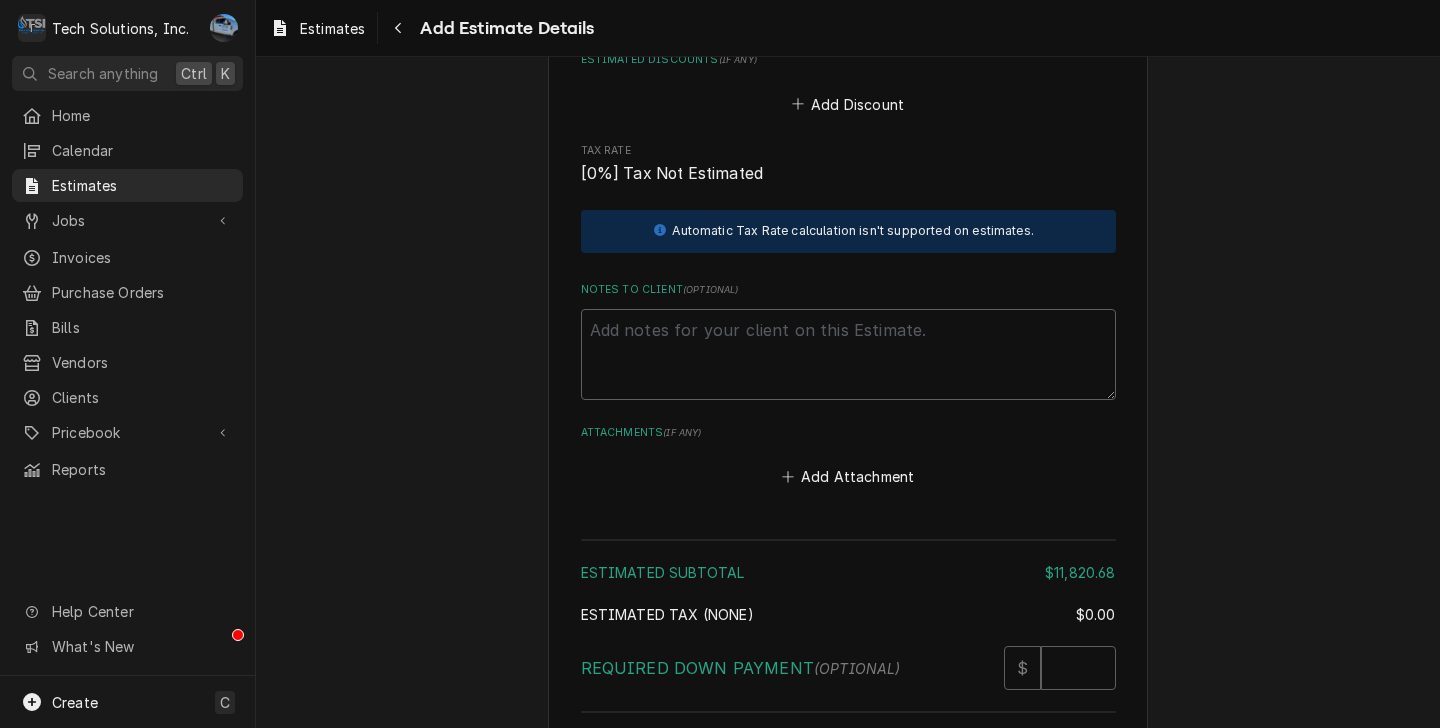 scroll, scrollTop: 4369, scrollLeft: 0, axis: vertical 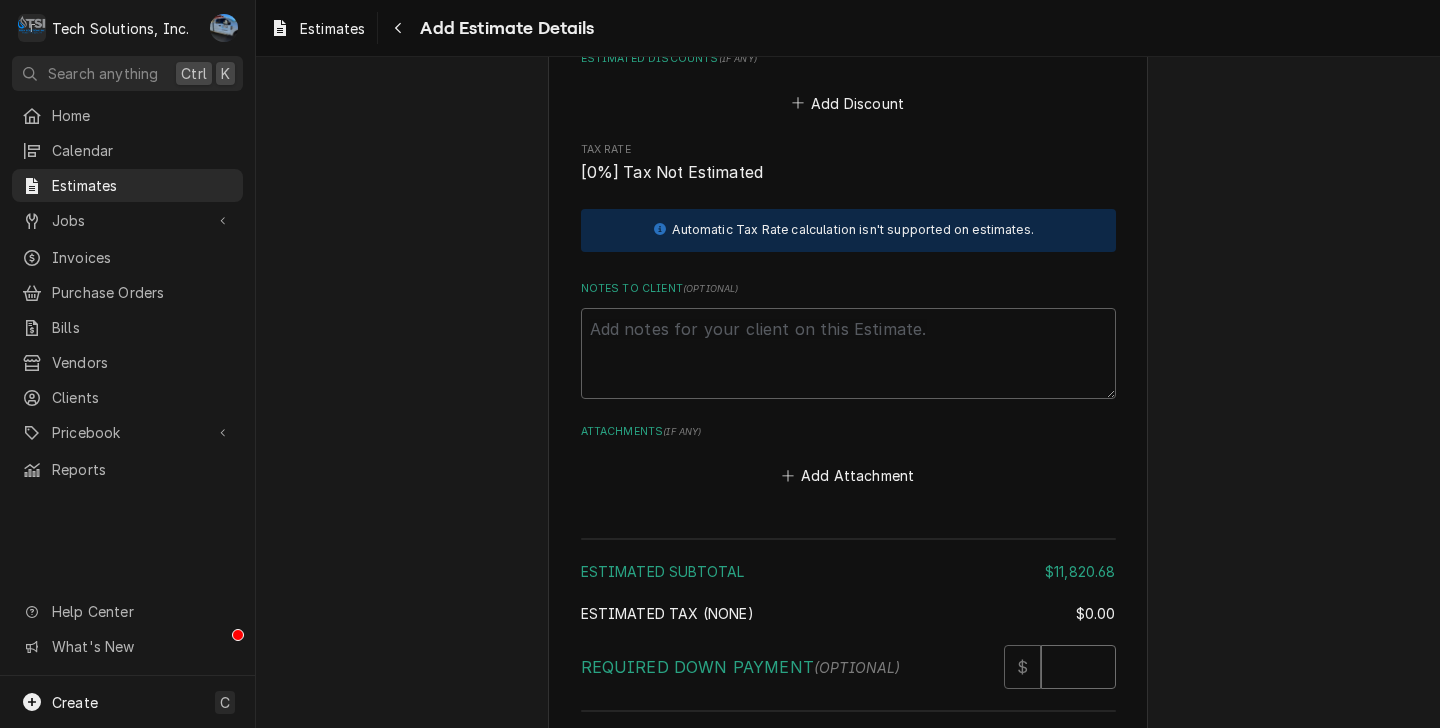 click at bounding box center (1078, 667) 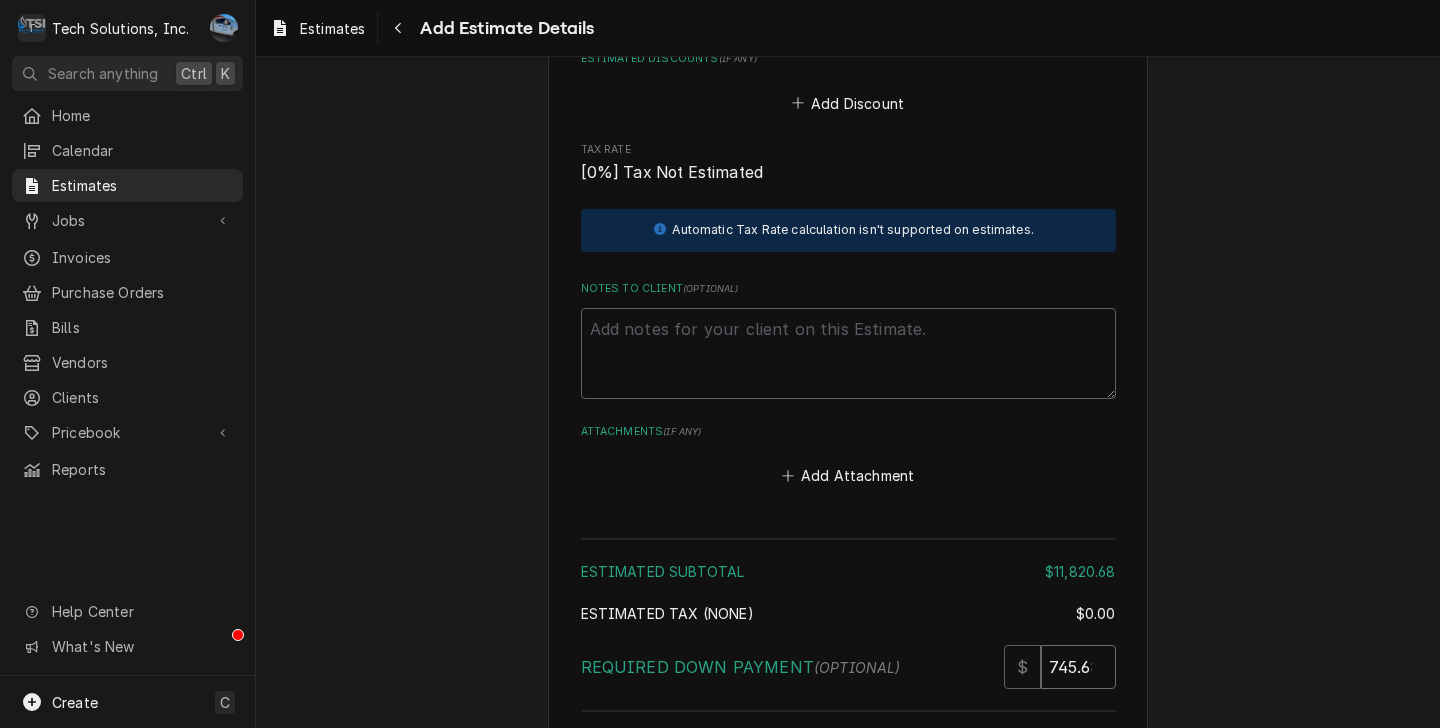scroll, scrollTop: 0, scrollLeft: 21, axis: horizontal 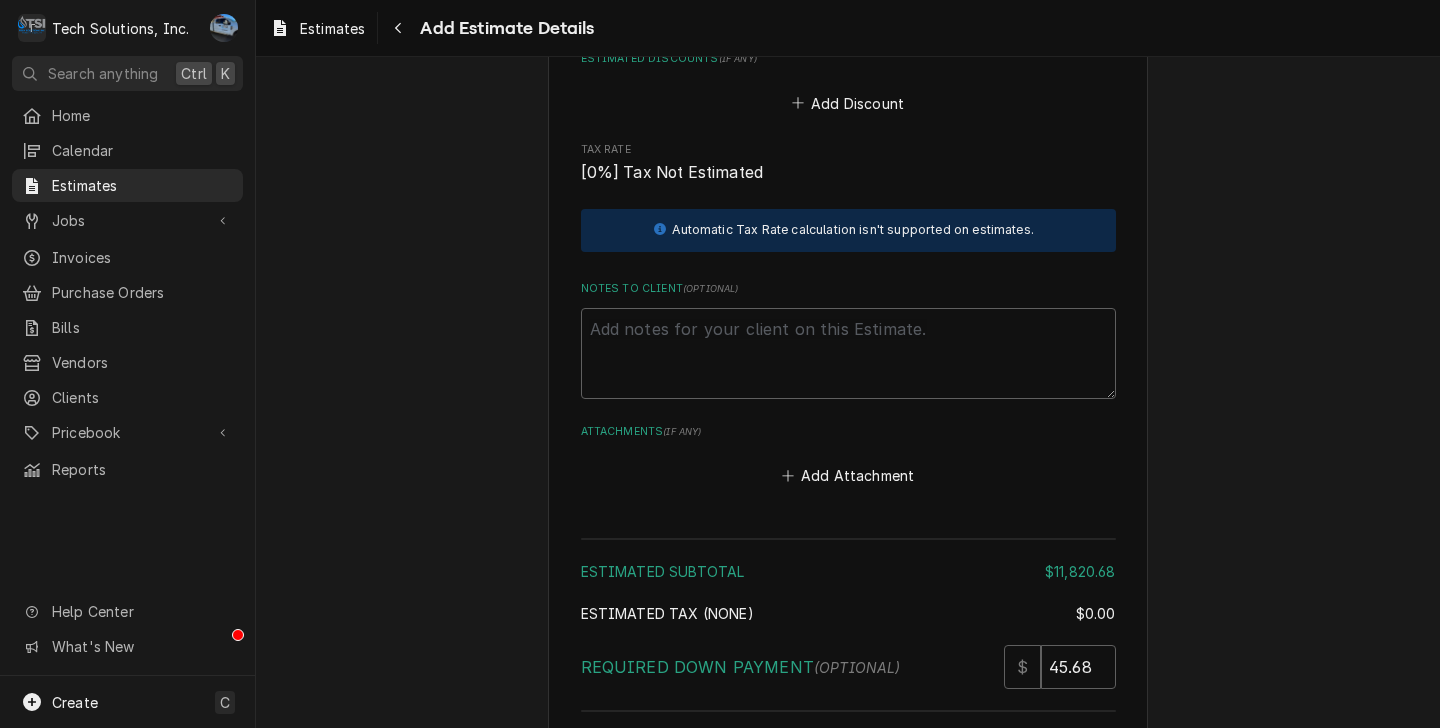 click on "Please provide the following information to create your estimate: Client Details Client Adventures on the Gorge-Aramark Destinations Estimate if over 750.00 Edit Client Client Notes Email all invoices to Jillianna Hughes: Aotg-ap@aramark.com
Brian Campbell -Cell: 304-640-7082 -Operations Manager - Food and Beverage Director
Email: Campbell-brian1@aramark.com
Executive Chef: Eric Brownlee's Email: brownlee-eric1@aramark.com
Eric Brownlee's Mobile:  843-860-8320
Jillianna Hughes -Accounts Payable and Purchasing Manager
Email: hughes-jillianna@aramark.com PH: 304-574-4446 Service Location Mill Creek Cafe/Adventures on The Gorge / 107 Mill Creek Campus Rd, Lansing, WV 25862 Edit Service Location Basic Details Service Type Walk In Cooler Service Edit Service Type Reason For Call Replace EVAP and Condenser units.  Equipment  ( optional ) Search for Equipment... View/Edit Logged Equipment    Labels  ( optional ) Add Labels... Billing Address Same as service location Recipient, Attention To, etc.  ( if different" at bounding box center (848, -1658) 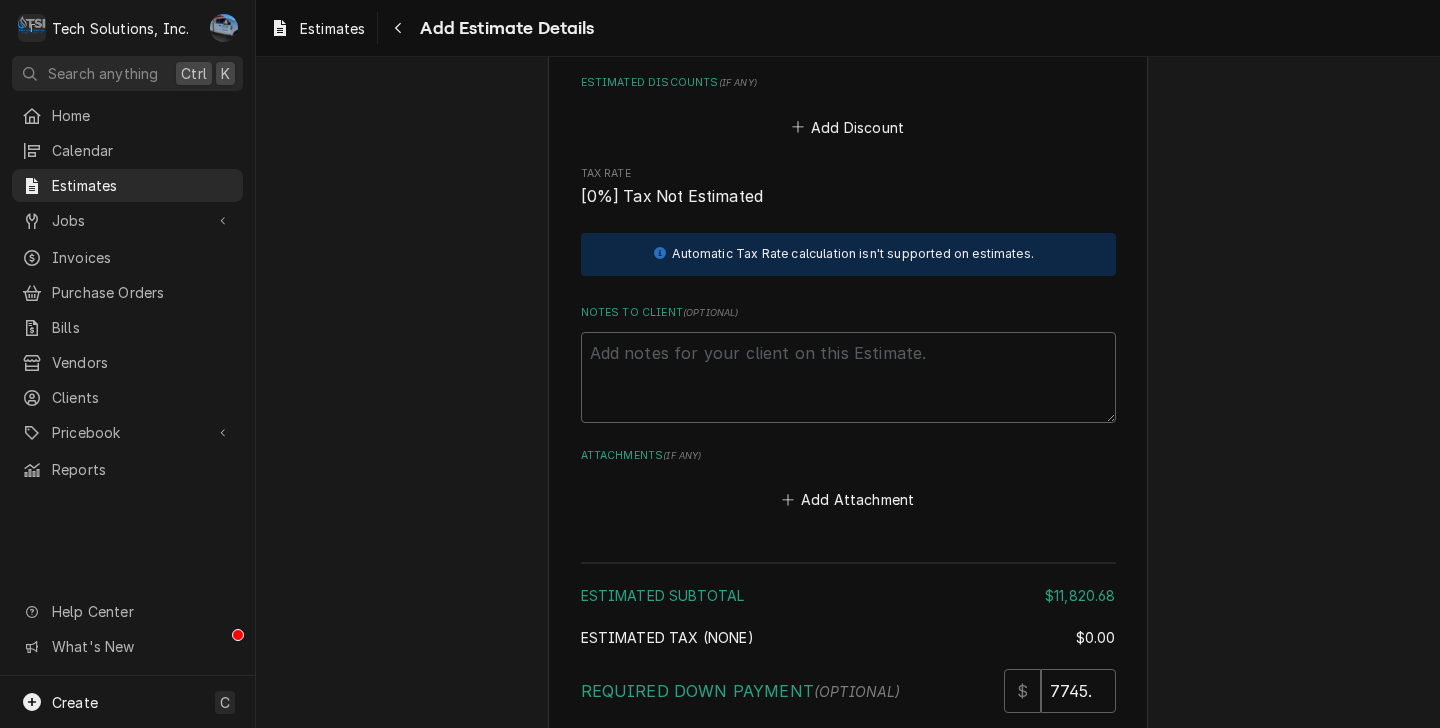 scroll, scrollTop: 4579, scrollLeft: 0, axis: vertical 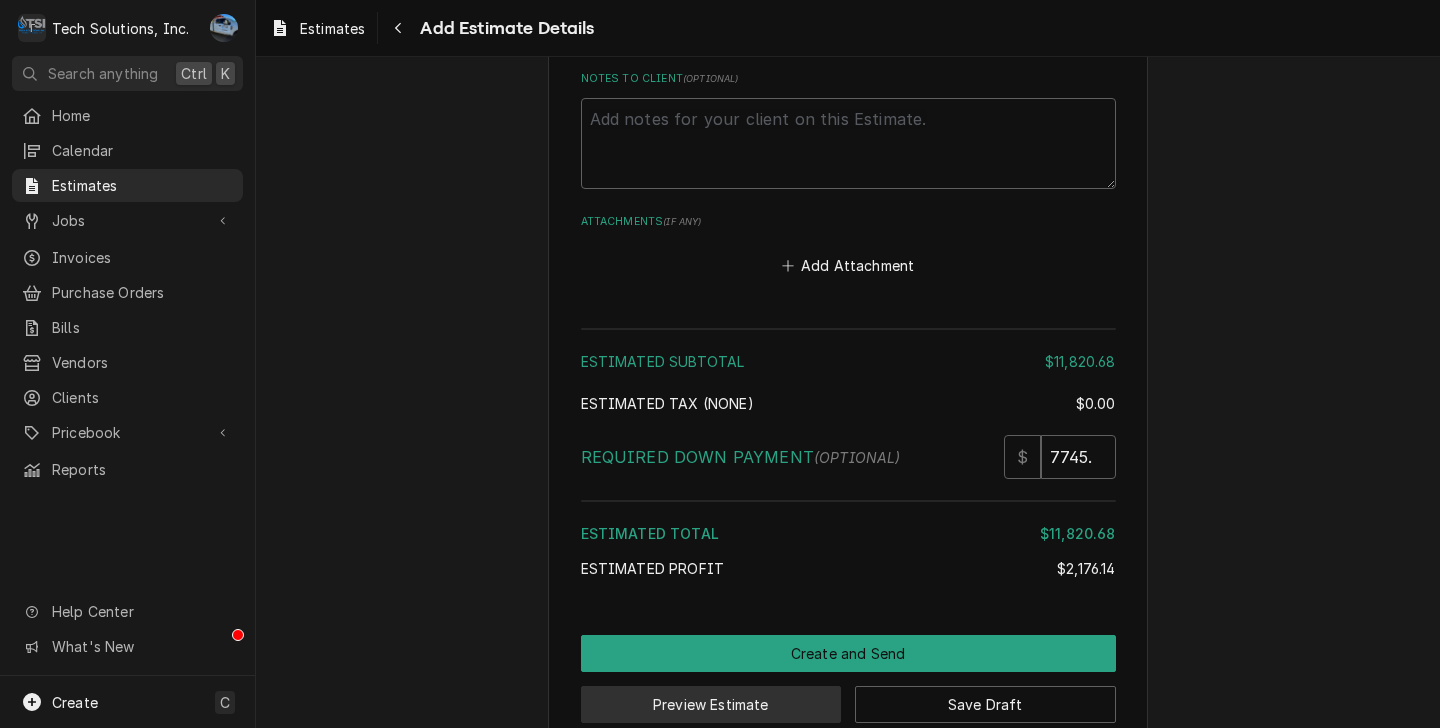 click on "Preview Estimate" at bounding box center [711, 704] 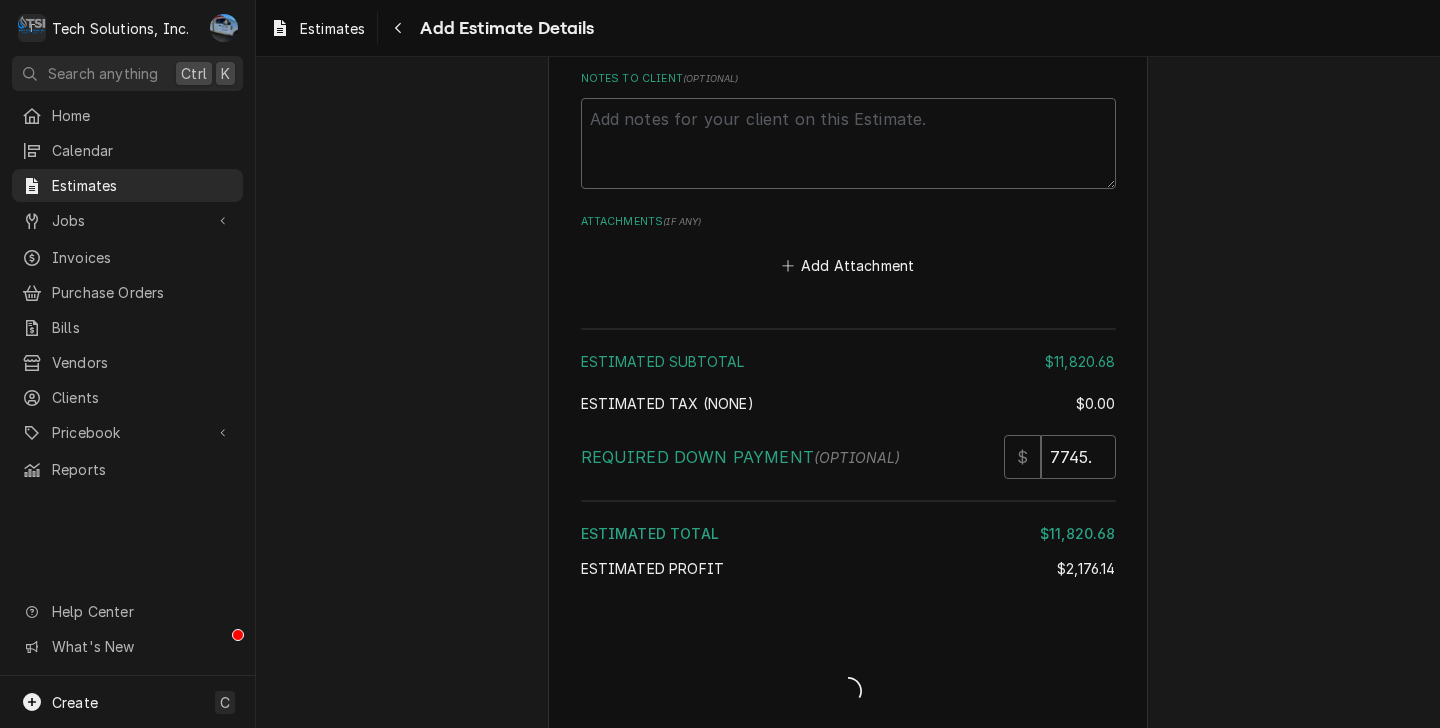 scroll, scrollTop: 4566, scrollLeft: 0, axis: vertical 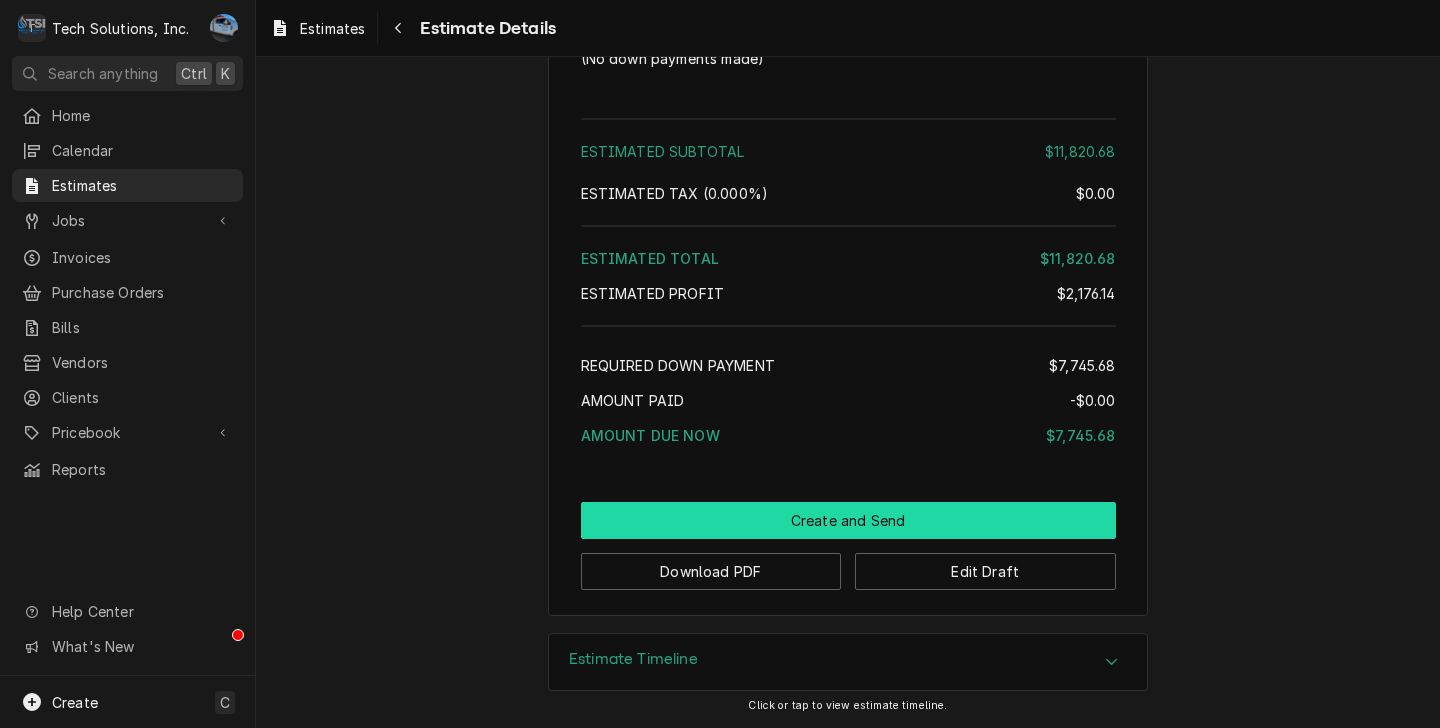 click on "Create and Send" at bounding box center [848, 520] 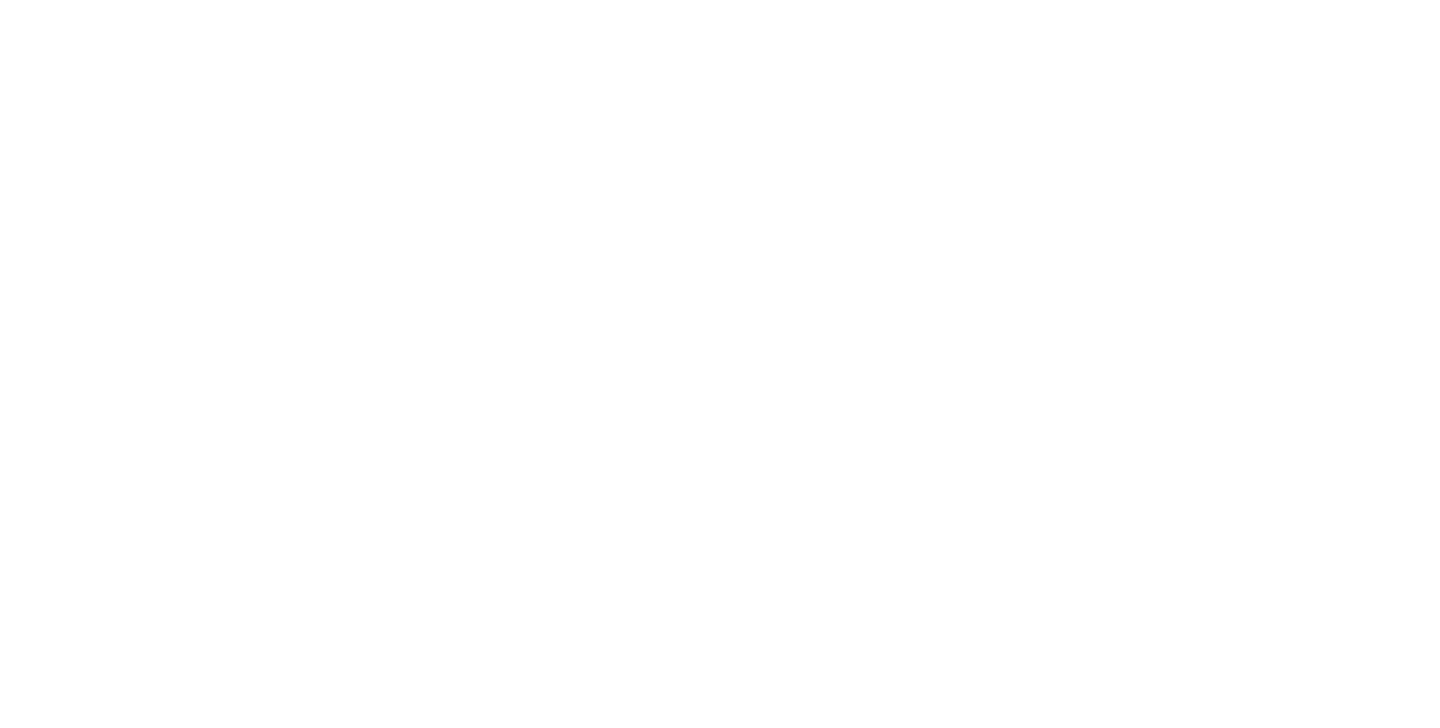 scroll, scrollTop: 0, scrollLeft: 0, axis: both 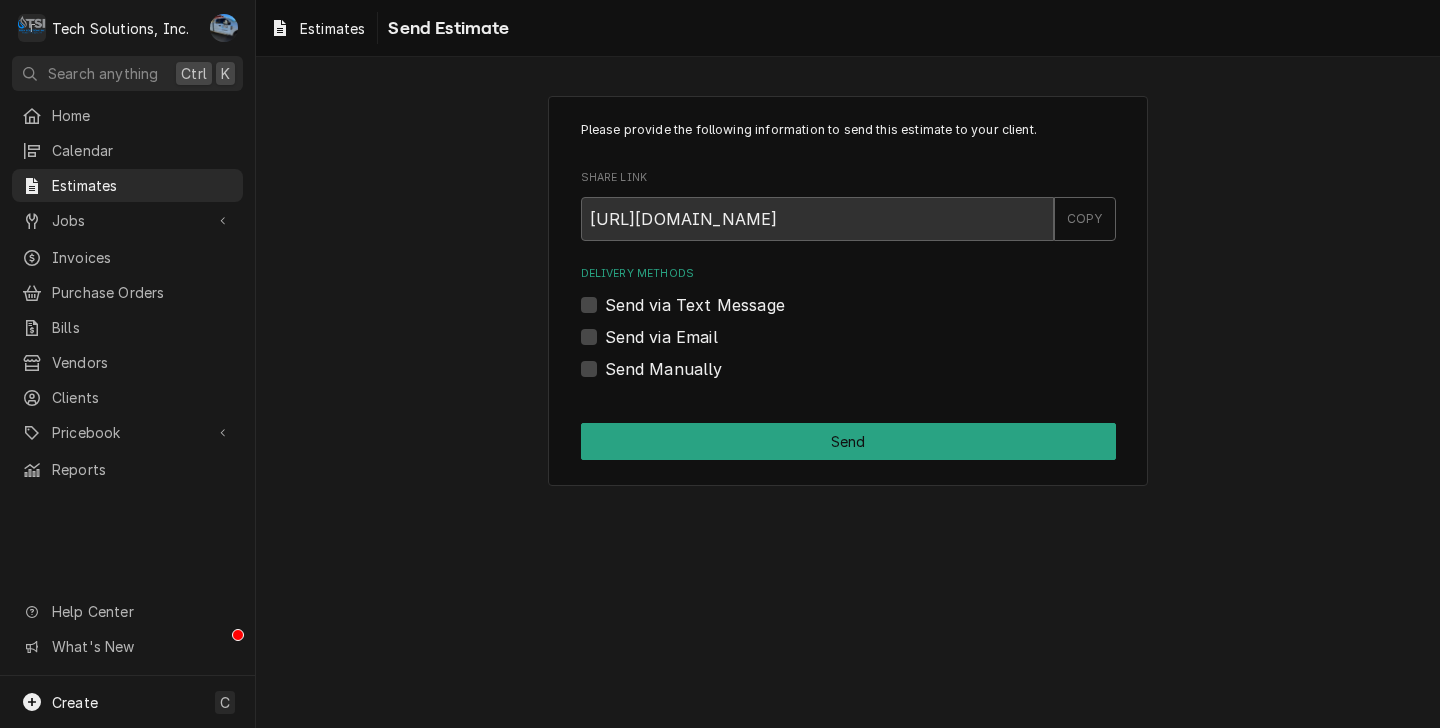 click on "Send via Email" at bounding box center [661, 337] 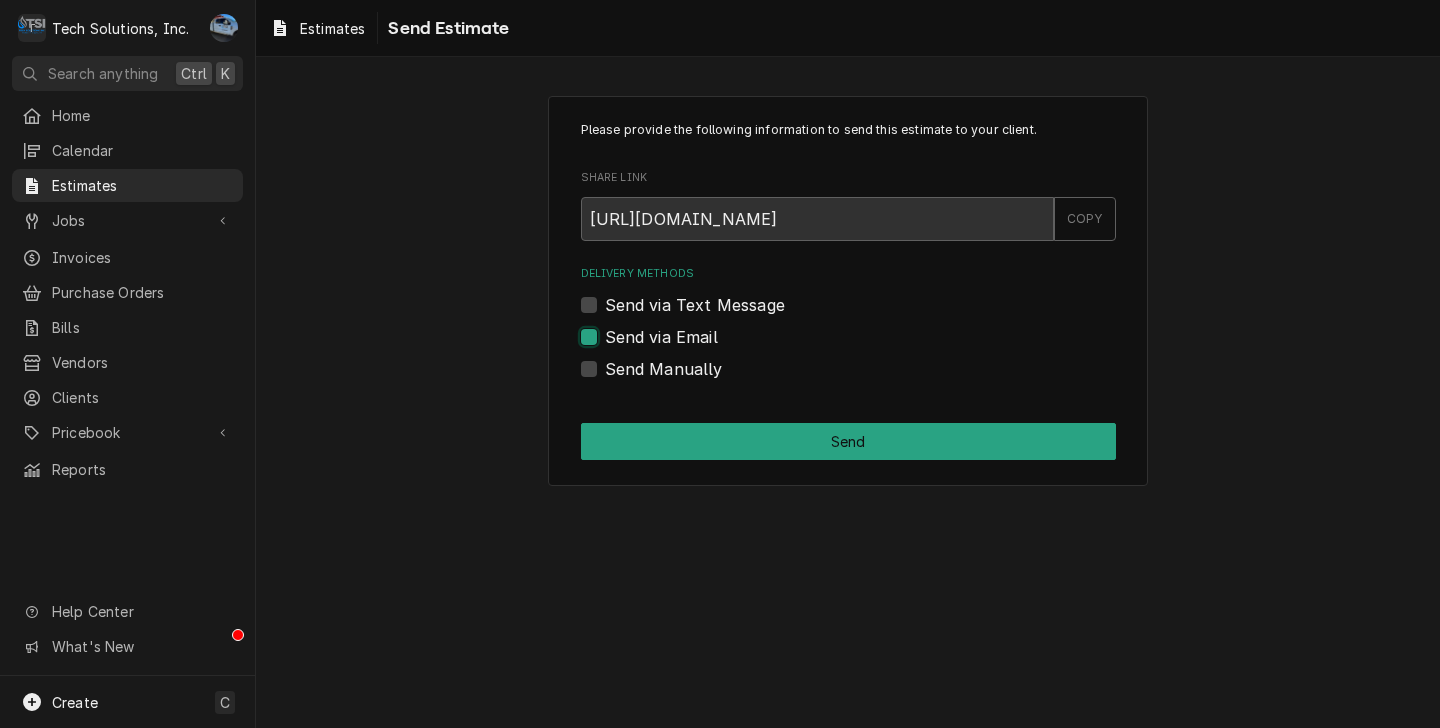 checkbox on "true" 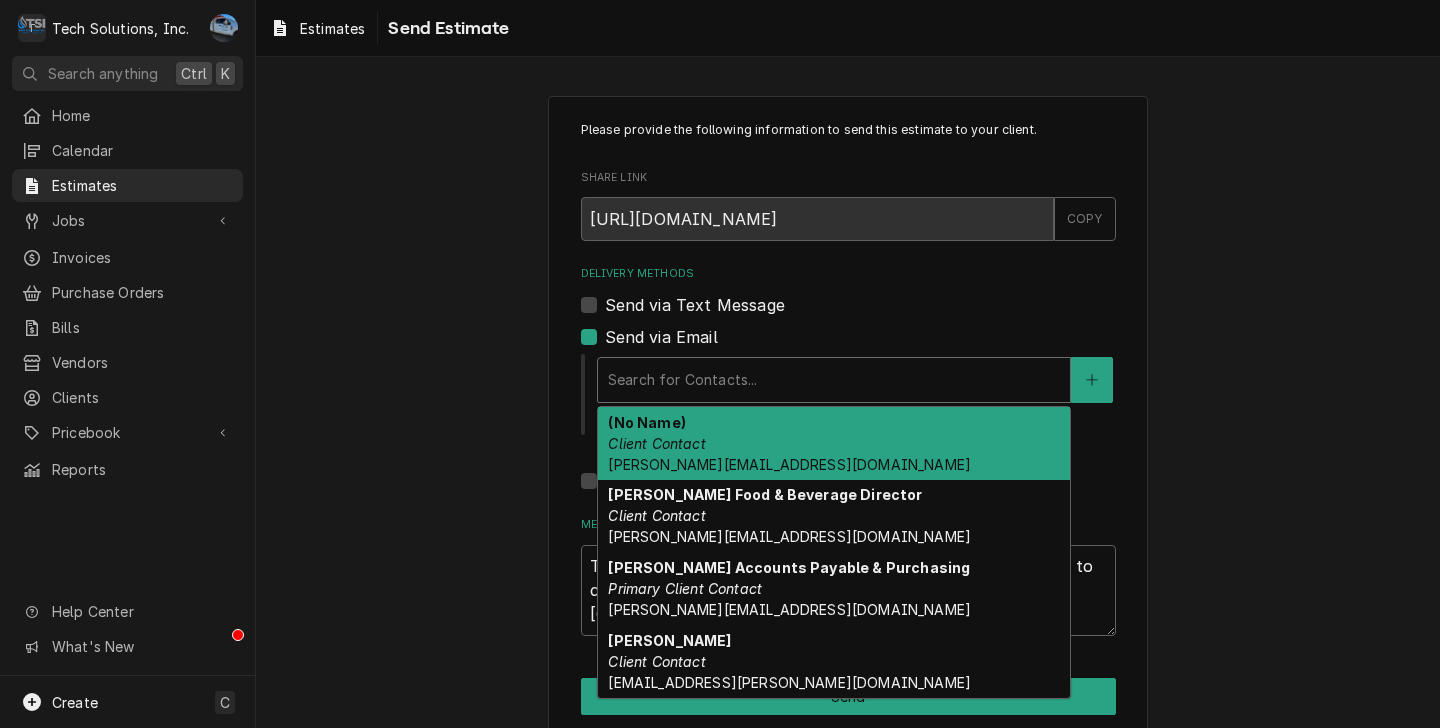 click at bounding box center (834, 380) 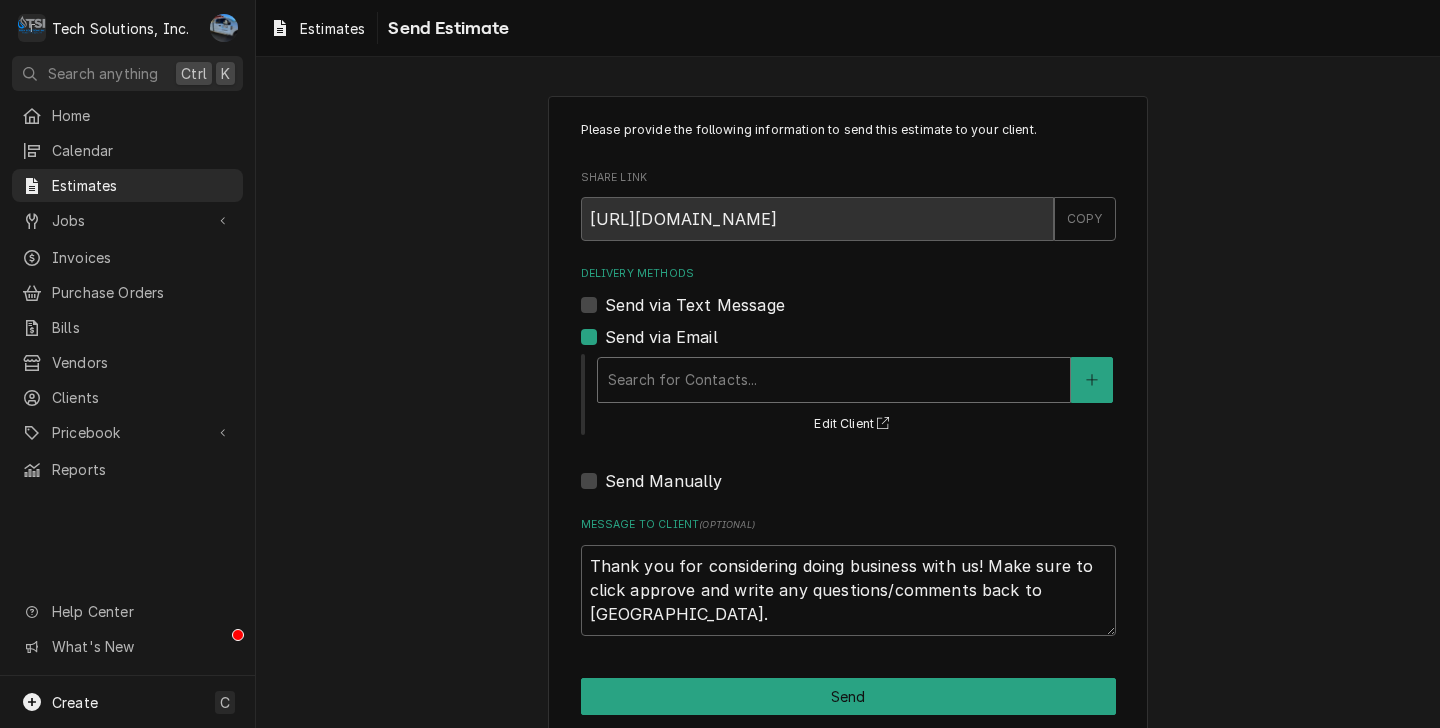 click at bounding box center [834, 380] 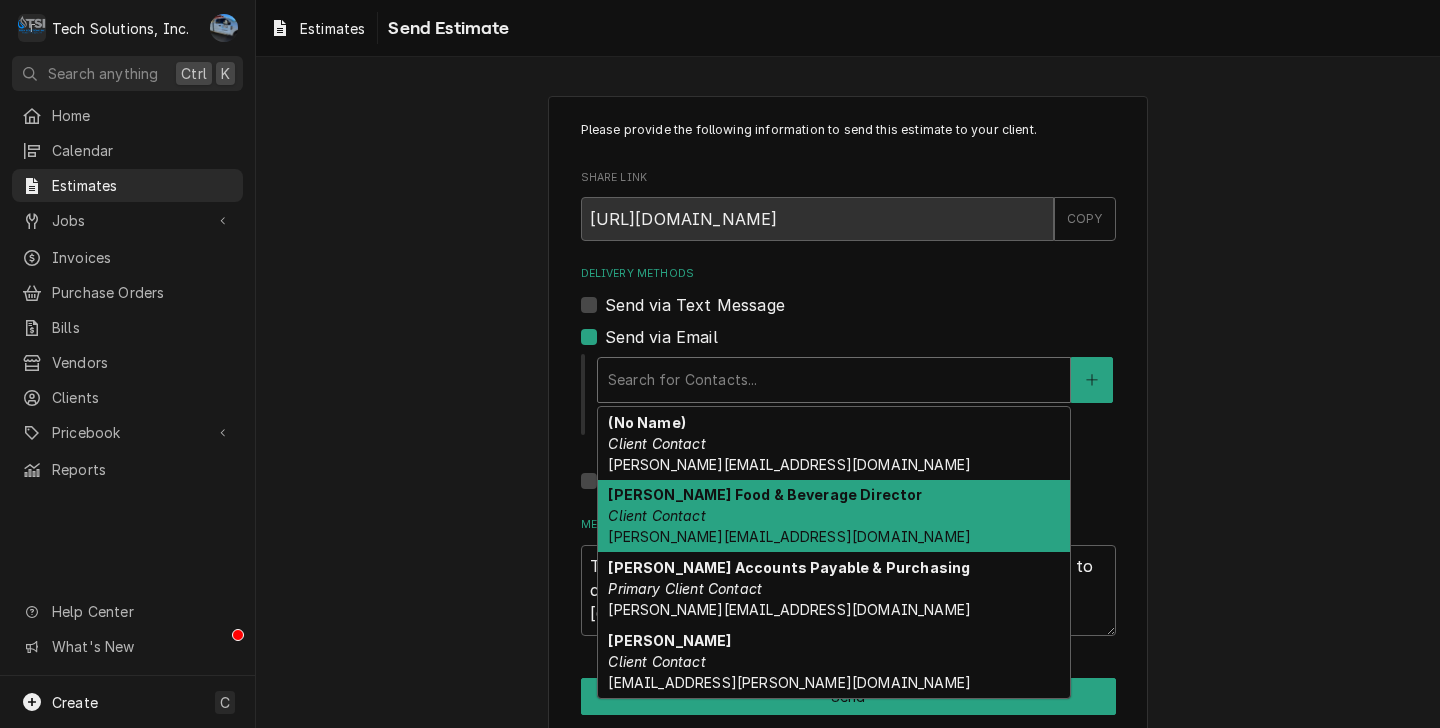 click on "Brian Campbell Food & Beverage Director Client Contact Campbell-brian1@aramark.com" at bounding box center [834, 516] 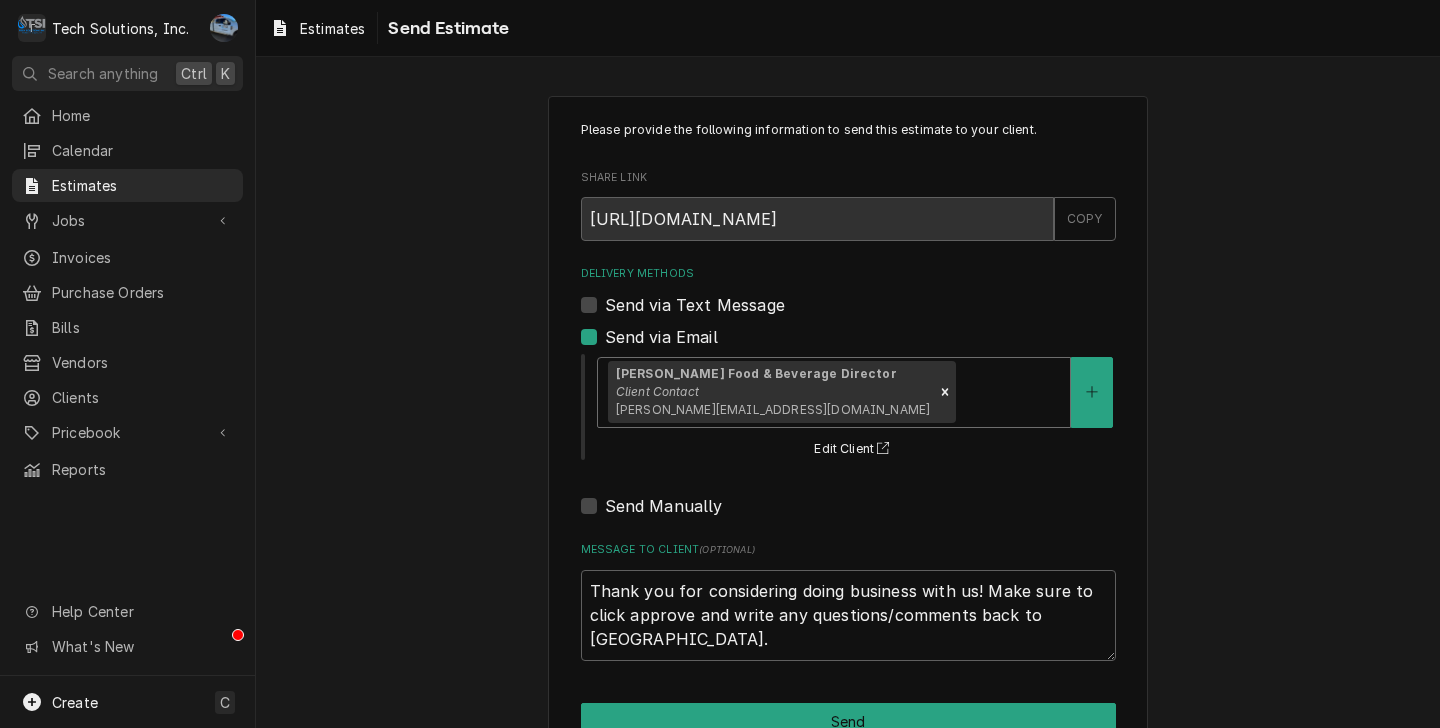 scroll, scrollTop: 56, scrollLeft: 0, axis: vertical 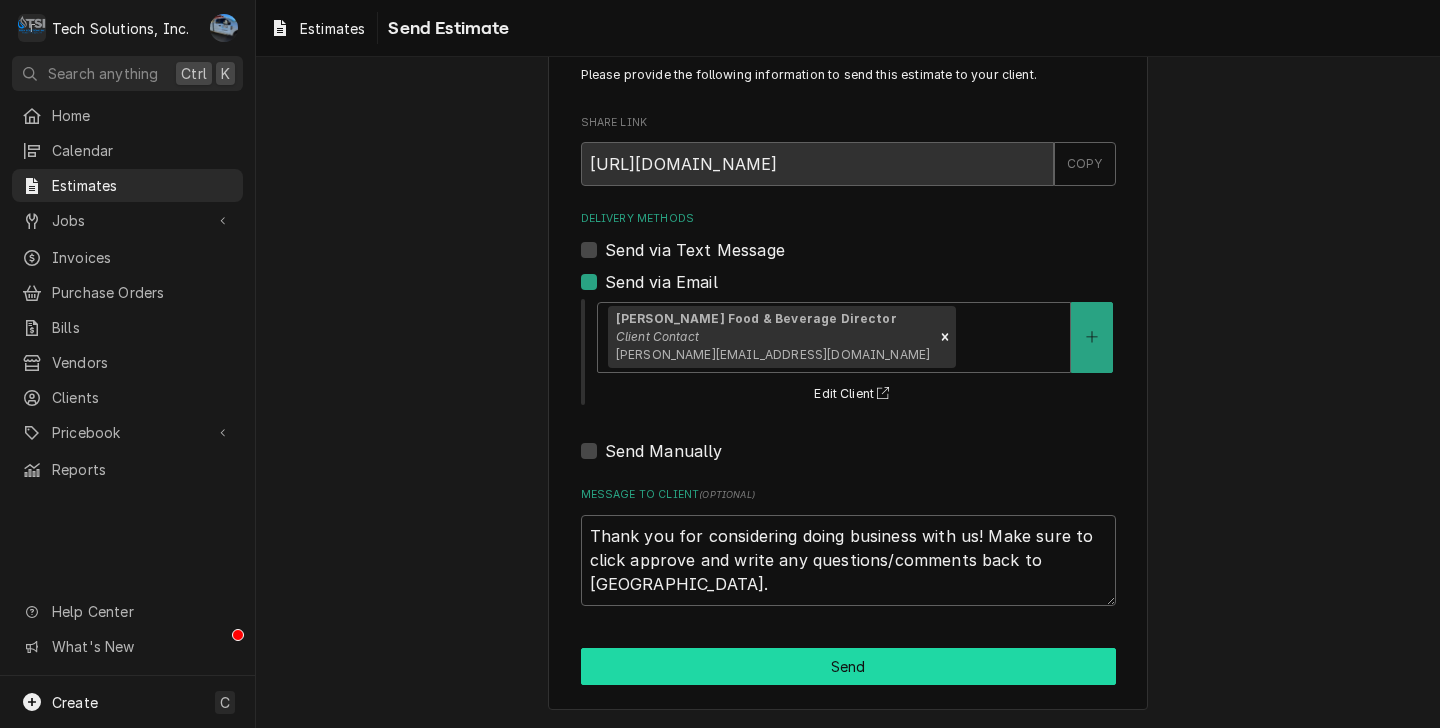 click on "Send" at bounding box center [848, 666] 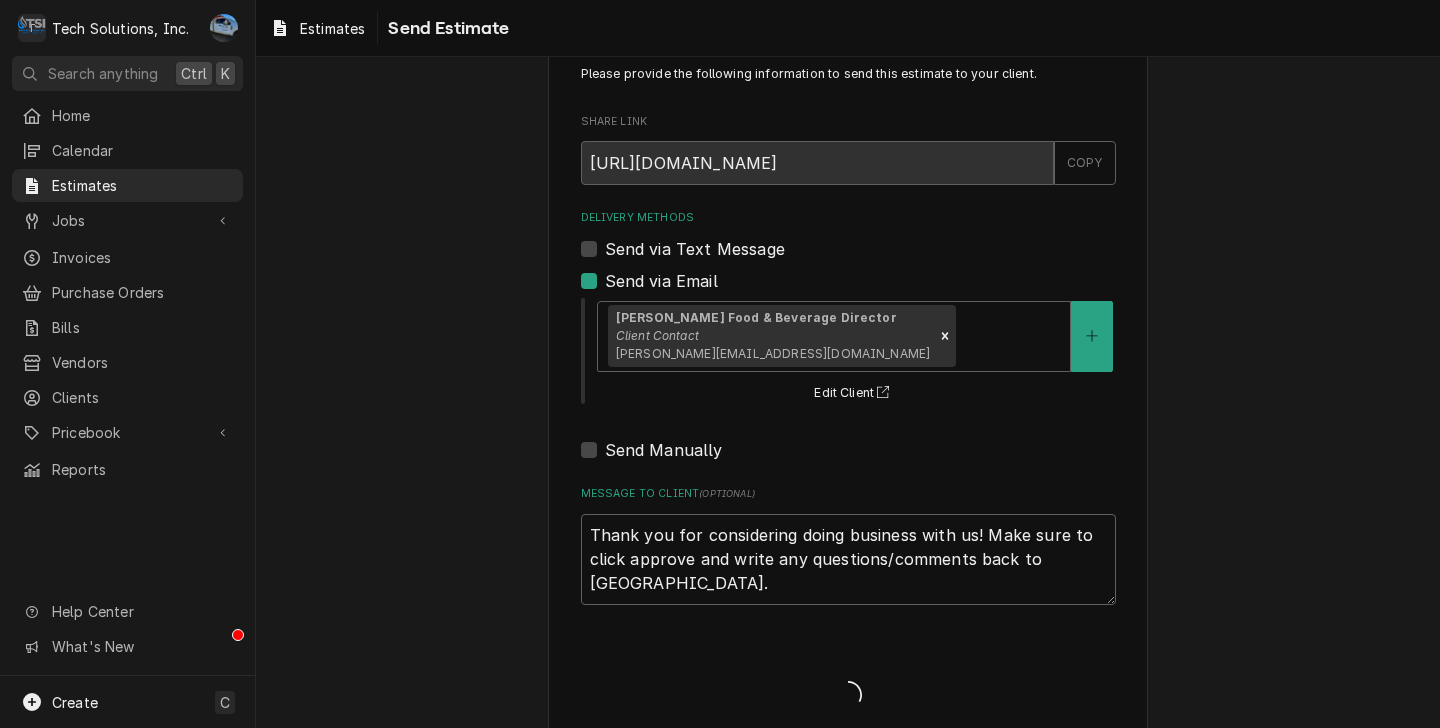 type on "x" 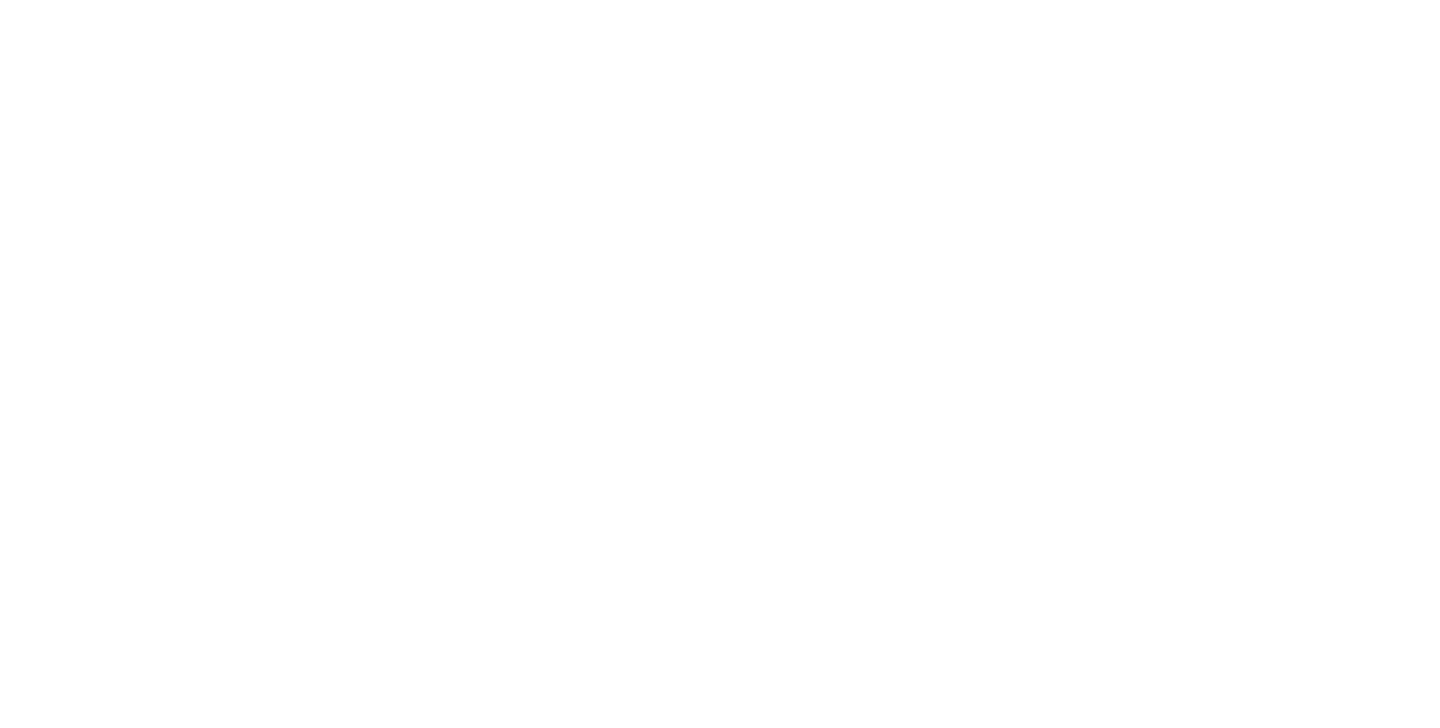 scroll, scrollTop: 0, scrollLeft: 0, axis: both 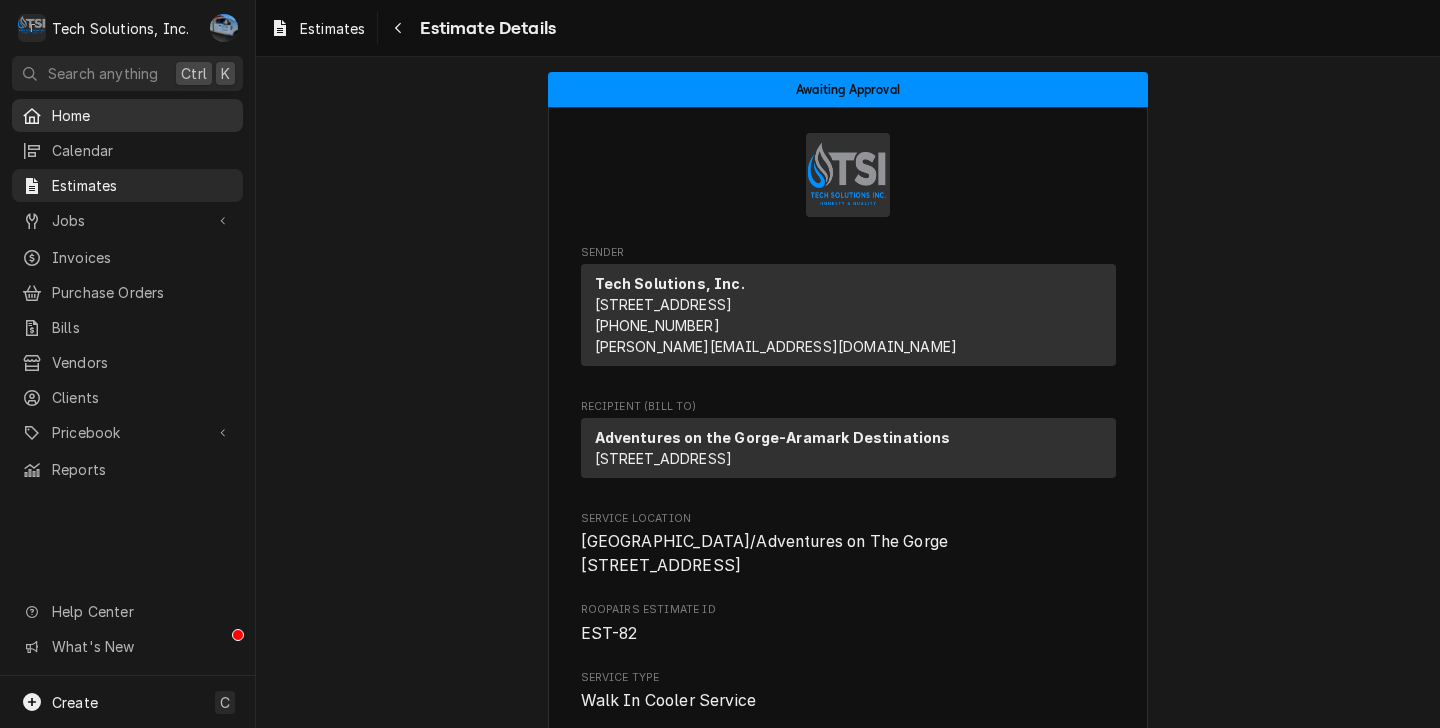 click on "Home" at bounding box center (127, 115) 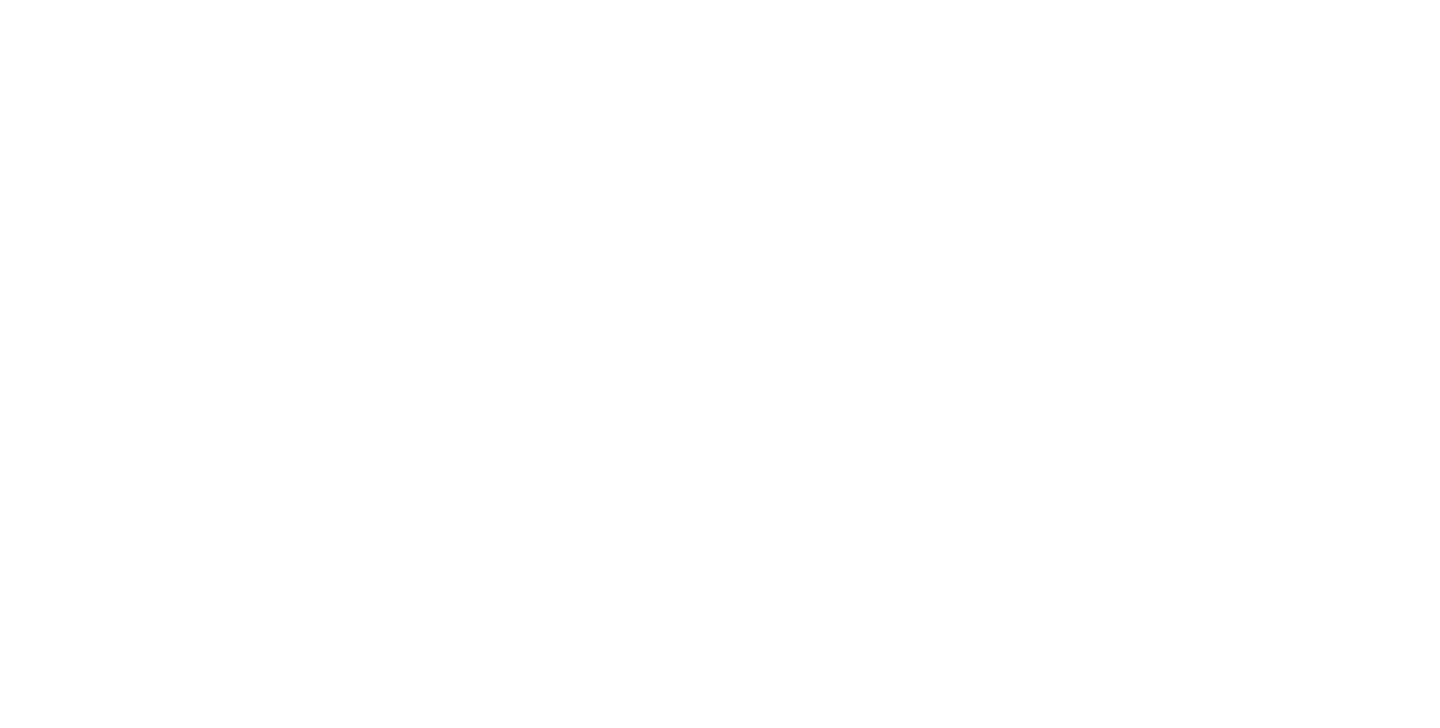 scroll, scrollTop: 0, scrollLeft: 0, axis: both 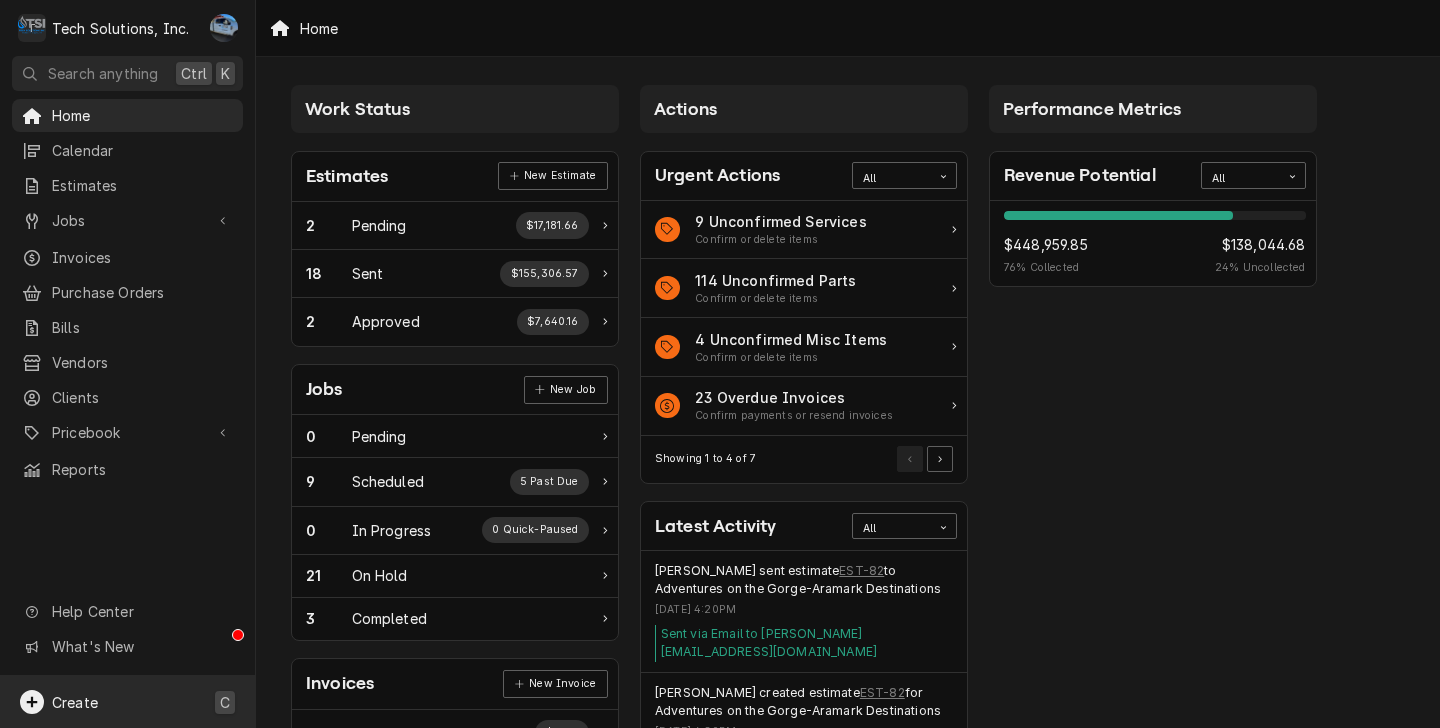 click 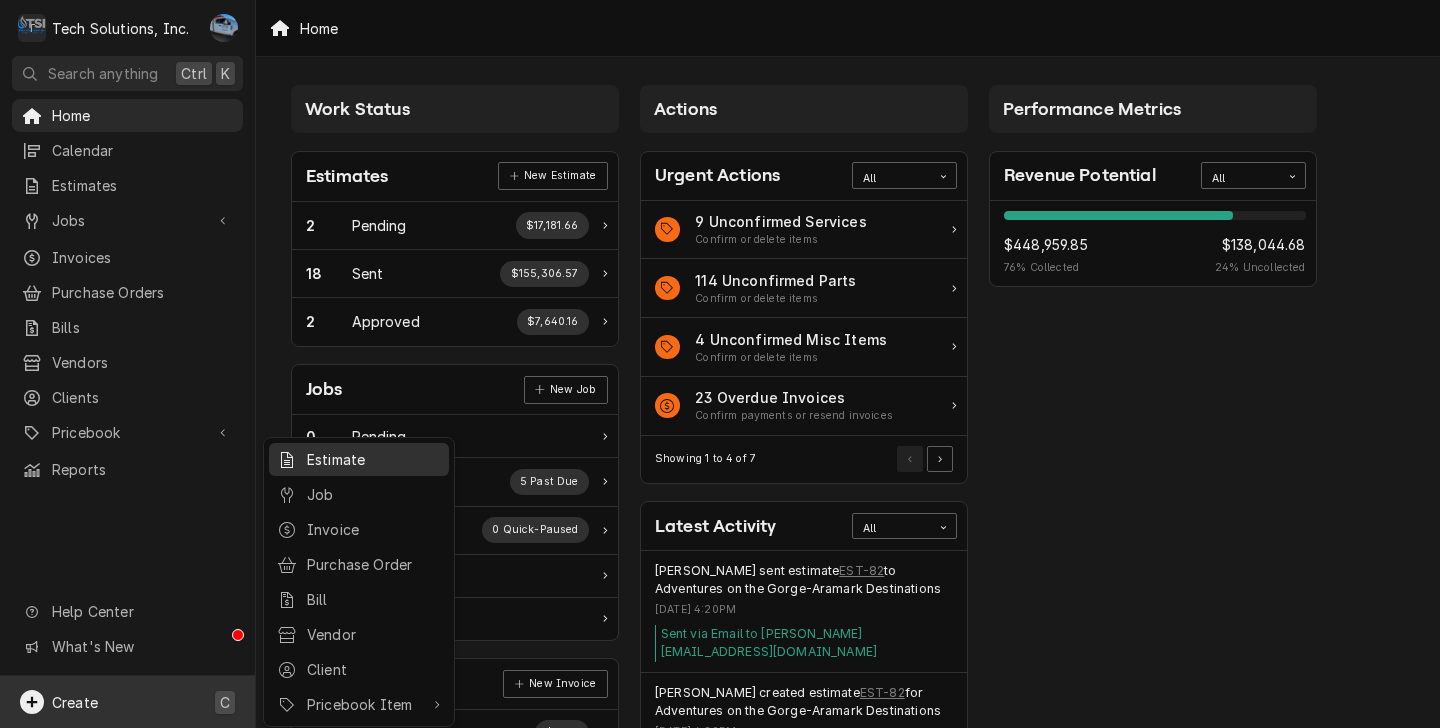 click on "Estimate" at bounding box center [374, 459] 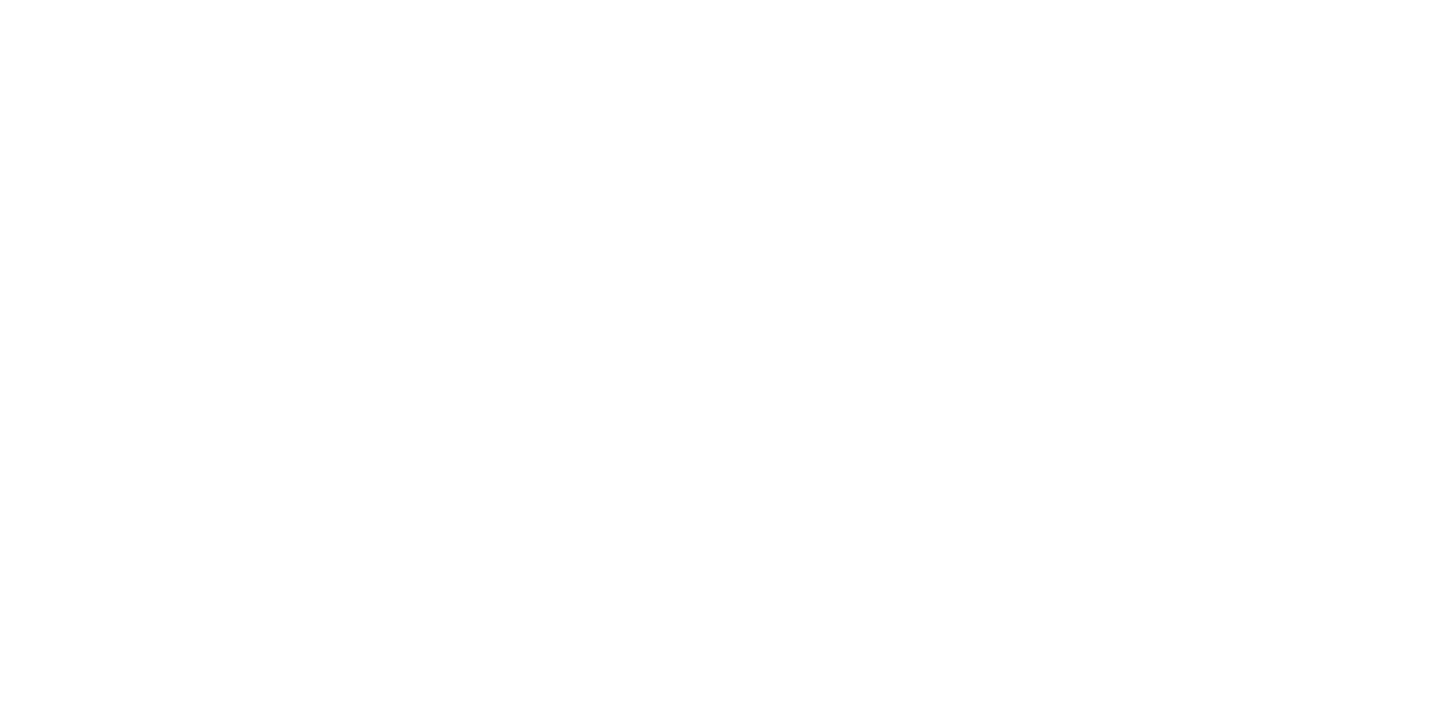 scroll, scrollTop: 0, scrollLeft: 0, axis: both 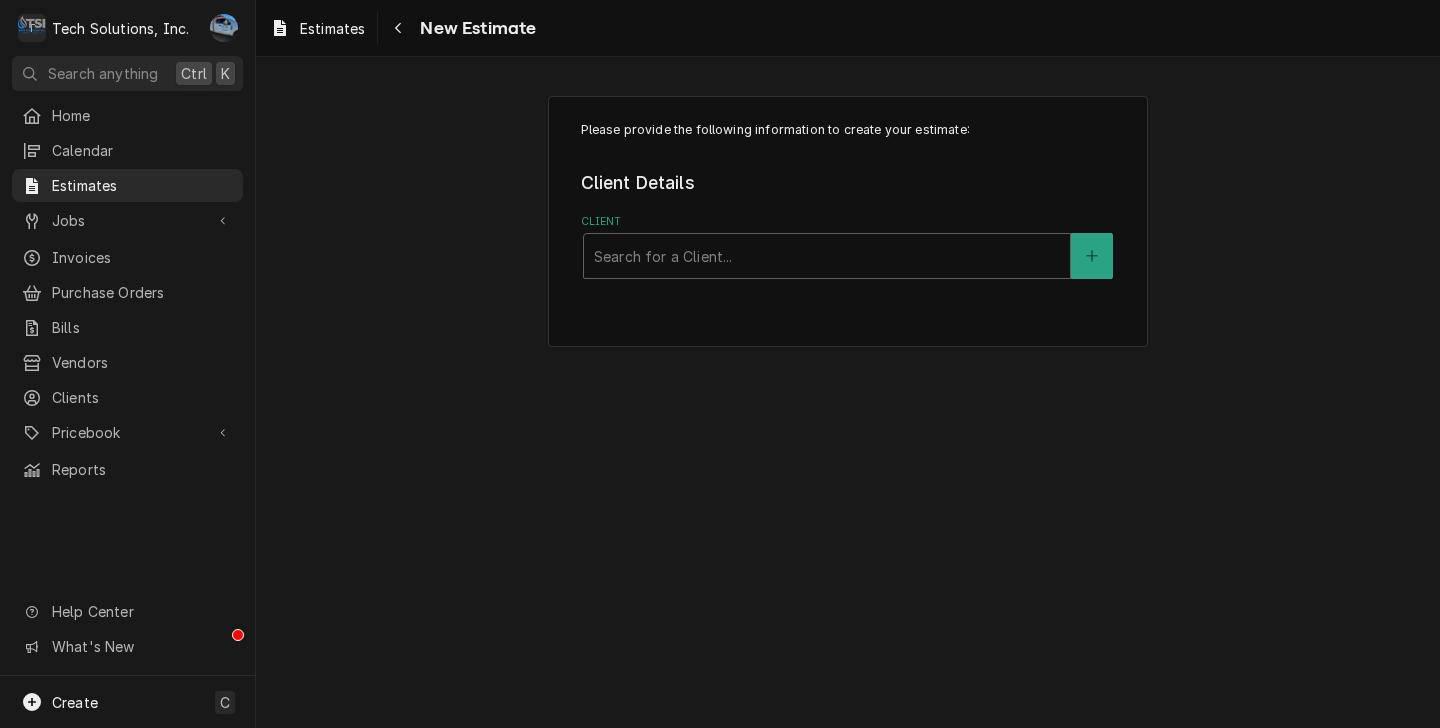 click on "Client Search for a Client..." at bounding box center (848, 246) 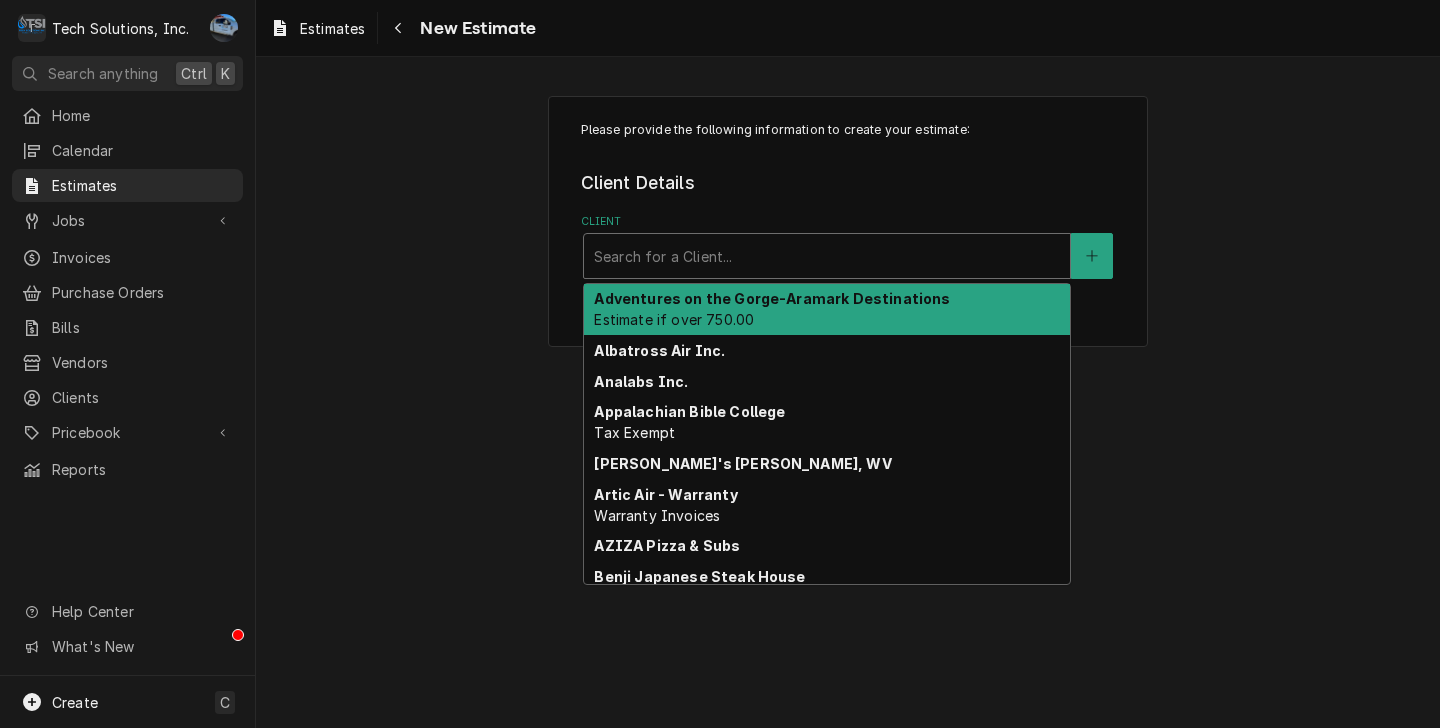 click at bounding box center [827, 256] 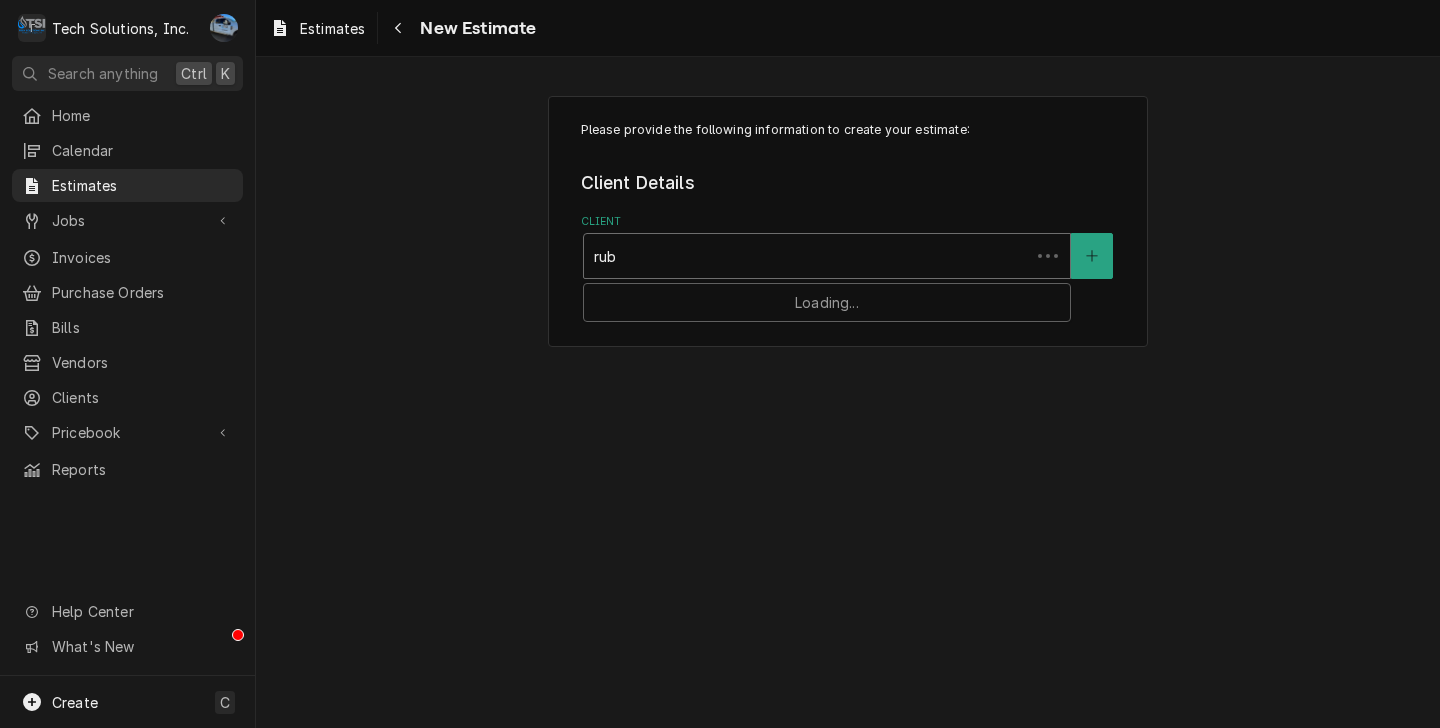type on "ruby" 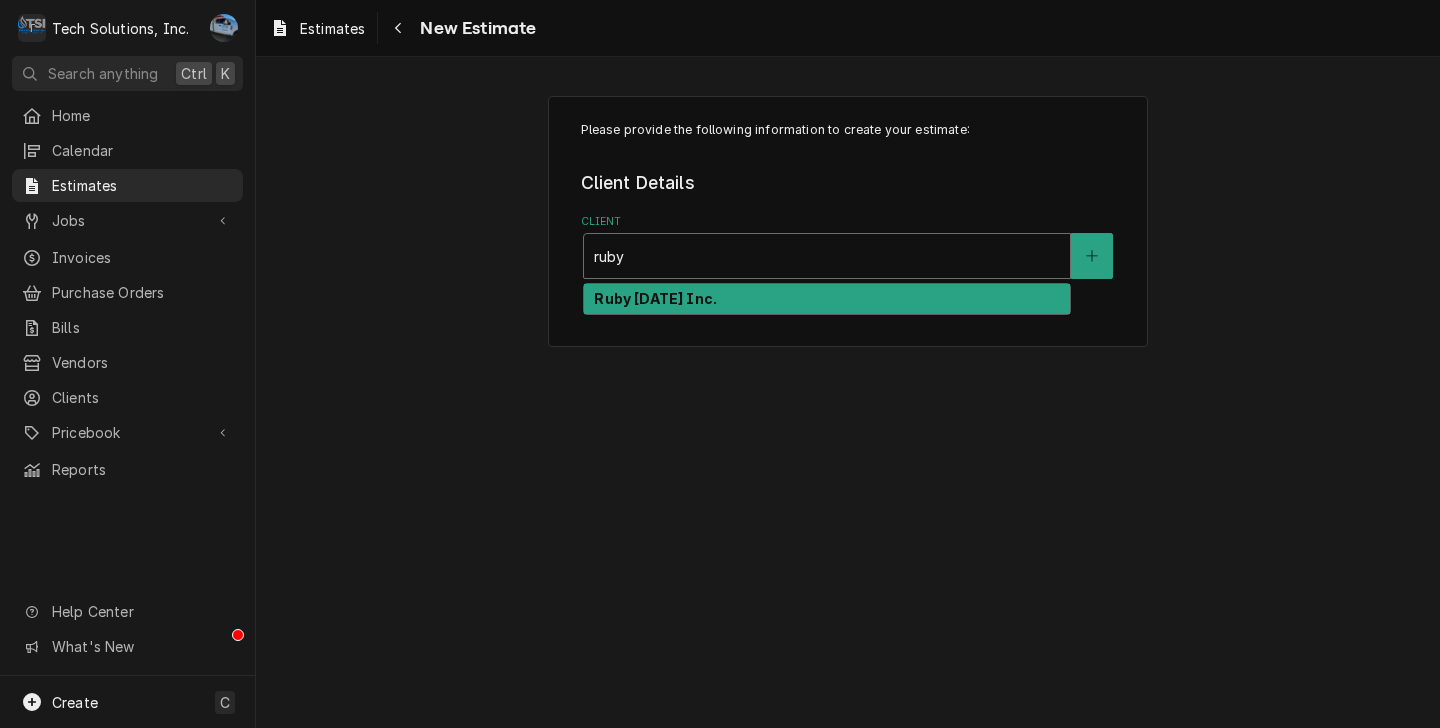 click on "Ruby [DATE] Inc." at bounding box center (655, 298) 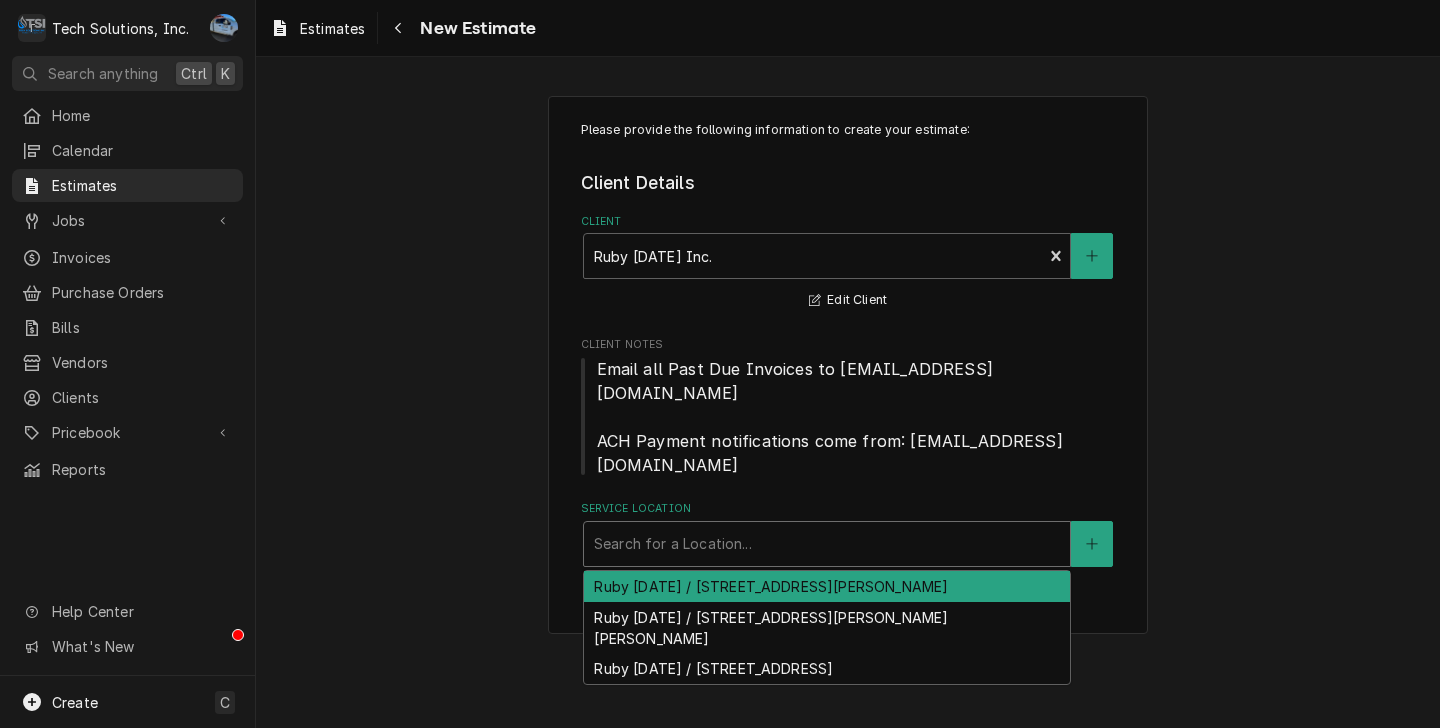 click at bounding box center (827, 544) 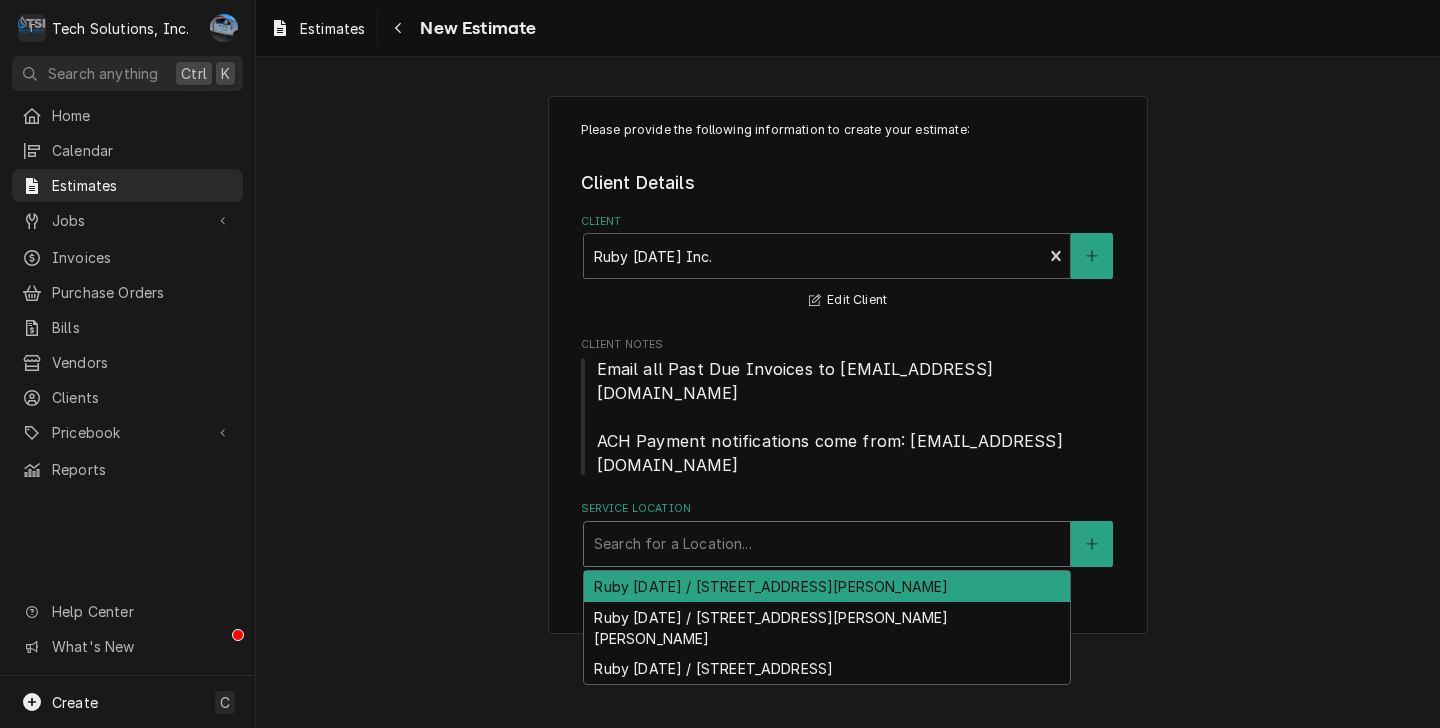 click on "Ruby Tuesday / 151 Coleman Drive, Lewisburg, WV 24901" at bounding box center (827, 586) 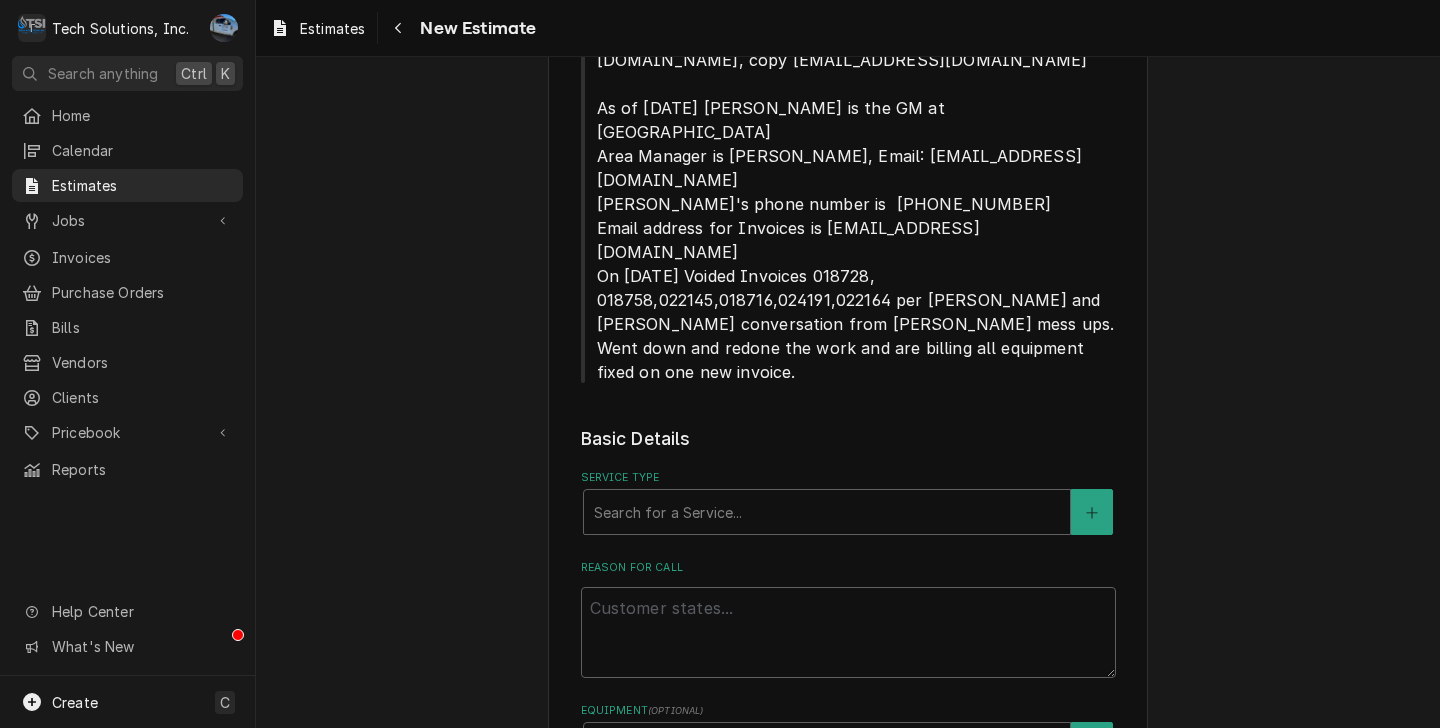 scroll, scrollTop: 737, scrollLeft: 0, axis: vertical 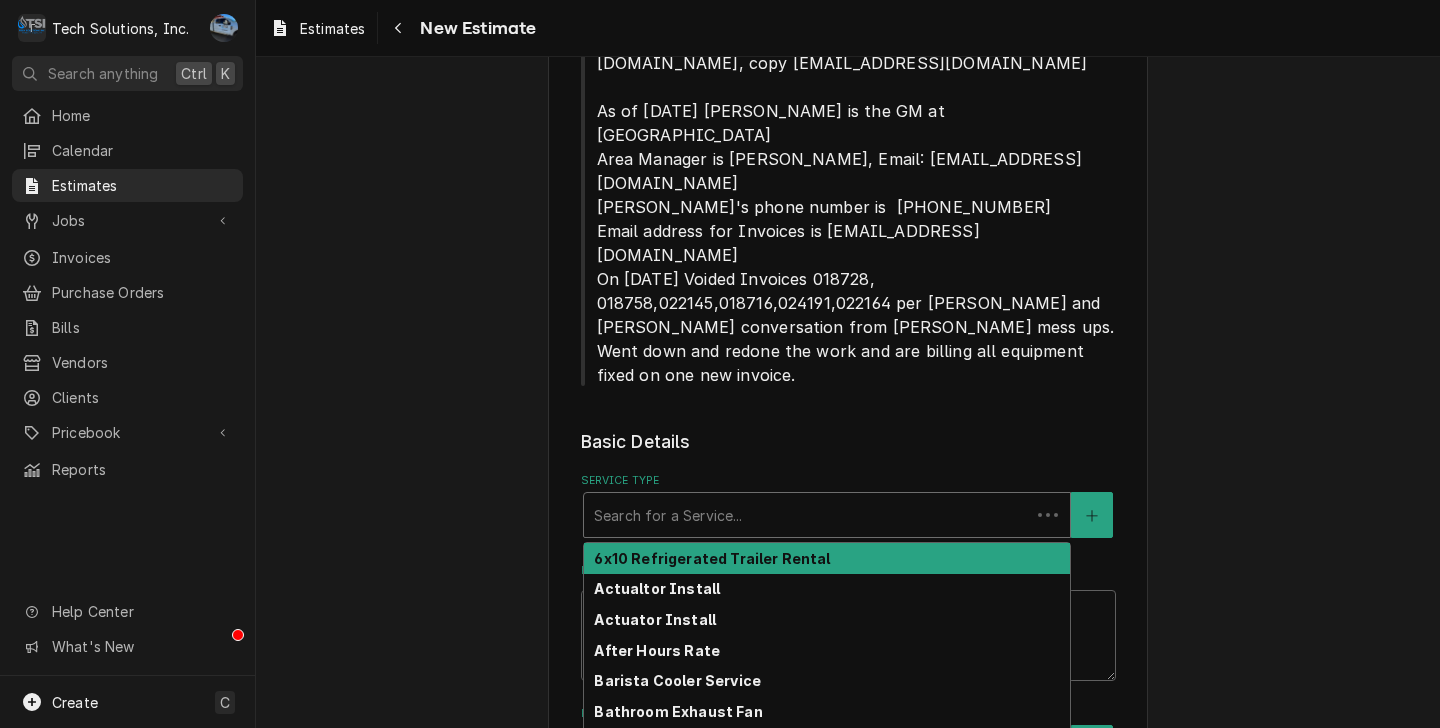 click at bounding box center [807, 515] 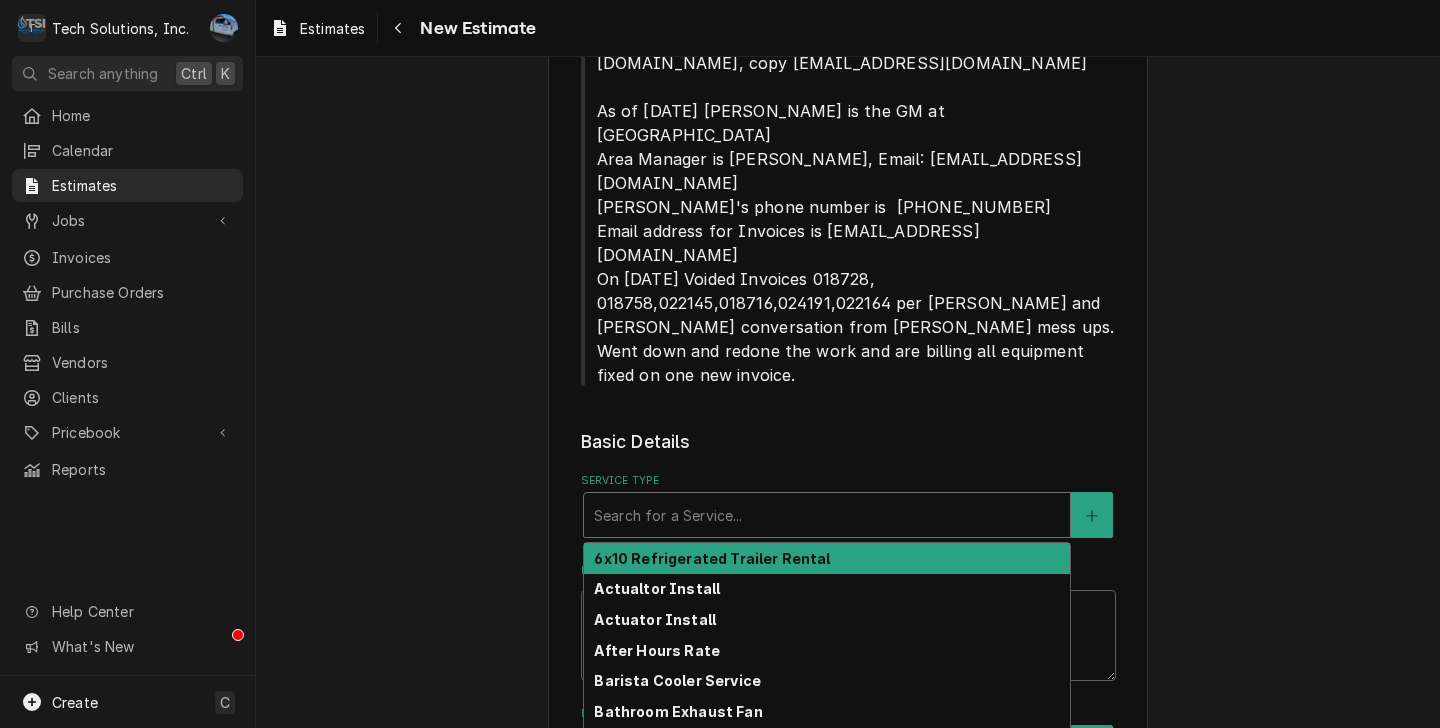 type on "x" 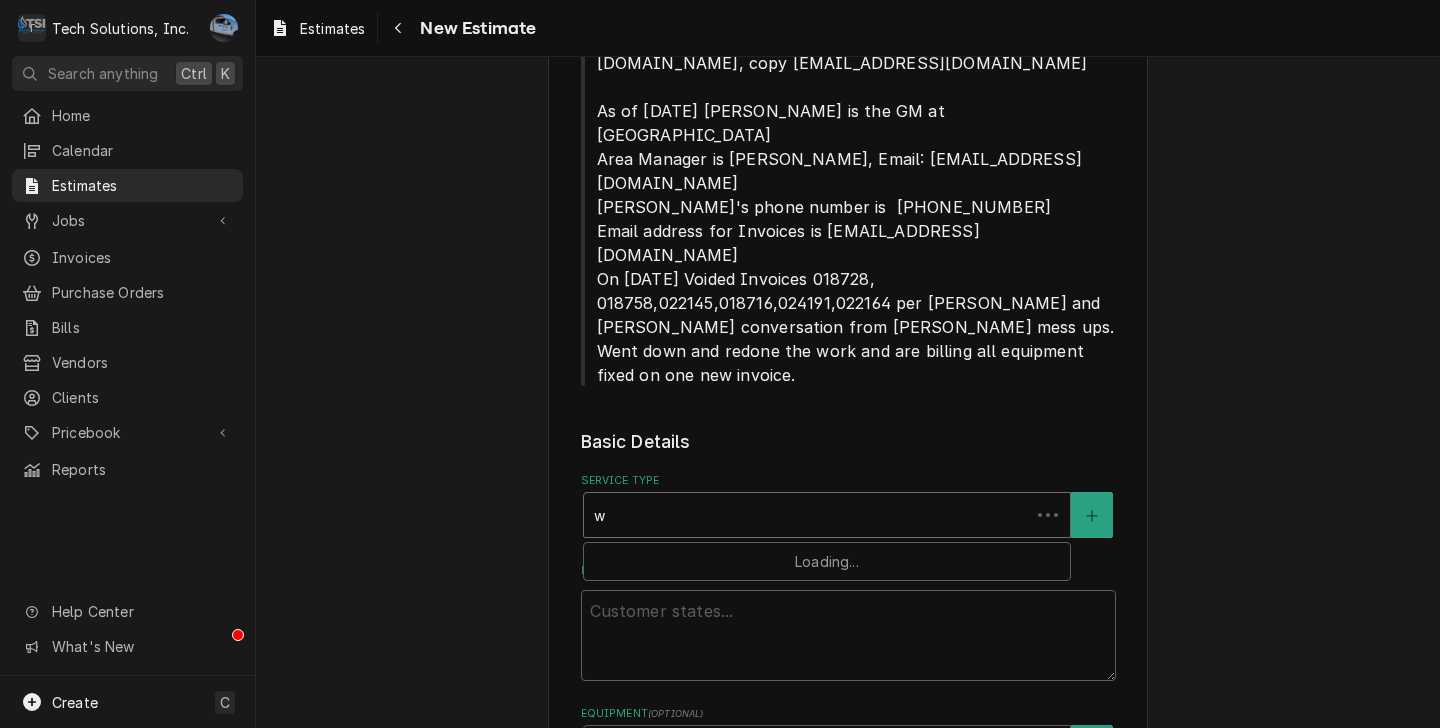 type on "x" 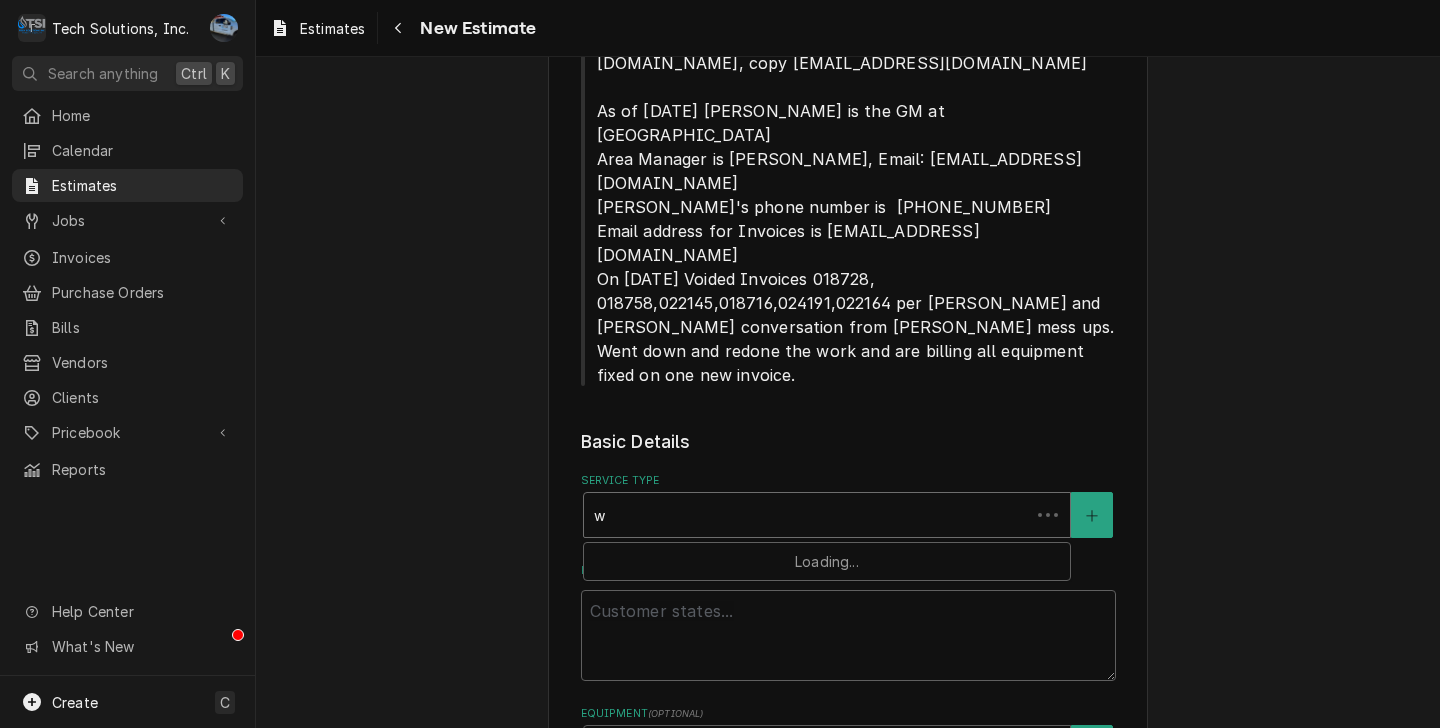 type on "wa" 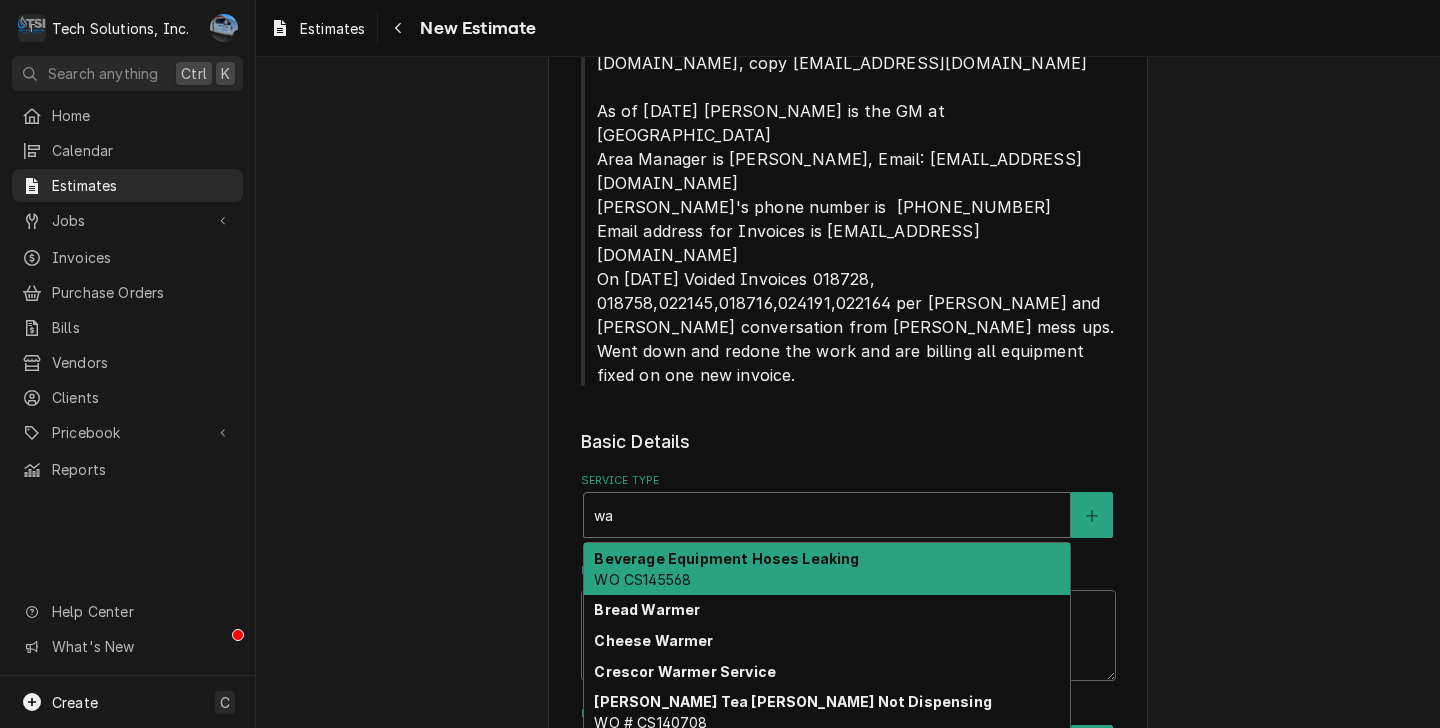 type on "x" 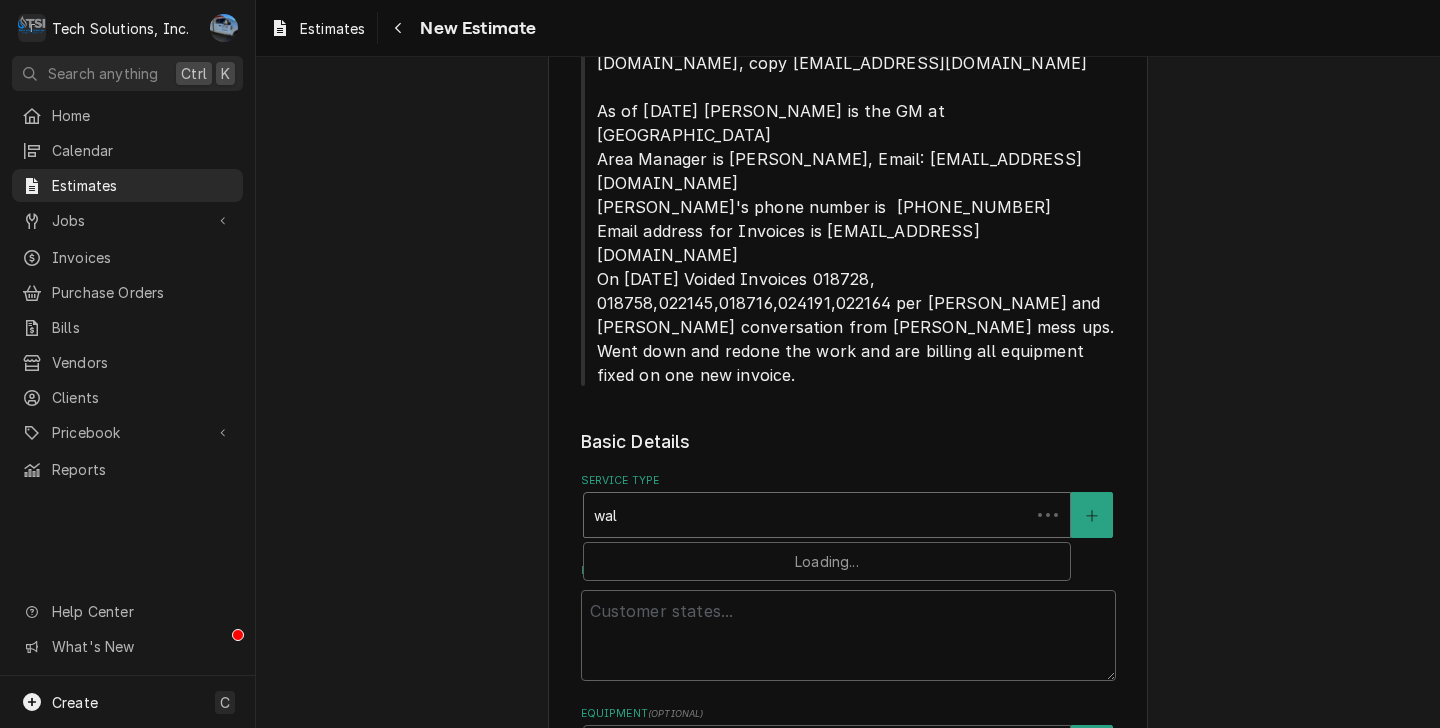 type on "x" 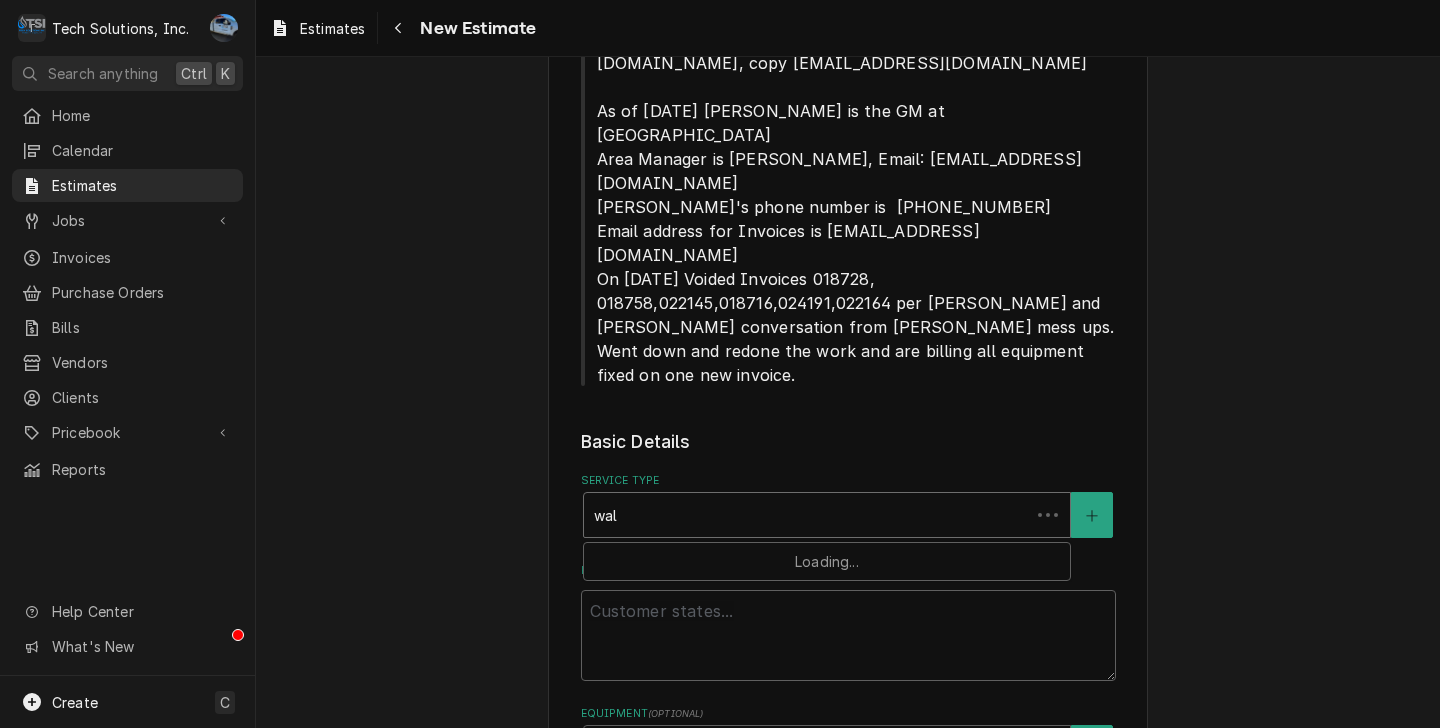 type on "walk" 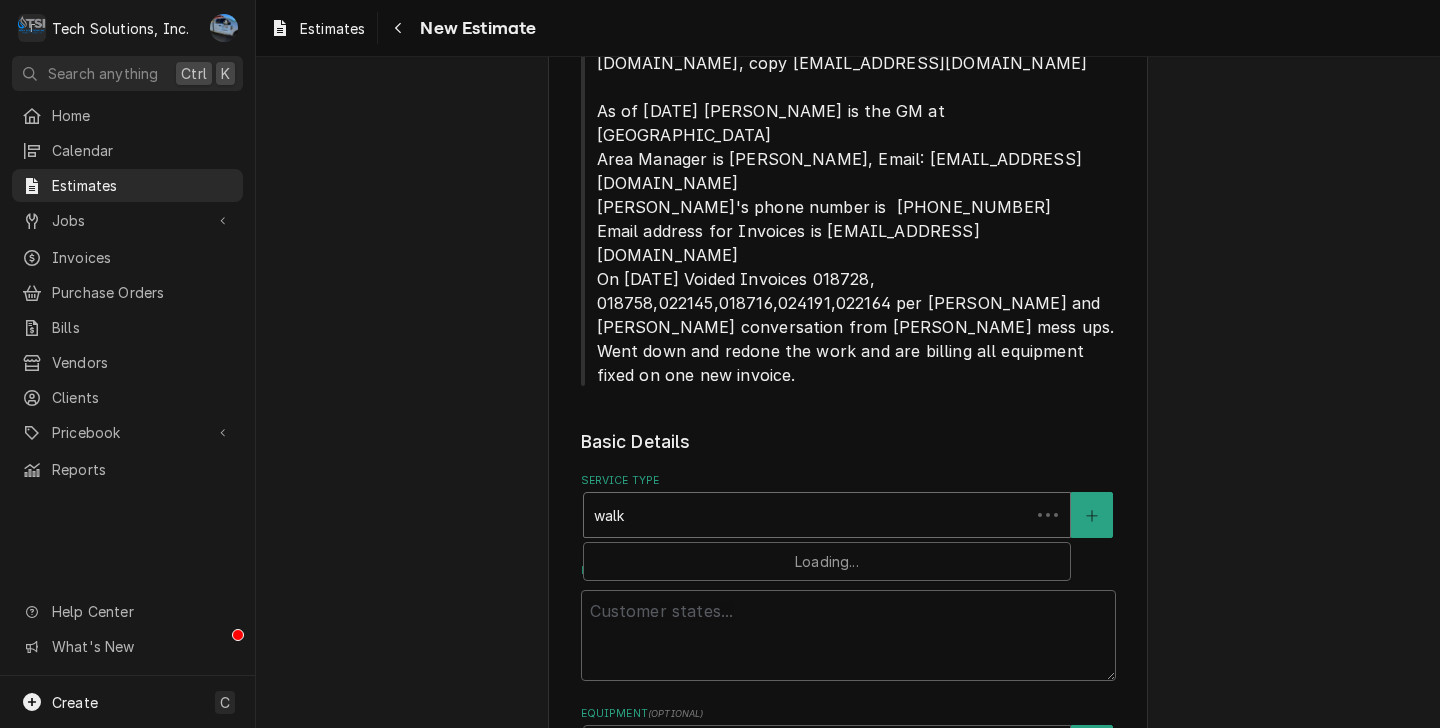 type on "x" 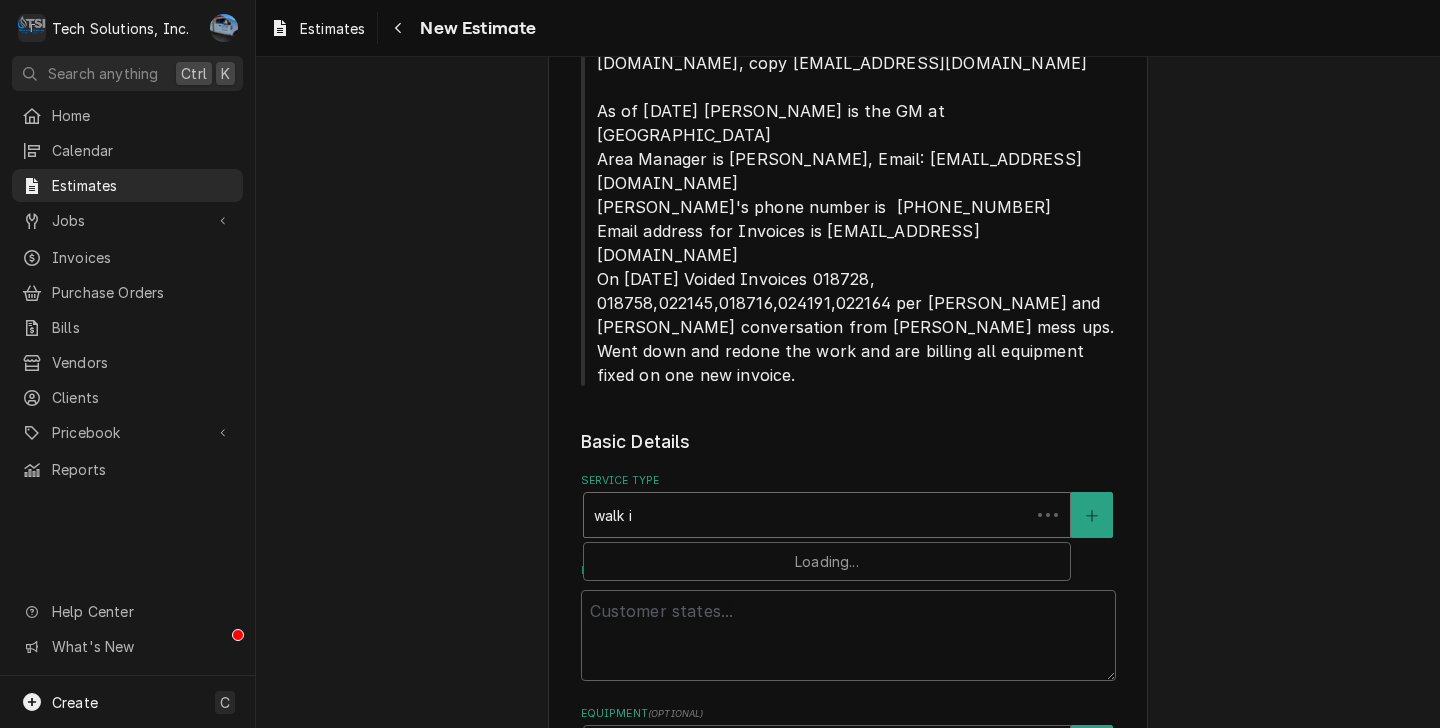 type on "x" 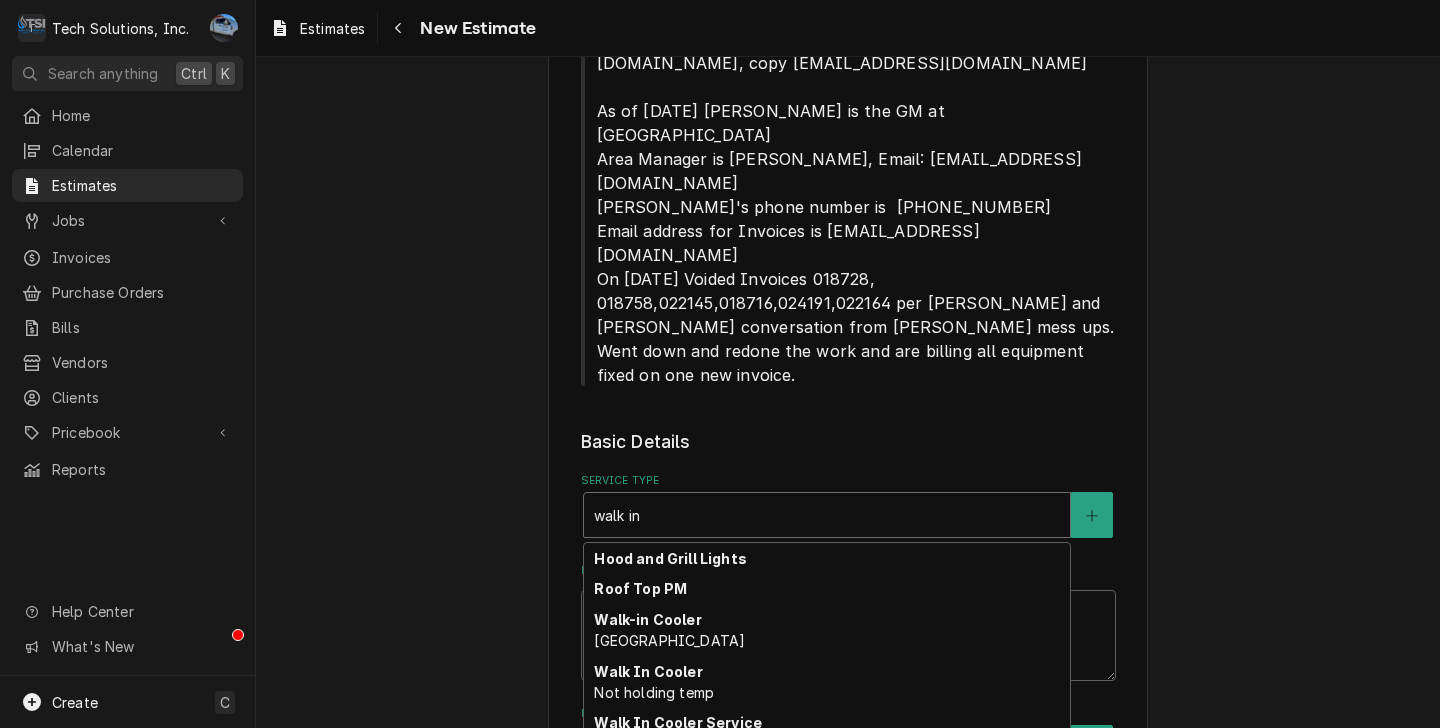 click on "Walk-In Freezer Service" at bounding box center [683, 753] 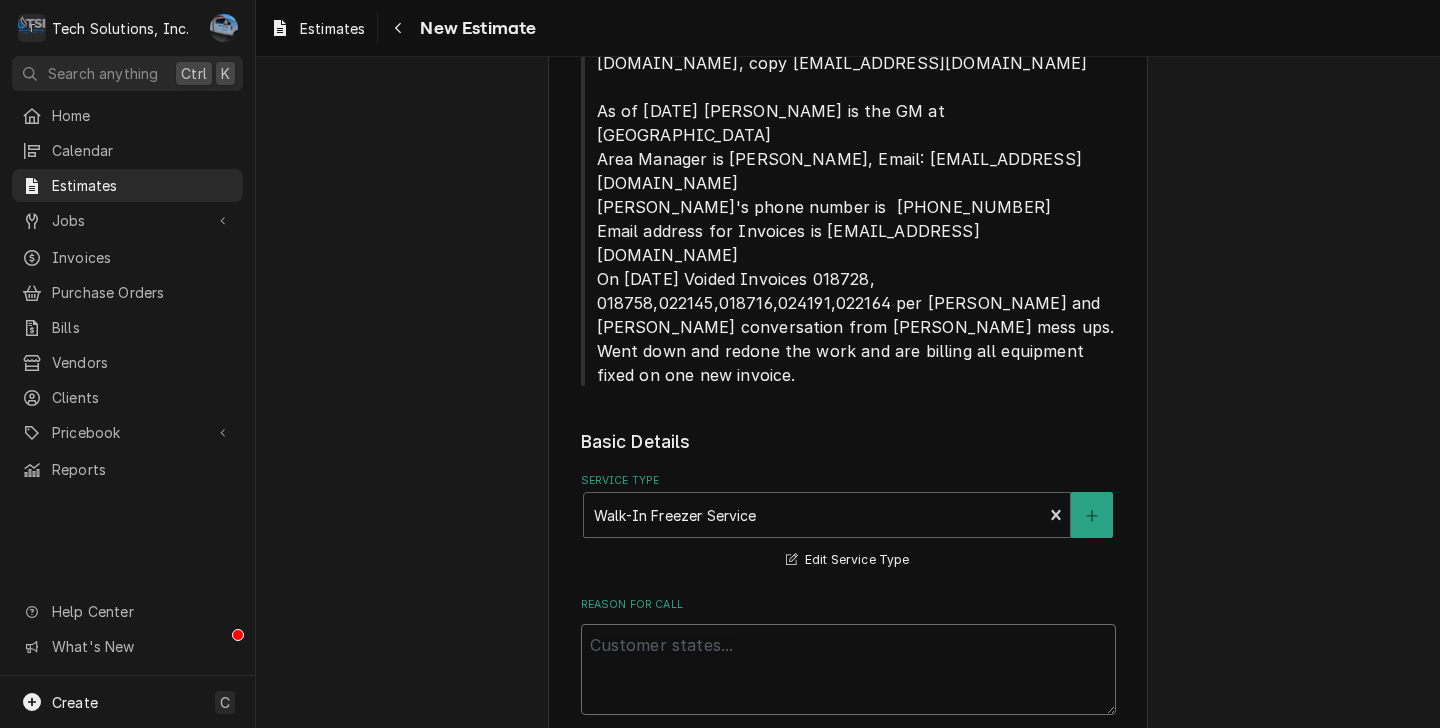 click on "Reason For Call" at bounding box center [848, 669] 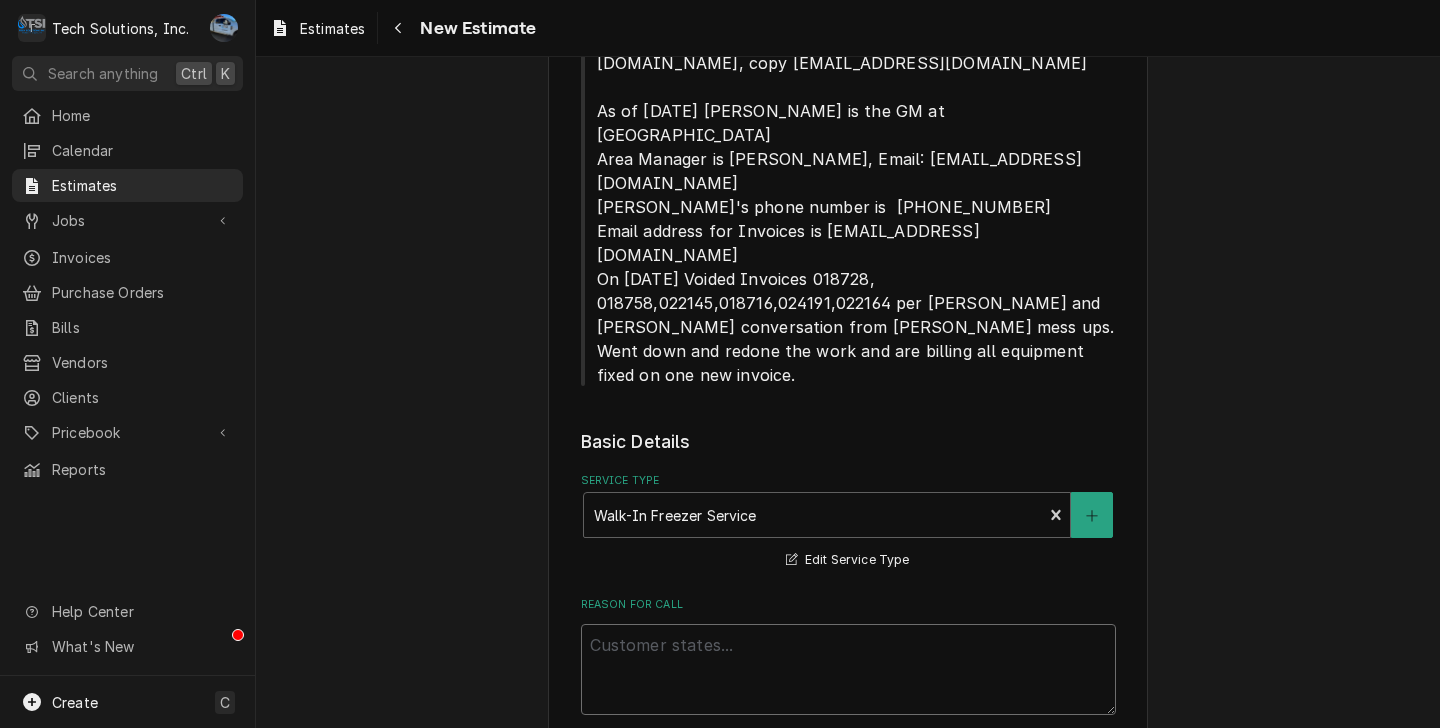 type on "x" 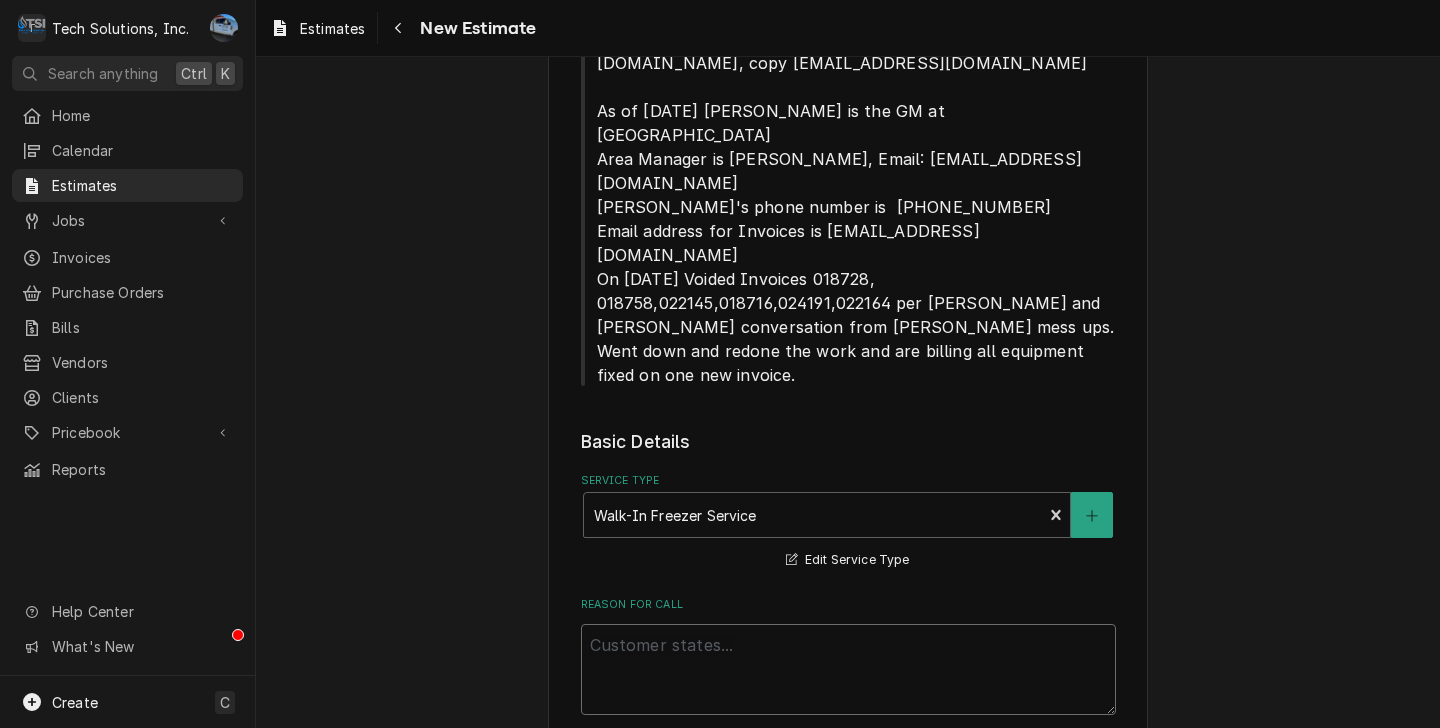type on "R" 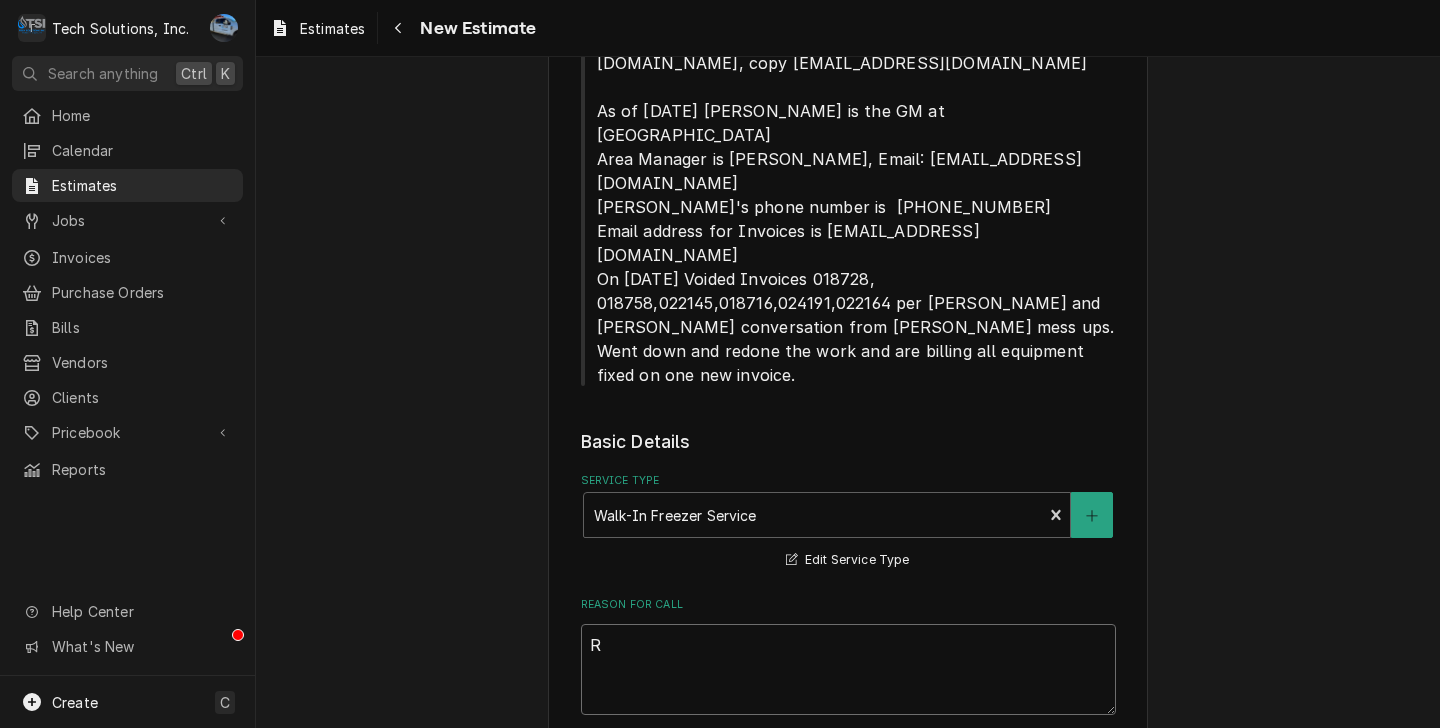 type on "x" 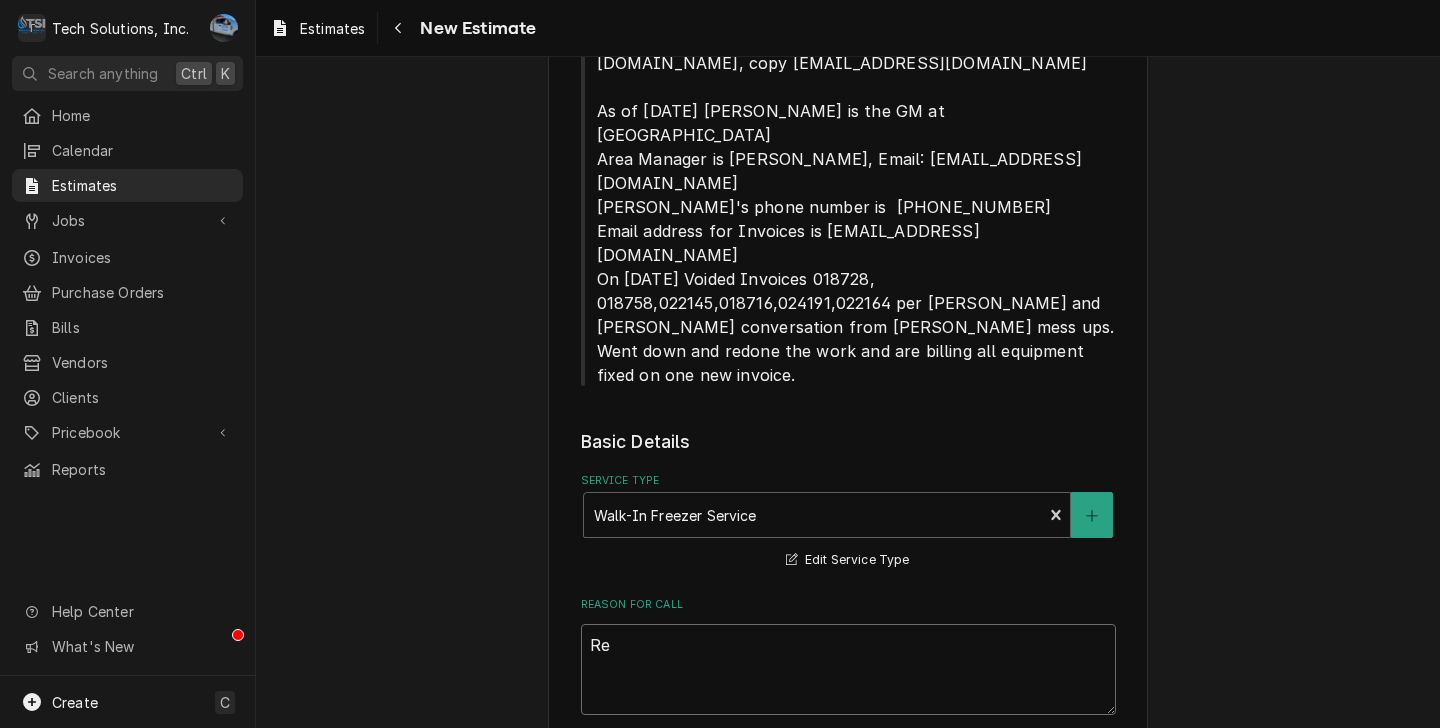 type on "x" 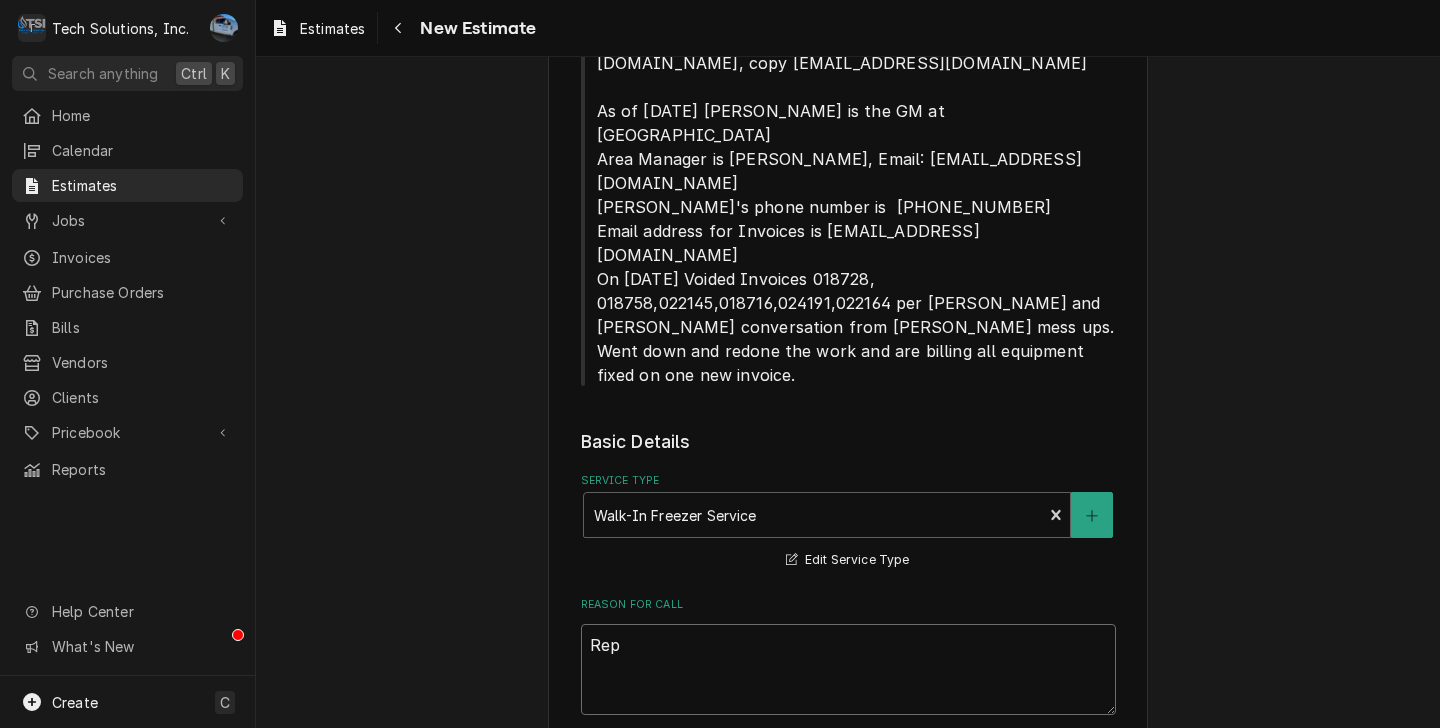 type on "x" 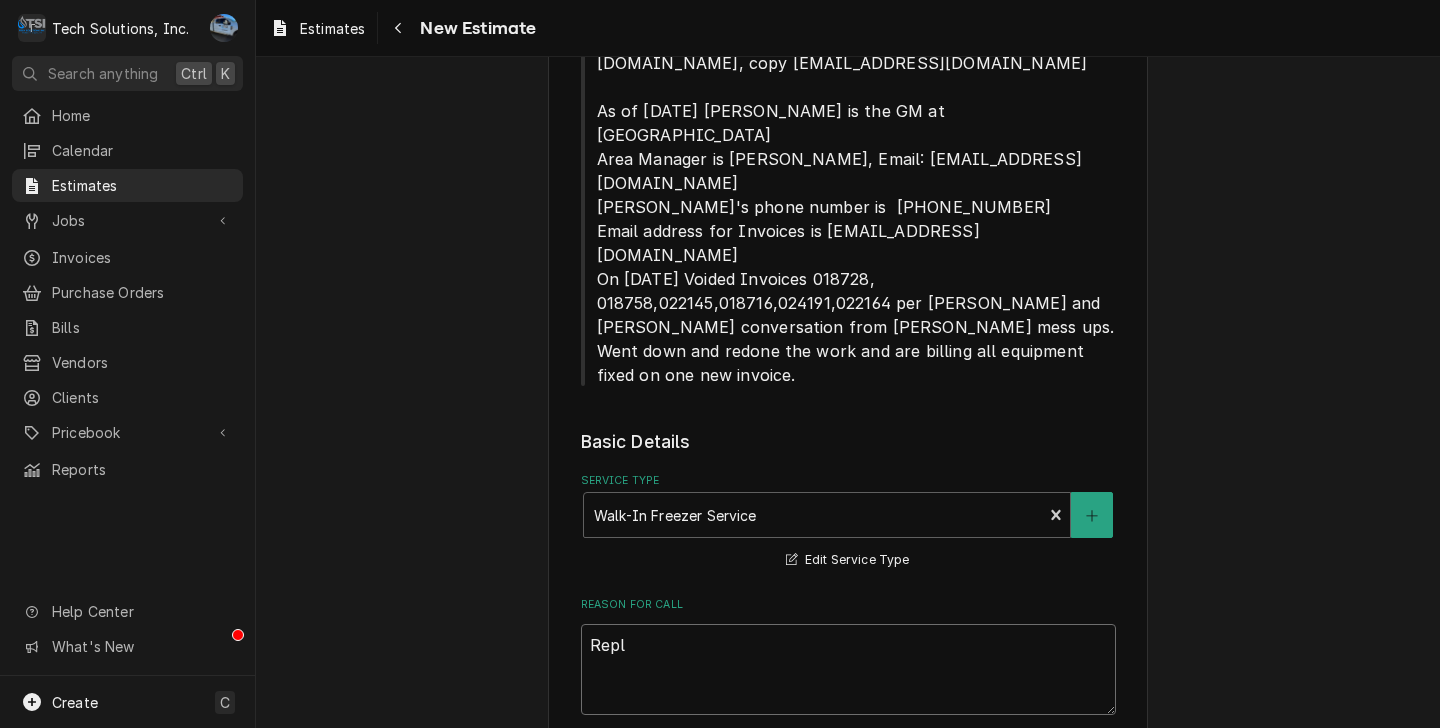 type on "x" 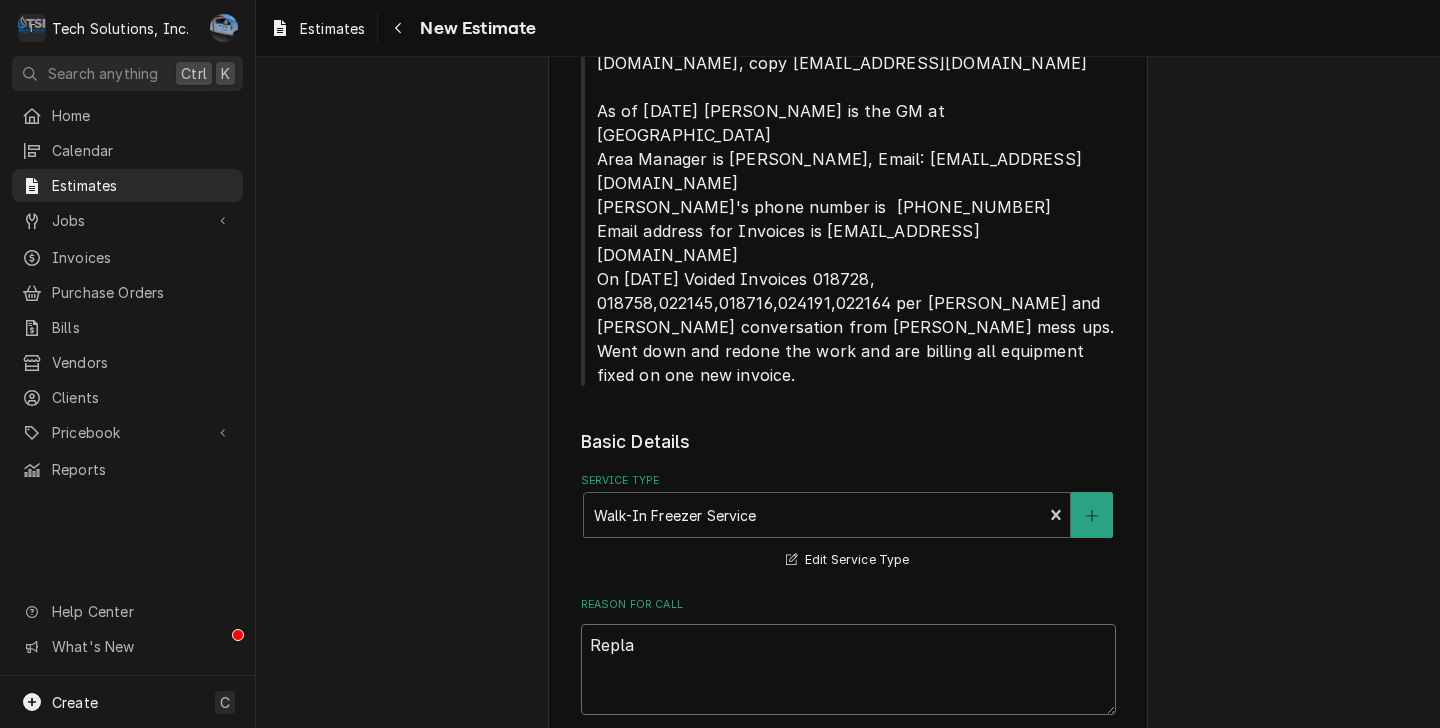 type on "x" 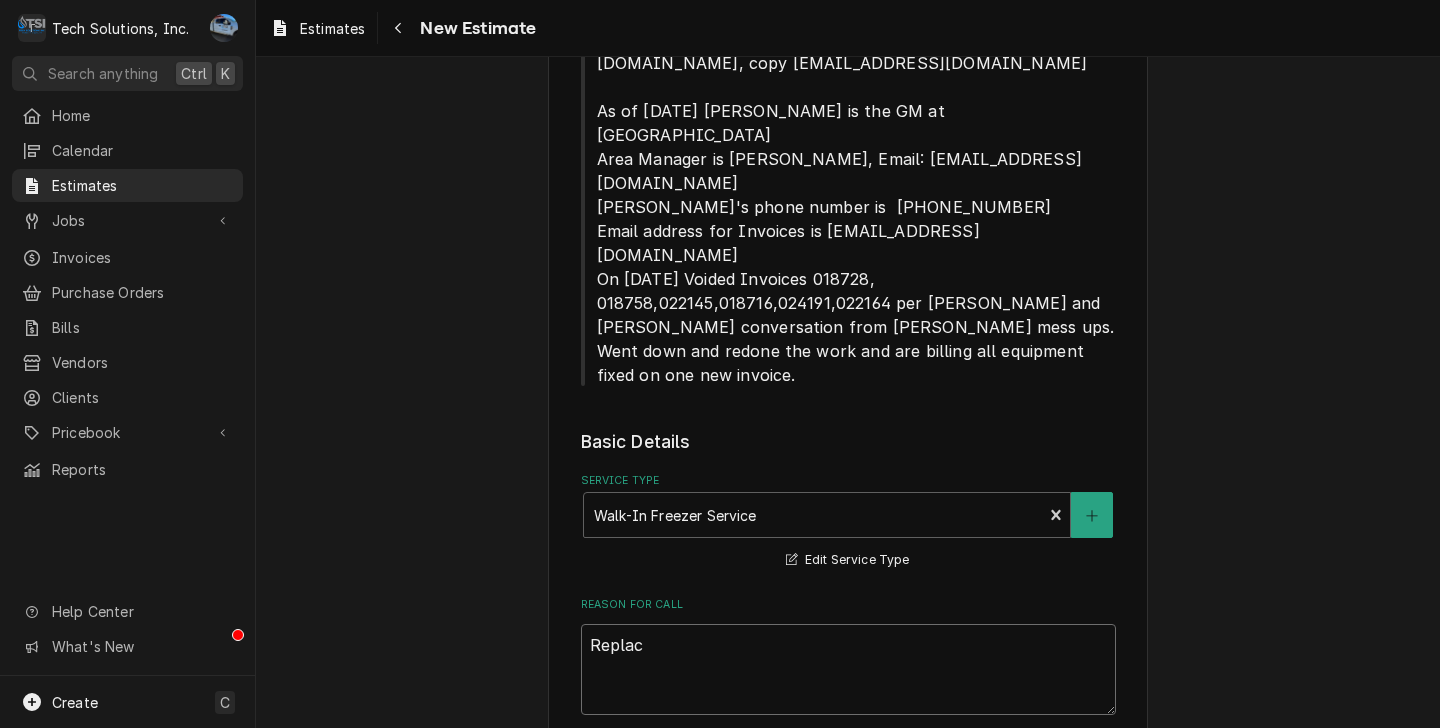 type on "x" 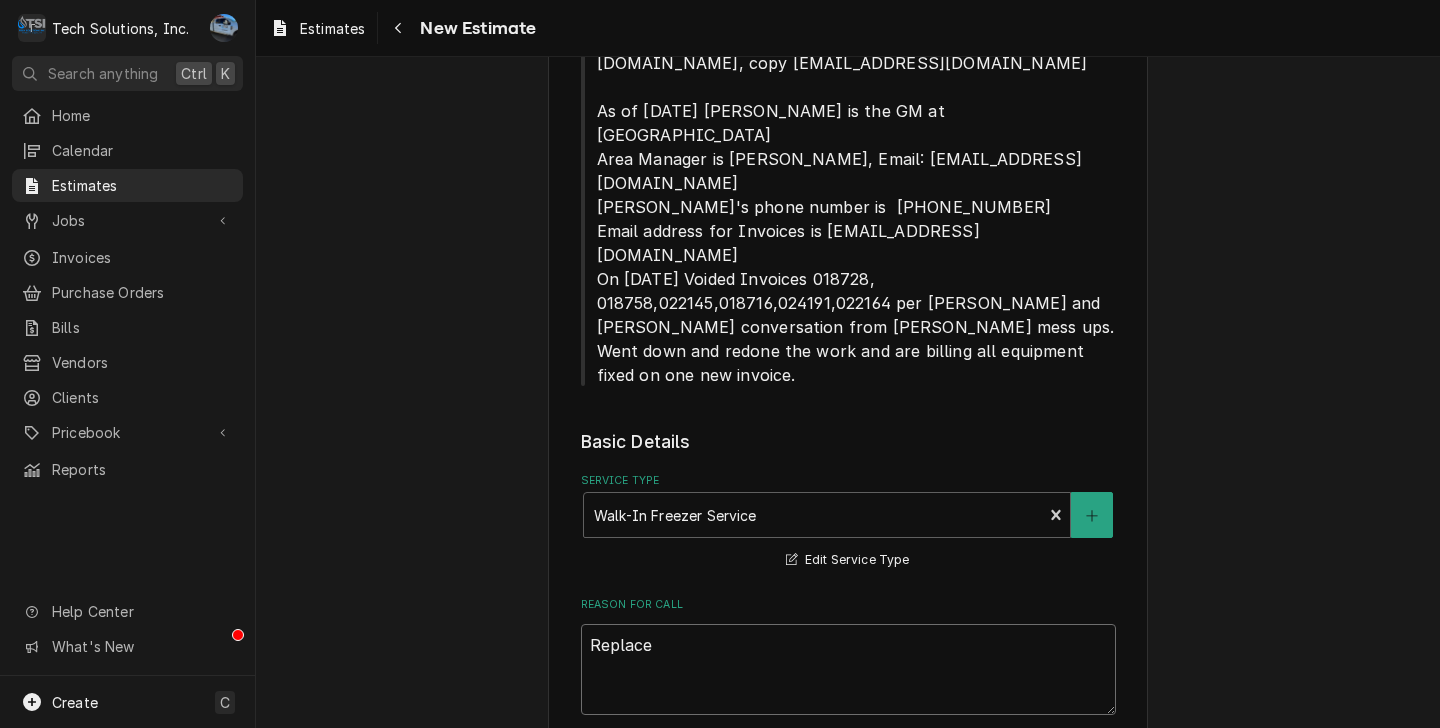 type on "x" 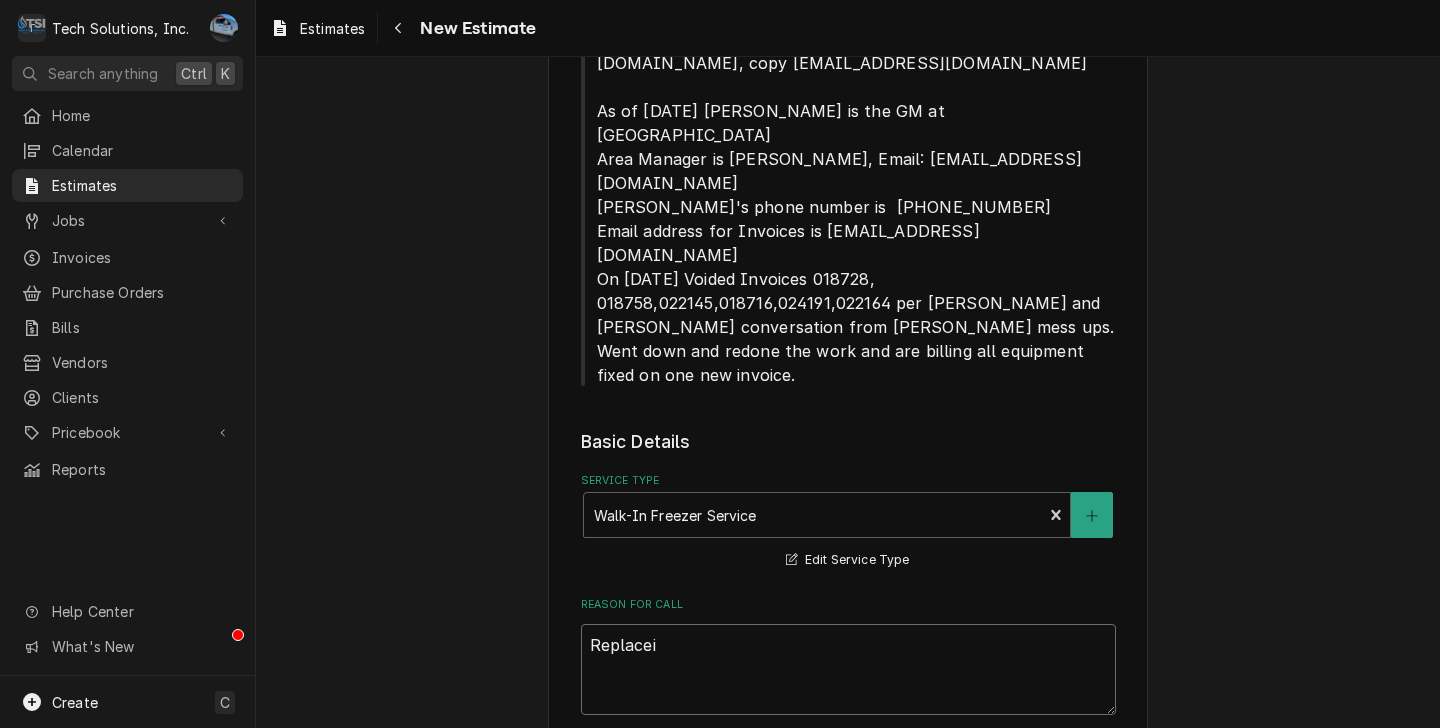 type on "x" 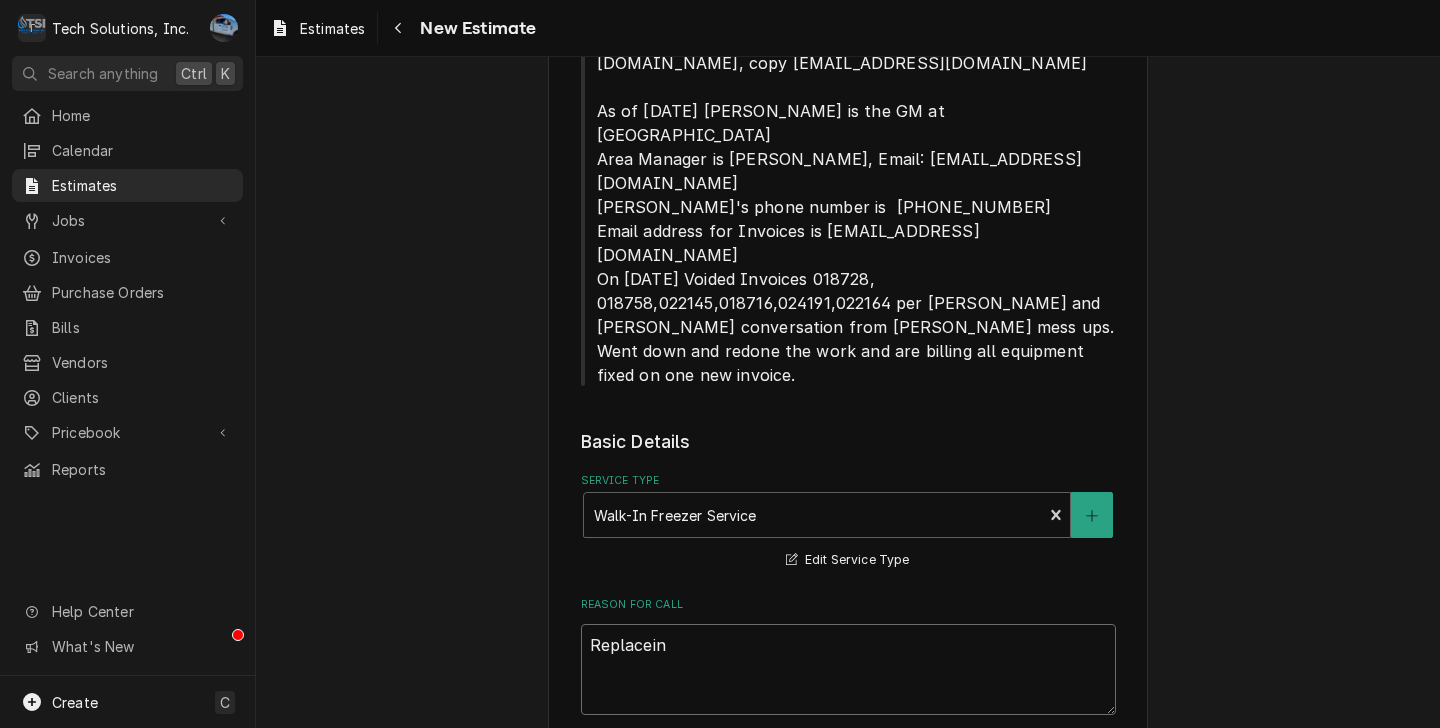 type on "x" 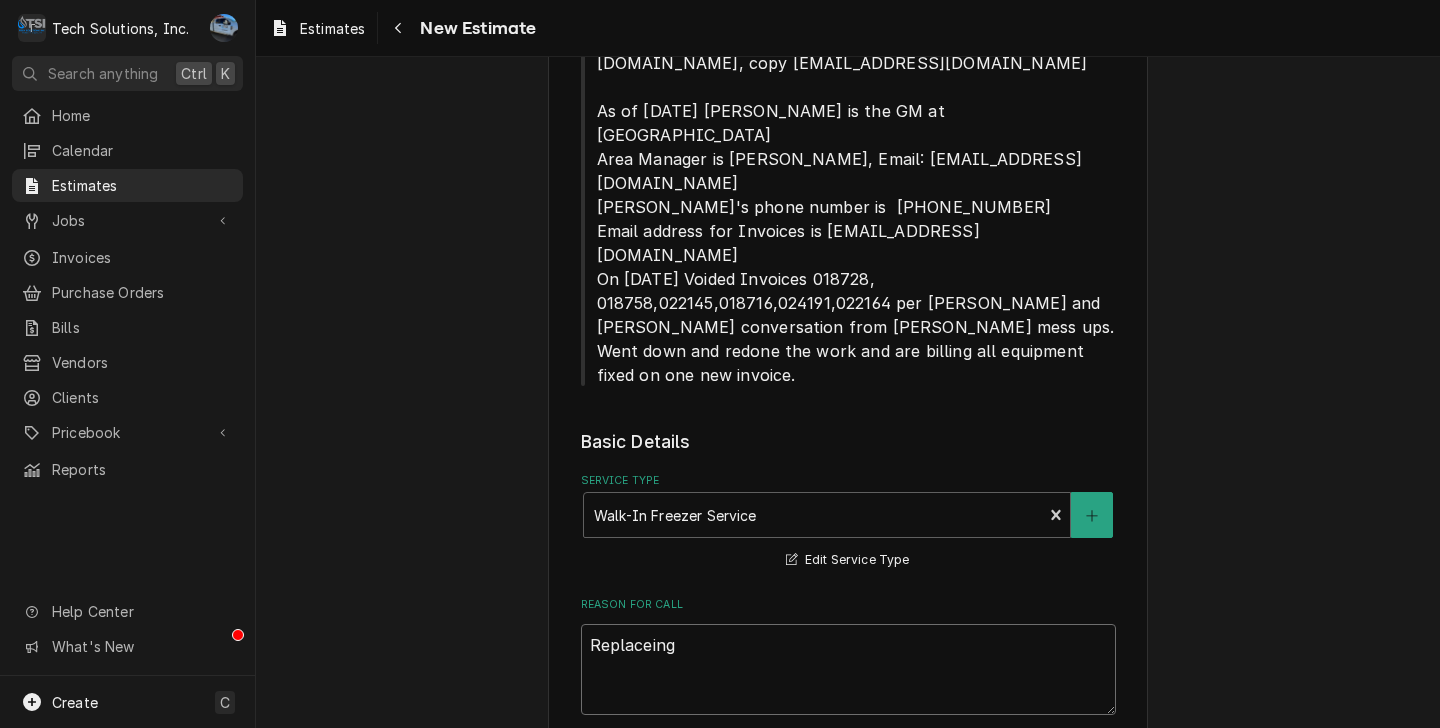 type on "x" 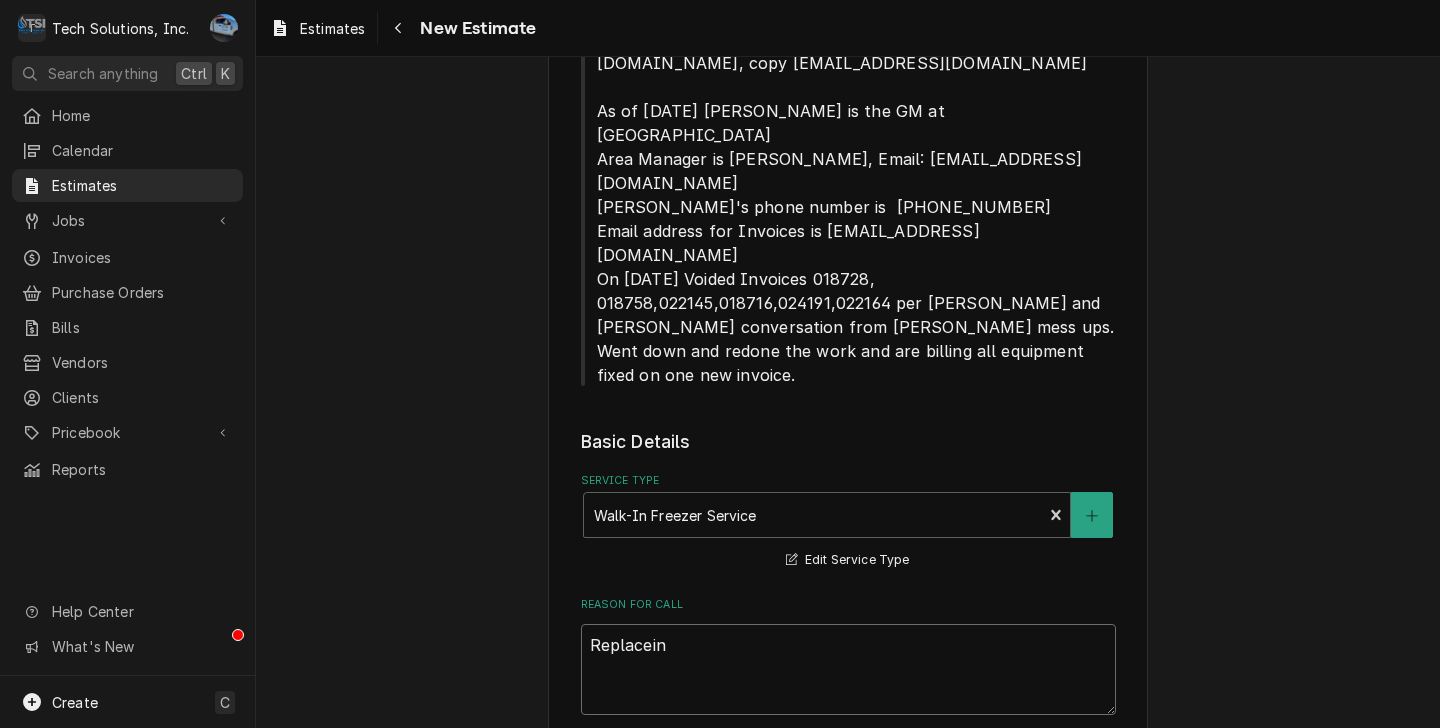 type on "x" 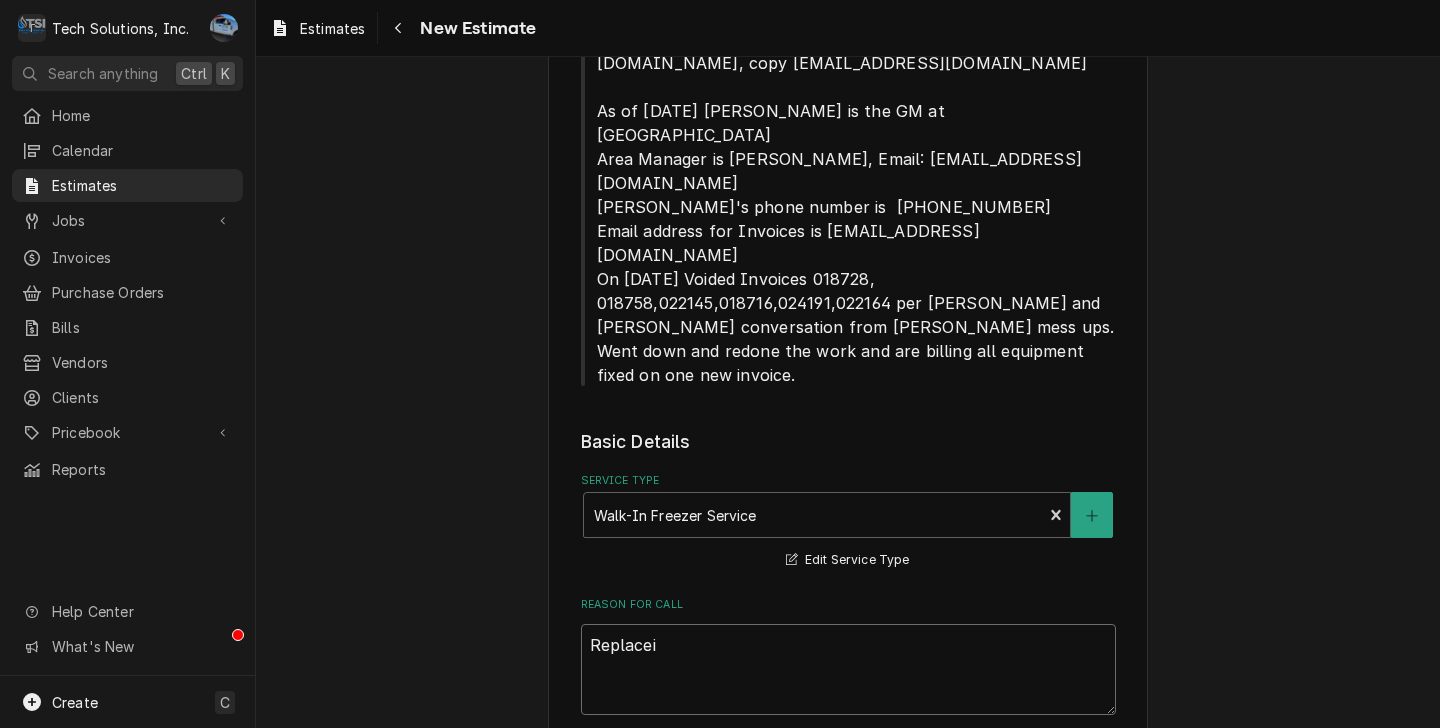 type on "x" 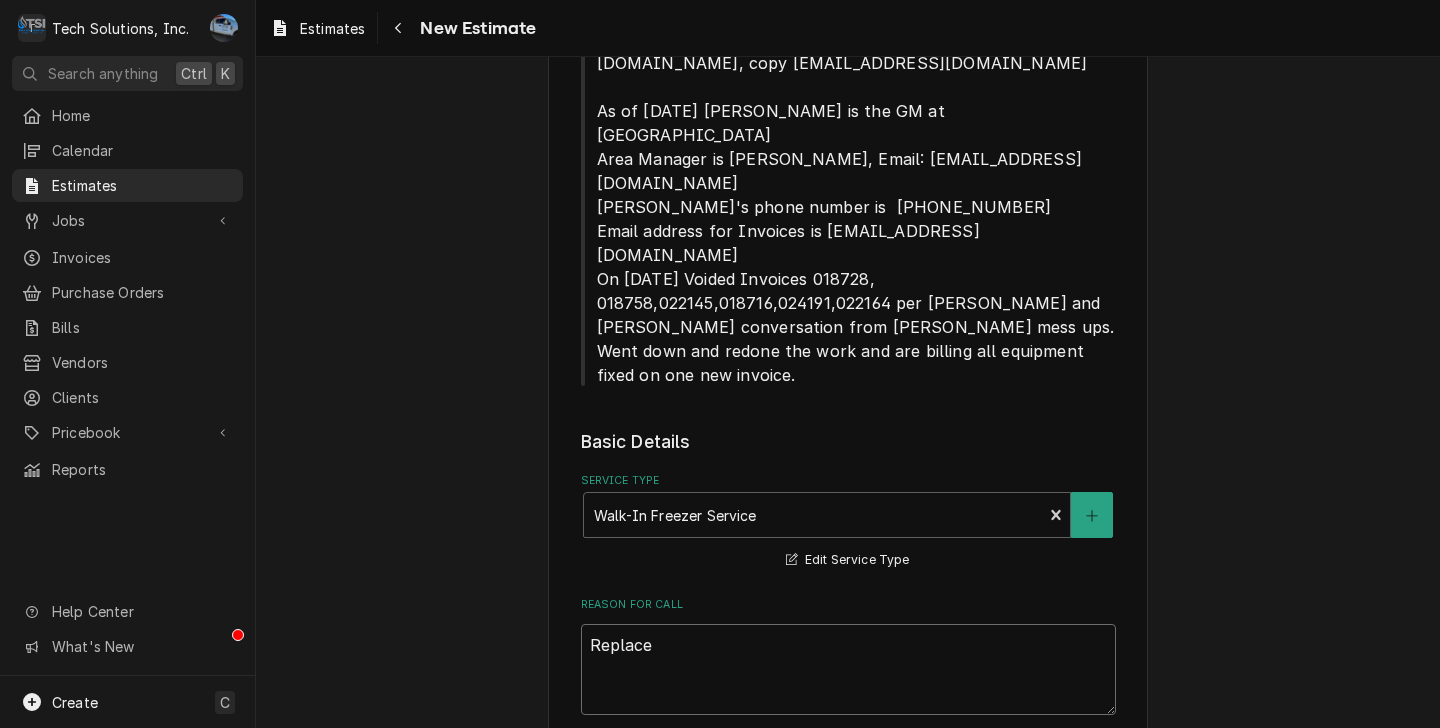 type on "x" 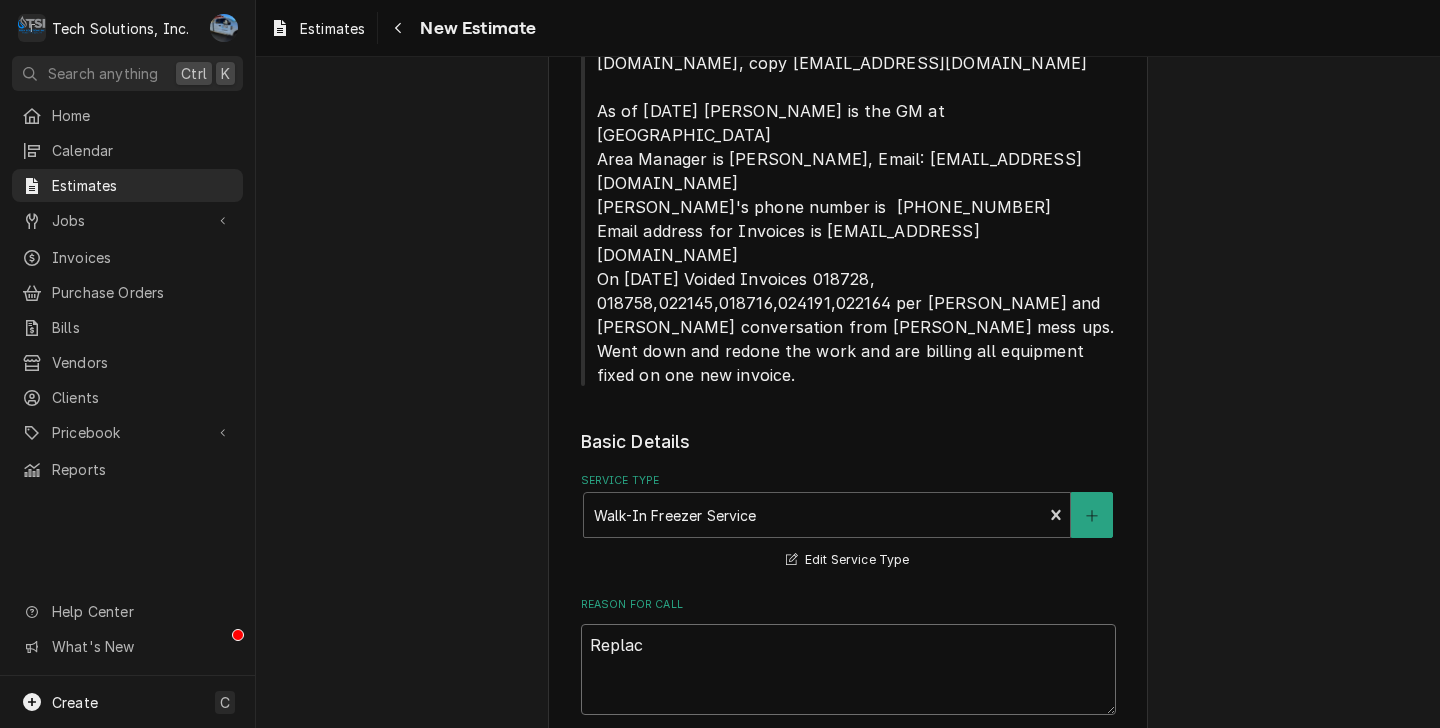 type on "x" 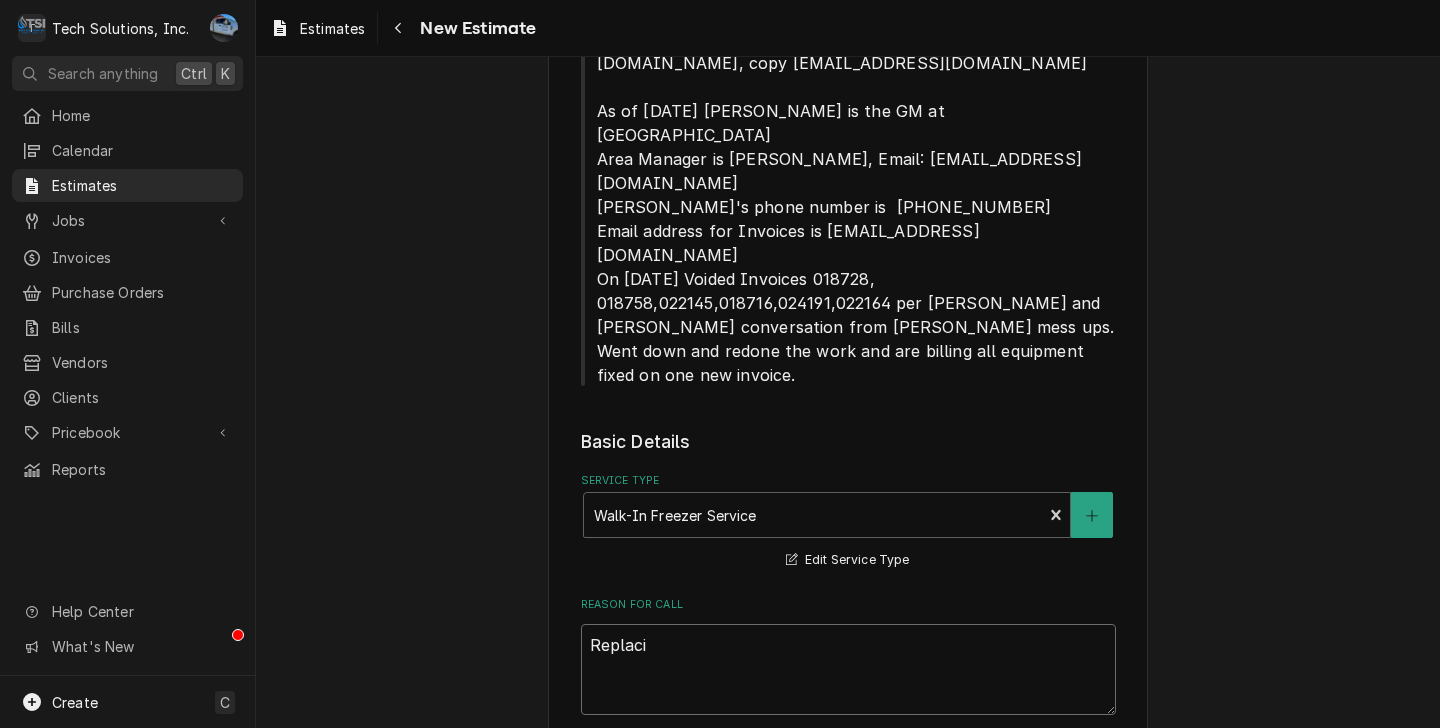 type on "x" 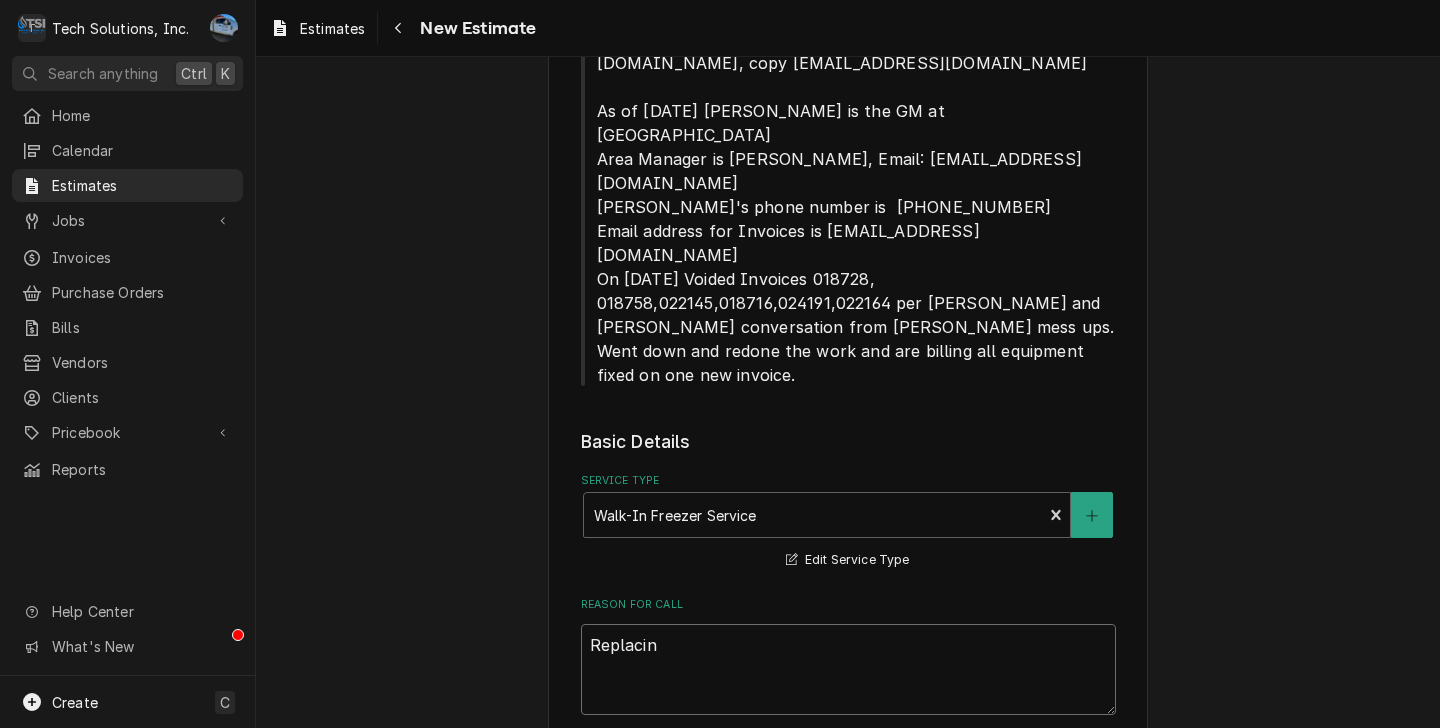 type on "x" 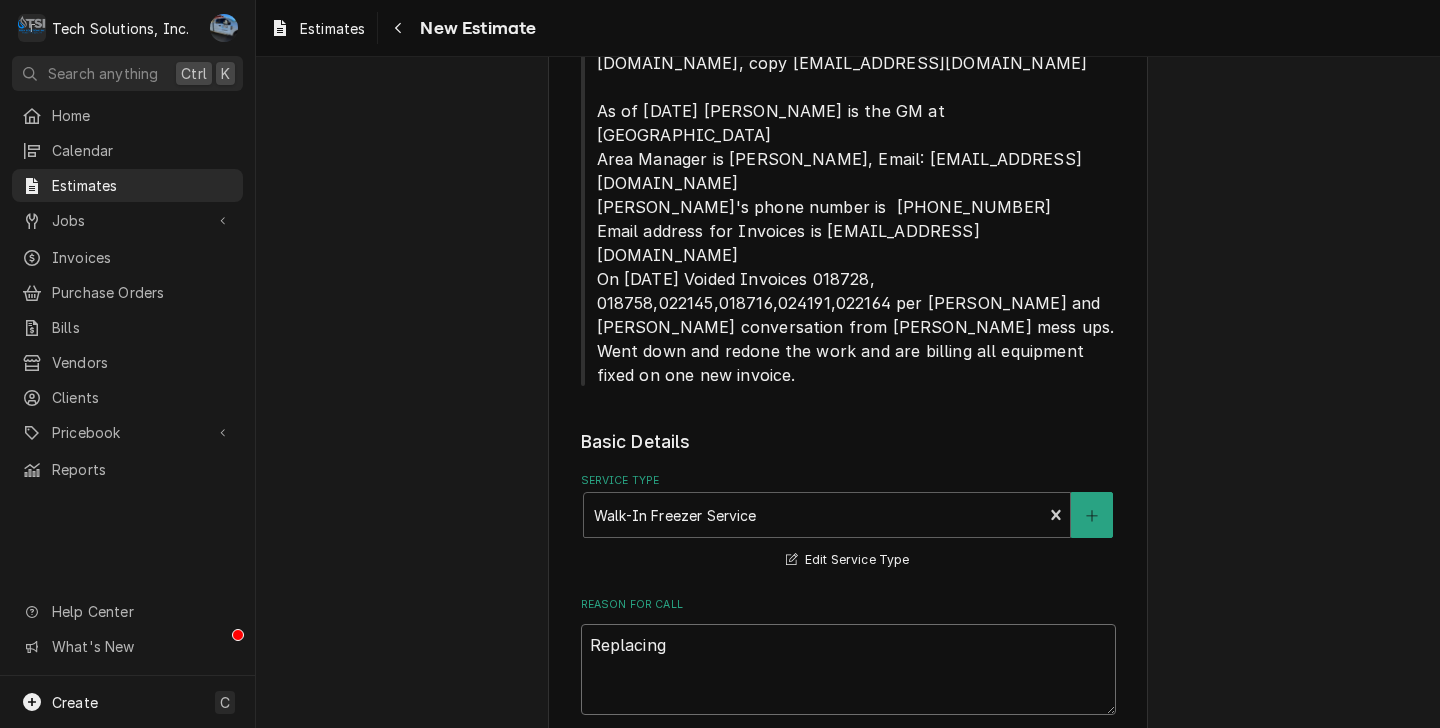 type on "x" 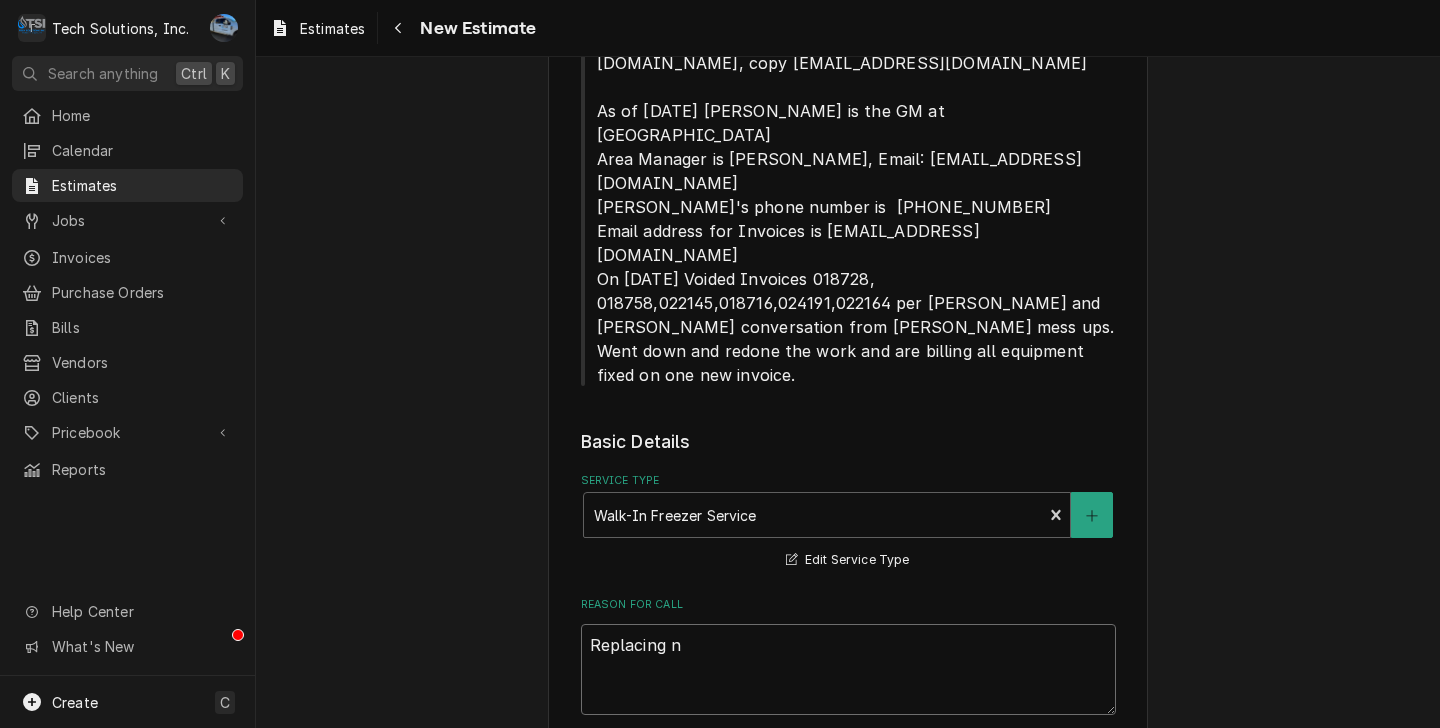 type on "x" 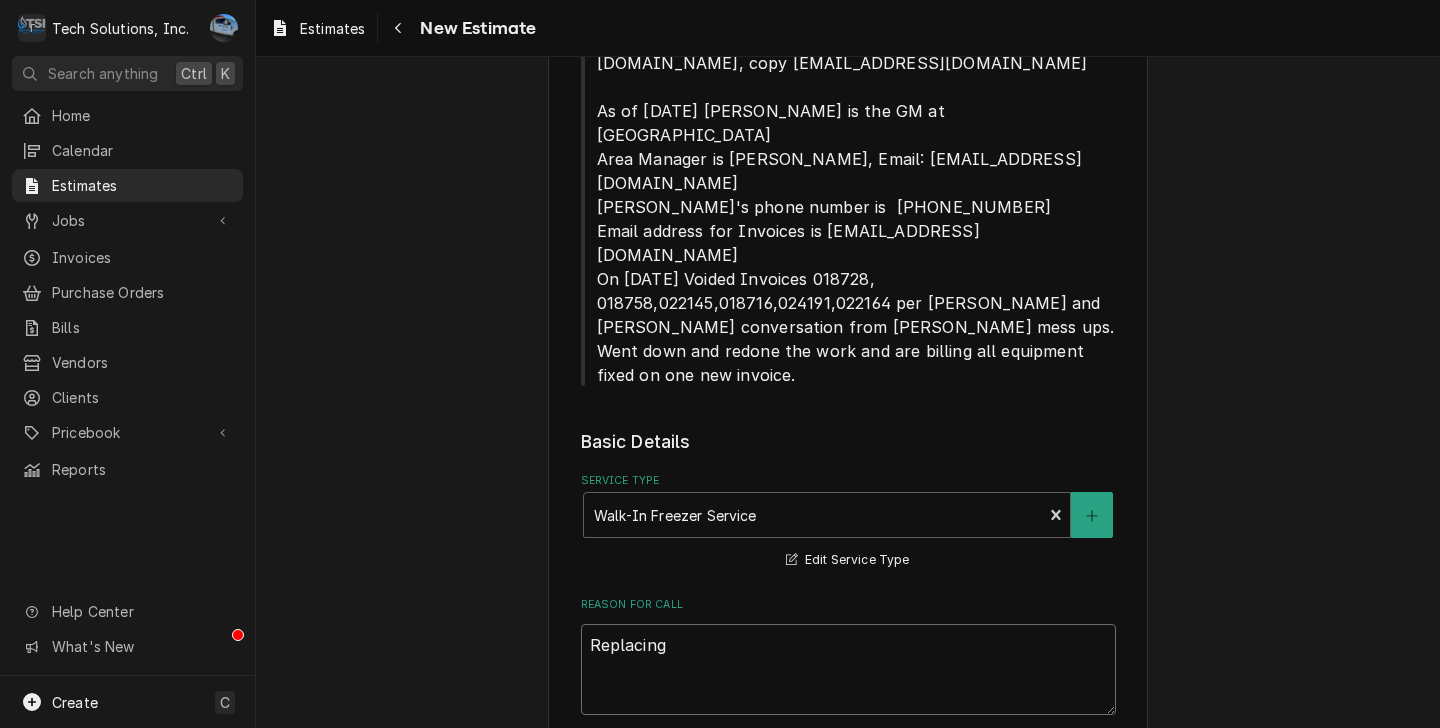 type on "x" 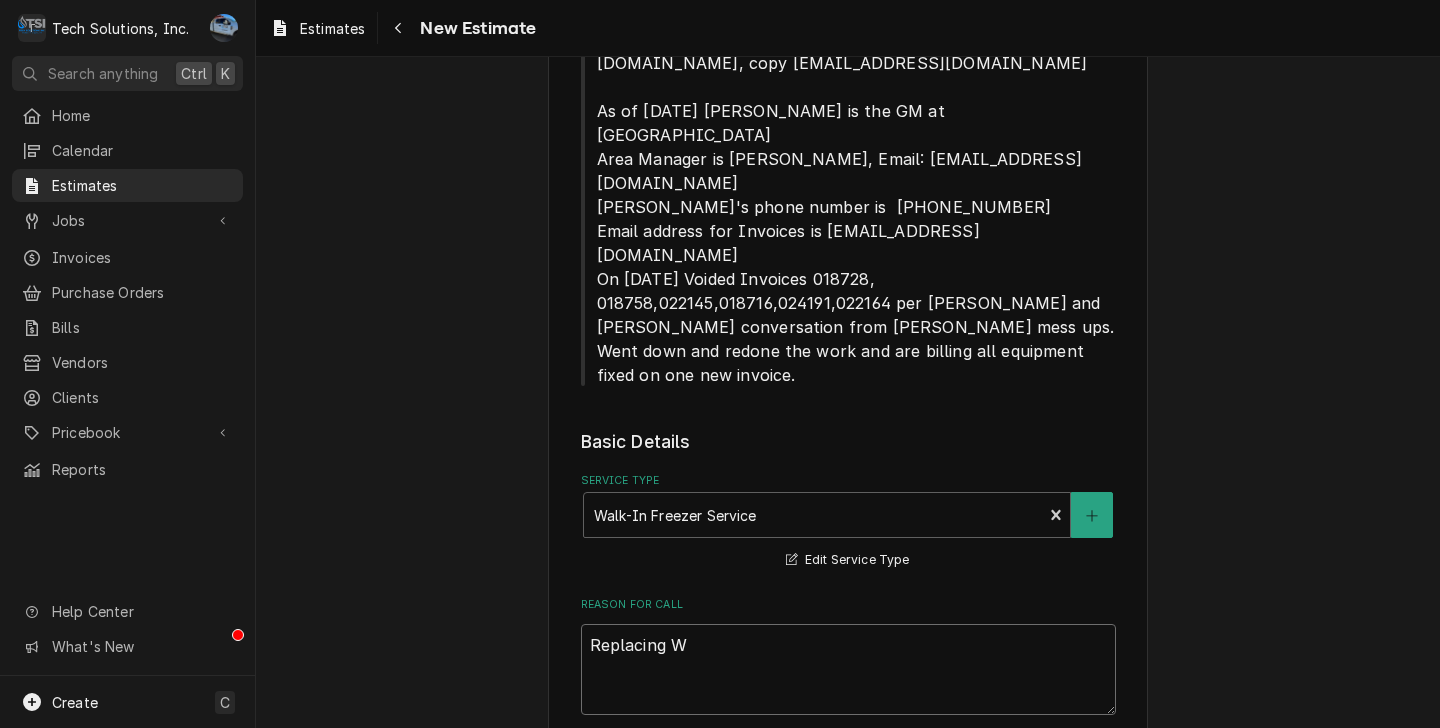 type on "x" 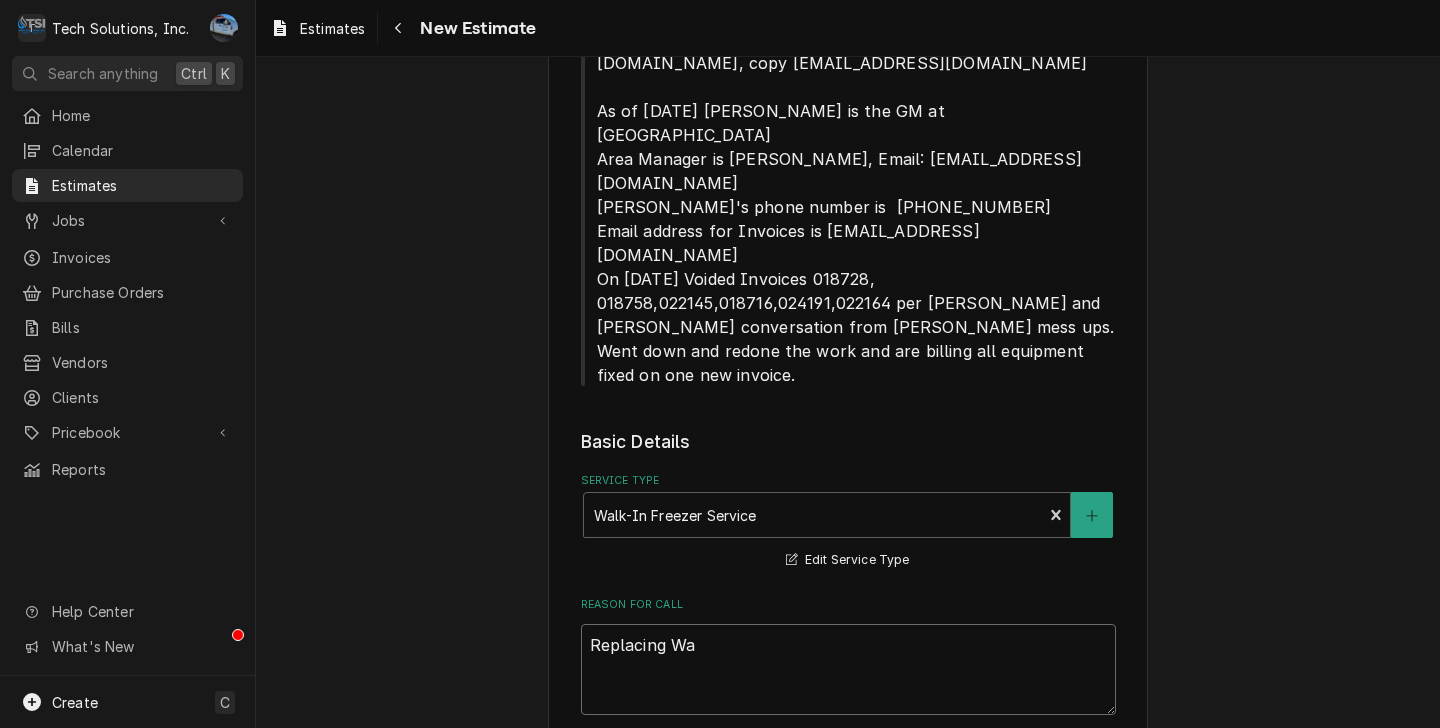 type on "x" 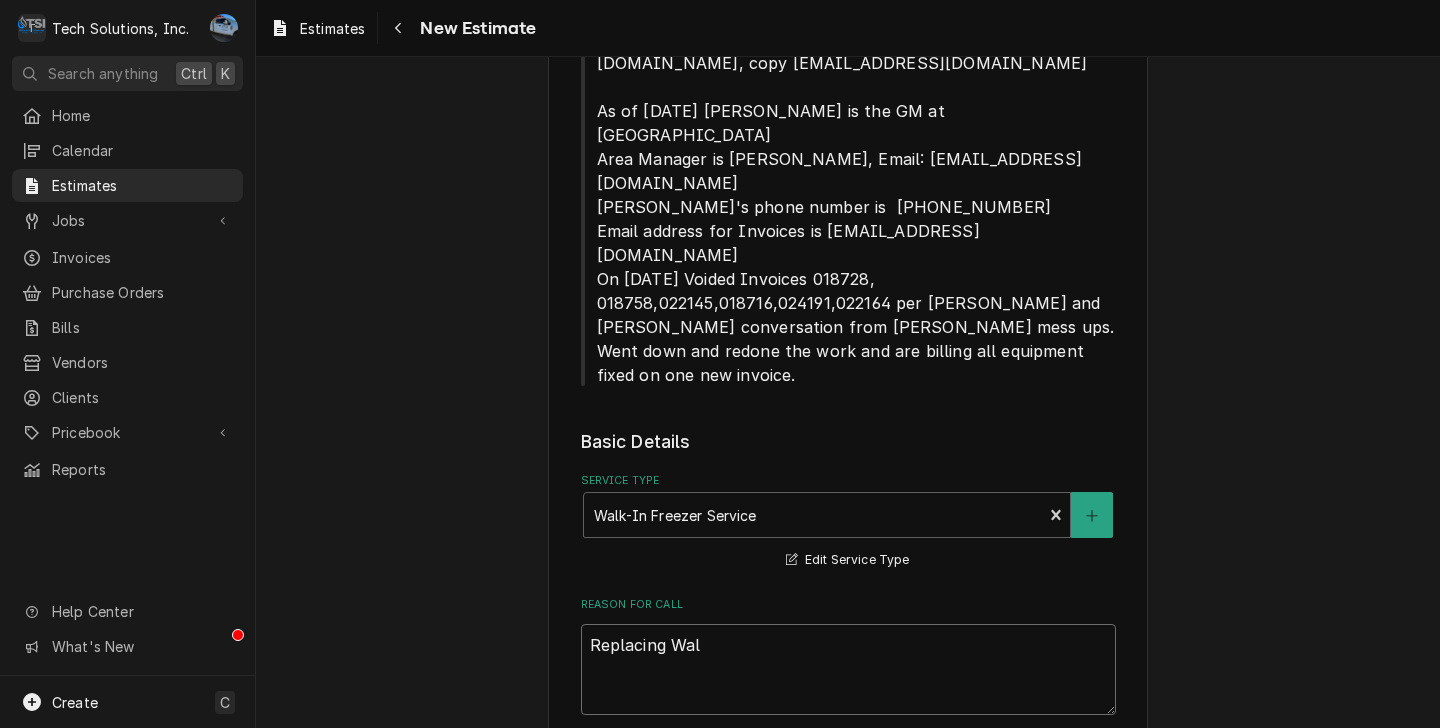 type on "x" 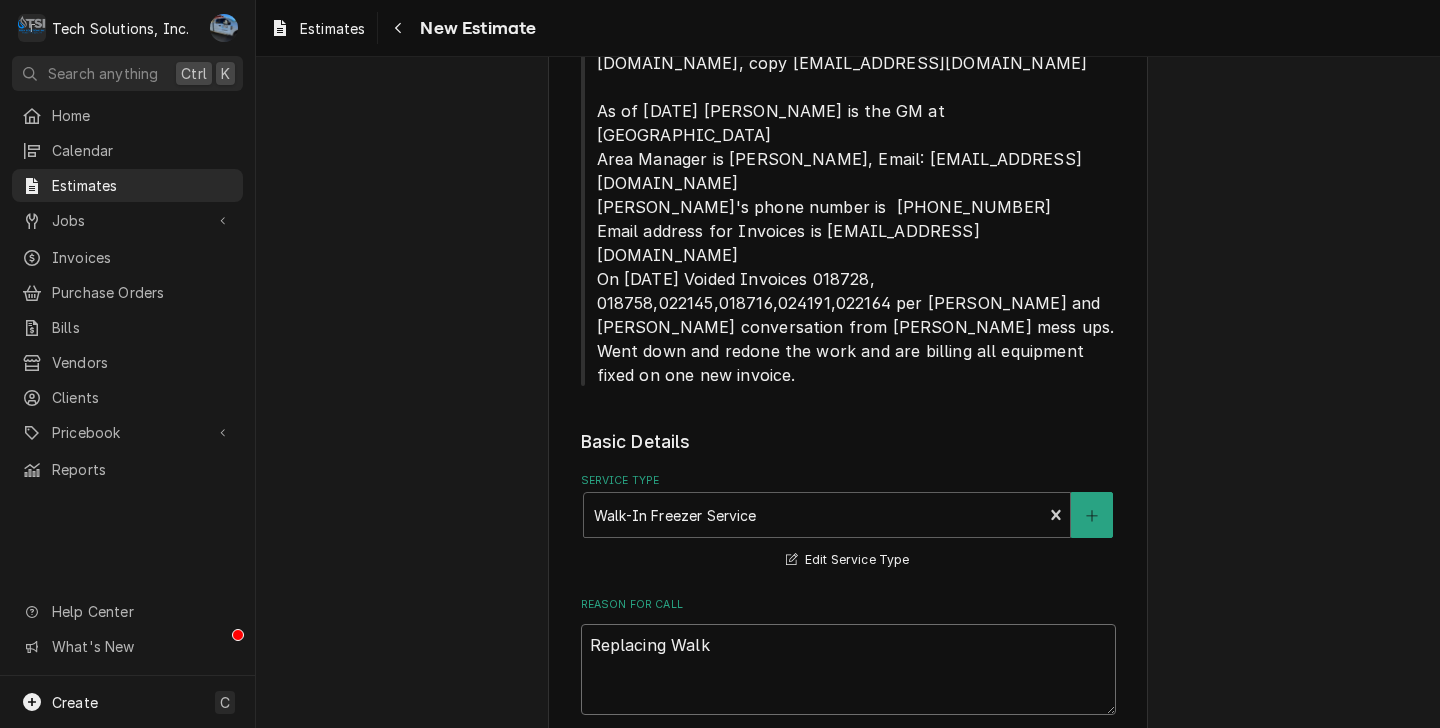type on "x" 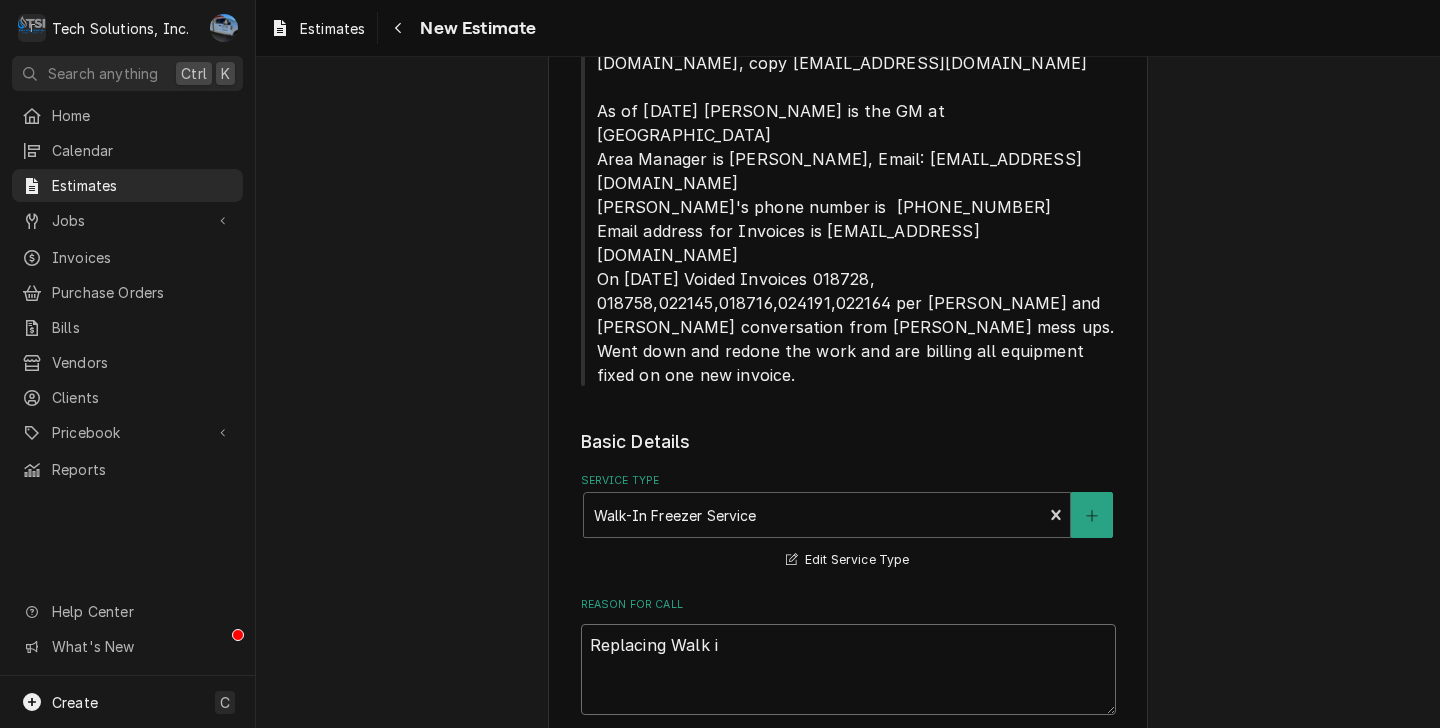 type on "x" 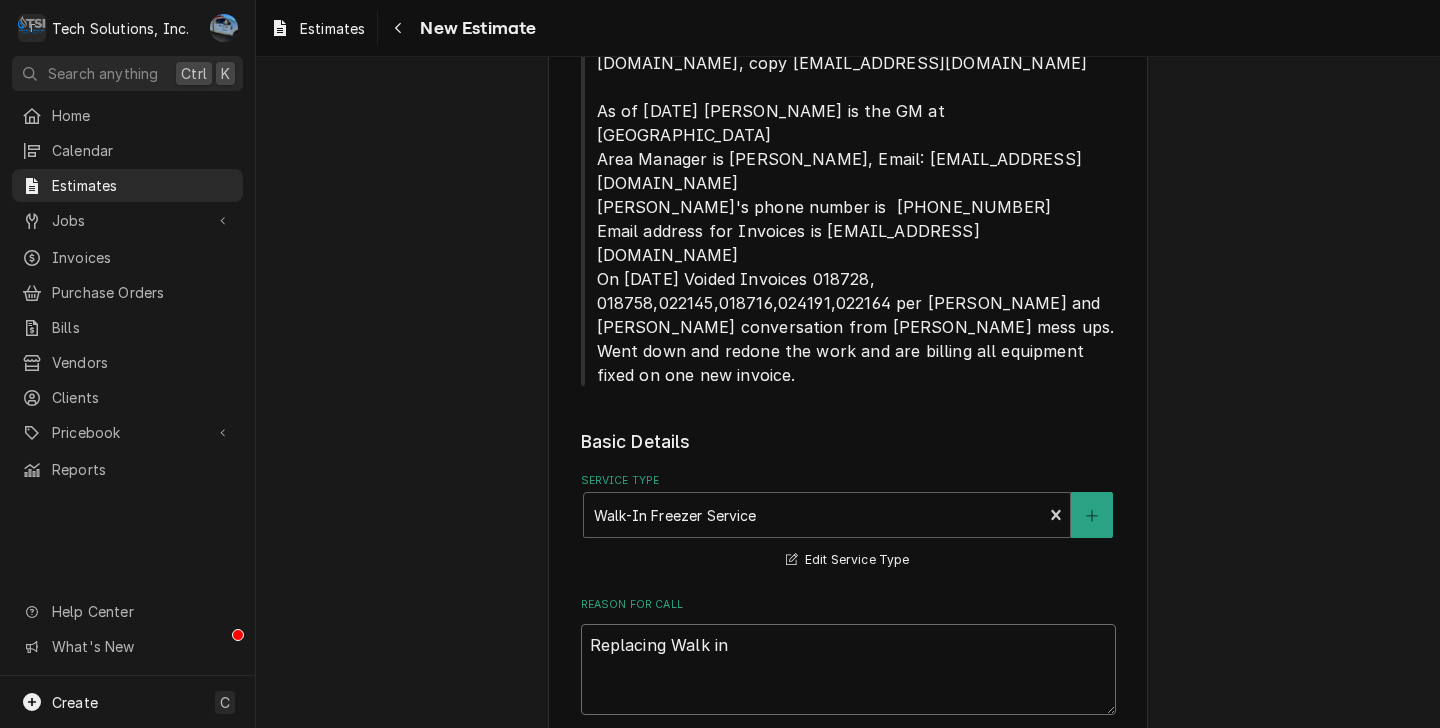 type on "x" 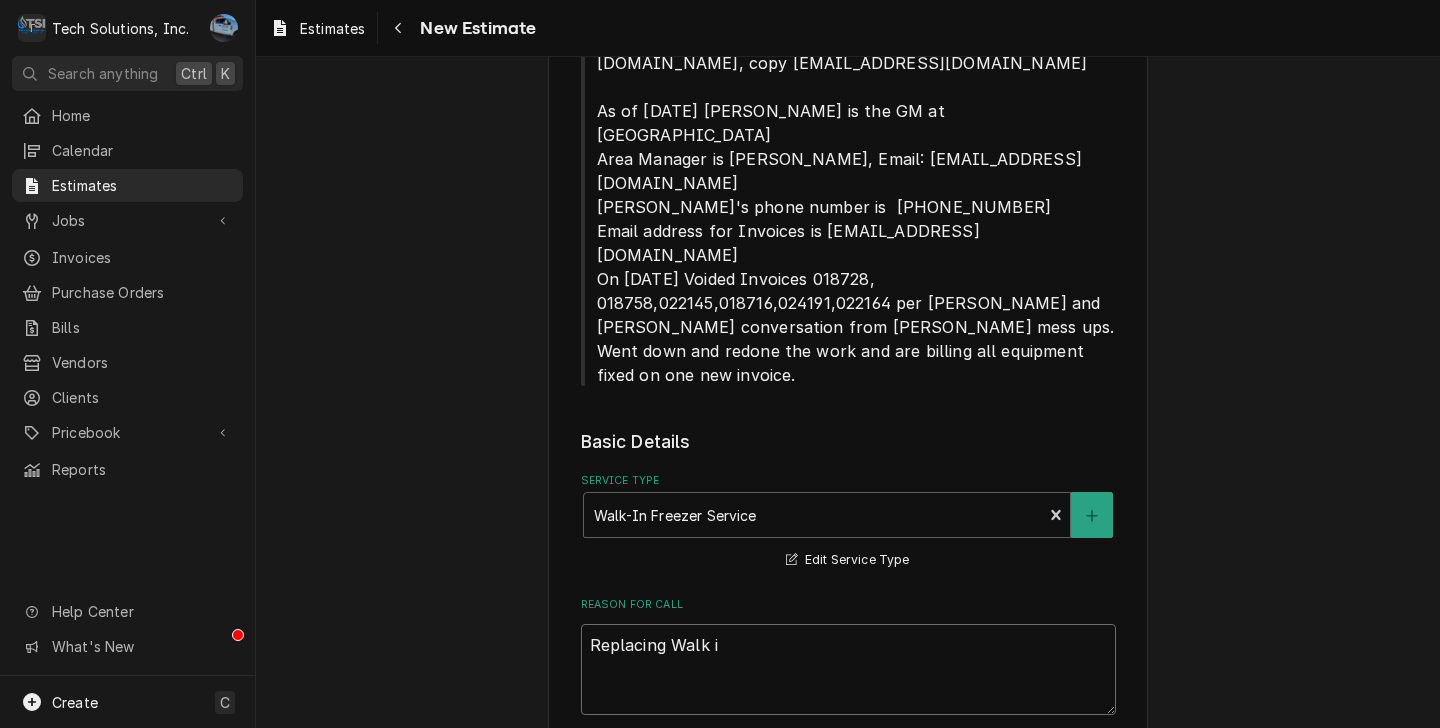 type on "x" 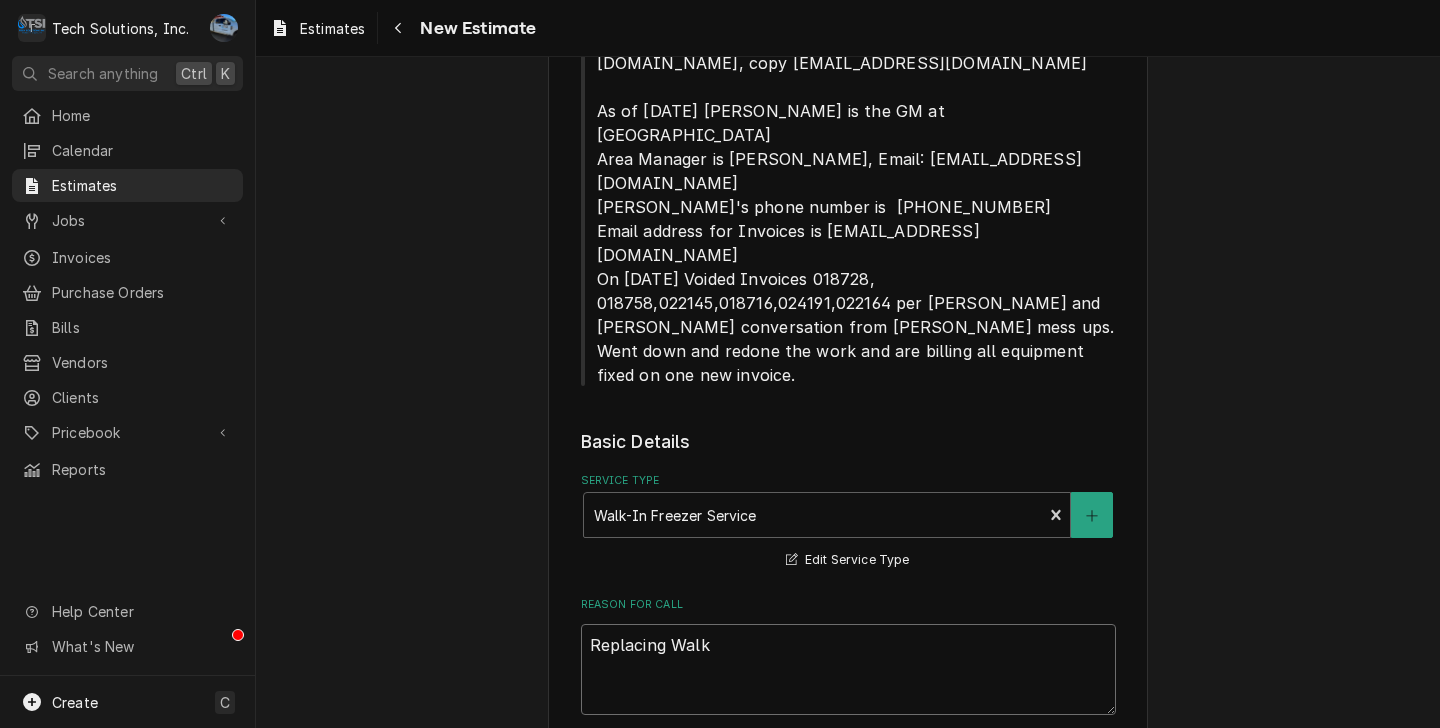 type on "x" 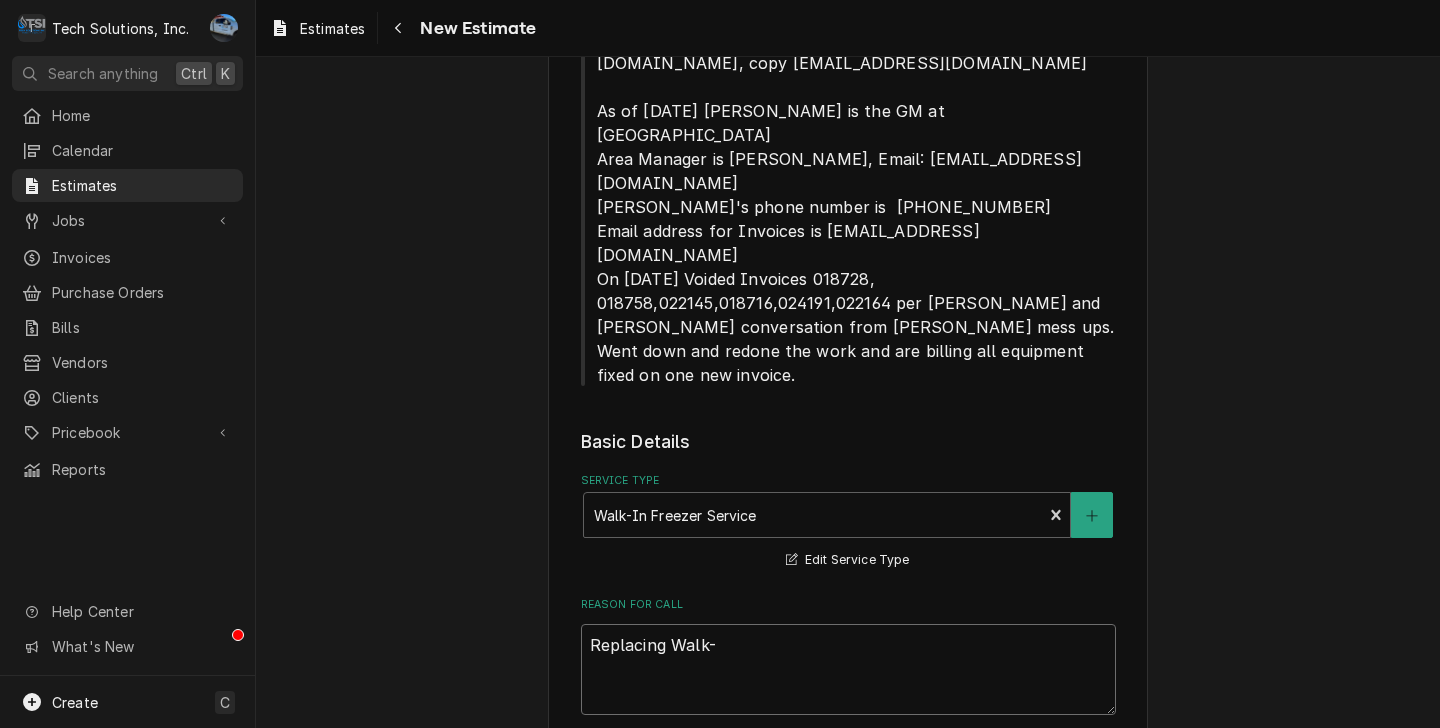 type on "x" 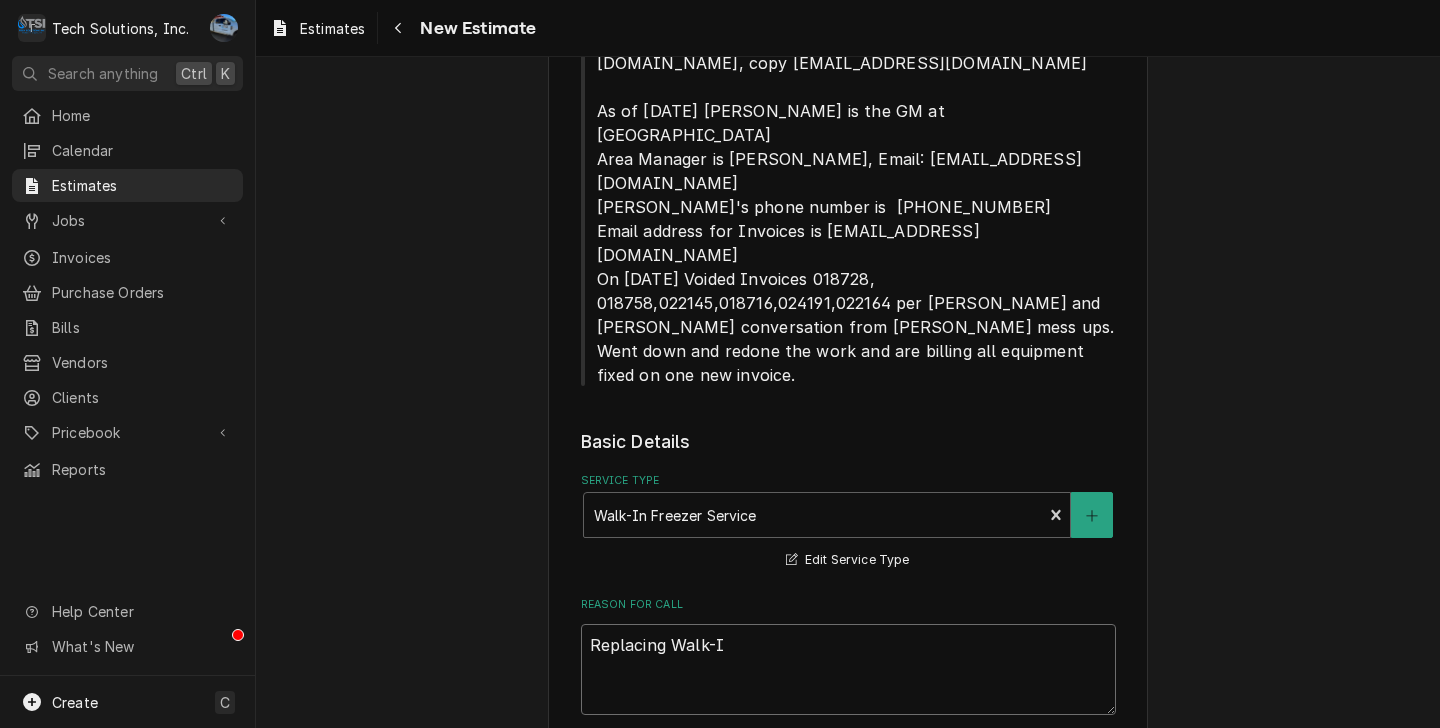 type on "x" 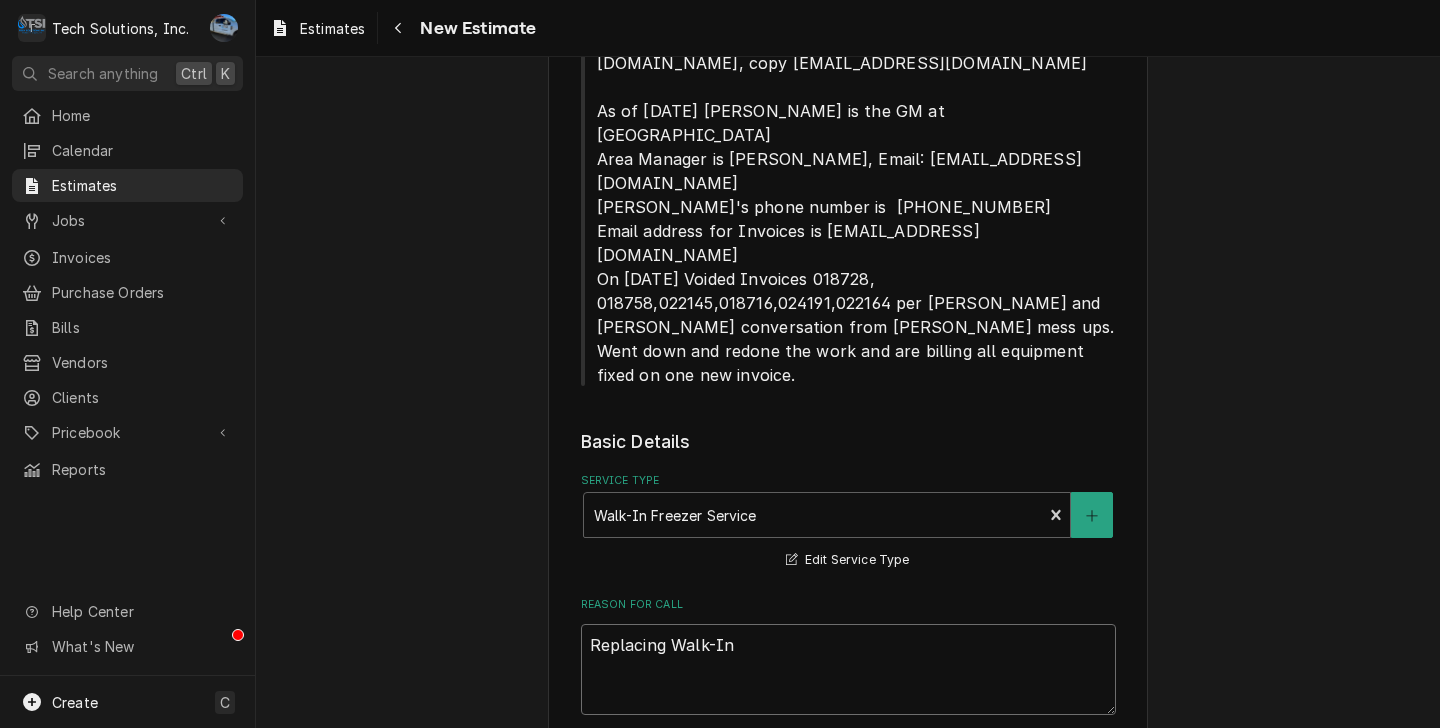 type on "x" 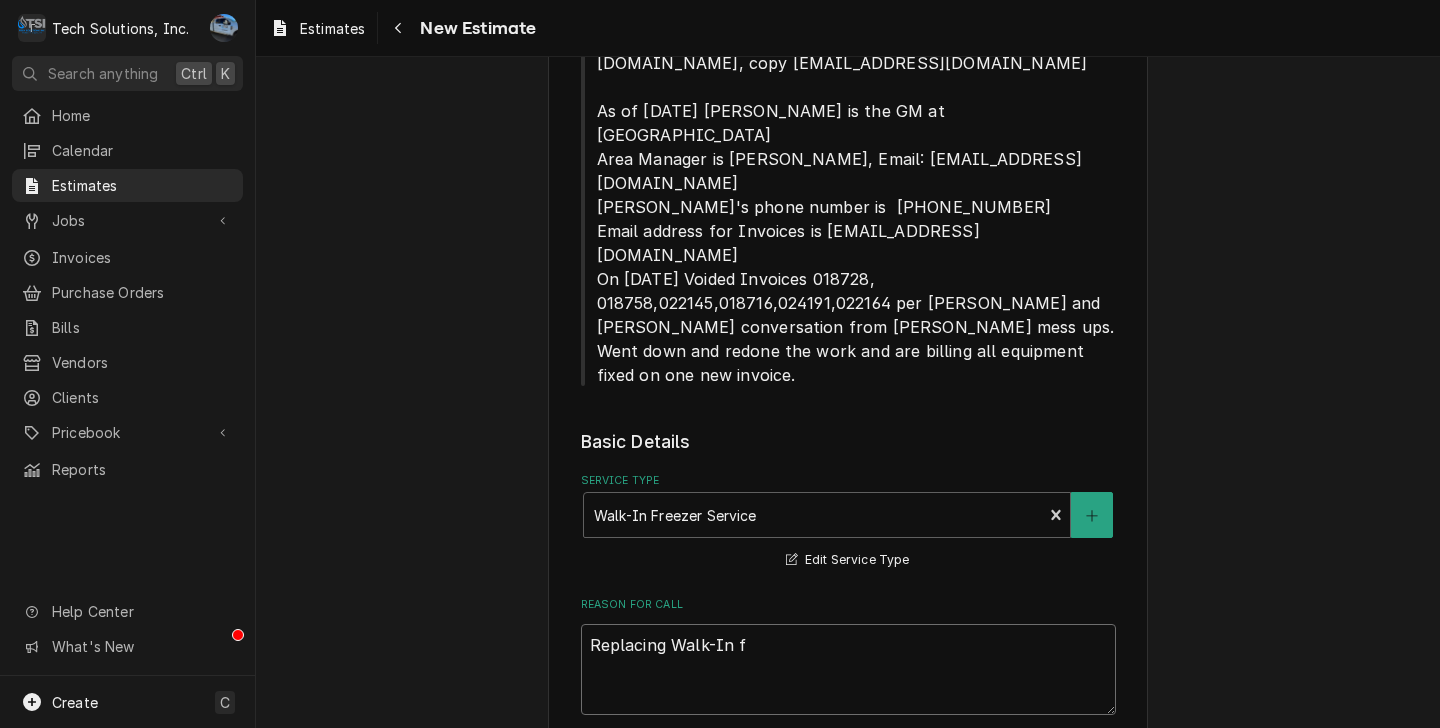type on "x" 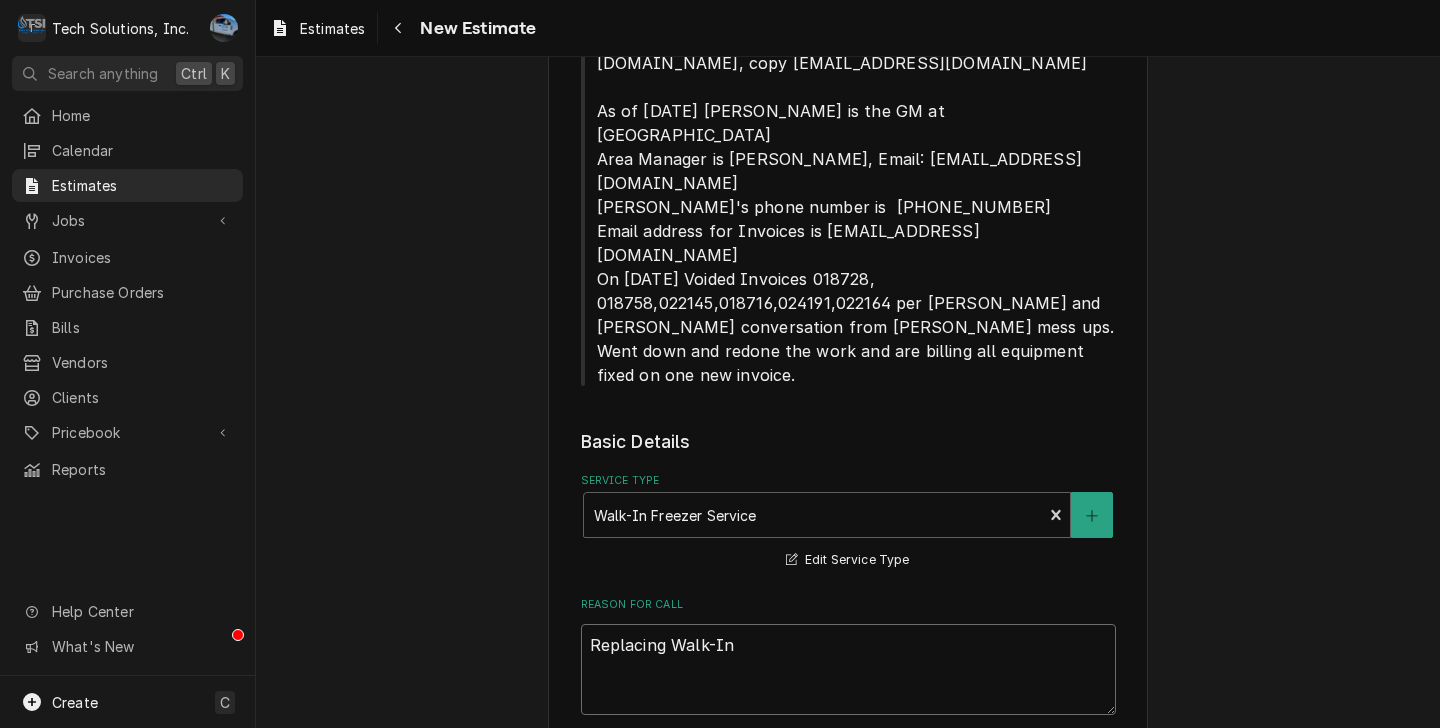 type on "x" 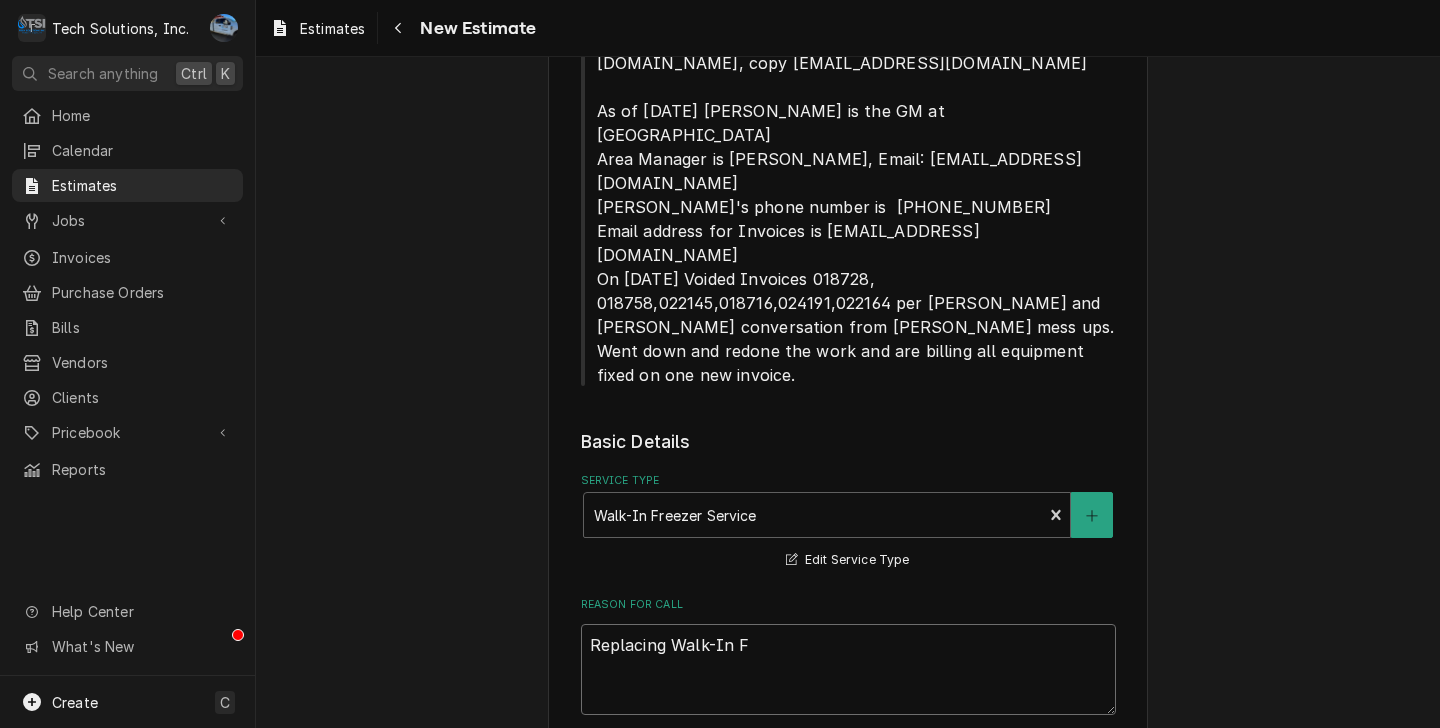 type on "x" 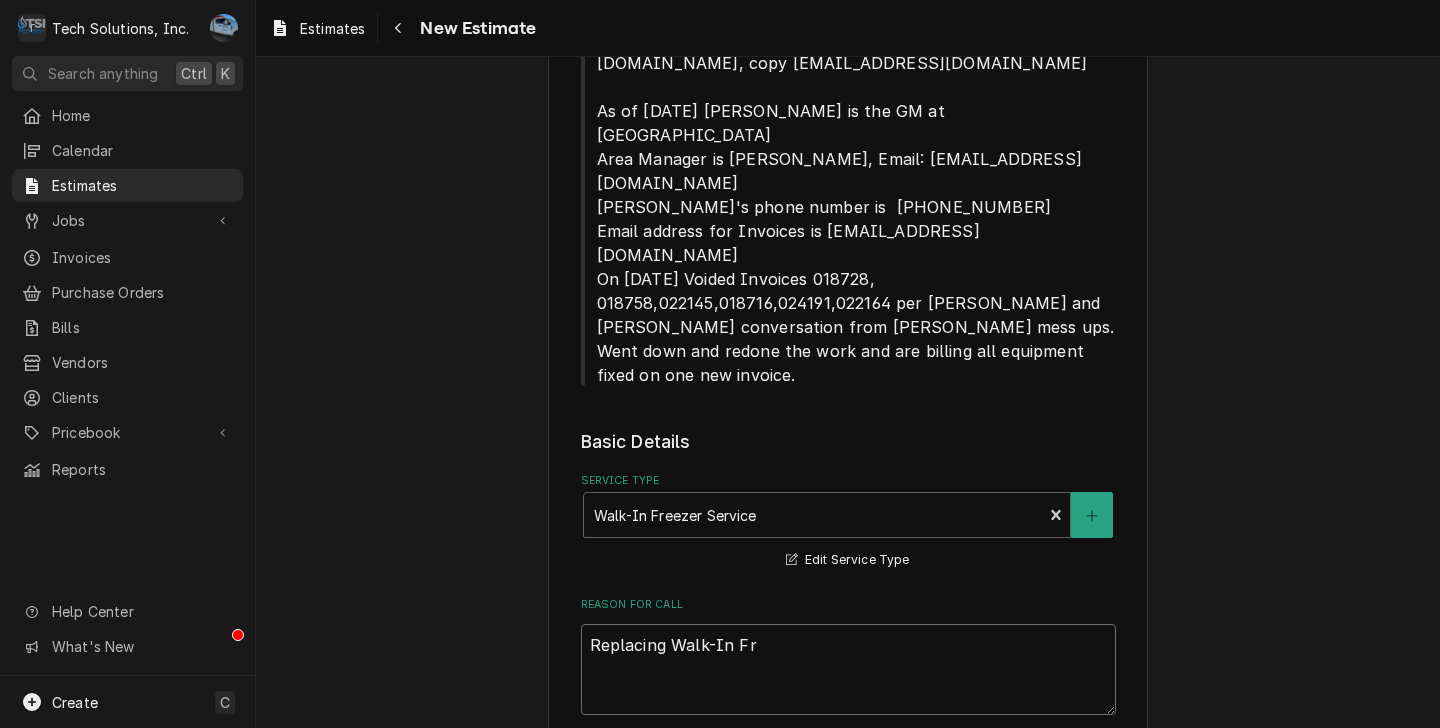 type on "x" 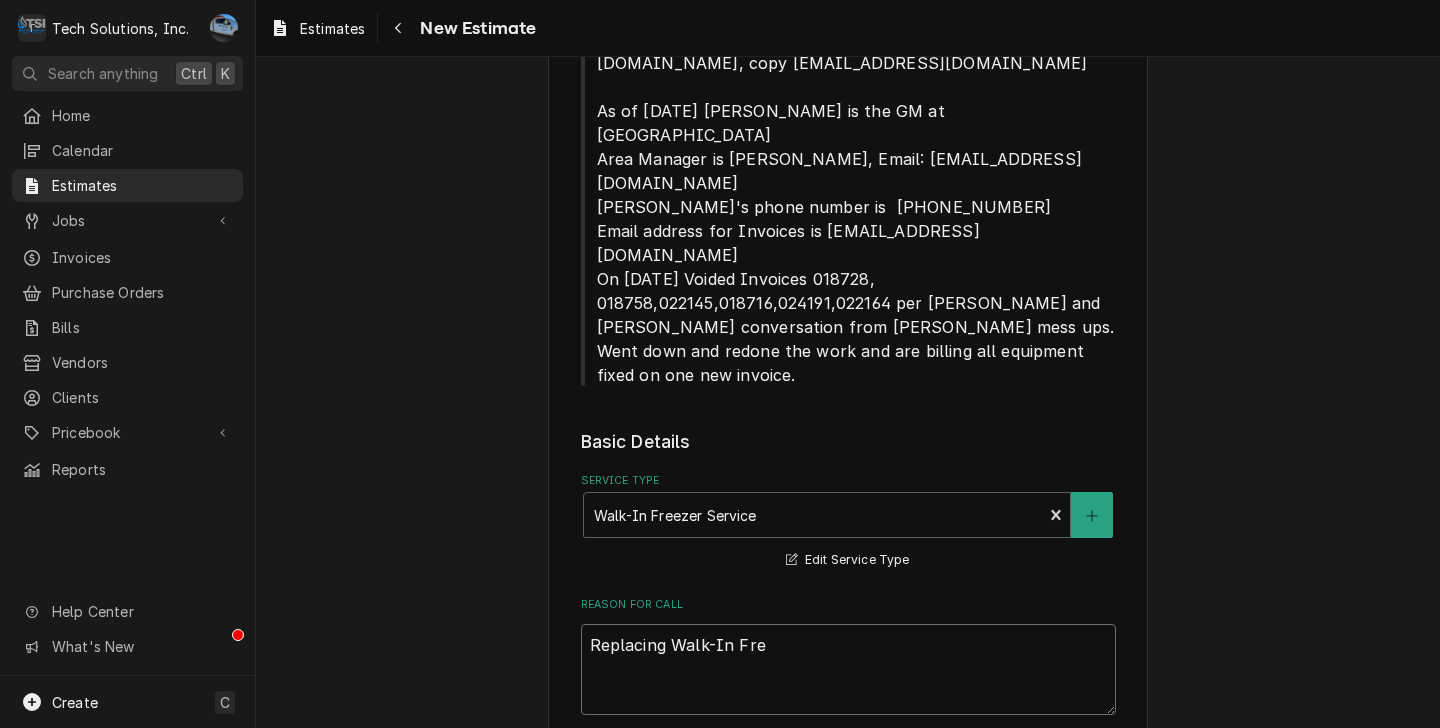 type on "x" 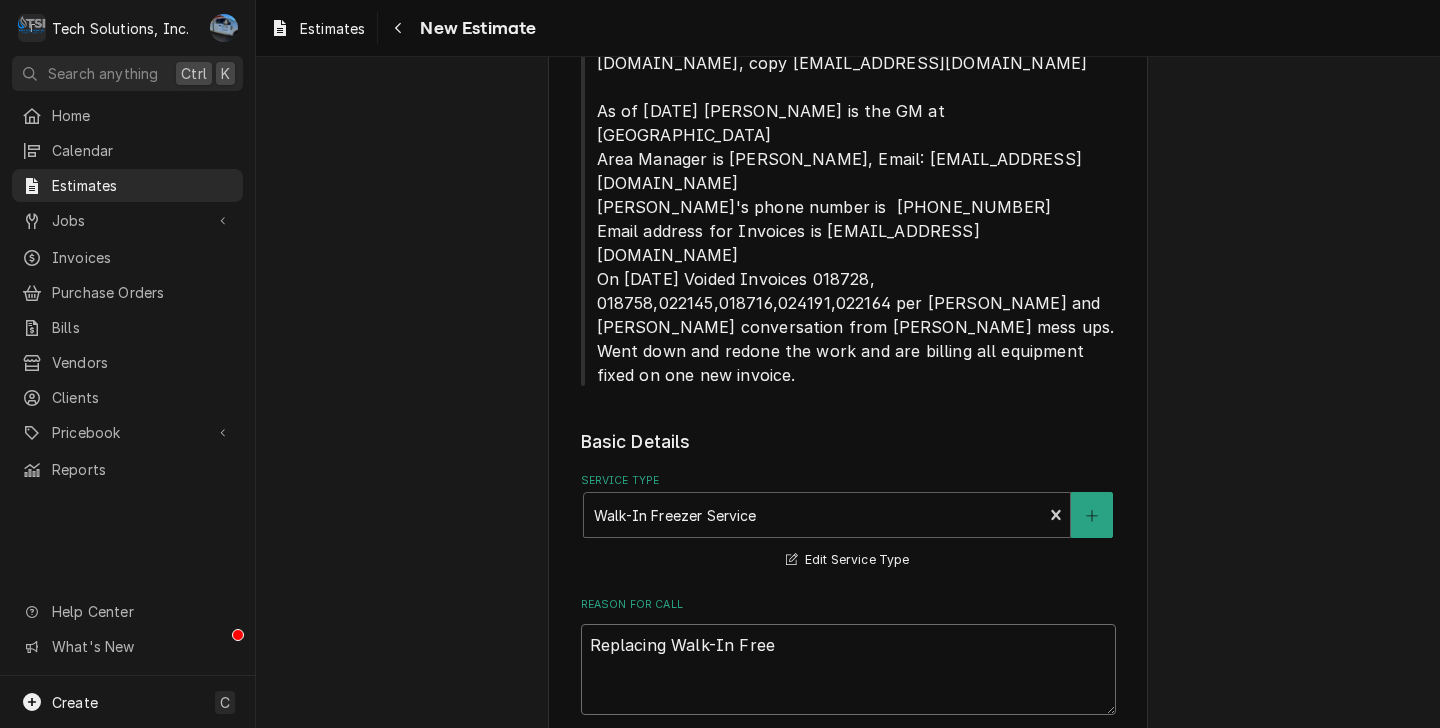type on "x" 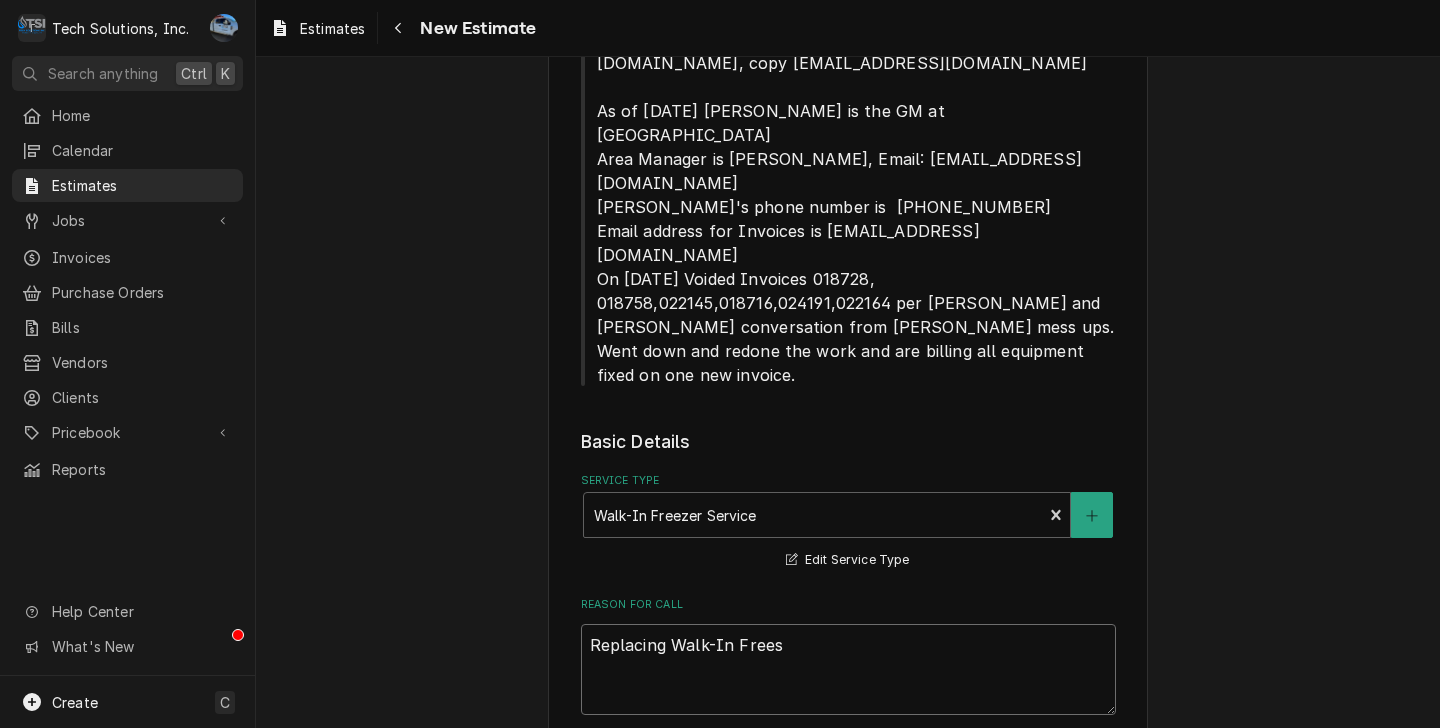 type on "x" 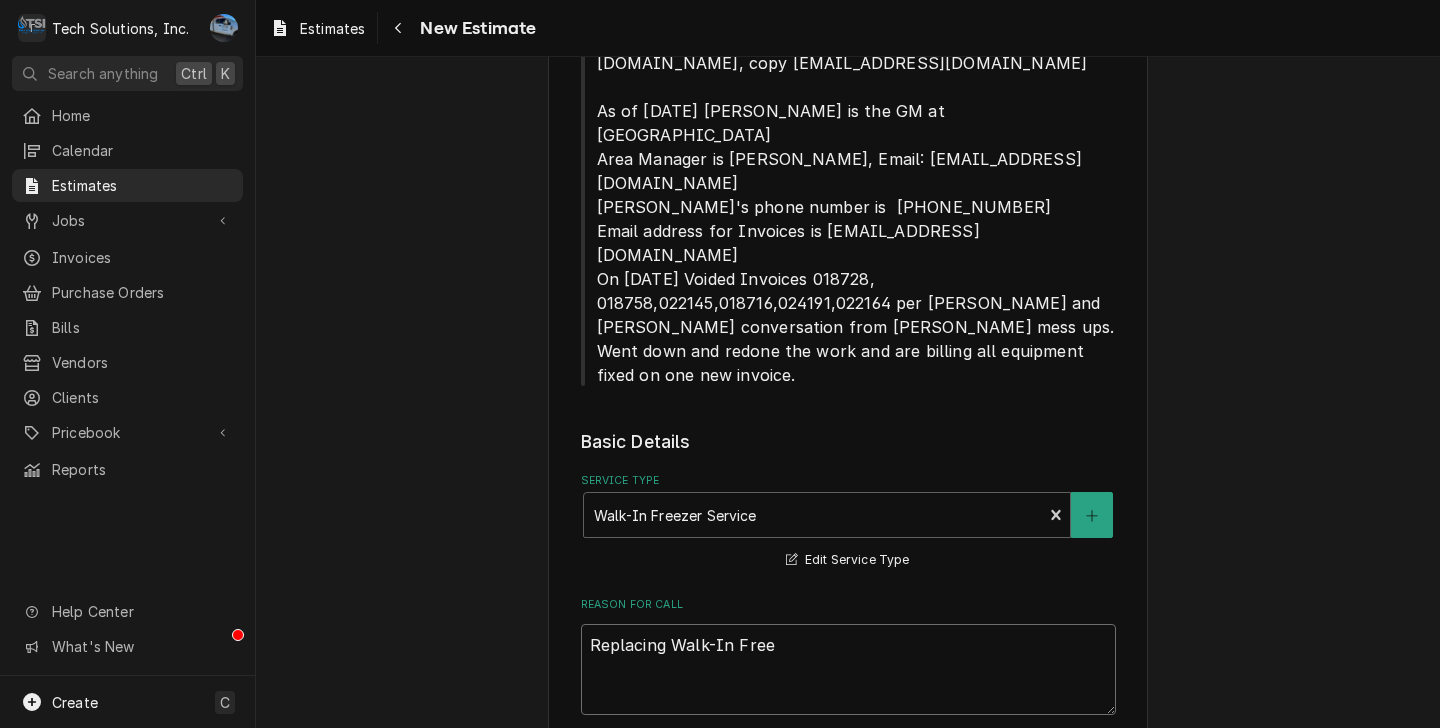 type on "x" 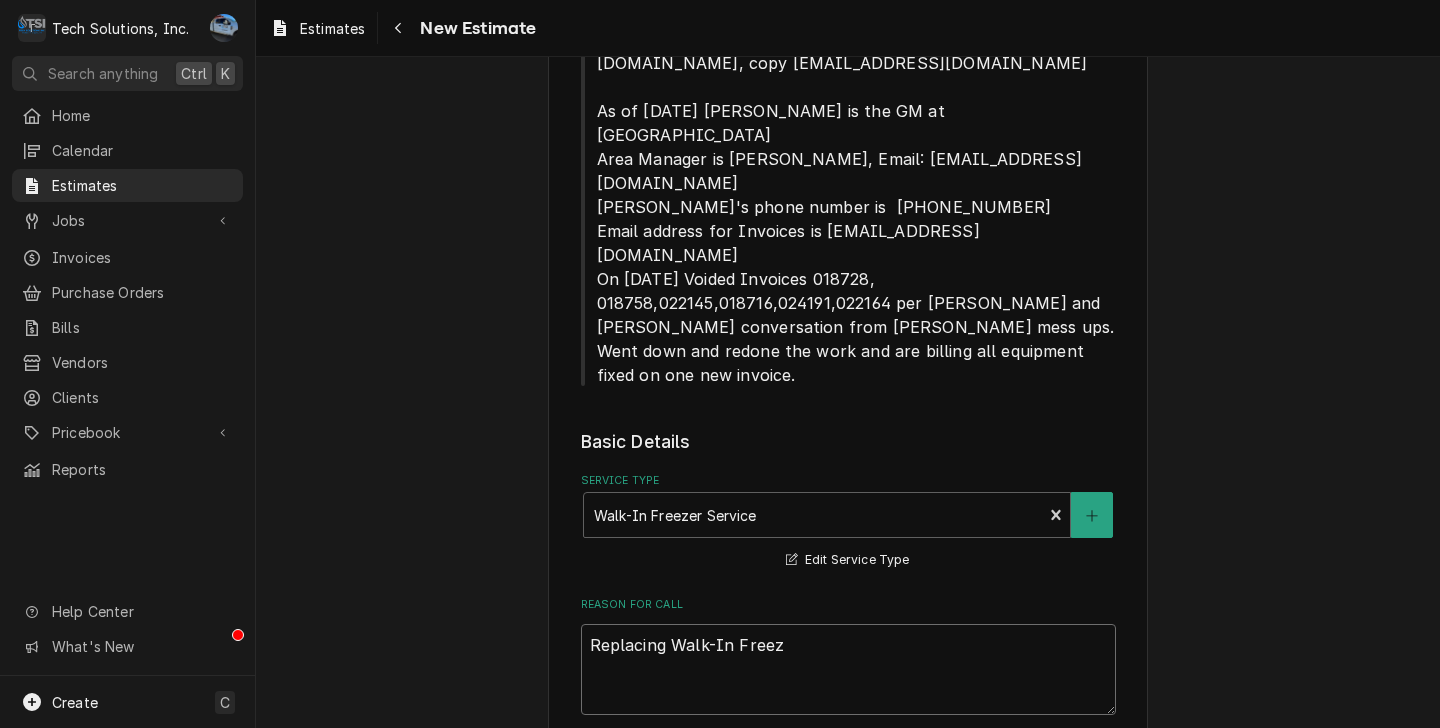 type on "x" 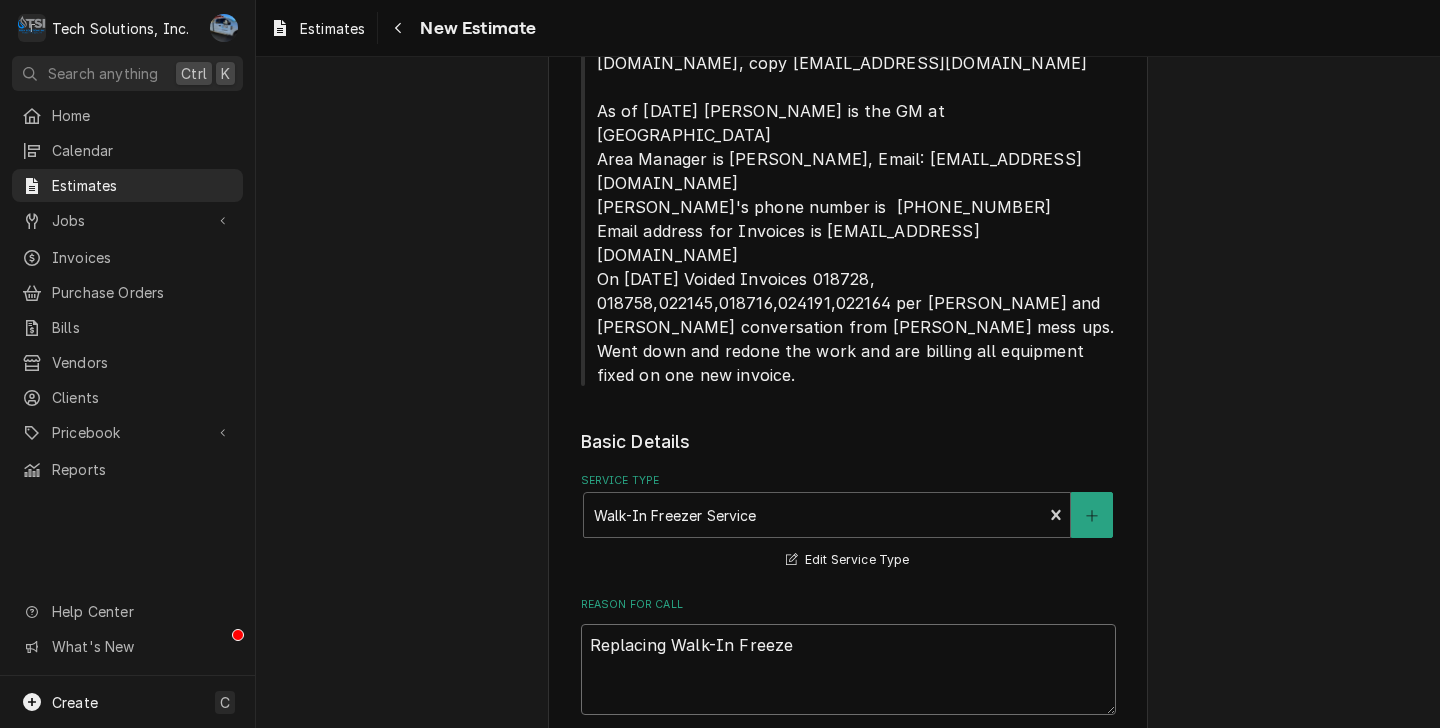type on "x" 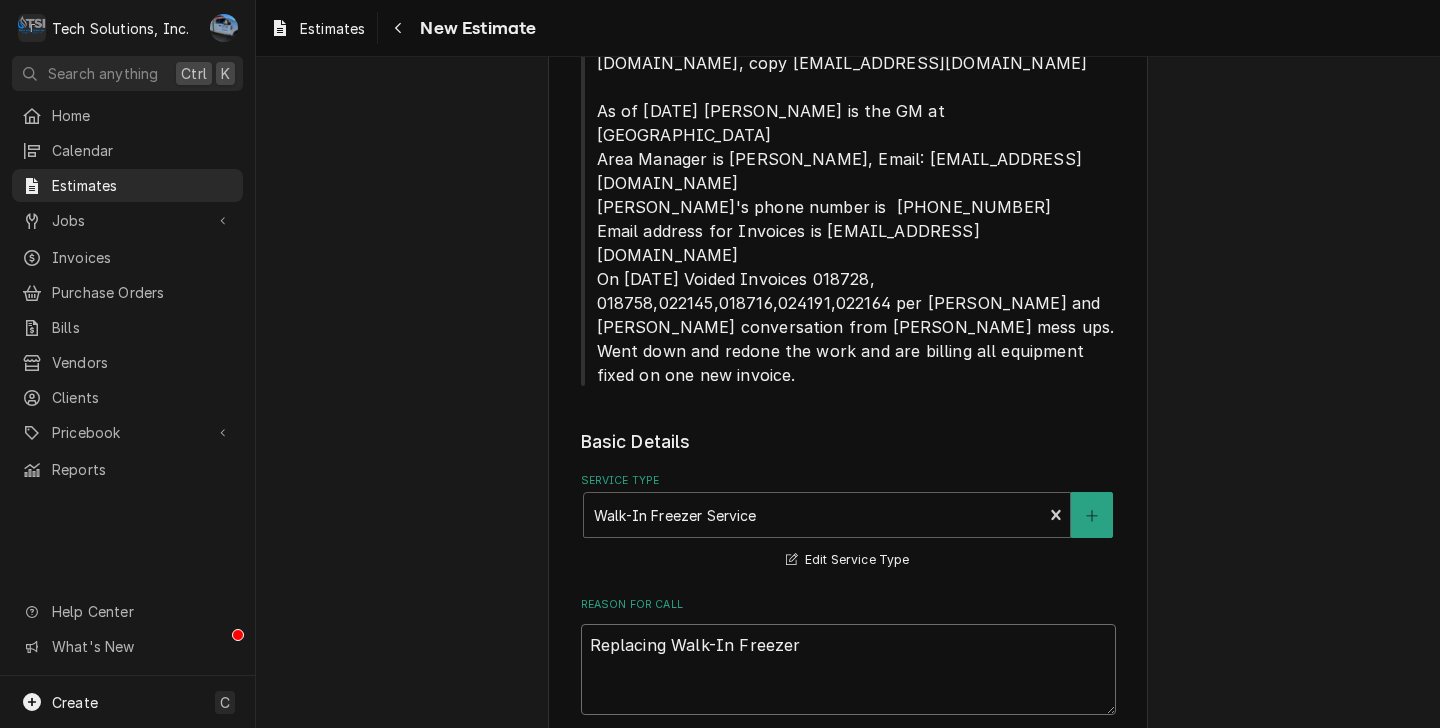 type on "x" 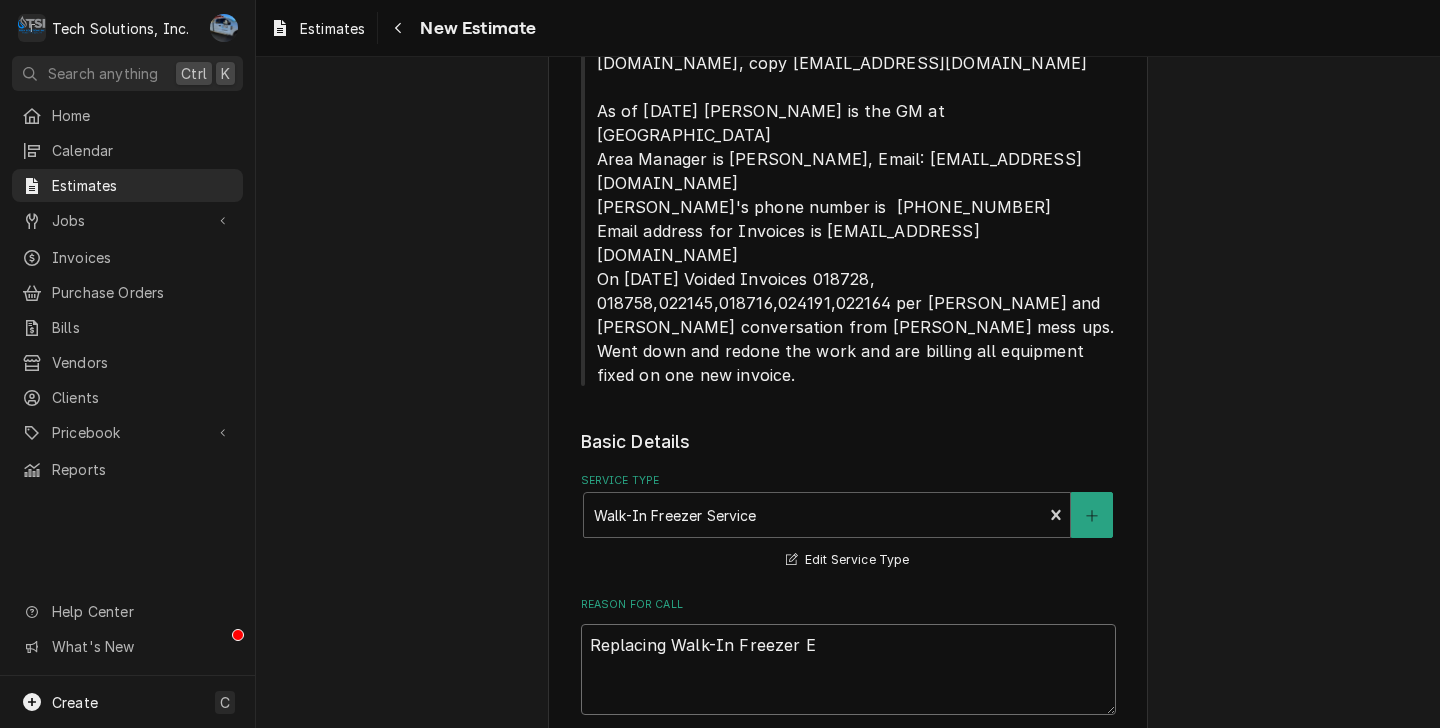 type on "x" 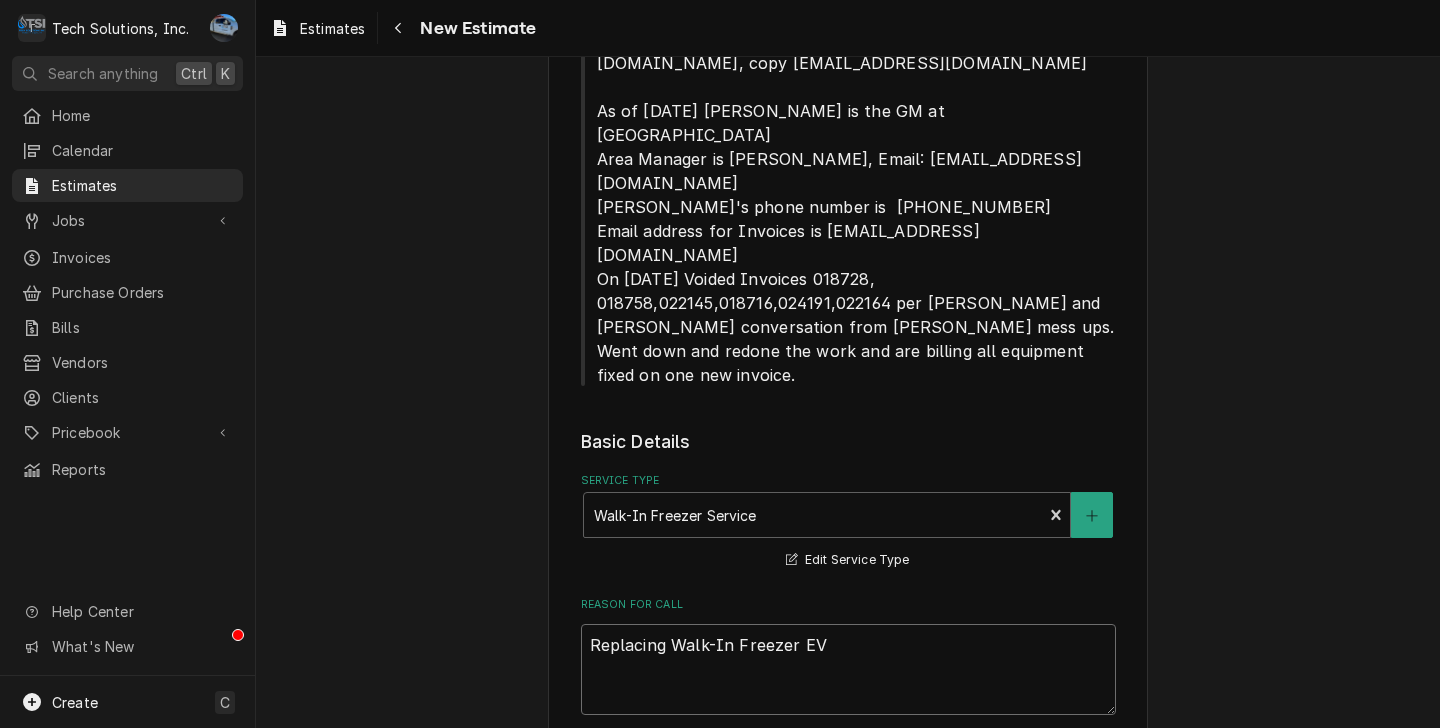 type on "x" 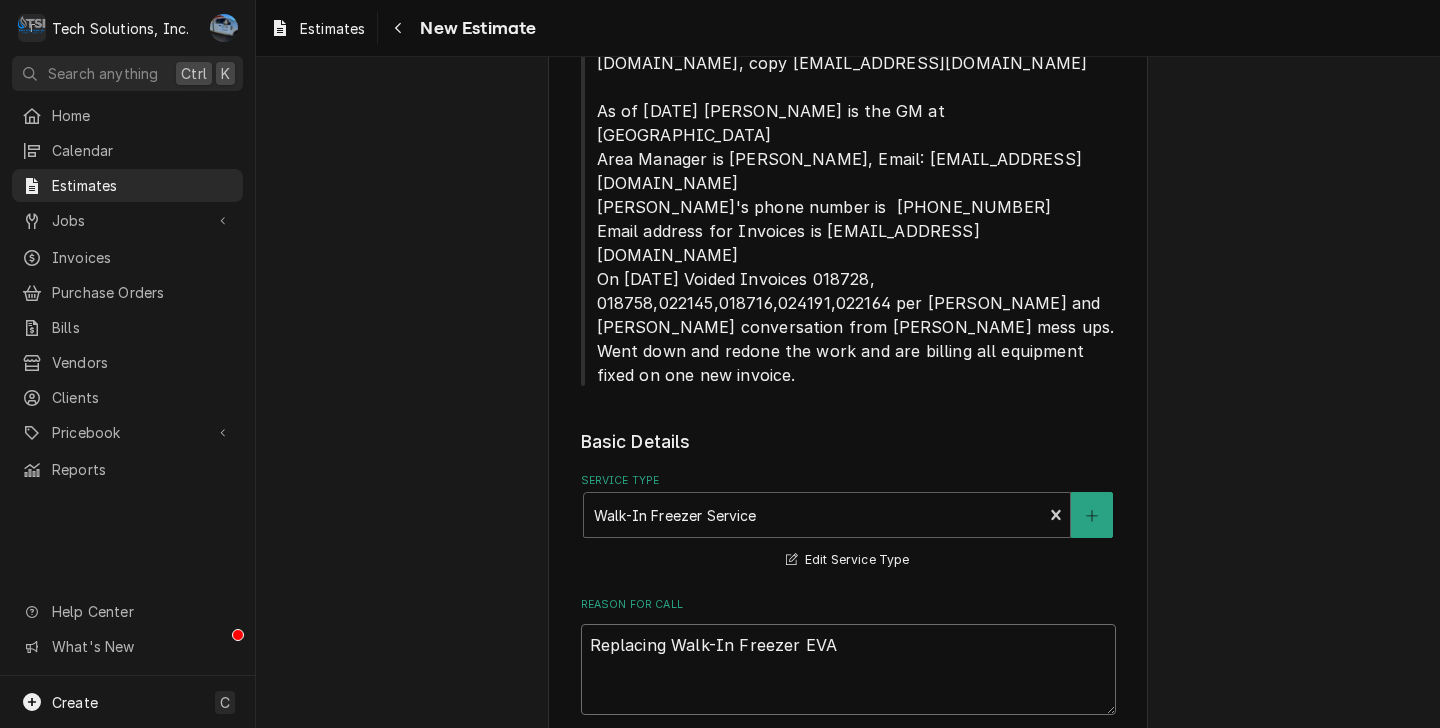 type on "x" 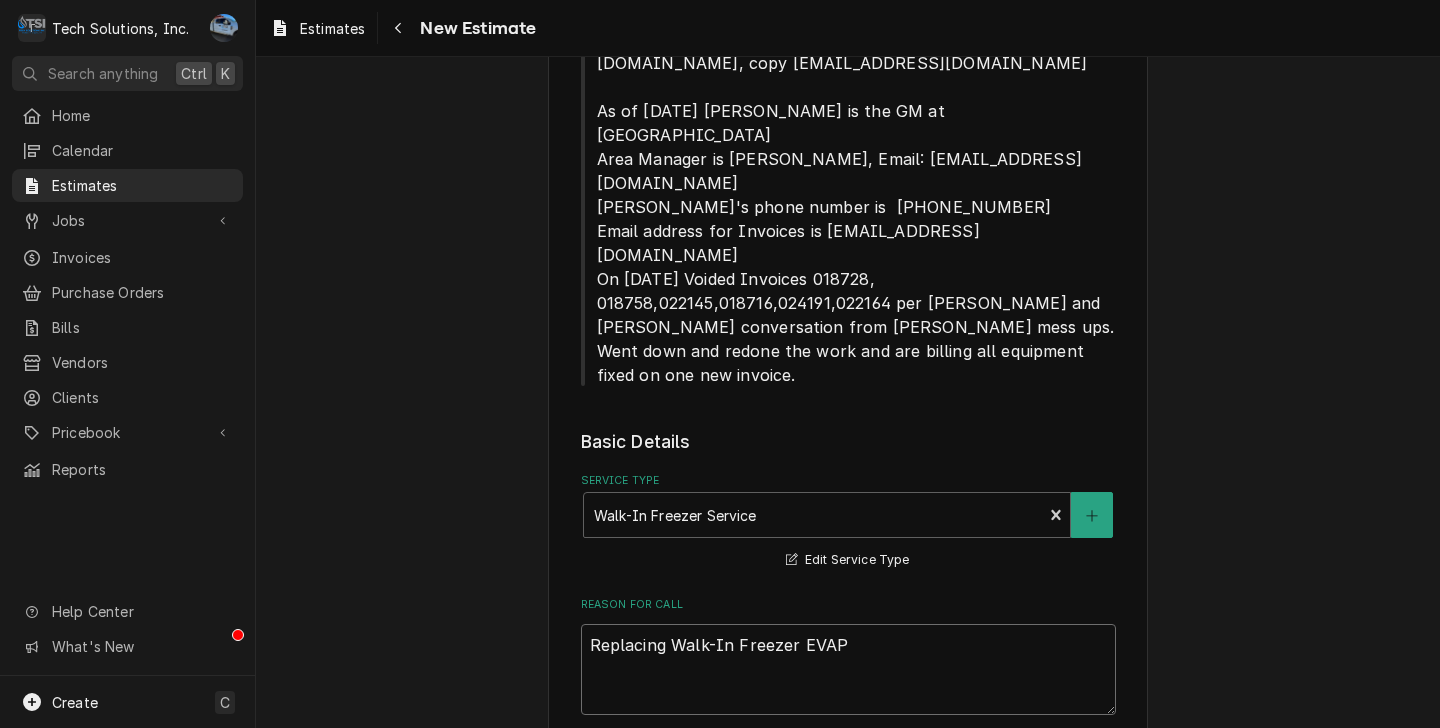 type on "x" 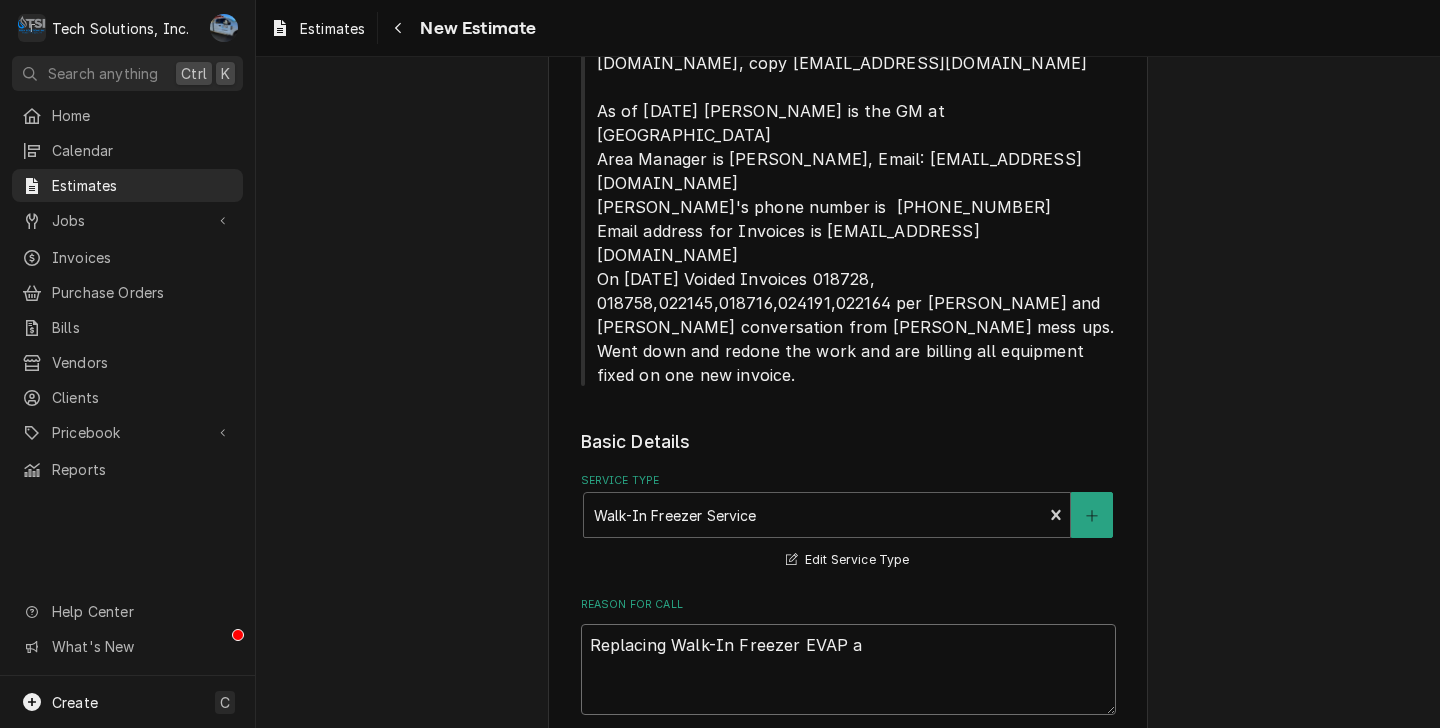 type on "x" 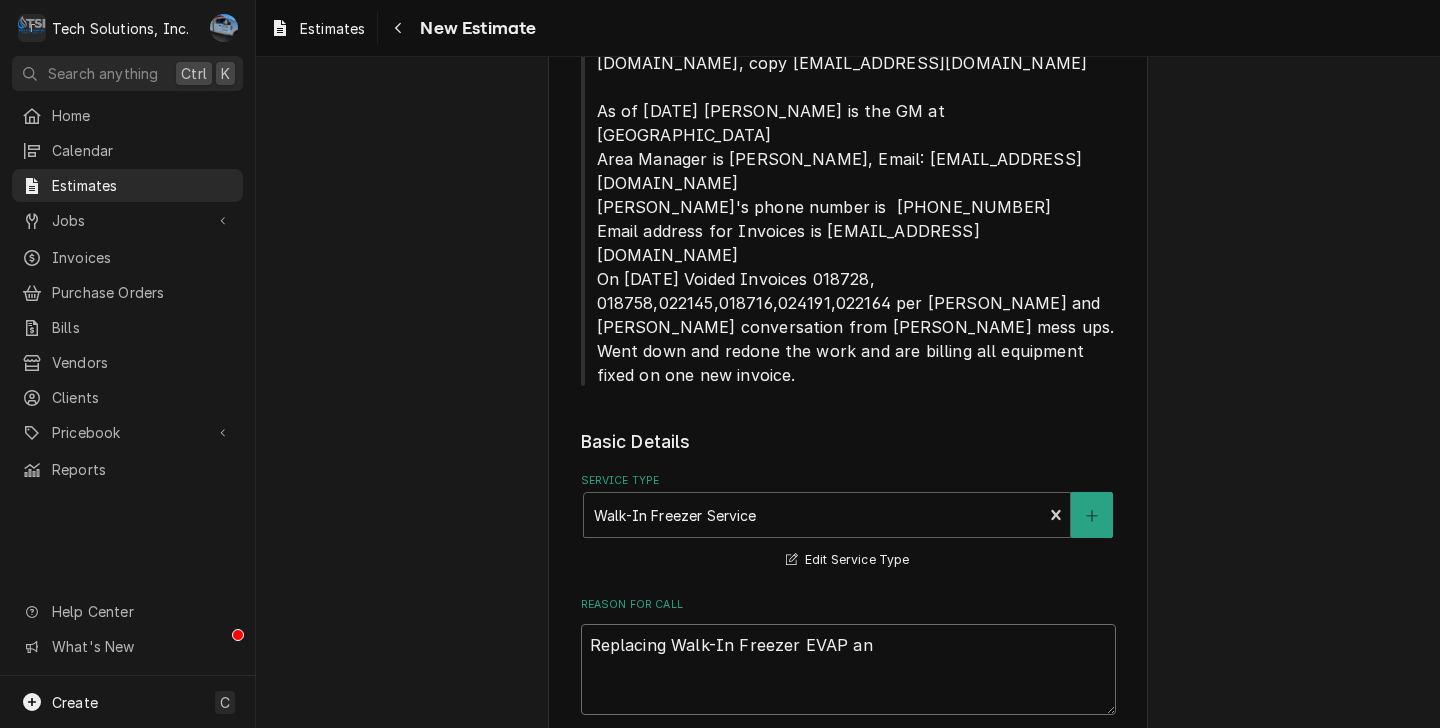 type on "x" 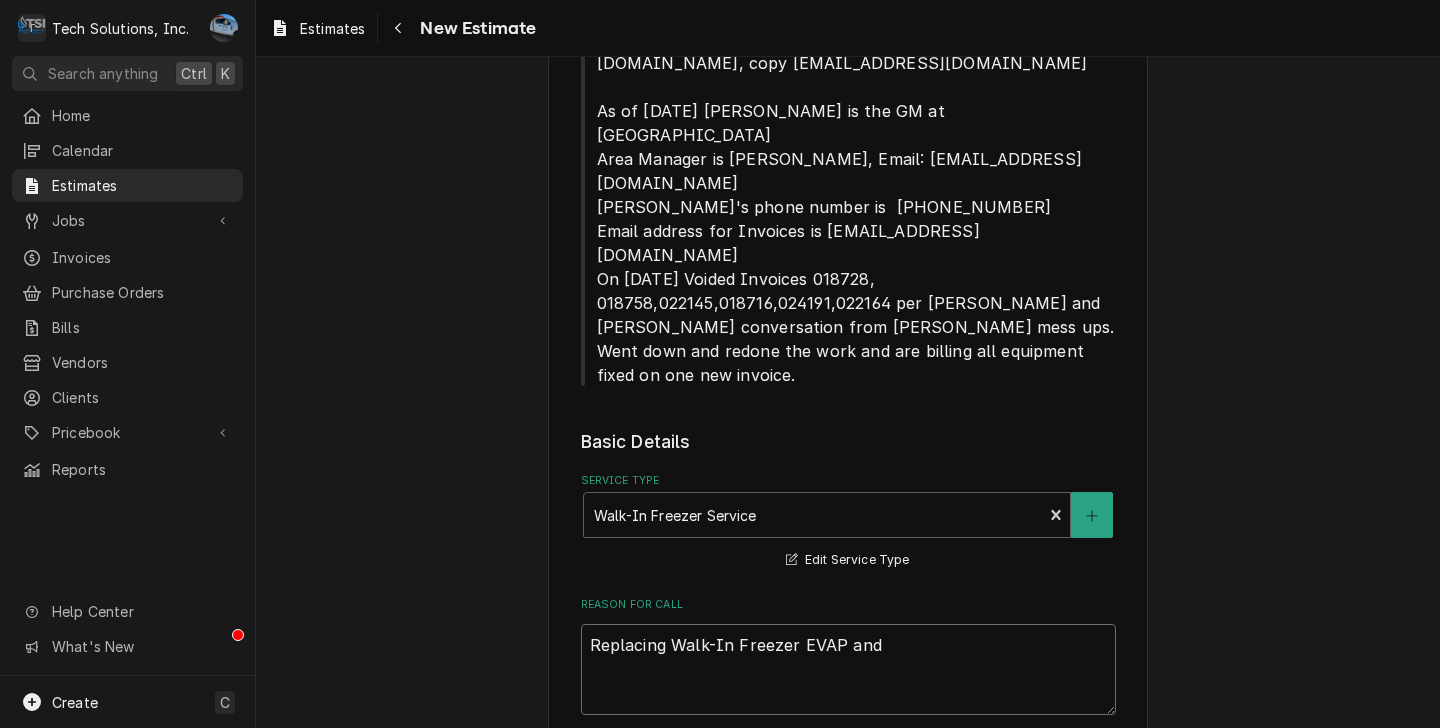 type on "x" 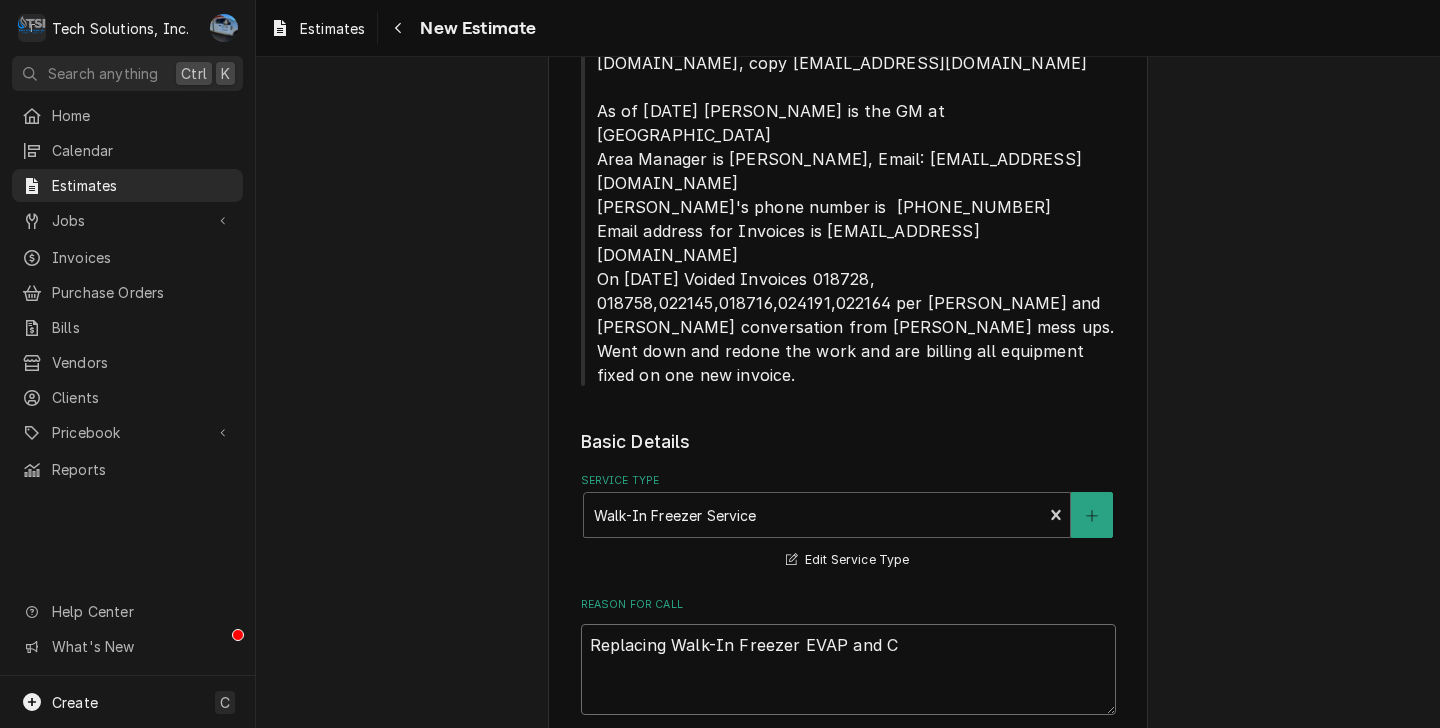 type on "x" 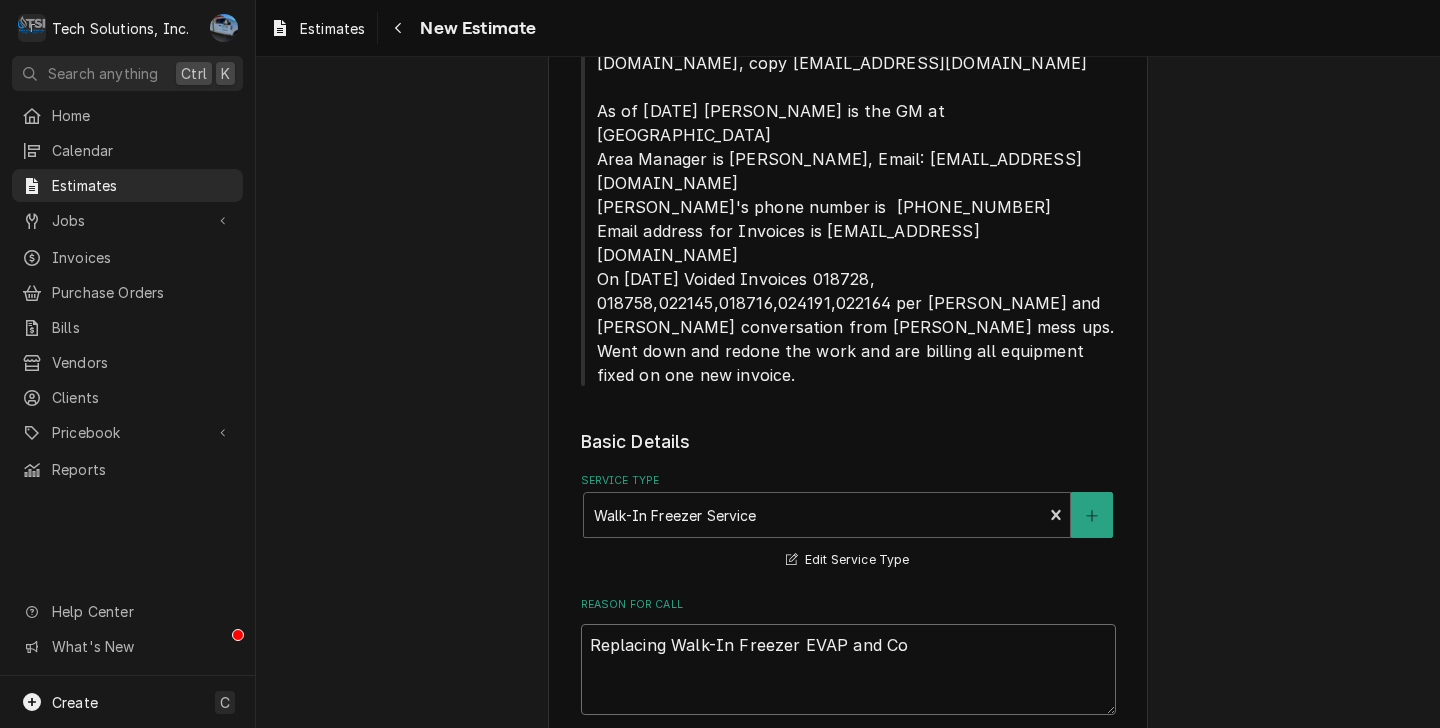 type on "x" 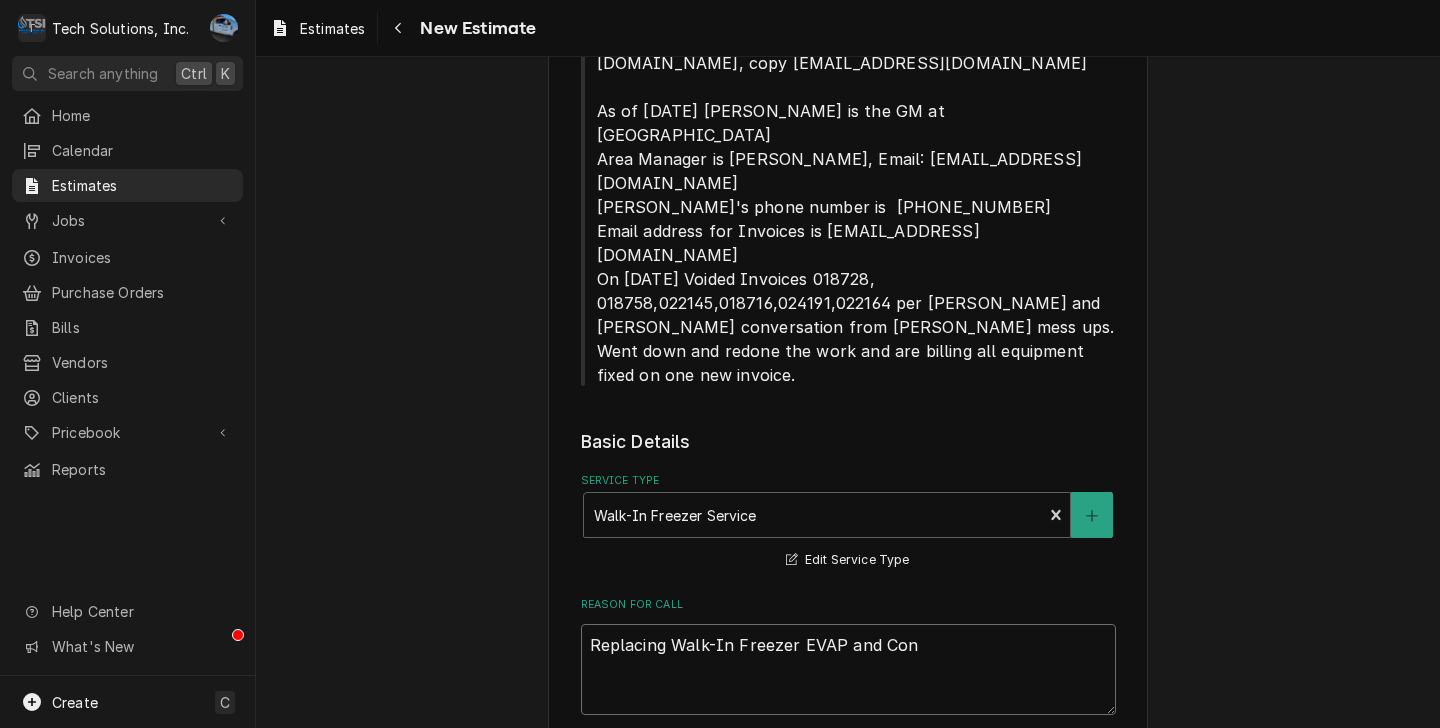 type on "x" 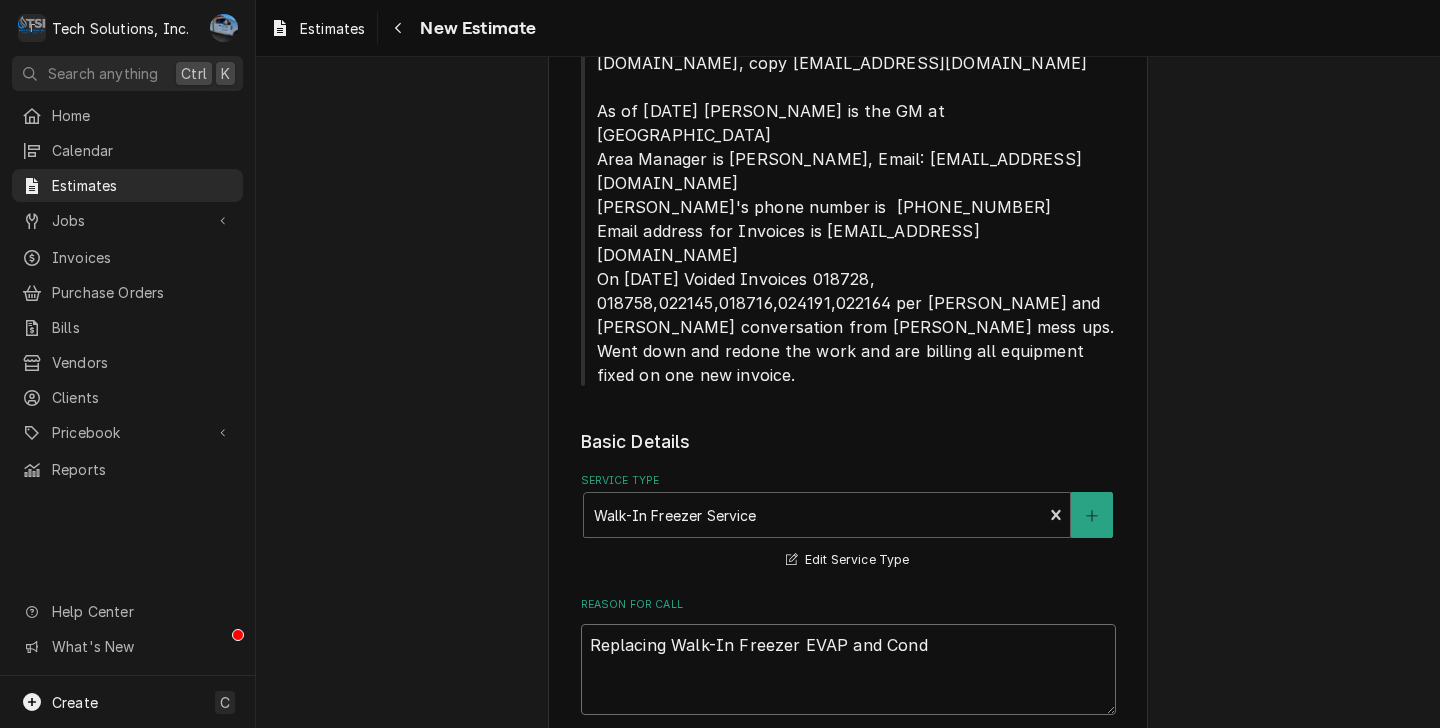 type on "x" 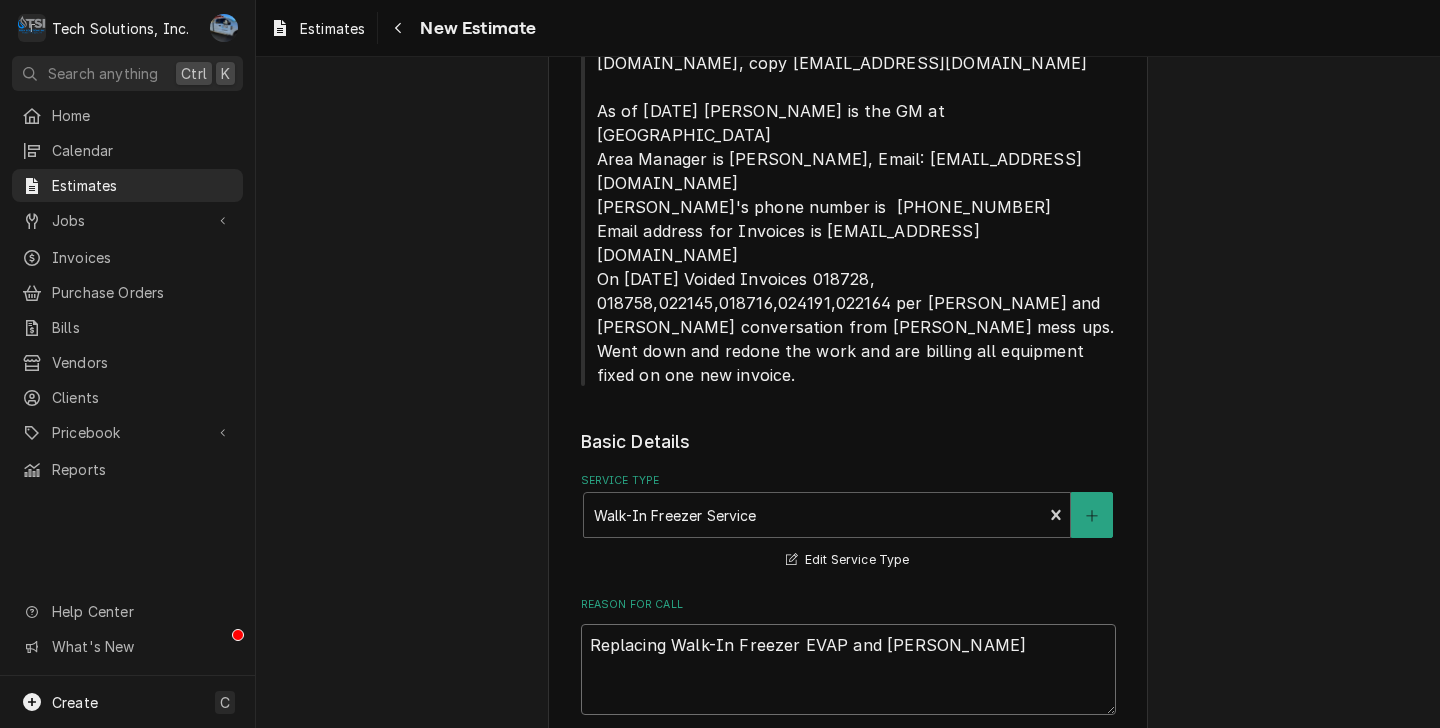 type on "x" 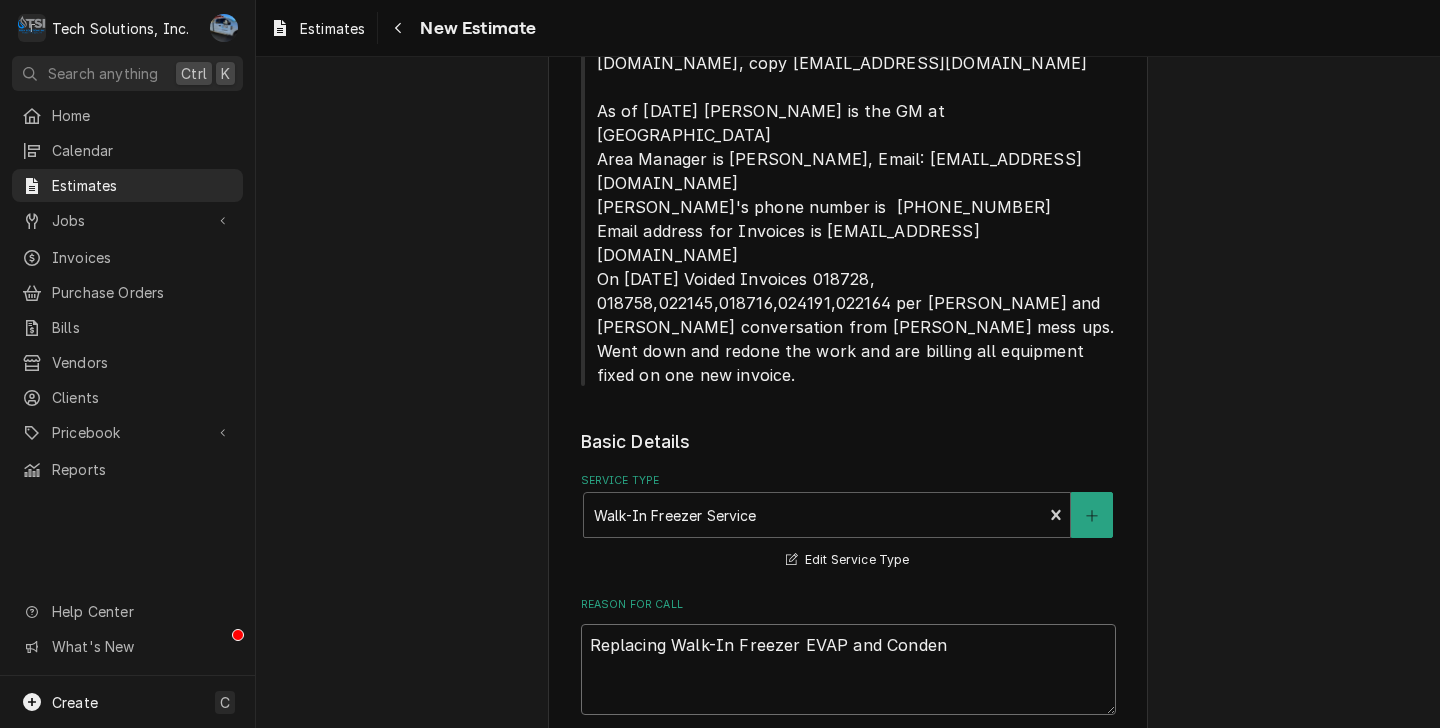 type on "x" 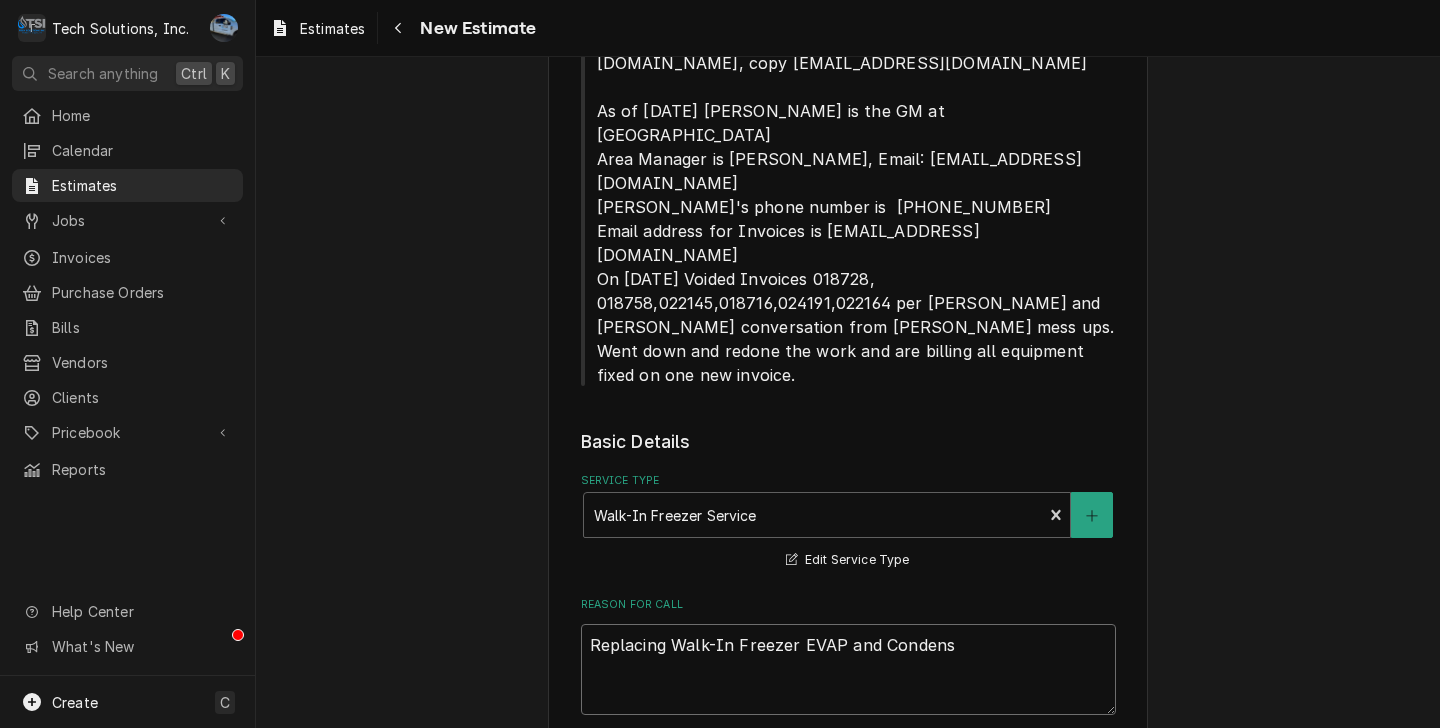 type on "x" 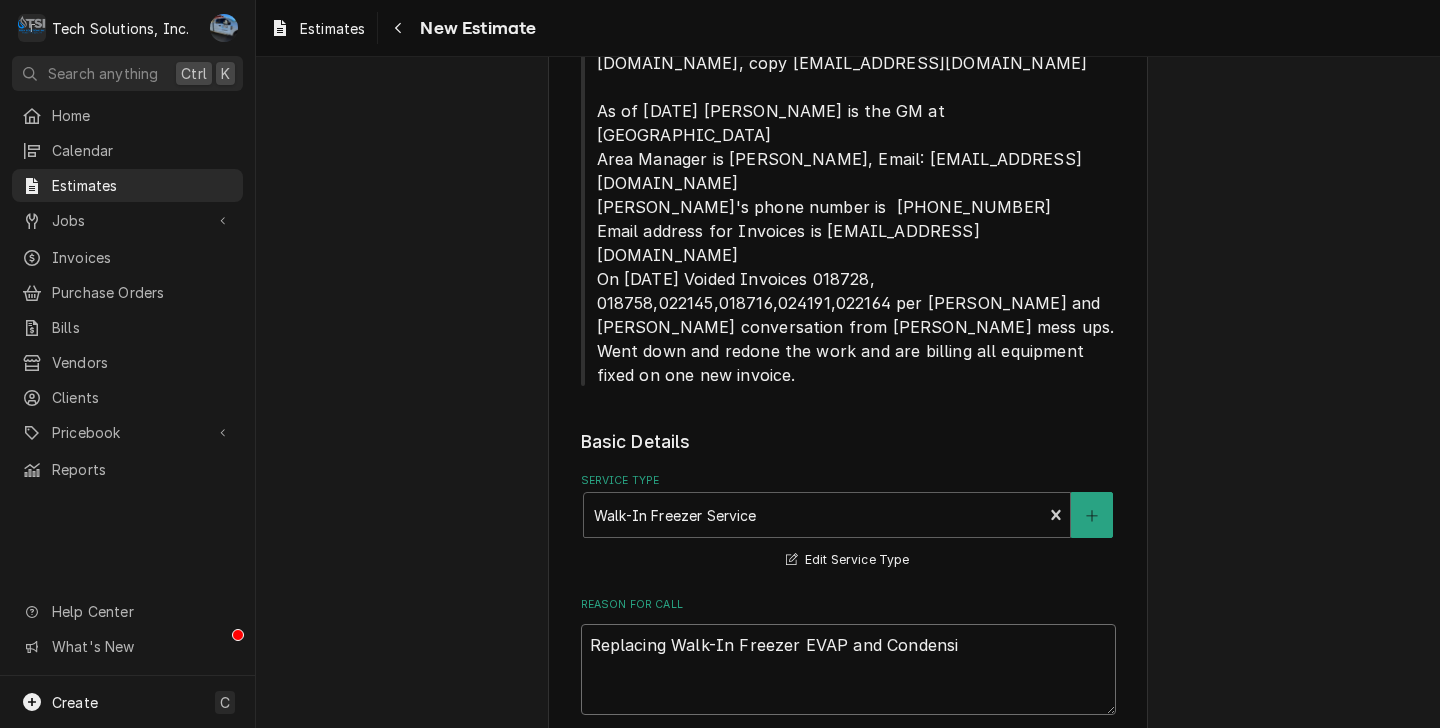 type on "x" 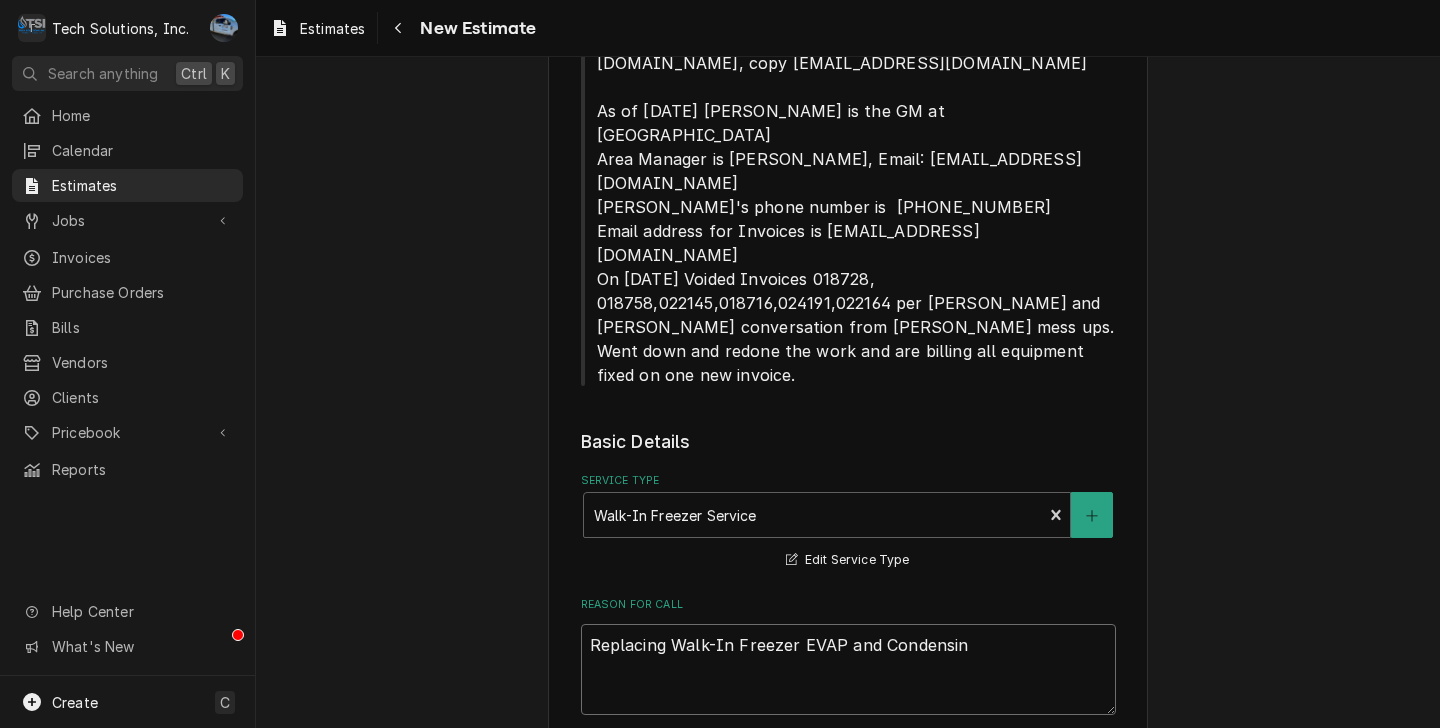 type on "Replacing Walk-In Freezer EVAP and Condensing" 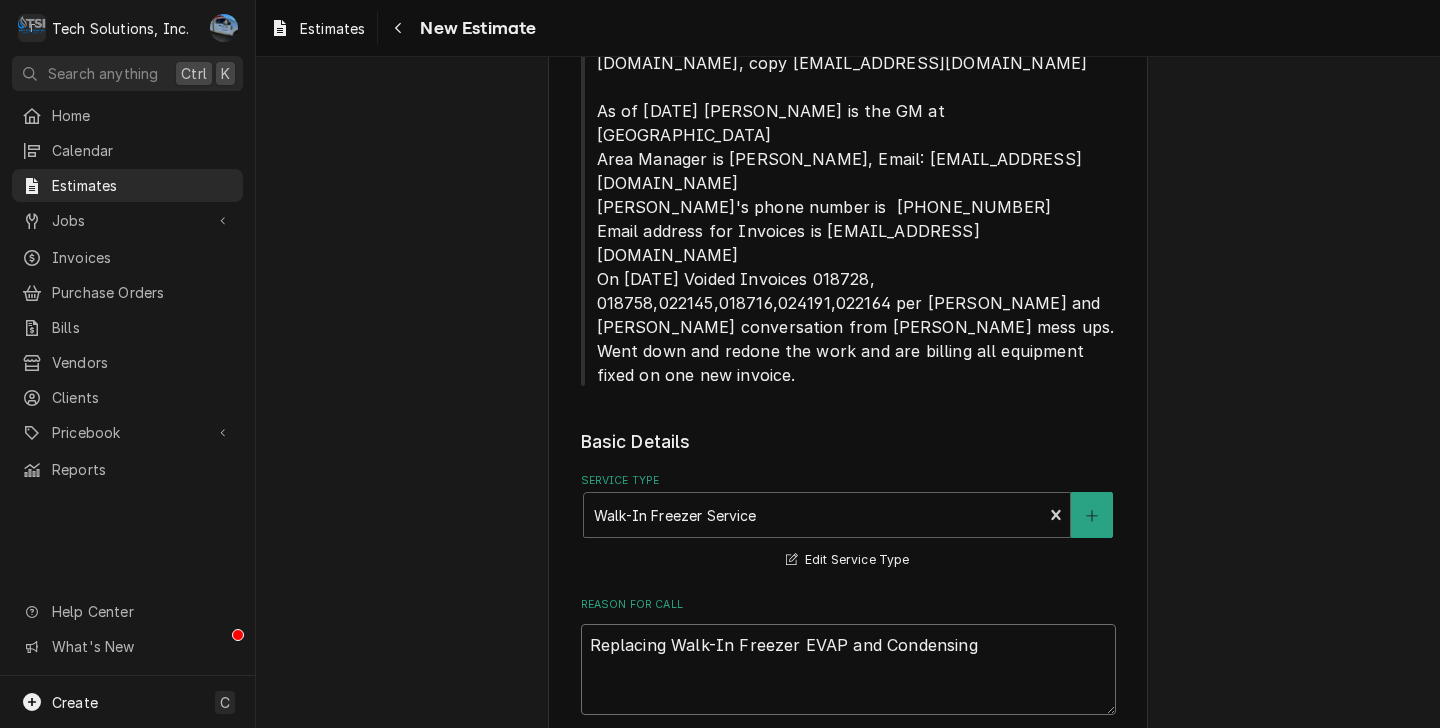 type on "x" 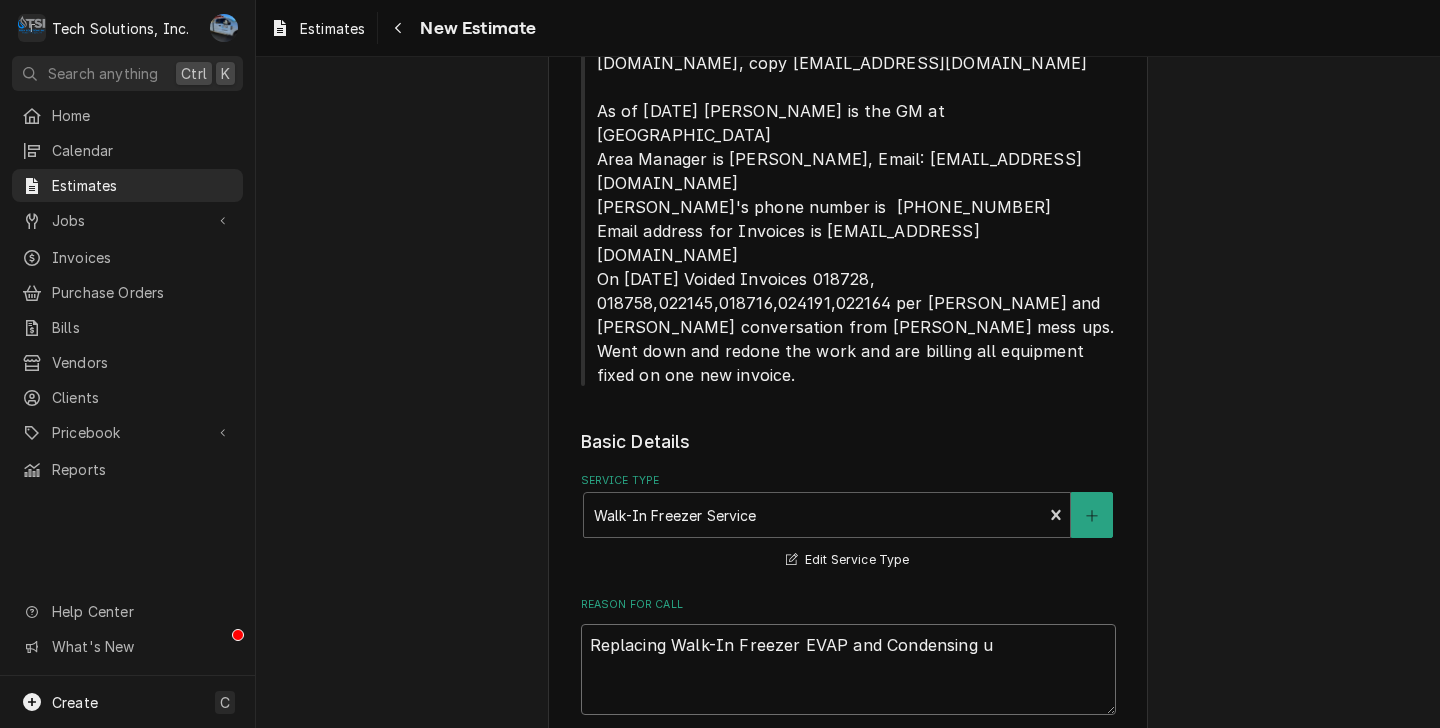 type on "x" 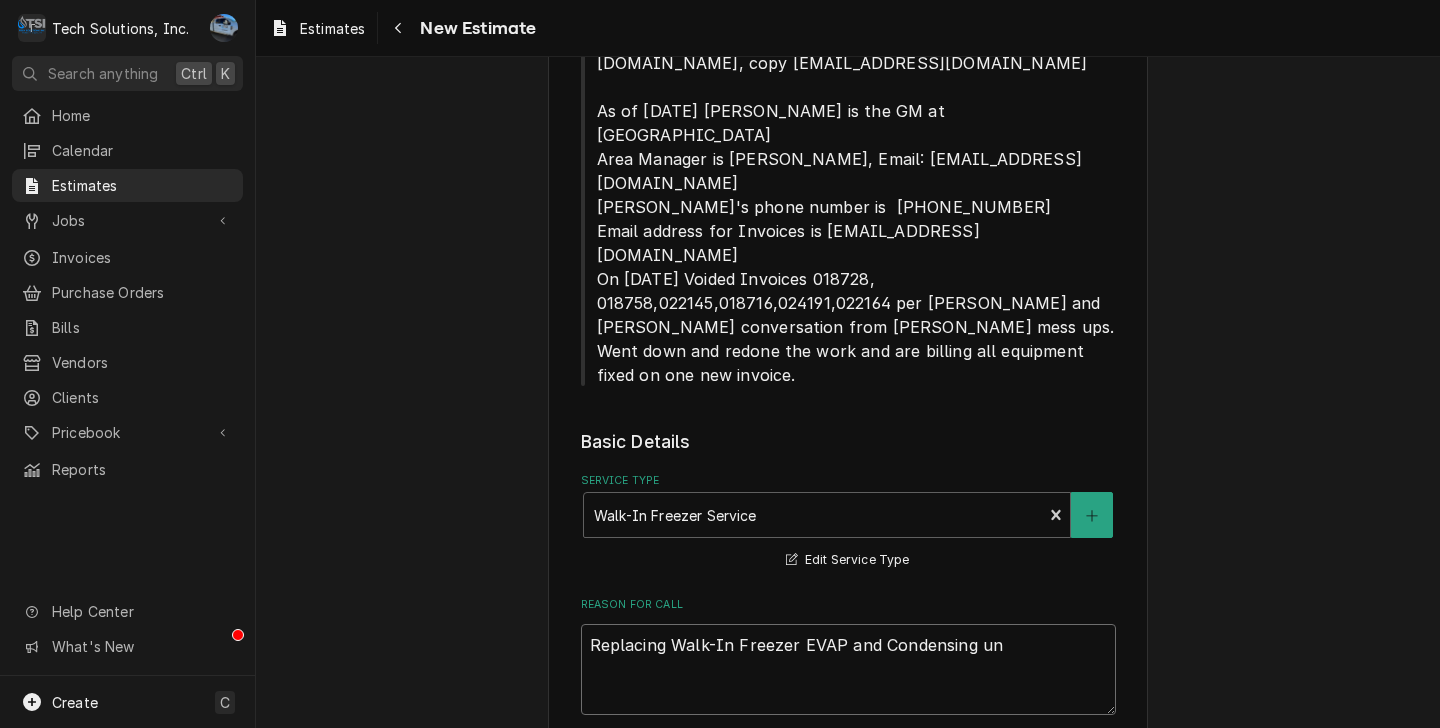 type on "x" 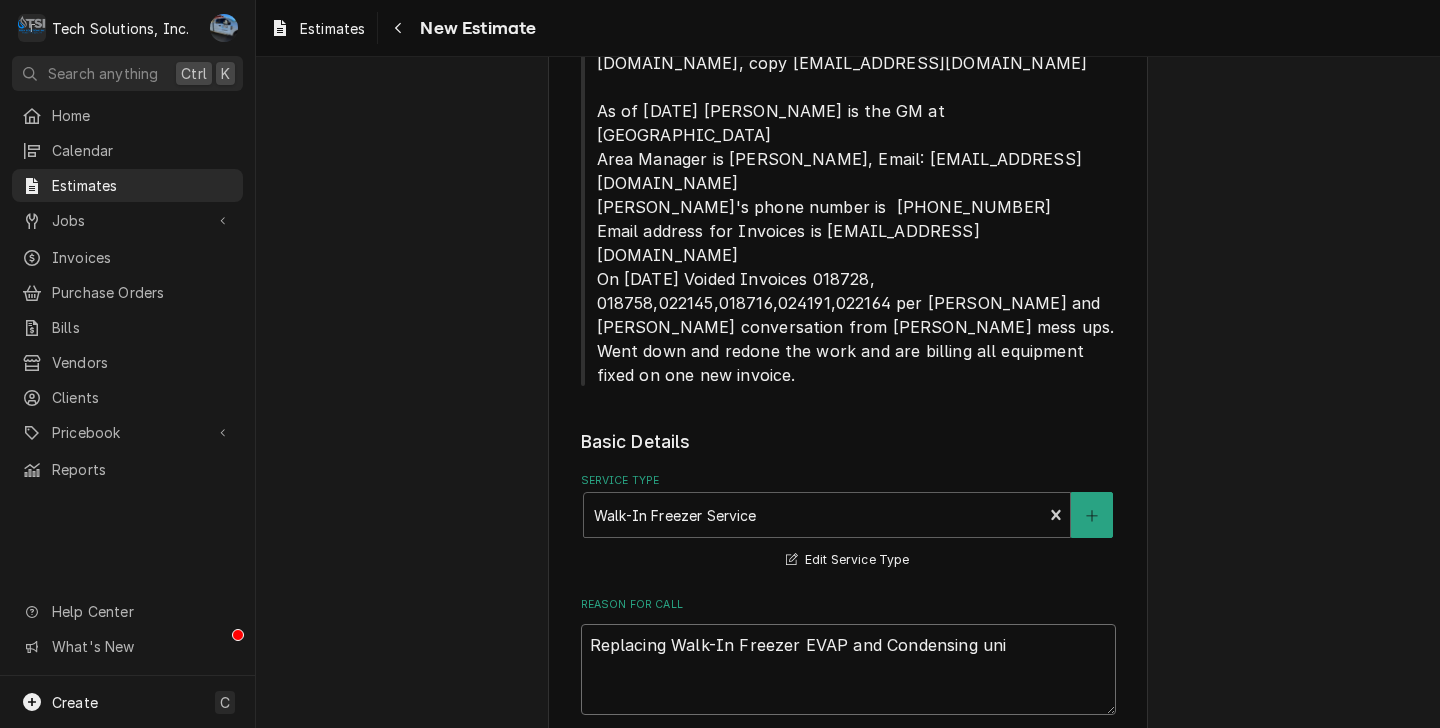 type on "x" 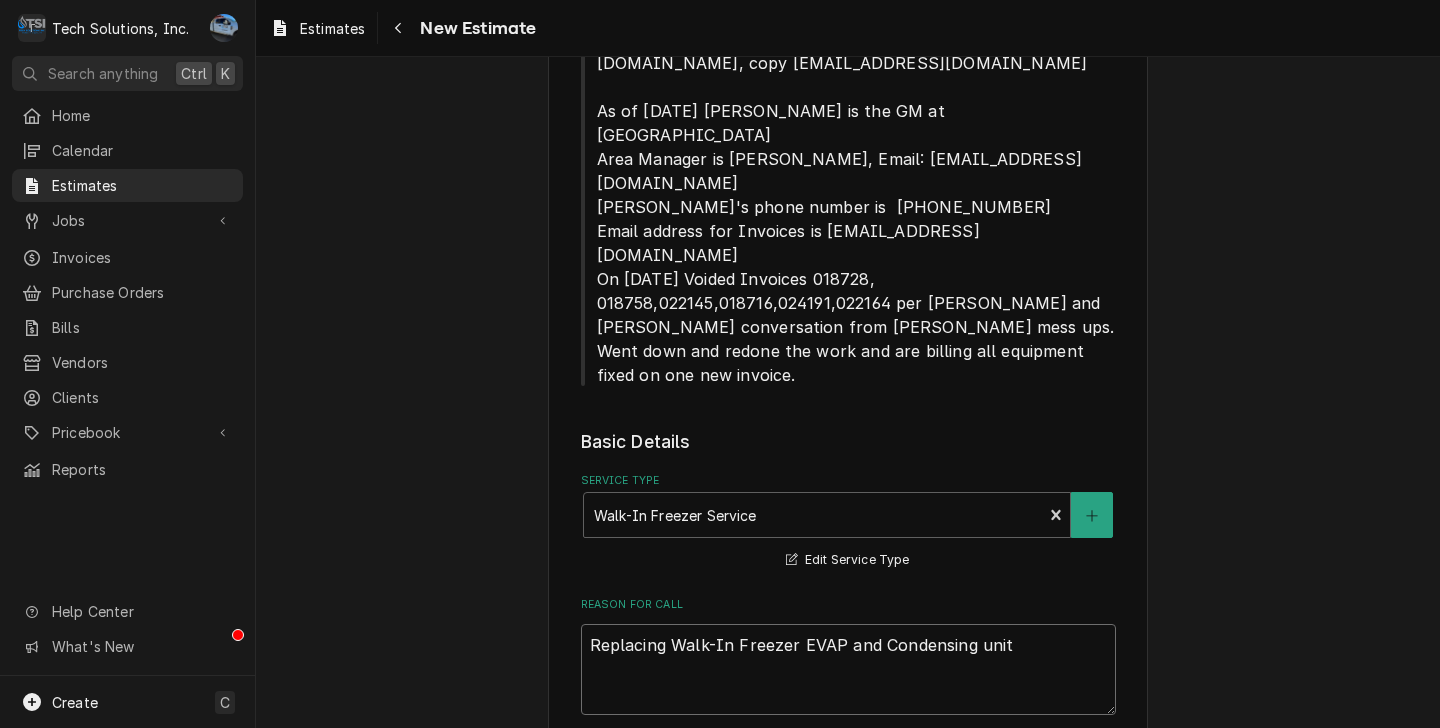 type on "x" 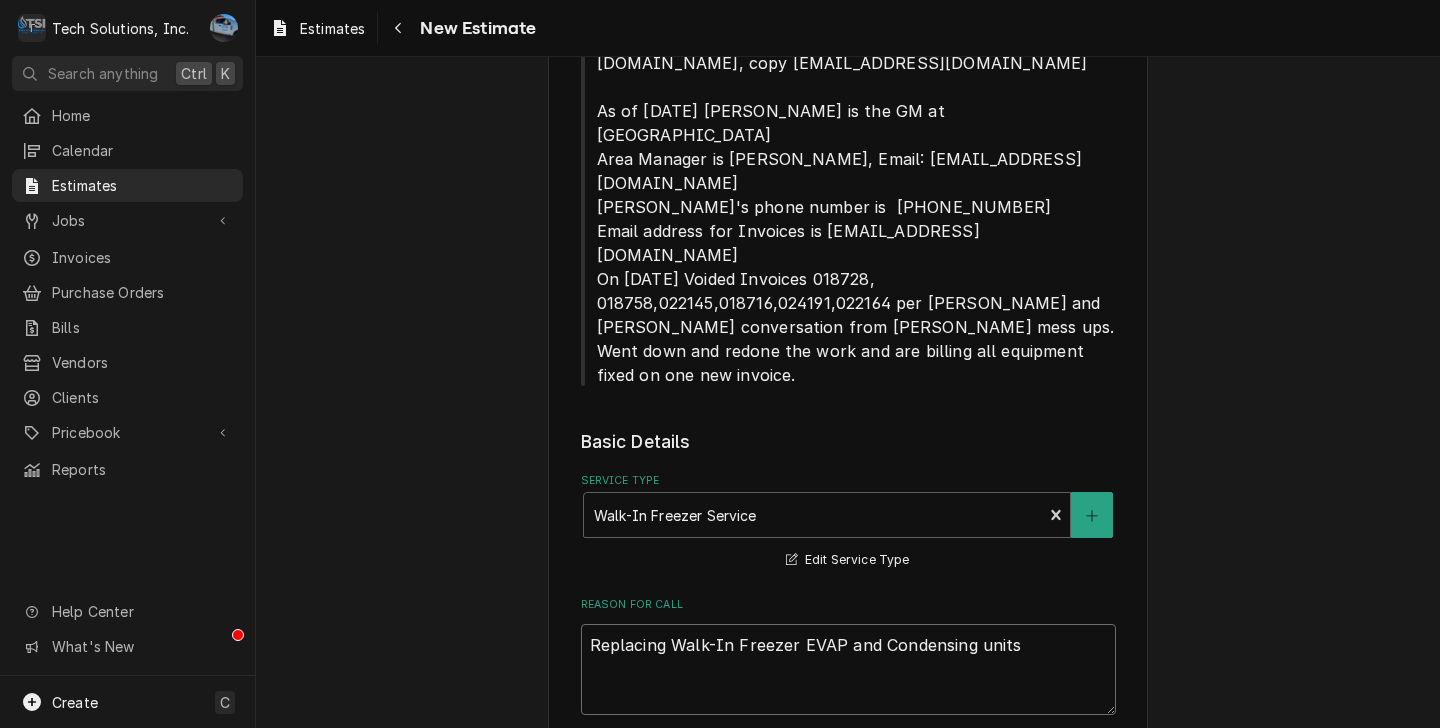 type on "x" 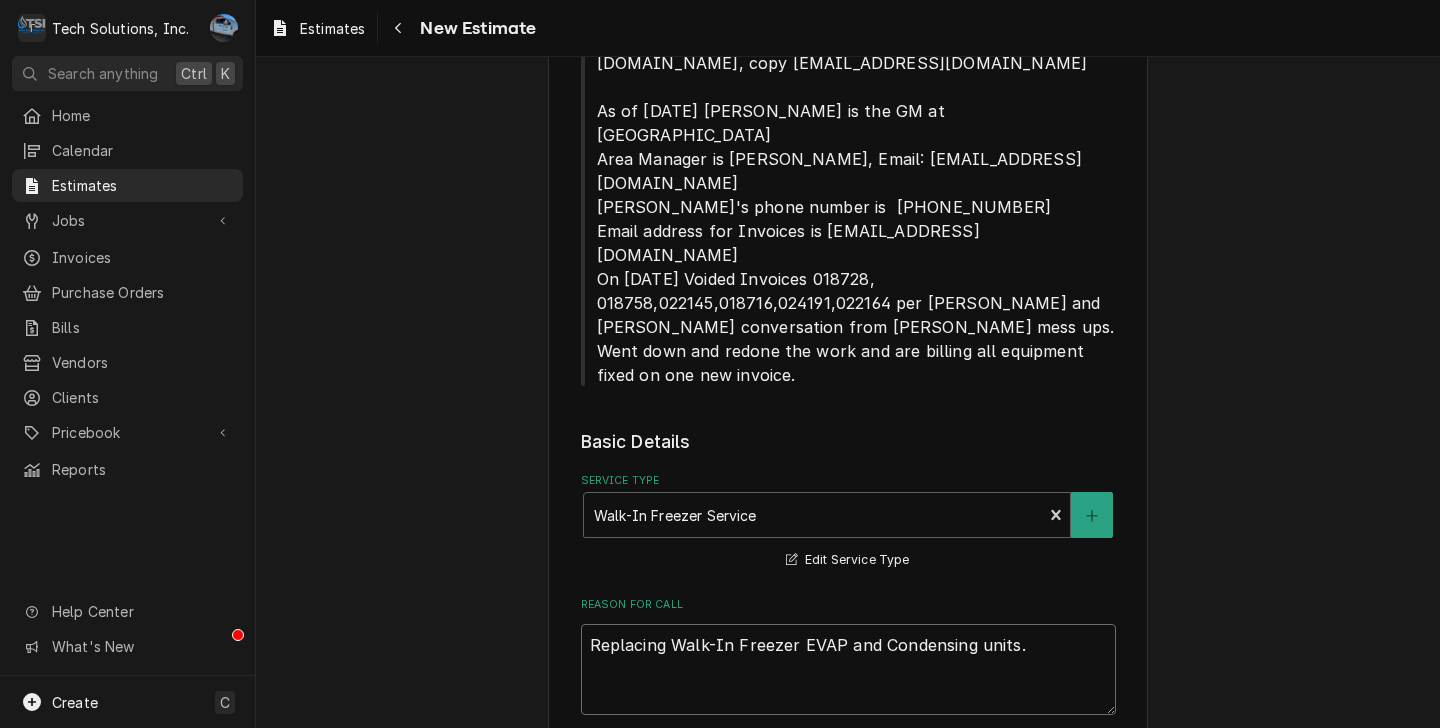 type on "x" 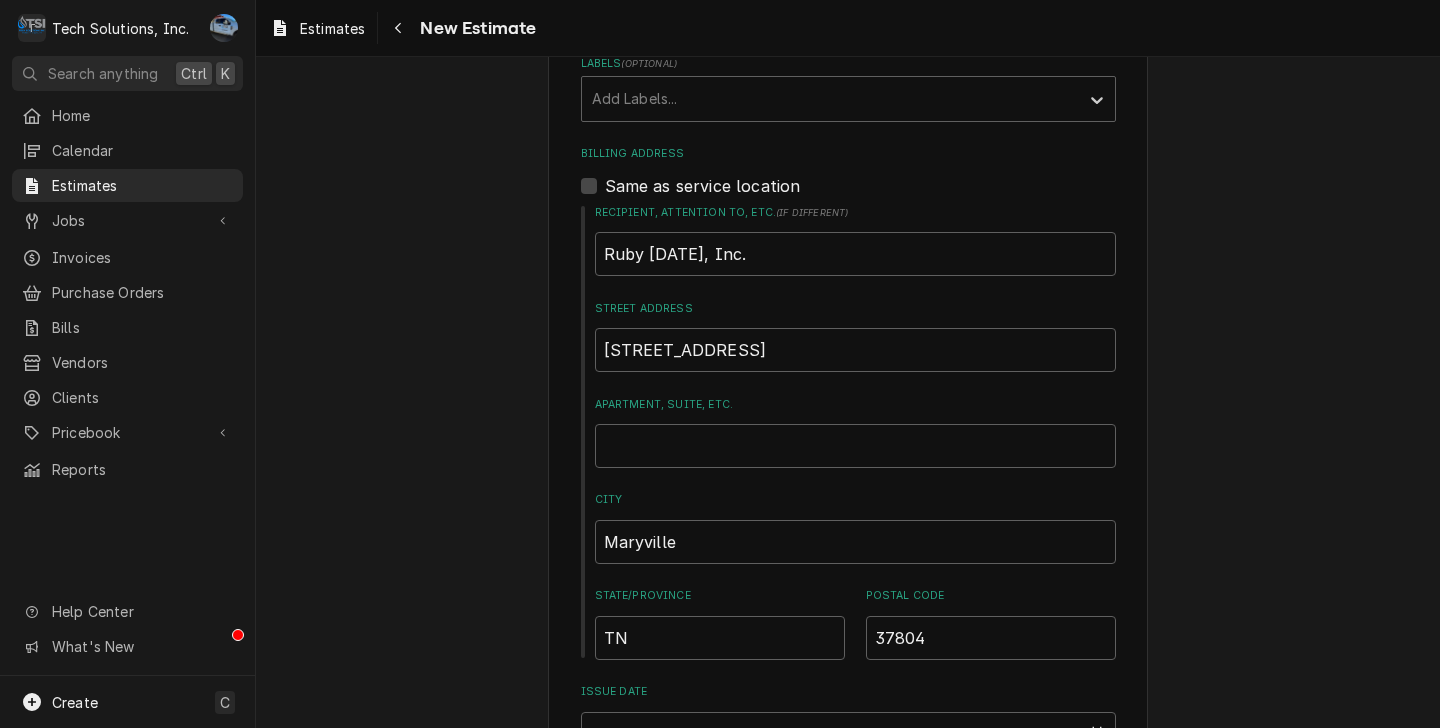 scroll, scrollTop: 1537, scrollLeft: 0, axis: vertical 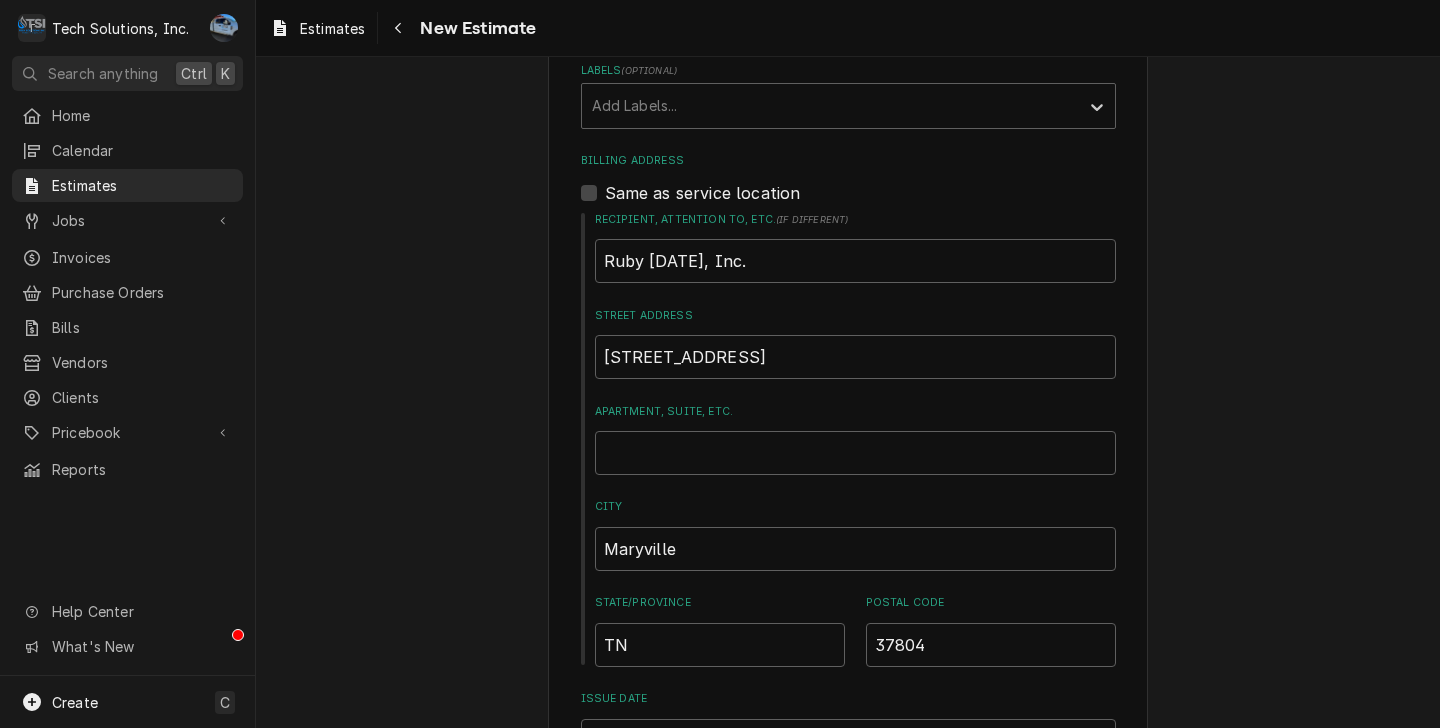 type on "Replacing Walk-In Freezer EVAP and Condensing units." 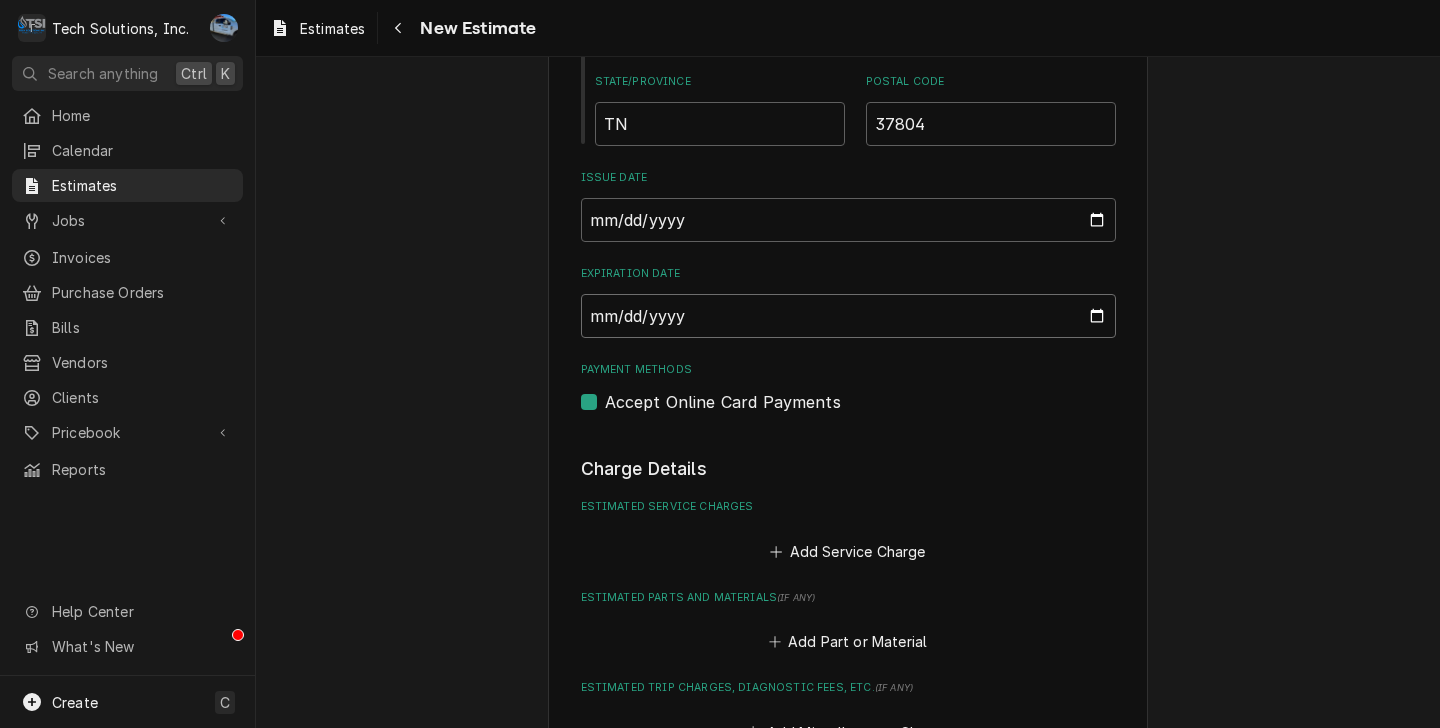 scroll, scrollTop: 2055, scrollLeft: 0, axis: vertical 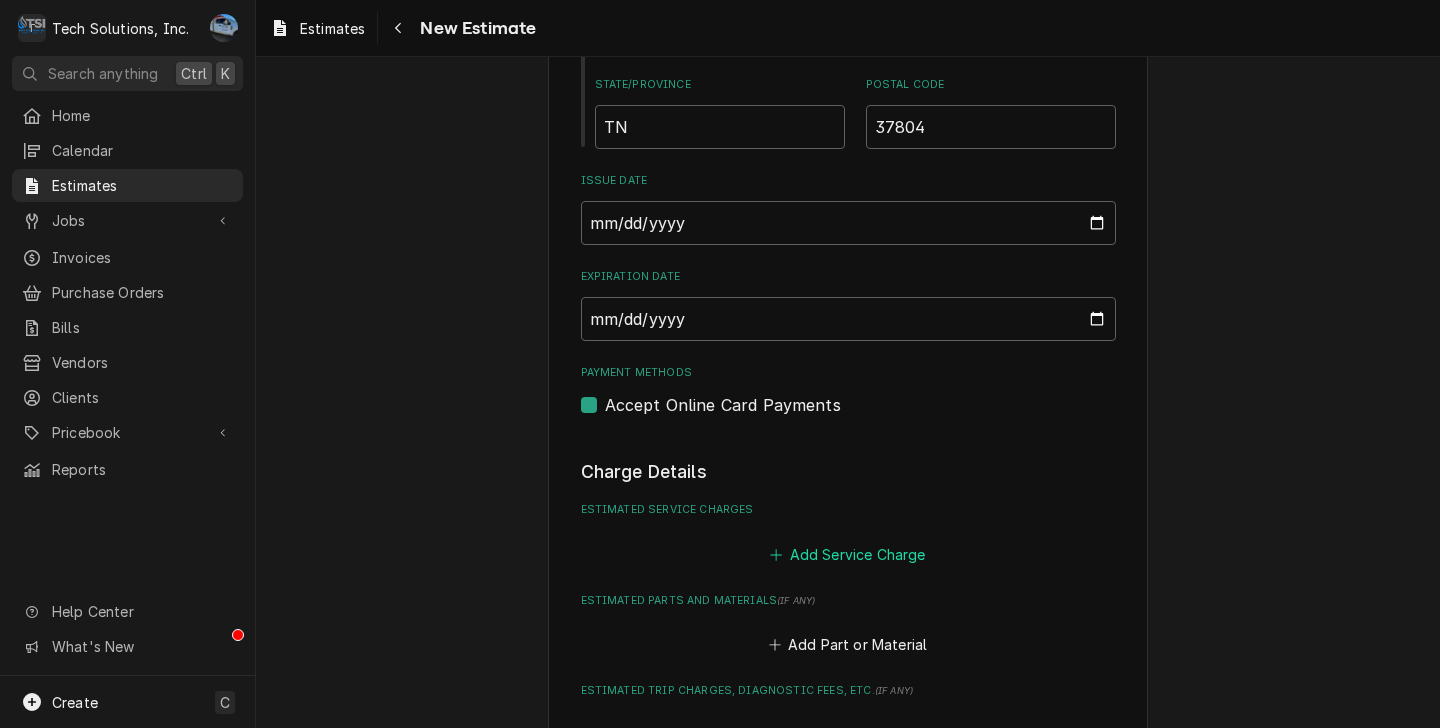 click on "Add Service Charge" at bounding box center [848, 554] 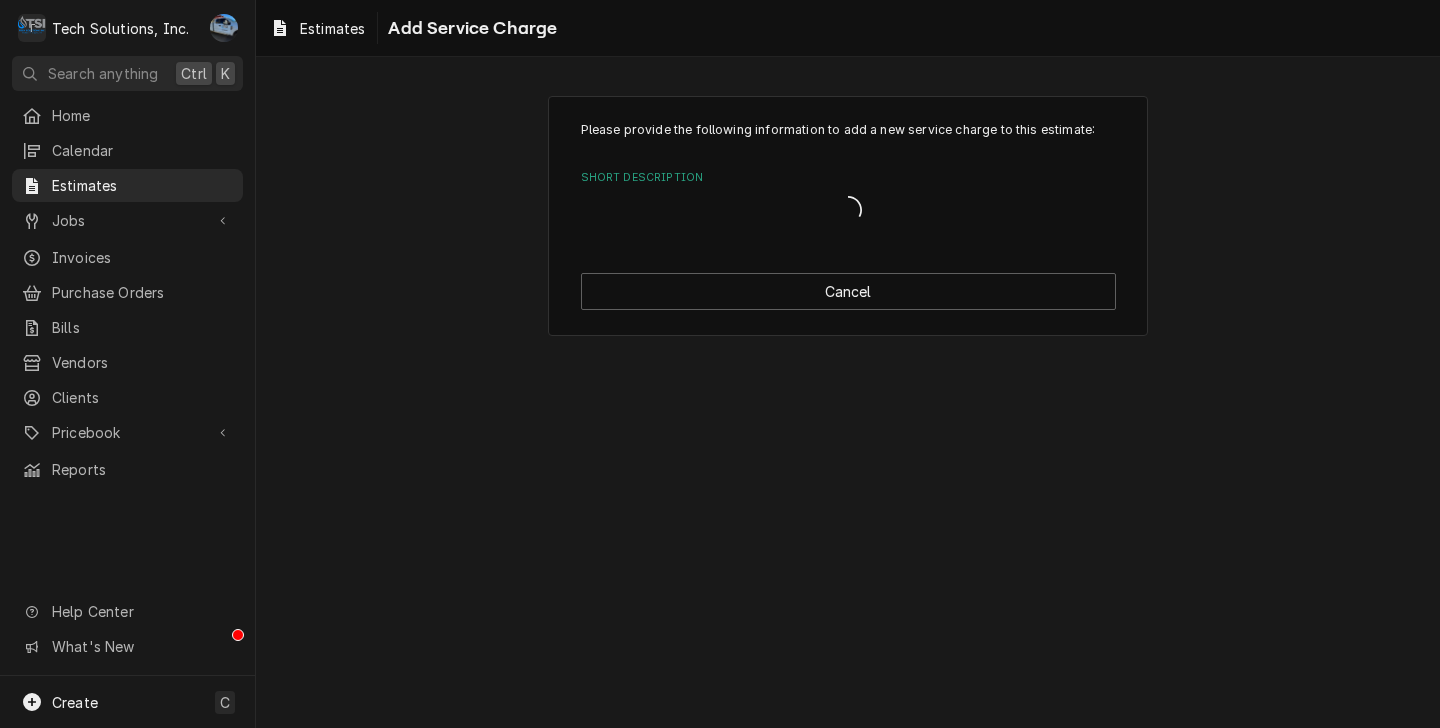 scroll, scrollTop: 0, scrollLeft: 0, axis: both 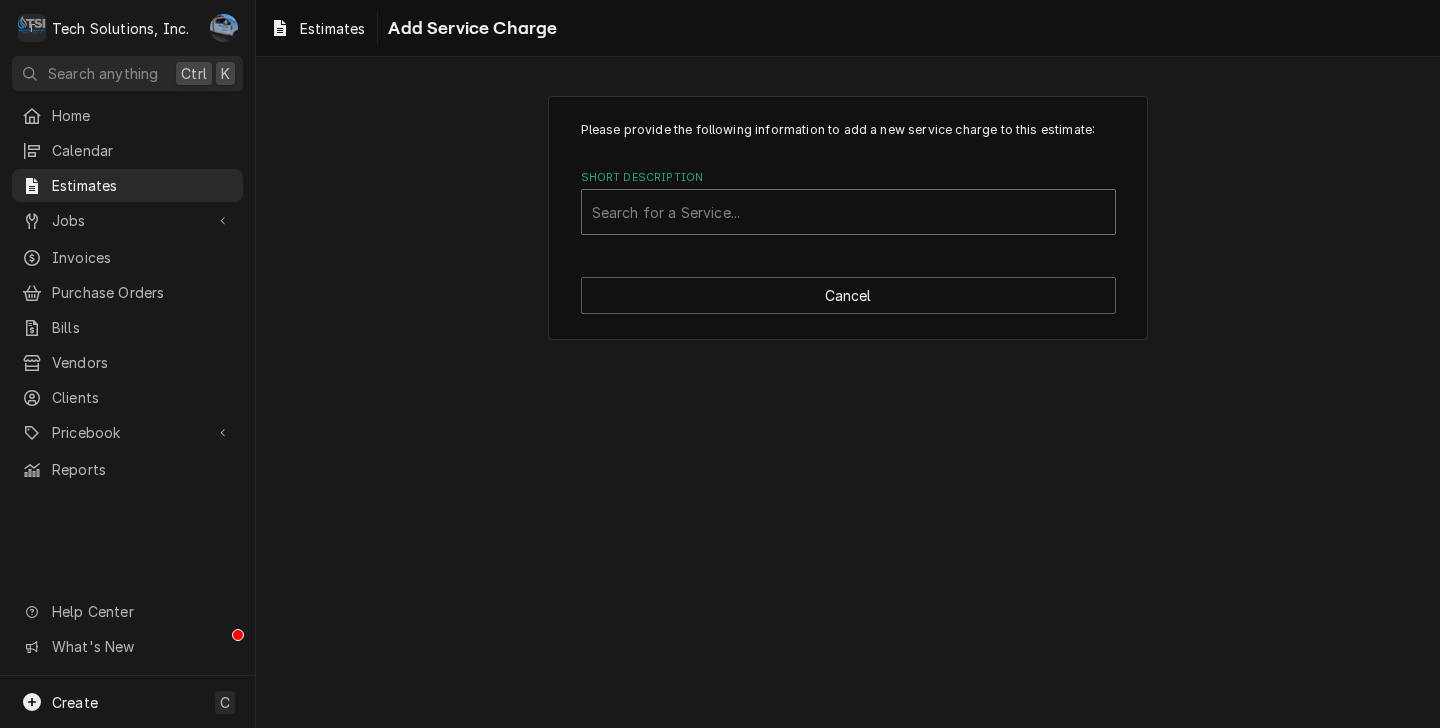 click at bounding box center [848, 212] 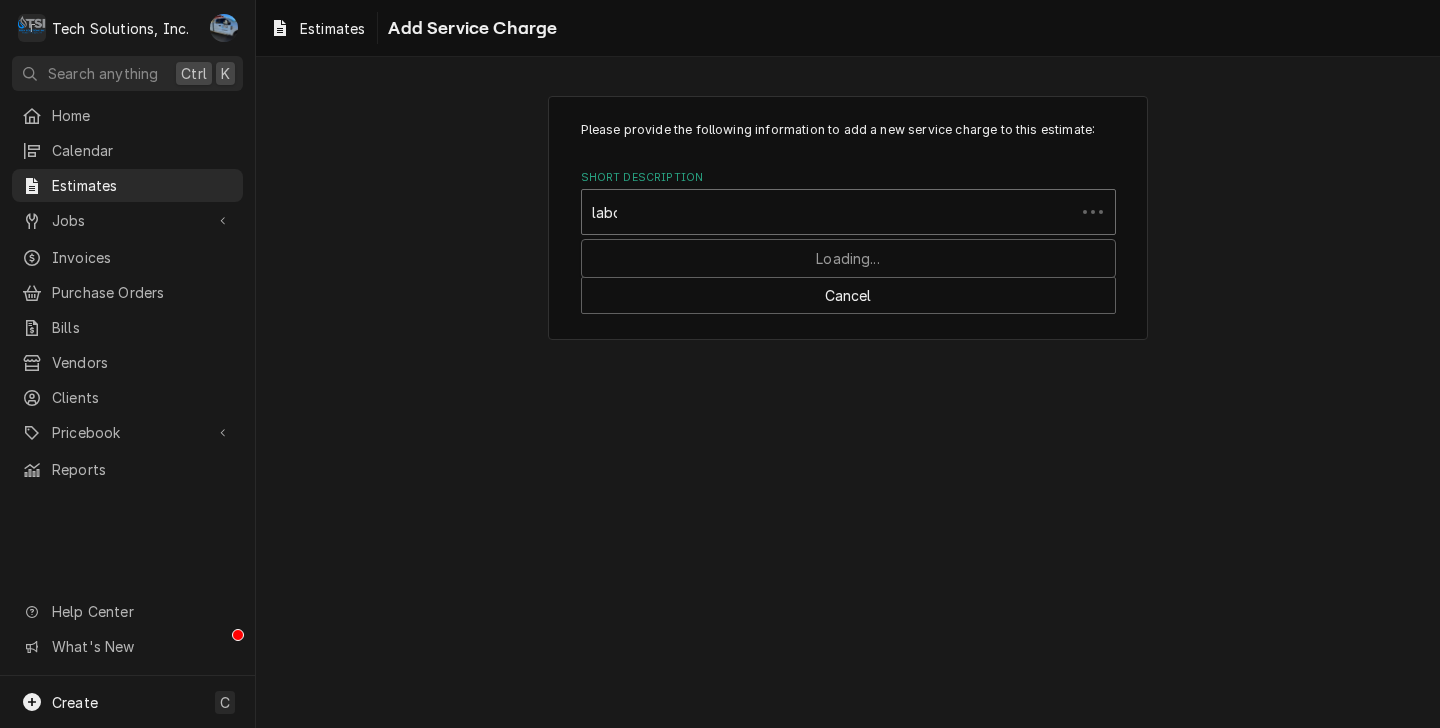 type on "labor" 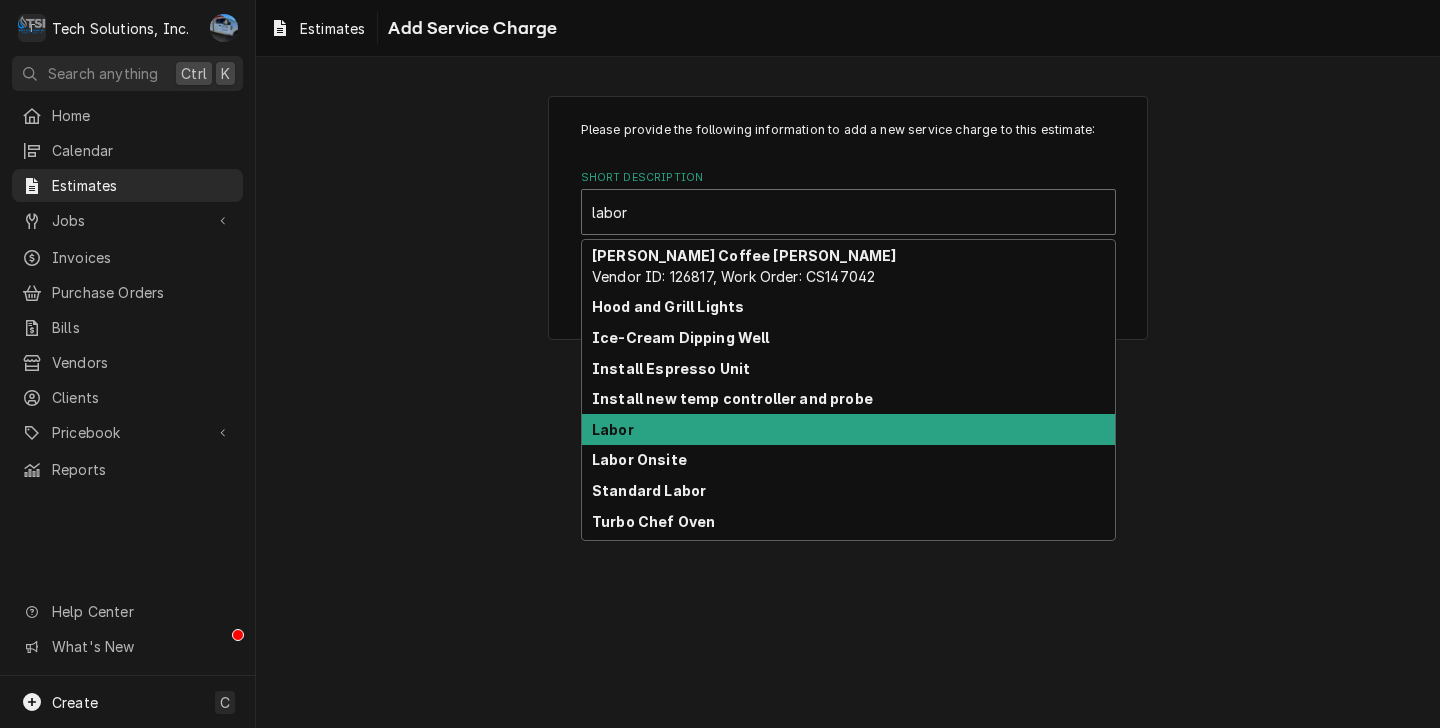 click on "Labor" at bounding box center [848, 429] 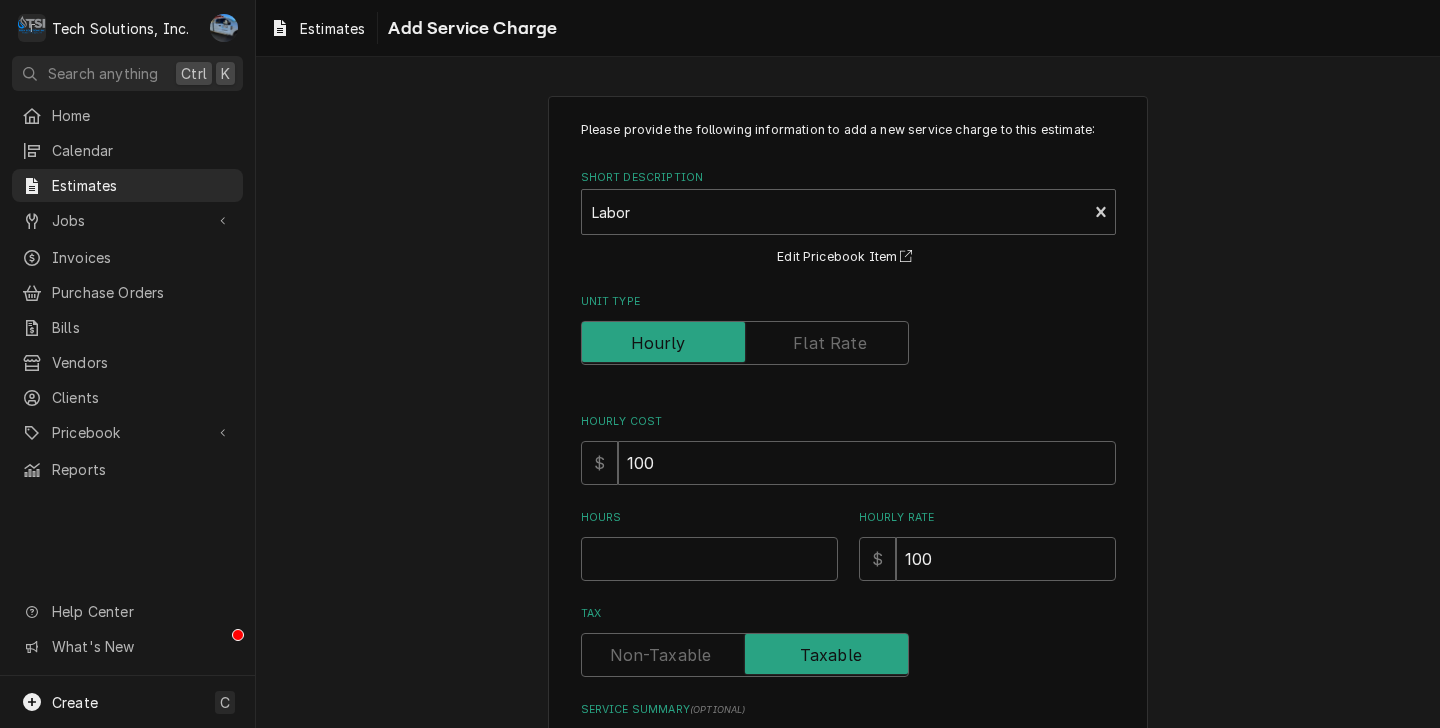 scroll, scrollTop: 216, scrollLeft: 0, axis: vertical 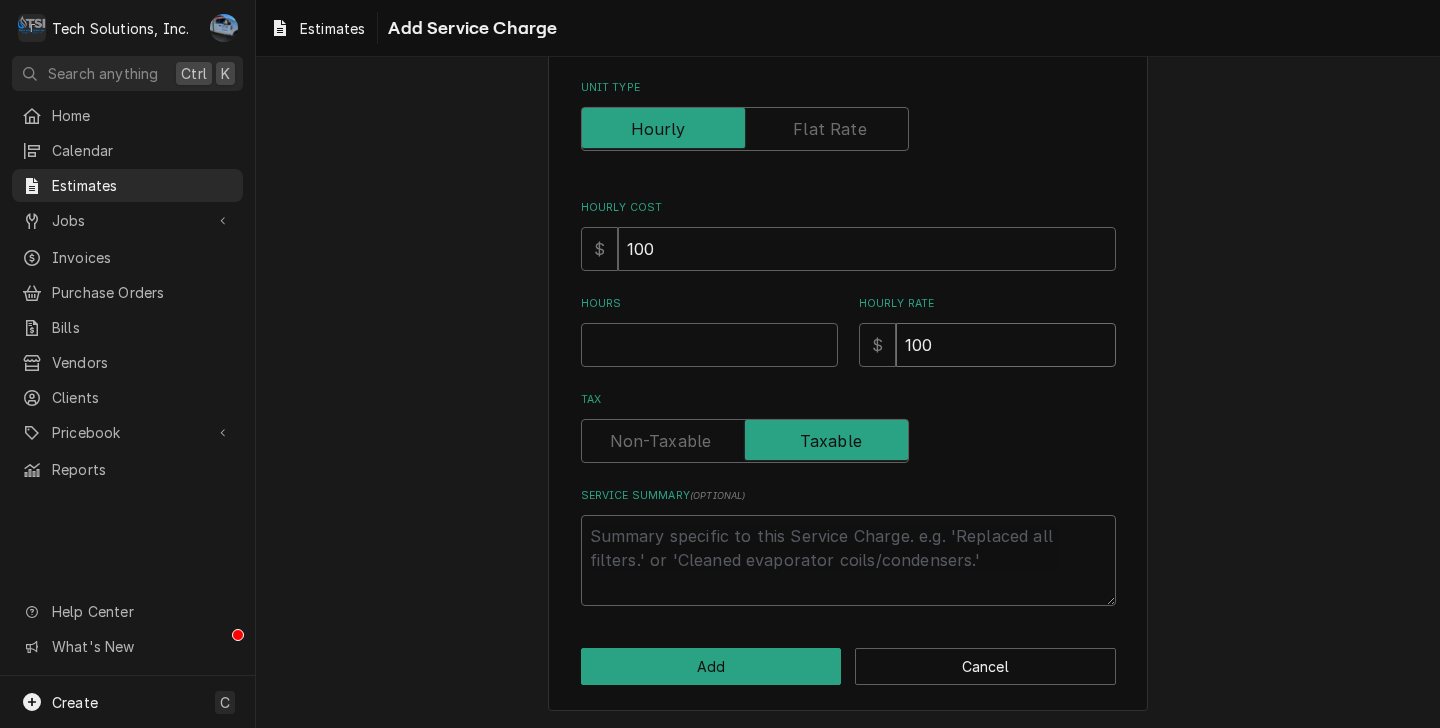 click on "100" at bounding box center (1006, 345) 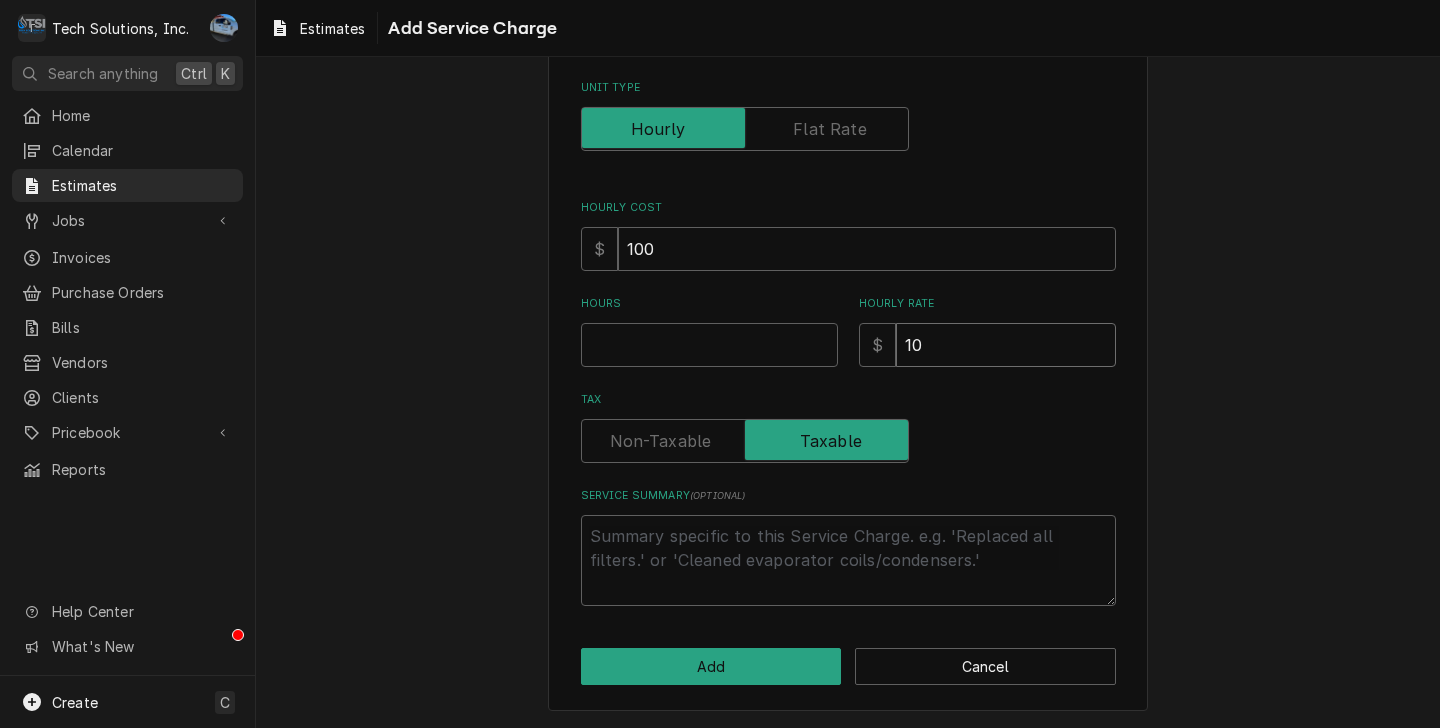 type on "x" 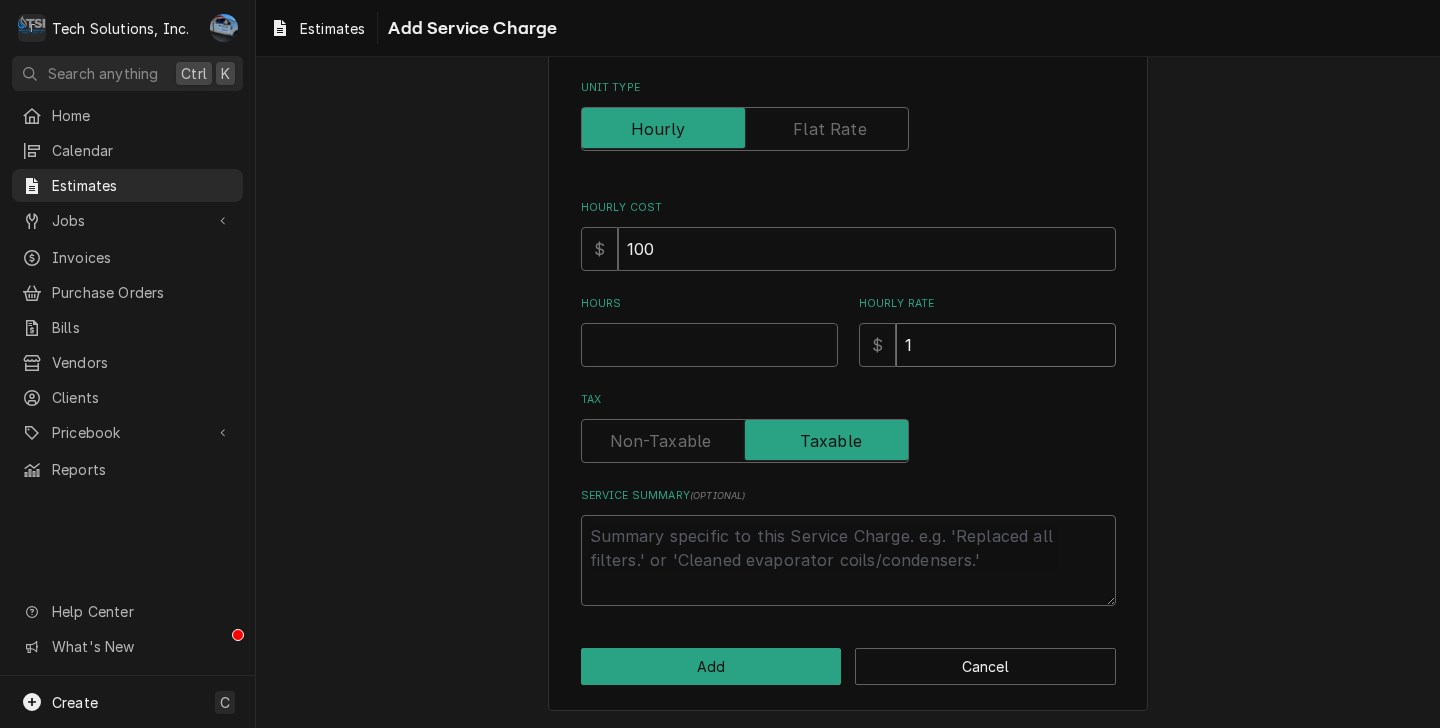 type on "x" 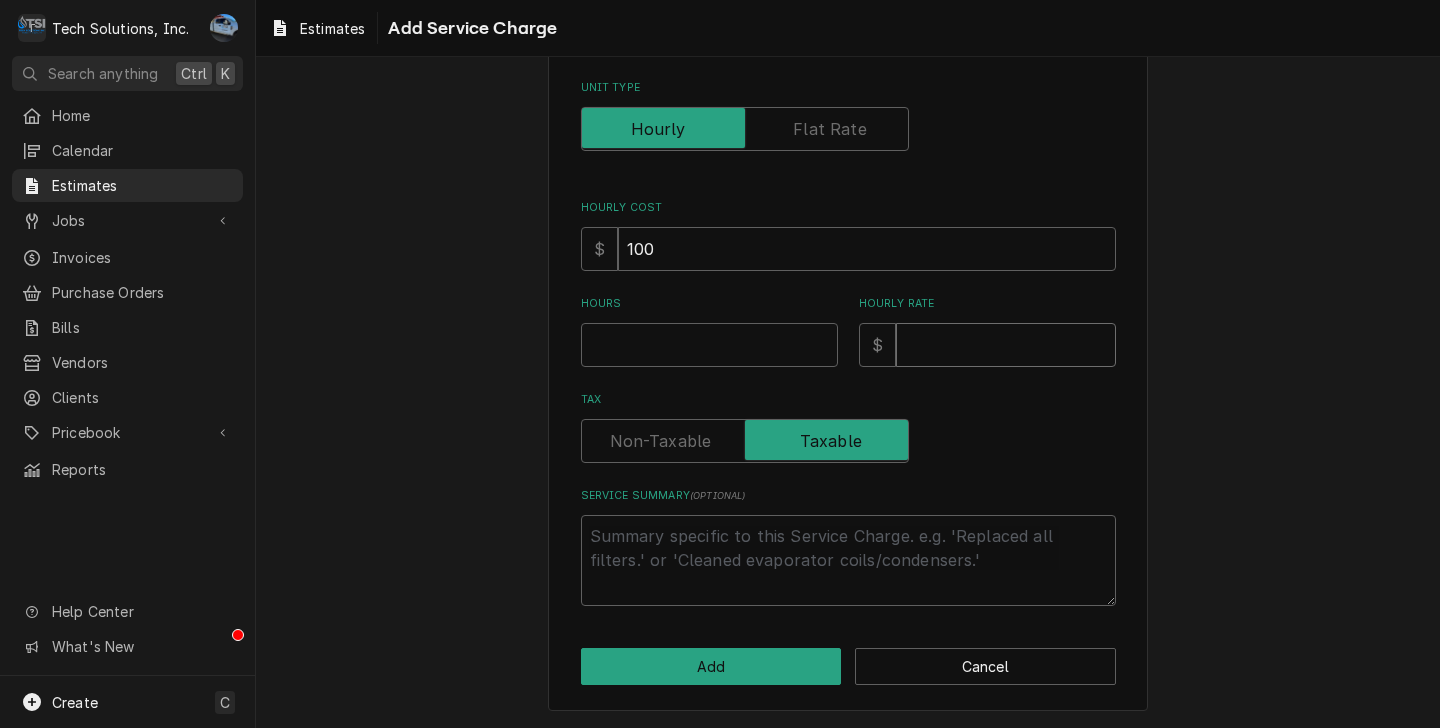 type on "x" 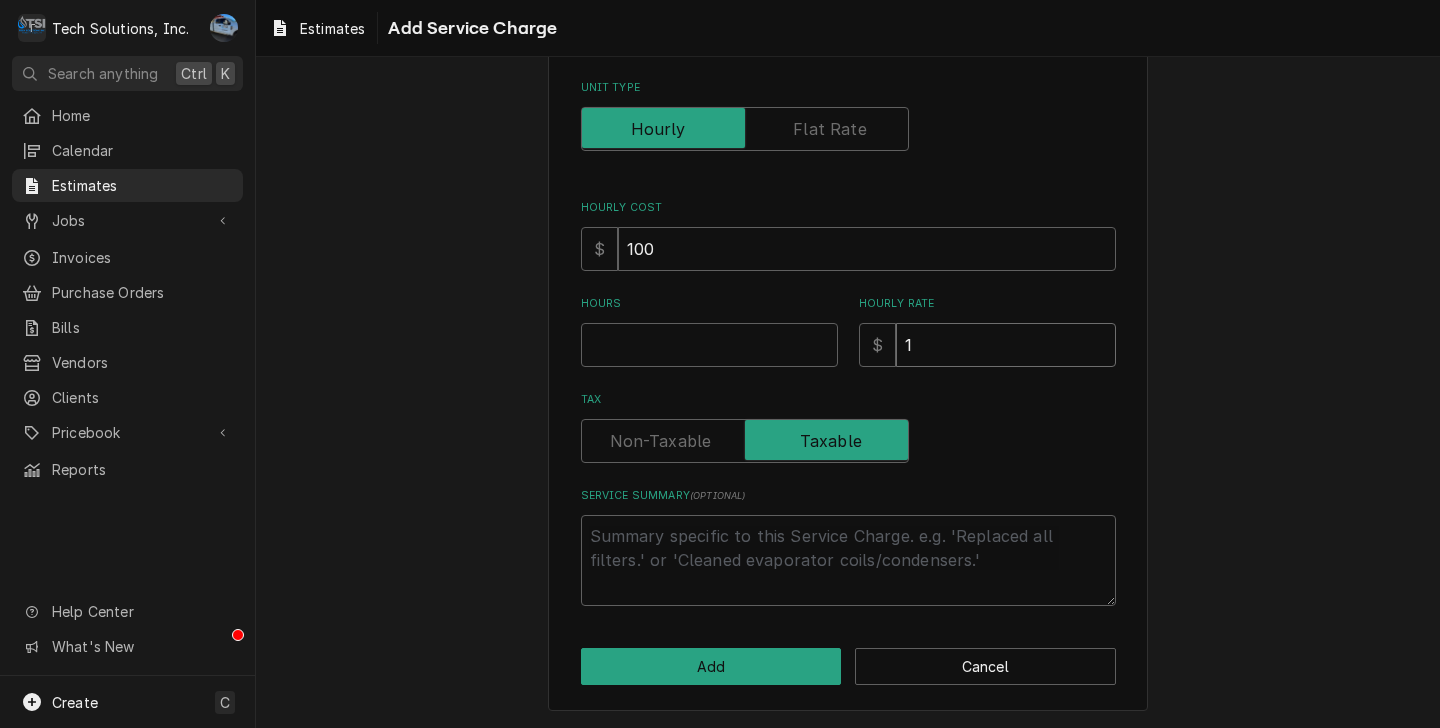 type on "x" 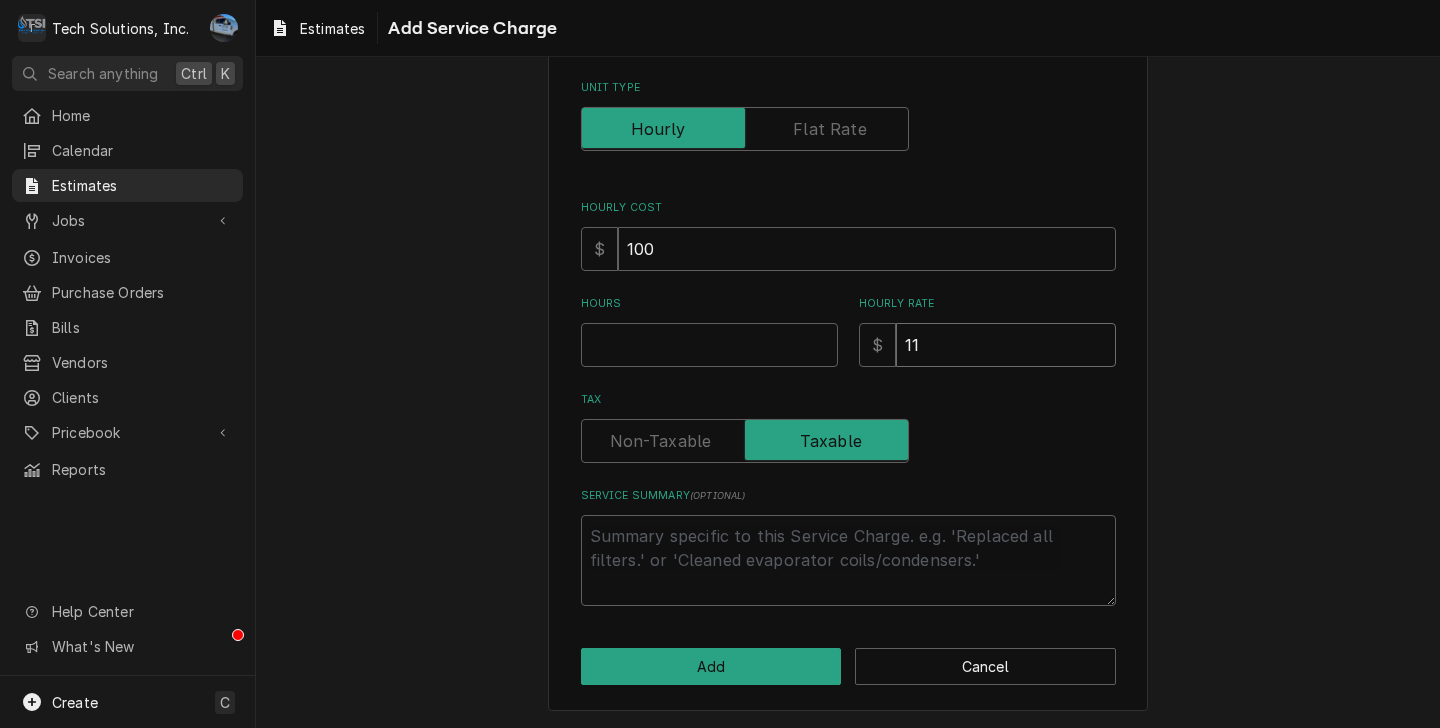 type on "x" 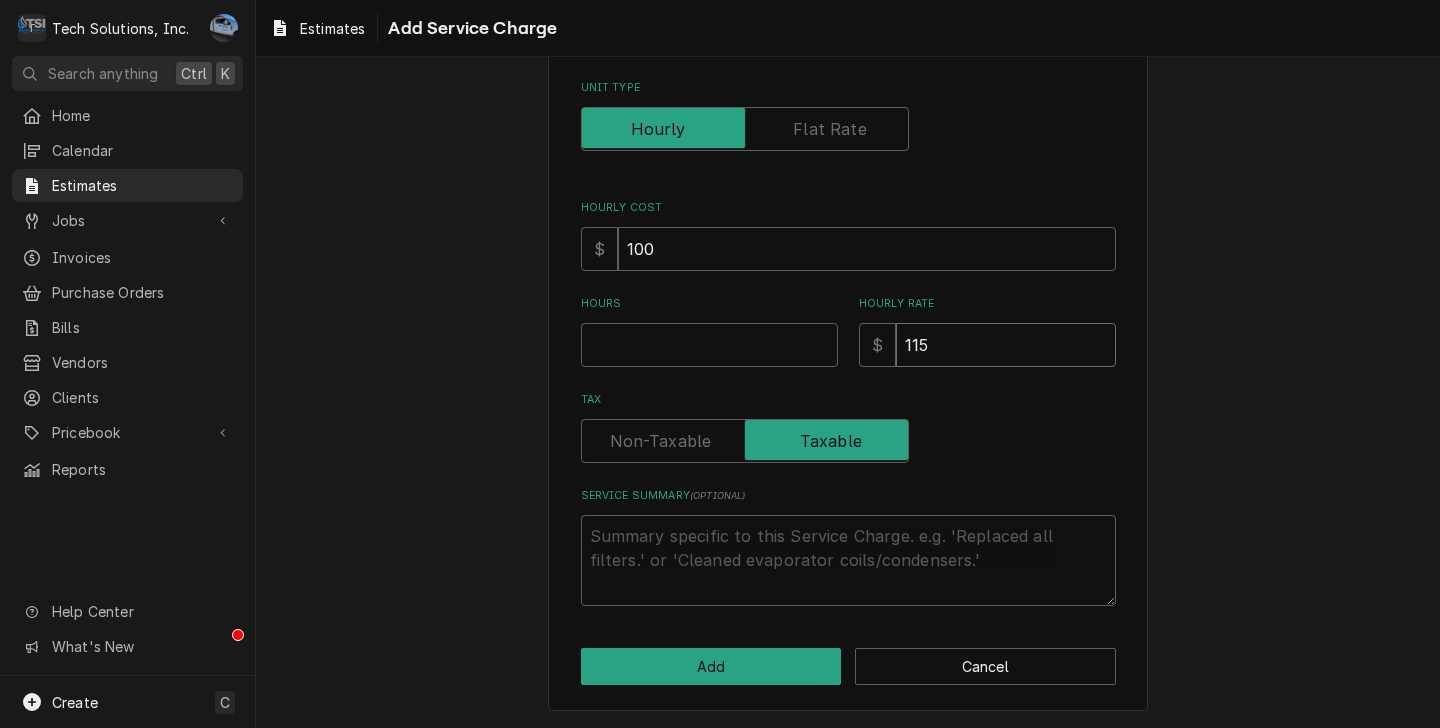 type on "x" 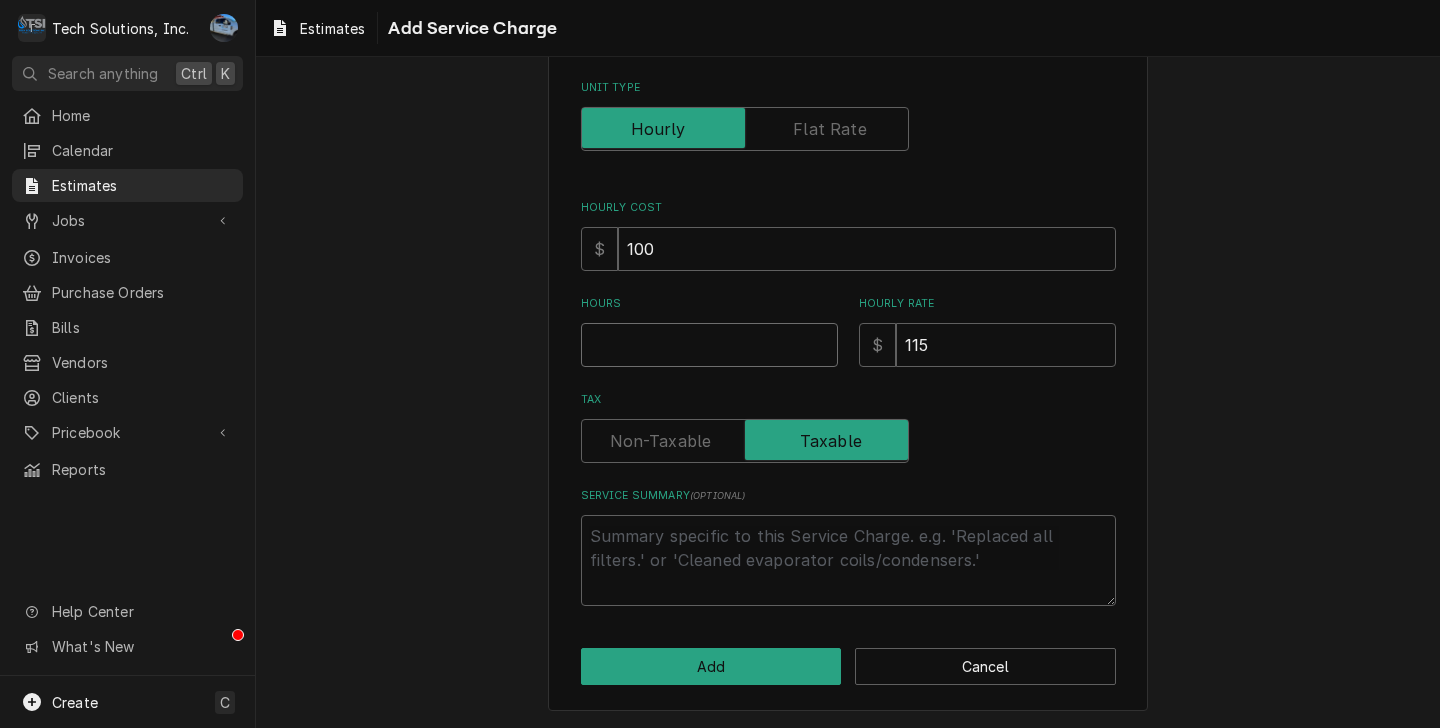 click on "Hours" at bounding box center (709, 345) 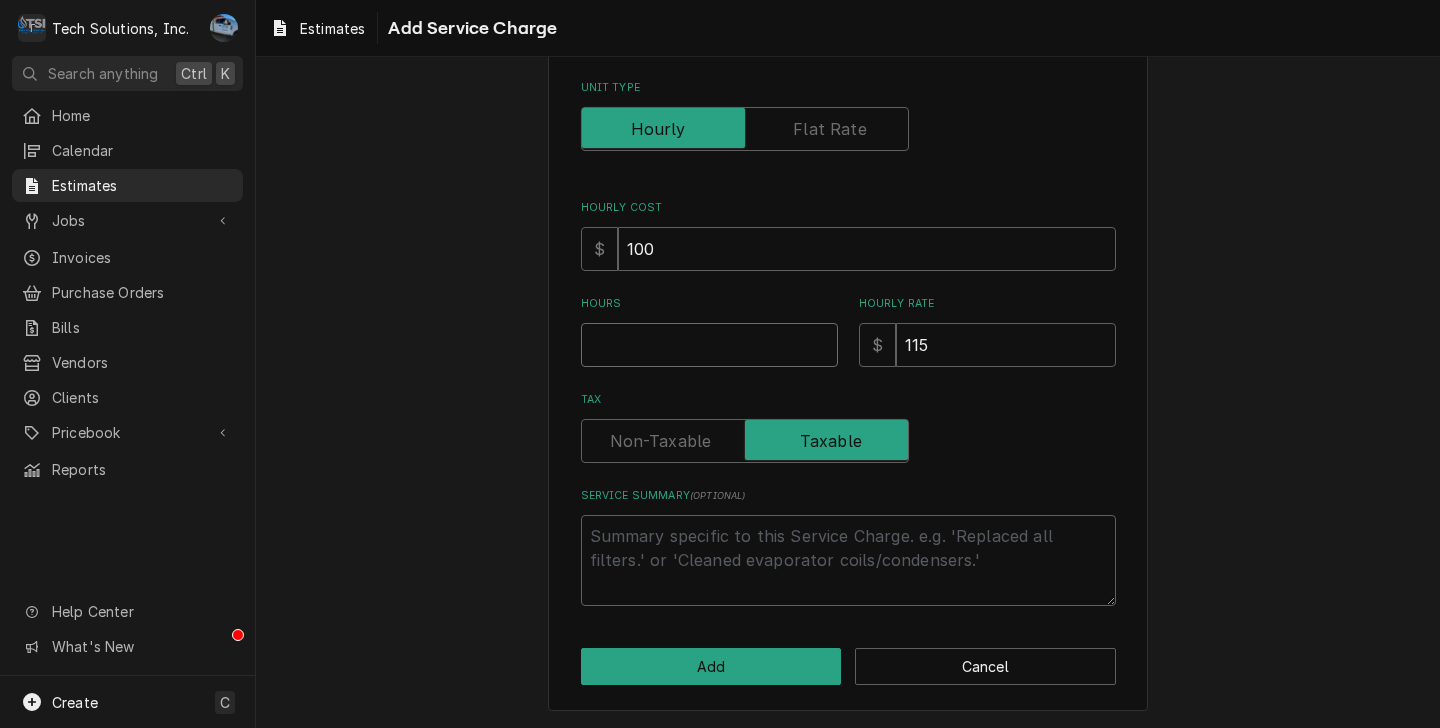 type on "x" 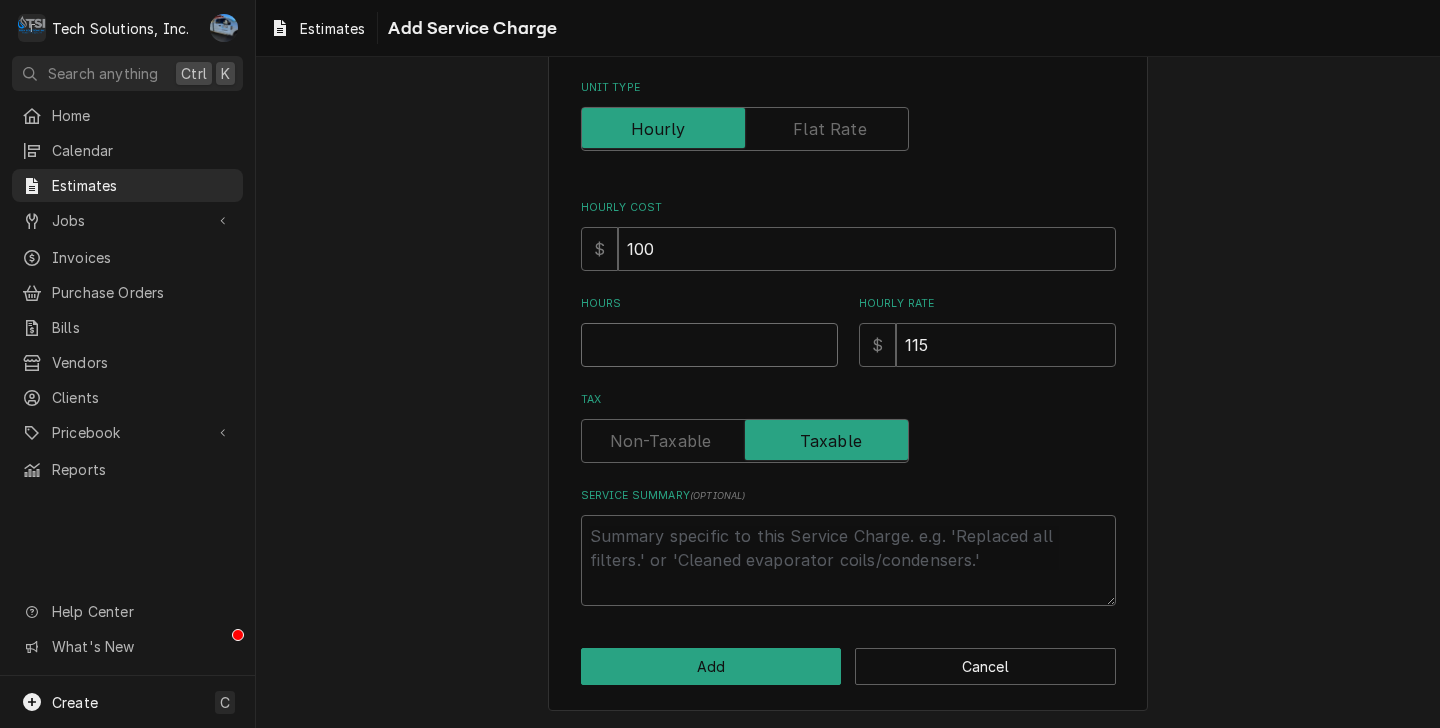 type on "1" 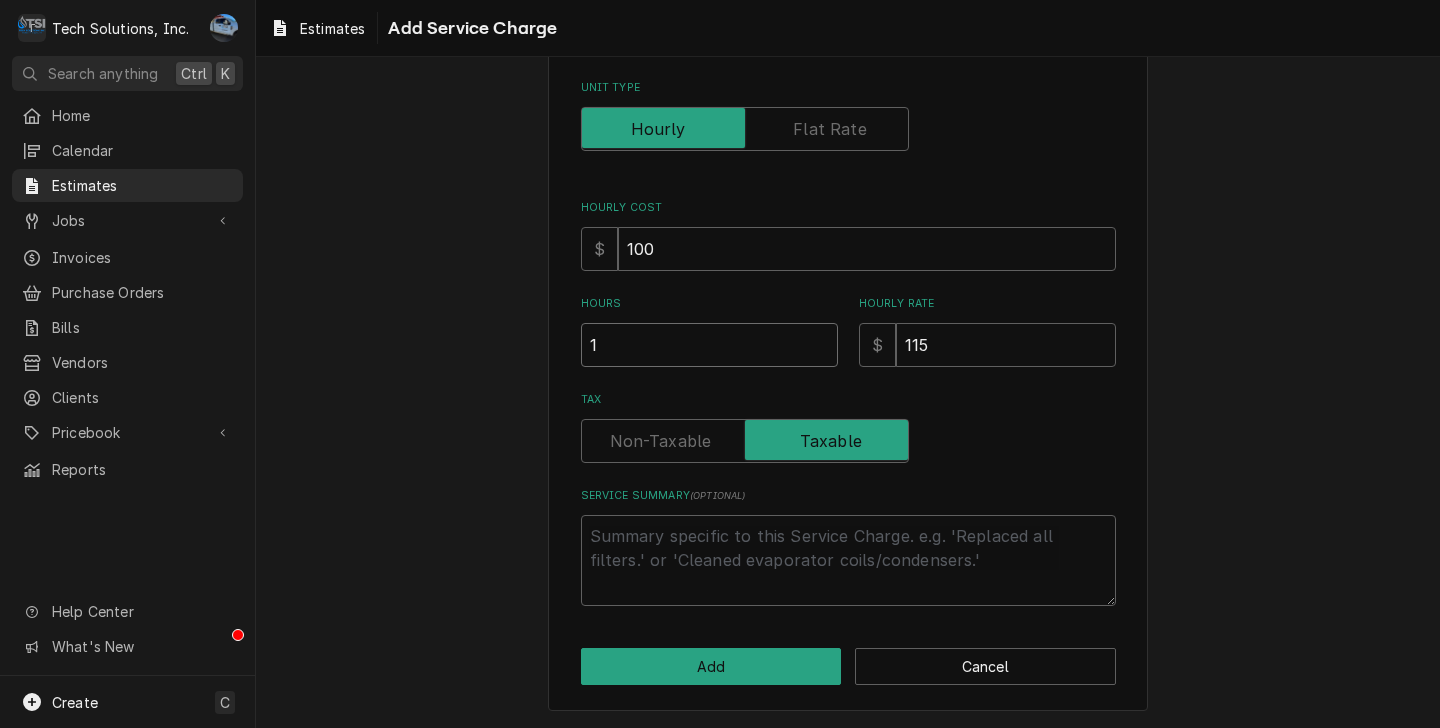 type on "x" 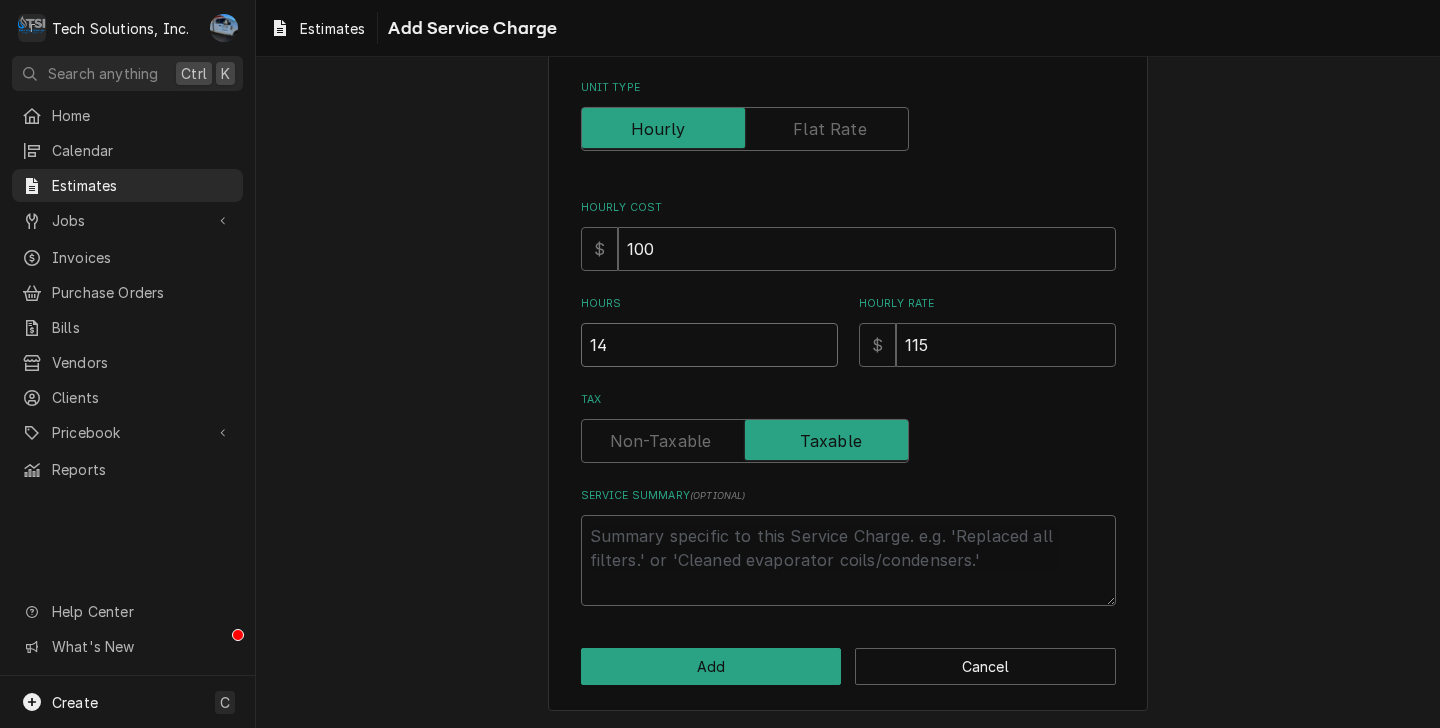 type on "x" 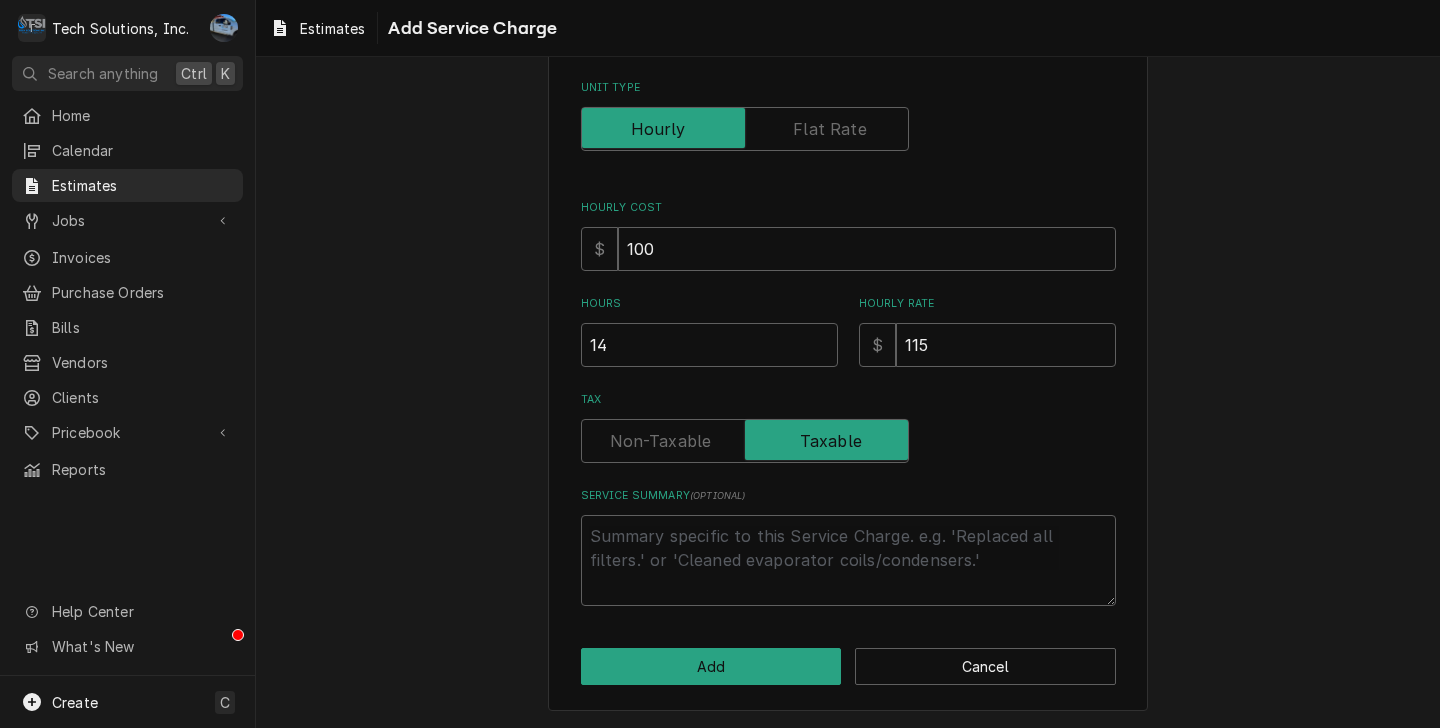 click on "Please provide the following information to add a new service charge to this estimate: Short Description Labor Edit Pricebook Item    Unit Type Hourly Cost $ 100 Hours 14 Hourly Rate $ 115 Tax Service Summary  ( optional ) Add Cancel" at bounding box center (848, 296) 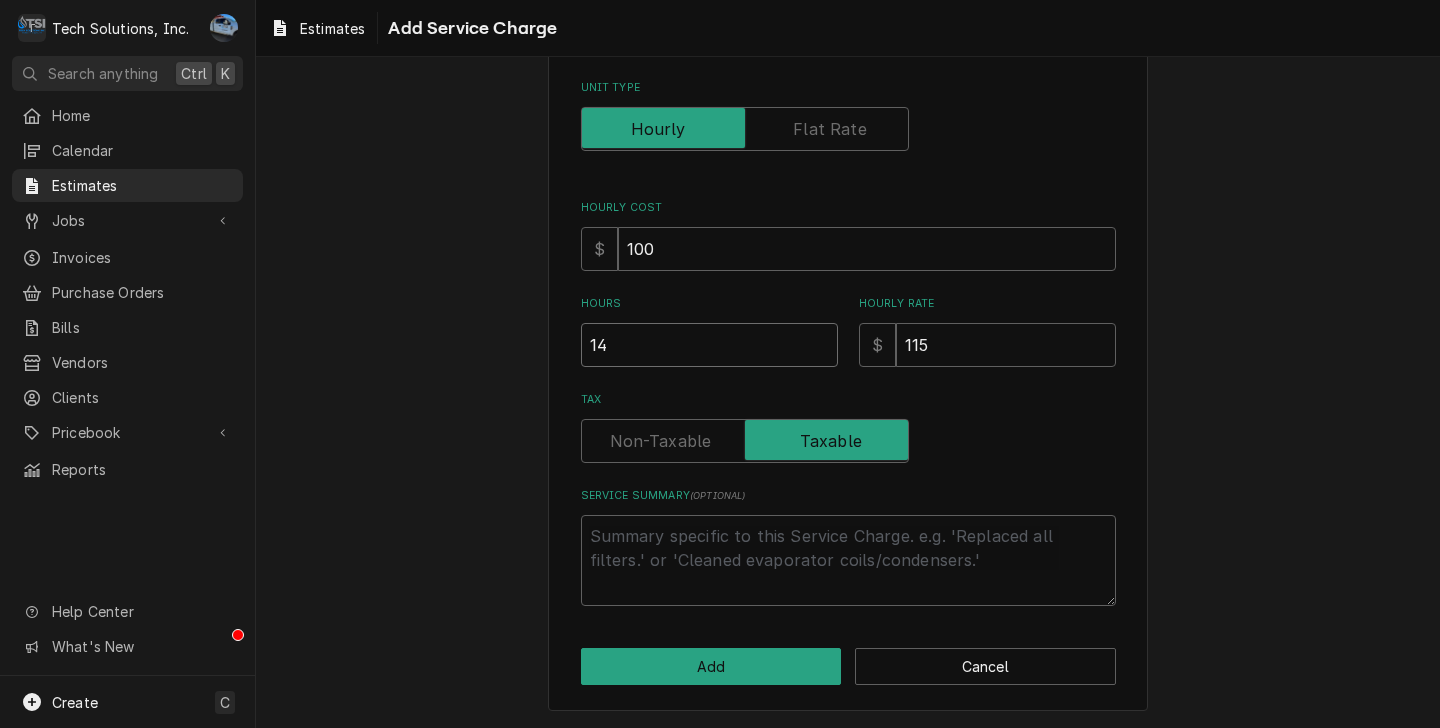 click on "14" at bounding box center (709, 345) 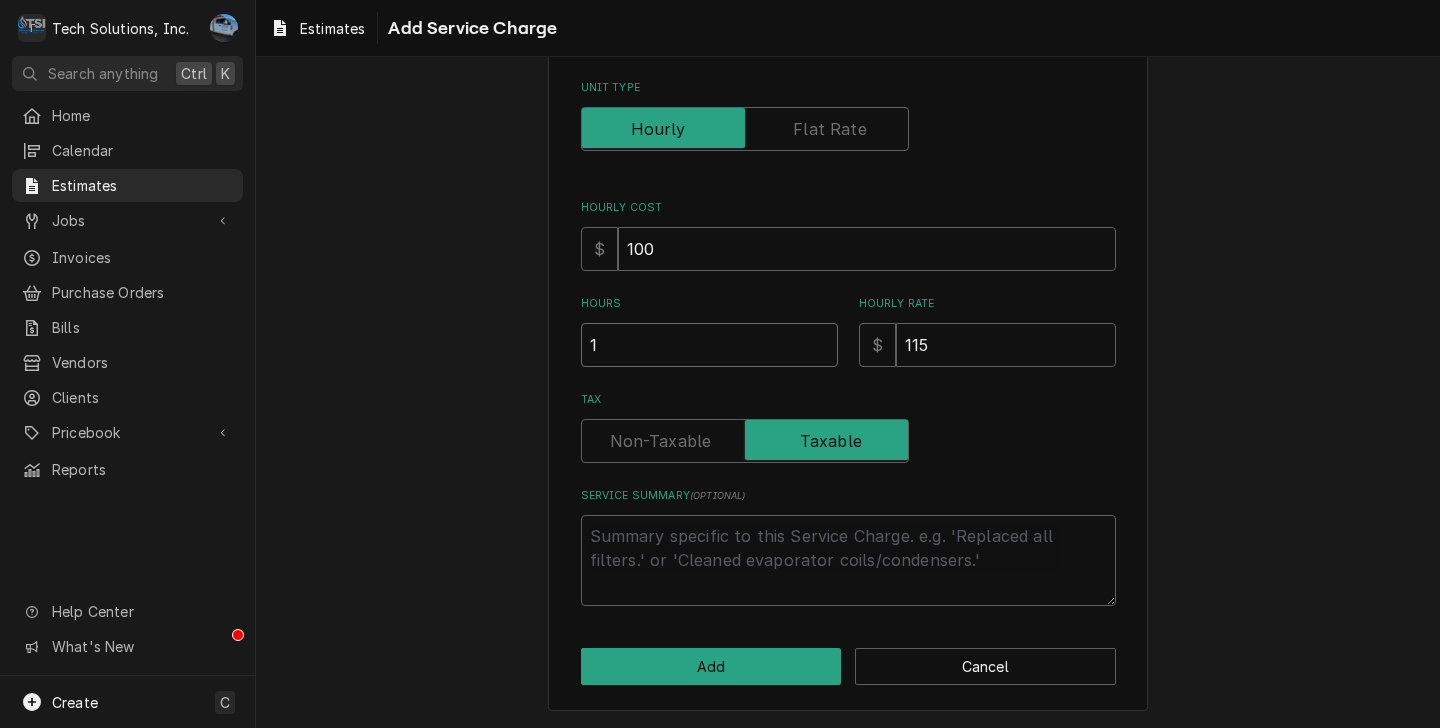 type on "x" 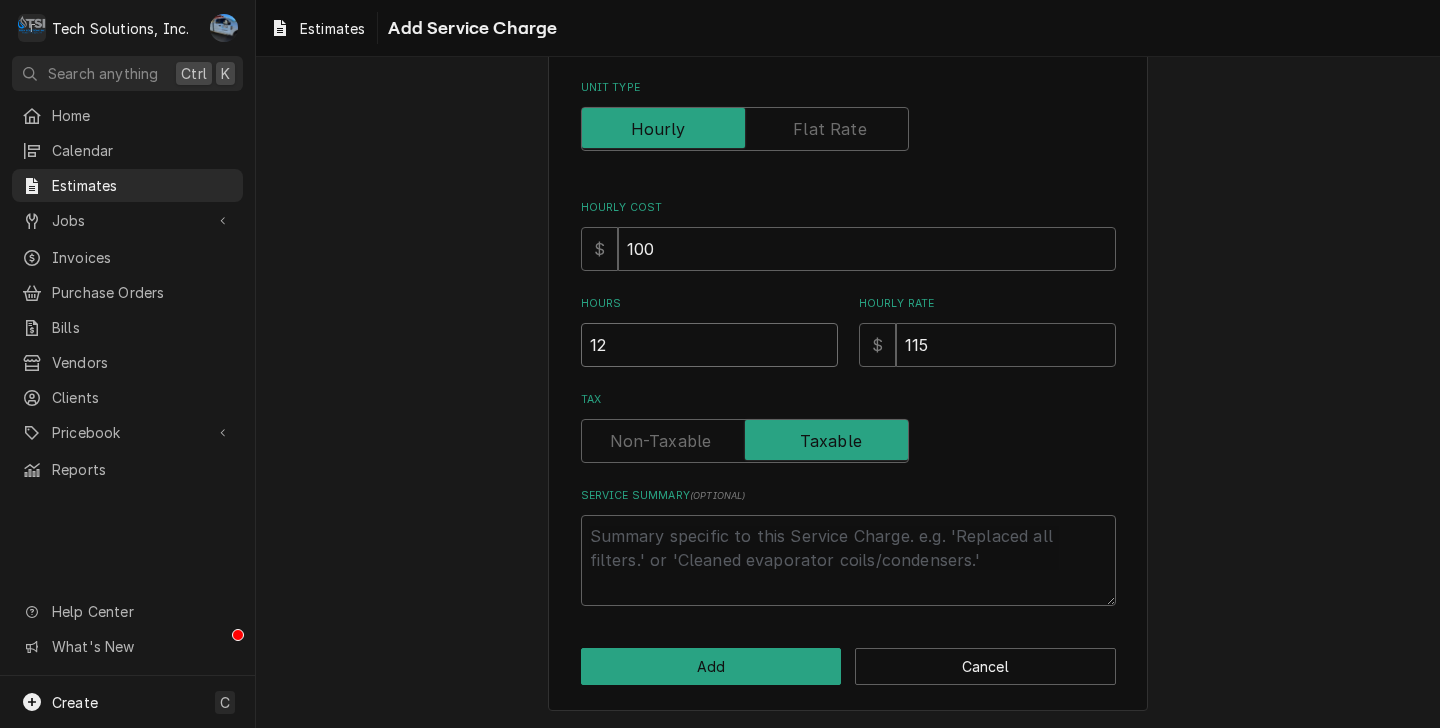 type on "x" 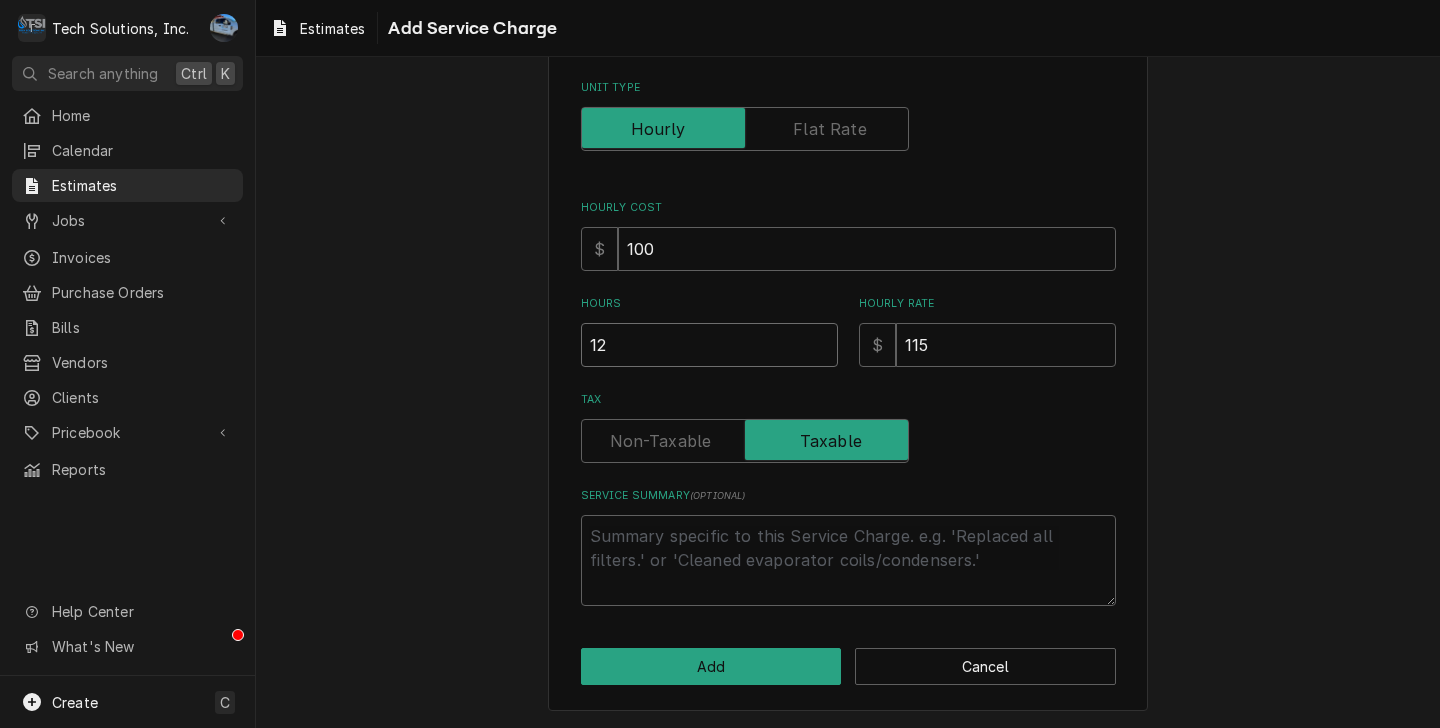 type 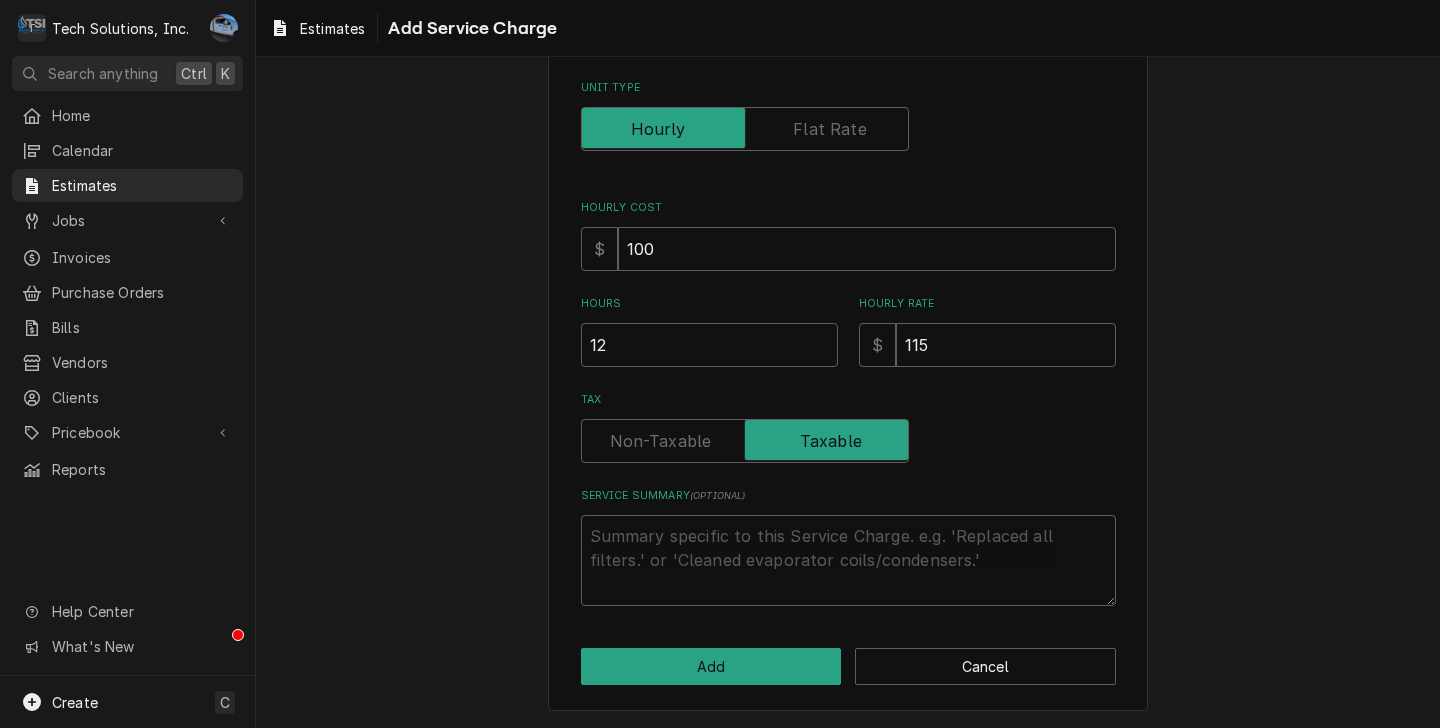 click on "Please provide the following information to add a new service charge to this estimate: Short Description Labor Edit Pricebook Item    Unit Type Hourly Cost $ 100 Hours 12 Hourly Rate $ 115 Tax Service Summary  ( optional ) Add Cancel" at bounding box center (848, 296) 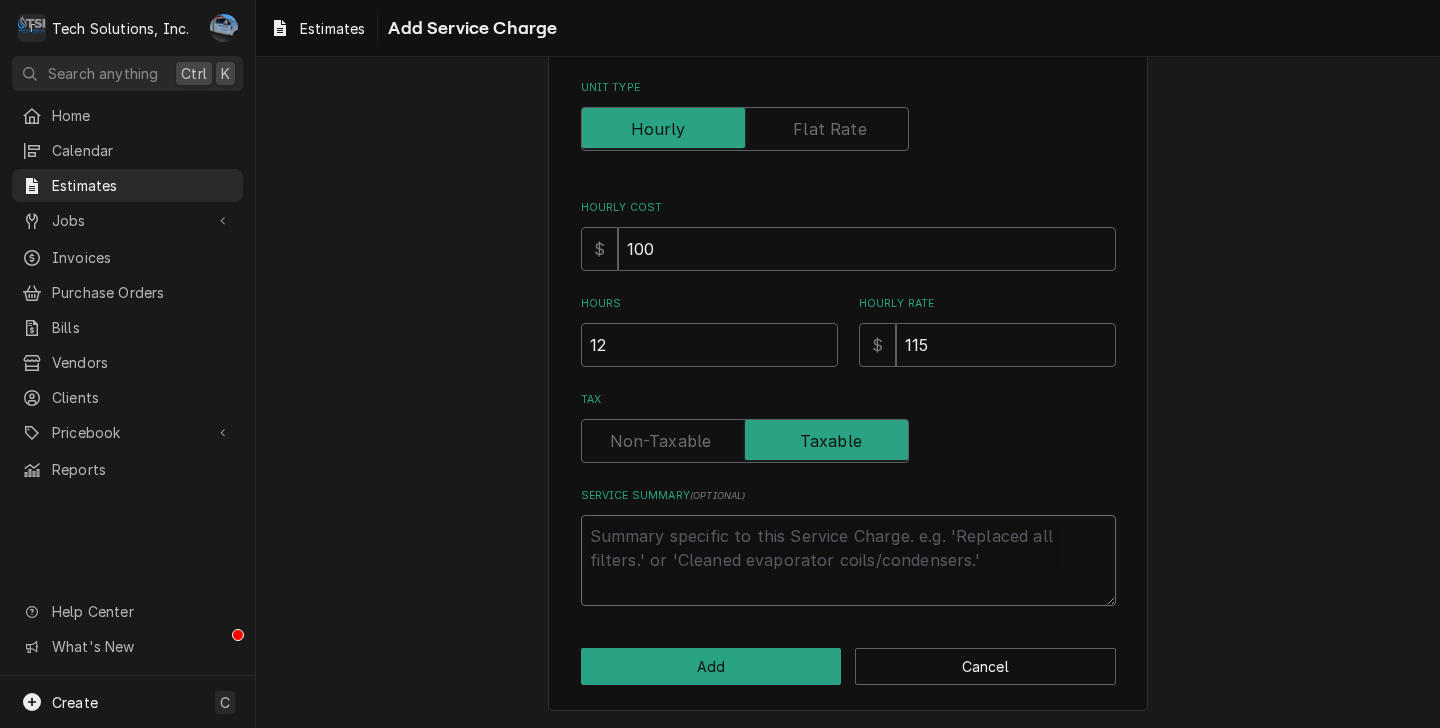 click on "Service Summary  ( optional )" at bounding box center (848, 560) 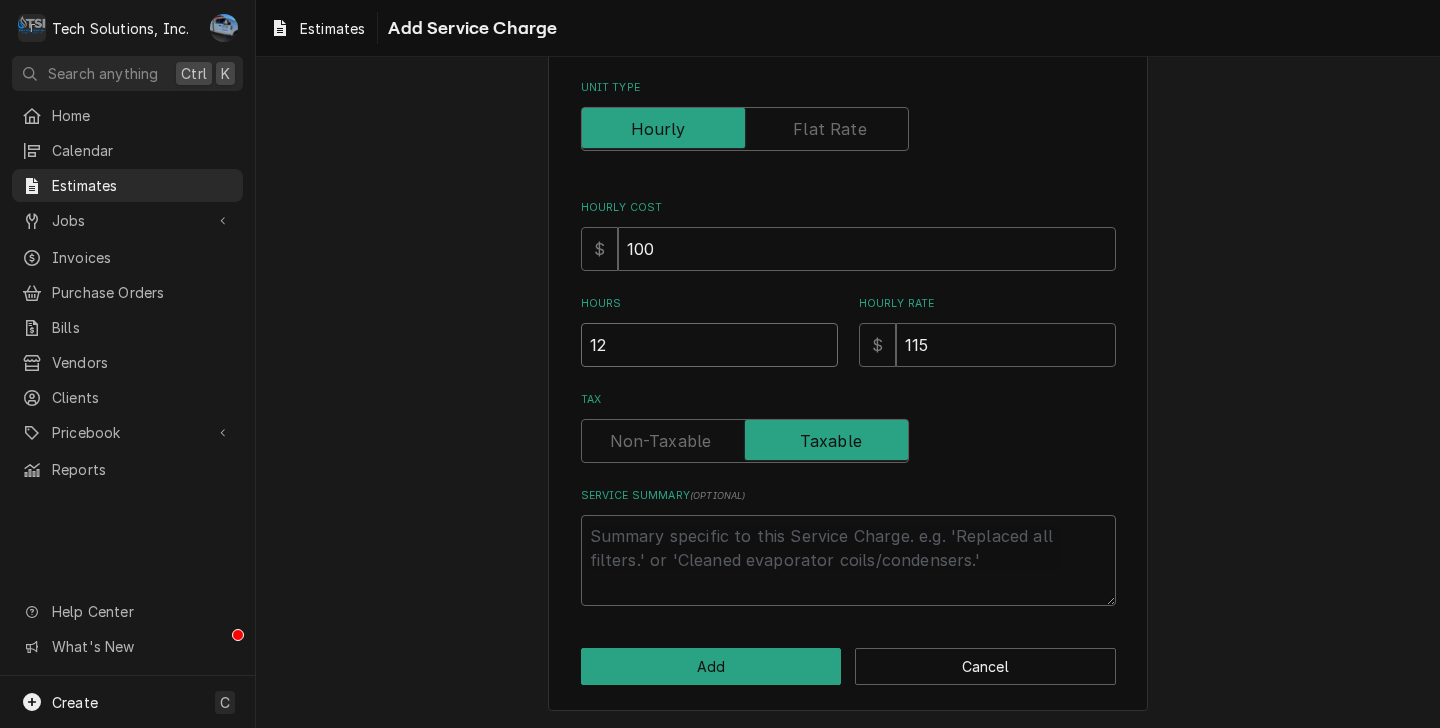 click on "12" at bounding box center [709, 345] 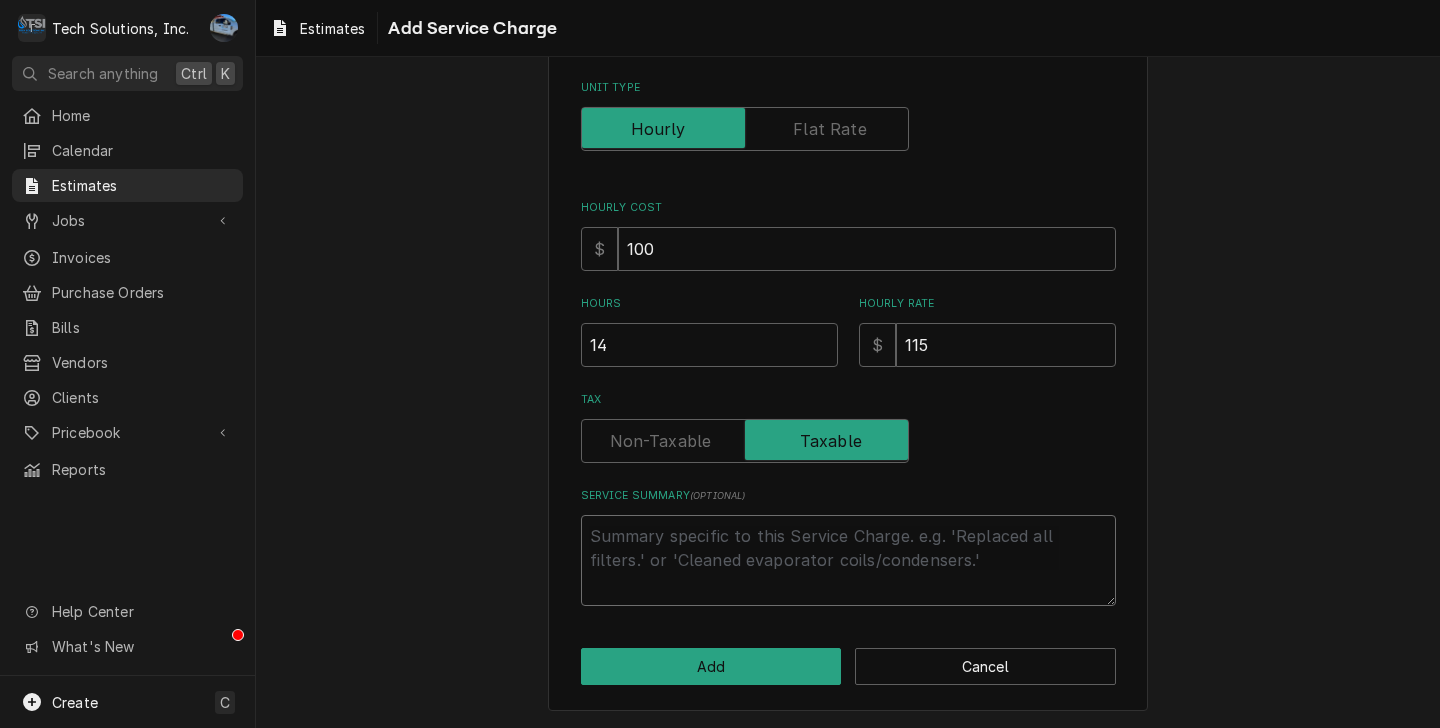click on "Service Summary  ( optional )" at bounding box center (848, 560) 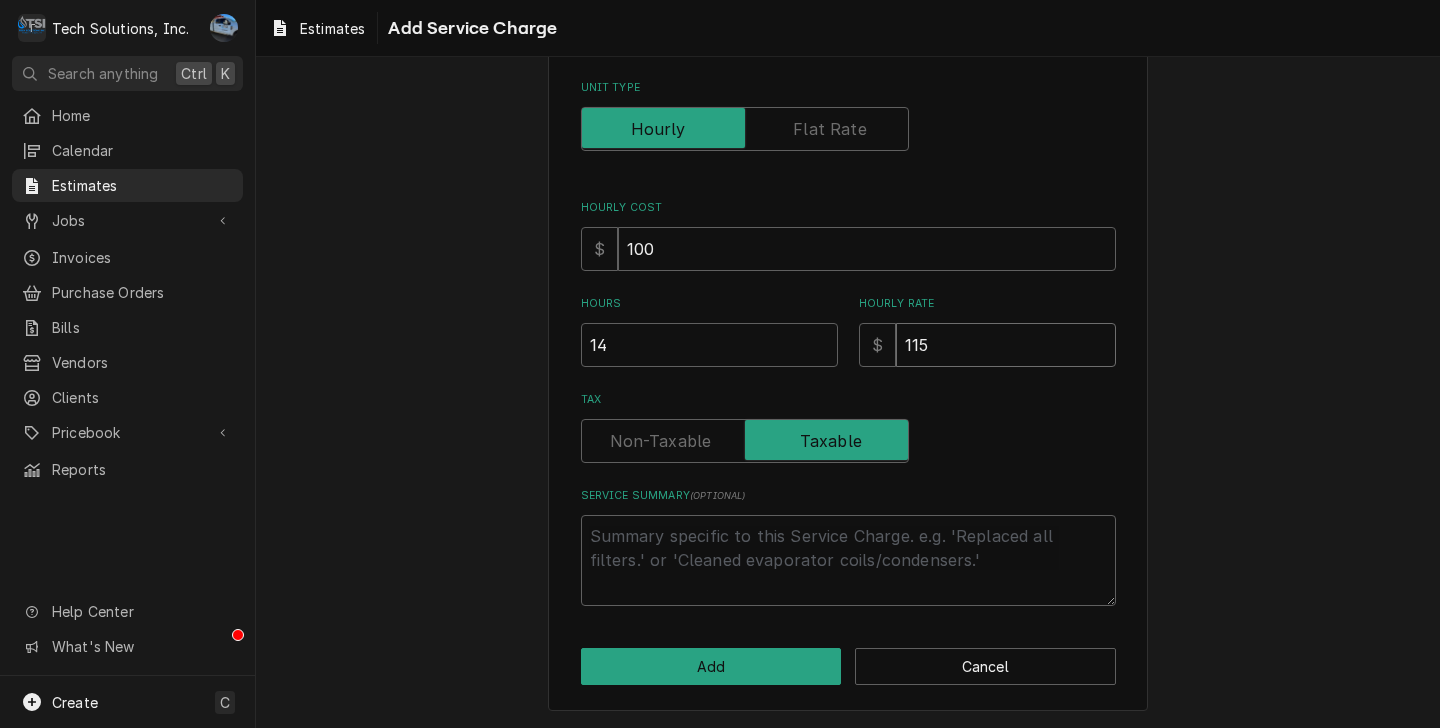click on "115" at bounding box center [1006, 345] 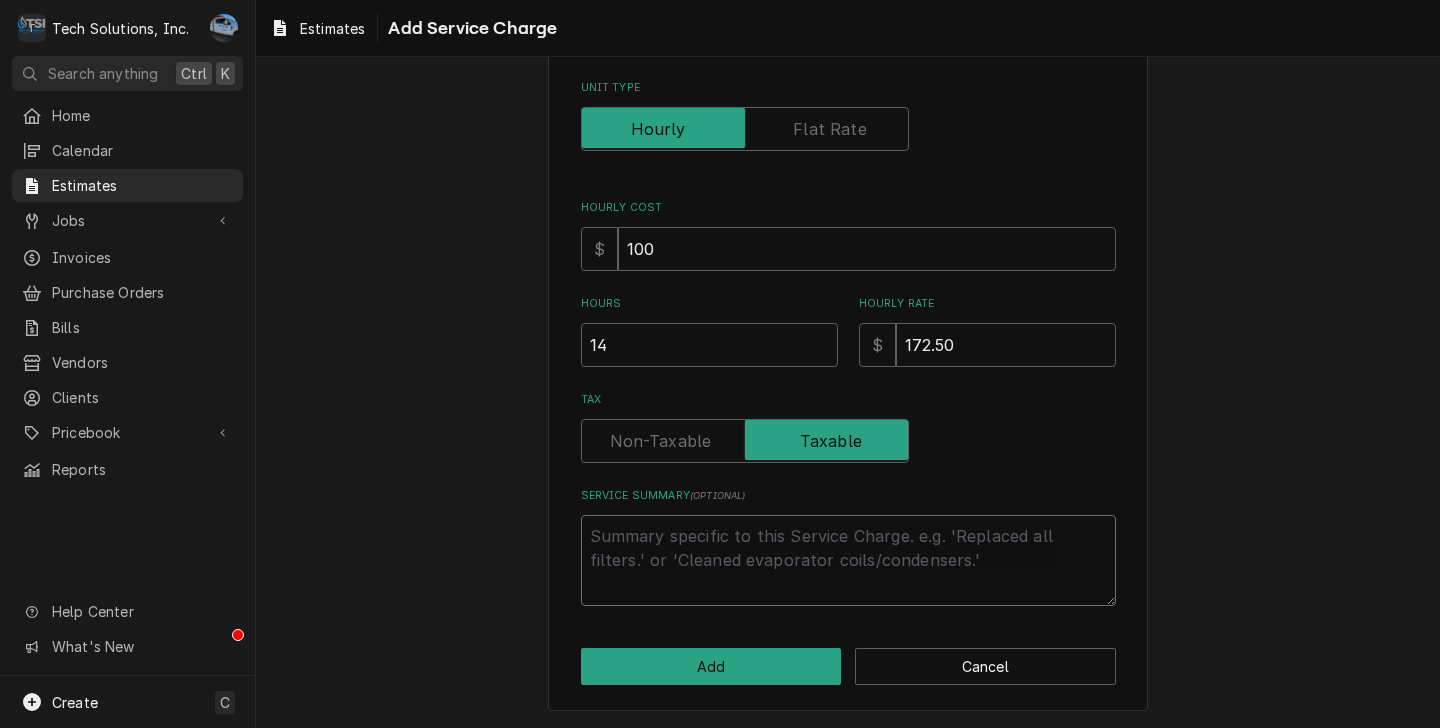 click on "Service Summary  ( optional )" at bounding box center (848, 560) 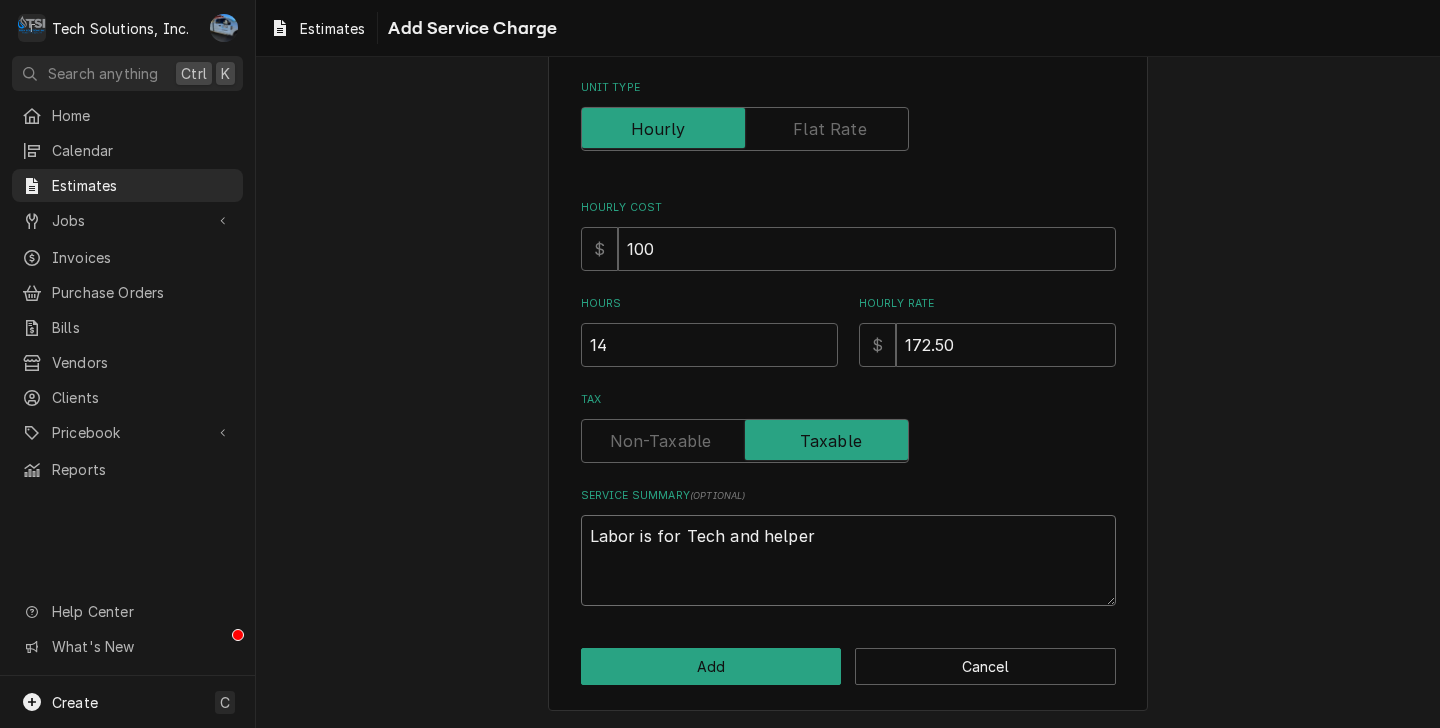 click on "Labor is for Tech and helper" at bounding box center (848, 560) 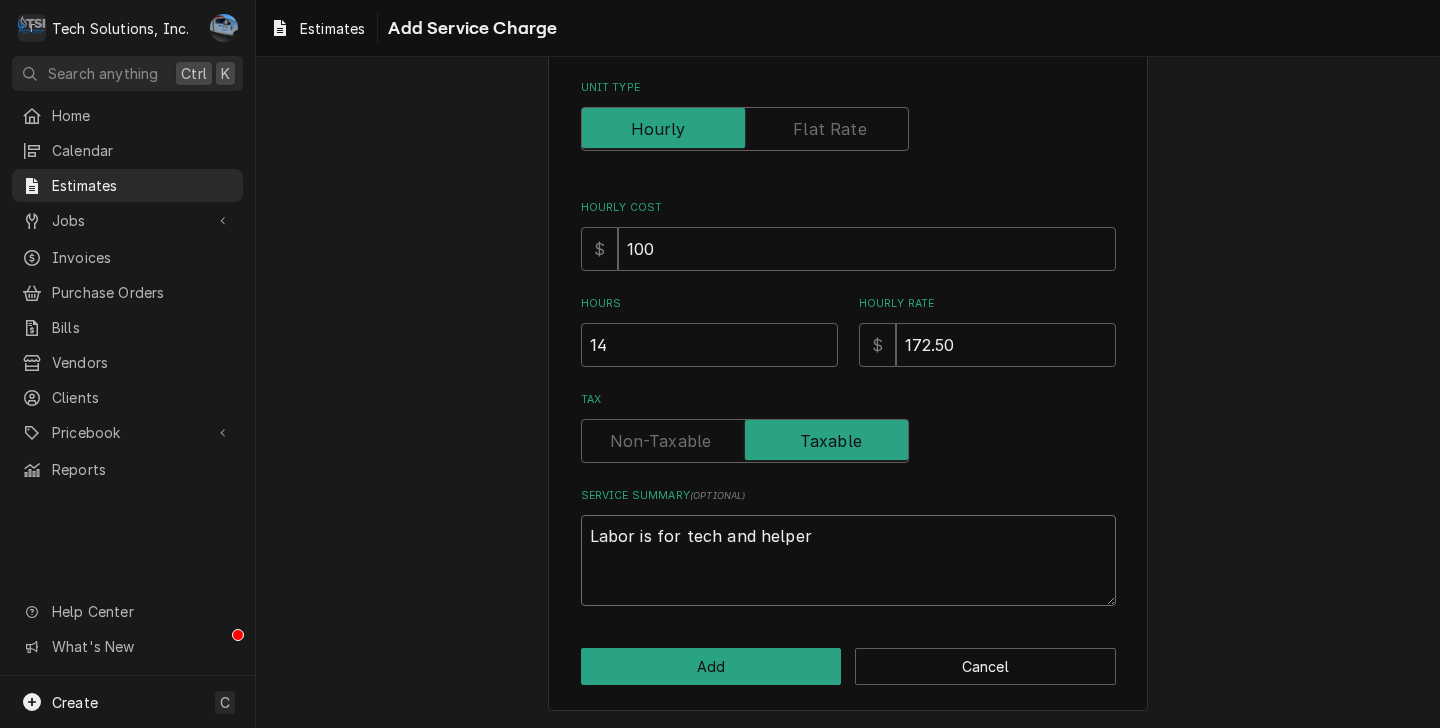 click on "Labor is for tech and helper" at bounding box center (848, 560) 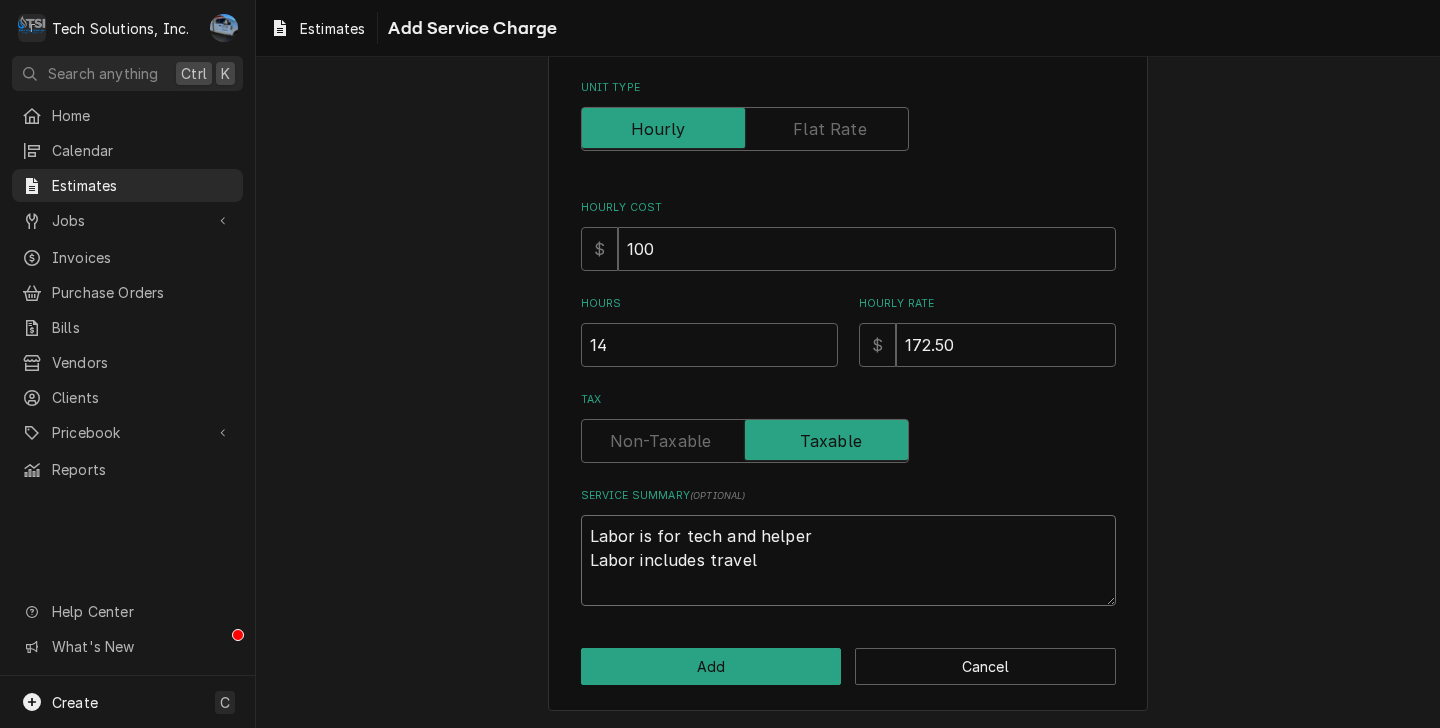 click on "Labor is for tech and helper
Labor includes travel" at bounding box center [848, 560] 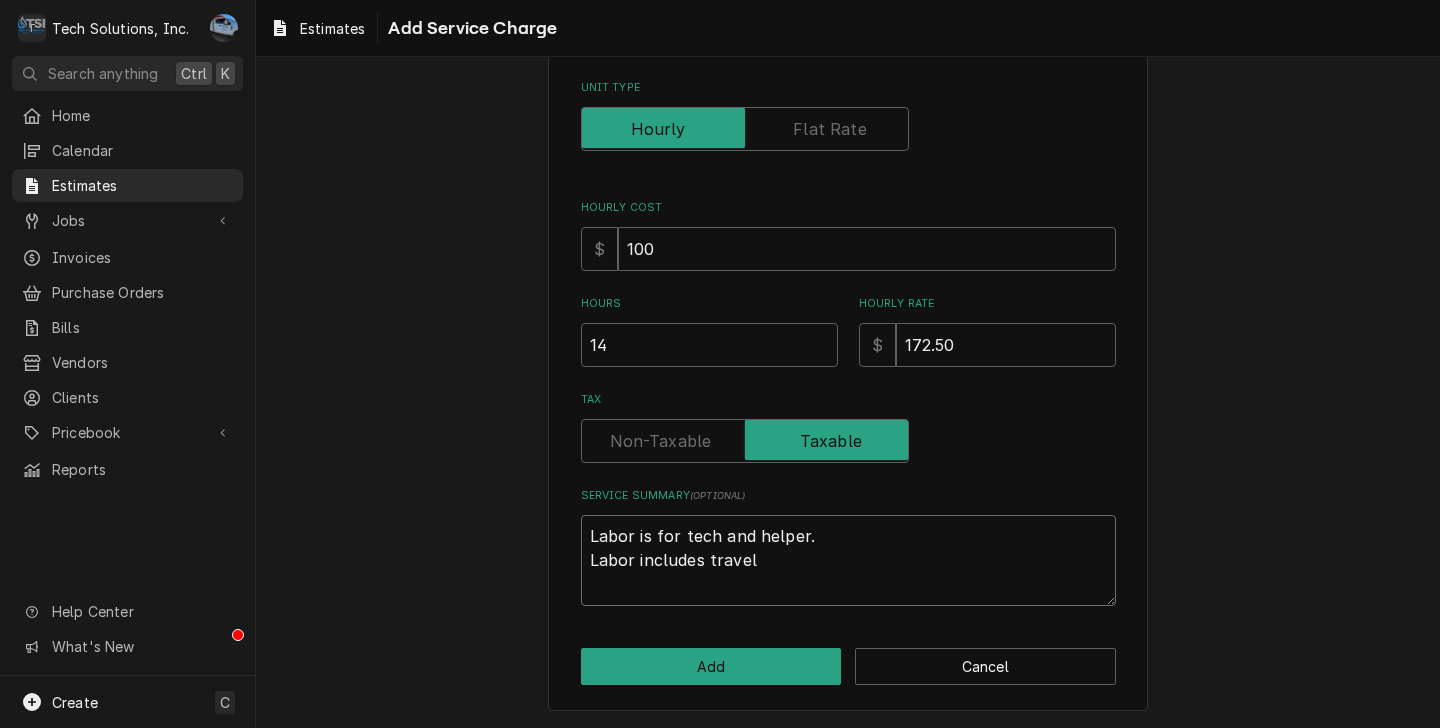 click on "Labor is for tech and helper.
Labor includes travel" at bounding box center (848, 560) 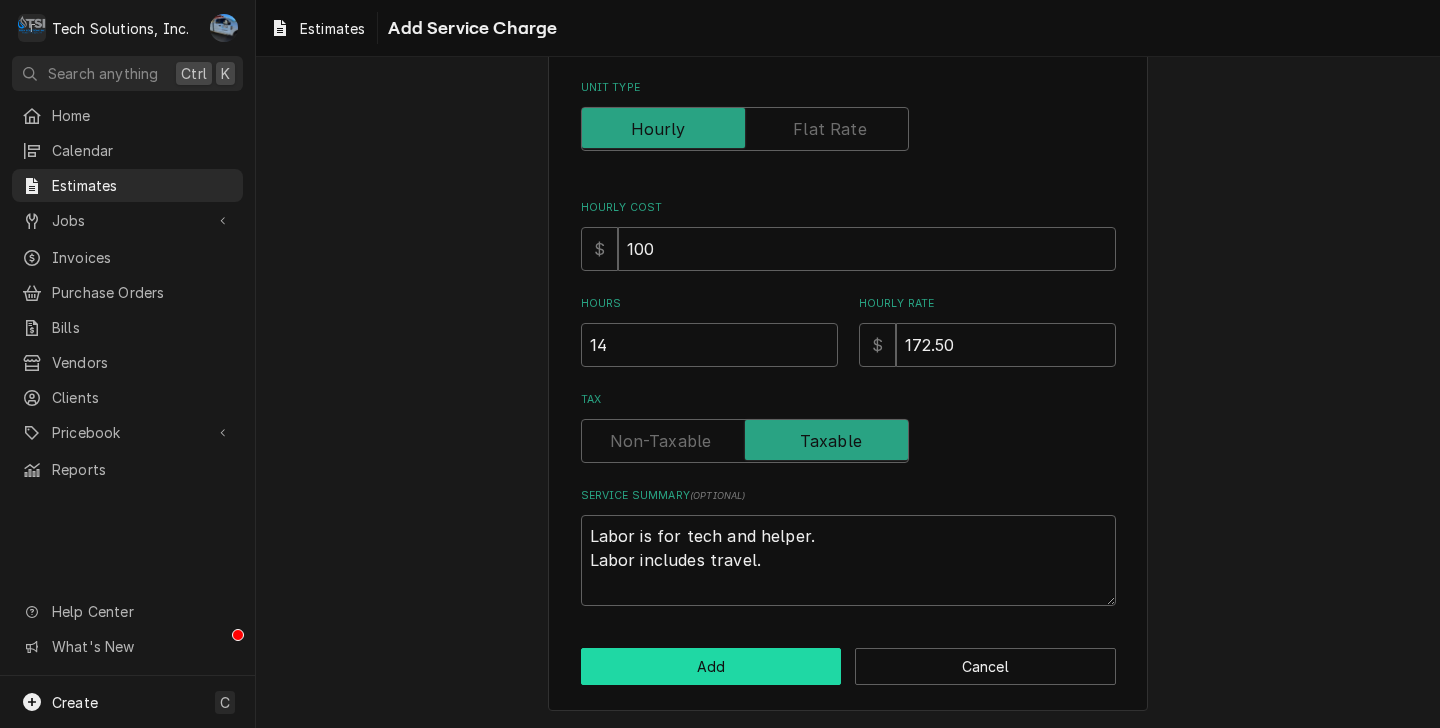 click on "Add" at bounding box center [711, 666] 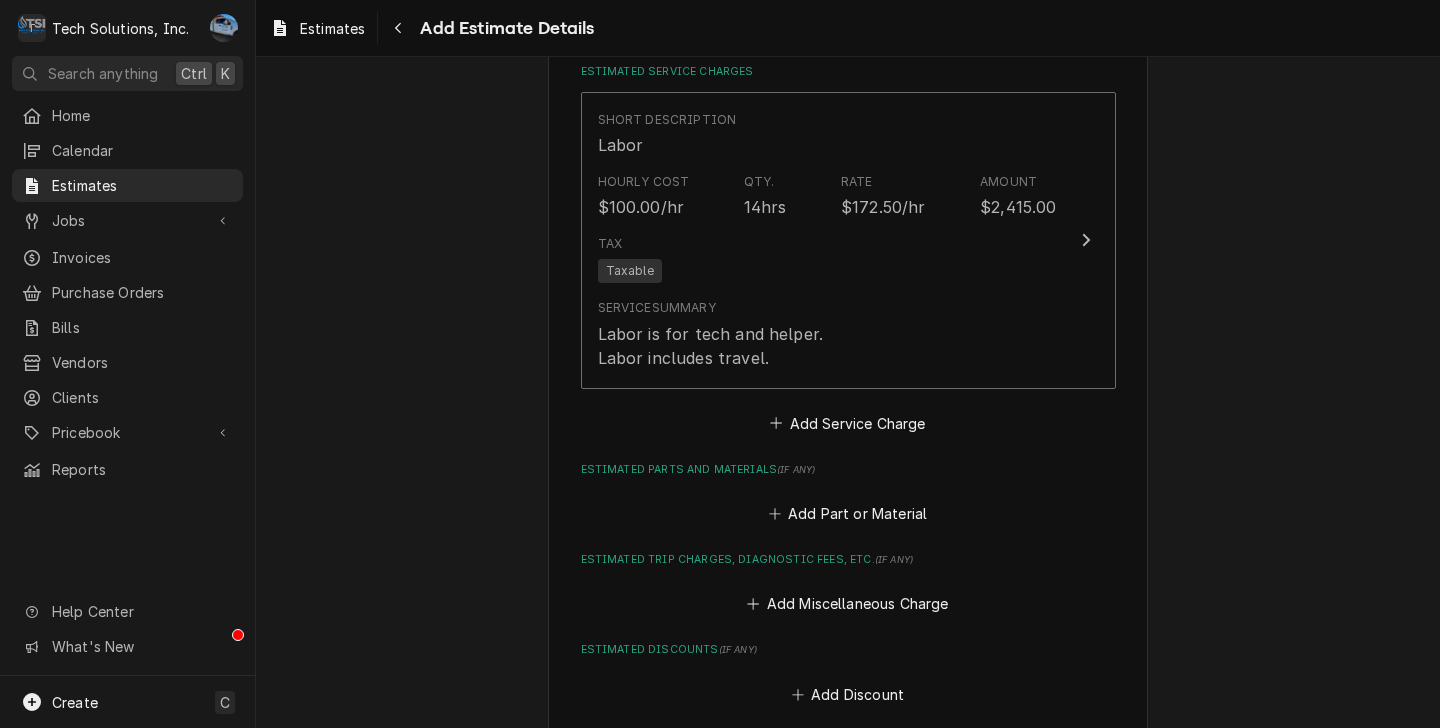 scroll, scrollTop: 2509, scrollLeft: 0, axis: vertical 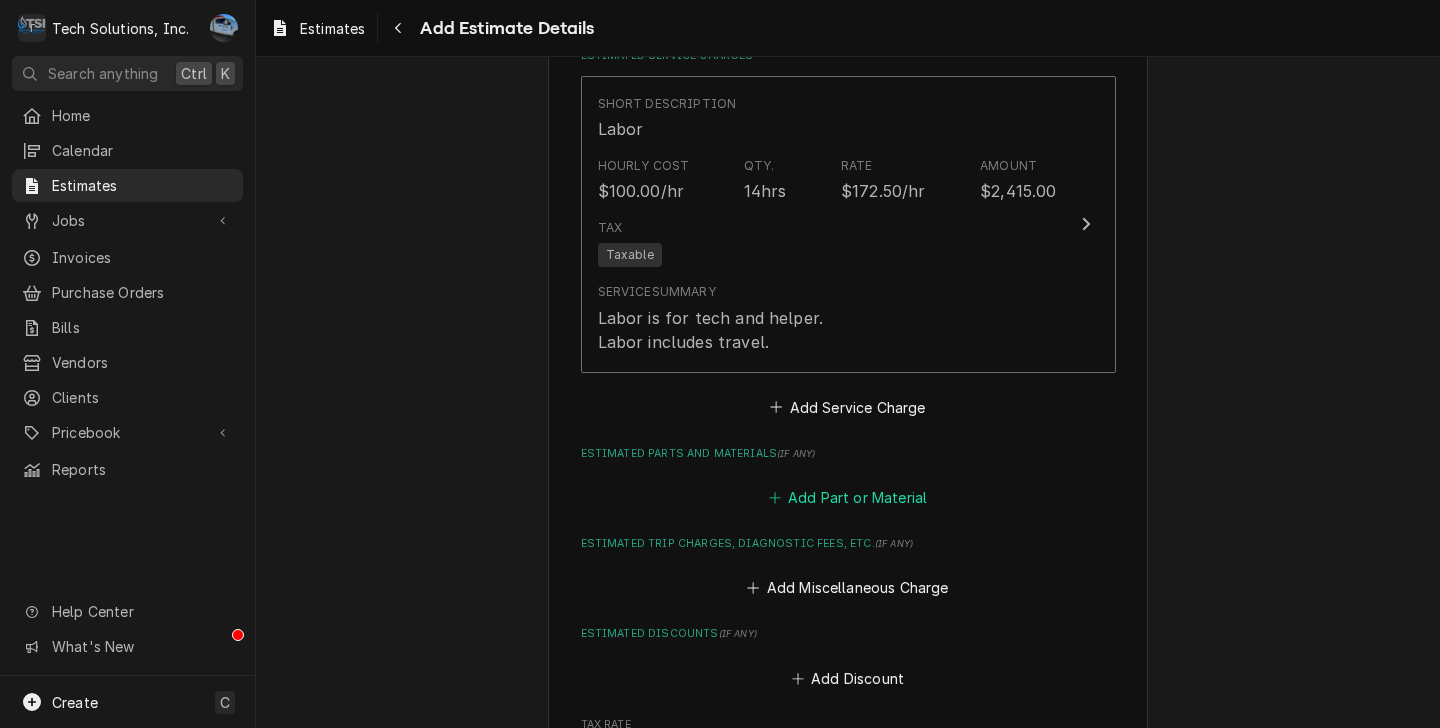 click on "Add Part or Material" at bounding box center [847, 497] 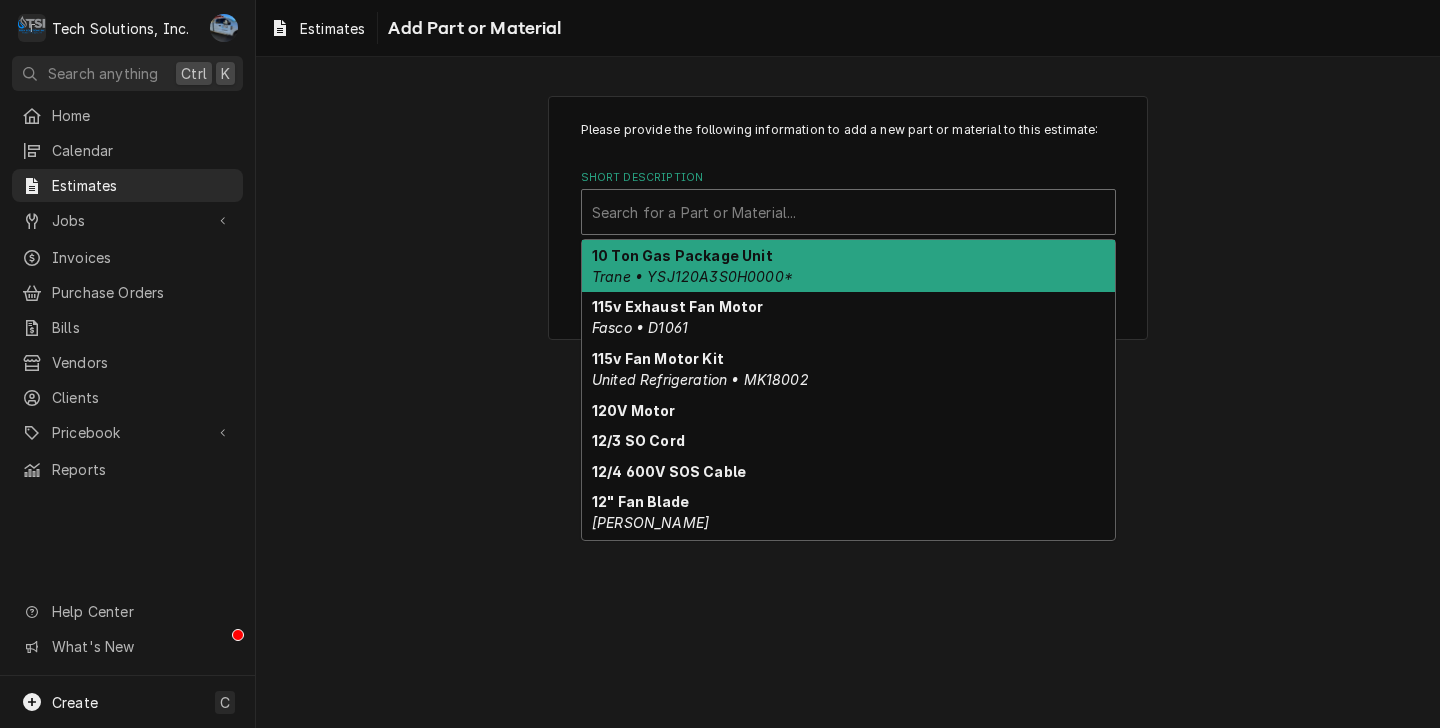 click on "Search for a Part or Material..." at bounding box center [848, 212] 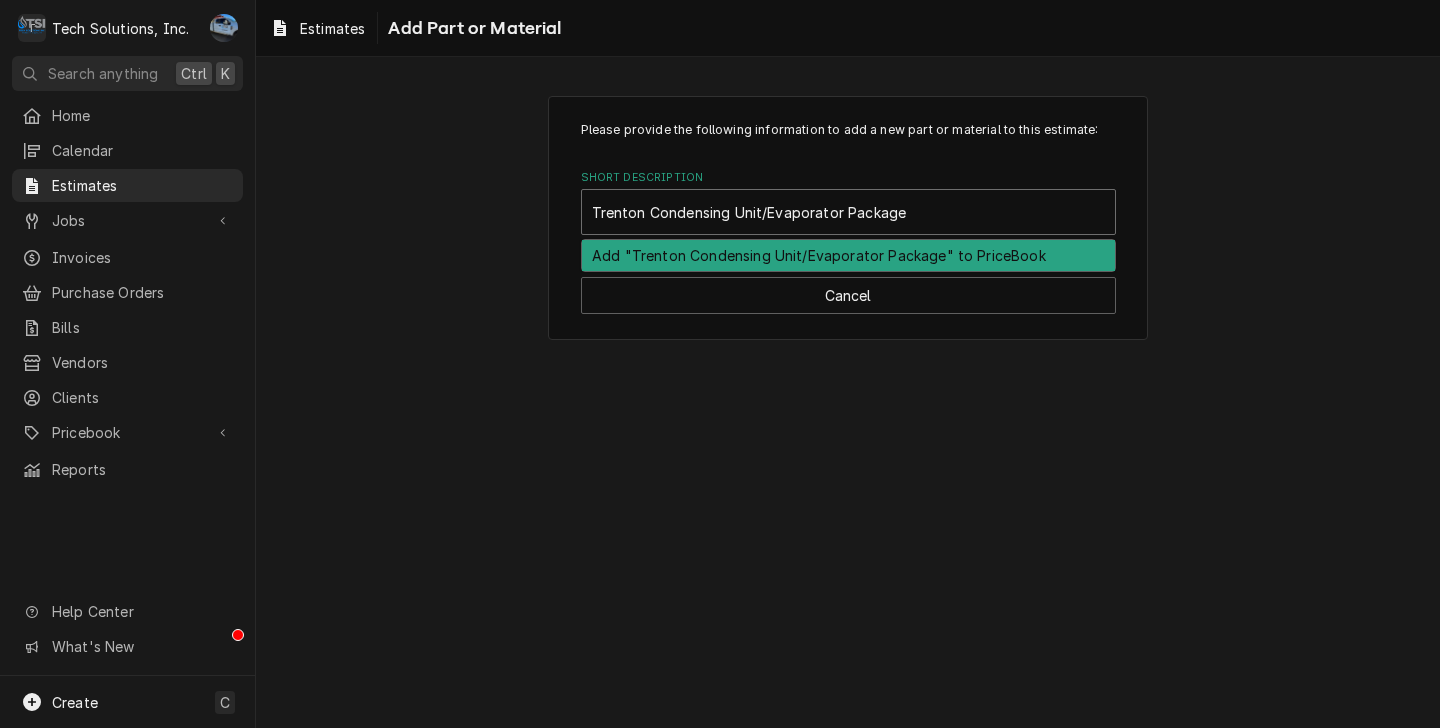 click on "Add "Trenton Condensing Unit/Evaporator Package" to PriceBook" at bounding box center (848, 255) 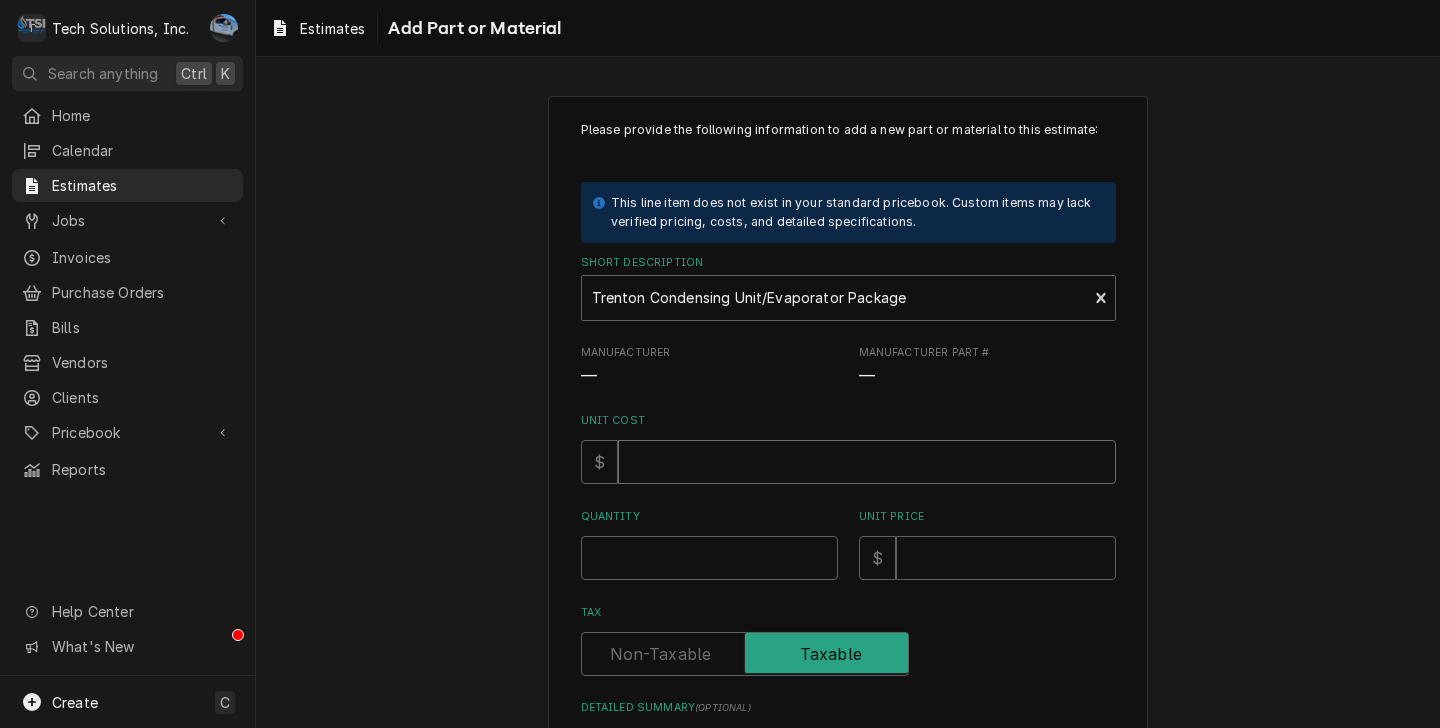 click on "Unit Cost" at bounding box center [867, 462] 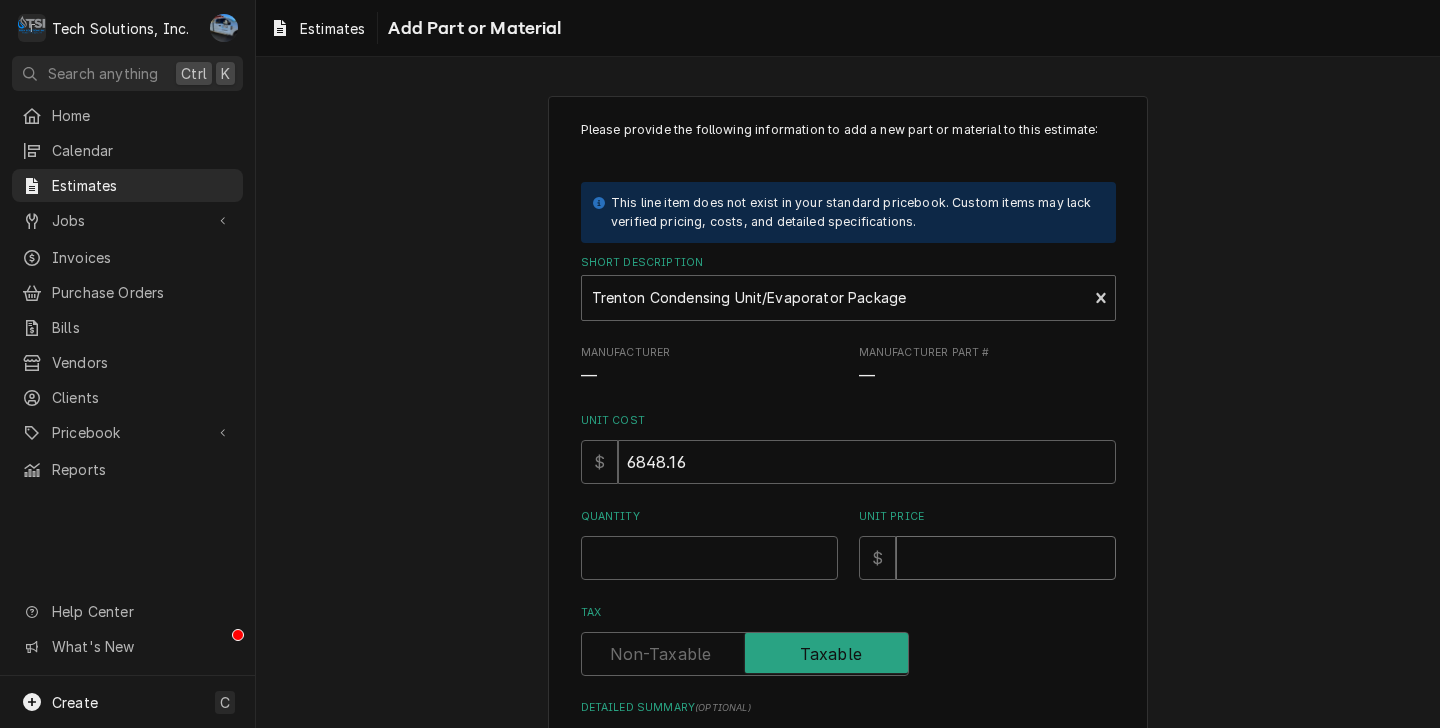 click on "Unit Price" at bounding box center [1006, 558] 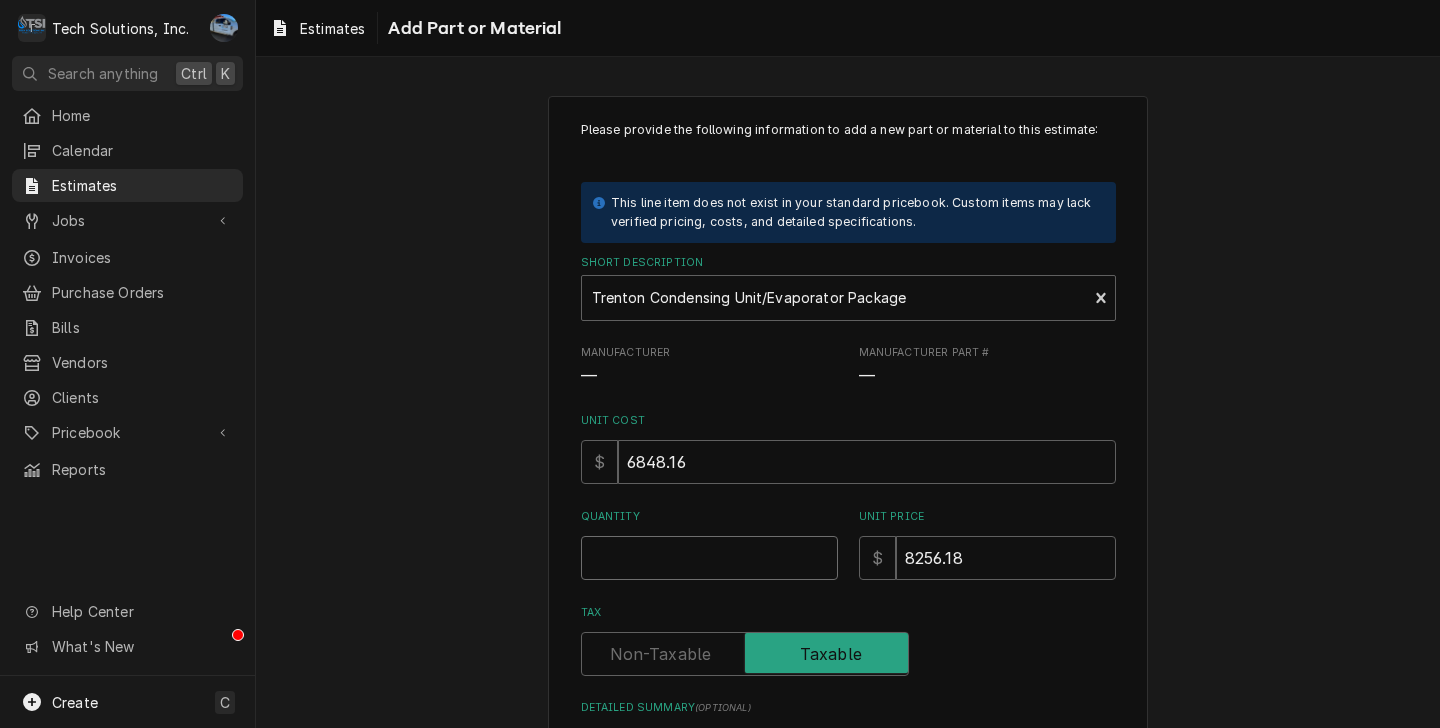 click on "Quantity" at bounding box center (709, 558) 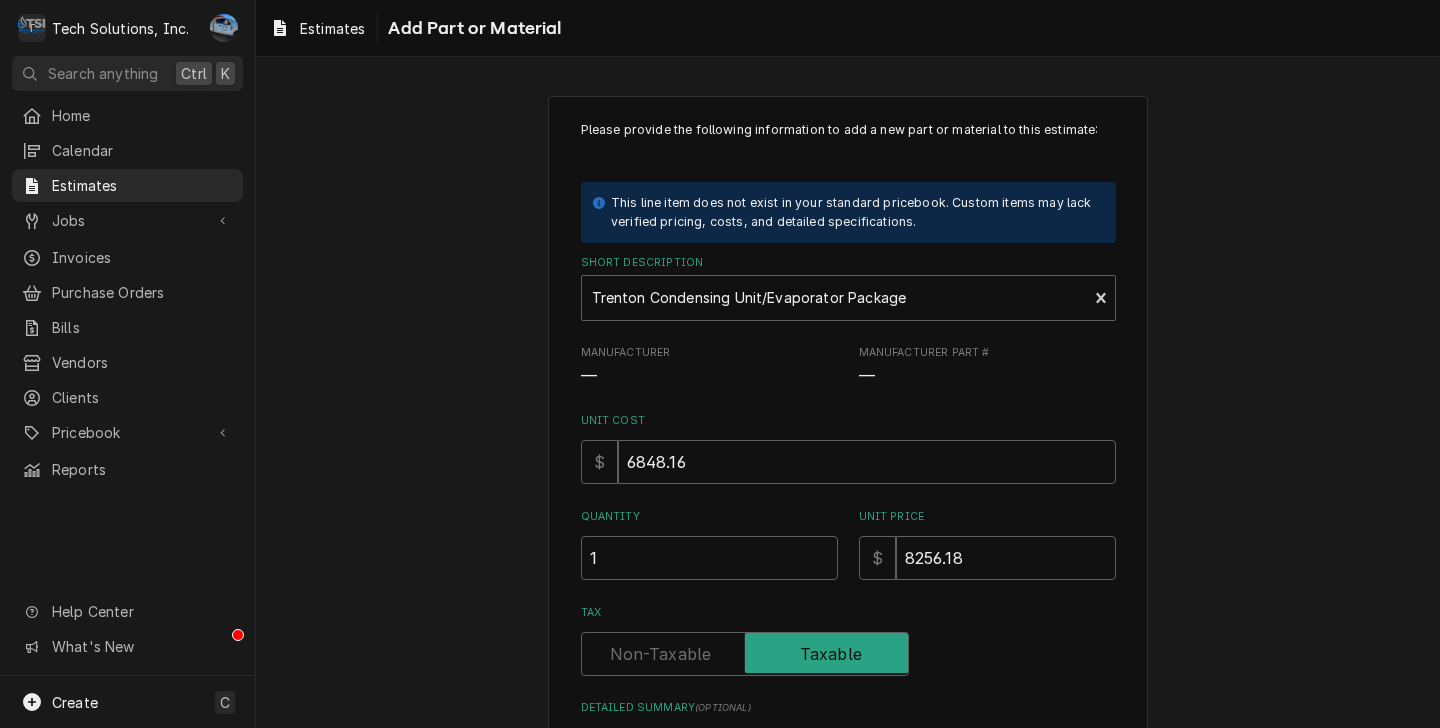 click on "Please provide the following information to add a new part or material to this estimate: This line item does not exist in your standard pricebook. Custom items may lack verified pricing, costs, and detailed specifications. Short Description Trenton Condensing Unit/Evaporator Package Manufacturer — Manufacturer Part # — Unit Cost $ 6848.16 Quantity 1 Unit Price $ 8256.18 Tax Detailed Summary  ( optional ) Add Cancel" at bounding box center [848, 509] 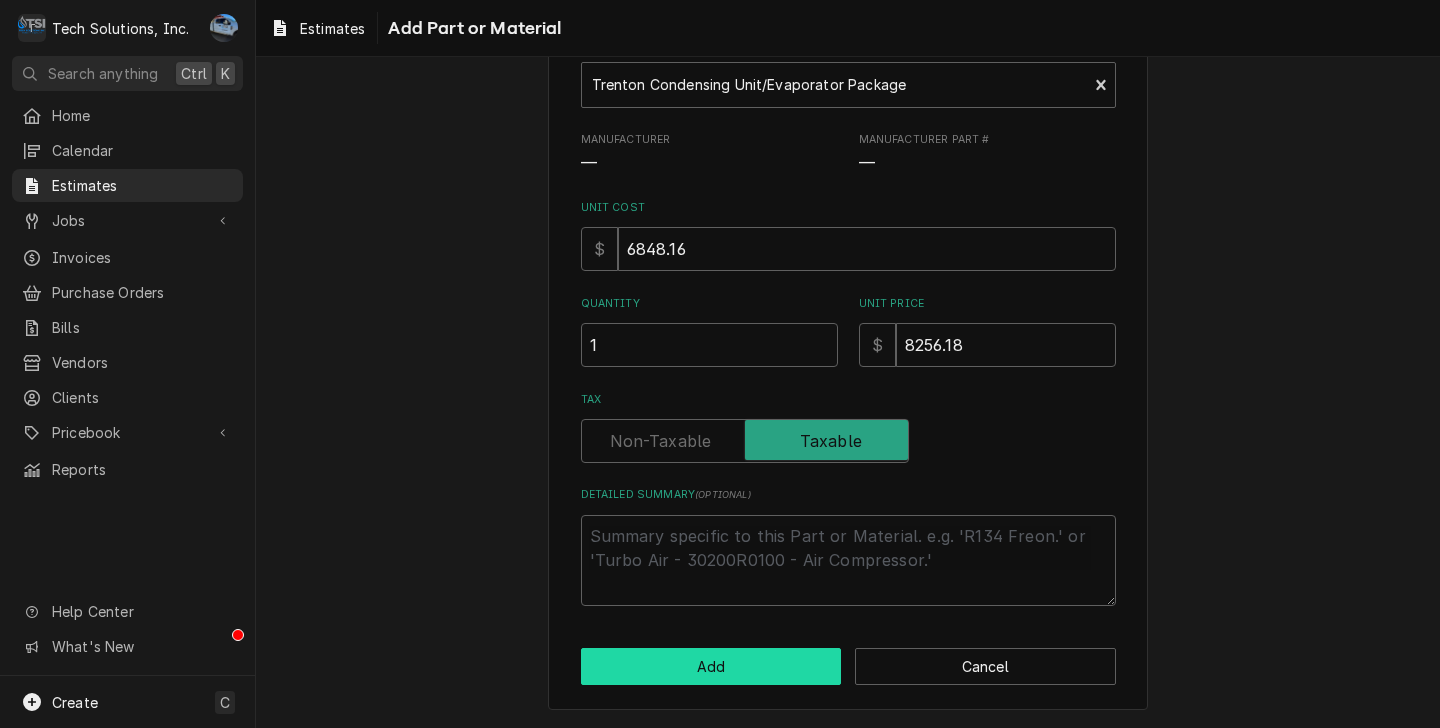 click on "Add" at bounding box center (711, 666) 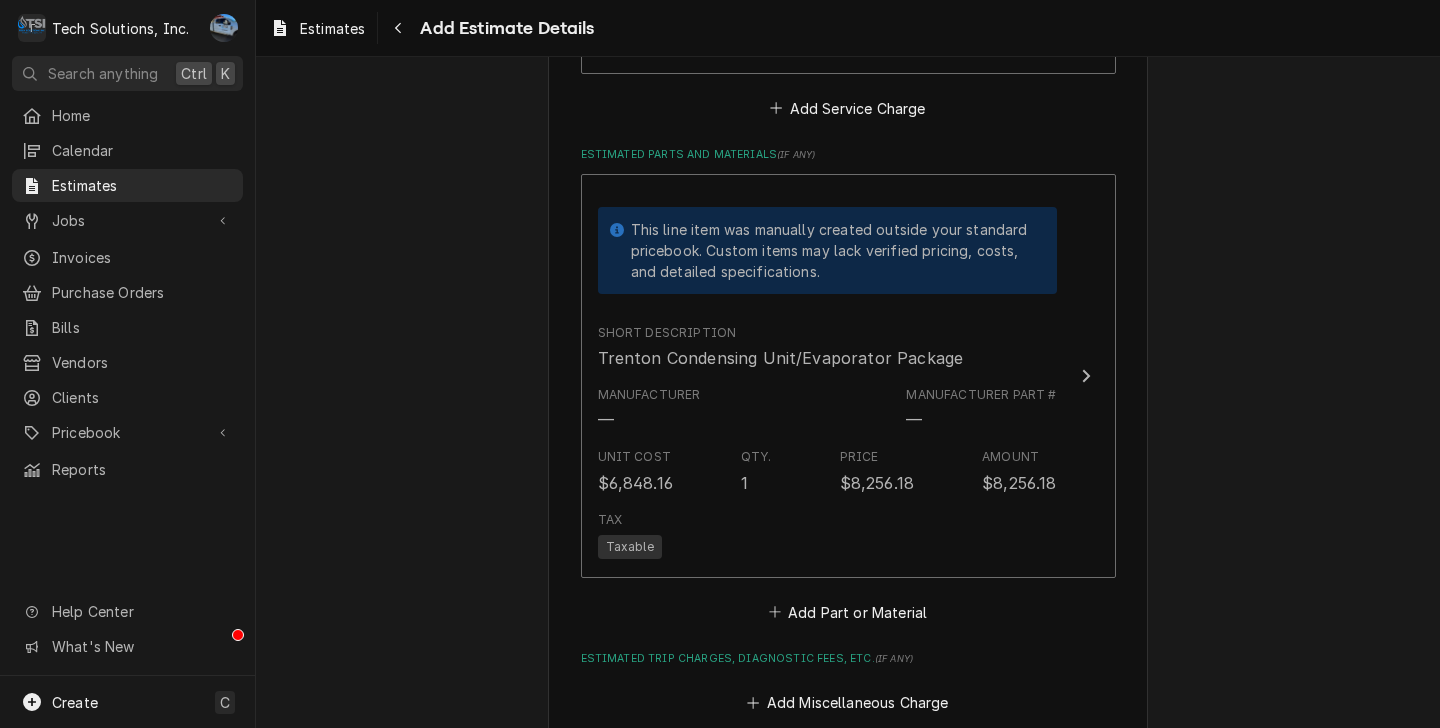 scroll, scrollTop: 2811, scrollLeft: 0, axis: vertical 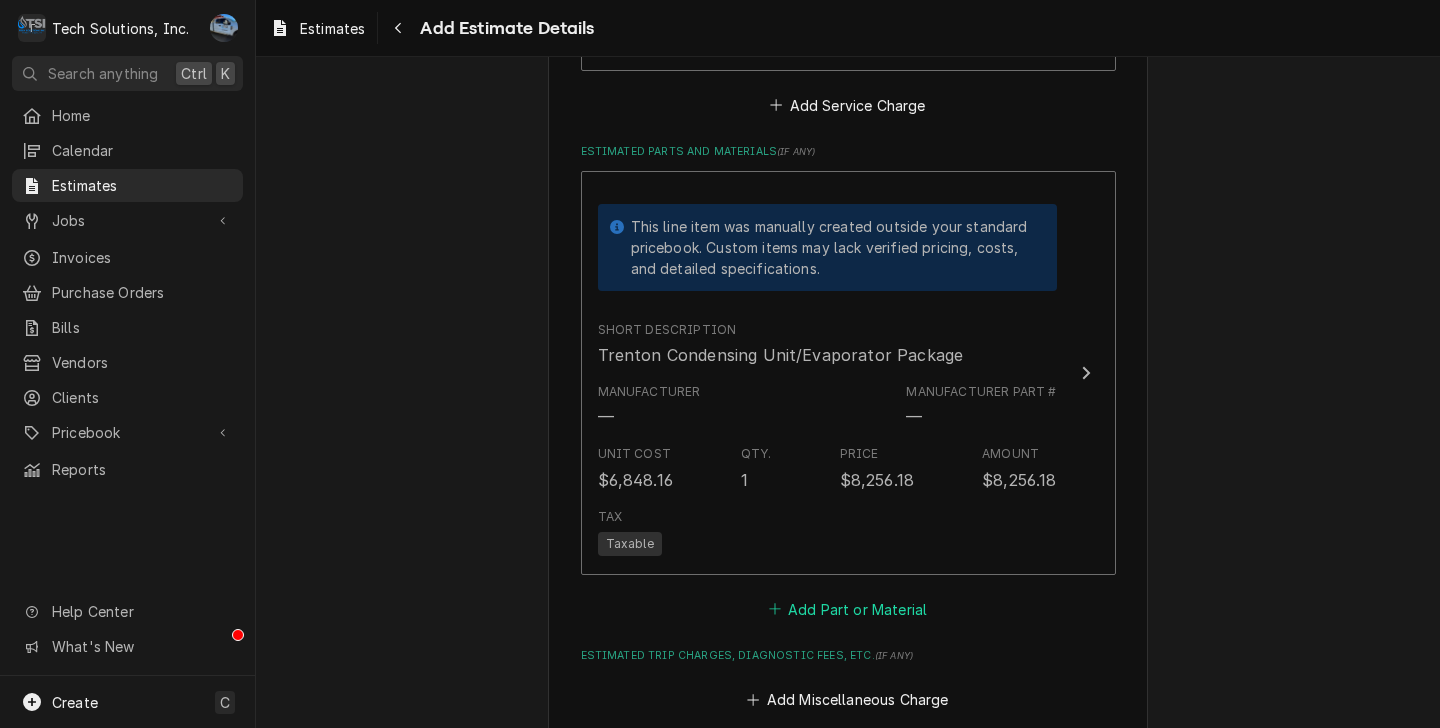 click on "Add Part or Material" at bounding box center [847, 609] 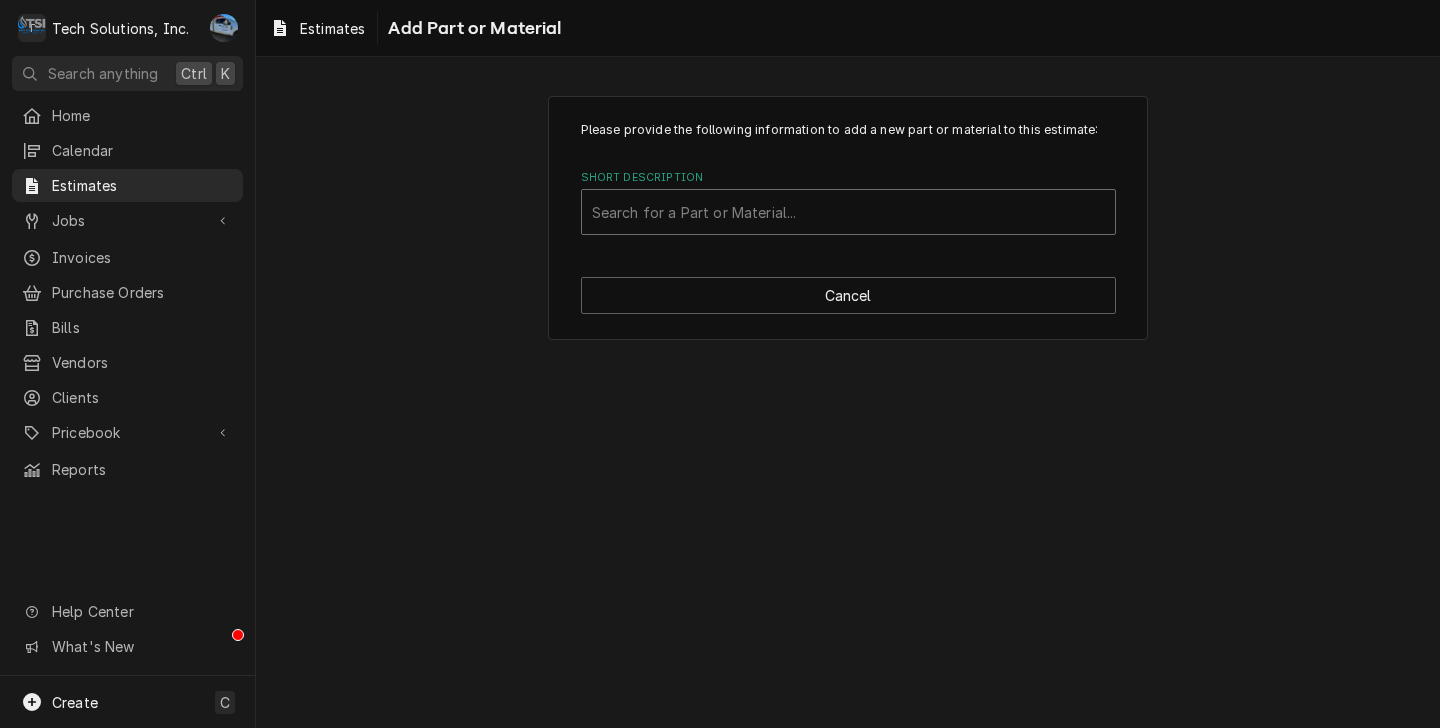 click at bounding box center (848, 212) 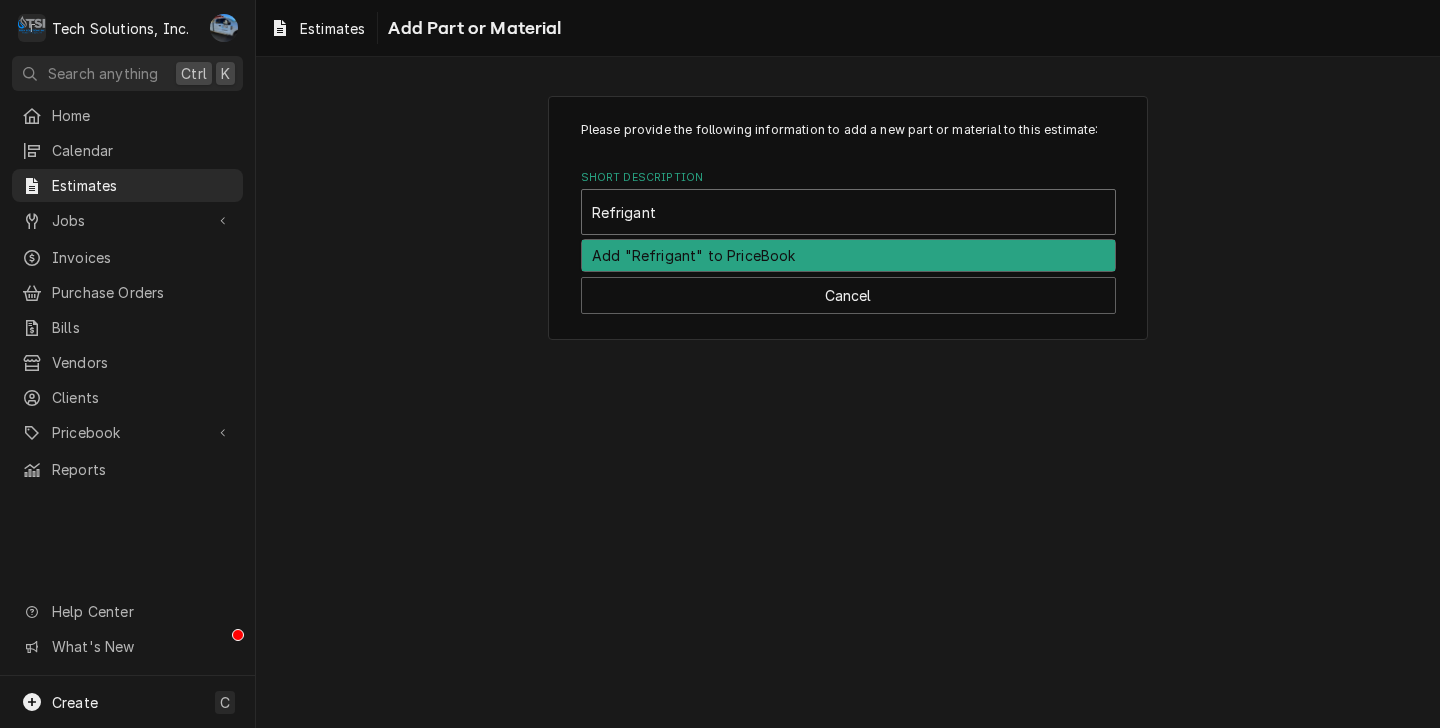click on "Add "Refrigant" to PriceBook" at bounding box center [848, 255] 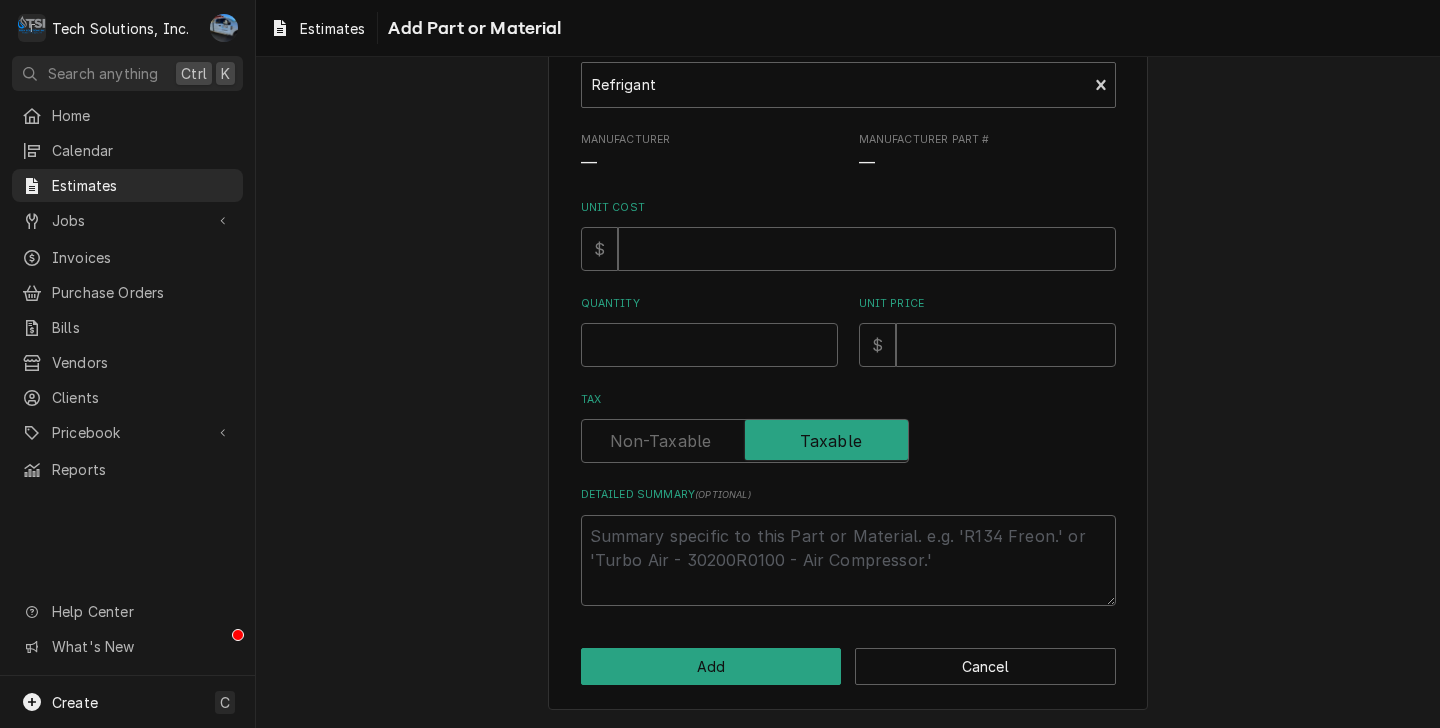 scroll, scrollTop: 0, scrollLeft: 0, axis: both 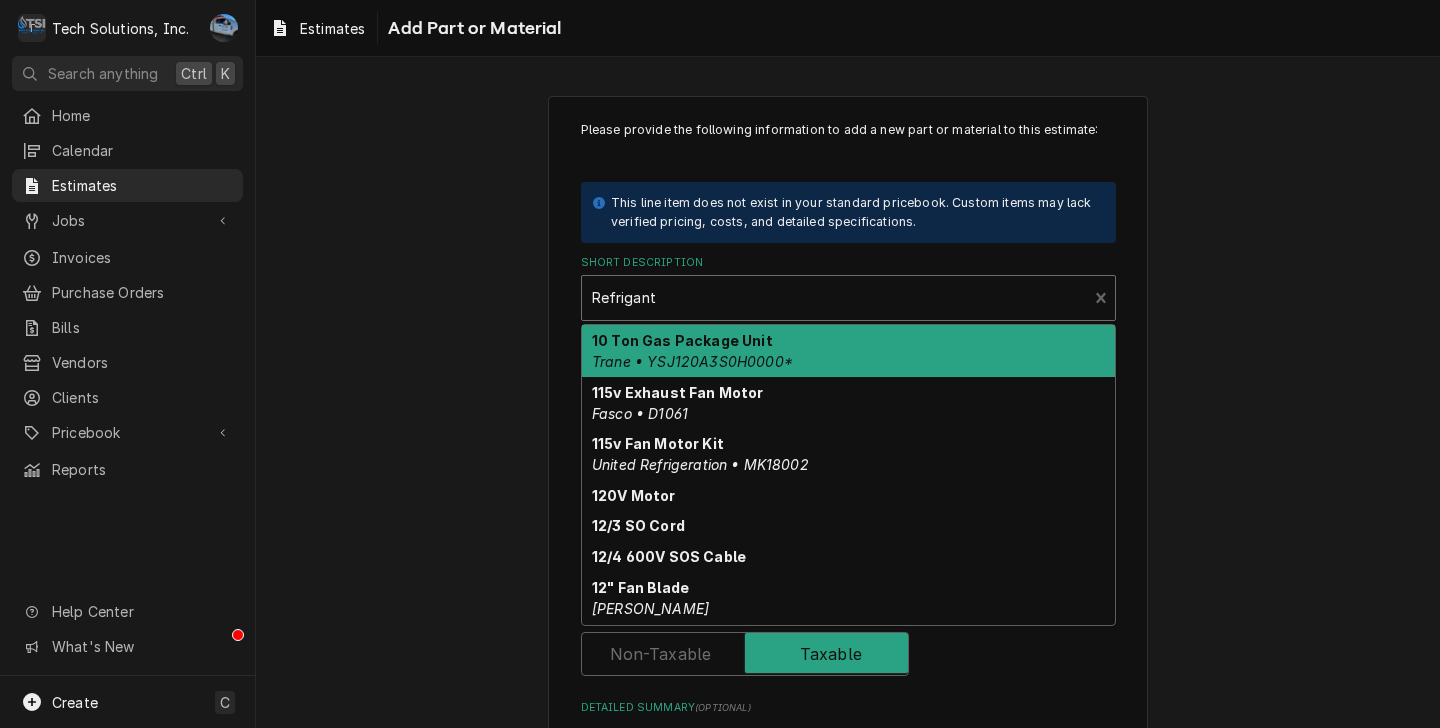 click at bounding box center [835, 298] 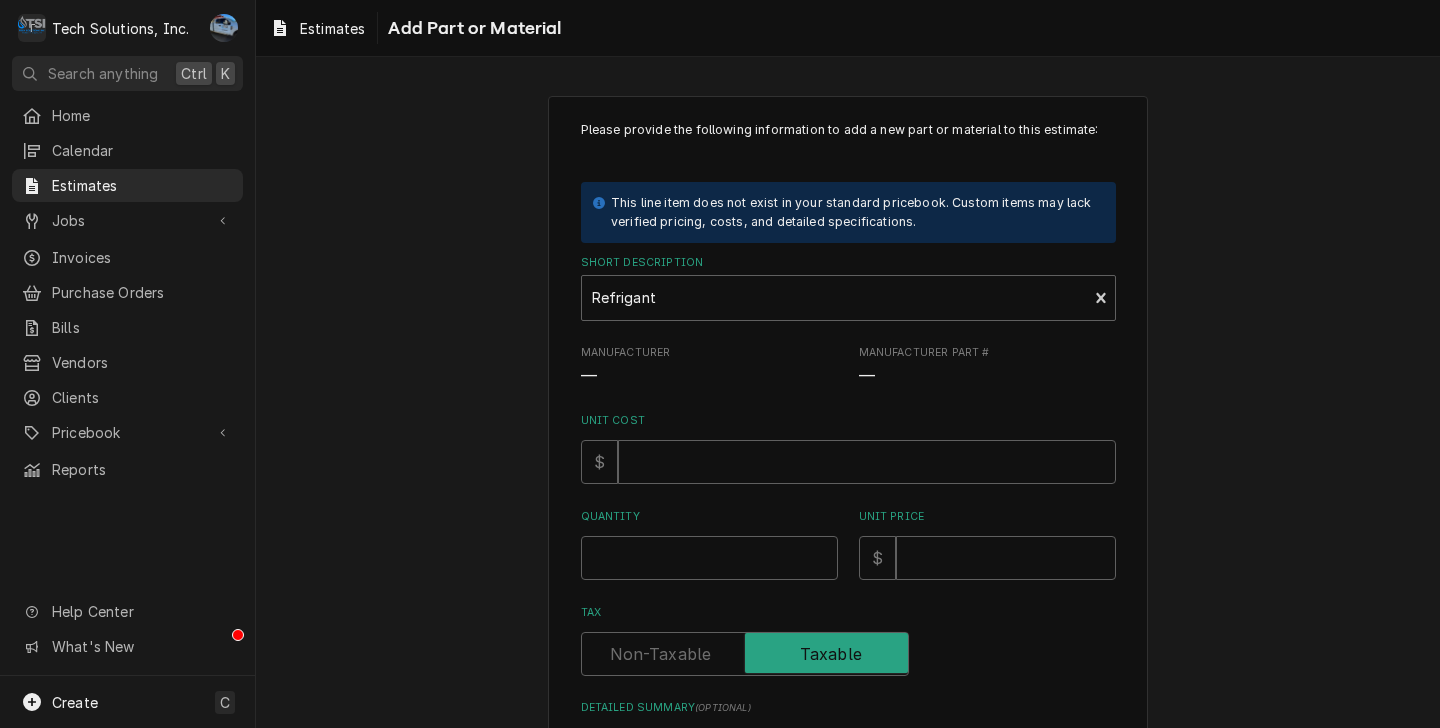 click on "Please provide the following information to add a new part or material to this estimate: This line item does not exist in your standard pricebook. Custom items may lack verified pricing, costs, and detailed specifications. Short Description Refrigant Manufacturer — Manufacturer Part # — Unit Cost $ Quantity Unit Price $ Tax Detailed Summary  ( optional ) Add Cancel" at bounding box center (848, 509) 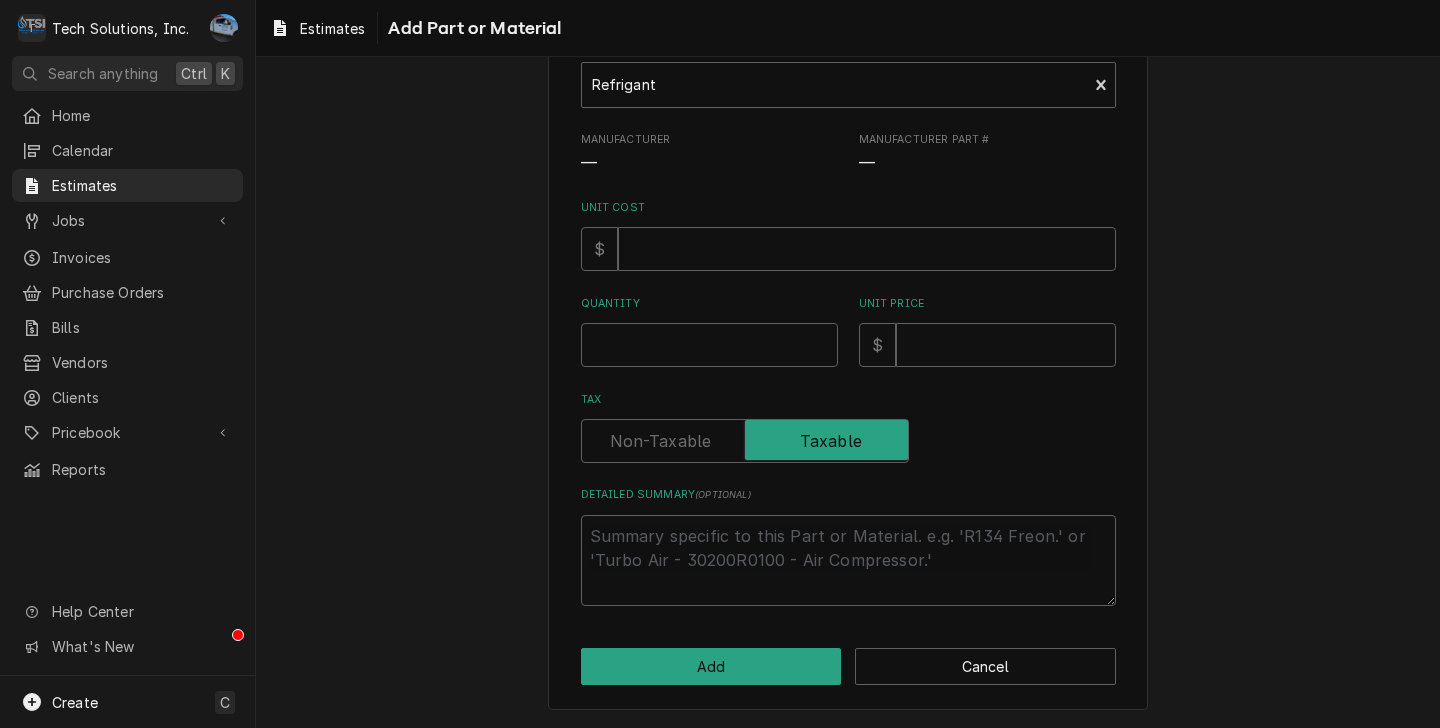 click on "Please provide the following information to add a new part or material to this estimate: This line item does not exist in your standard pricebook. Custom items may lack verified pricing, costs, and detailed specifications. Short Description Refrigant Manufacturer — Manufacturer Part # — Unit Cost $ Quantity Unit Price $ Tax Detailed Summary  ( optional ) Add Cancel" at bounding box center [848, 297] 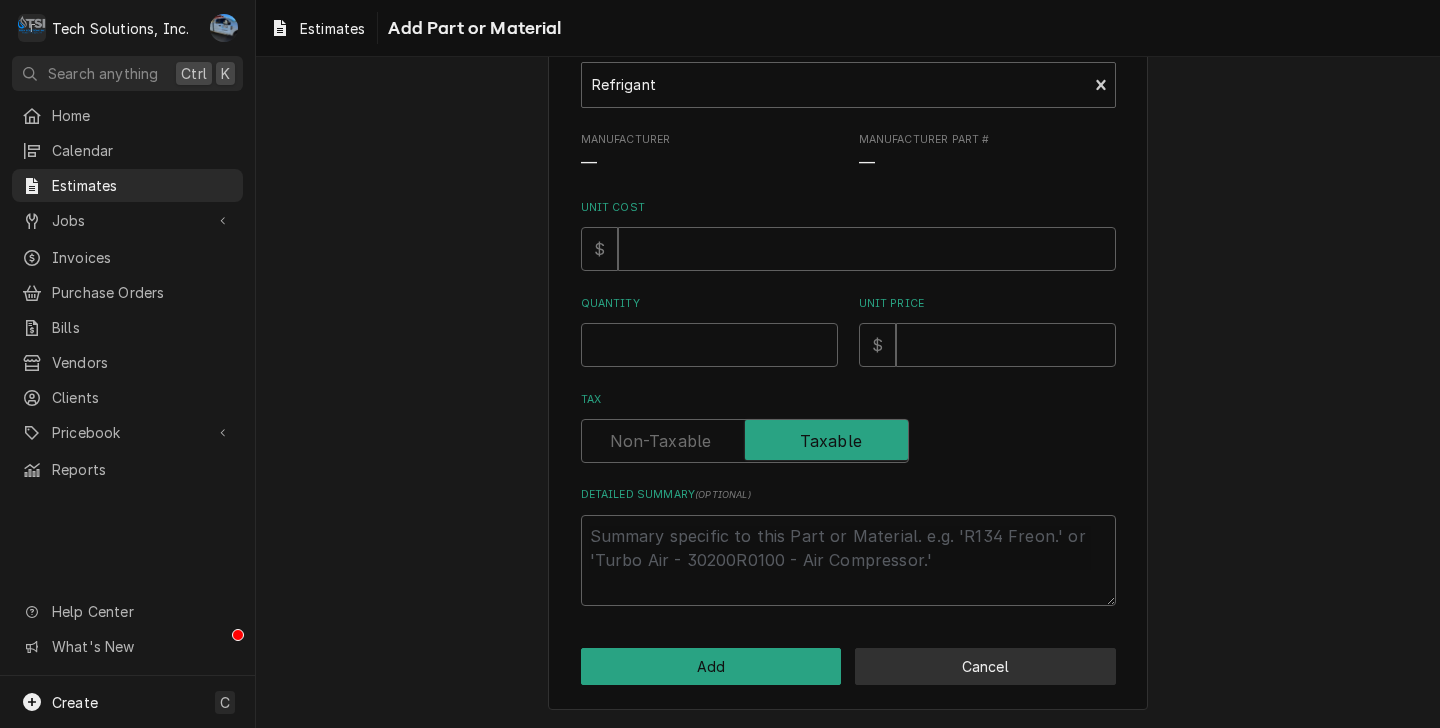 click on "Cancel" at bounding box center [985, 666] 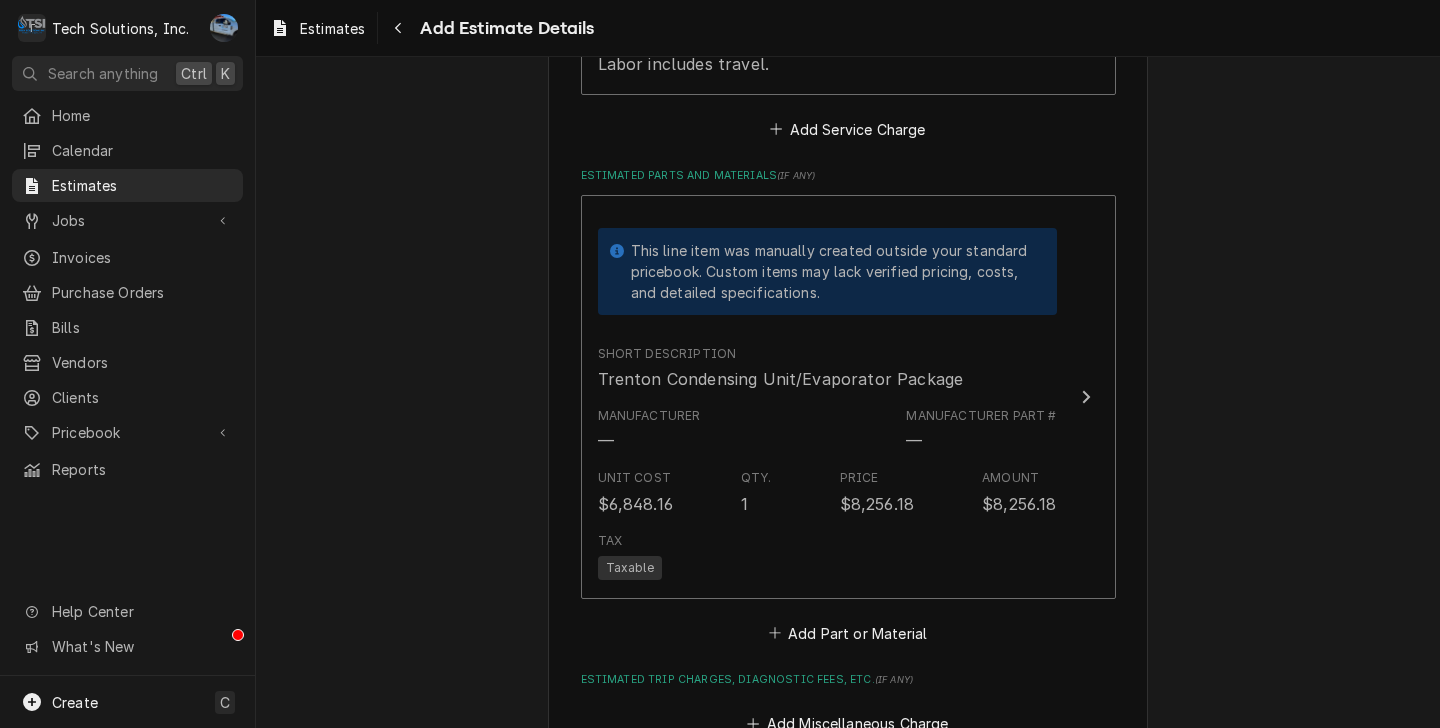 scroll, scrollTop: 2788, scrollLeft: 0, axis: vertical 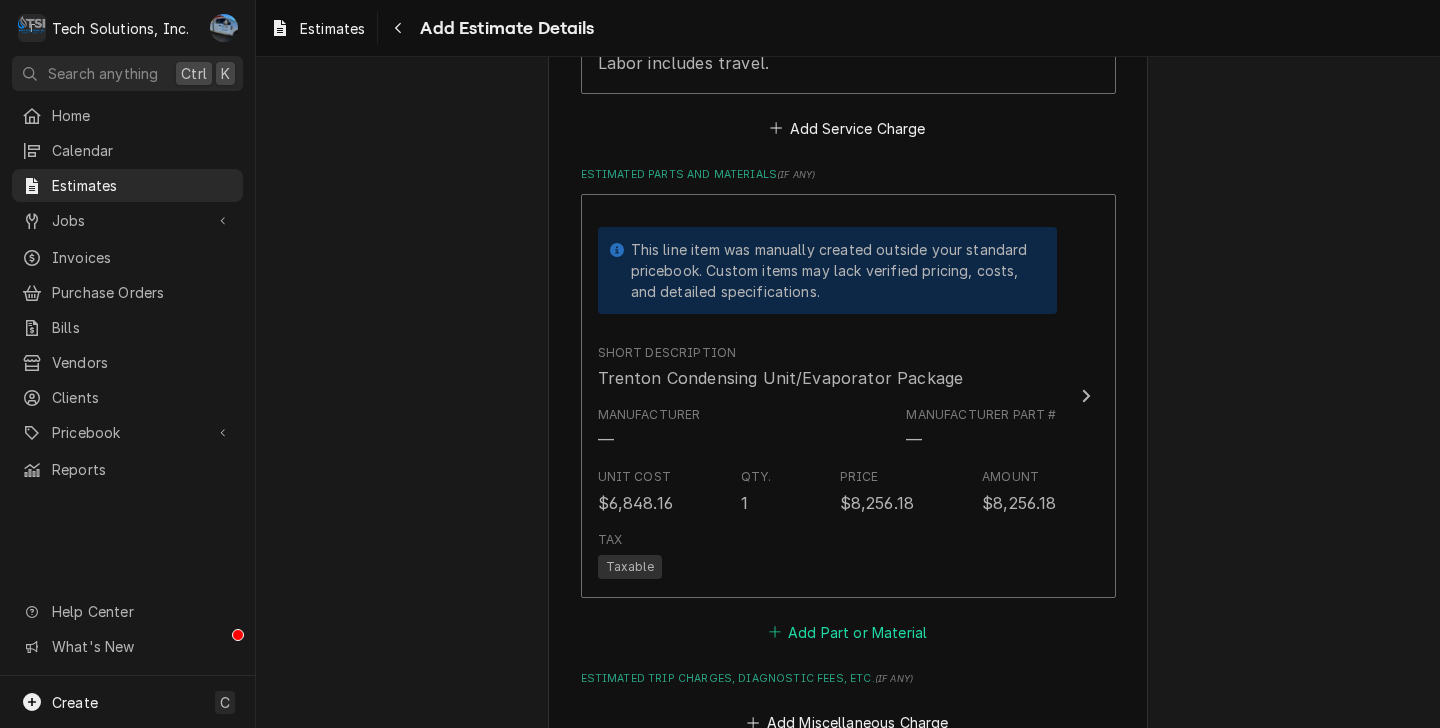 click on "Add Part or Material" at bounding box center [847, 632] 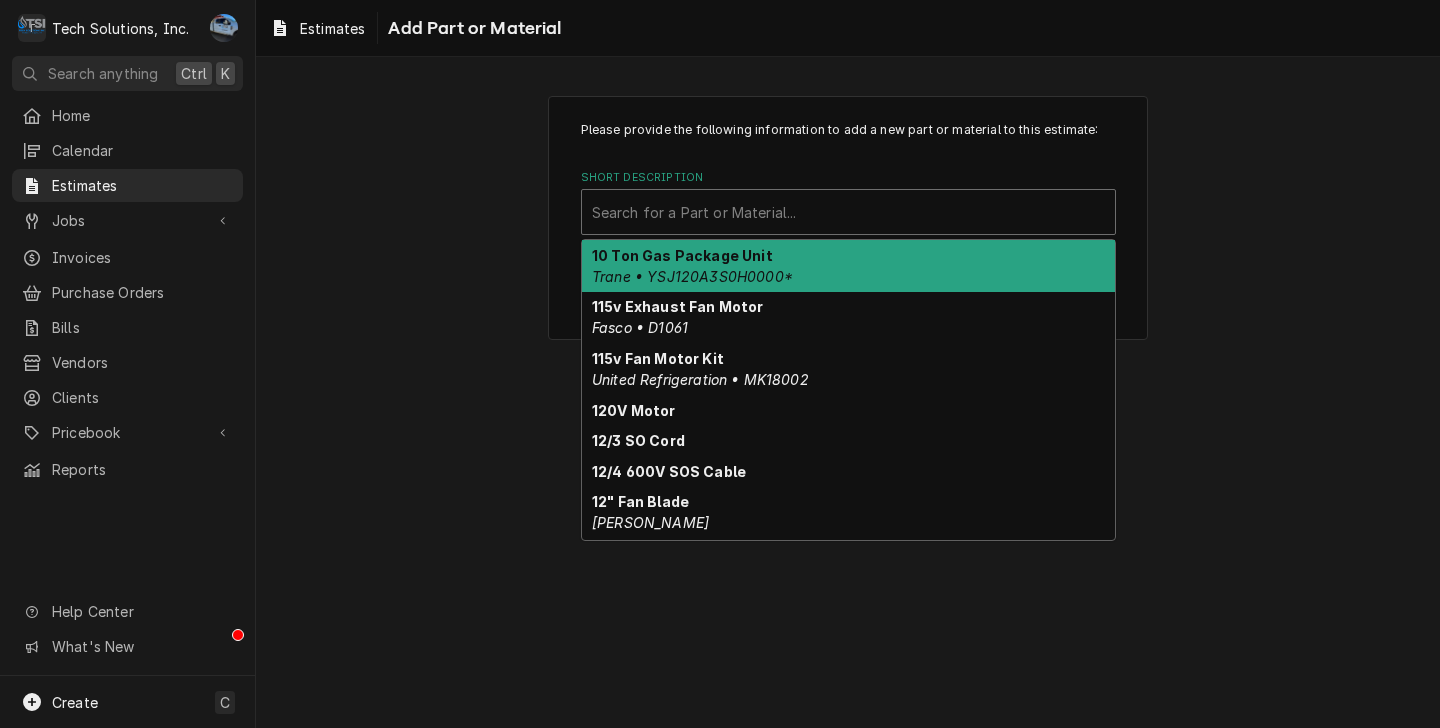 click at bounding box center [848, 212] 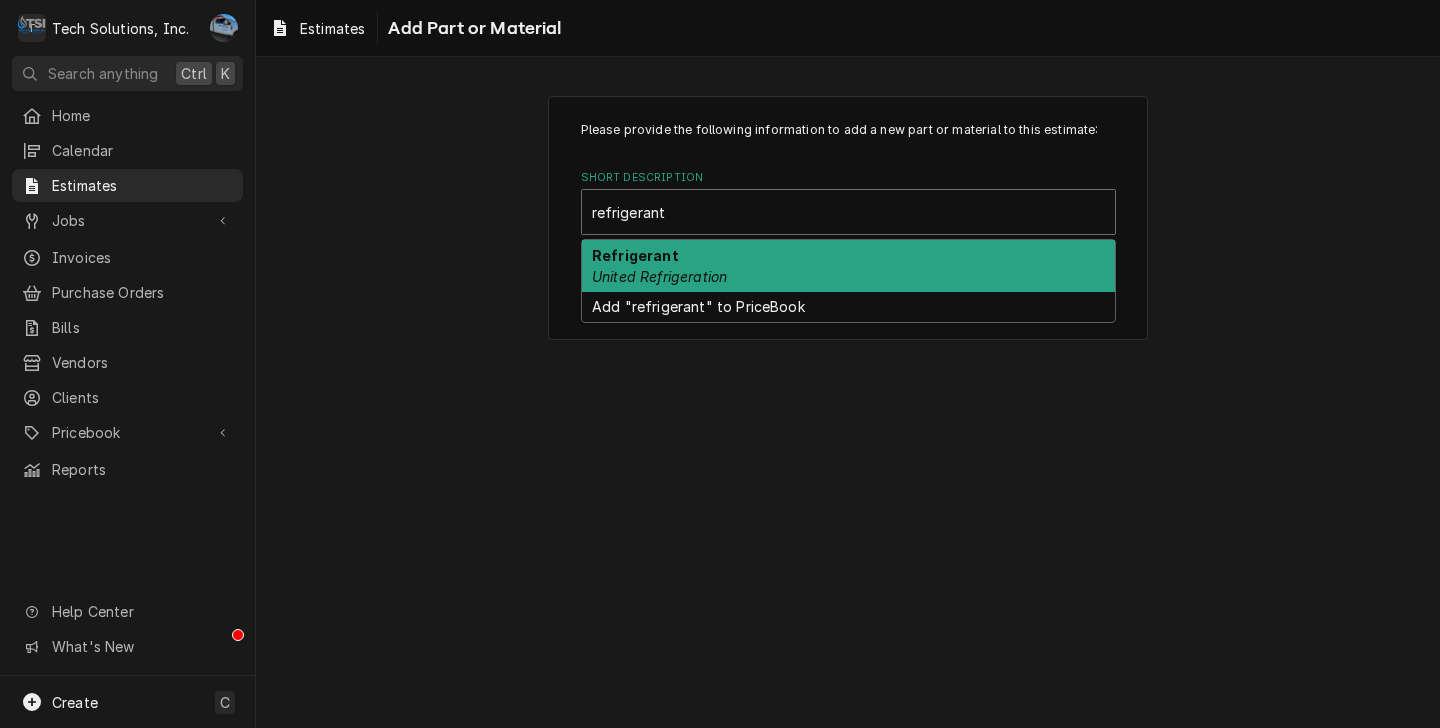 click on "Refrigerant United Refrigeration" at bounding box center [848, 266] 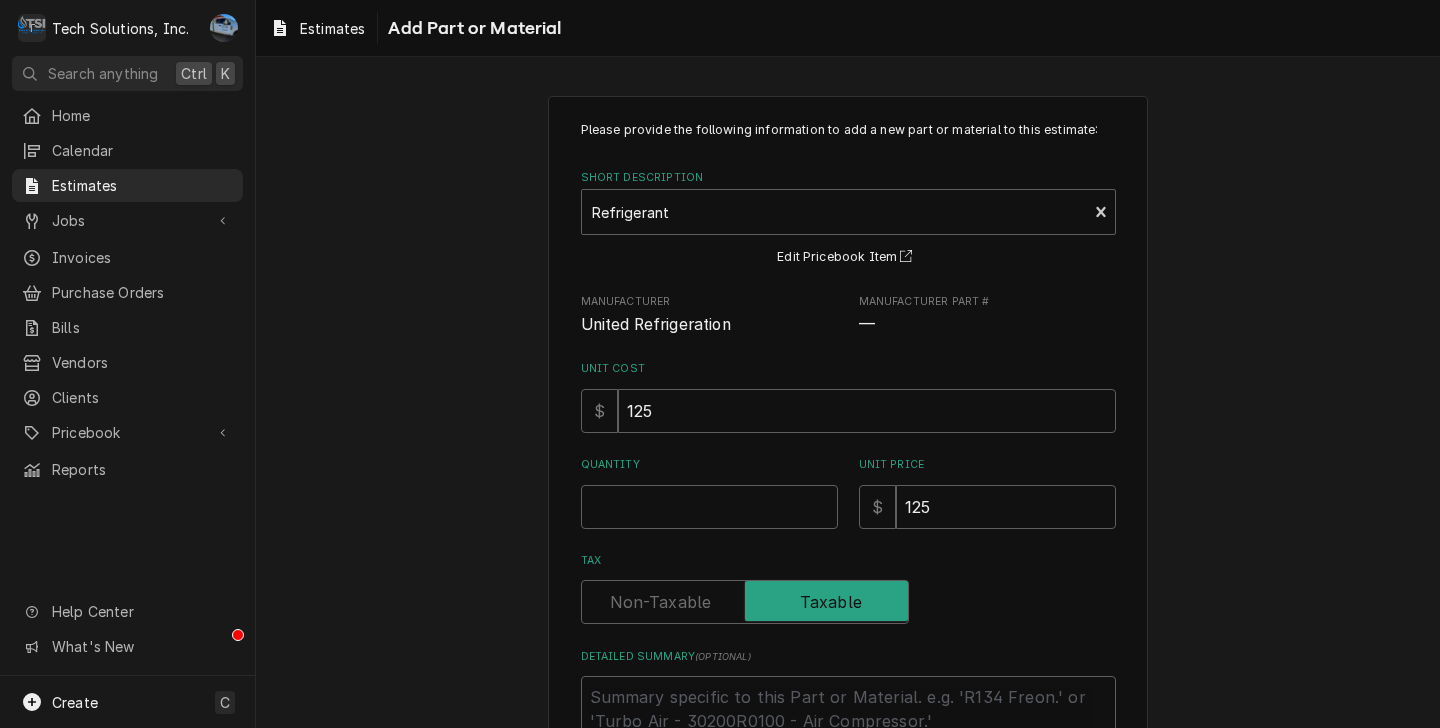 scroll, scrollTop: 163, scrollLeft: 0, axis: vertical 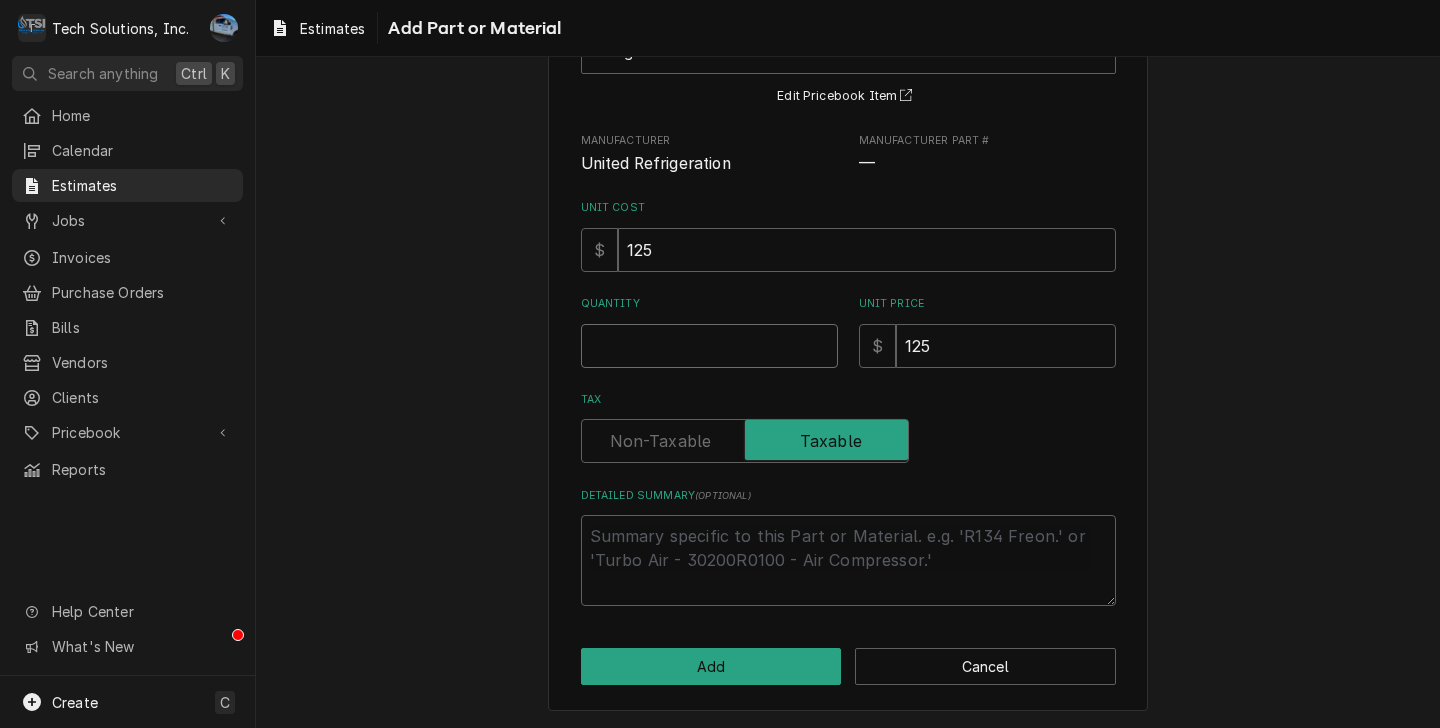 click on "Quantity" at bounding box center [709, 346] 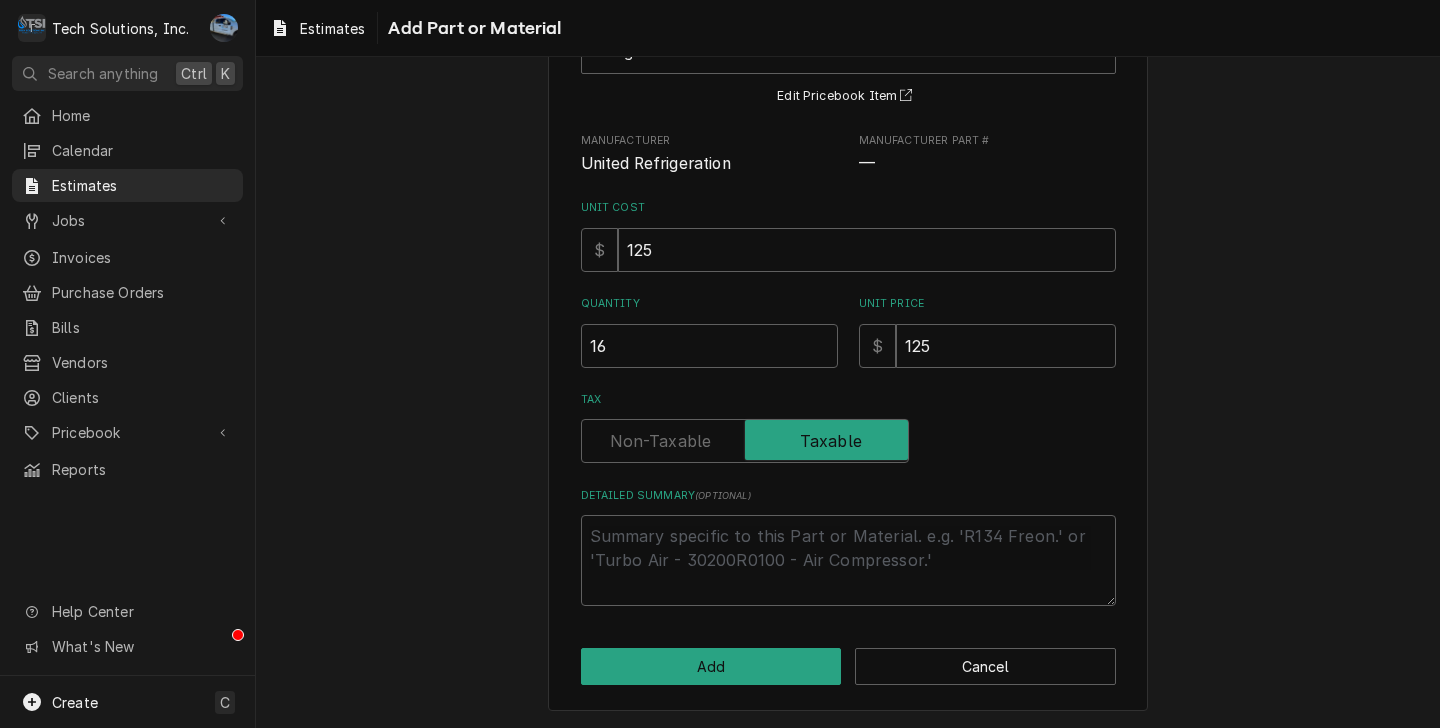 click on "Please provide the following information to add a new part or material to this estimate: Short Description Refrigerant United Refrigeration Edit Pricebook Item    Manufacturer United Refrigeration Manufacturer Part # — Unit Cost $ 125 Quantity 16 Unit Price $ 125 Tax Detailed Summary  ( optional ) Add Cancel" at bounding box center (848, 322) 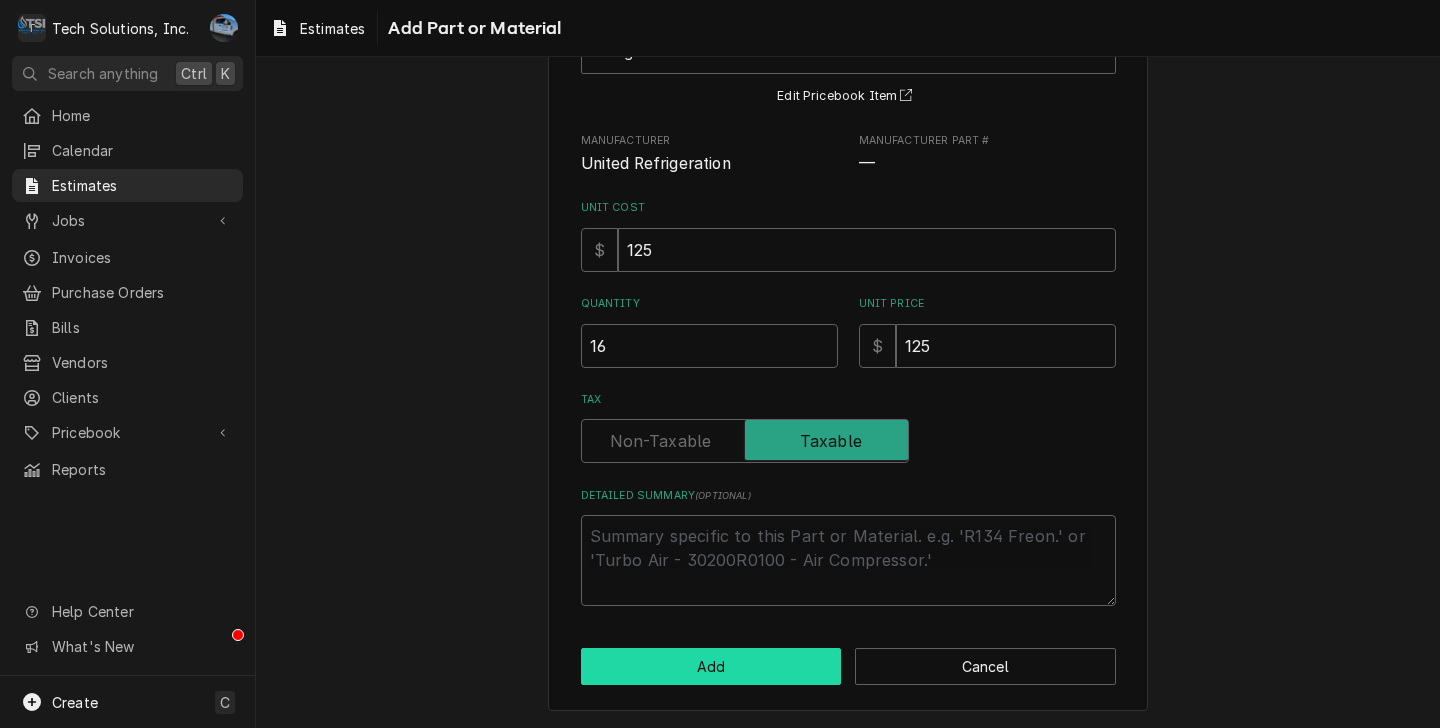 click on "Add" at bounding box center (711, 666) 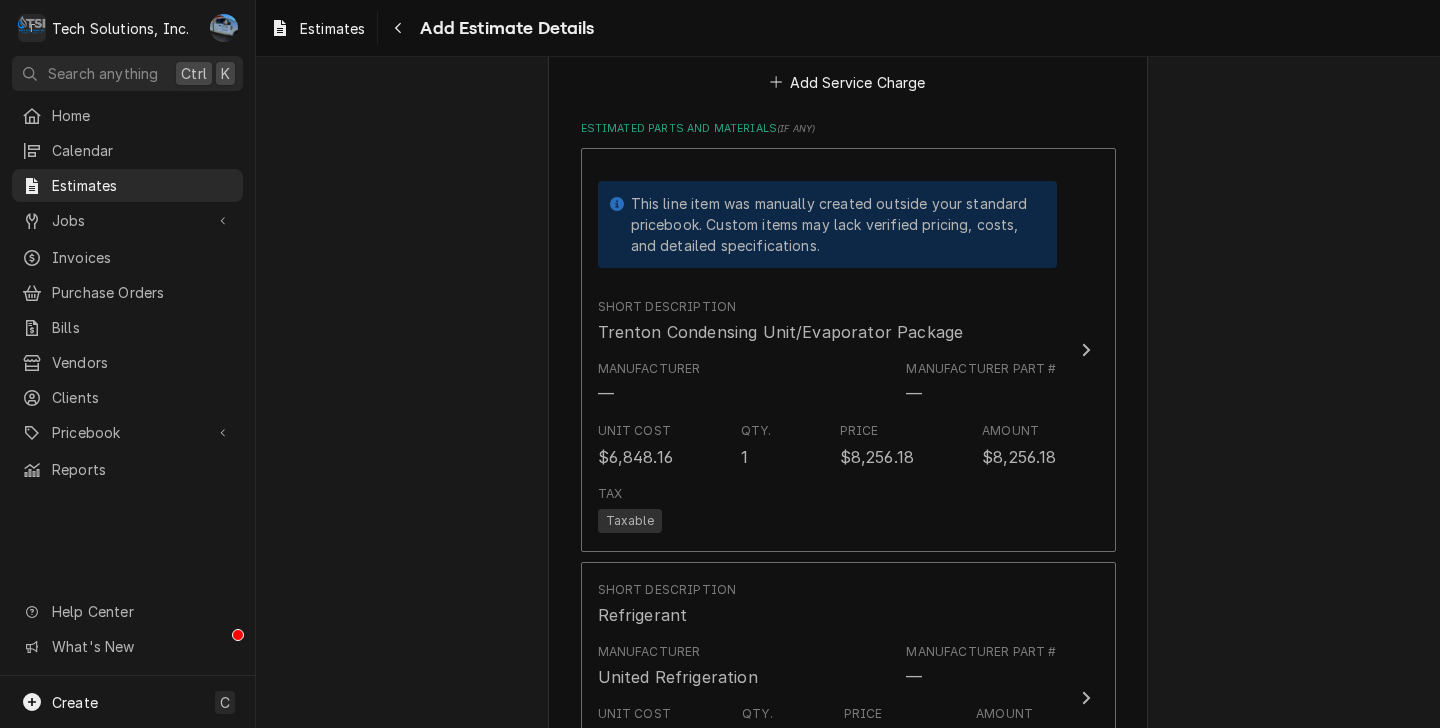 scroll, scrollTop: 2833, scrollLeft: 0, axis: vertical 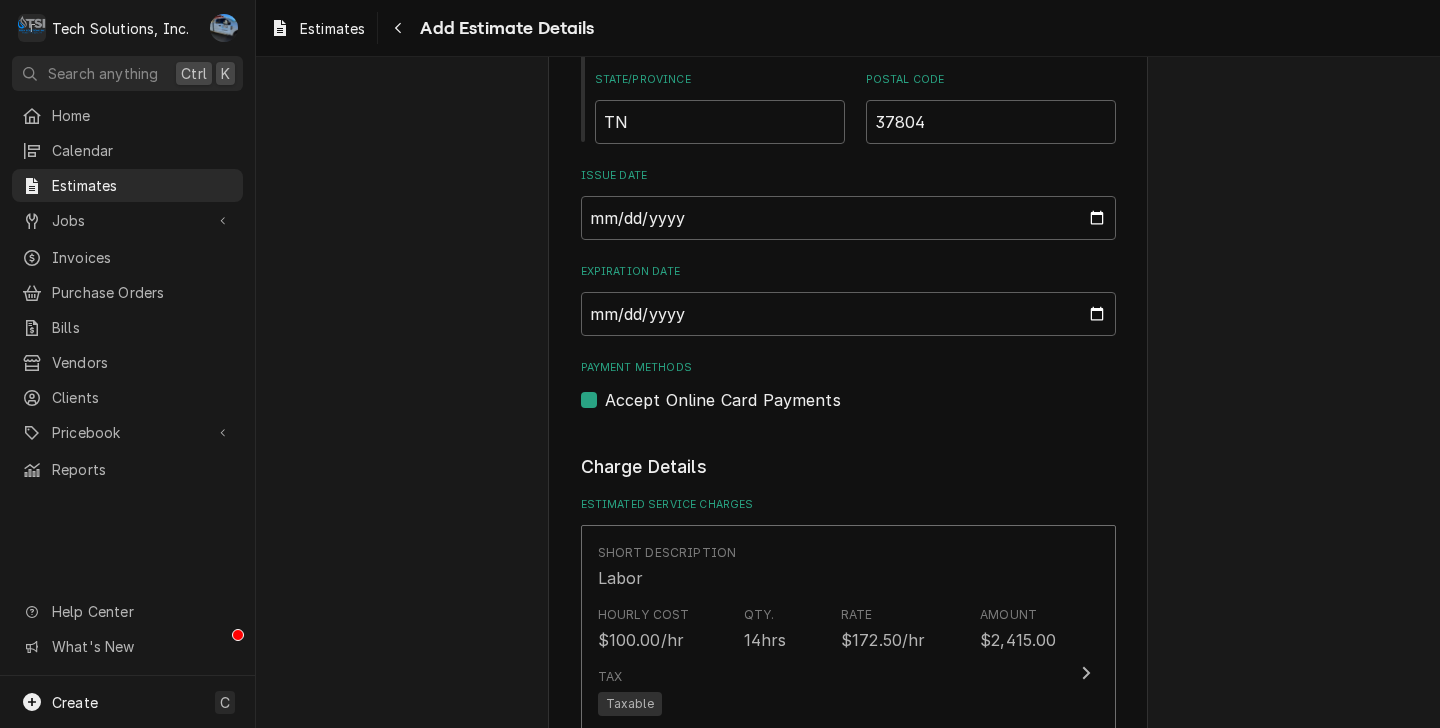click on "Please provide the following information to create your estimate: Client Details Client Ruby Tuesday Inc. Edit Client Client Notes Email all Past Due Invoices to RT.AP@rubytuesday.com
ACH Payment notifications come from: rt.ap@issvc.com Service Location Ruby Tuesday / 151 Coleman Drive, Lewisburg, WV 24901 Edit Service Location Service Location Notes Email Lewisburg  invoices to the store: RT5302@rubytuesday.com and copy Andy Chambers: AChambers@RubyTuesday.com
Email past due invoices to: RT.AP@rubytuesday.com
ACH Payments come from email: RT.AP@issvc.com, copy AChambers@RubyTuesday.com
As of 1/6/23 George is the GM at Lewisburg
Area Manager is Andy Chambers, Email: AChambers@RubyTuesday.com
Andy's phone number is  (703) 431-4840
Email address for Invoices is RT5302@rubytuesday.com
On 12/1/23 Voided Invoices 018728, 018758,022145,018716,024191,022164 per Joe and Andy Chambers conversation from Woody's mess ups.  Went down and redone the work and are billing all equipment fixed on one new invoice. Equipment" at bounding box center (848, 357) 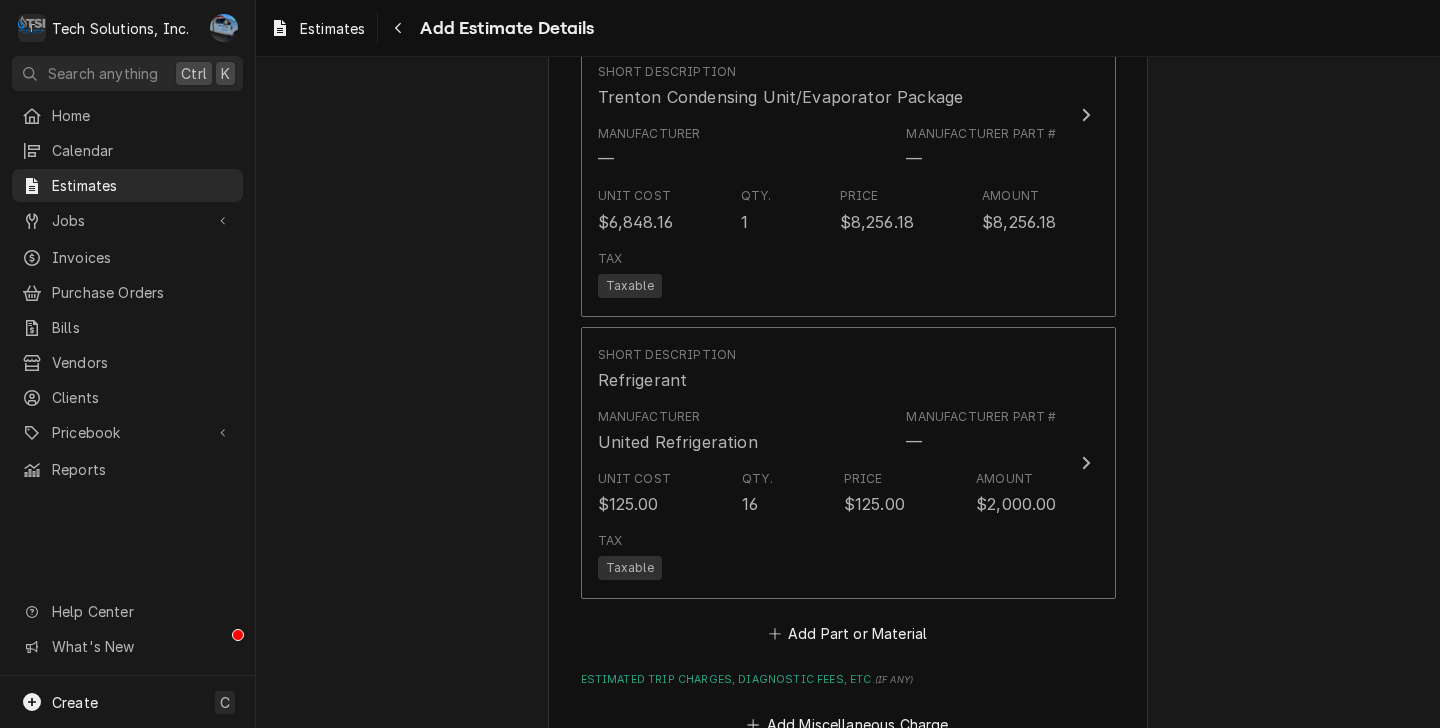 scroll, scrollTop: 3188, scrollLeft: 0, axis: vertical 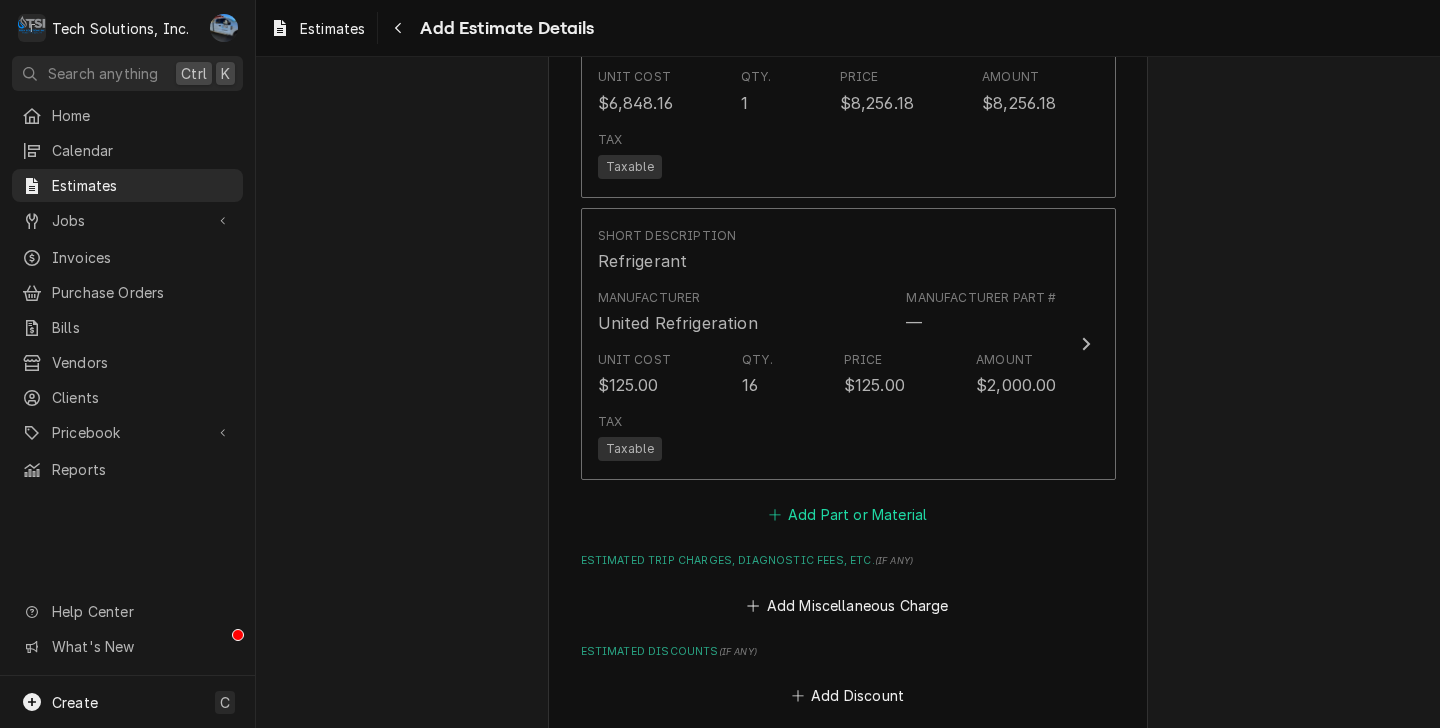 click on "Add Part or Material" at bounding box center (847, 515) 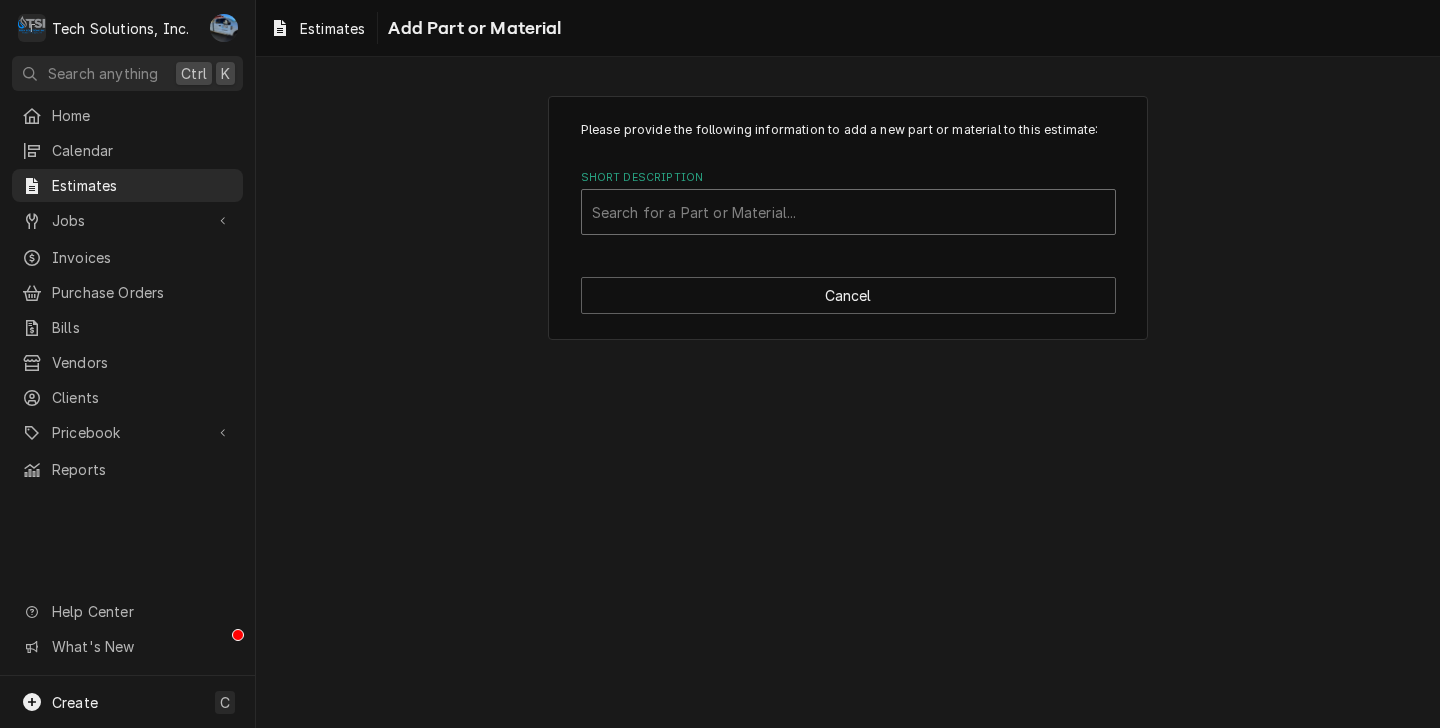 click at bounding box center (848, 212) 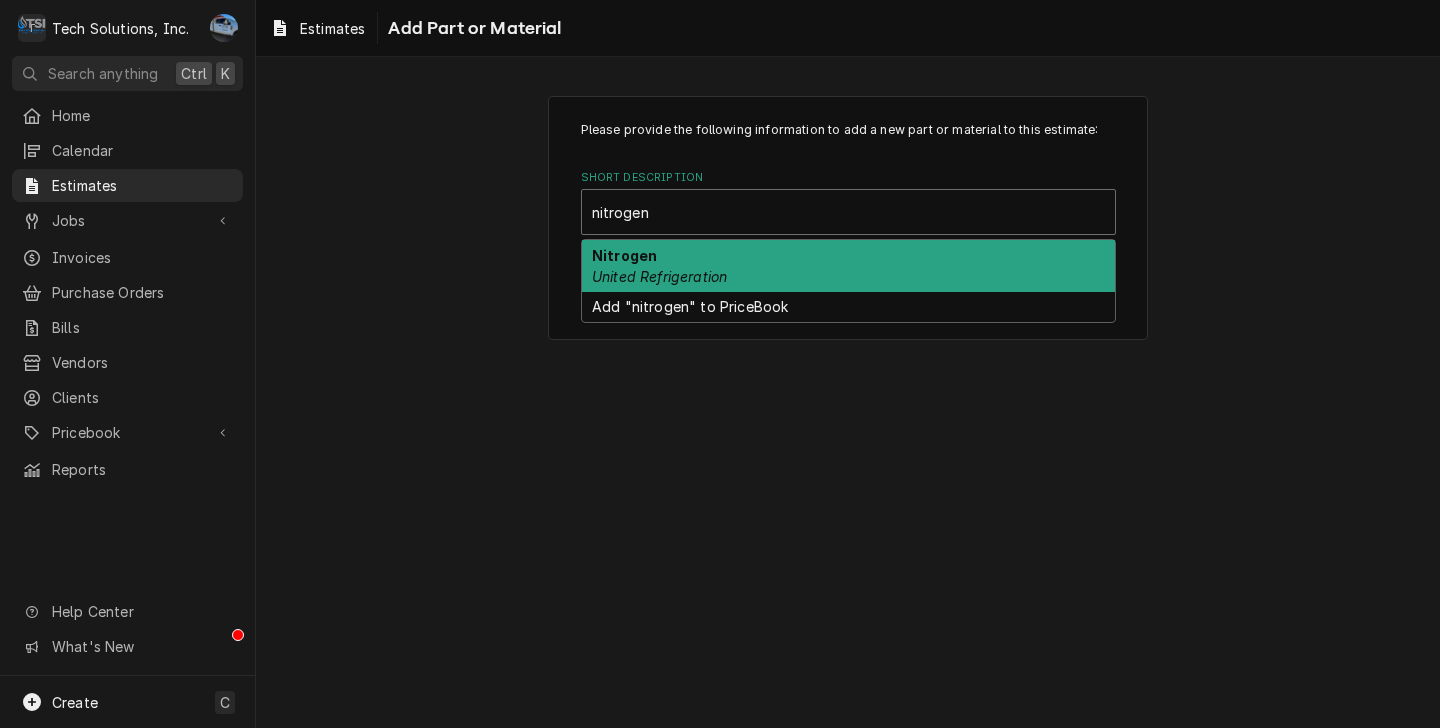 click on "Nitrogen United Refrigeration" at bounding box center [848, 266] 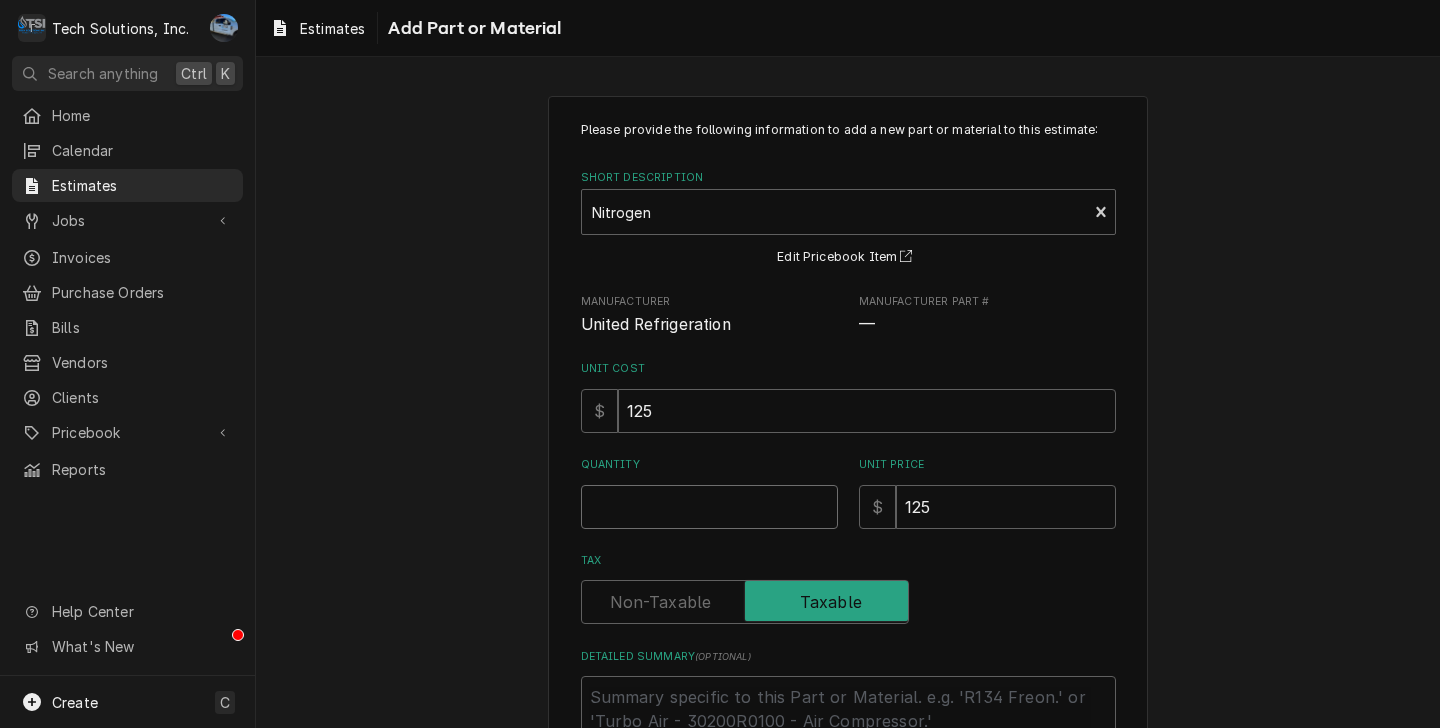 click on "Quantity" at bounding box center (709, 507) 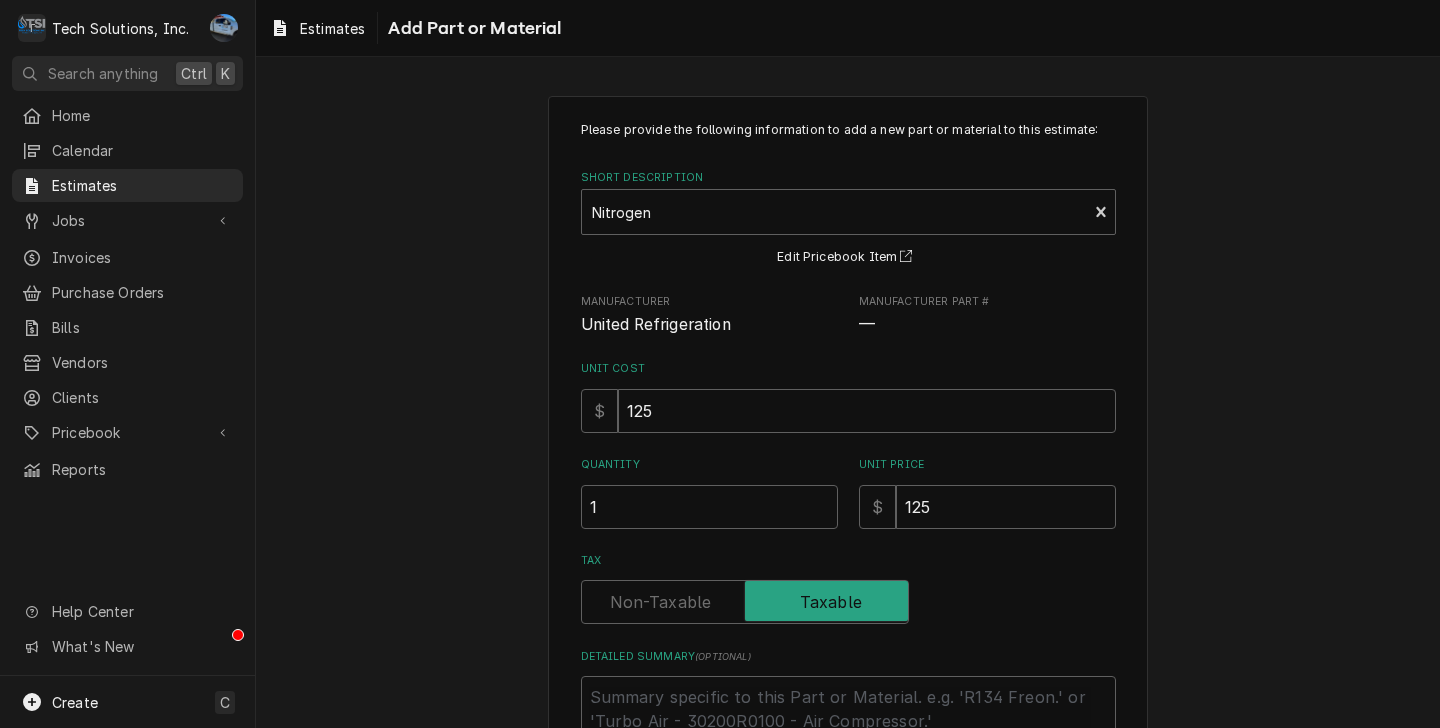 scroll, scrollTop: 163, scrollLeft: 0, axis: vertical 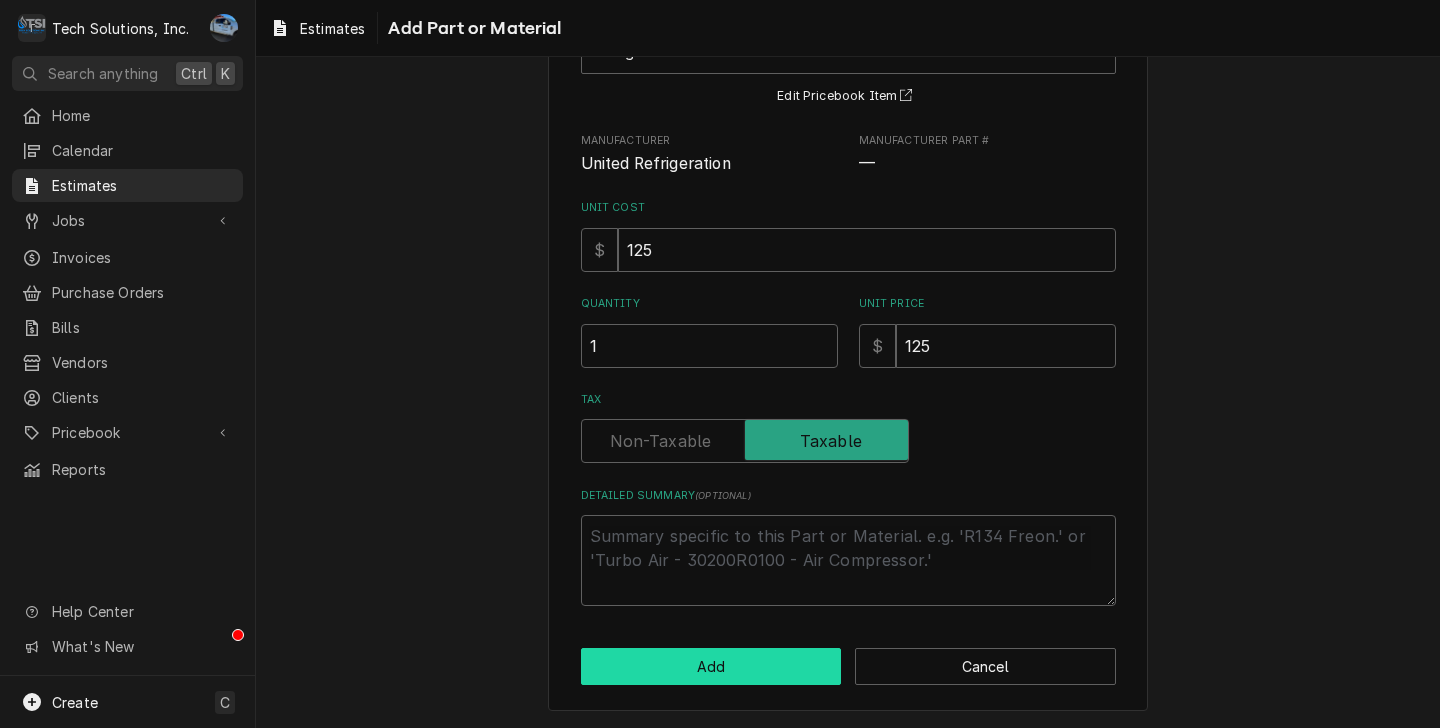 click on "Add" at bounding box center [711, 666] 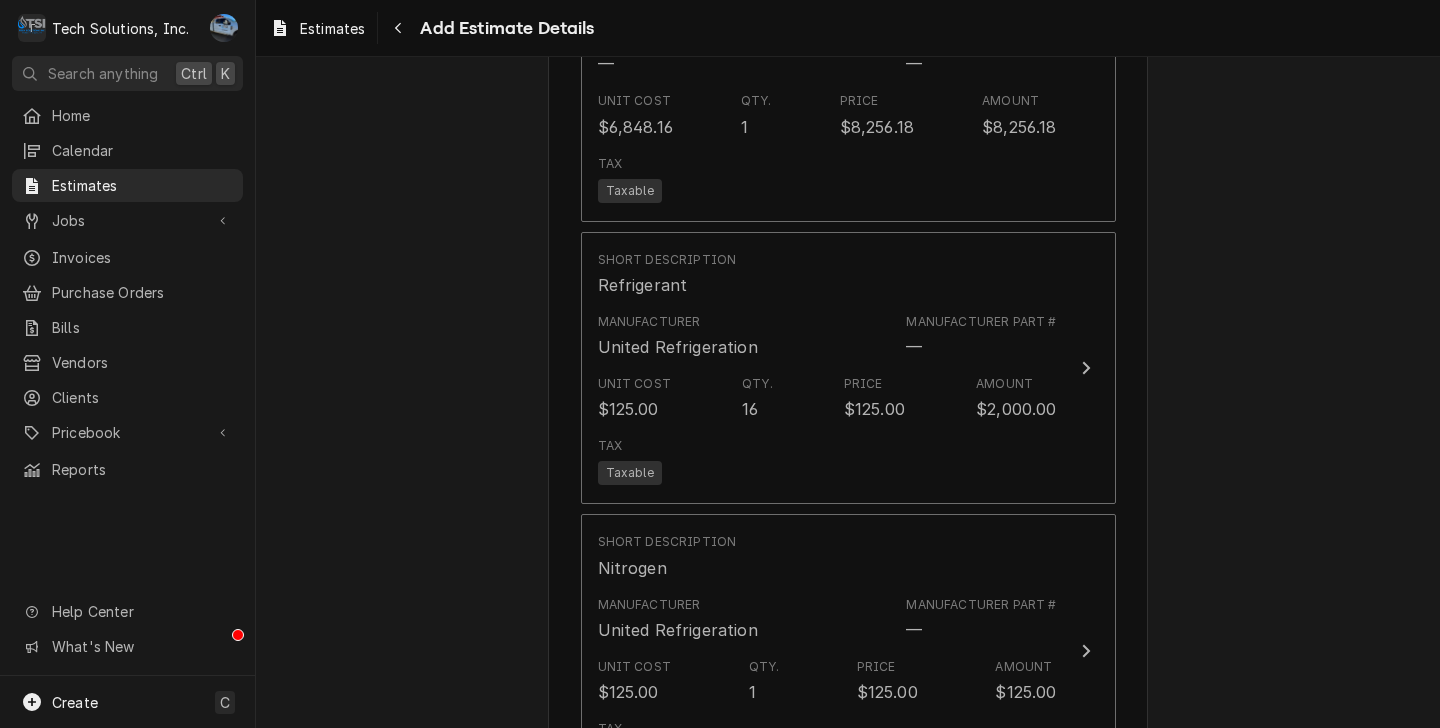scroll, scrollTop: 3165, scrollLeft: 0, axis: vertical 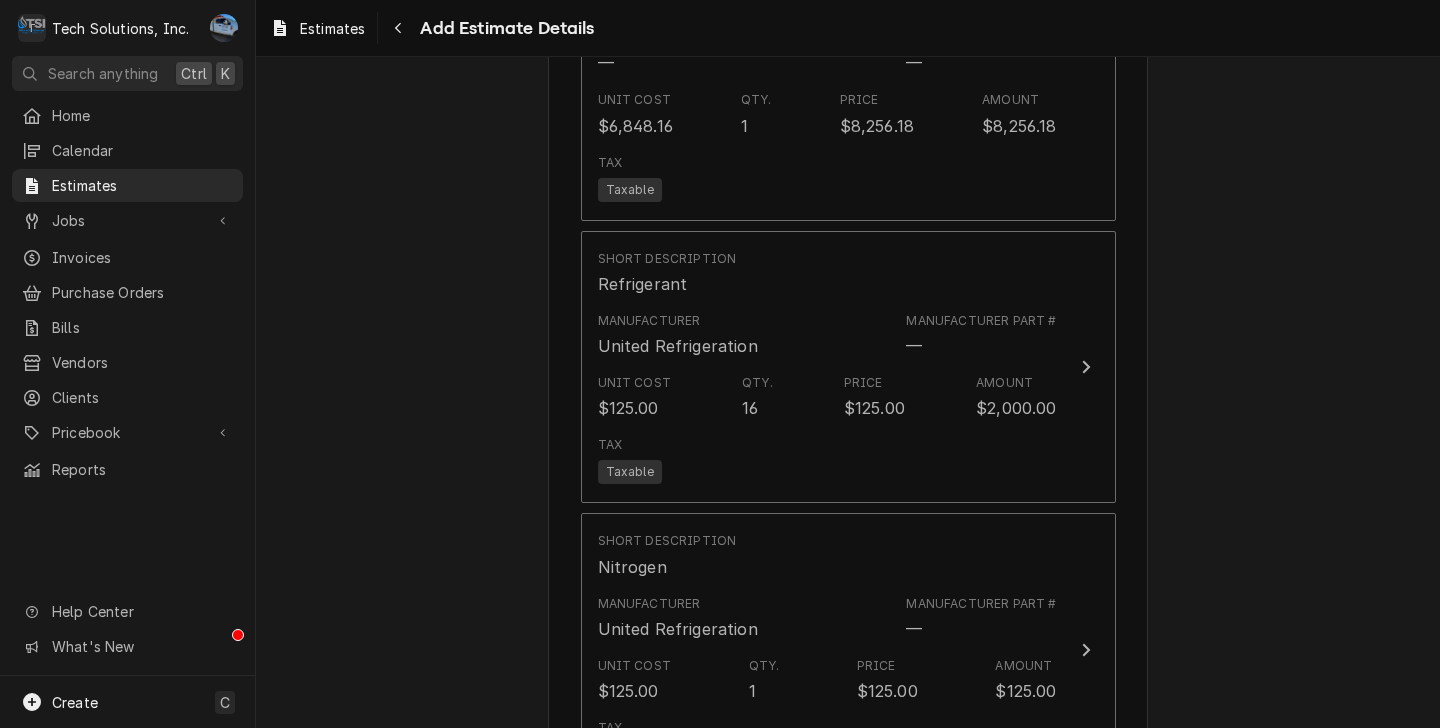 click on "Add Part or Material" at bounding box center (847, 821) 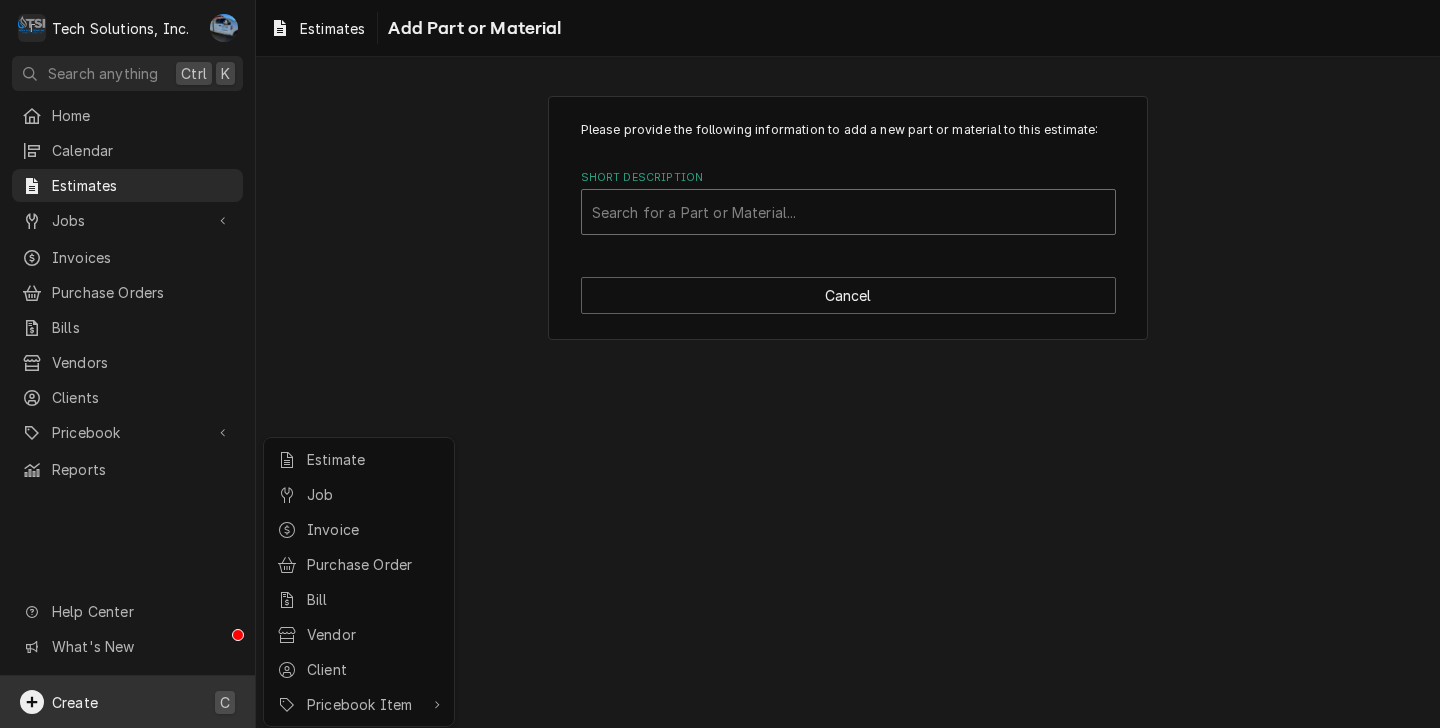 click on "T Tech Solutions, Inc. JP Search anything Ctrl K Home Calendar Estimates Jobs Jobs Job Series Invoices Purchase Orders Bills Vendors Clients Pricebook Services Parts & Materials Miscellaneous Discounts Reports Help Center What's New Create C Estimates   Add Part or Material Please provide the following information to add a new part or material to this estimate: Short Description Search for a Part or Material... Cancel
x Estimate Job Invoice Purchase Order Bill Vendor Client Pricebook Item" at bounding box center (720, 364) 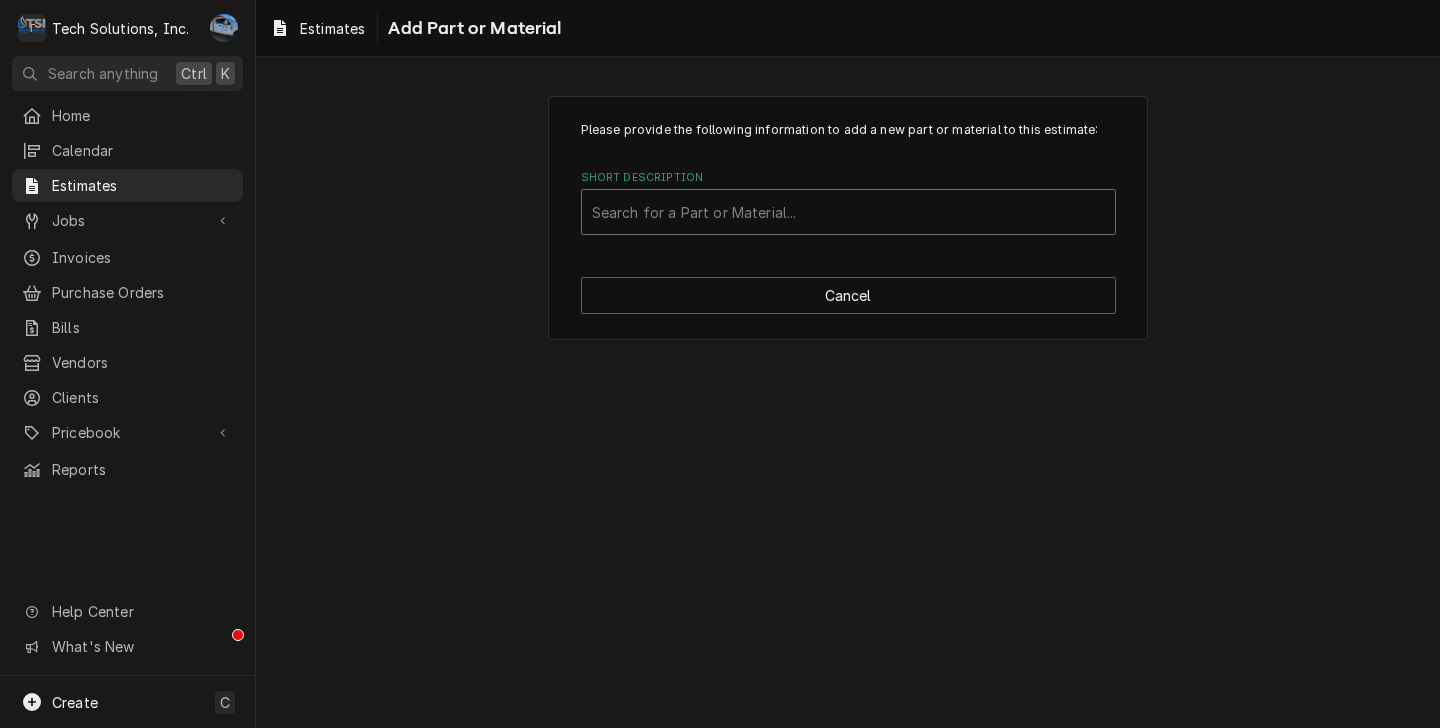click at bounding box center [848, 212] 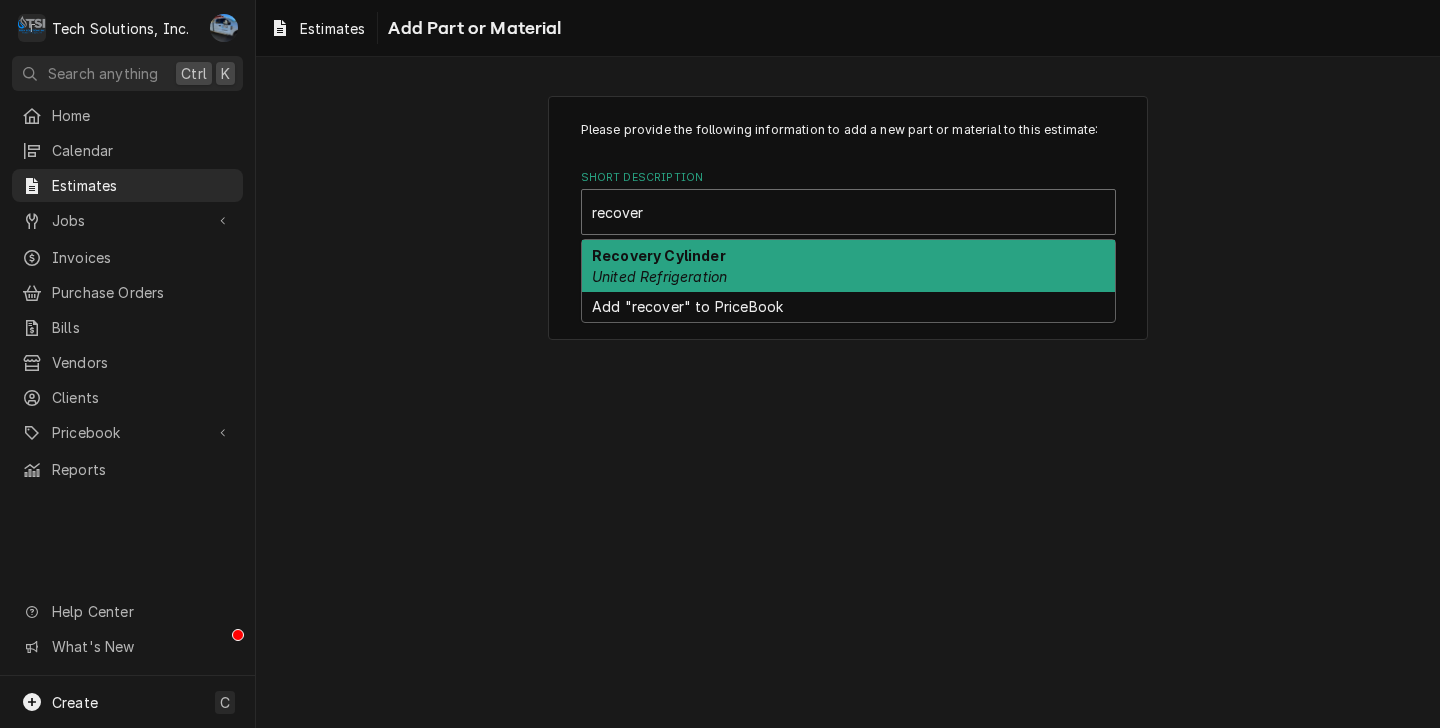 click on "Recovery Cylinder United Refrigeration" at bounding box center (848, 266) 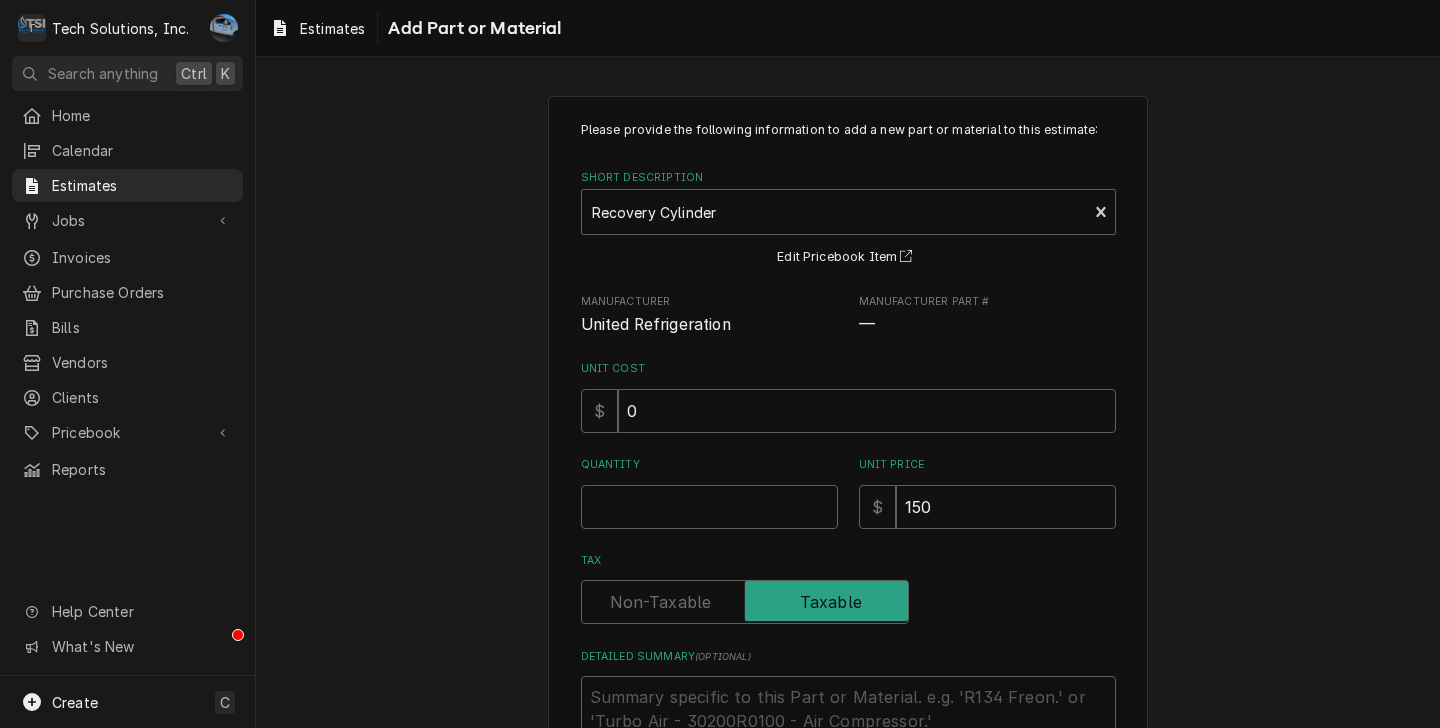 scroll, scrollTop: 163, scrollLeft: 0, axis: vertical 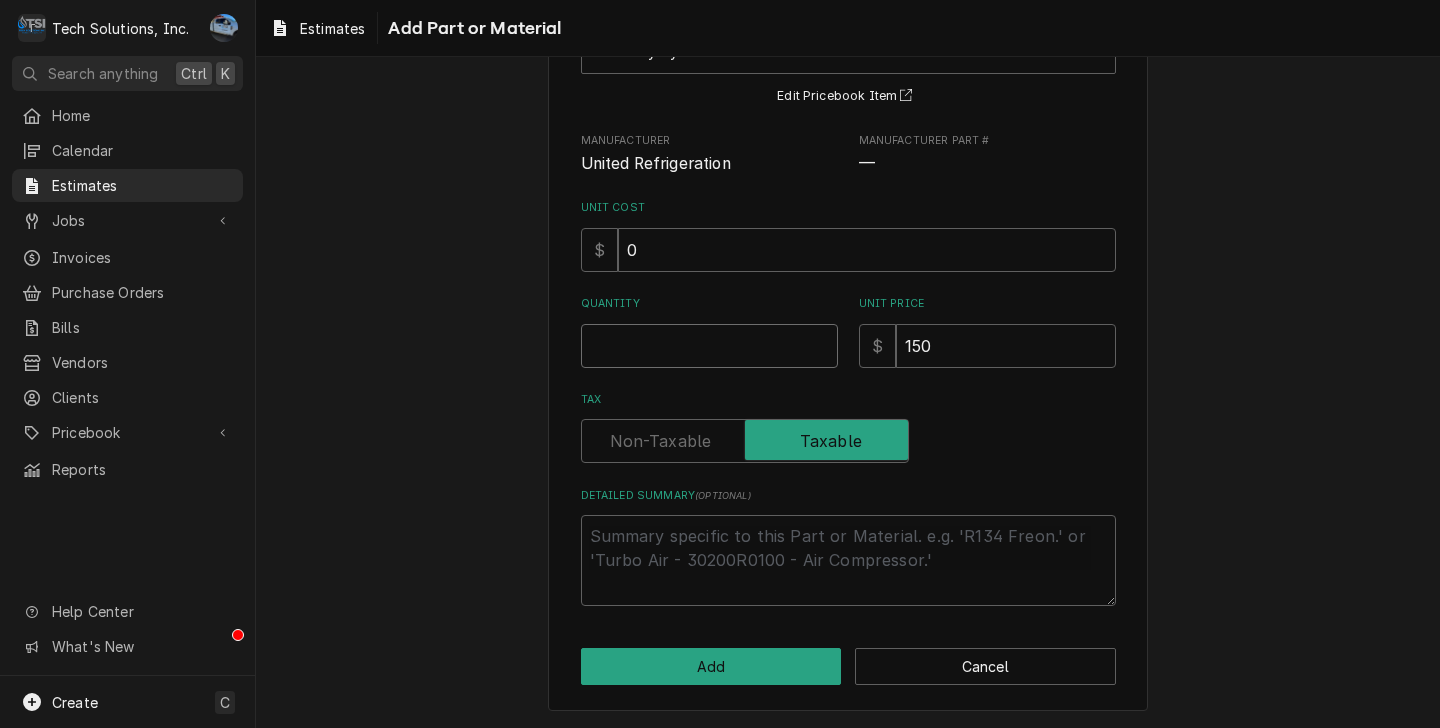 click on "Quantity" at bounding box center [709, 346] 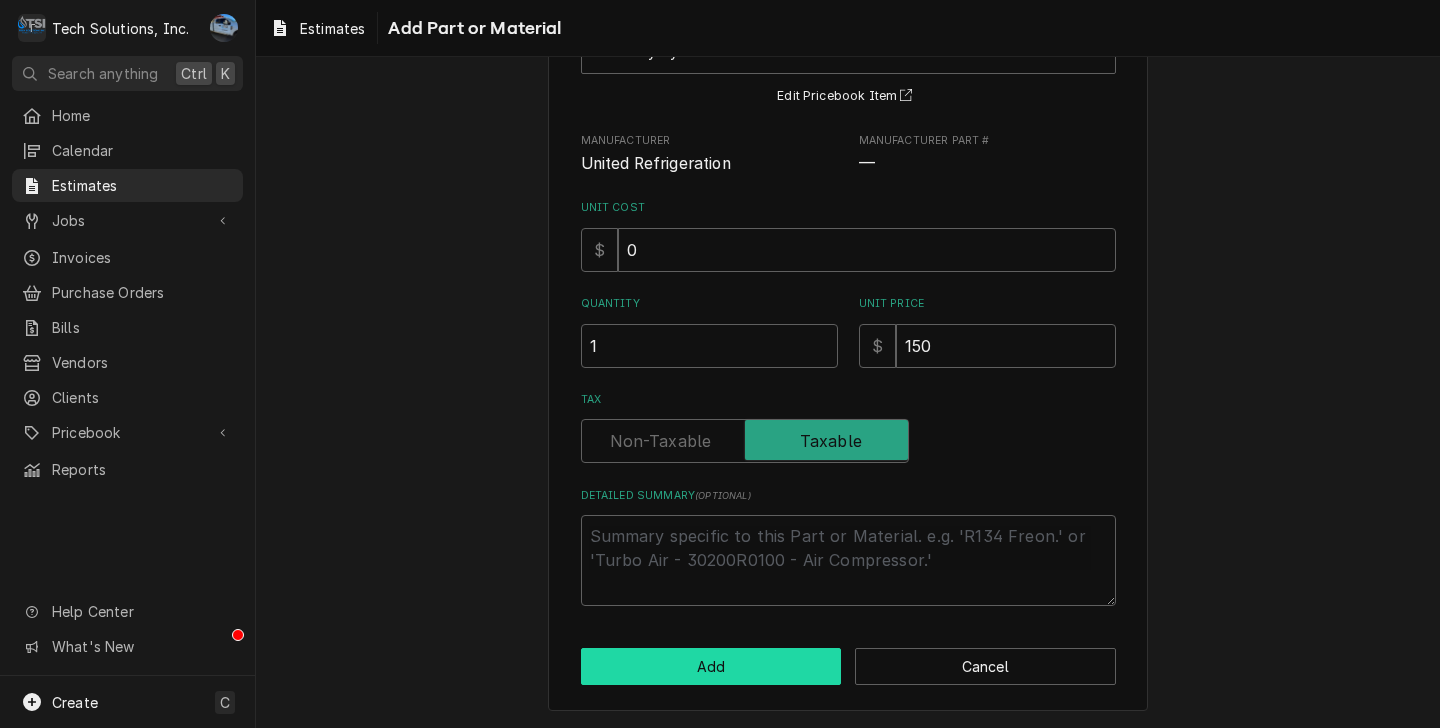 click on "Add" at bounding box center (711, 666) 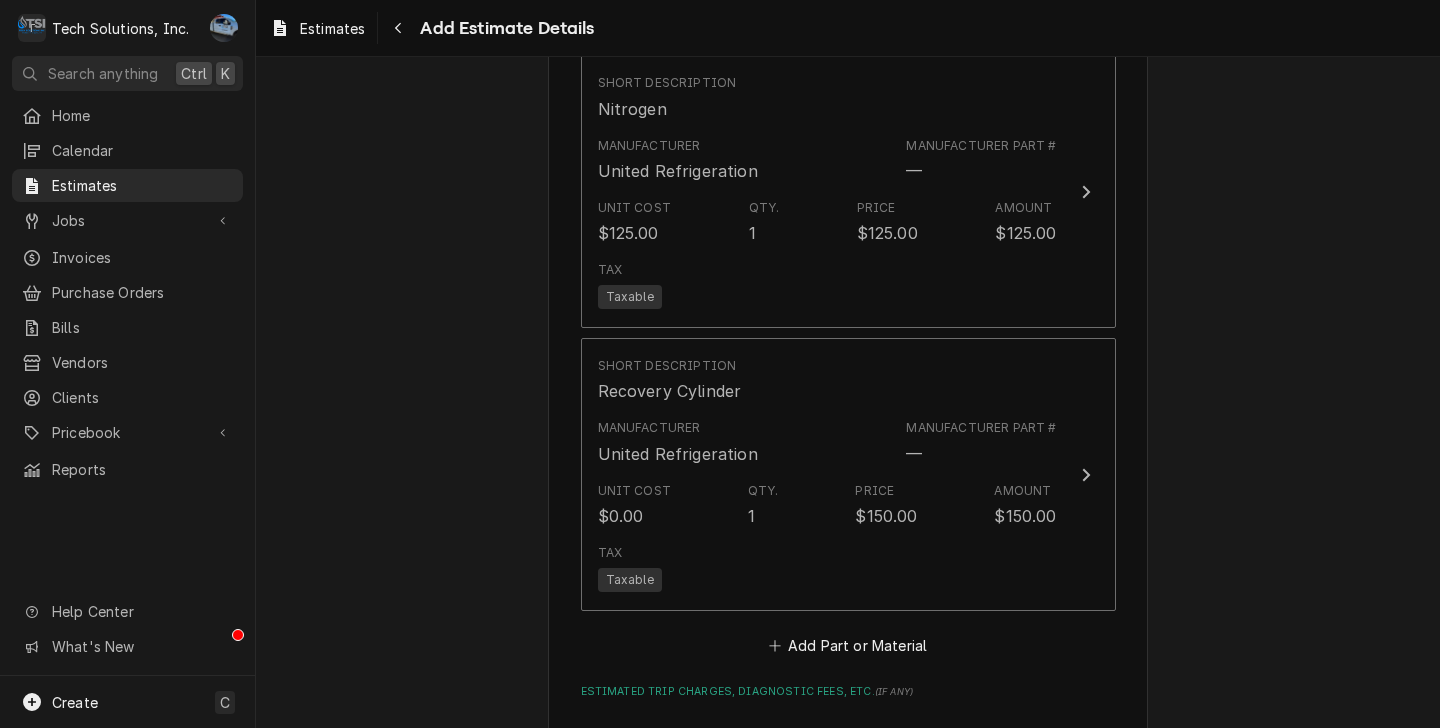 scroll, scrollTop: 3624, scrollLeft: 0, axis: vertical 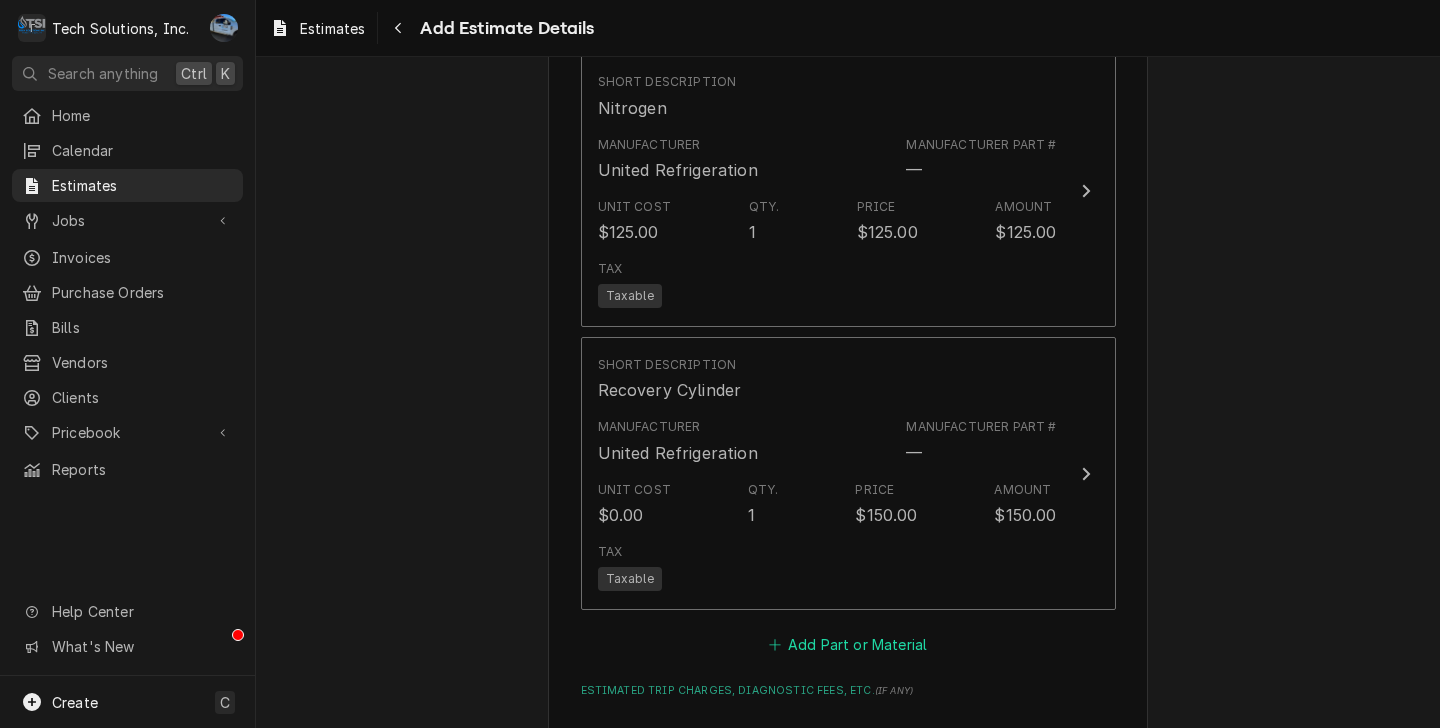 click on "Add Part or Material" at bounding box center [847, 644] 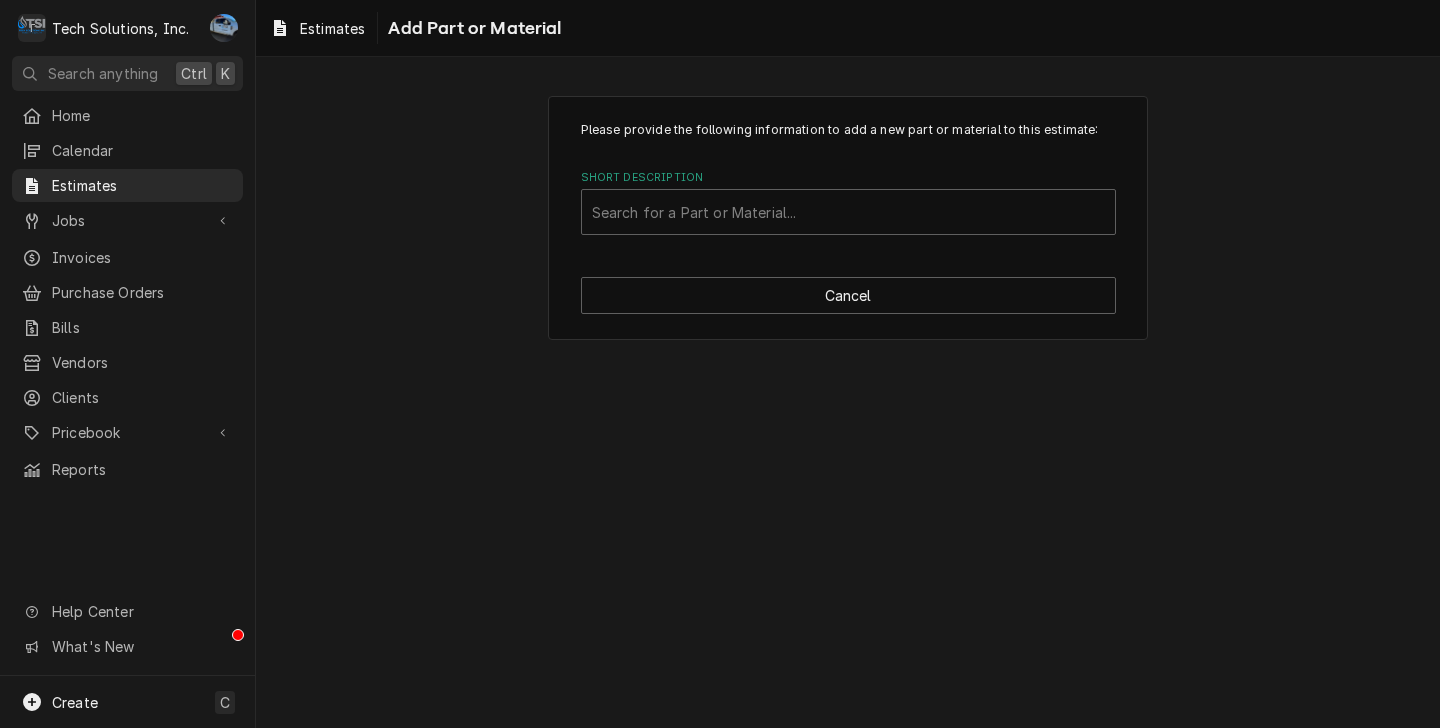 click on "Short Description" at bounding box center [848, 178] 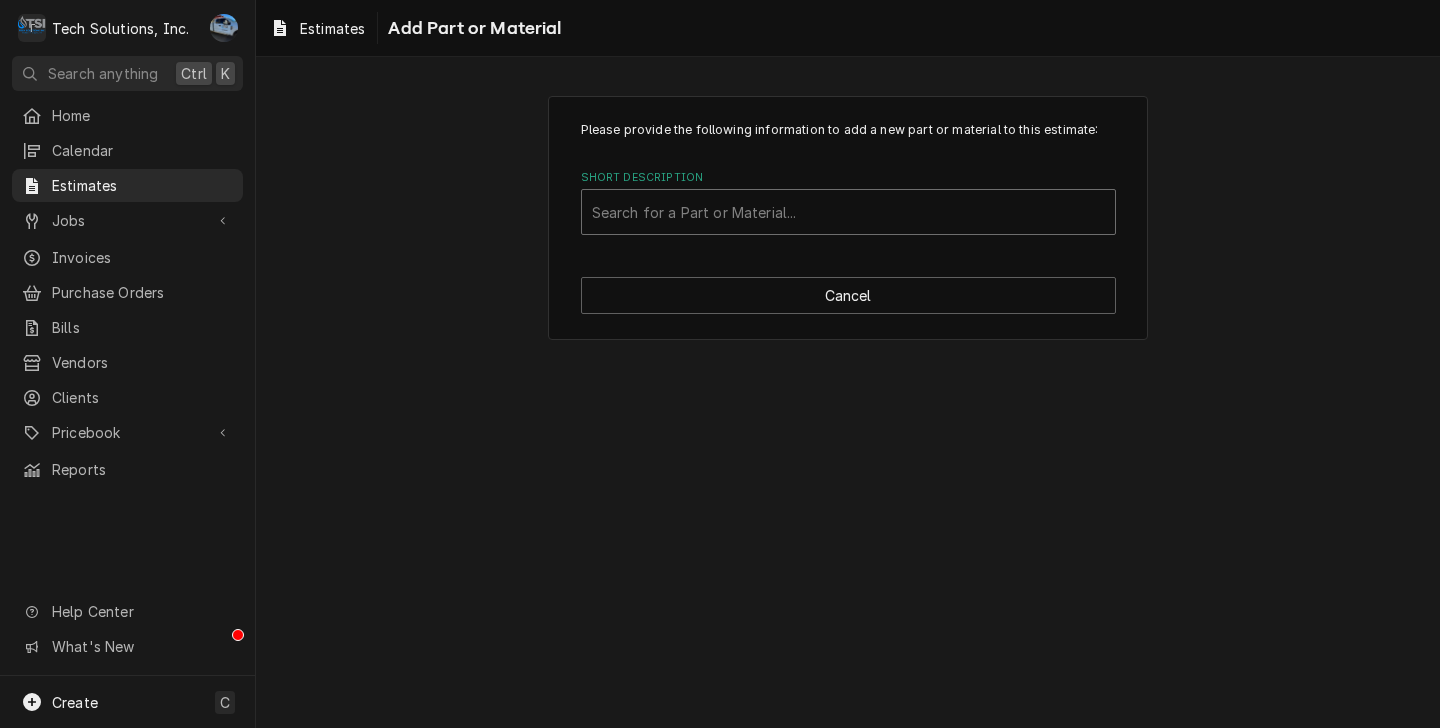 click at bounding box center [848, 212] 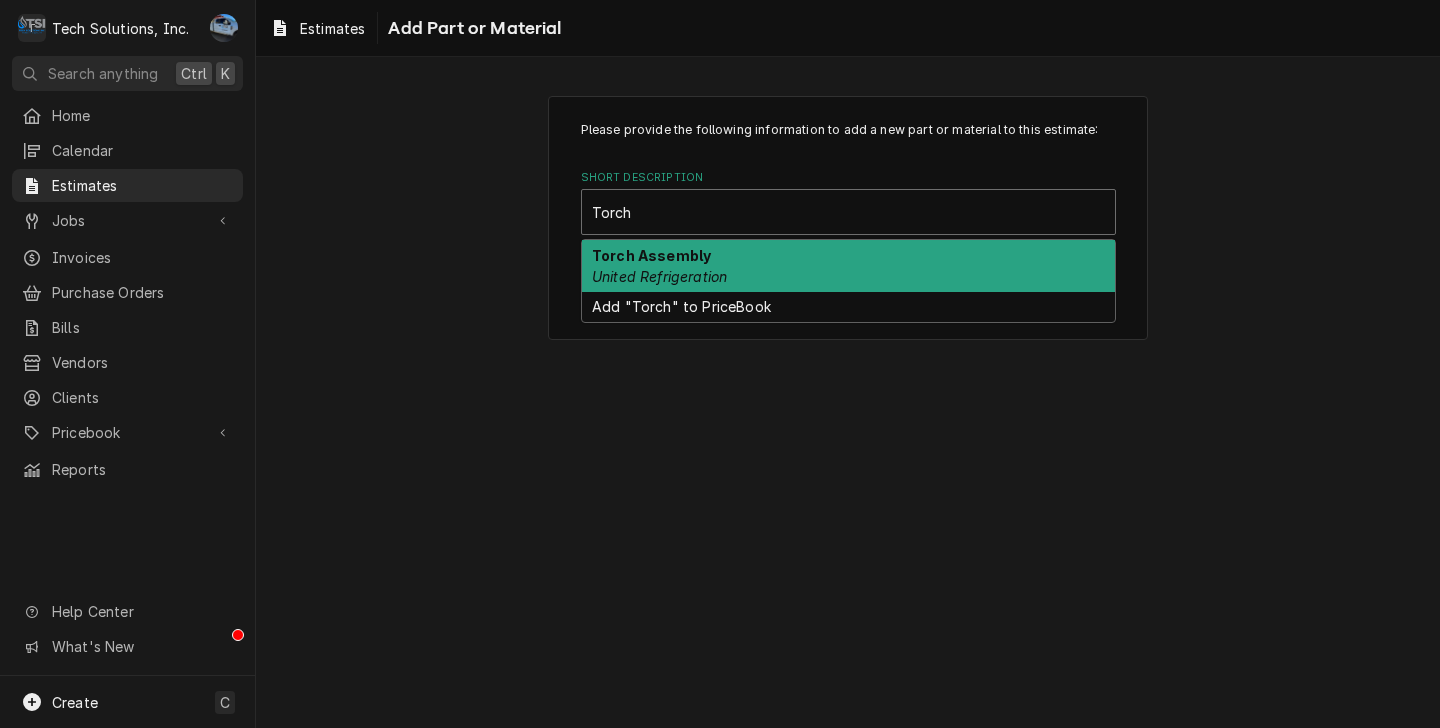 click on "Torch Assembly United Refrigeration" at bounding box center (848, 266) 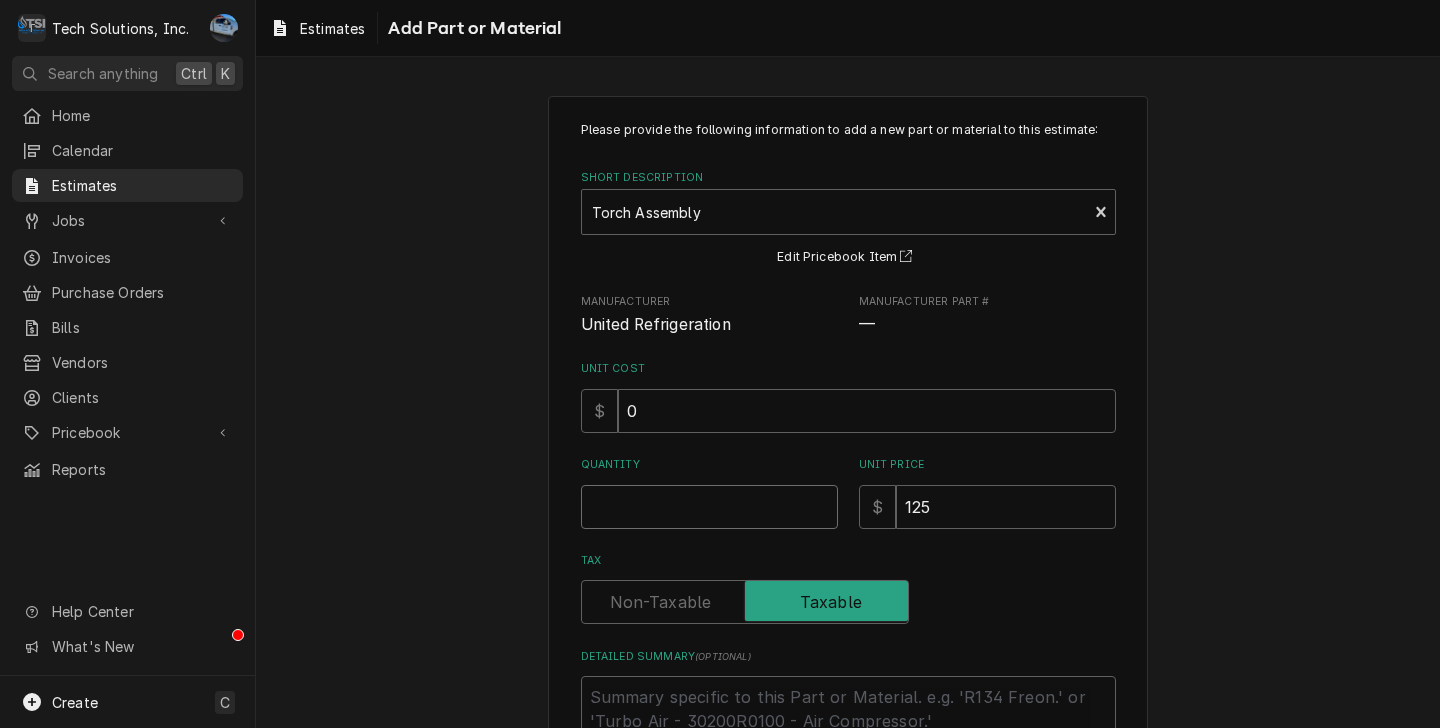 click on "Quantity" at bounding box center (709, 507) 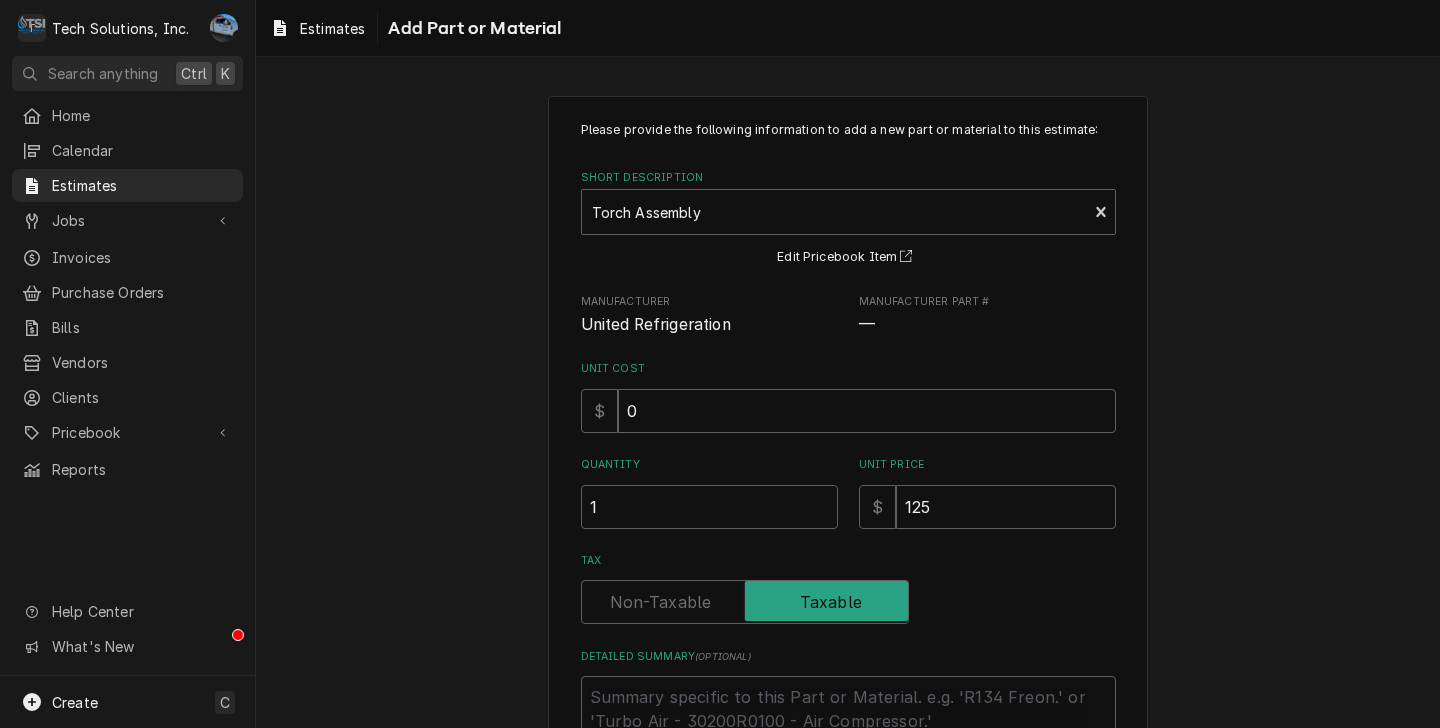 click on "Please provide the following information to add a new part or material to this estimate: Short Description Torch Assembly United Refrigeration Edit Pricebook Item    Manufacturer United Refrigeration Manufacturer Part # — Unit Cost $ 0 Quantity 1 Unit Price $ 125 Tax Detailed Summary  ( optional ) Add Cancel" at bounding box center (848, 483) 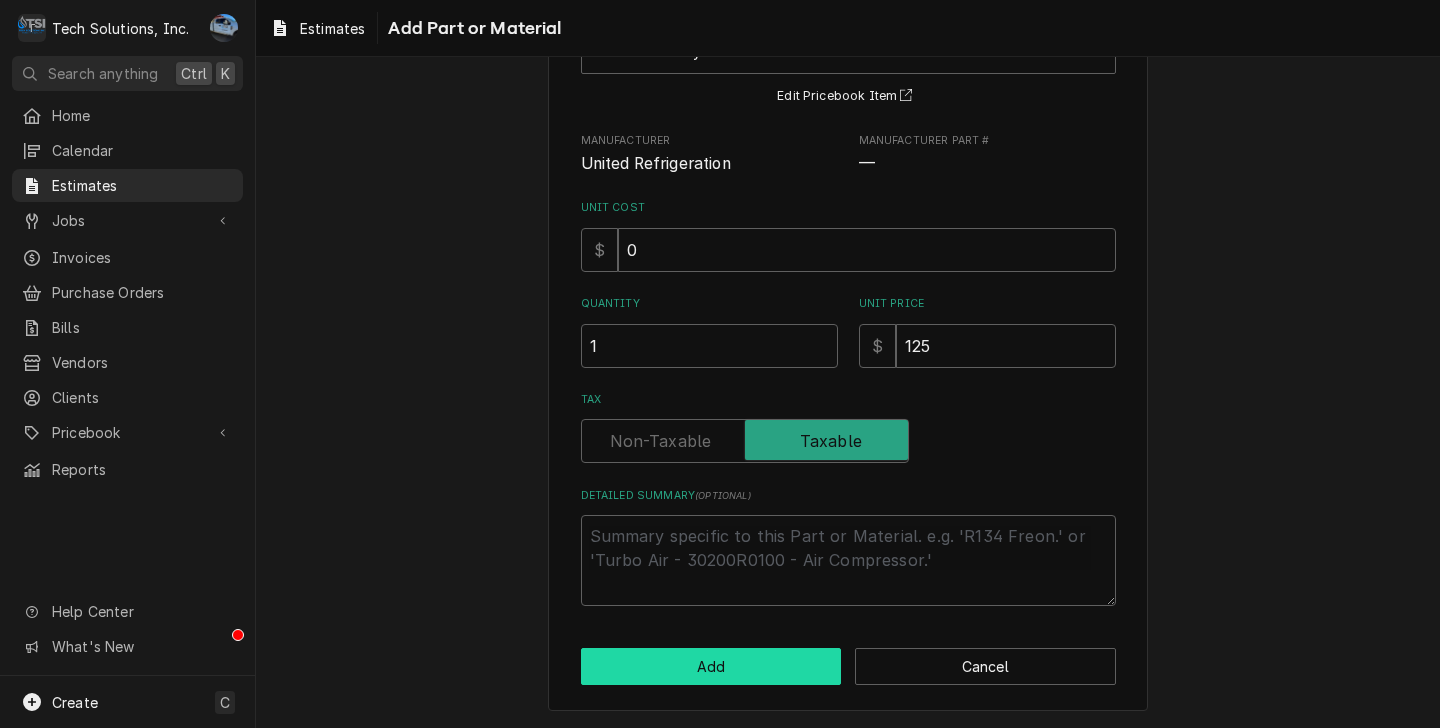 click on "Add" at bounding box center [711, 666] 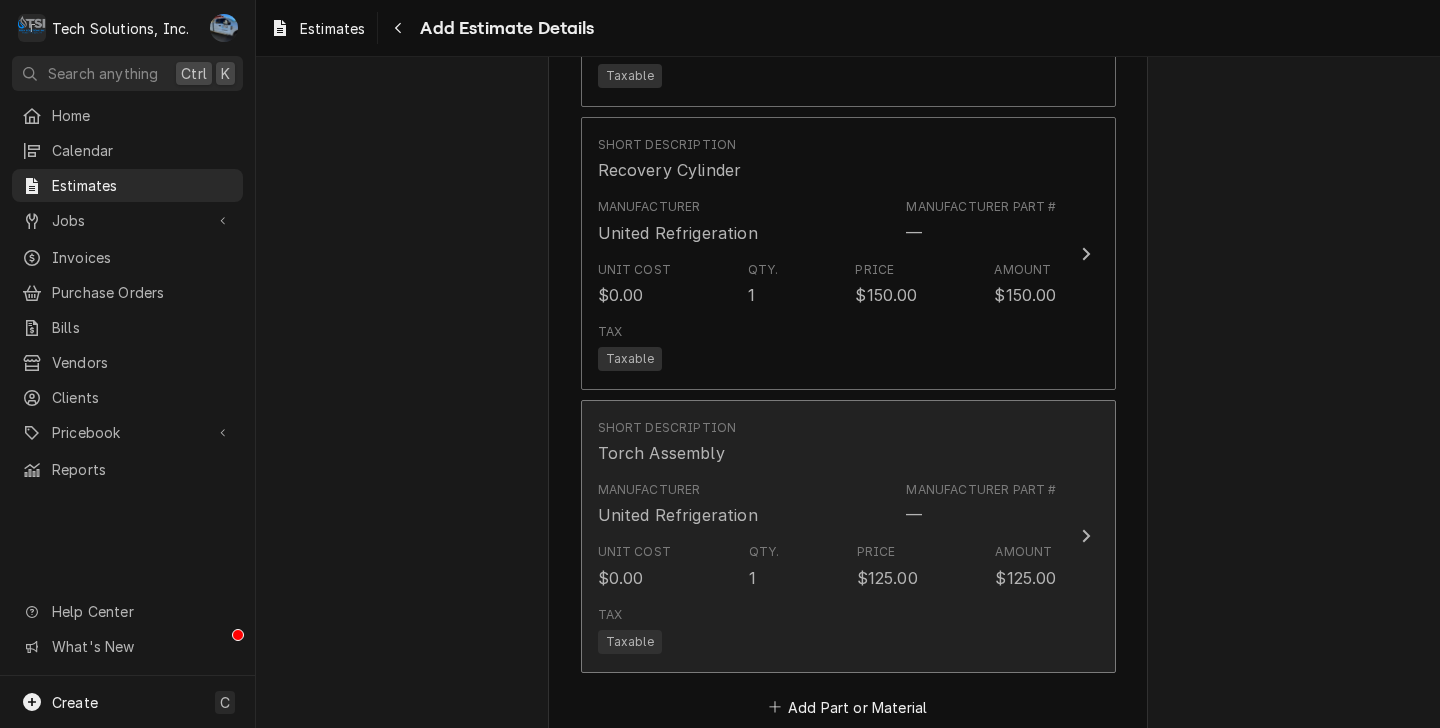 scroll, scrollTop: 3868, scrollLeft: 0, axis: vertical 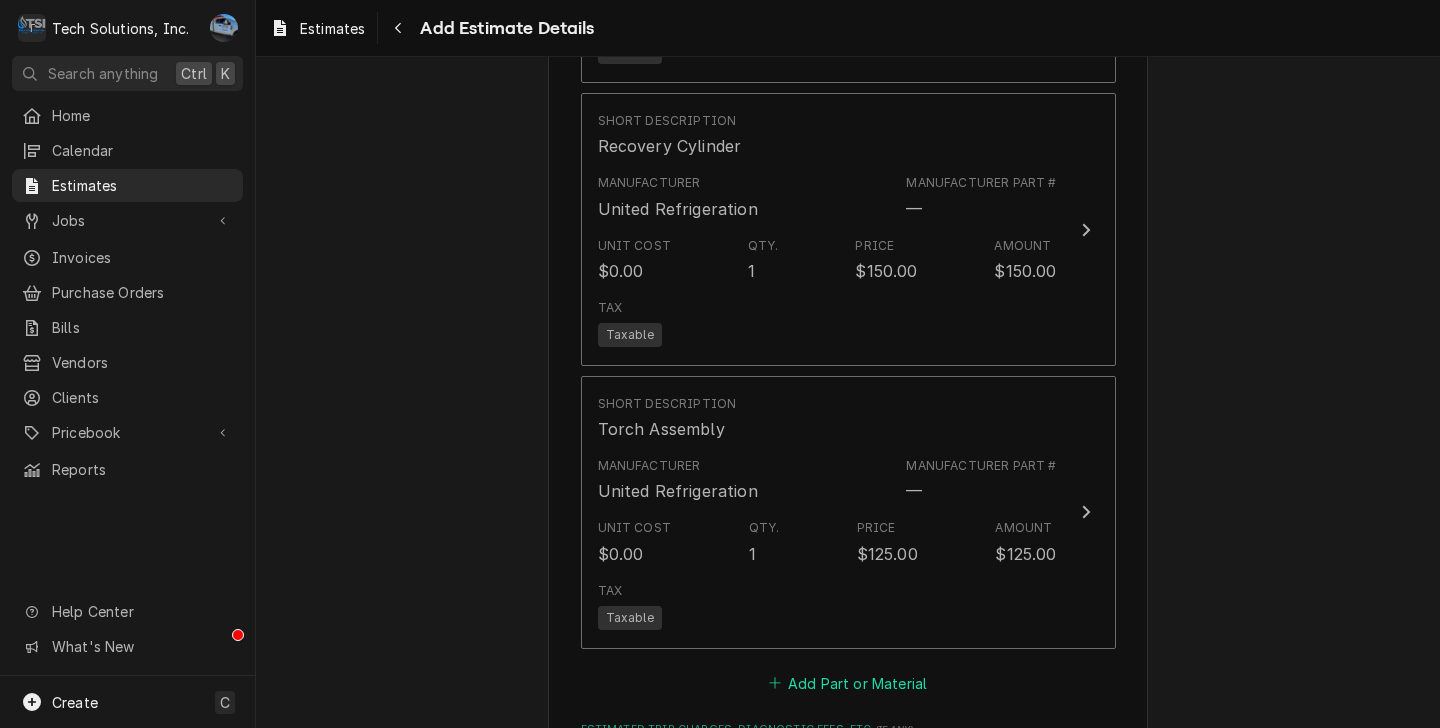 click on "Add Part or Material" at bounding box center [847, 683] 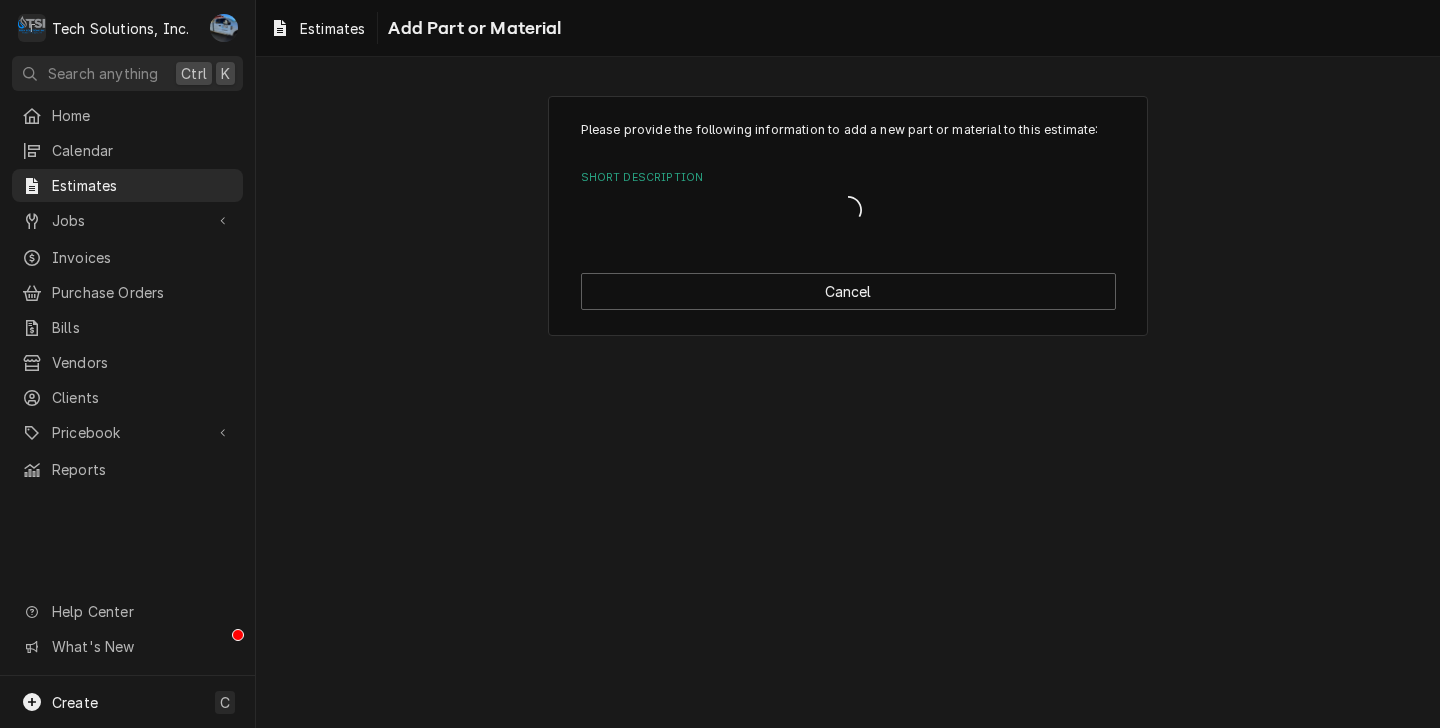 scroll, scrollTop: 0, scrollLeft: 0, axis: both 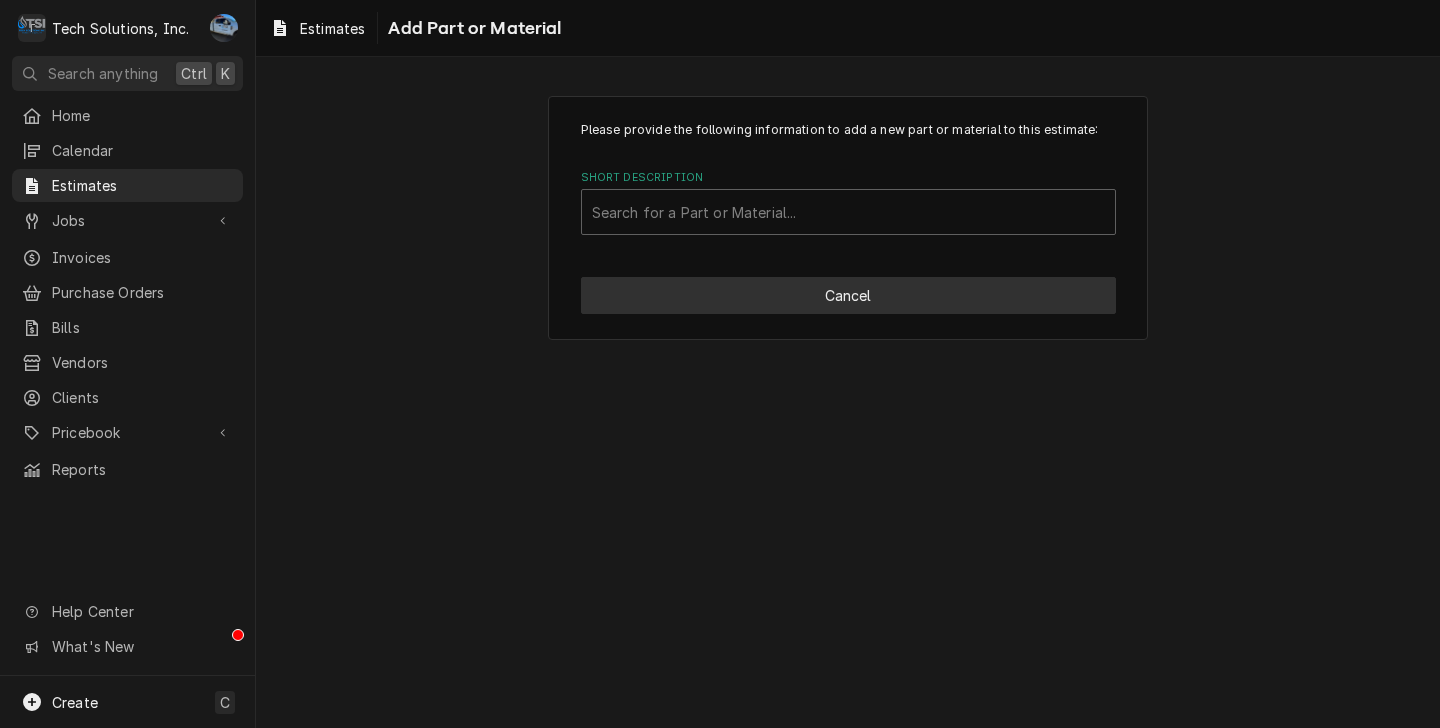 click on "Cancel" at bounding box center (848, 295) 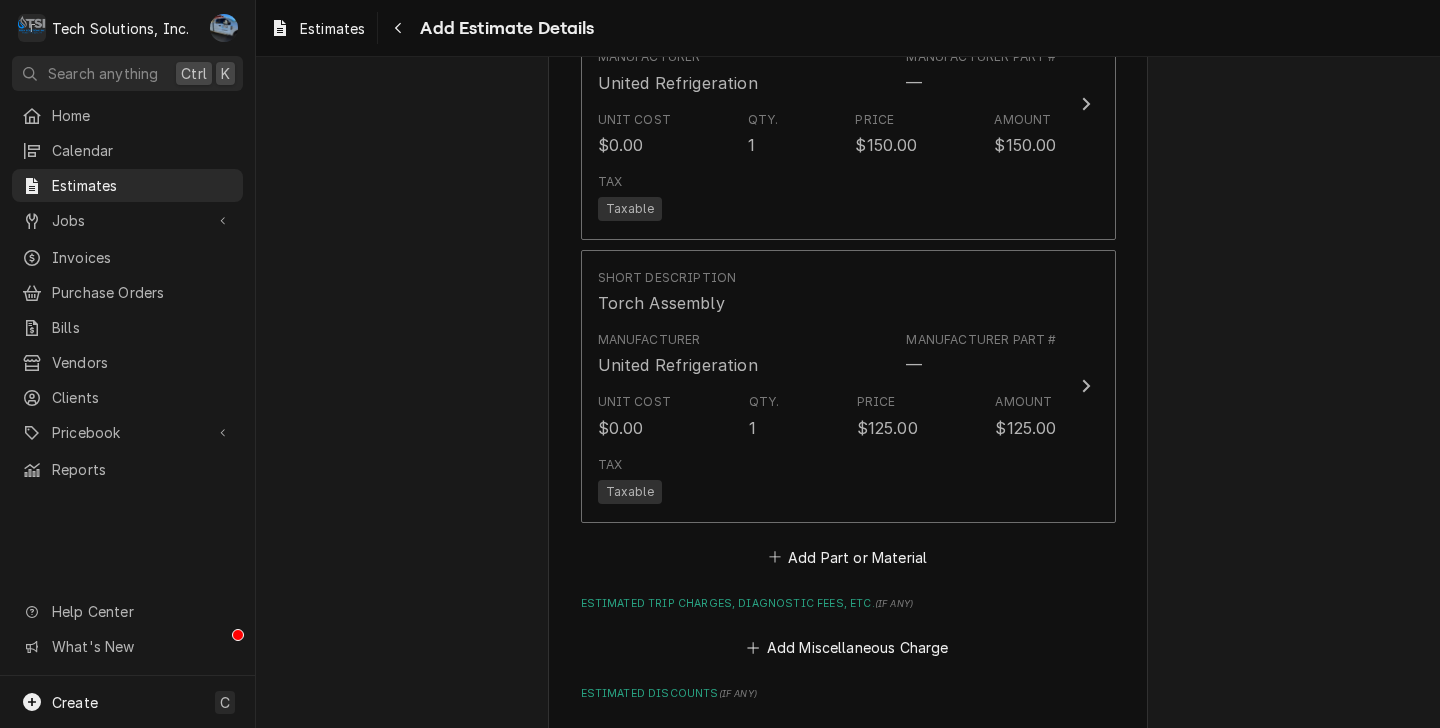 scroll, scrollTop: 4001, scrollLeft: 0, axis: vertical 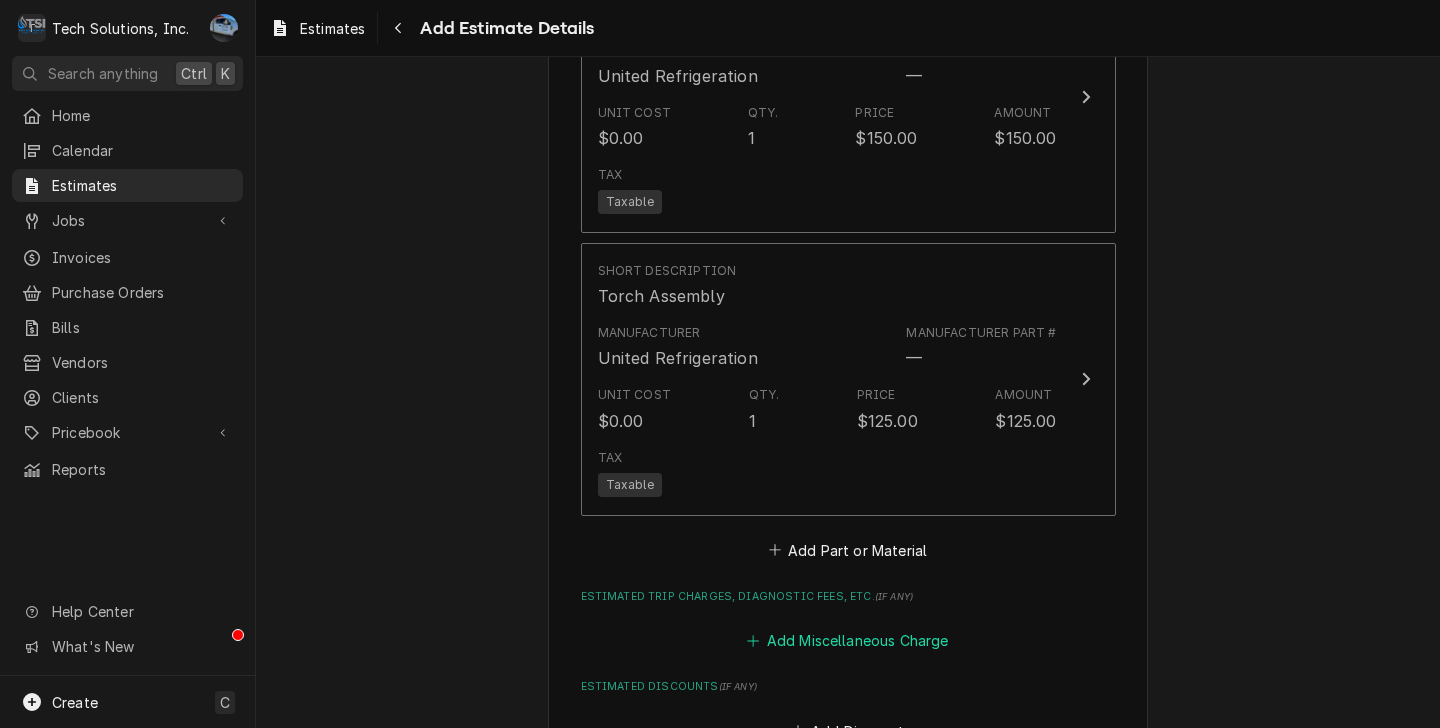 click on "Add Miscellaneous Charge" at bounding box center (848, 641) 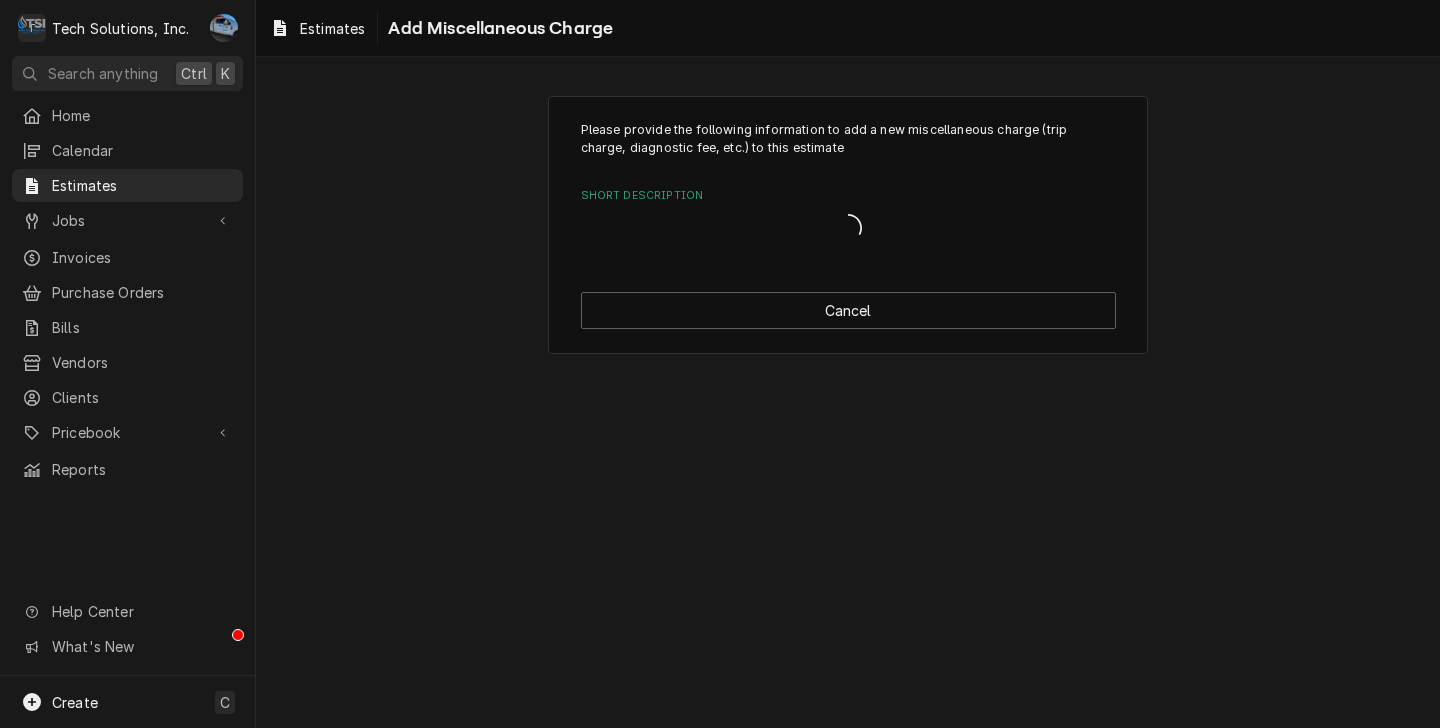 scroll, scrollTop: 0, scrollLeft: 0, axis: both 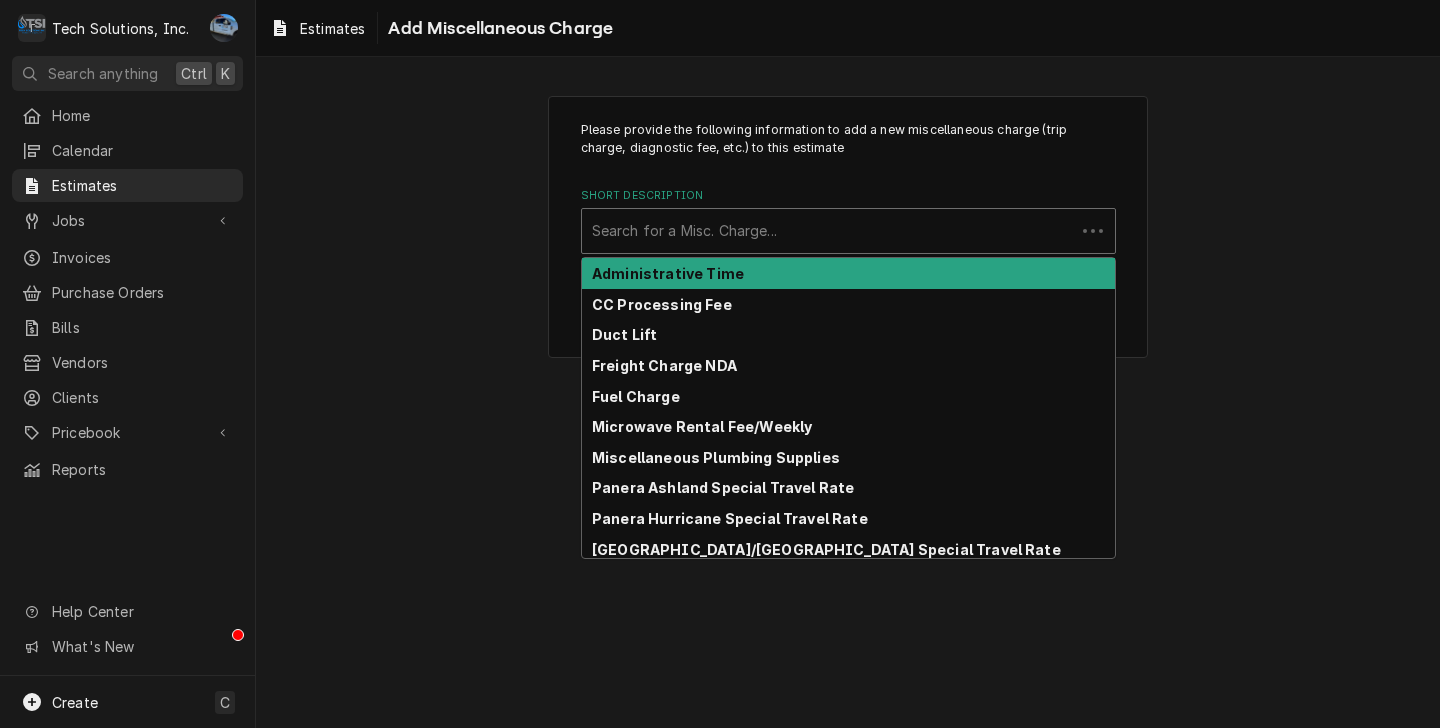 click at bounding box center (828, 231) 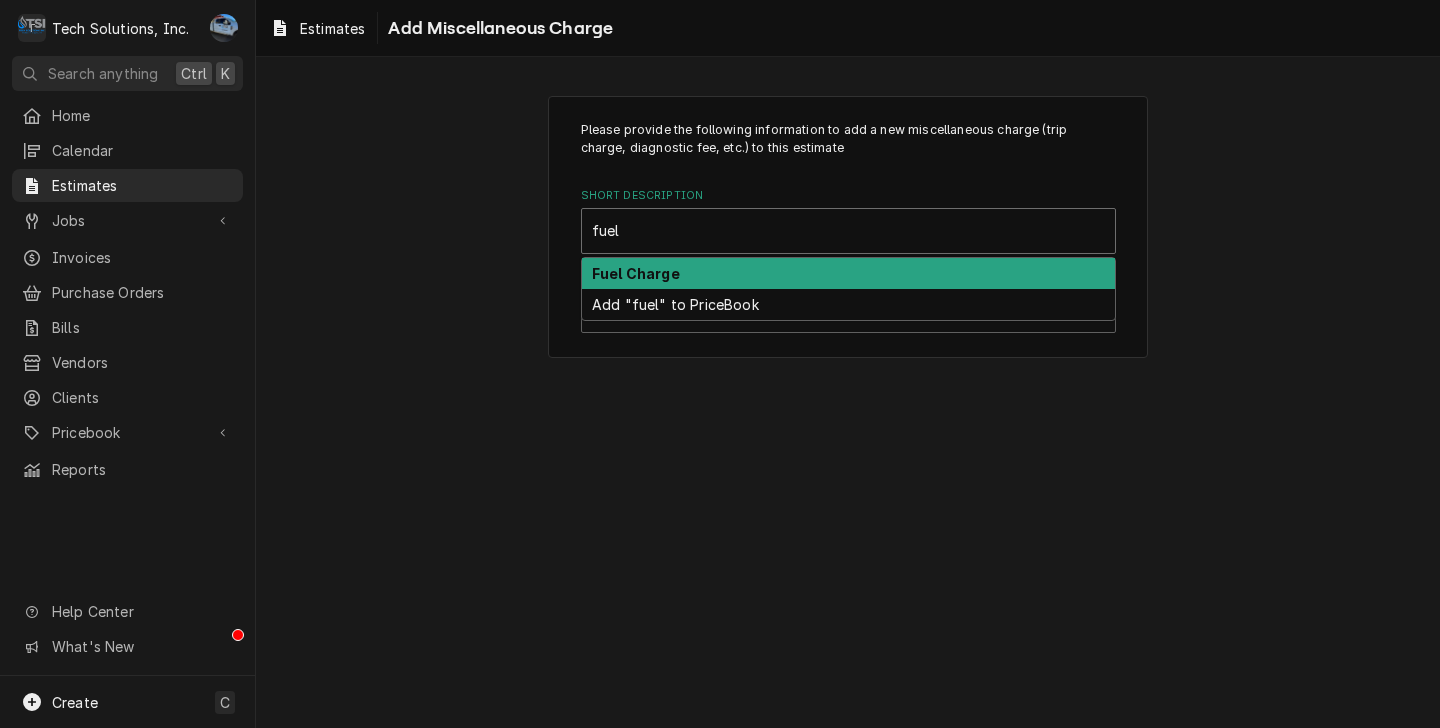 click on "Fuel Charge" at bounding box center [848, 273] 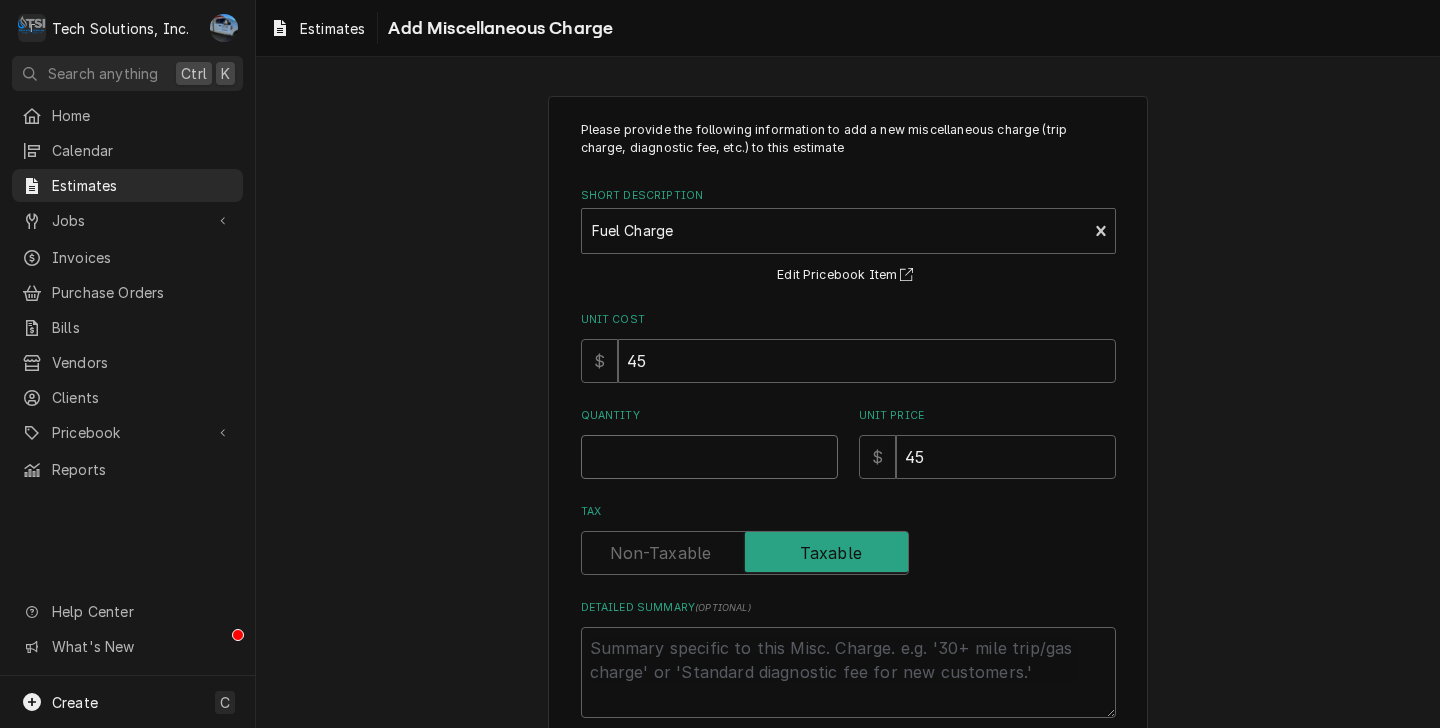 click on "Quantity" at bounding box center [709, 457] 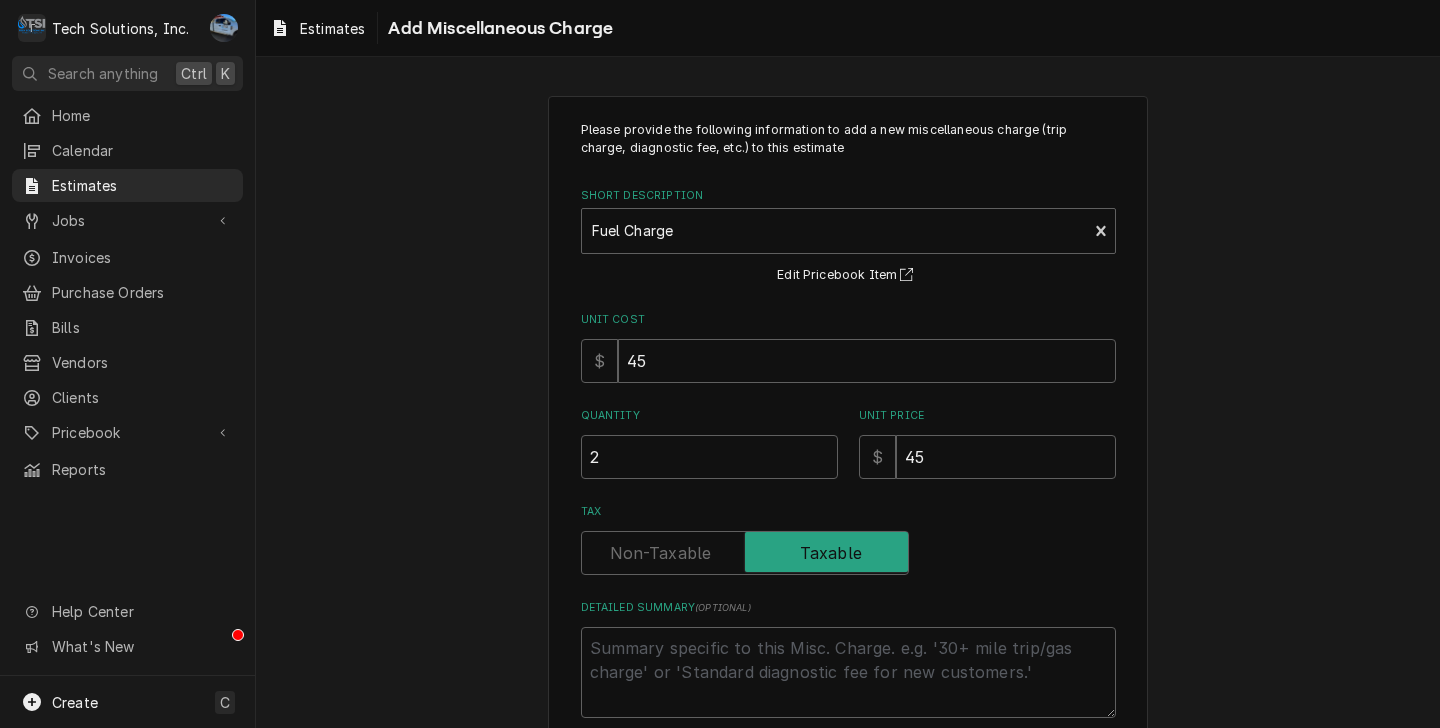 scroll, scrollTop: 114, scrollLeft: 0, axis: vertical 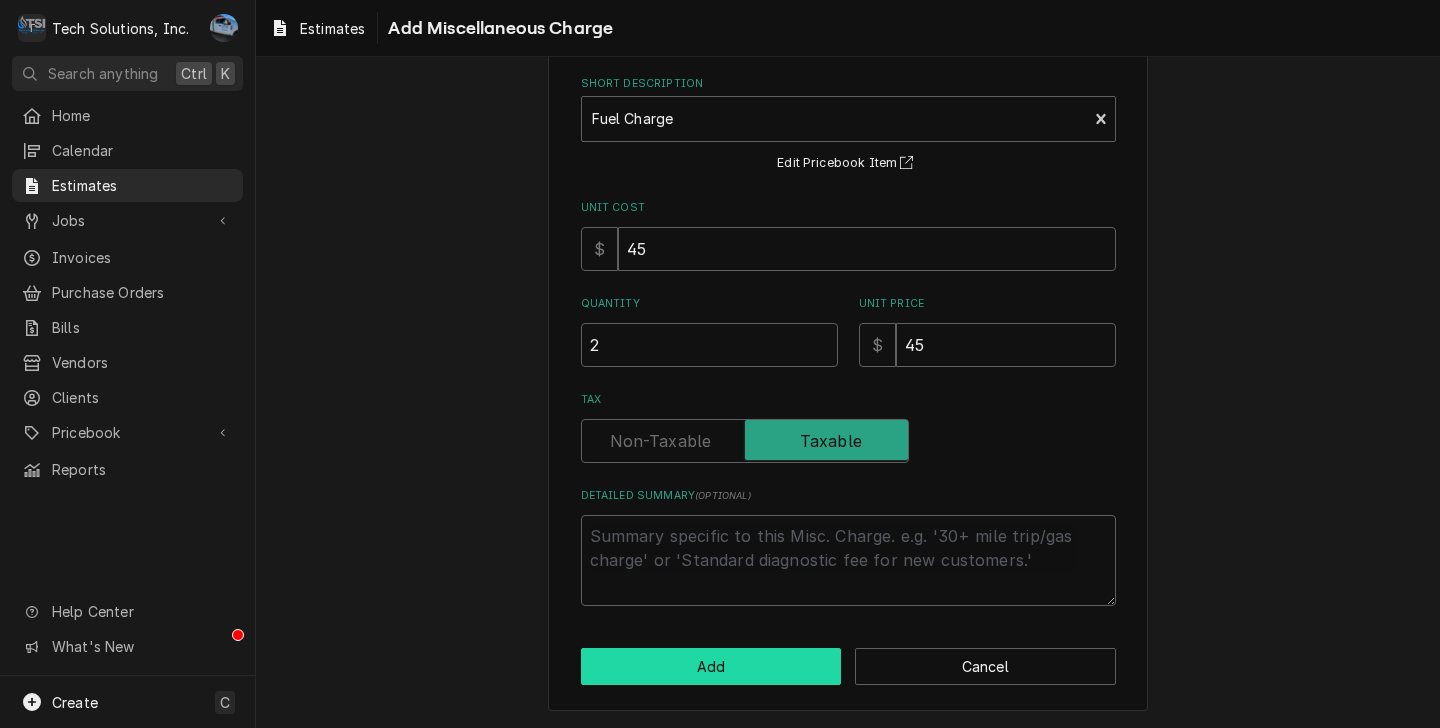 click on "Add" at bounding box center (711, 666) 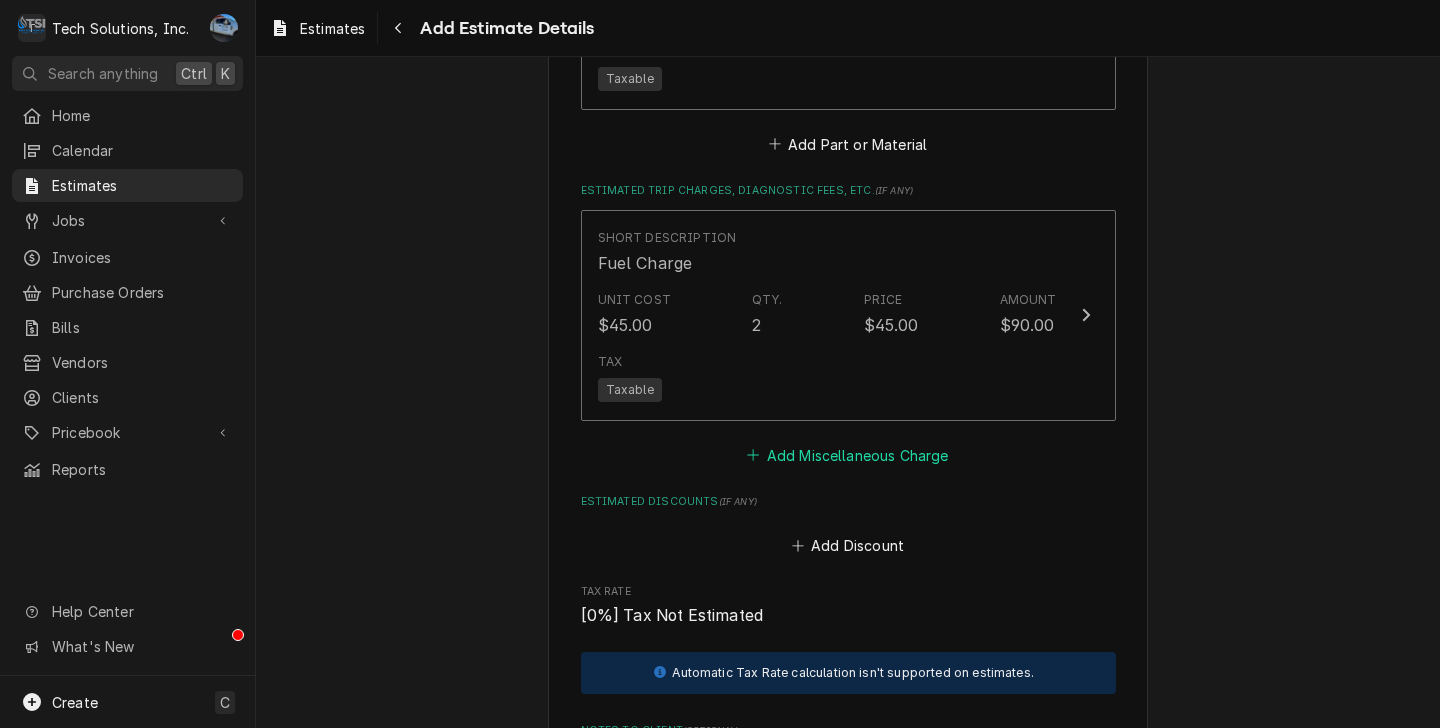 scroll, scrollTop: 4406, scrollLeft: 0, axis: vertical 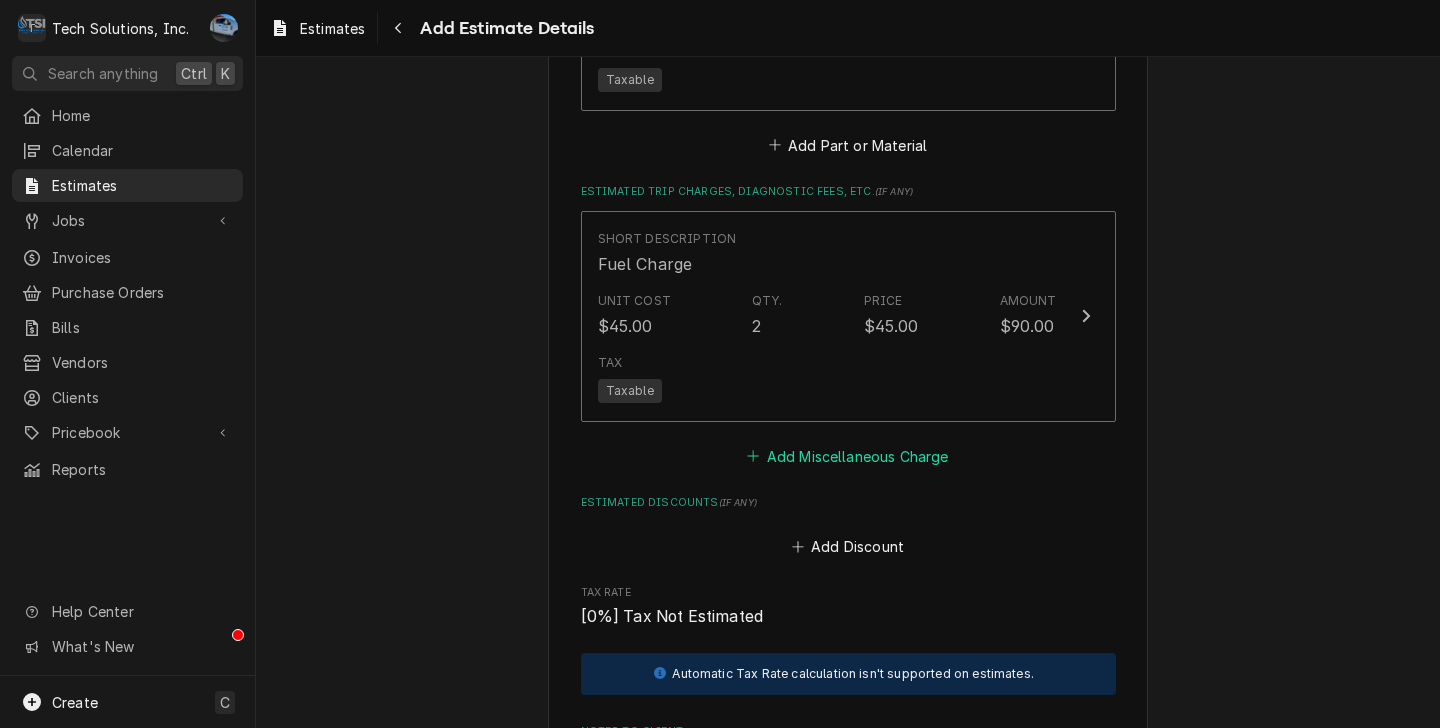 click on "Add Miscellaneous Charge" at bounding box center [848, 456] 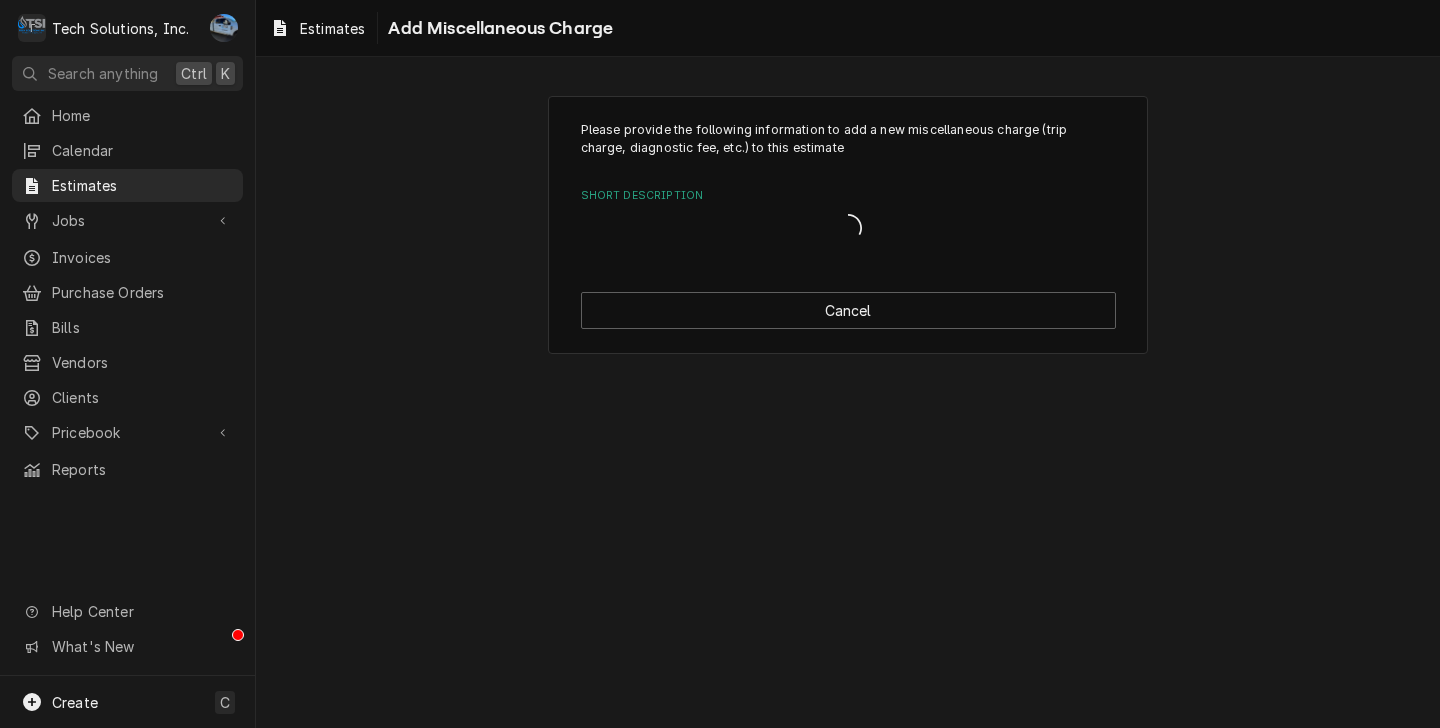 scroll, scrollTop: 0, scrollLeft: 0, axis: both 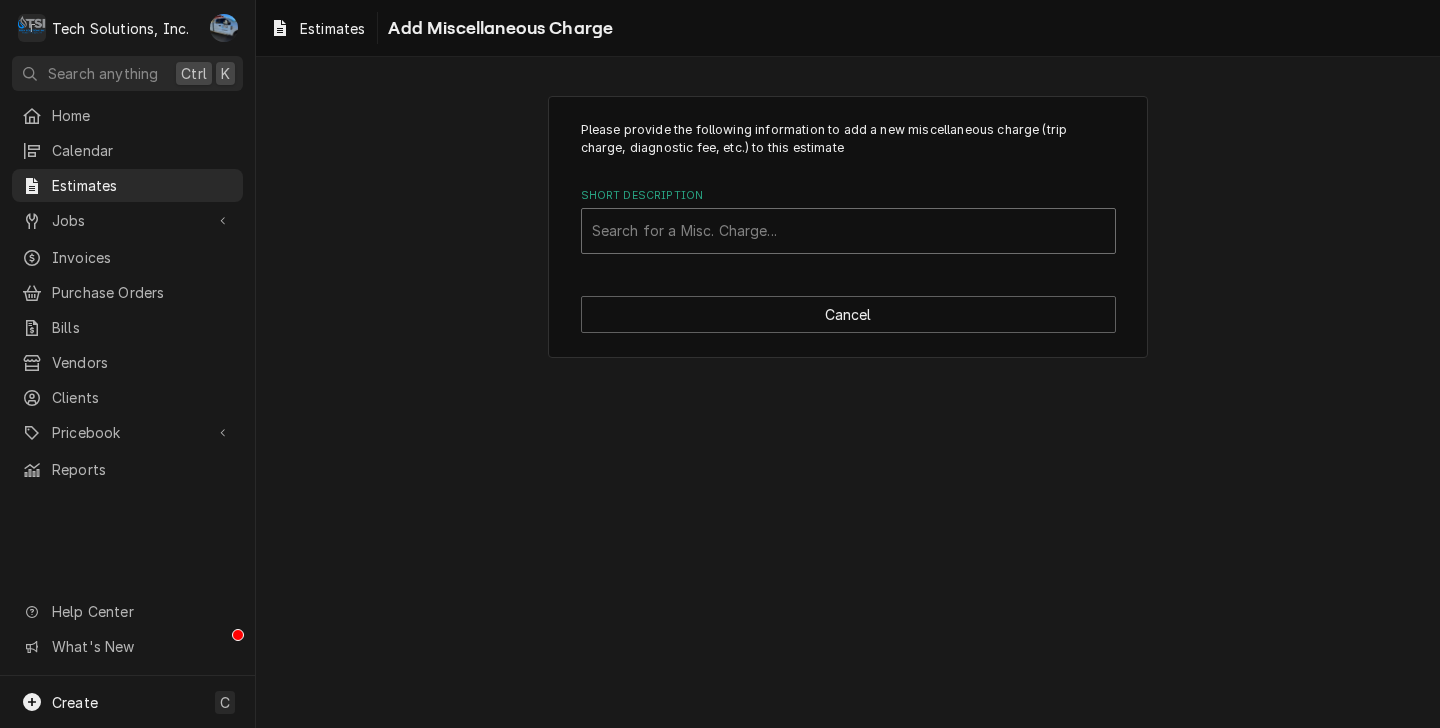 click at bounding box center [848, 231] 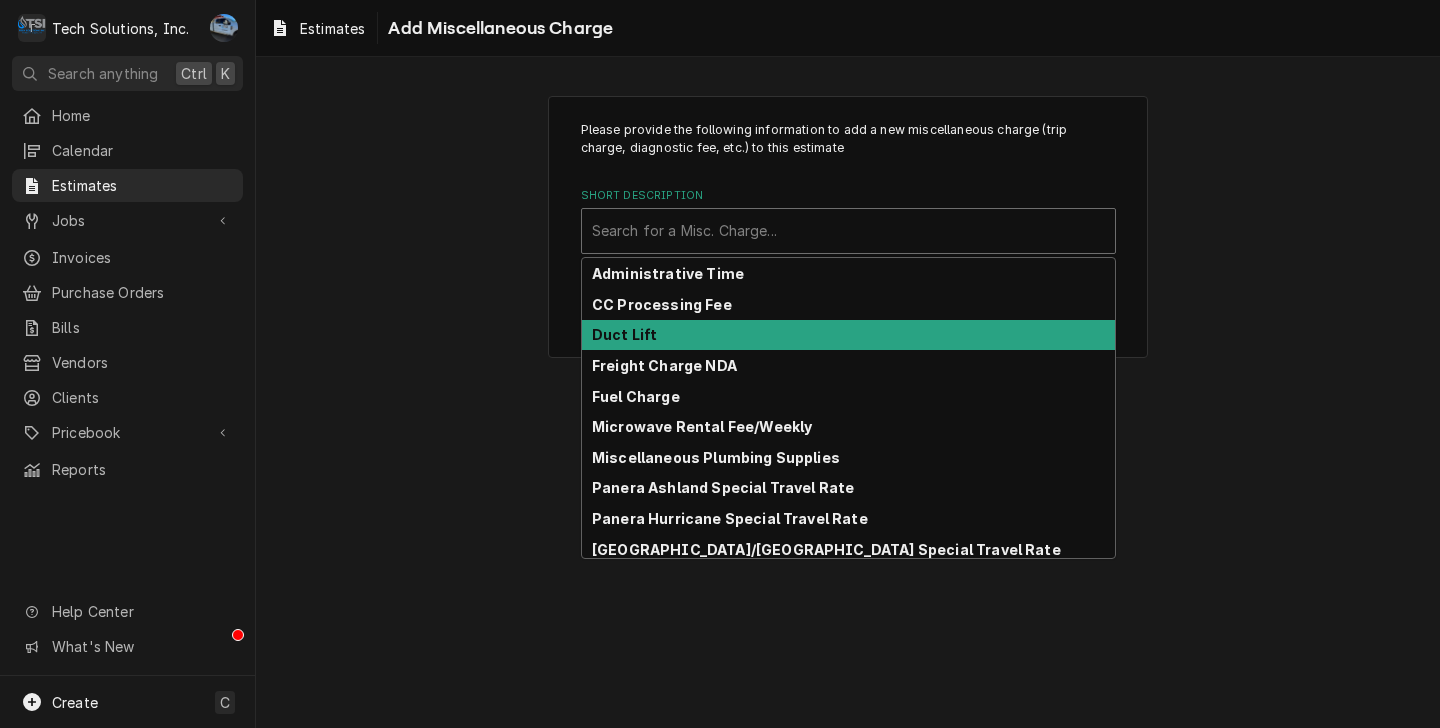 click on "Duct Lift" at bounding box center [848, 335] 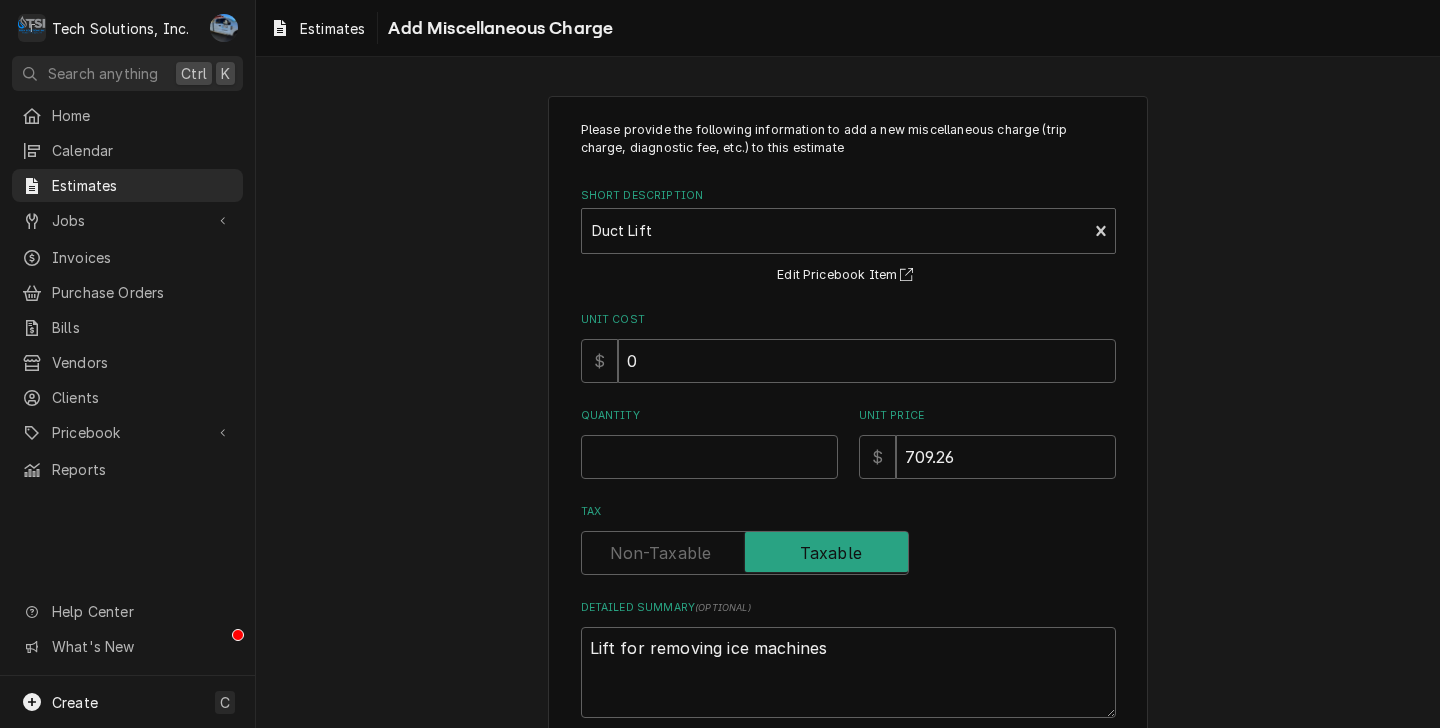 scroll, scrollTop: 114, scrollLeft: 0, axis: vertical 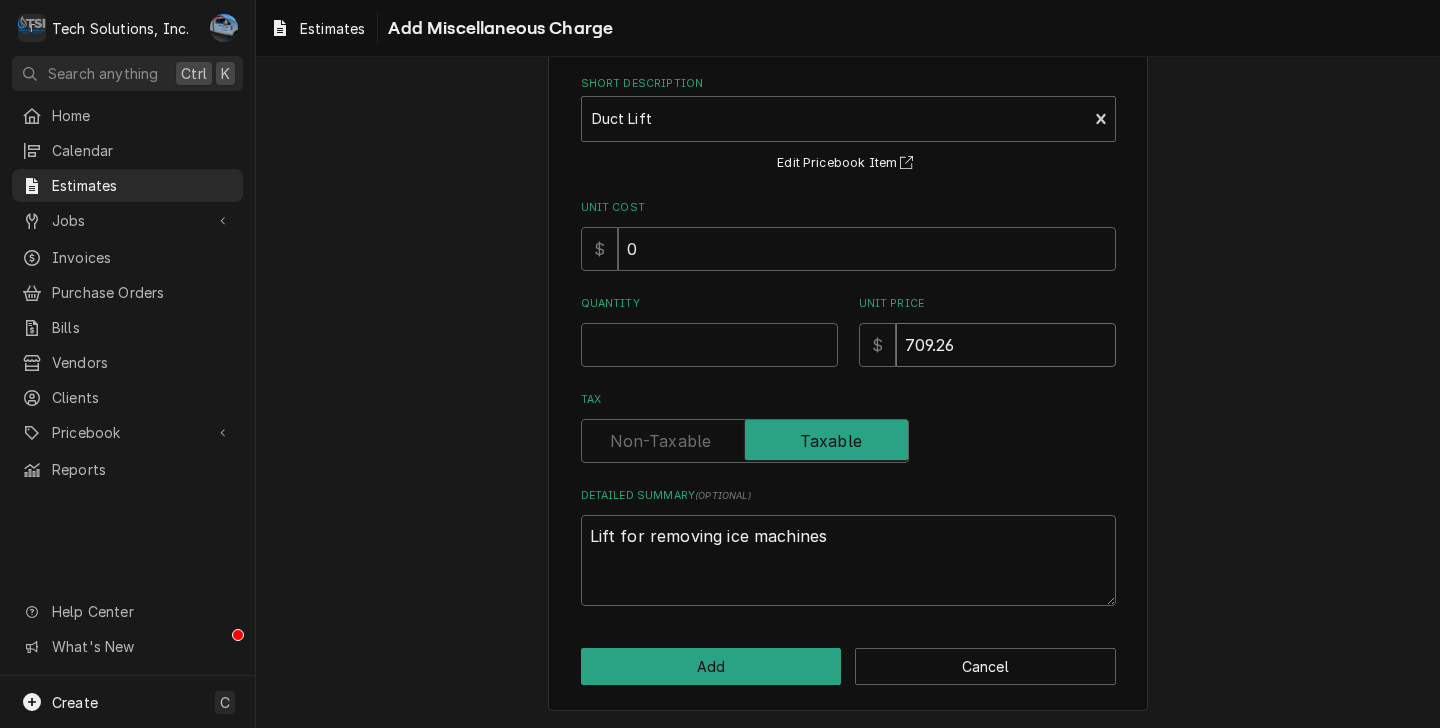 click on "709.26" at bounding box center (1006, 345) 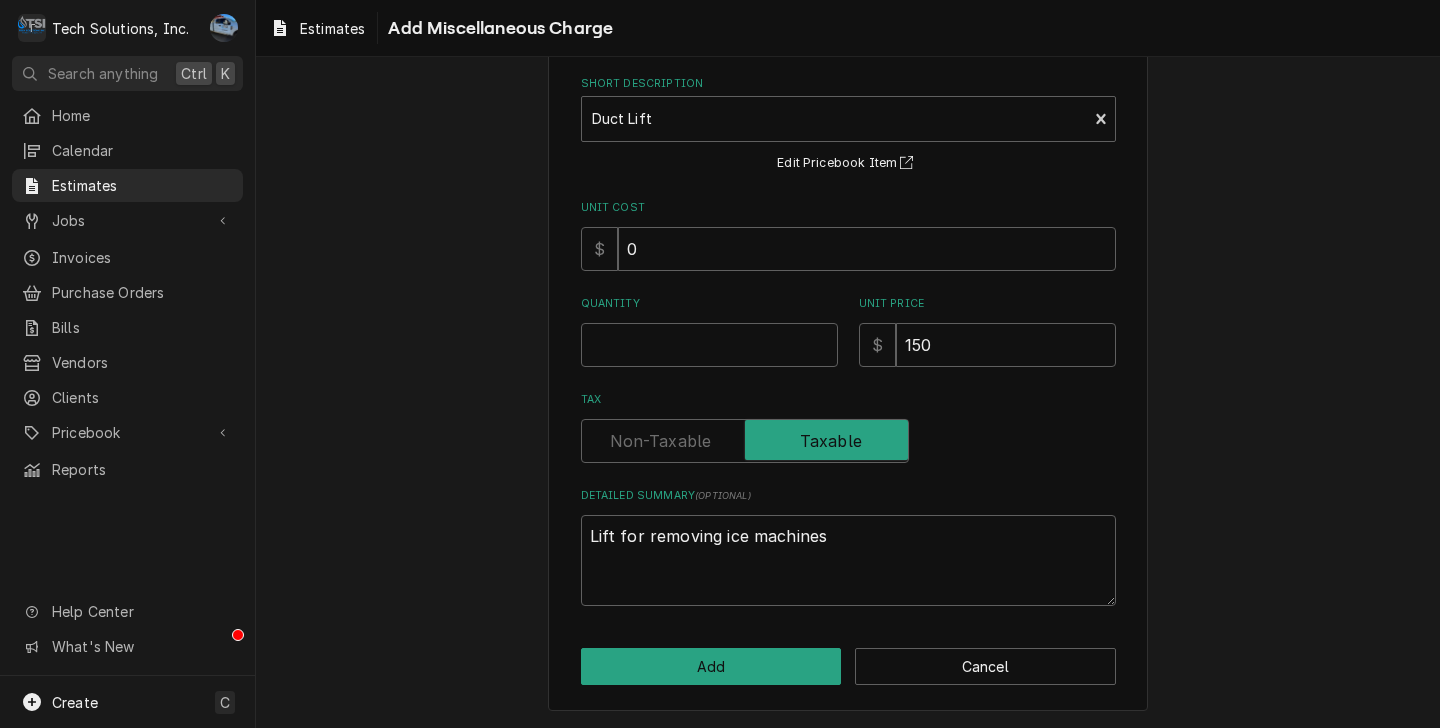 click on "Please provide the following information to add a new miscellaneous charge (trip charge, diagnostic fee, etc.) to this estimate Short Description Duct Lift Edit Pricebook Item    Unit Cost $ 0 Quantity Unit Price $ 150 Tax Detailed Summary  ( optional ) Lift for removing ice machines Add Cancel" at bounding box center (848, 347) 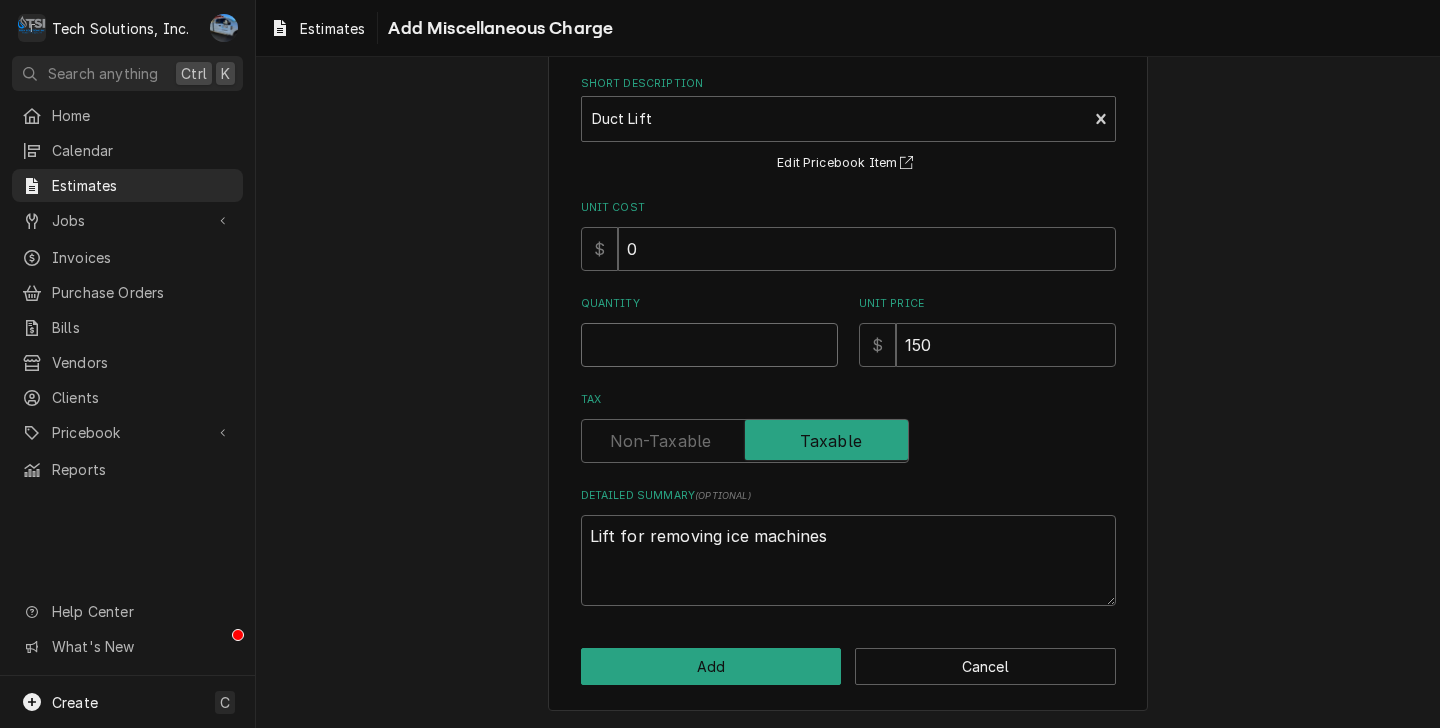 click on "Quantity" at bounding box center (709, 345) 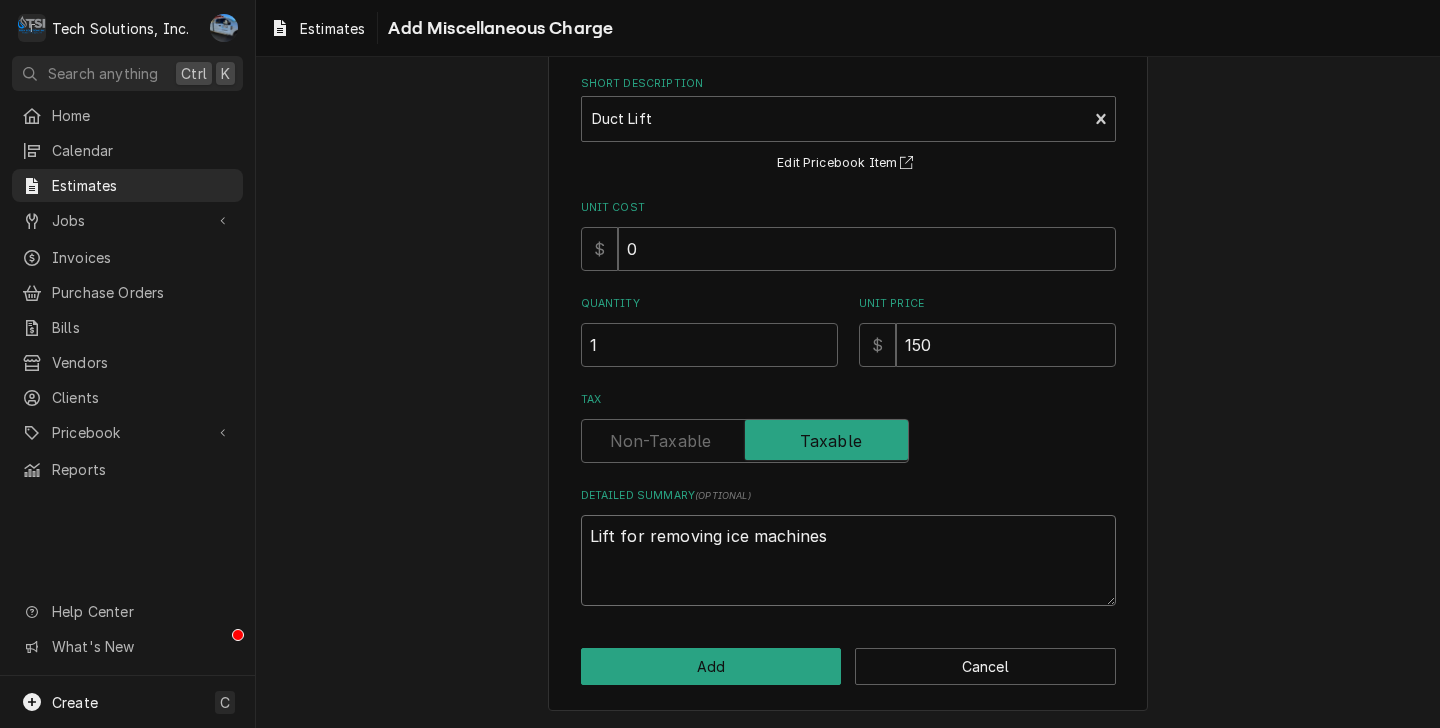 click on "Lift for removing ice machines" at bounding box center [848, 560] 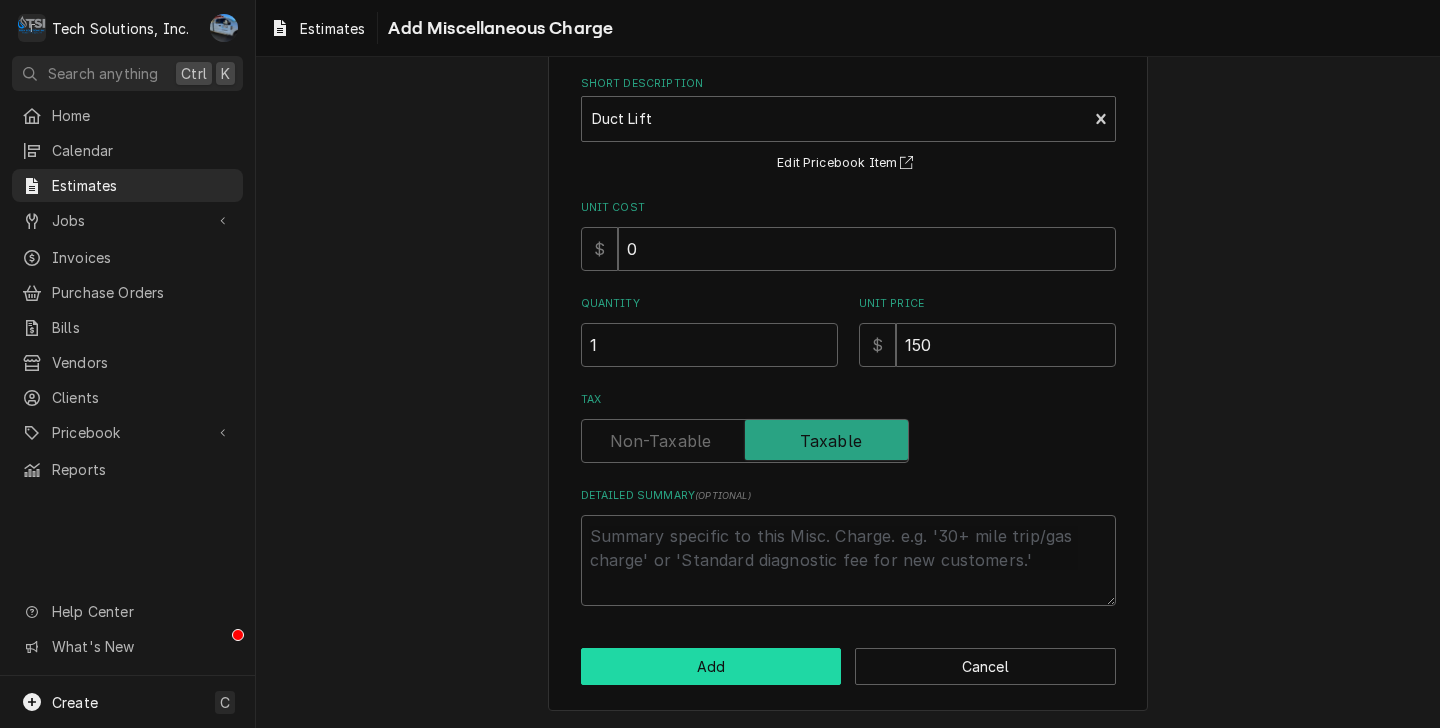 click on "Add" at bounding box center [711, 666] 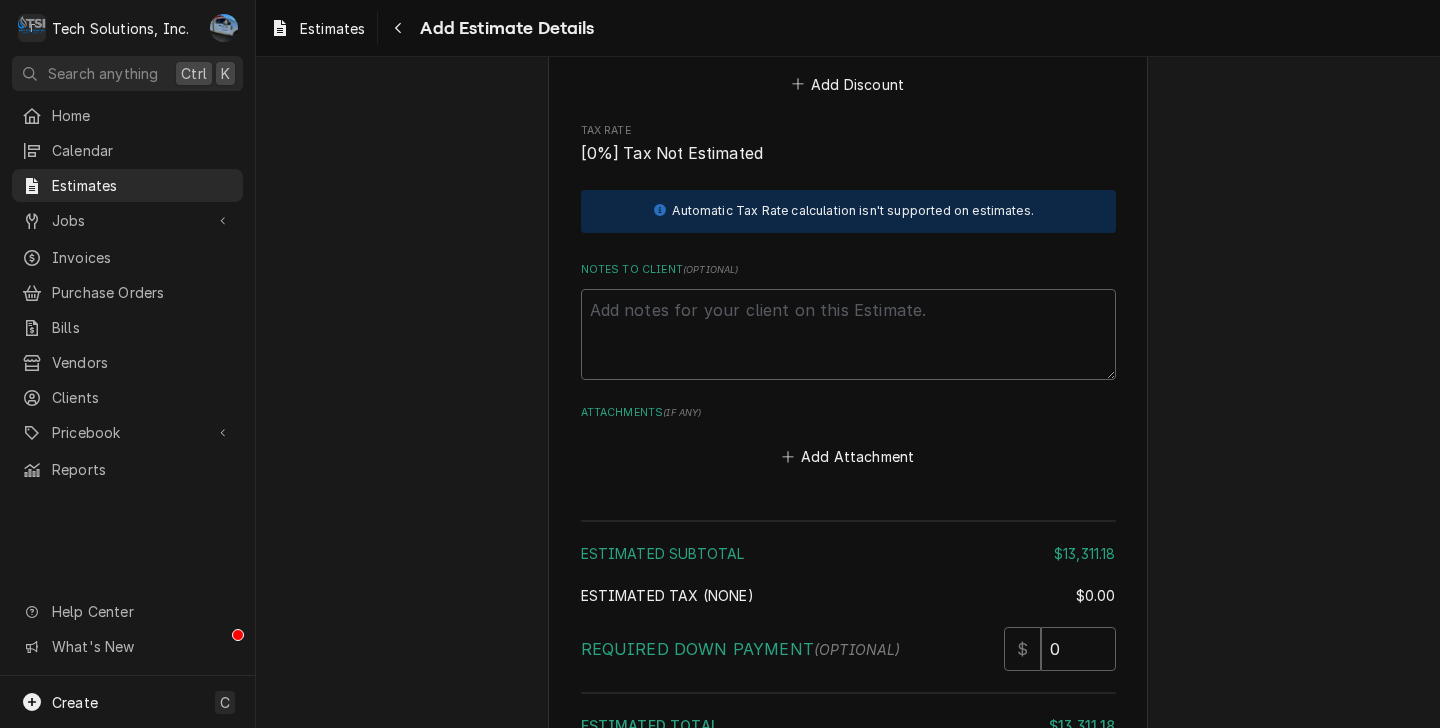 scroll, scrollTop: 5186, scrollLeft: 0, axis: vertical 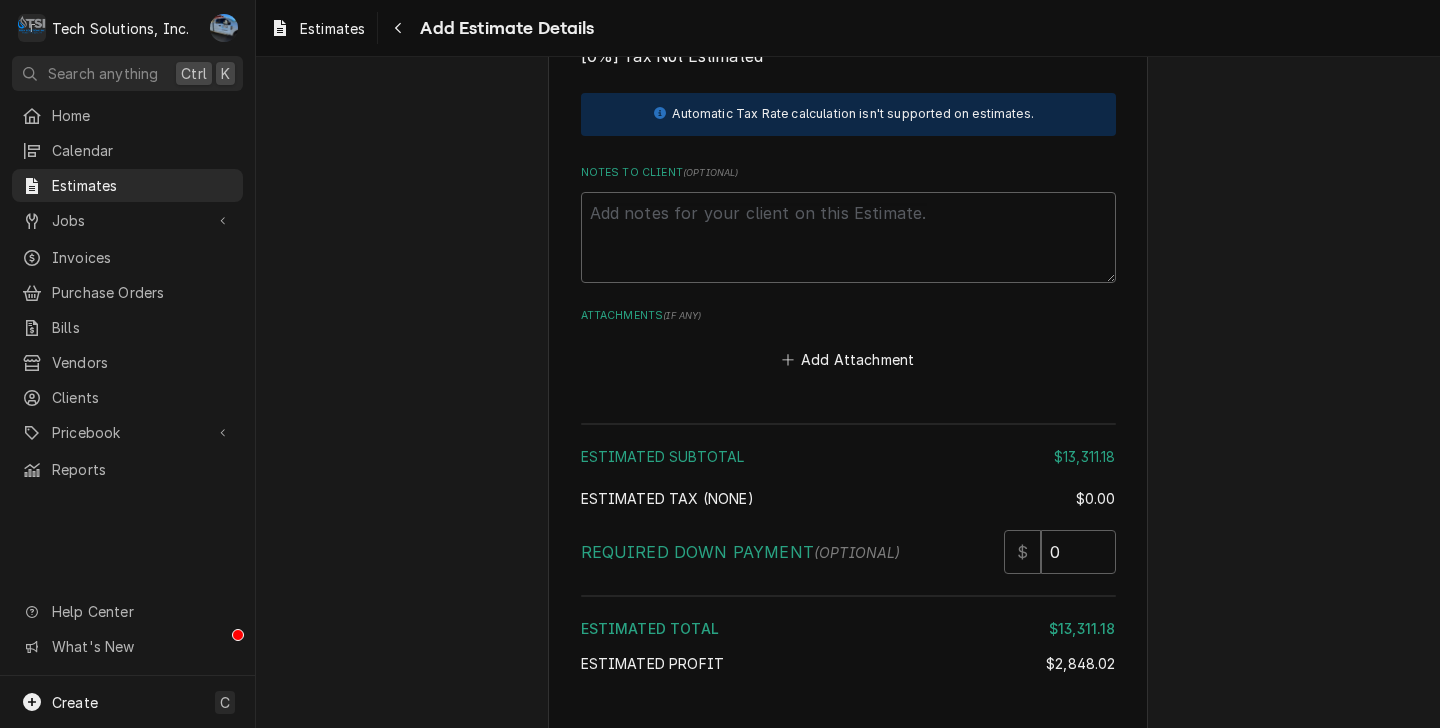 click on "Preview Estimate" at bounding box center (711, 799) 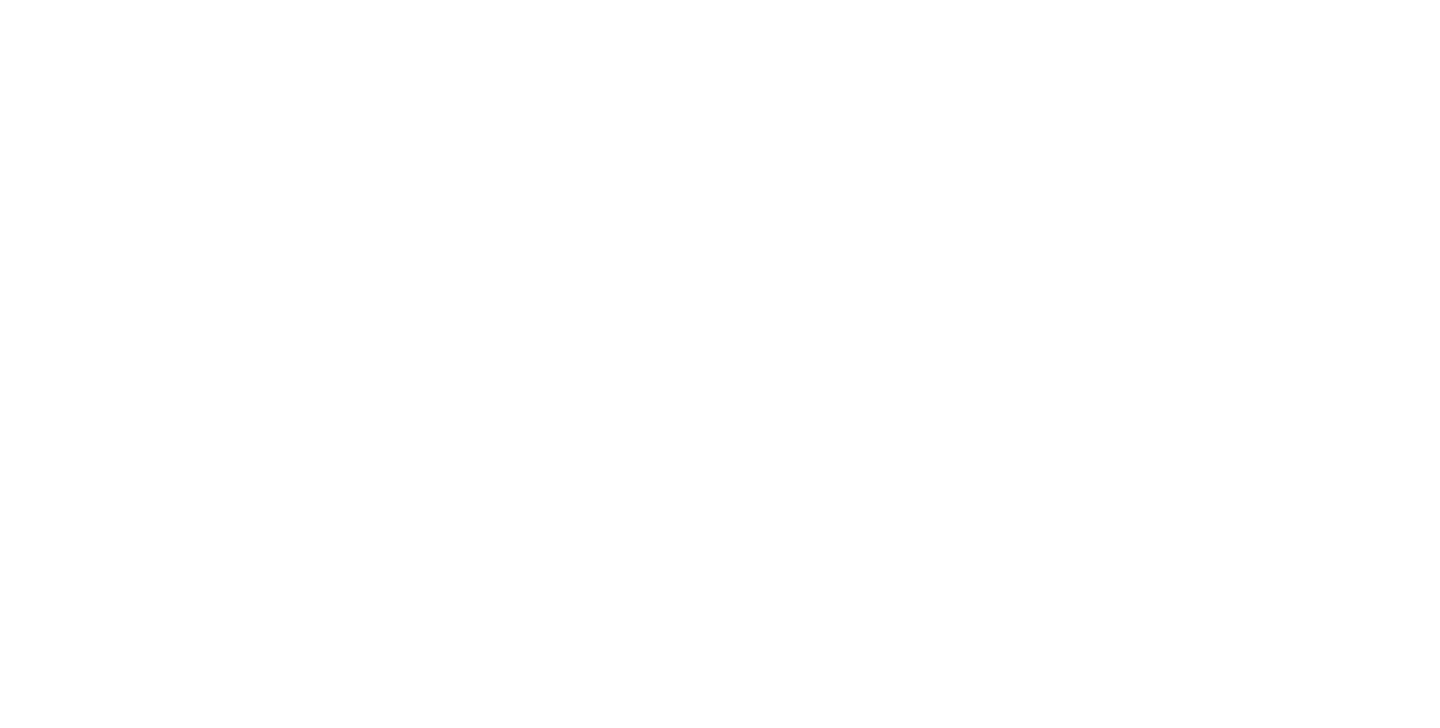 scroll, scrollTop: 0, scrollLeft: 0, axis: both 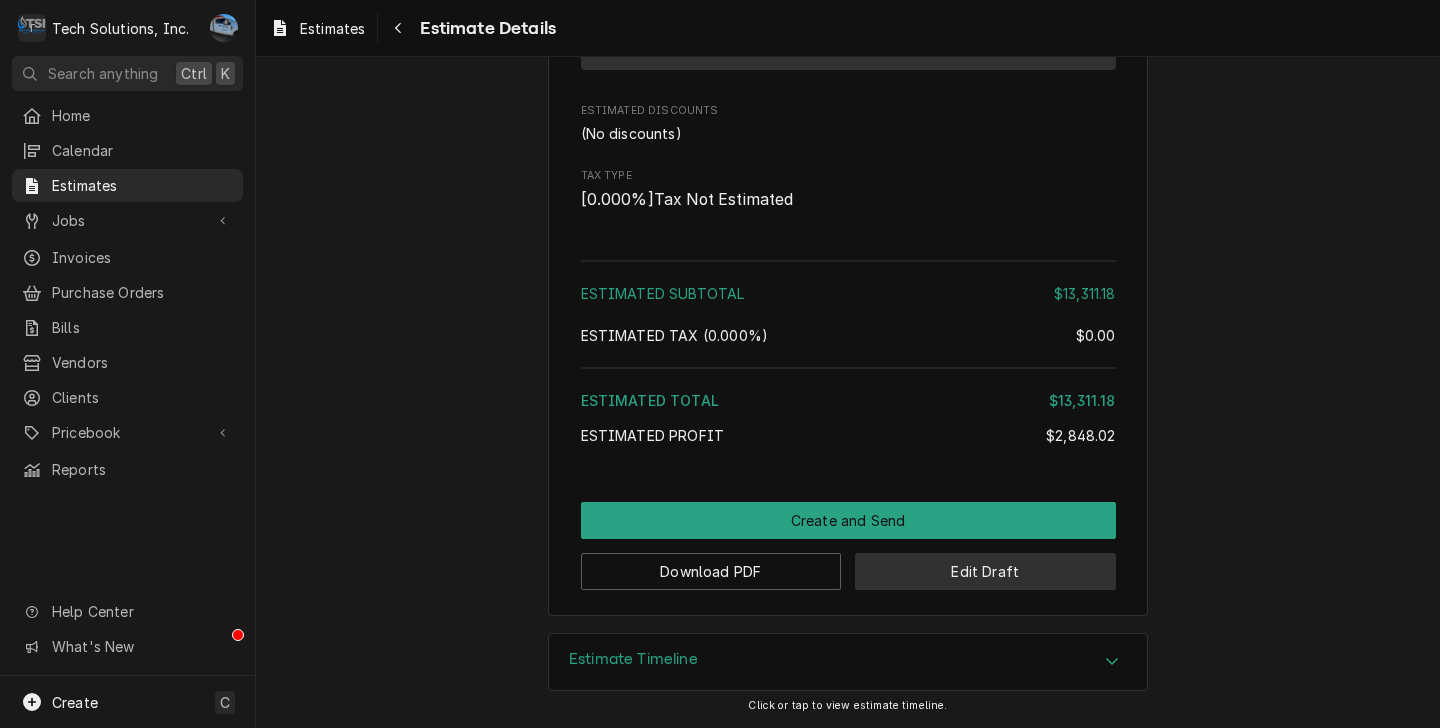 click on "Edit Draft" at bounding box center (985, 571) 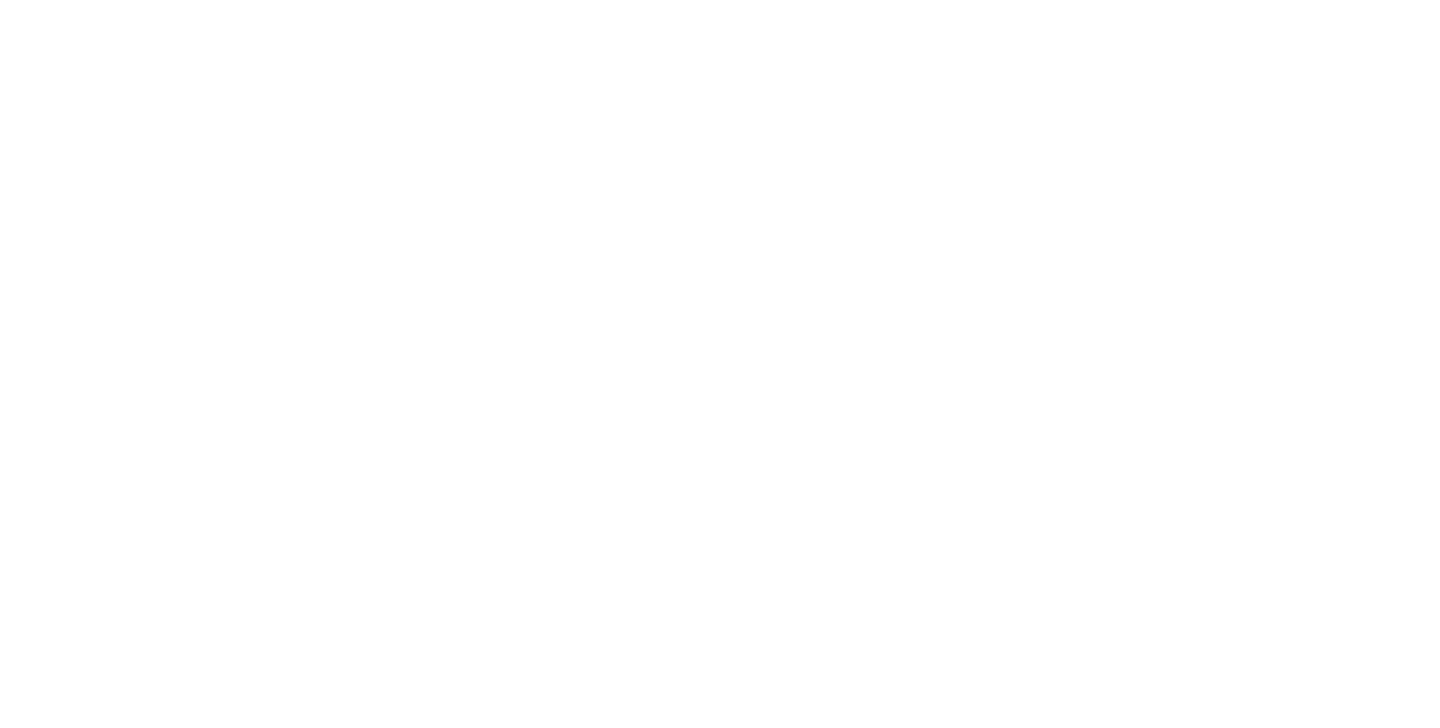 scroll, scrollTop: 0, scrollLeft: 0, axis: both 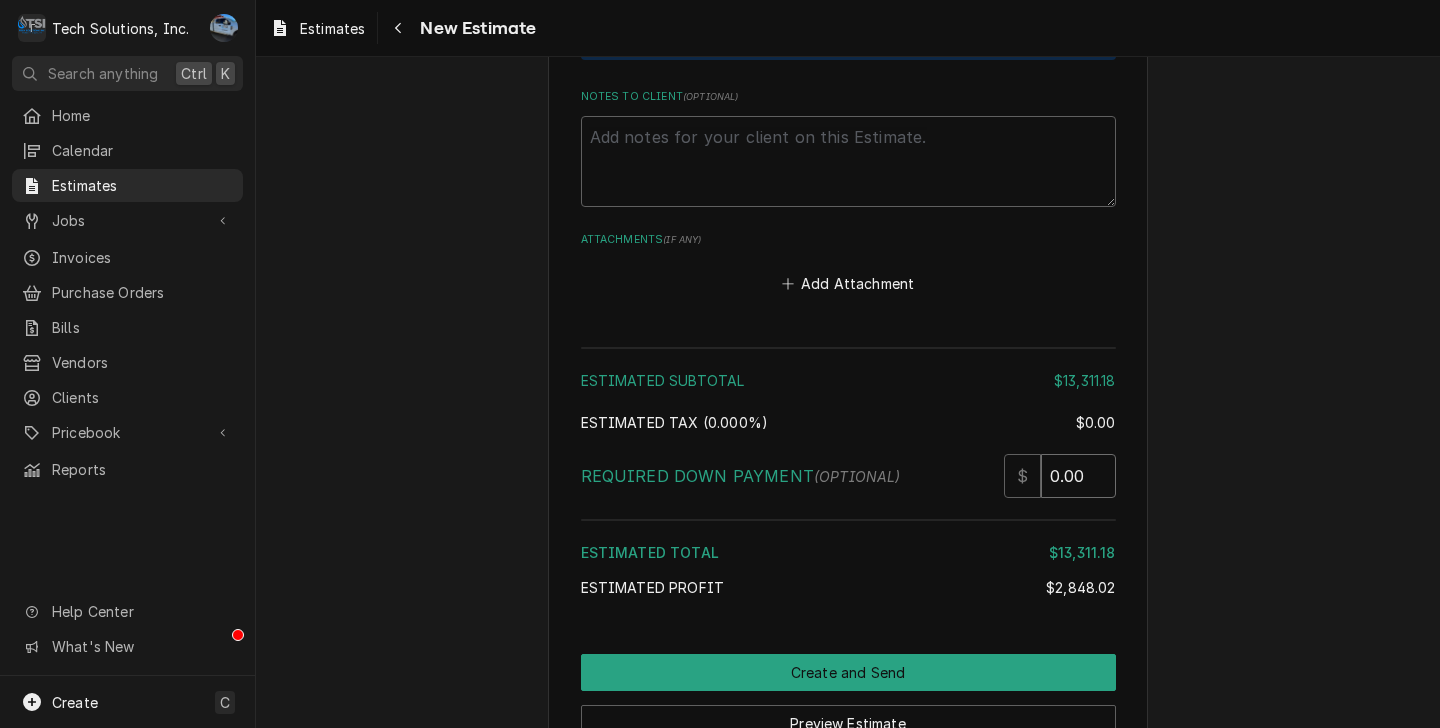click on "0.00" at bounding box center (1078, 476) 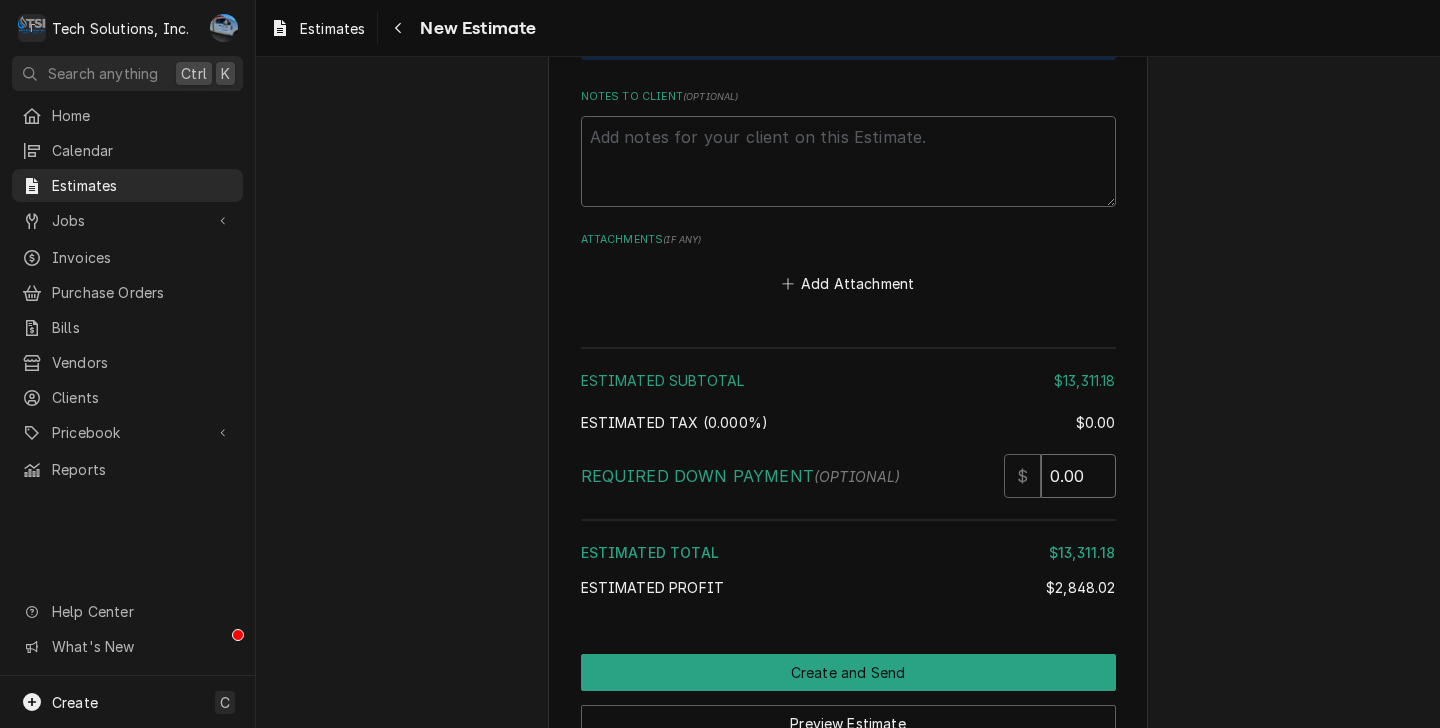 type on "x" 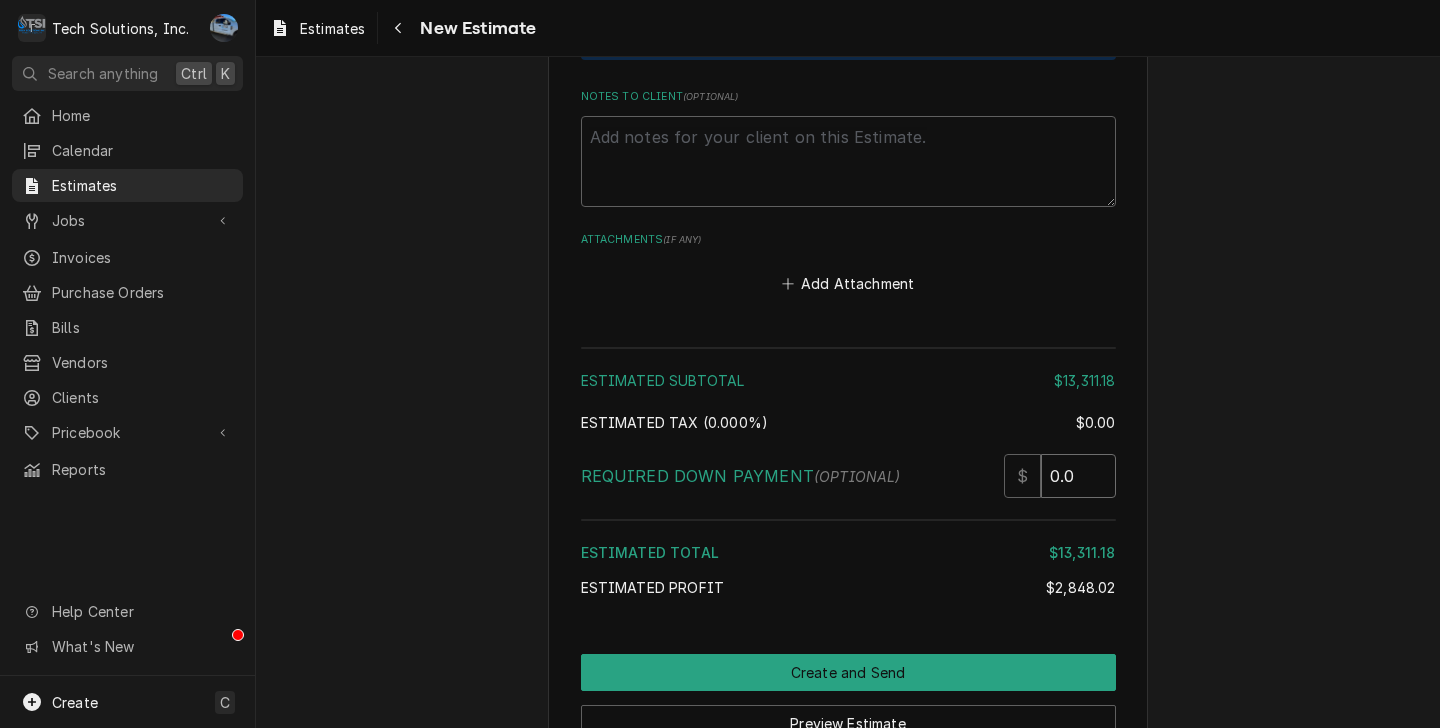 type on "x" 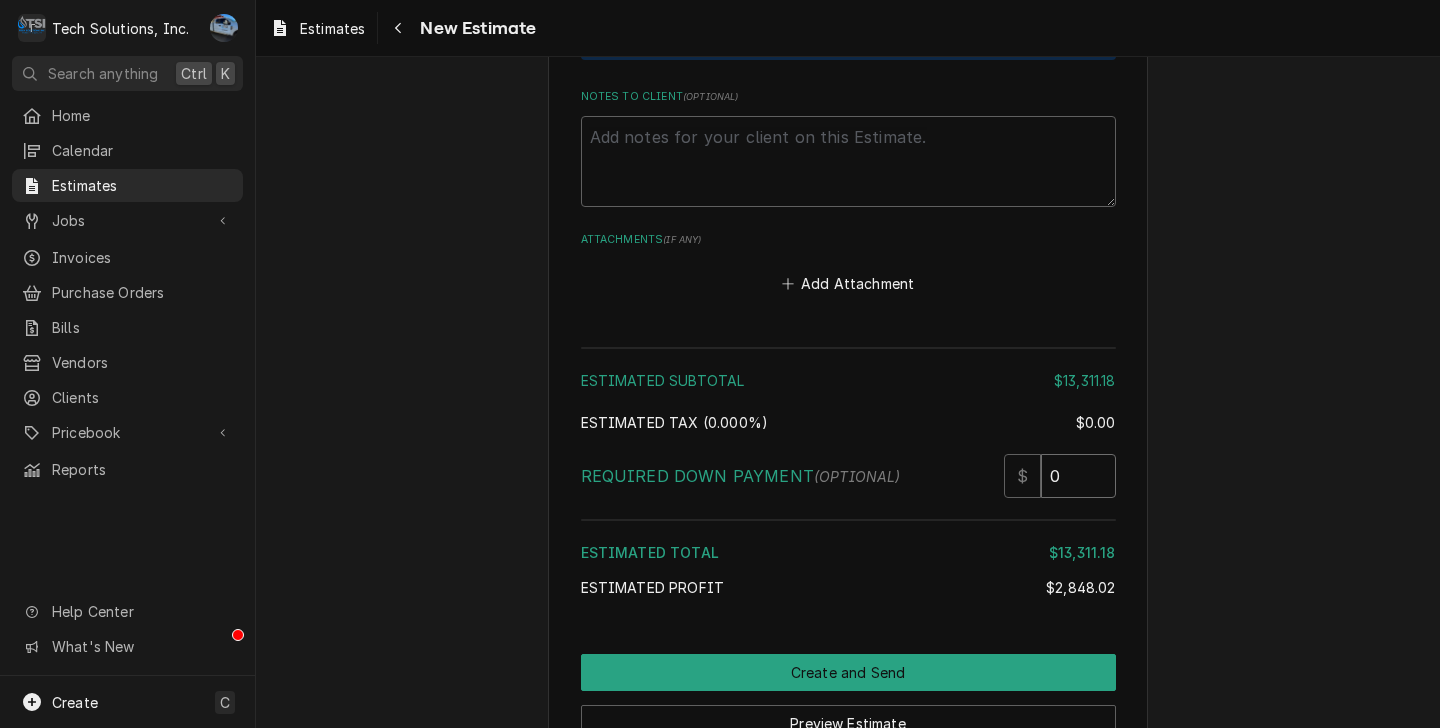 type on "x" 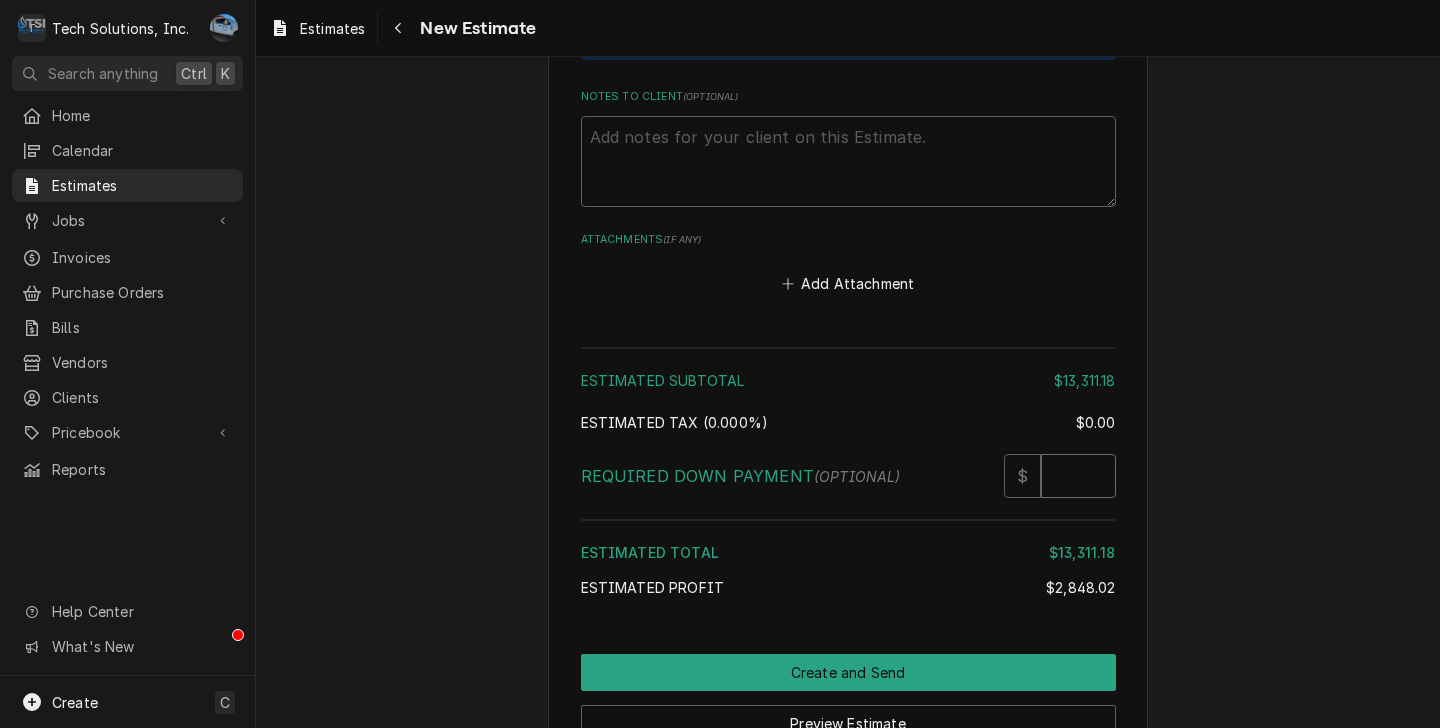 type on "x" 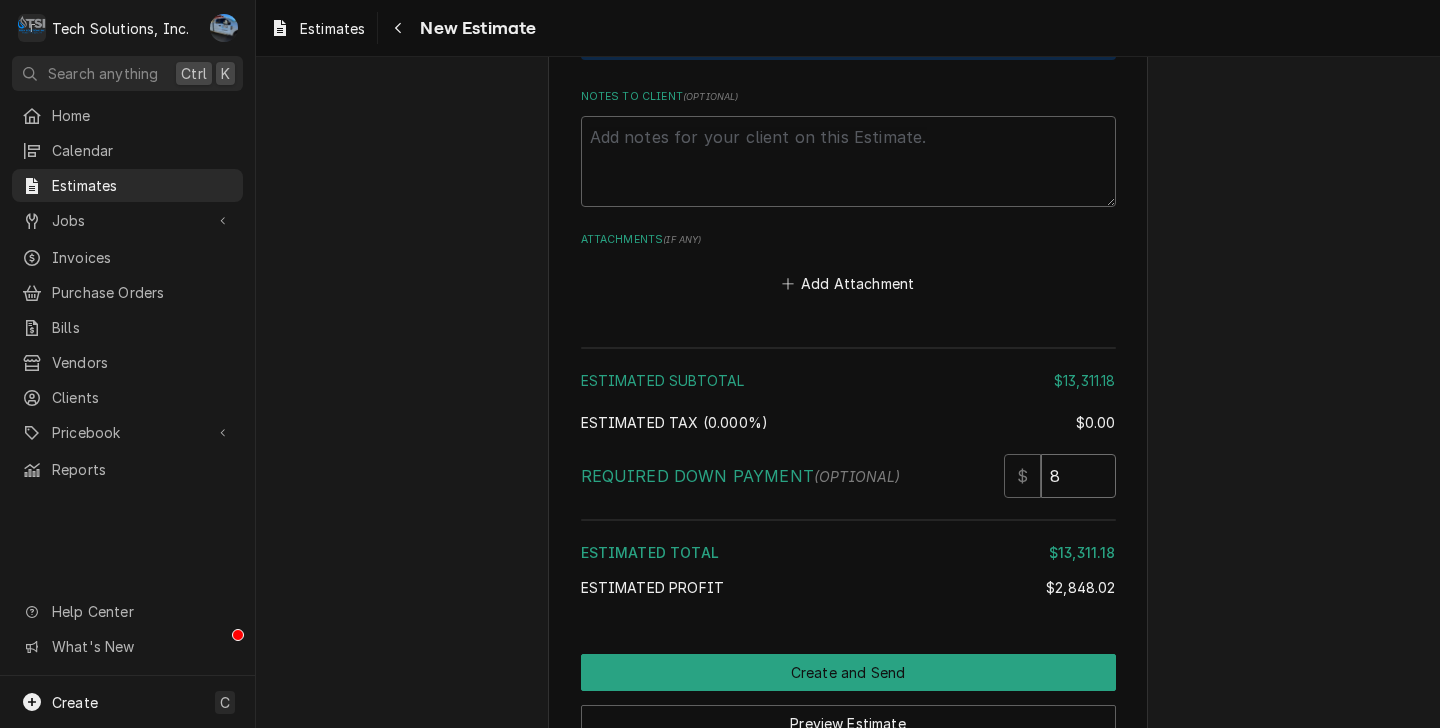 type on "x" 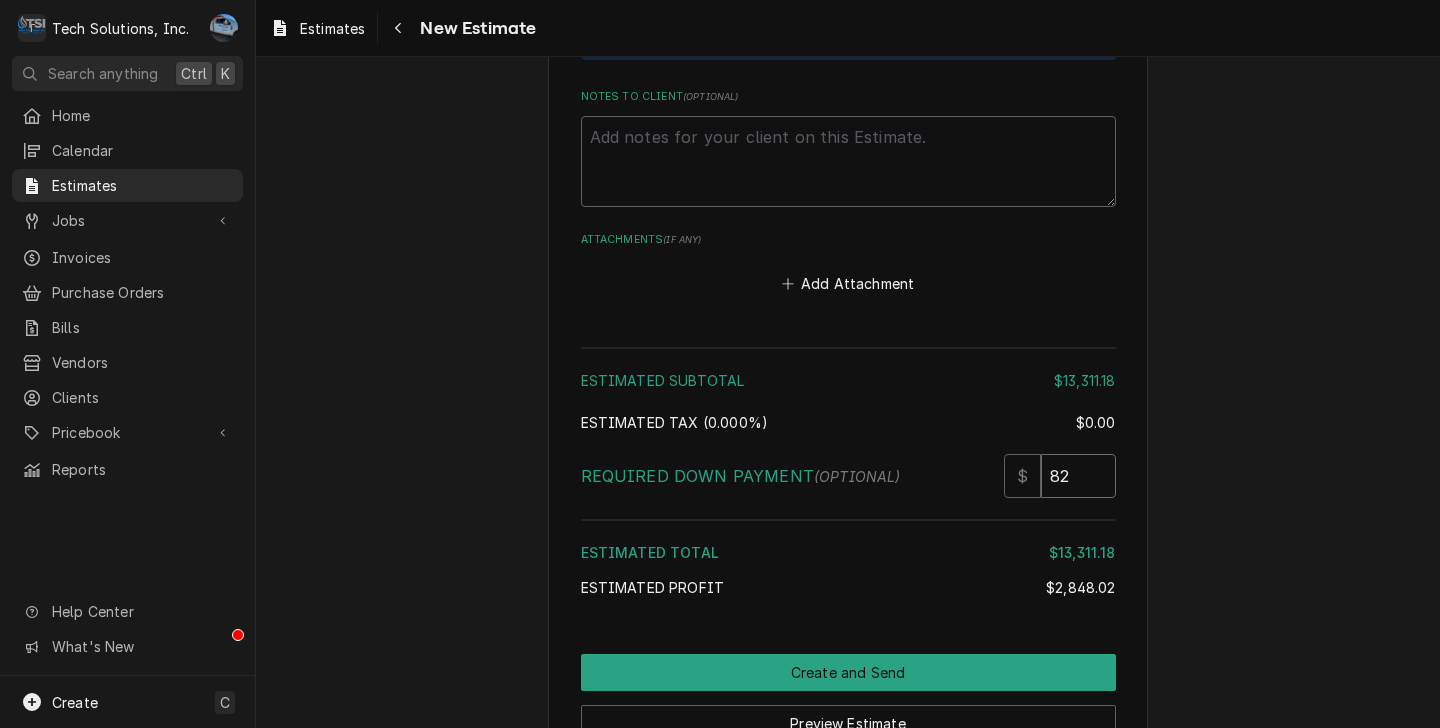 type on "x" 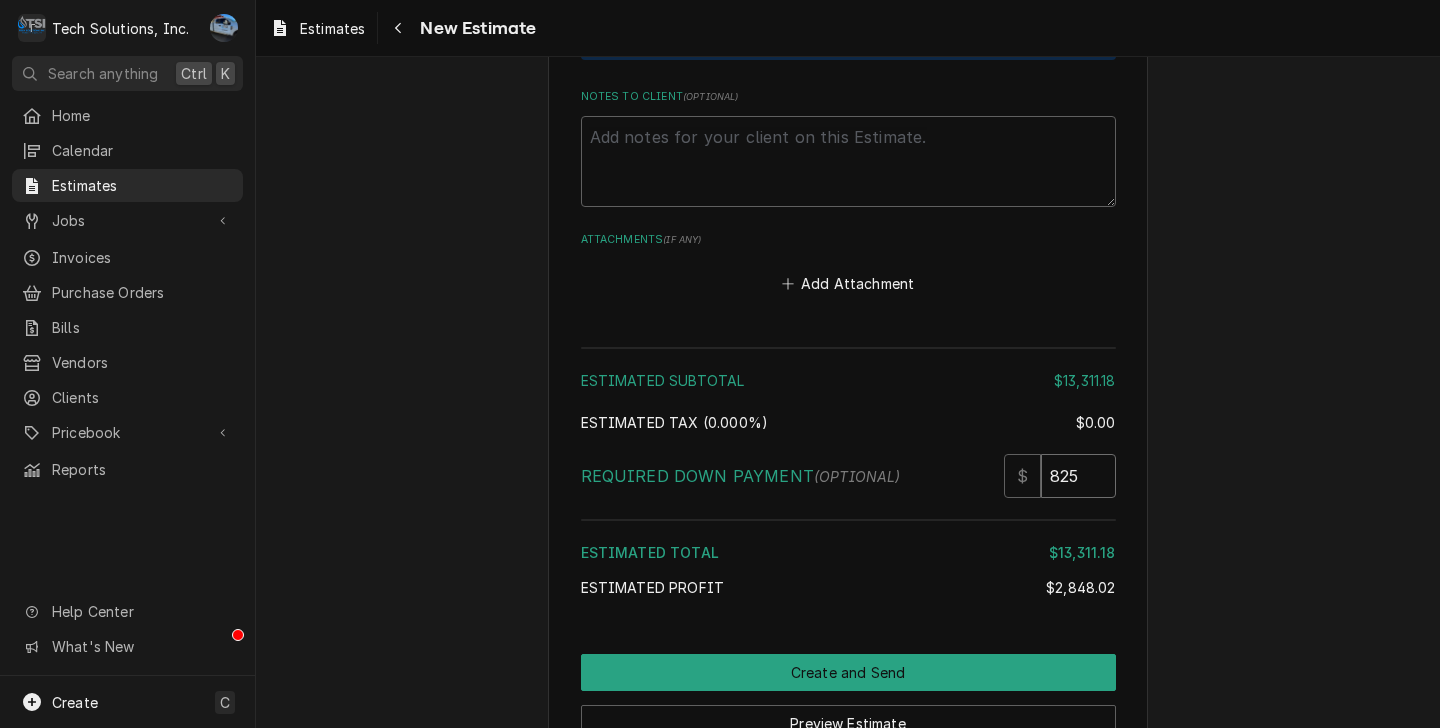 type on "x" 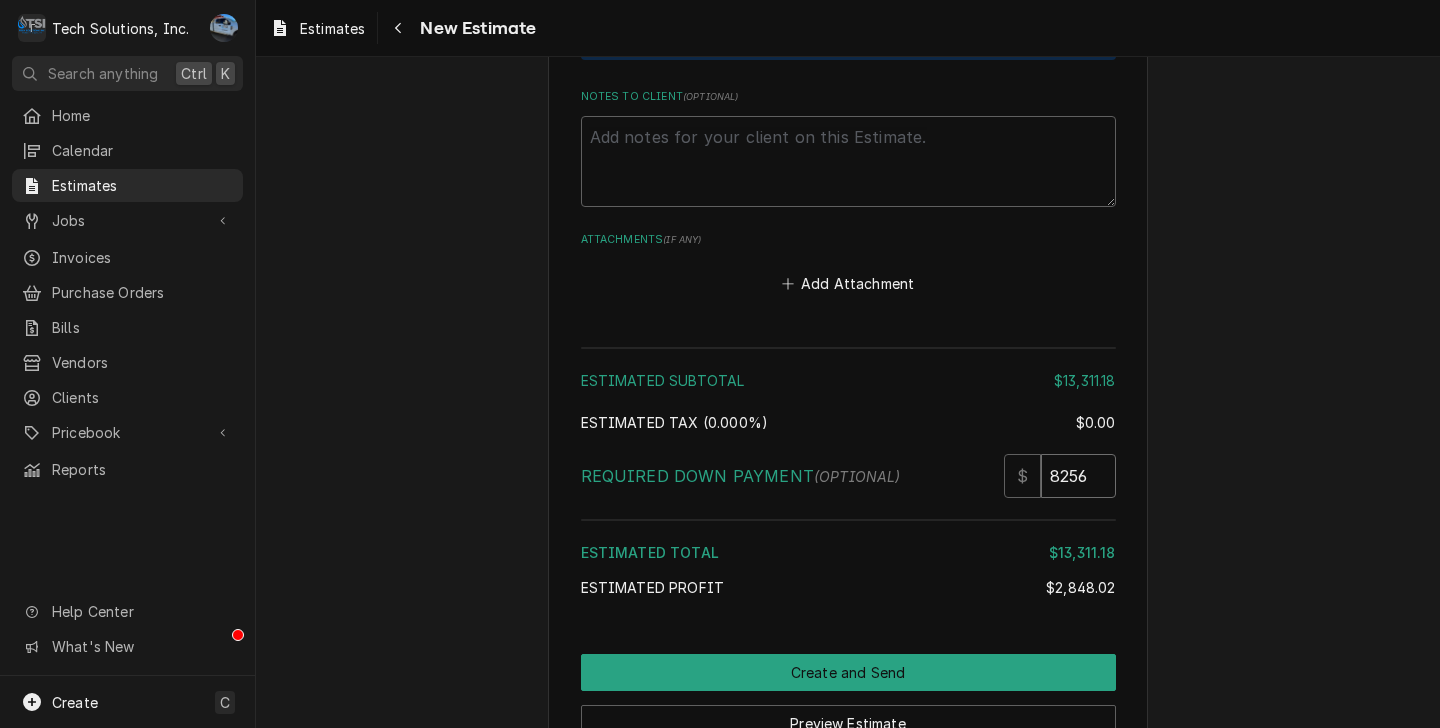 type on "x" 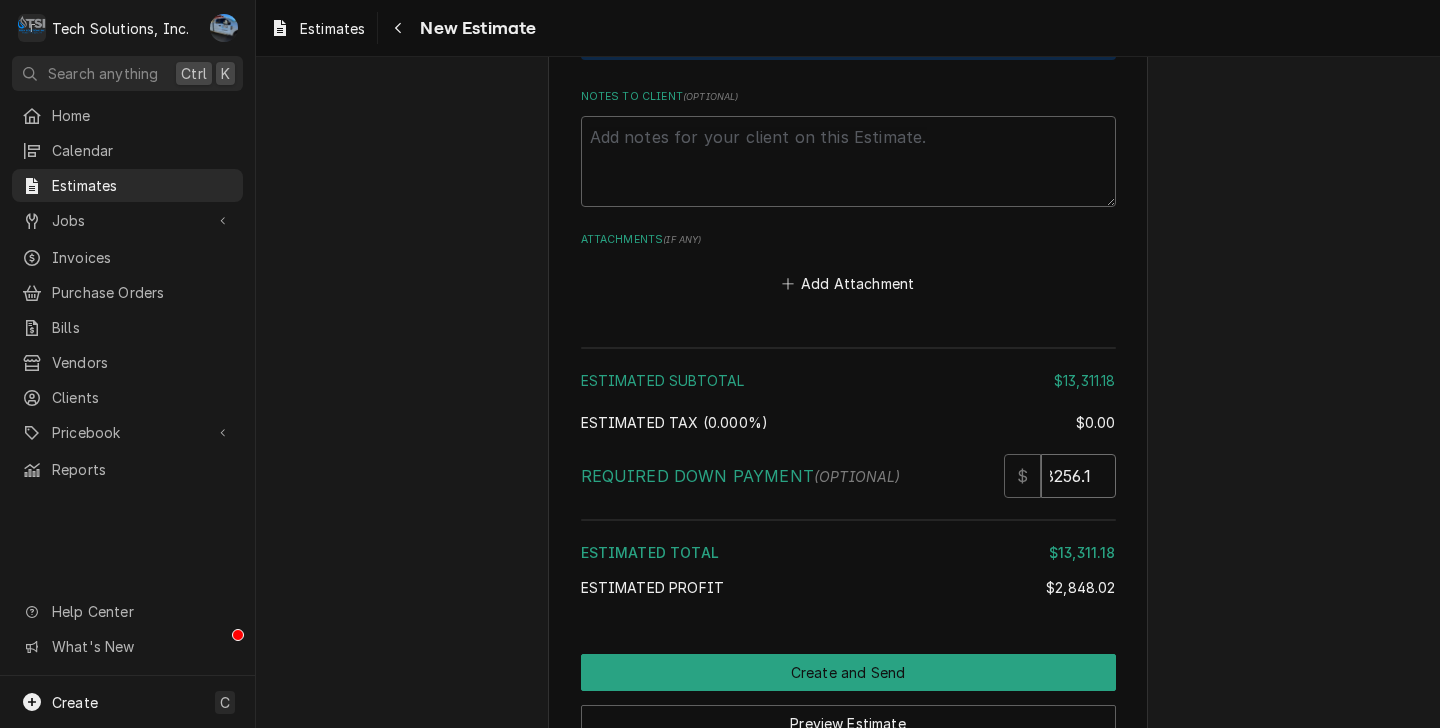 type on "x" 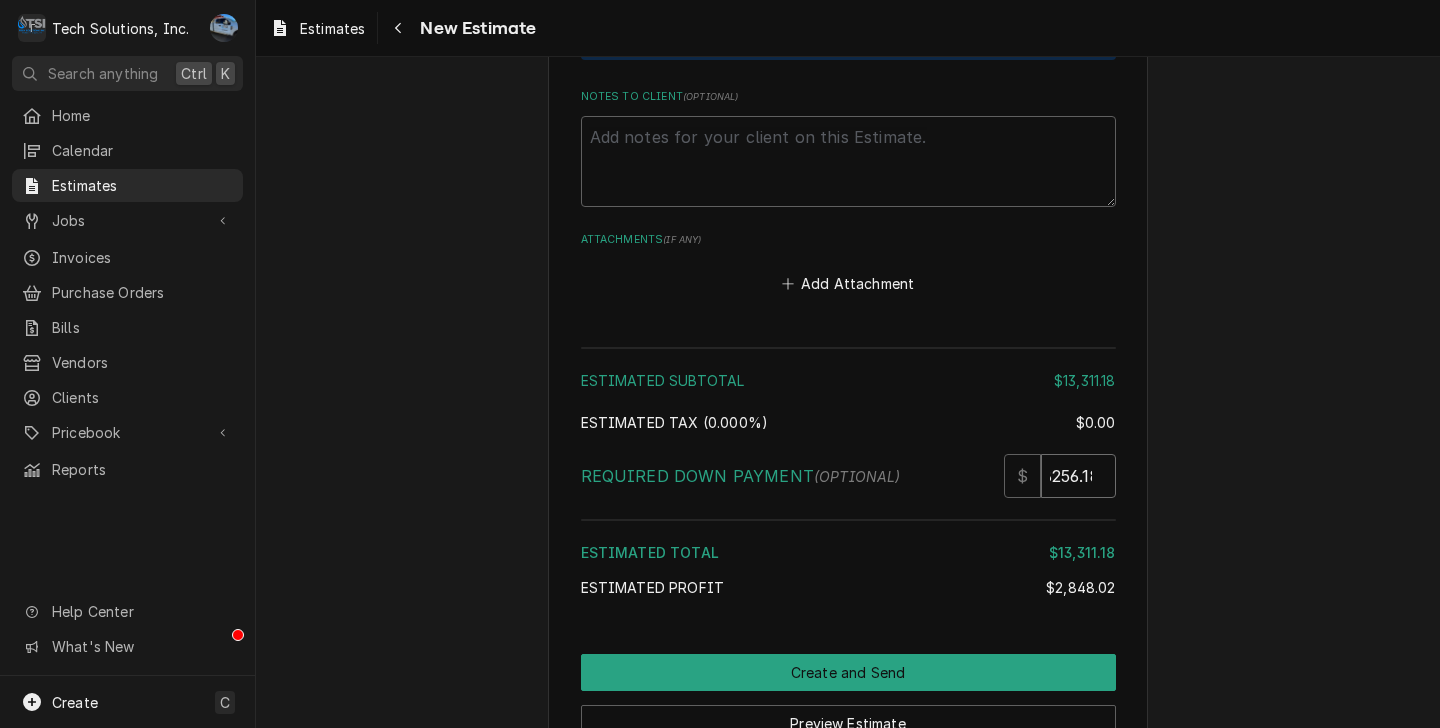 scroll, scrollTop: 0, scrollLeft: 18, axis: horizontal 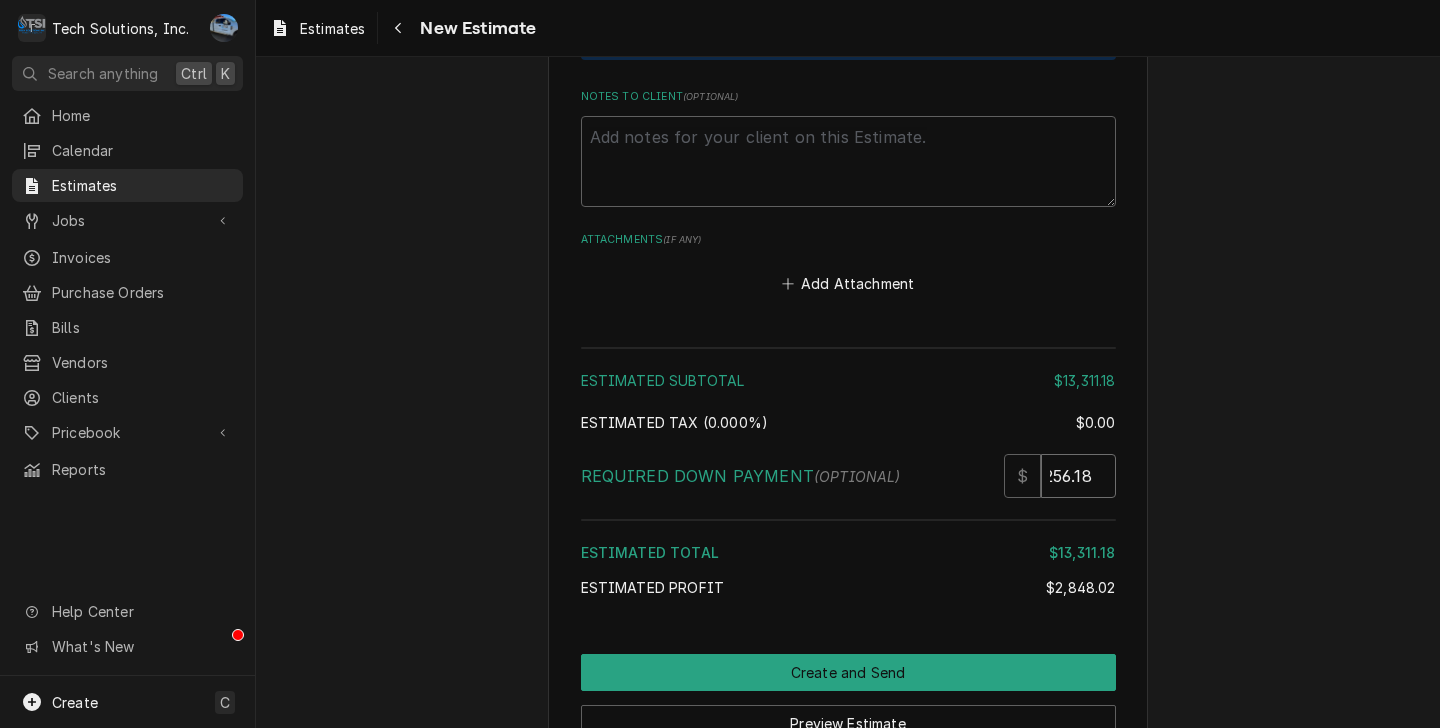 type on "x" 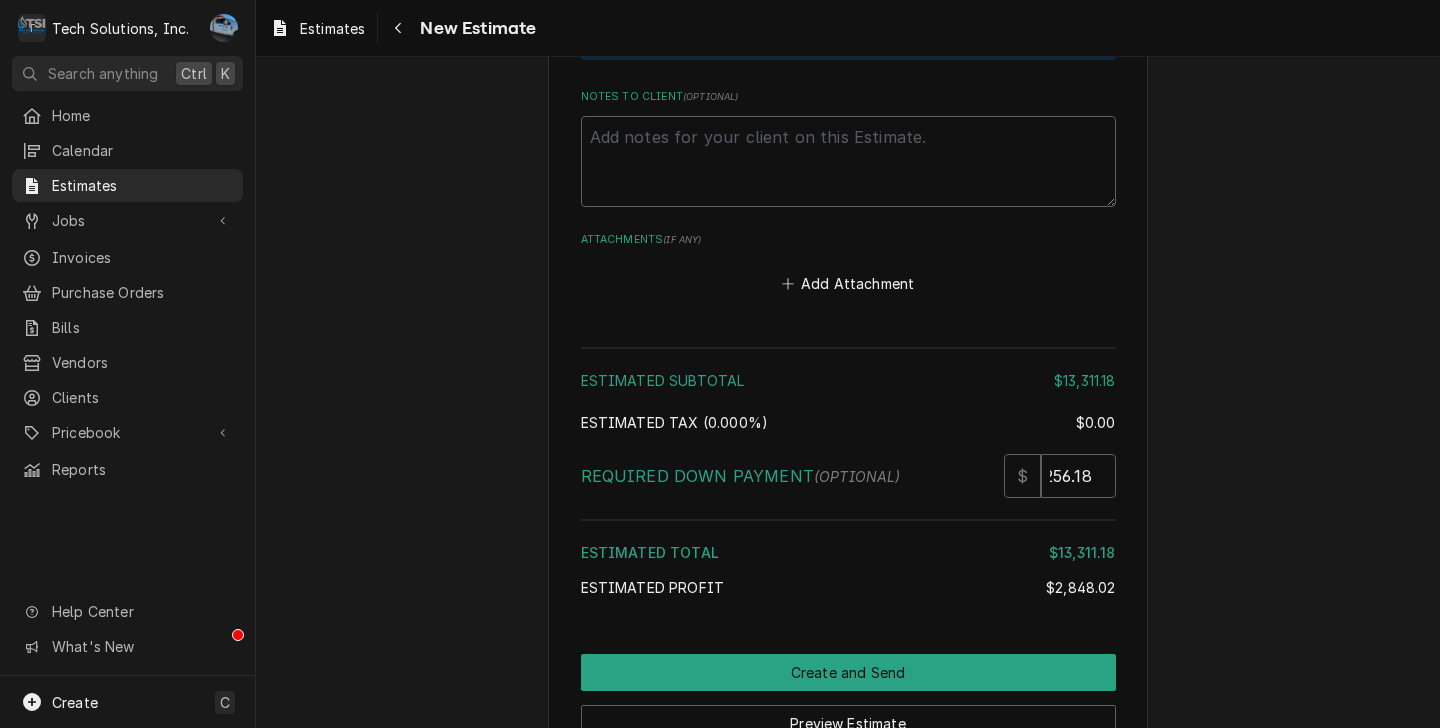 scroll, scrollTop: 4587, scrollLeft: 0, axis: vertical 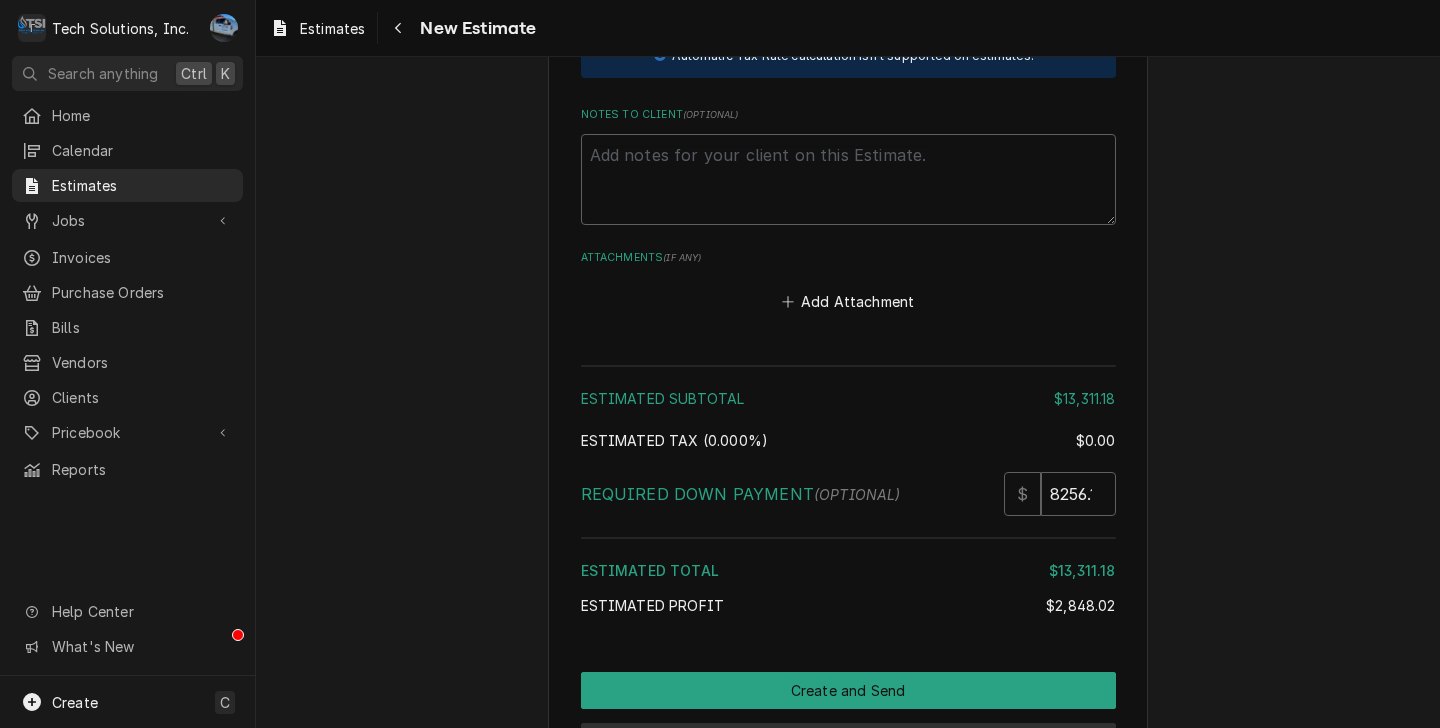 click on "Preview Estimate" at bounding box center (848, 741) 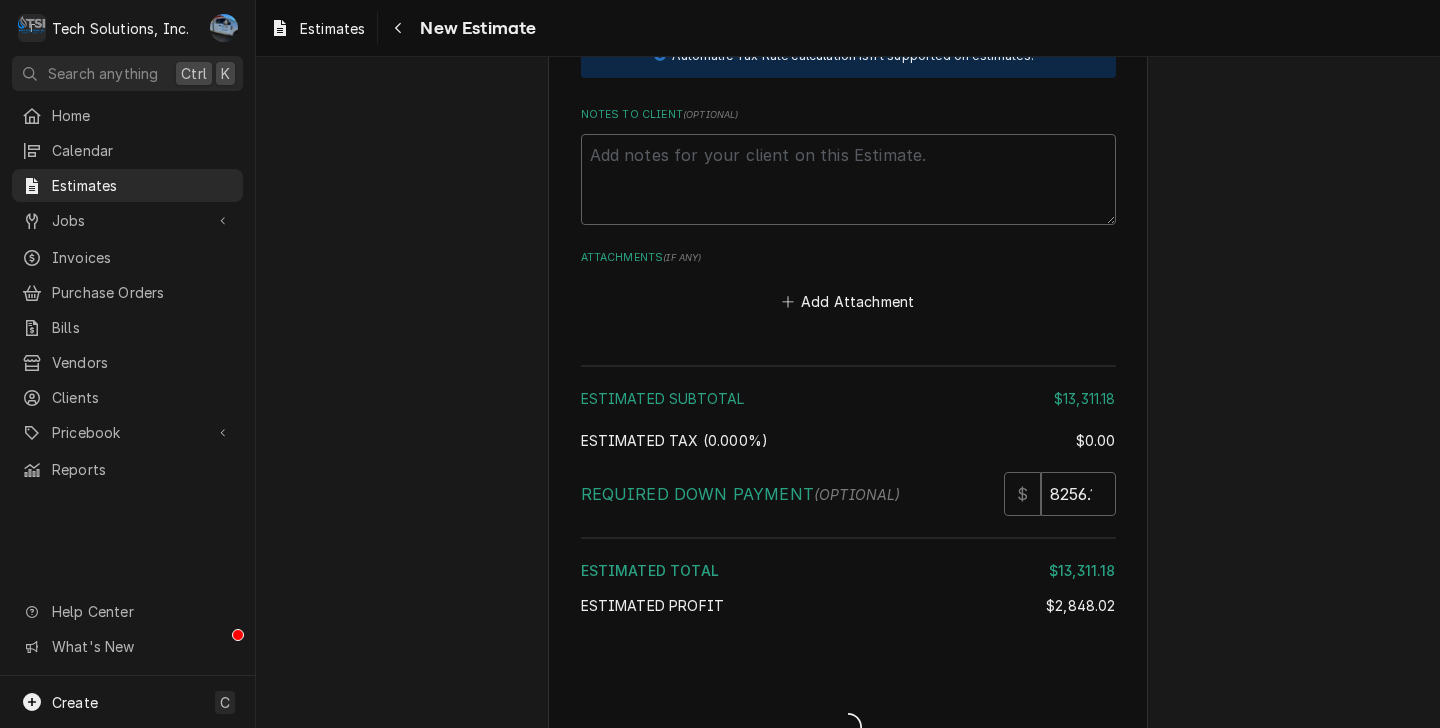 type on "x" 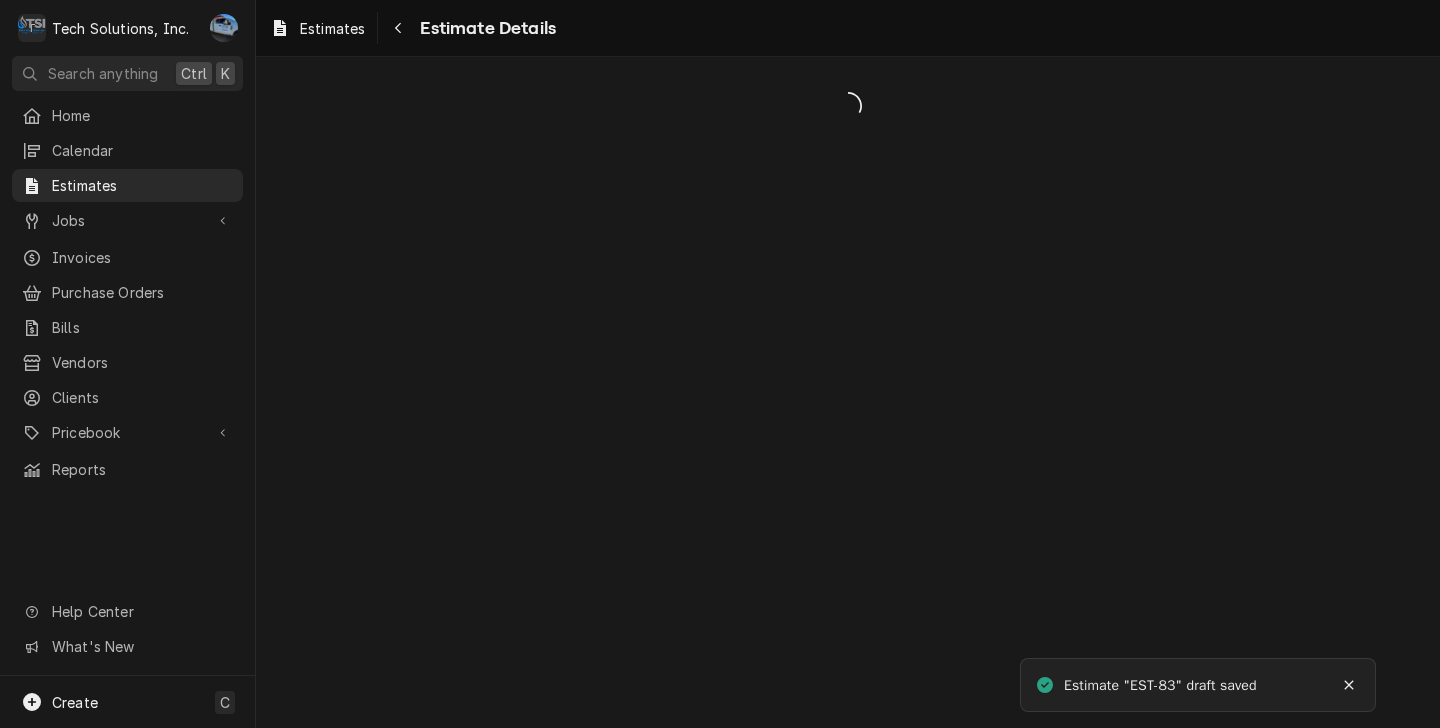 scroll, scrollTop: 0, scrollLeft: 0, axis: both 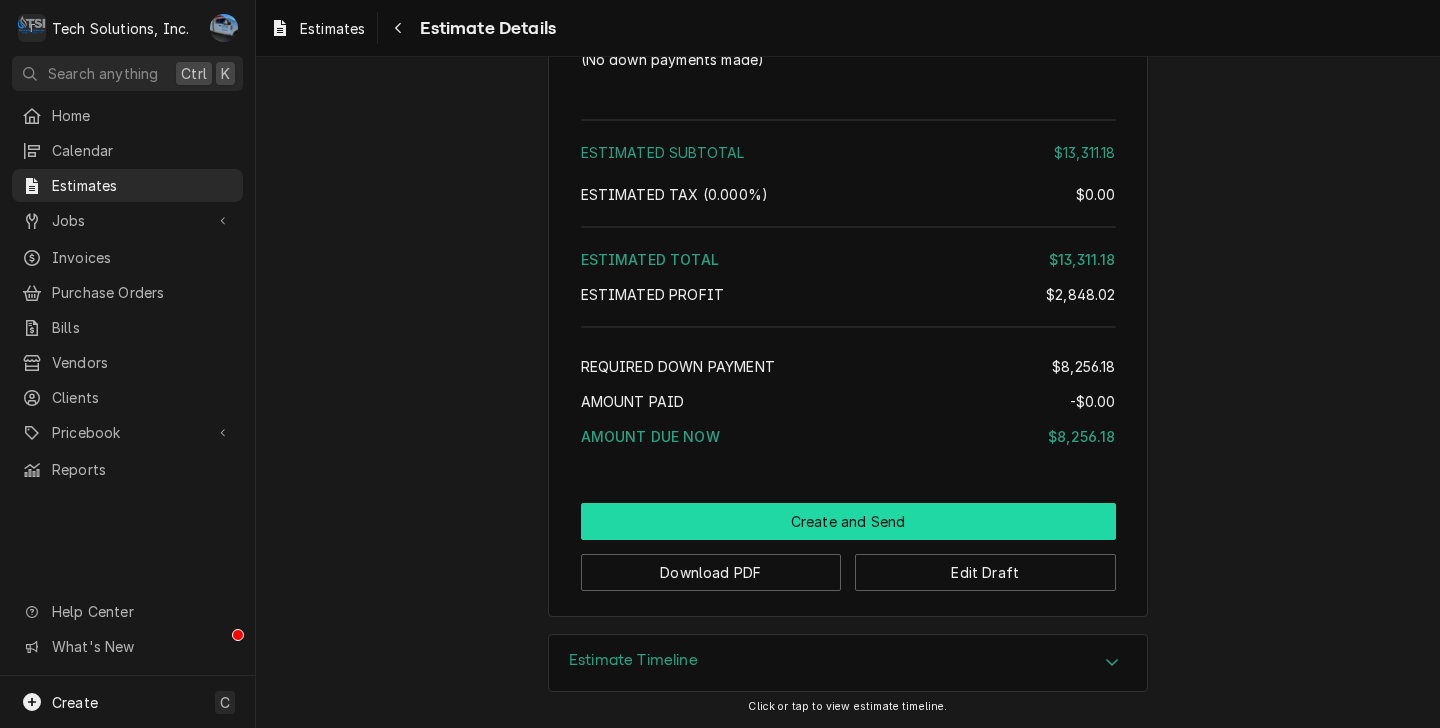click on "Create and Send" at bounding box center [848, 521] 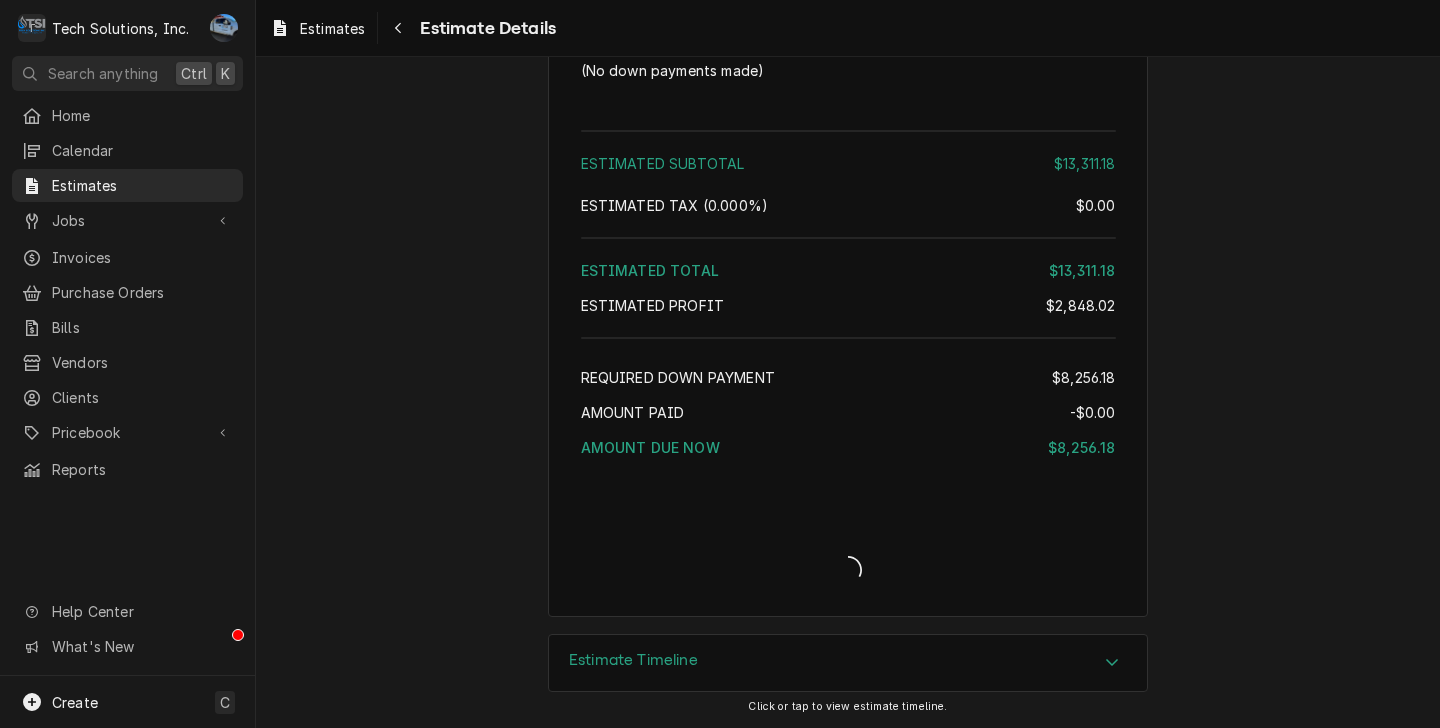 scroll, scrollTop: 3286, scrollLeft: 0, axis: vertical 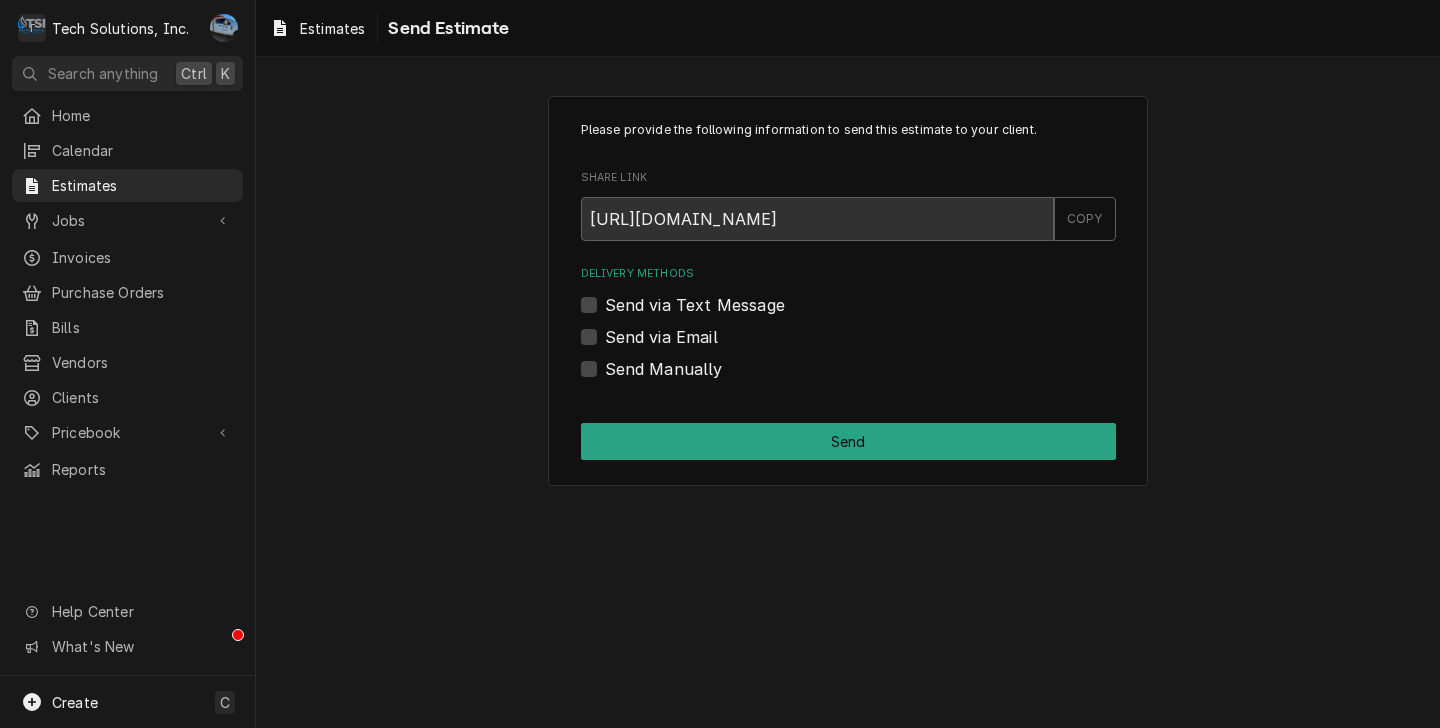 click on "Send via Email" at bounding box center [848, 337] 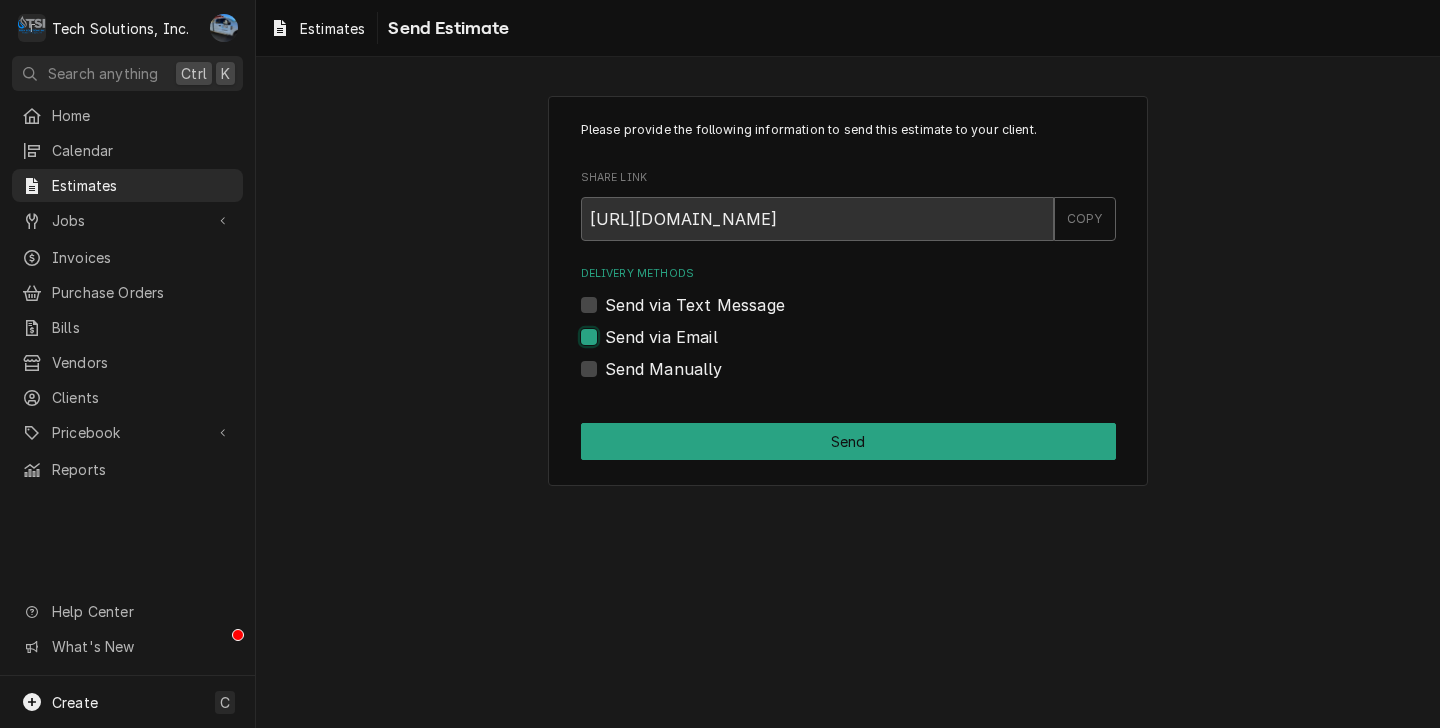 checkbox on "true" 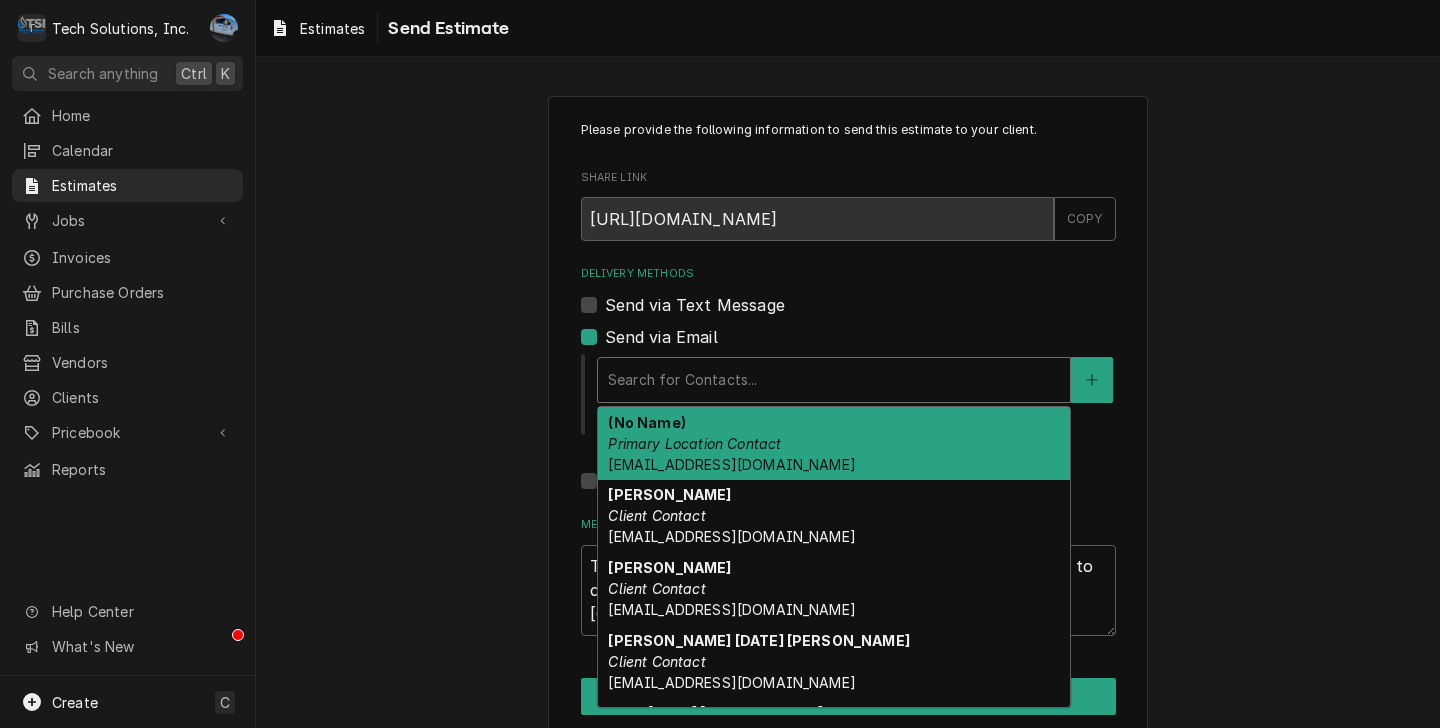 click at bounding box center (834, 380) 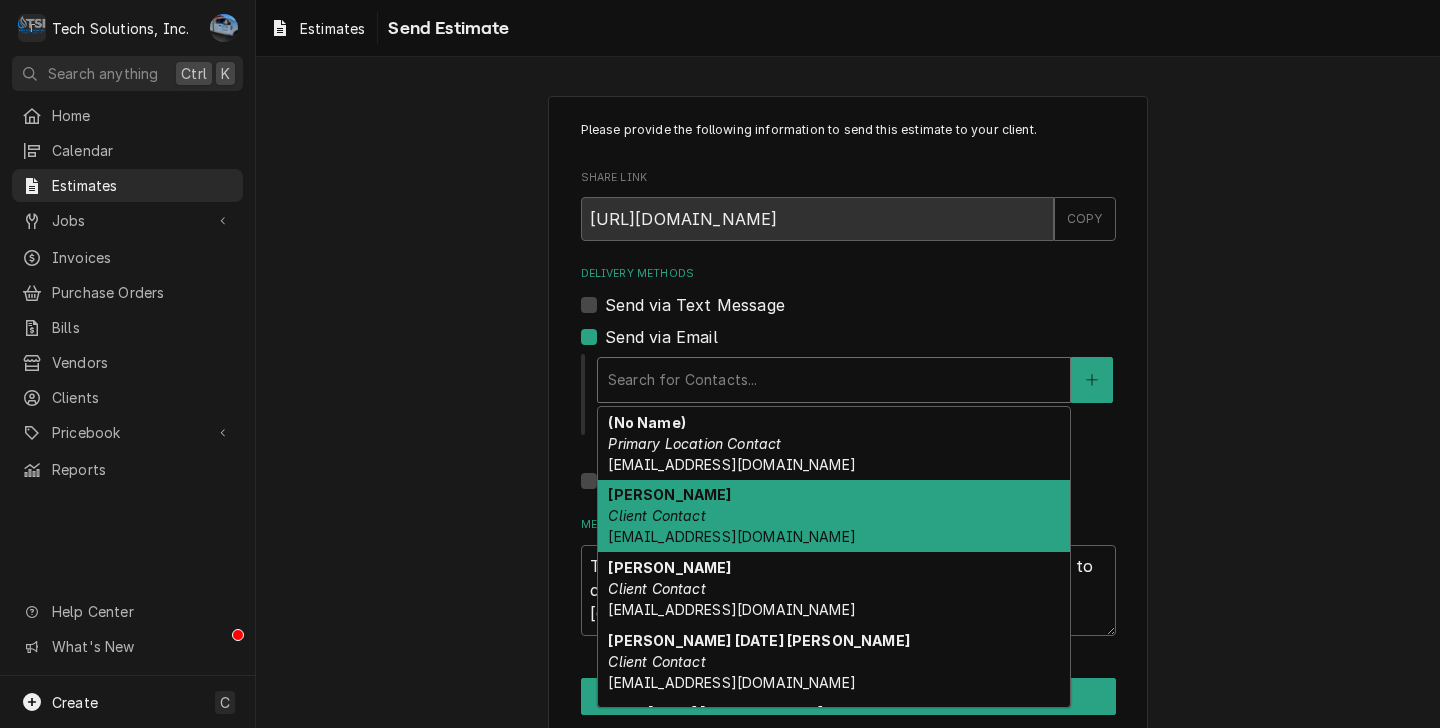 click on "Andy Chambers Client Contact achambers@rubytuesday.com" at bounding box center (834, 516) 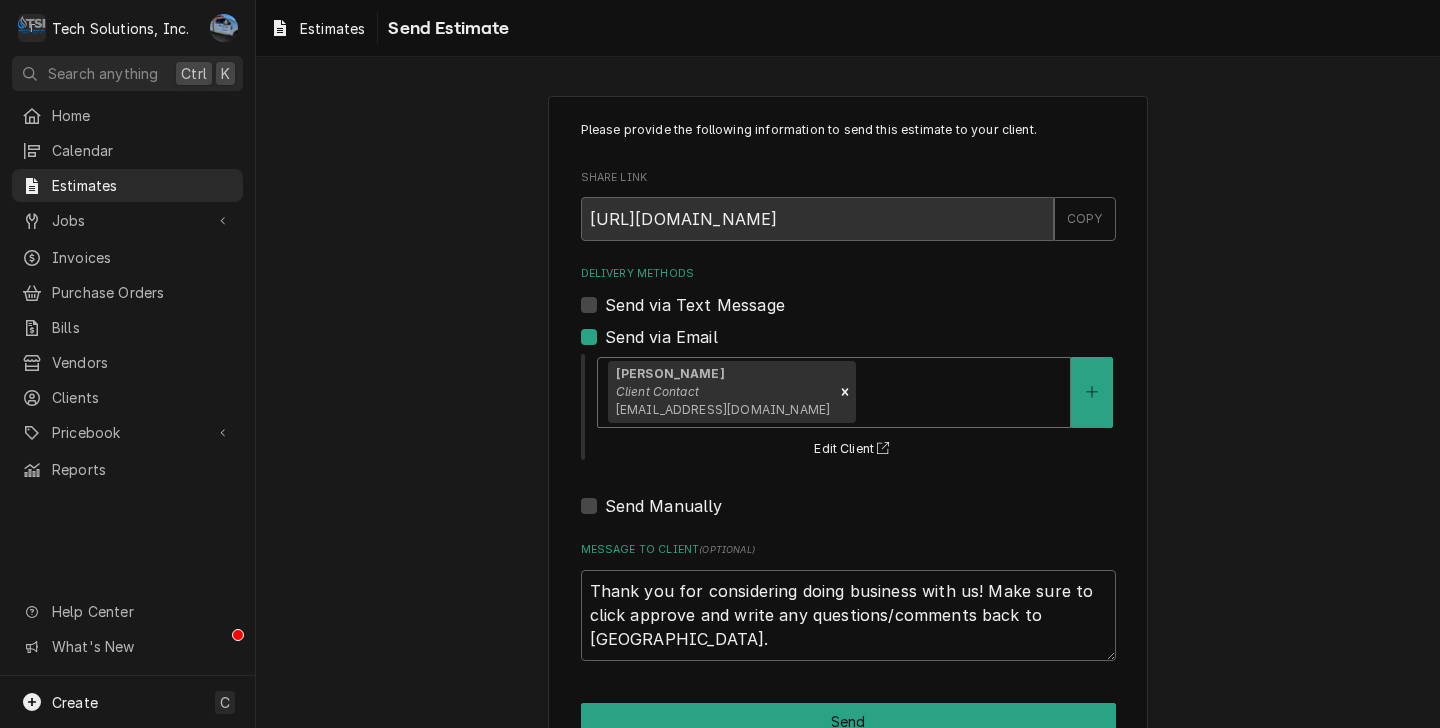 scroll, scrollTop: 56, scrollLeft: 0, axis: vertical 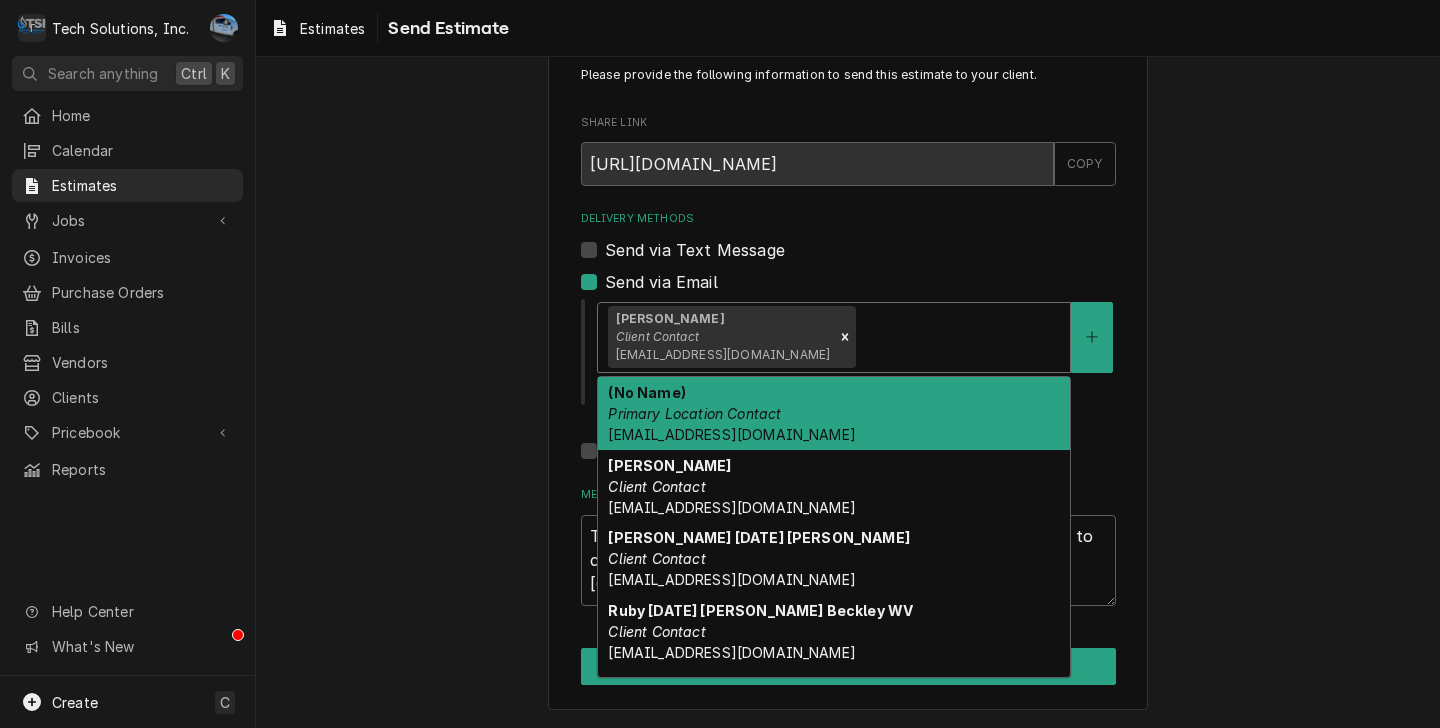 click at bounding box center (960, 337) 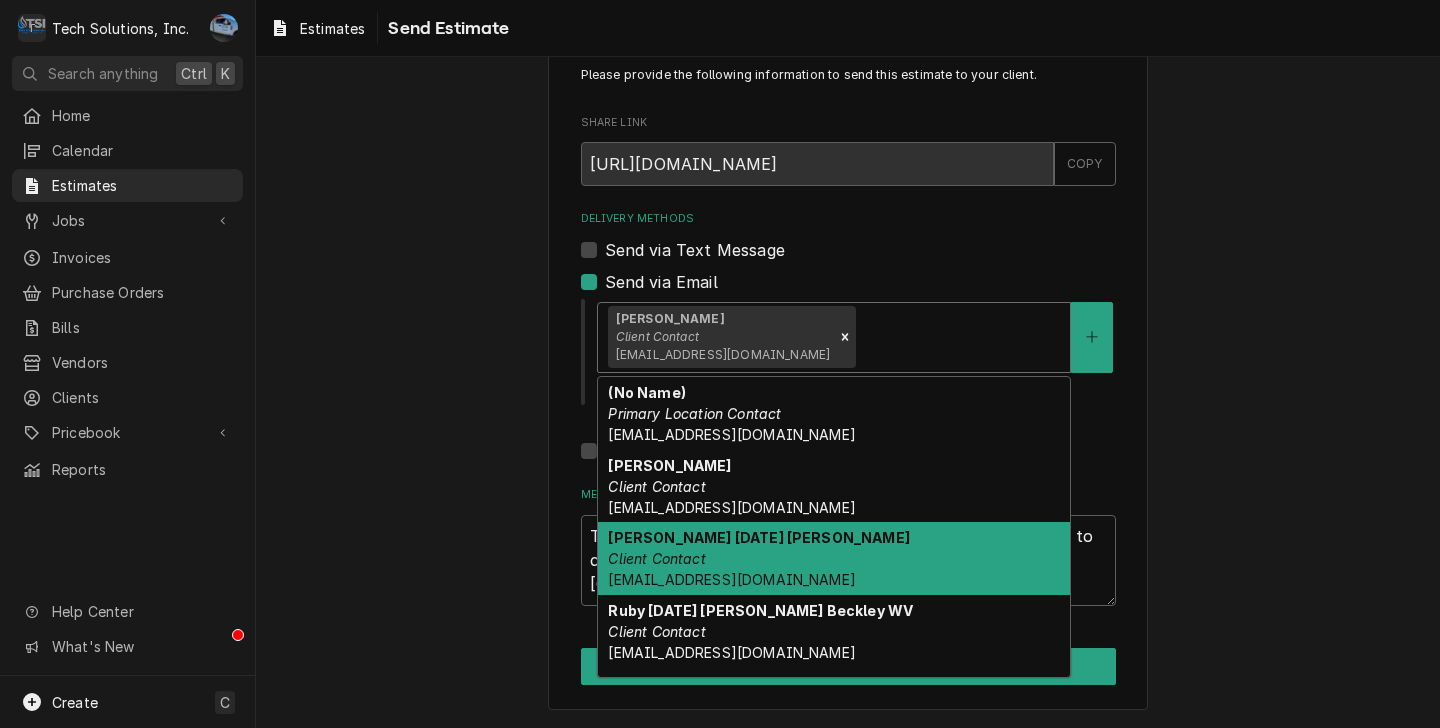 scroll, scrollTop: 63, scrollLeft: 0, axis: vertical 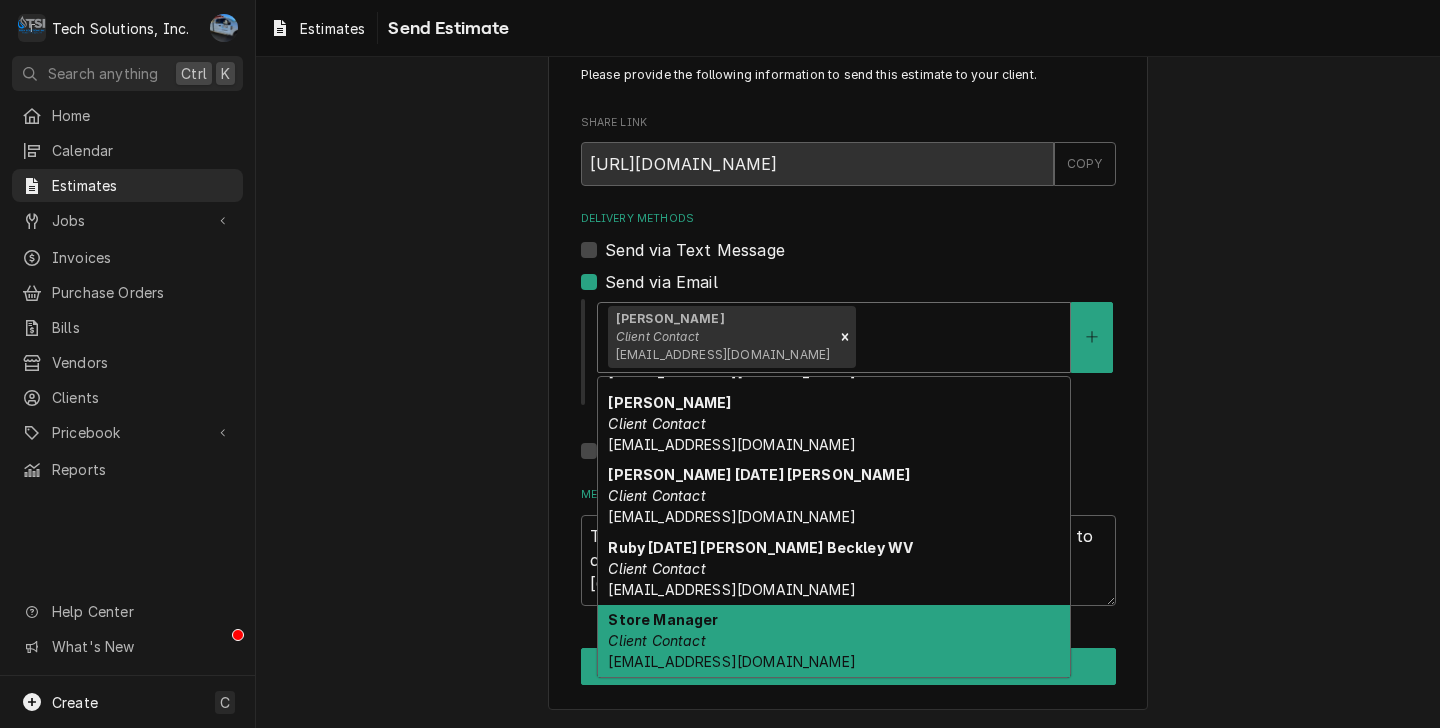 click on "Store Manager Client Contact rt5302@rubytuesday.com" at bounding box center (834, 641) 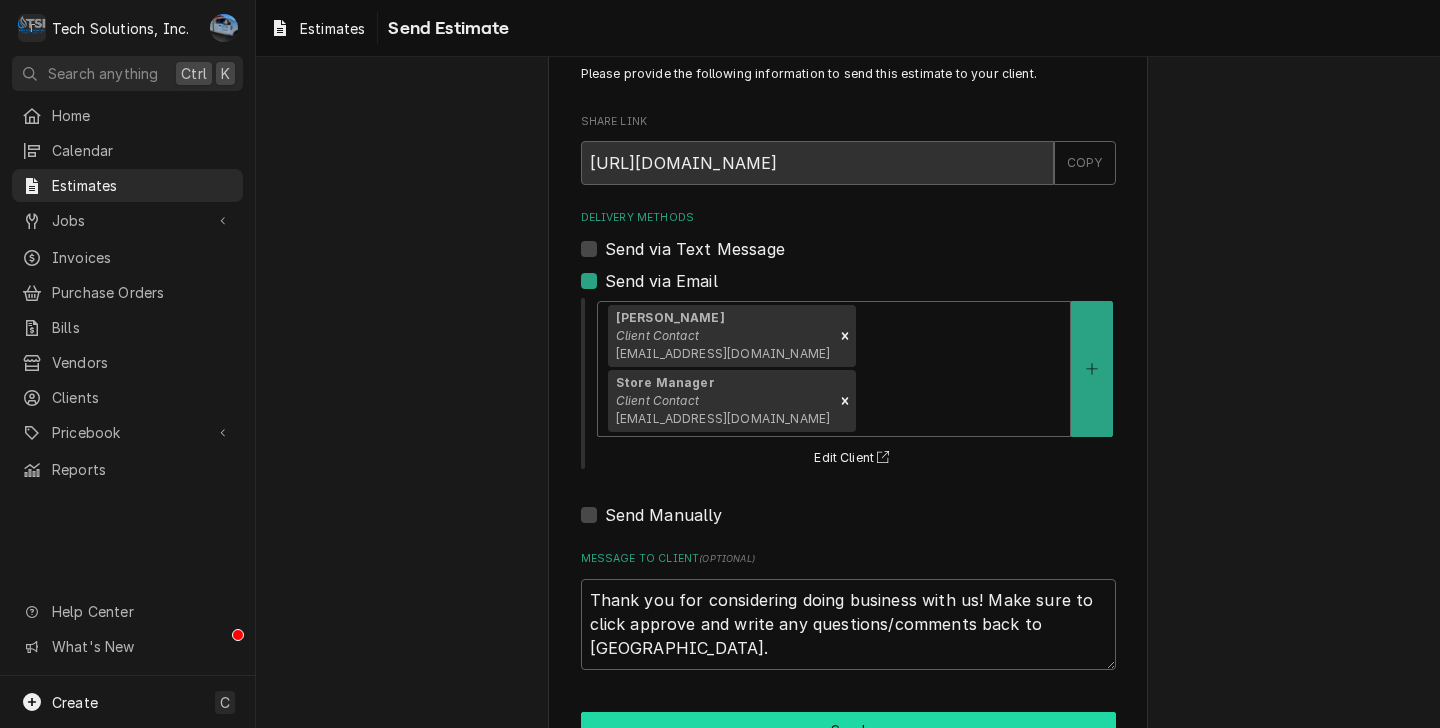 drag, startPoint x: 824, startPoint y: 652, endPoint x: 1139, endPoint y: 446, distance: 376.37878 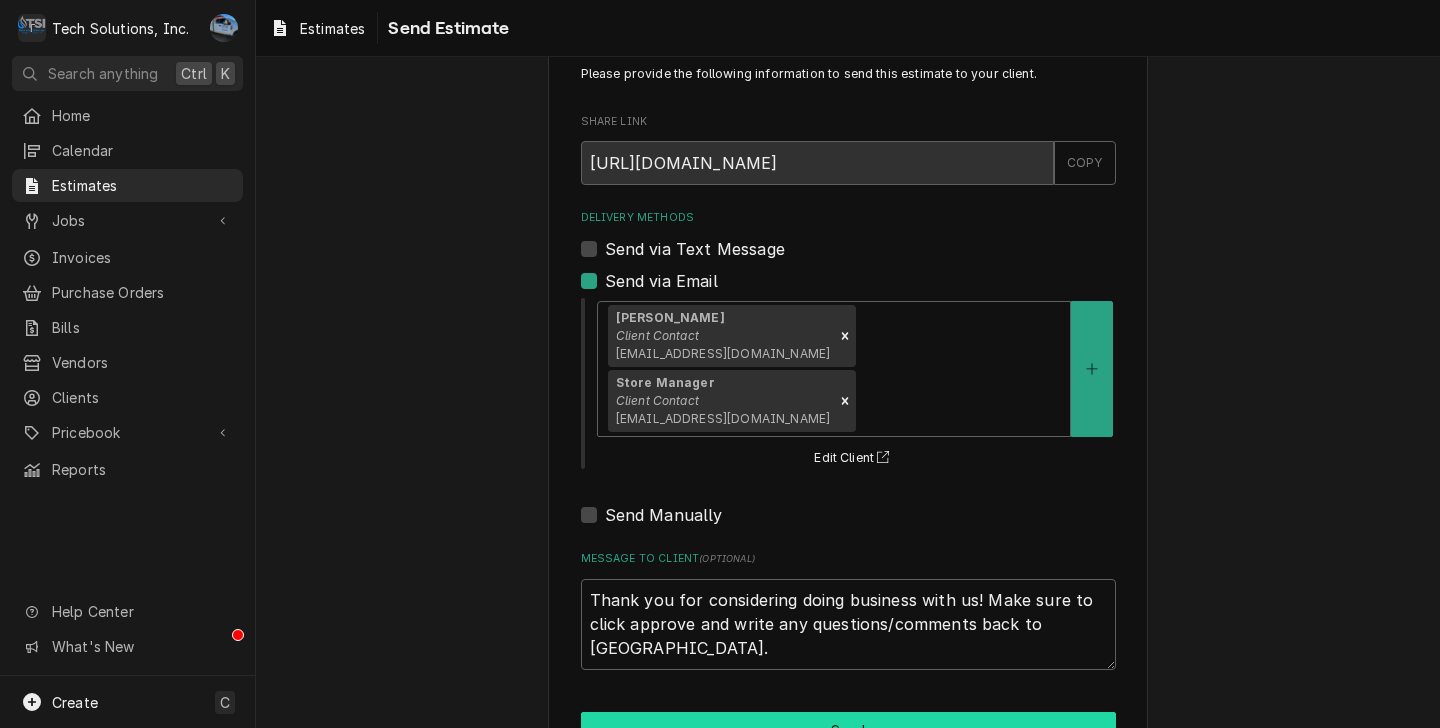 click on "Send" at bounding box center [848, 730] 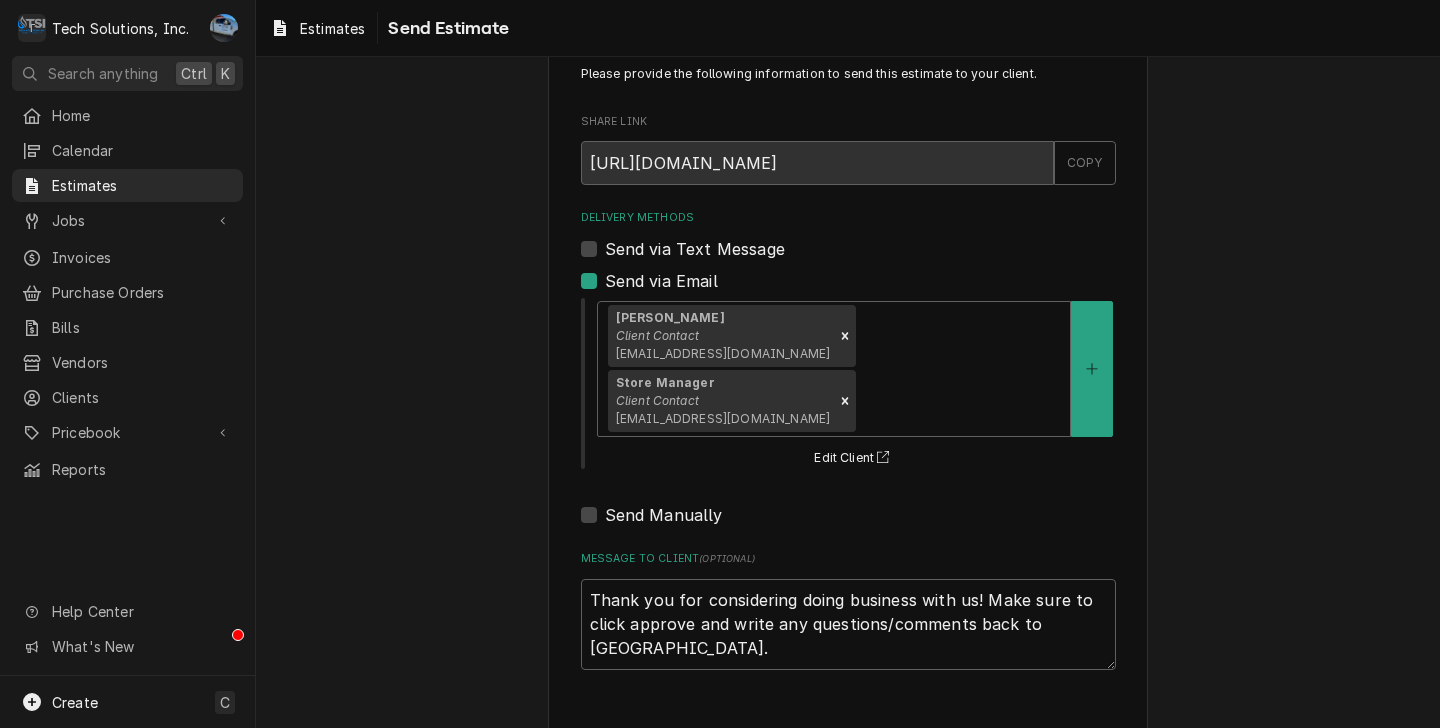 type on "x" 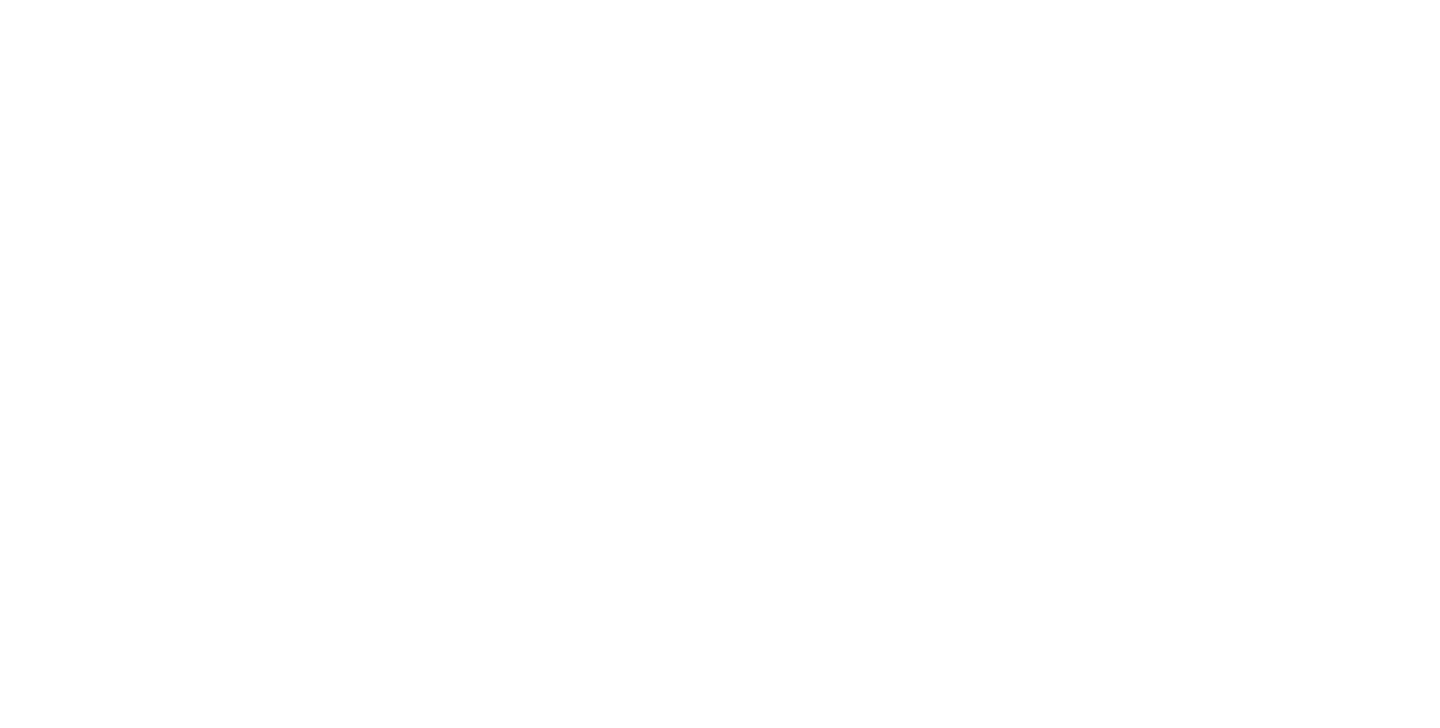 scroll, scrollTop: 0, scrollLeft: 0, axis: both 